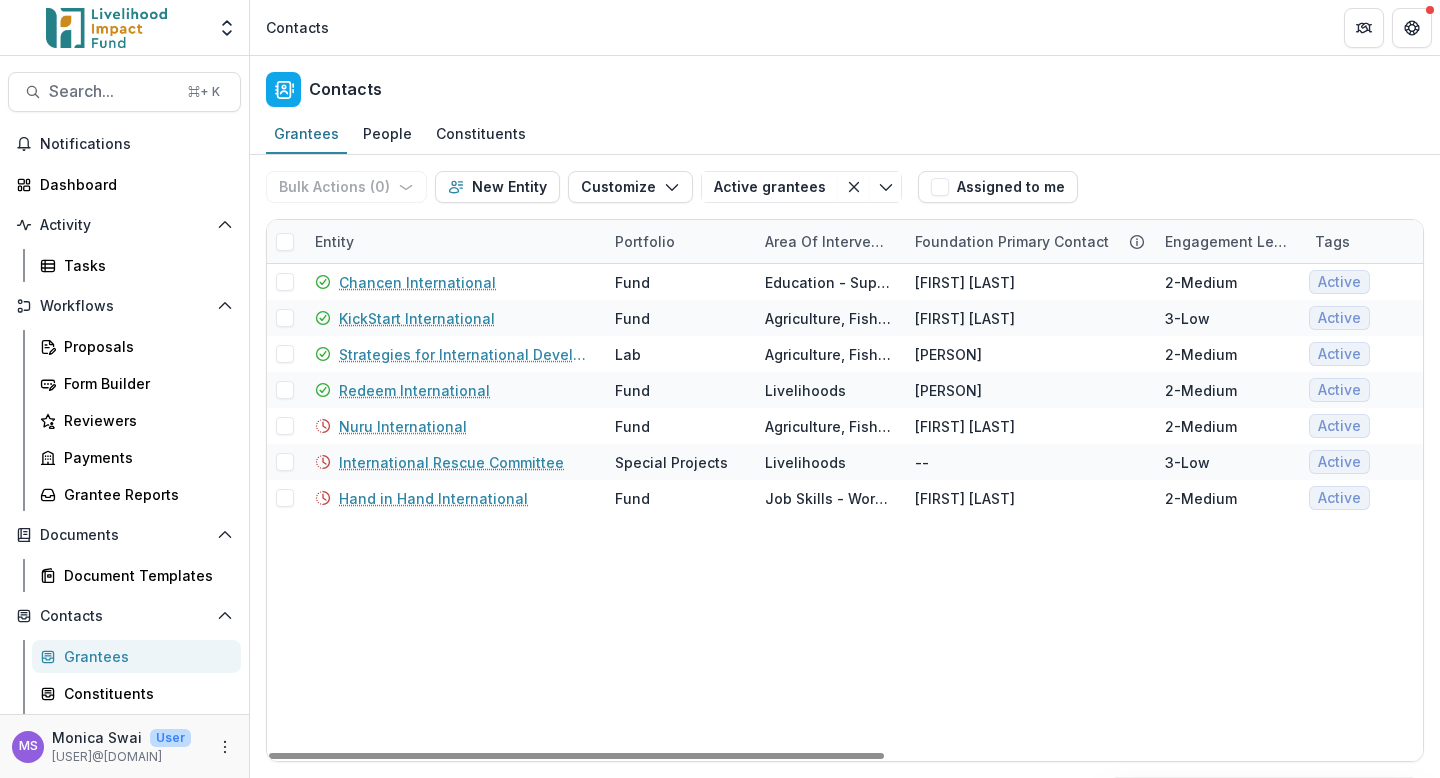 click on "Entity" at bounding box center [453, 241] 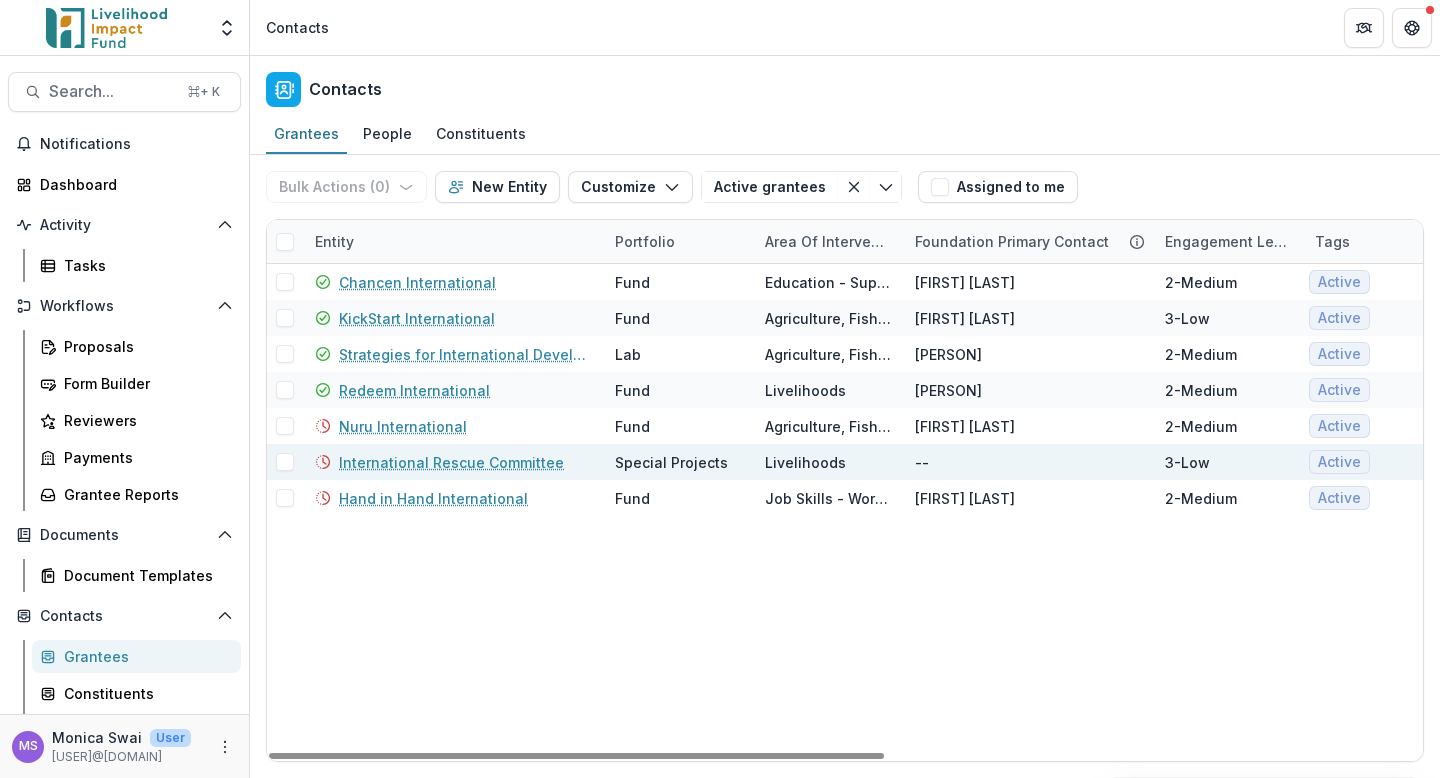 click on "International Rescue Committee" at bounding box center (451, 462) 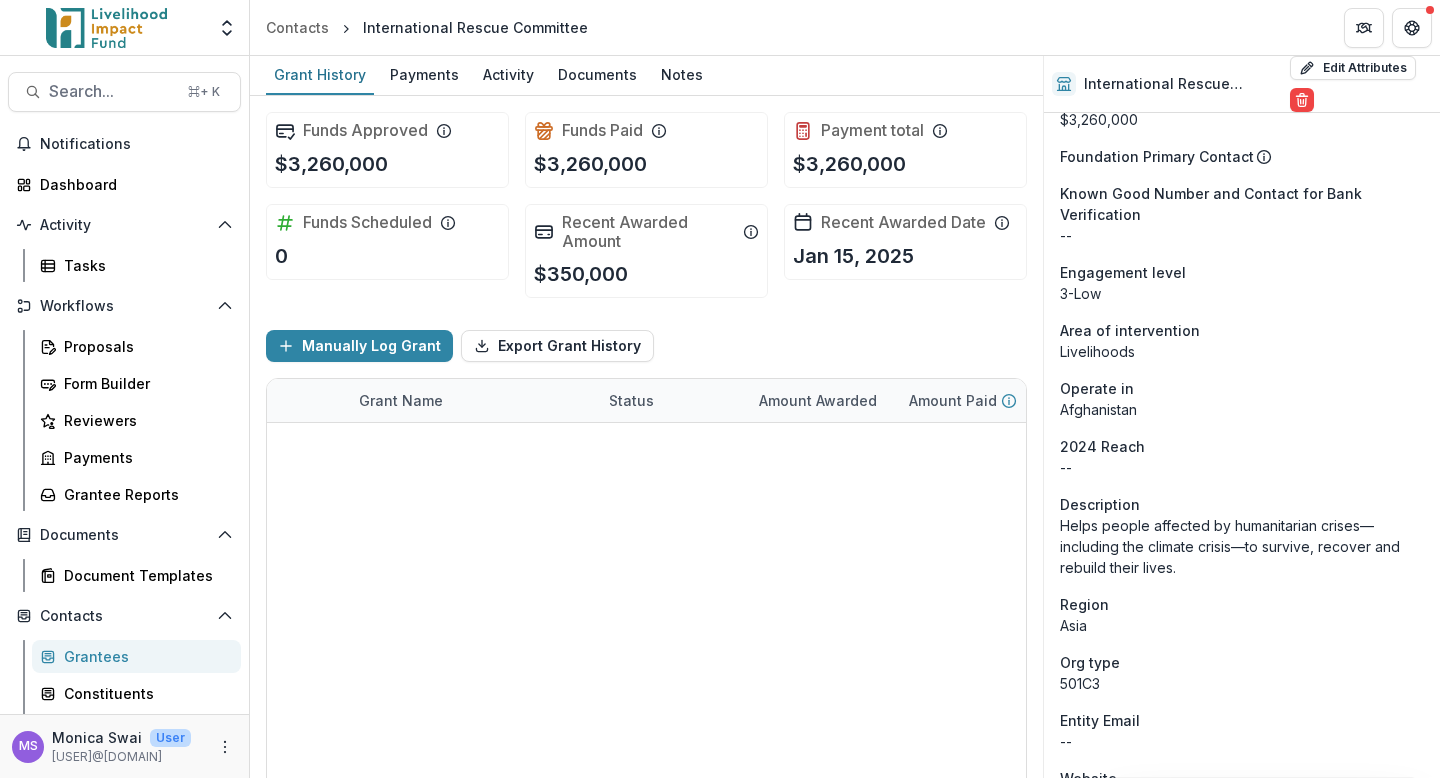 scroll, scrollTop: 319, scrollLeft: 0, axis: vertical 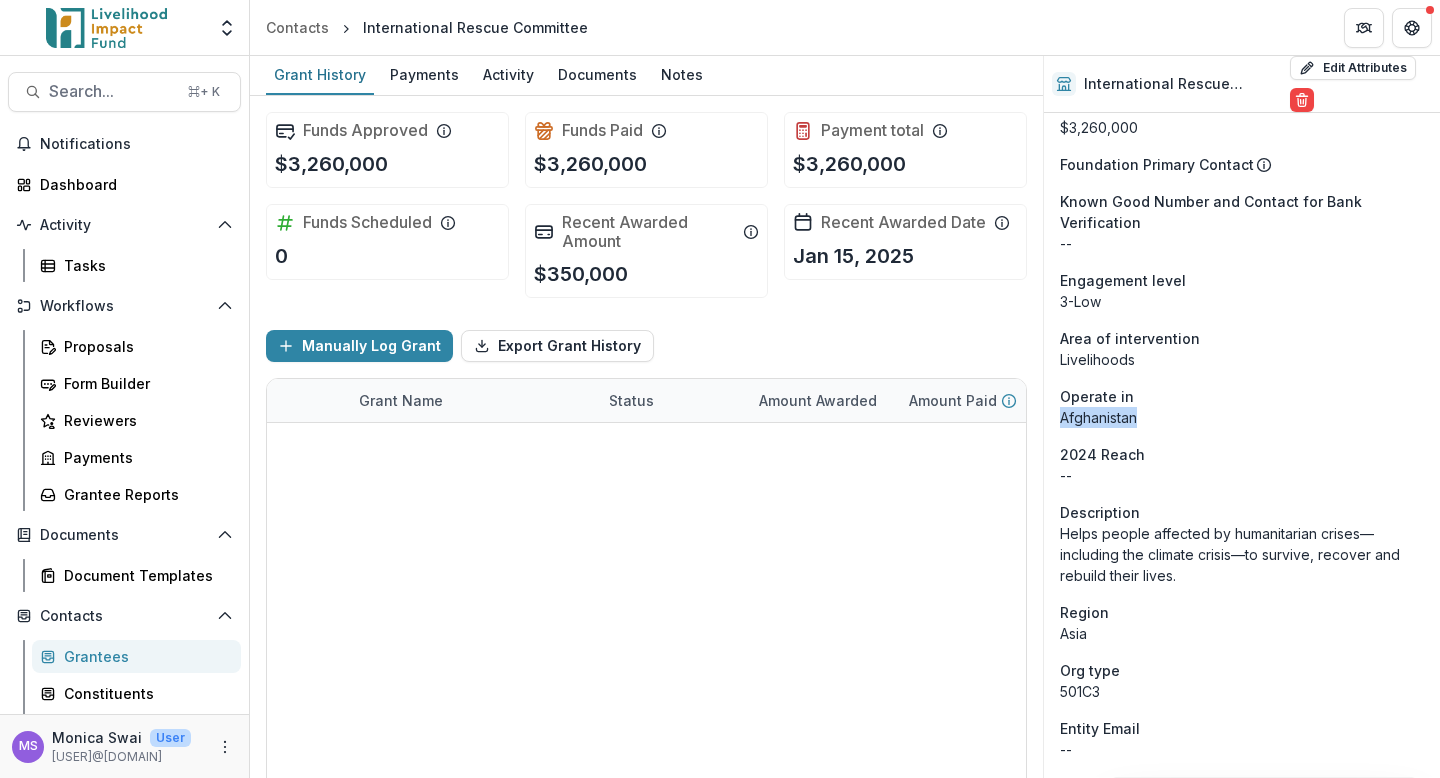 drag, startPoint x: 1146, startPoint y: 417, endPoint x: 1057, endPoint y: 412, distance: 89.140335 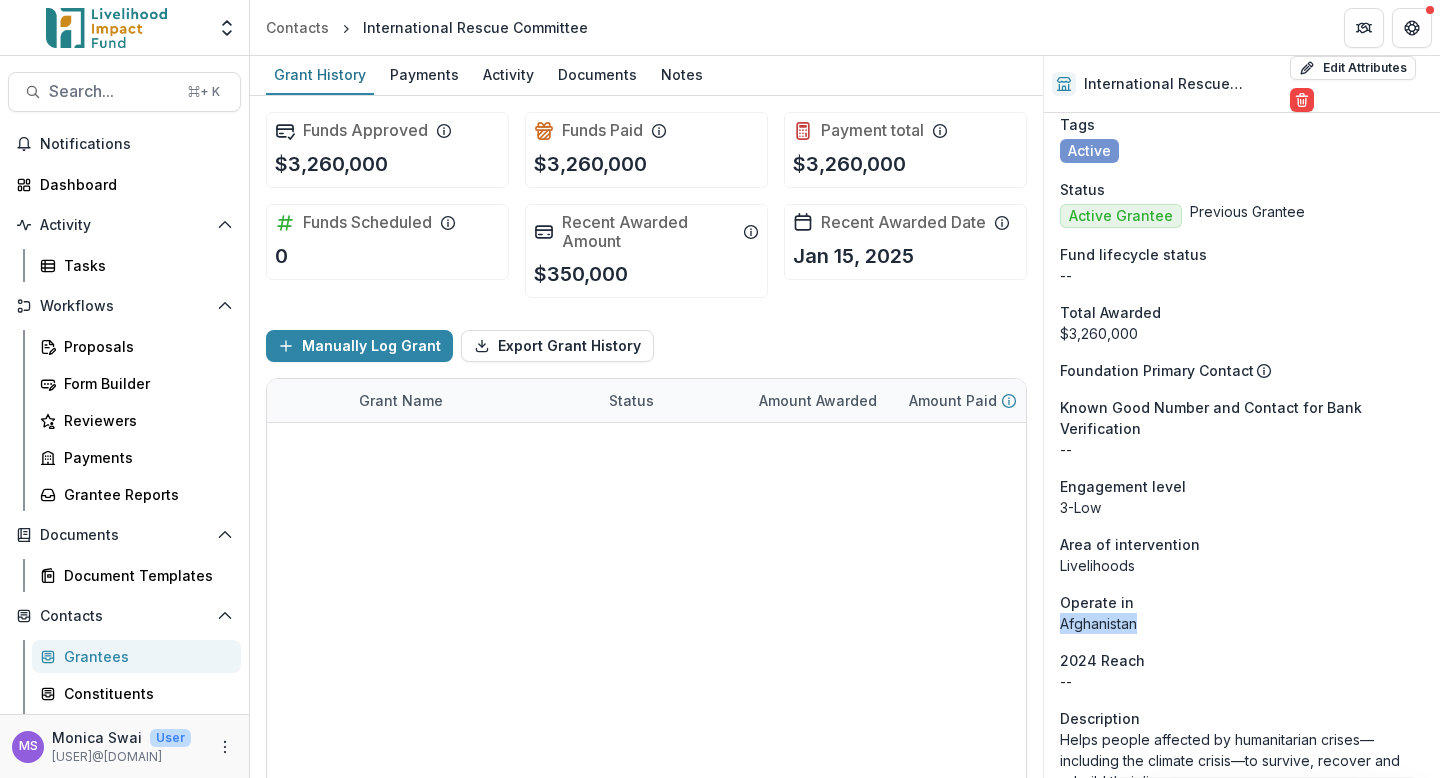 scroll, scrollTop: 0, scrollLeft: 0, axis: both 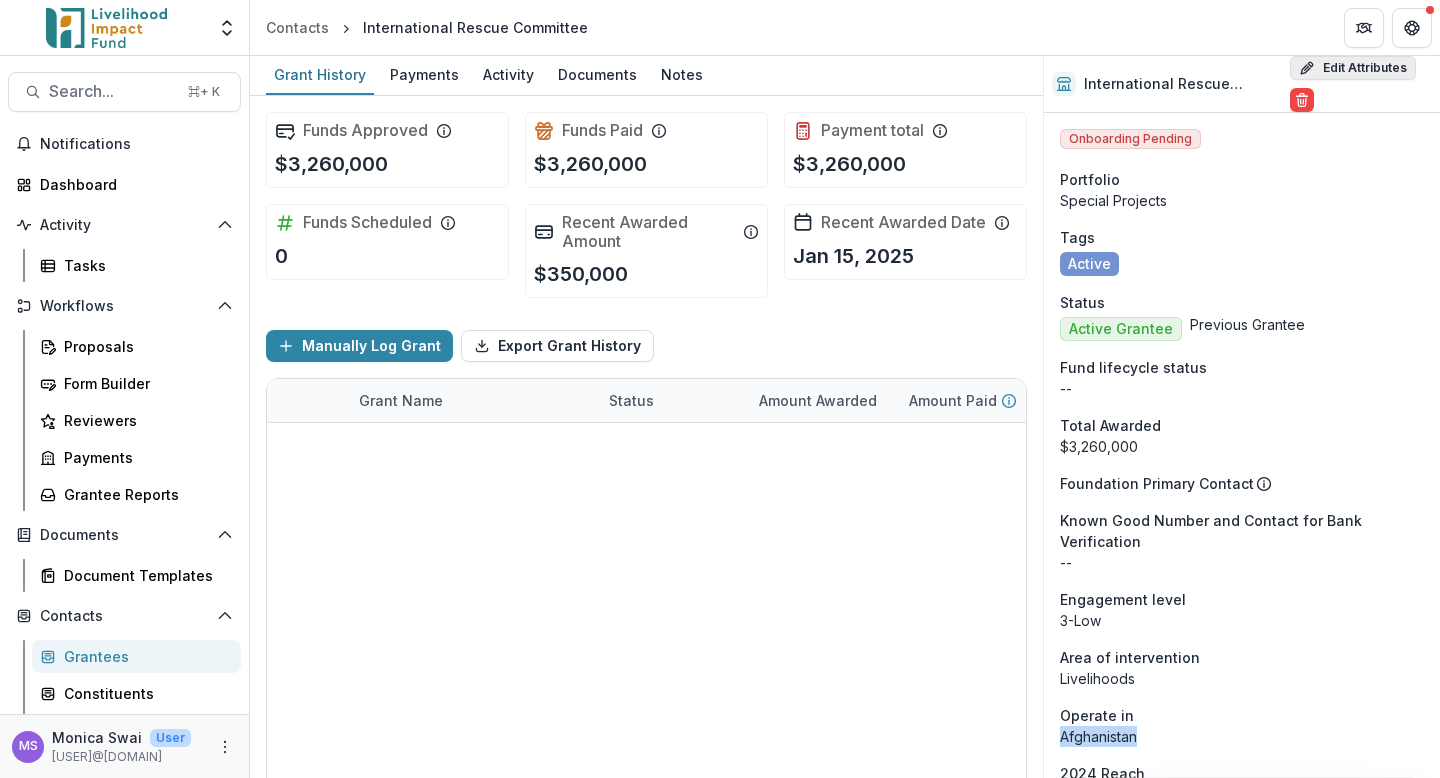 click on "Edit Attributes" at bounding box center (1353, 68) 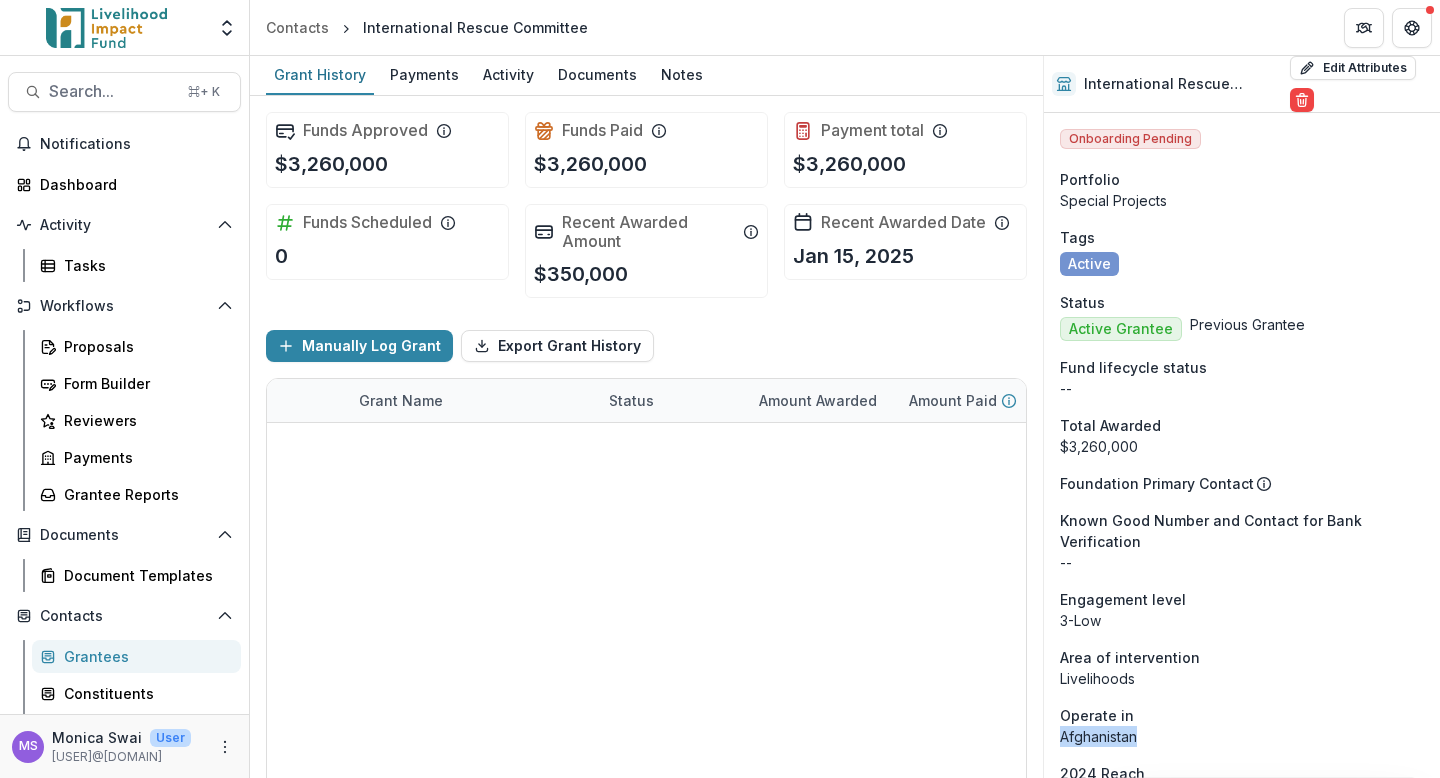 scroll, scrollTop: 3079, scrollLeft: 0, axis: vertical 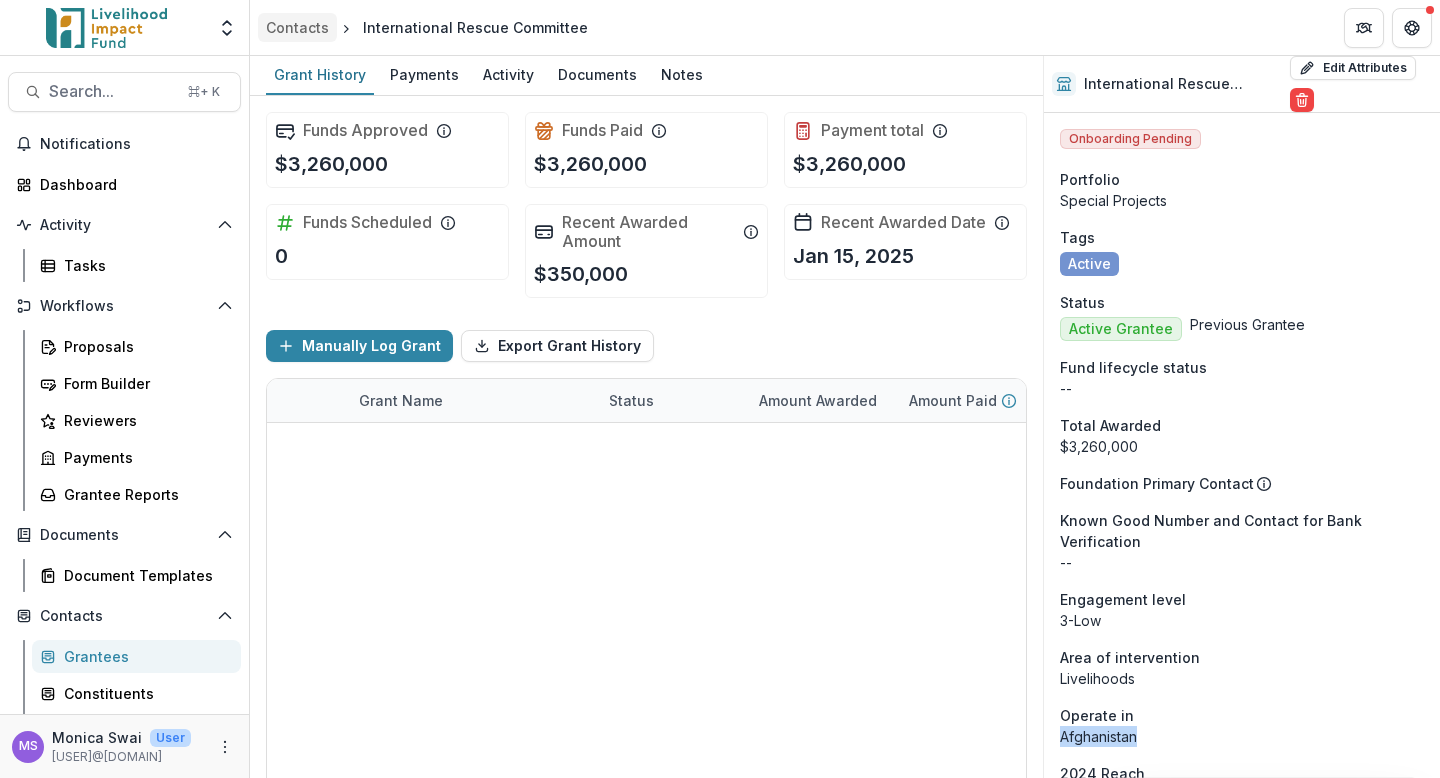 click on "Contacts" at bounding box center [297, 27] 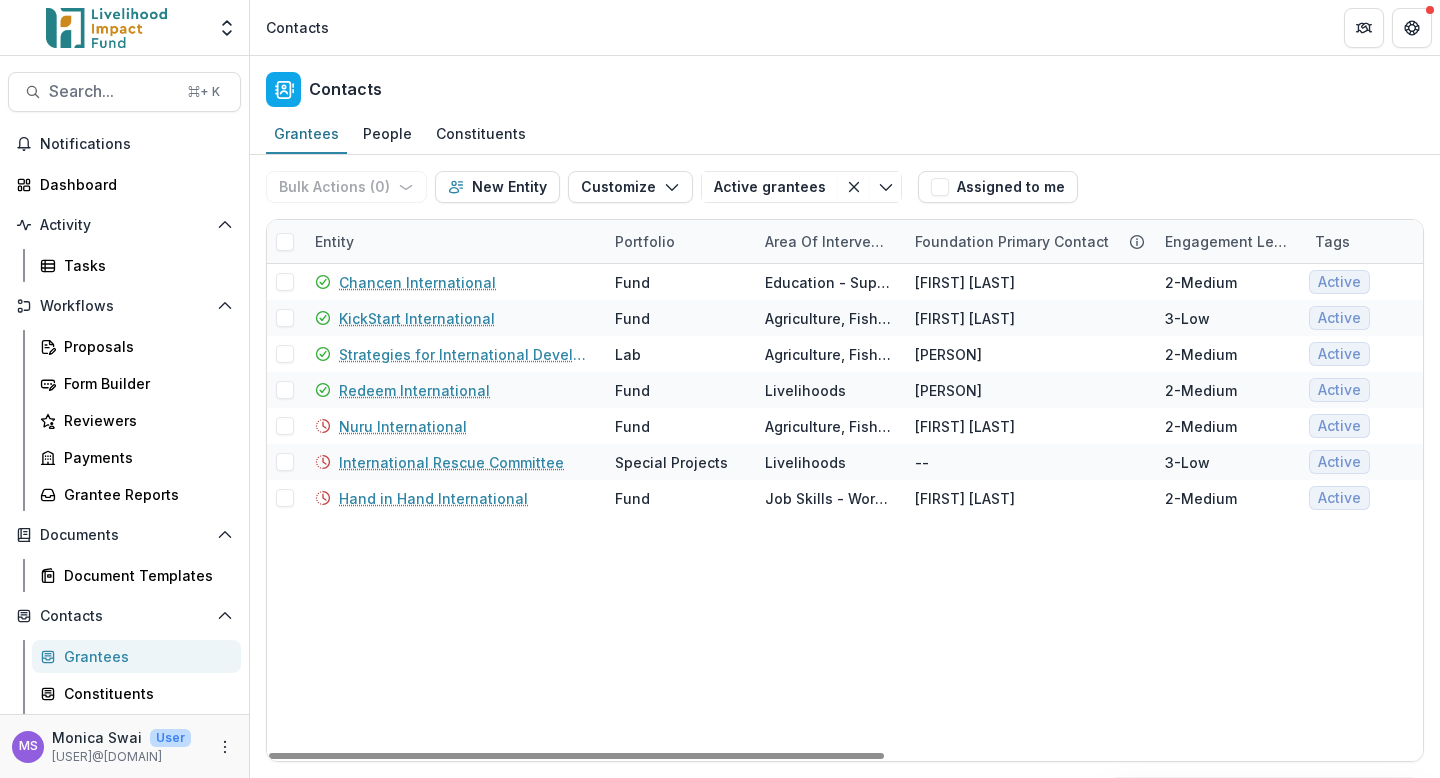 click on "Entity" at bounding box center (453, 241) 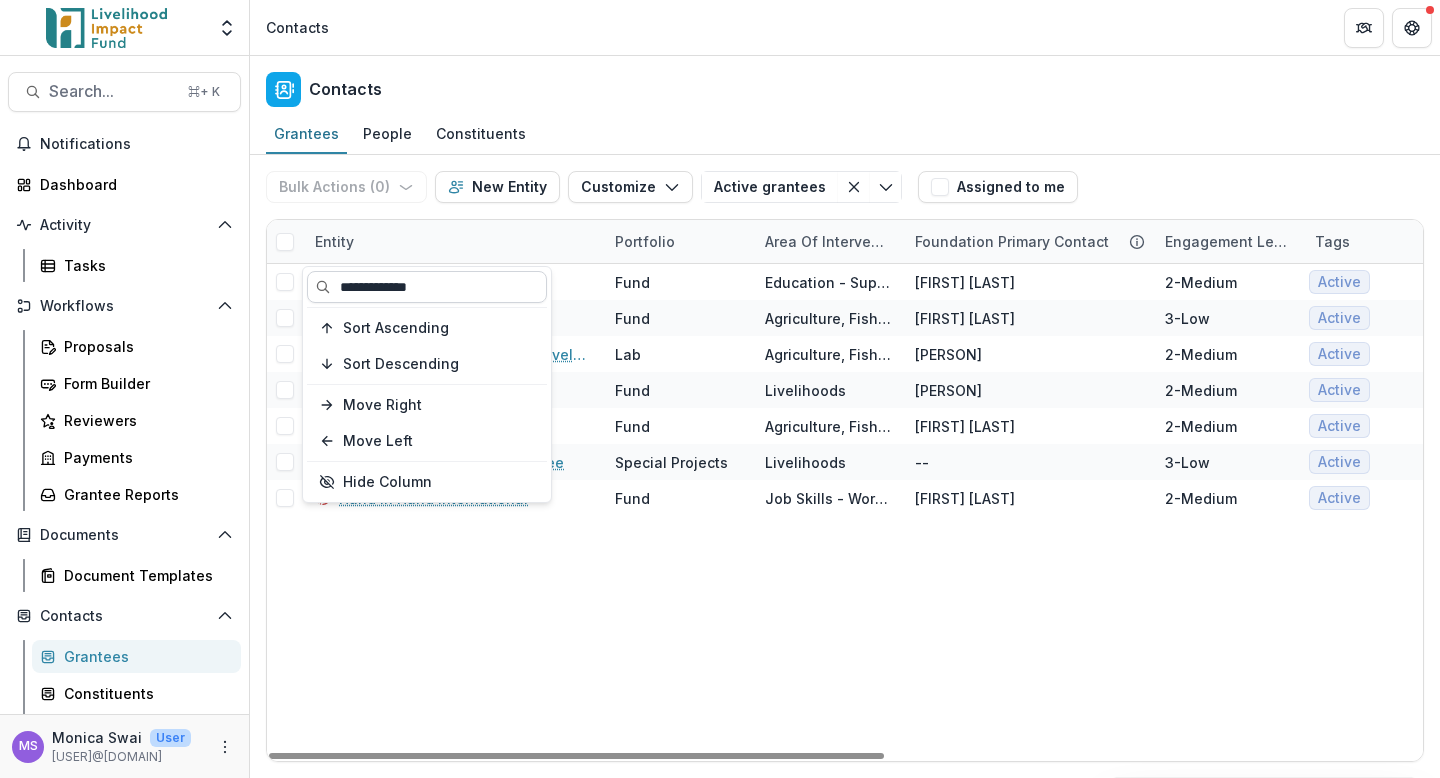 click on "**********" at bounding box center [427, 287] 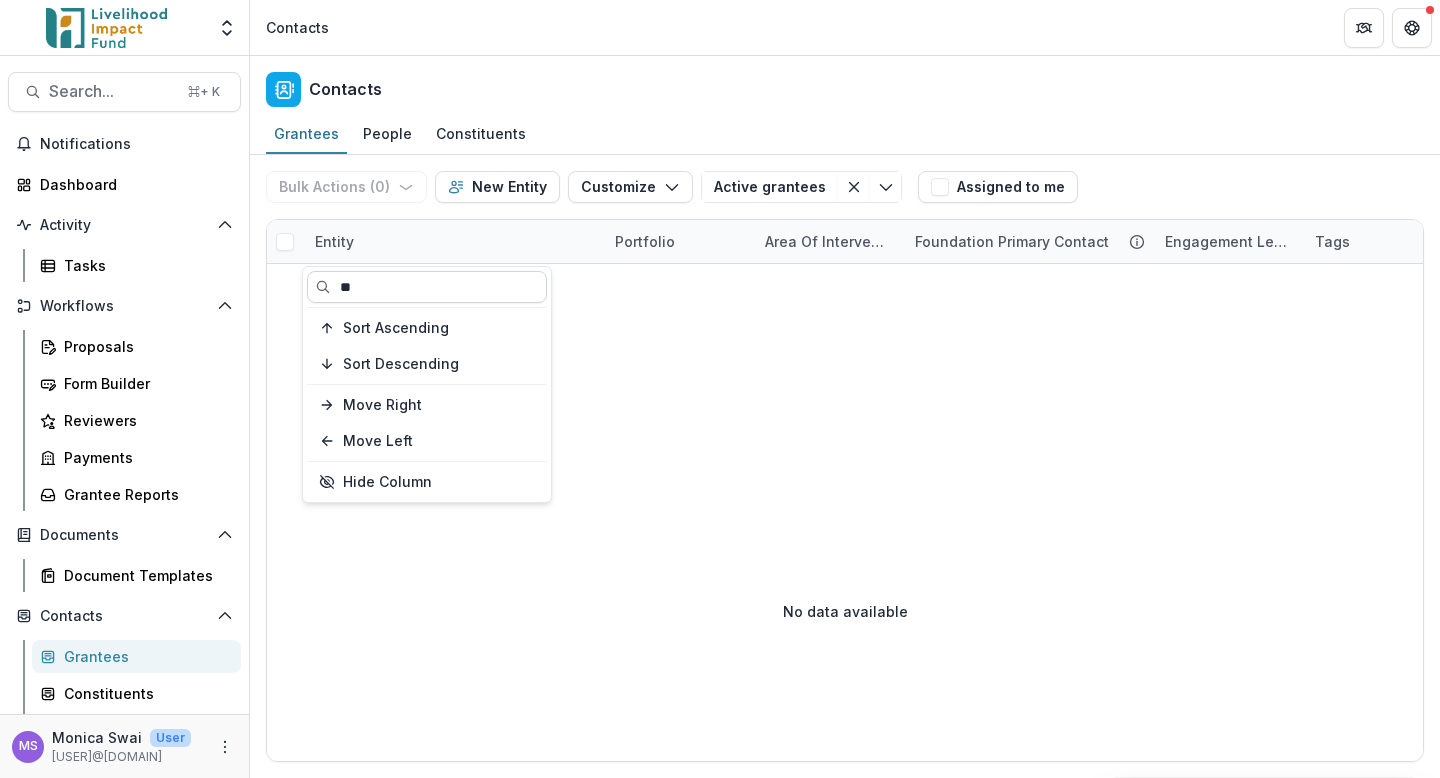 type on "*" 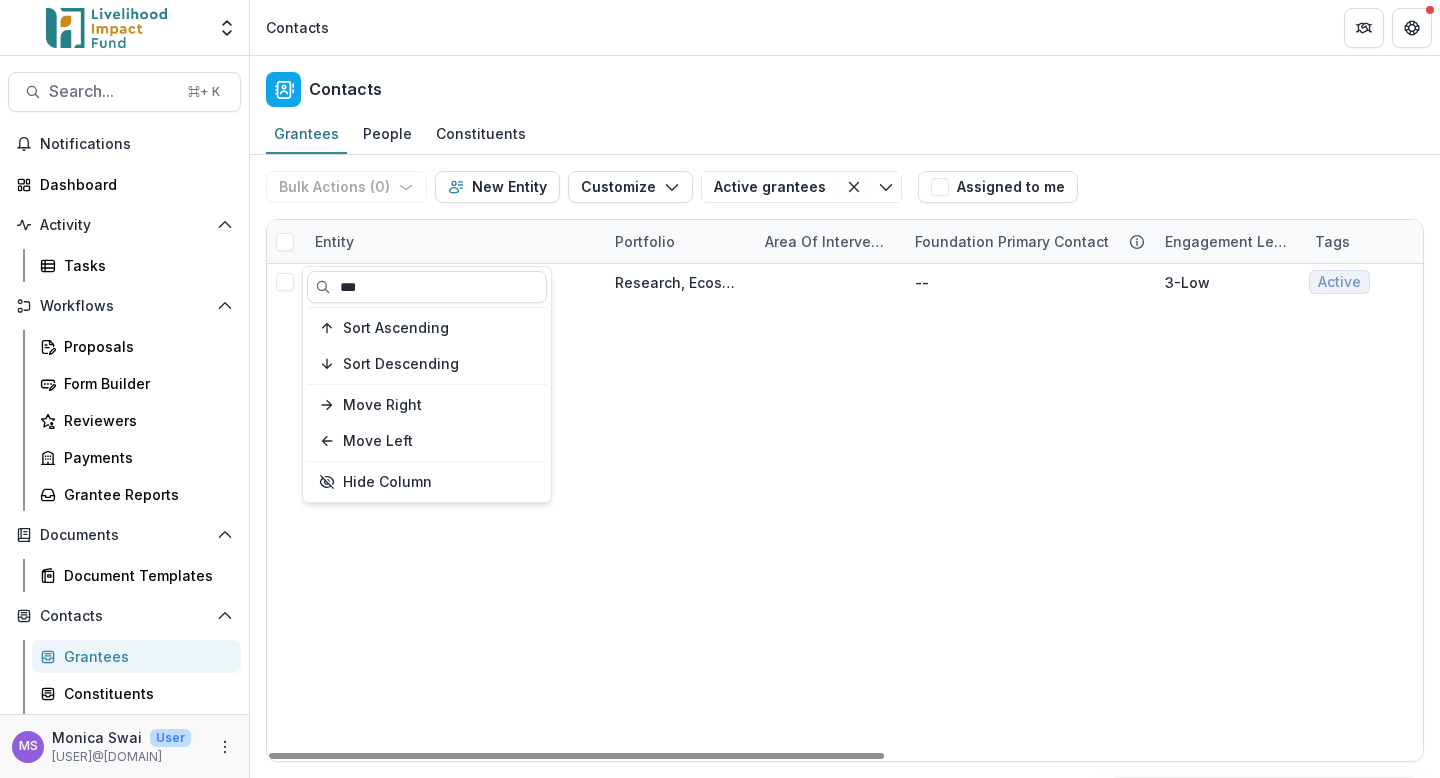 type on "***" 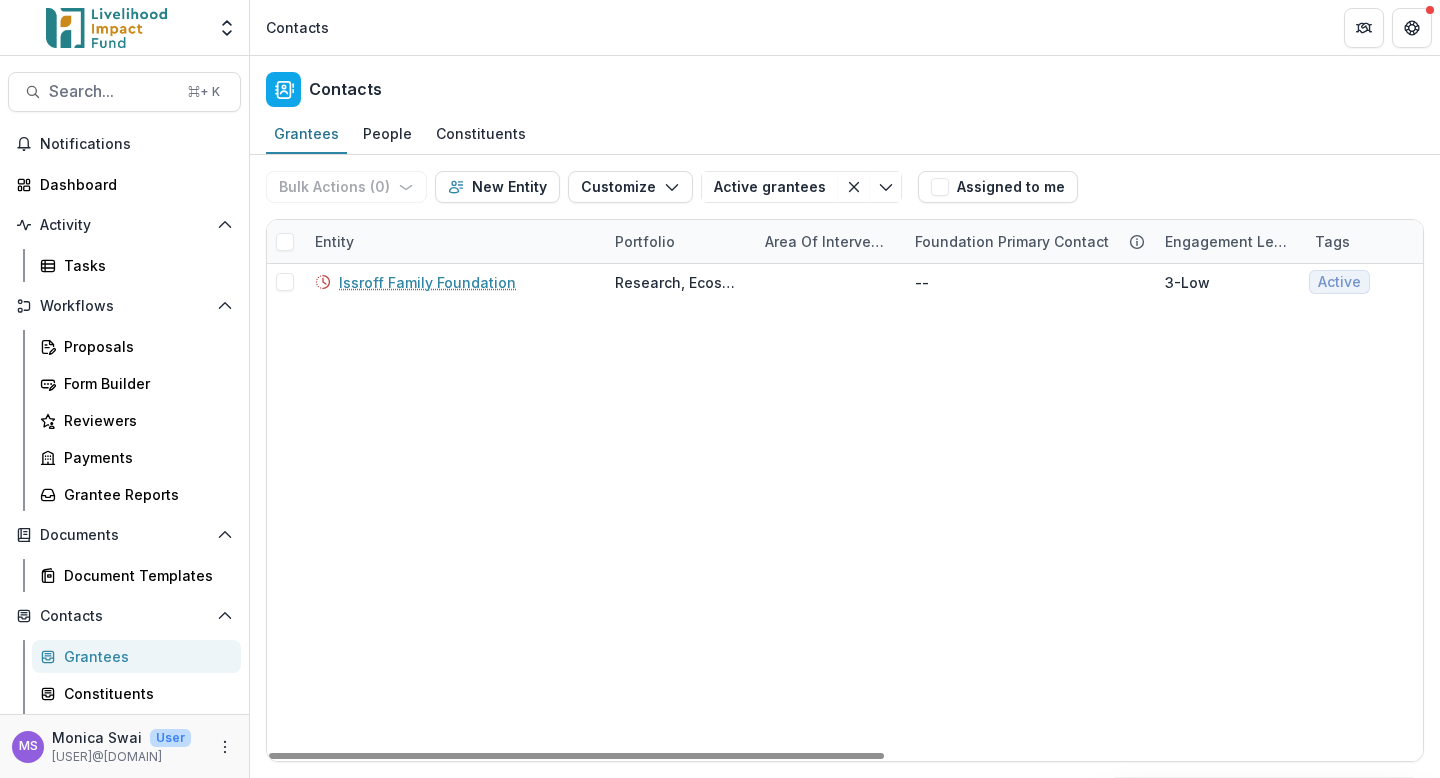 click on "Issroff Family Foundation Research, Ecosystem & Regrantors -- 3-Low Active Active Grantee $270,000 Global Lisa I" at bounding box center (1350, 512) 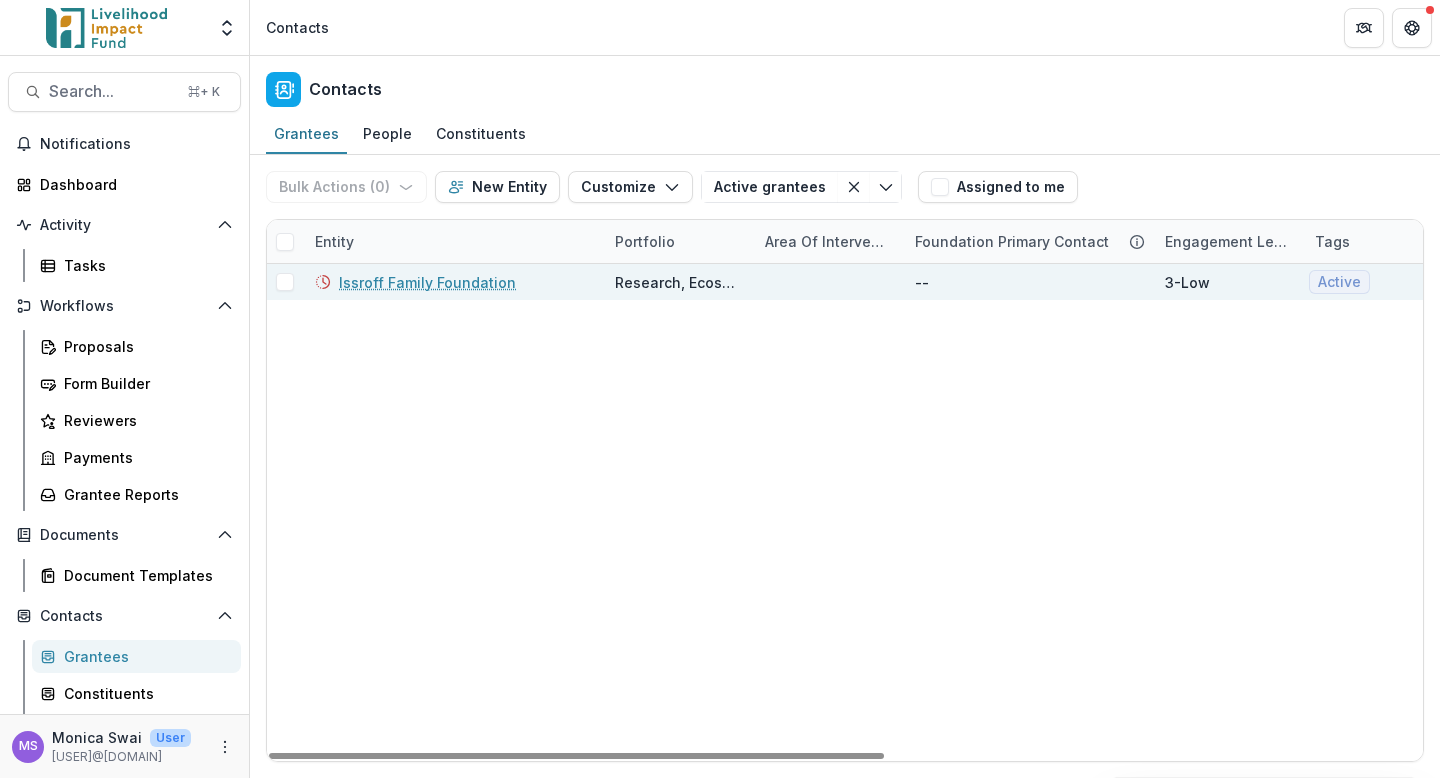 click on "Issroff Family Foundation" at bounding box center [427, 282] 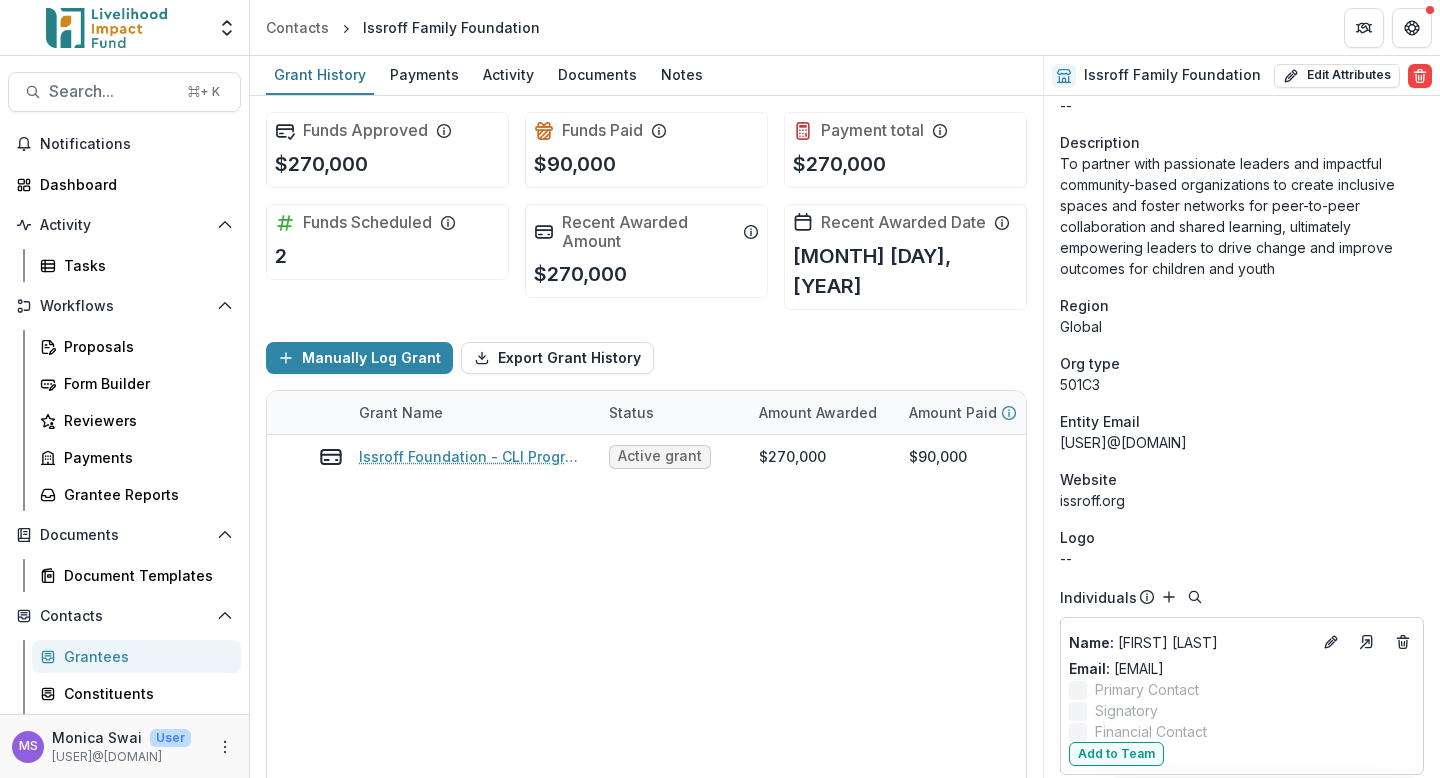scroll, scrollTop: 673, scrollLeft: 0, axis: vertical 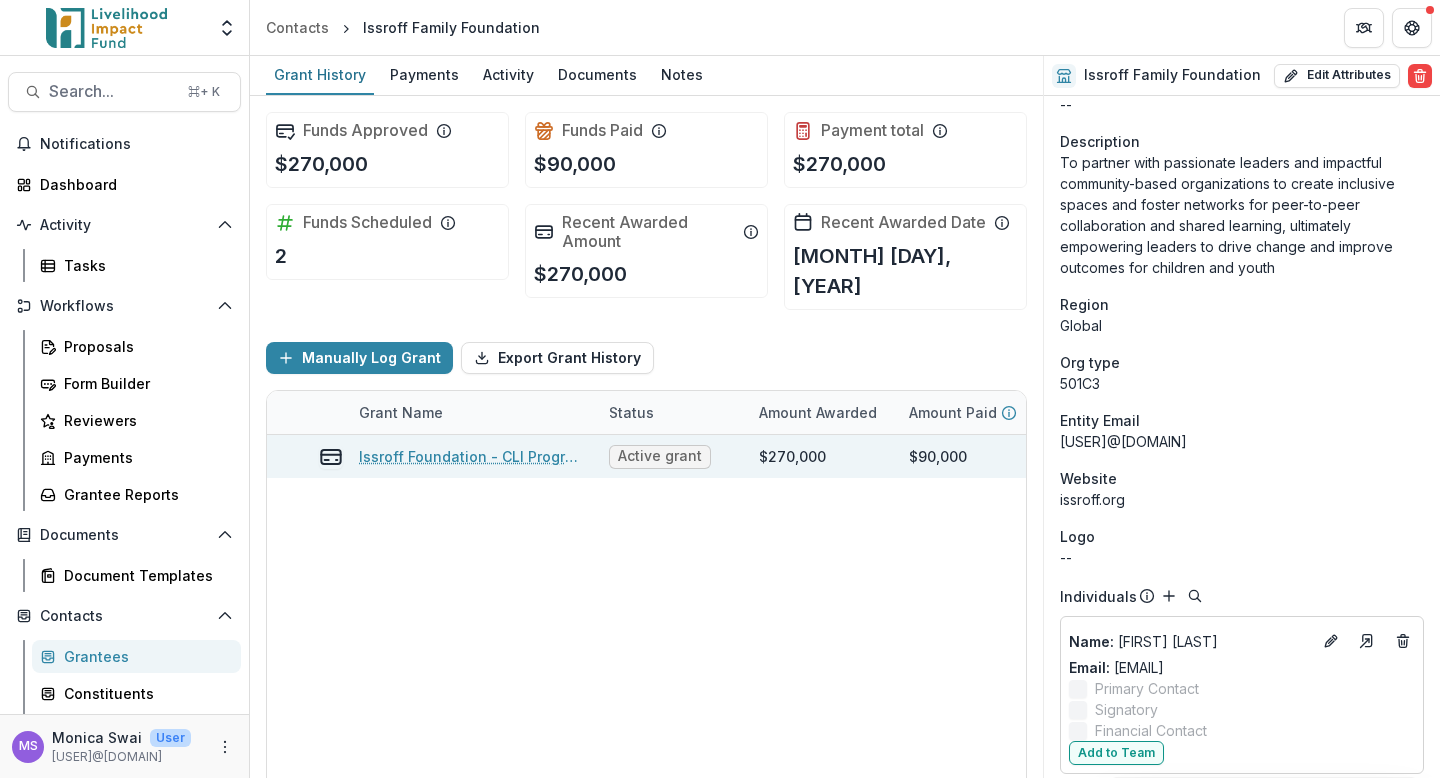 click on "Issroff Foundation - CLI Program 2025" at bounding box center [472, 456] 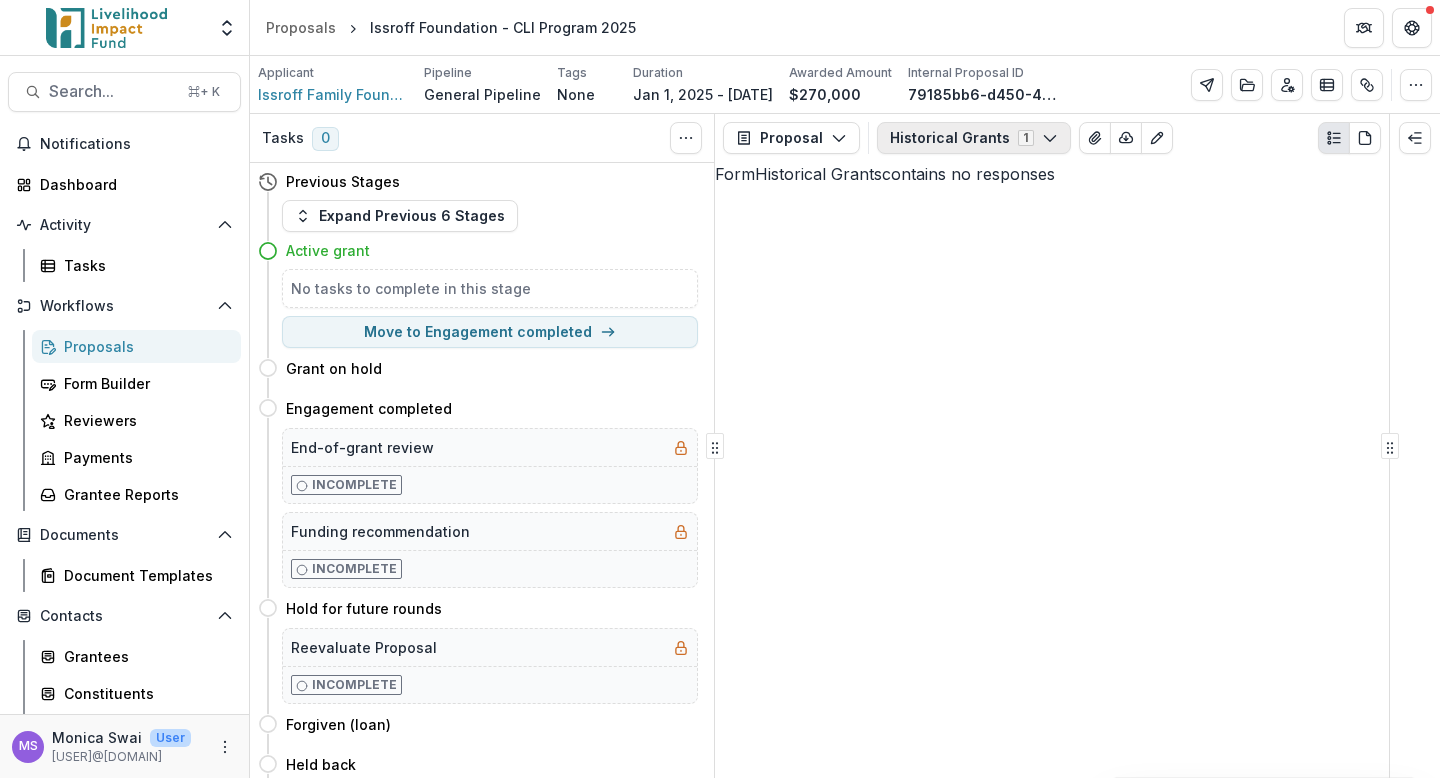 click 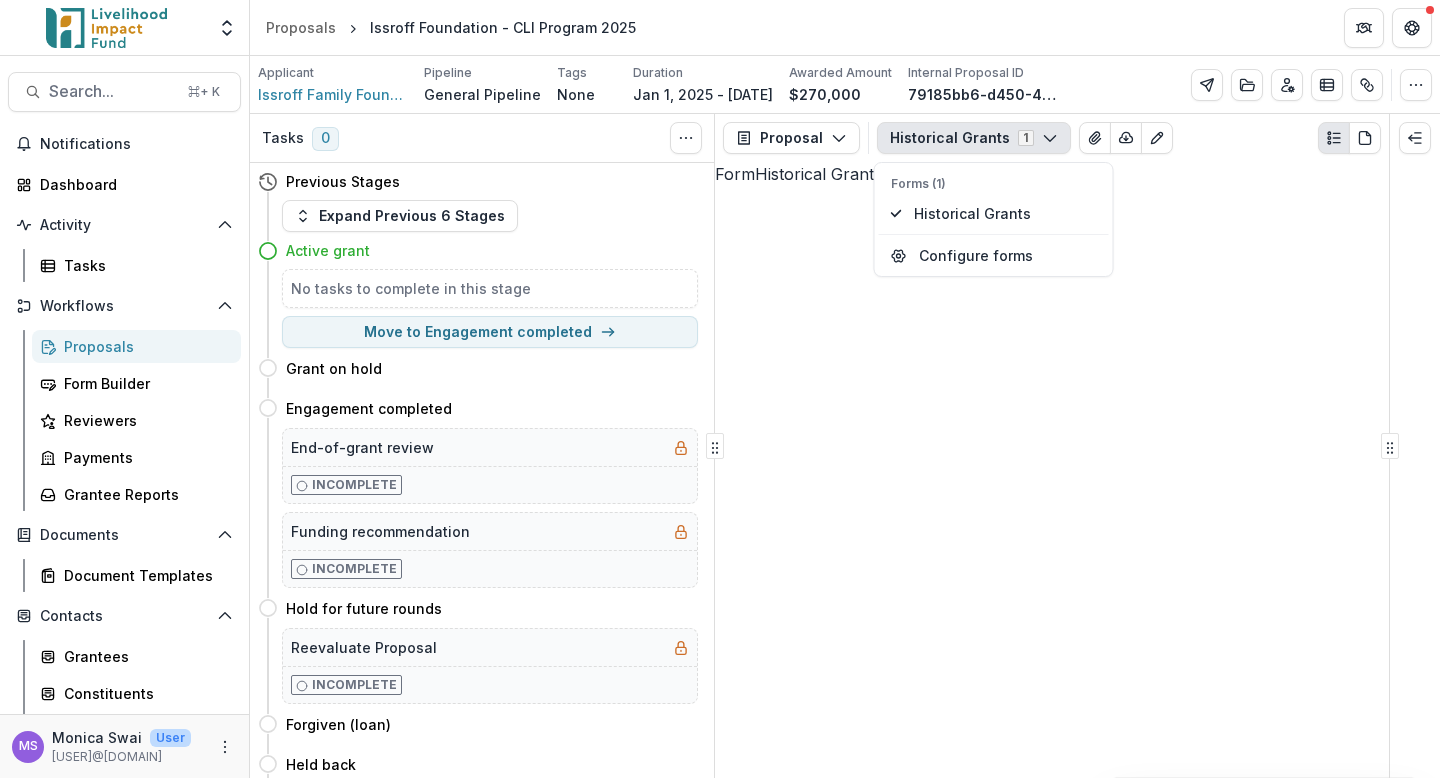 click 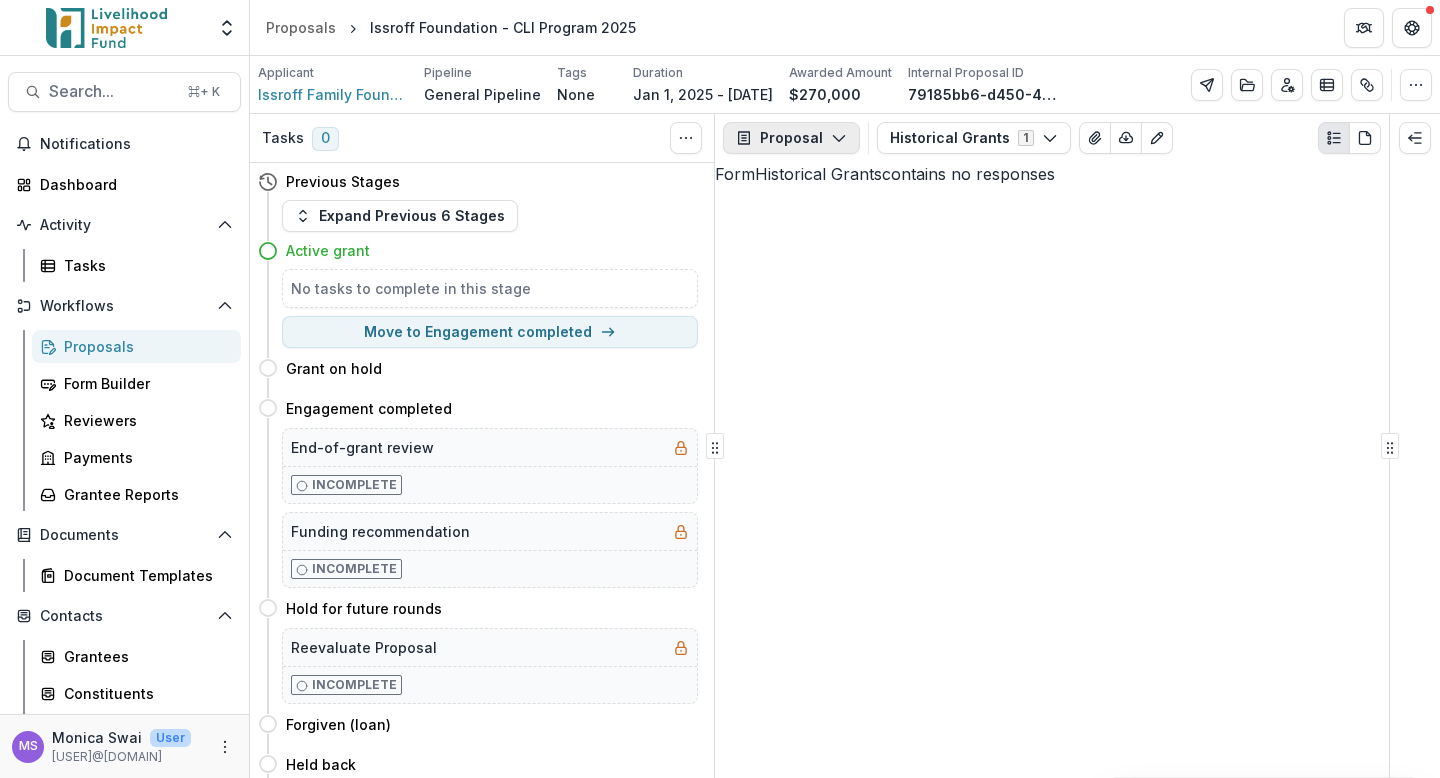 click 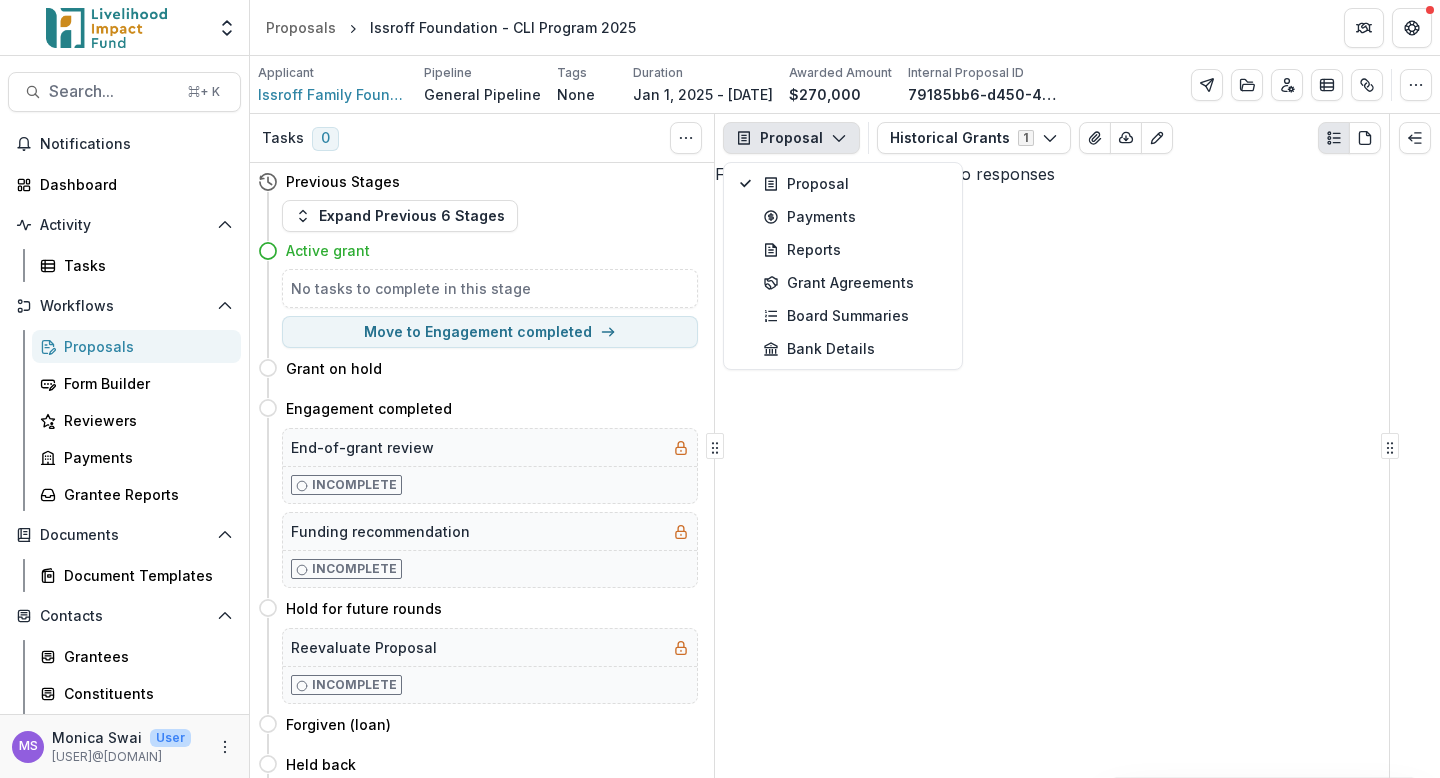click 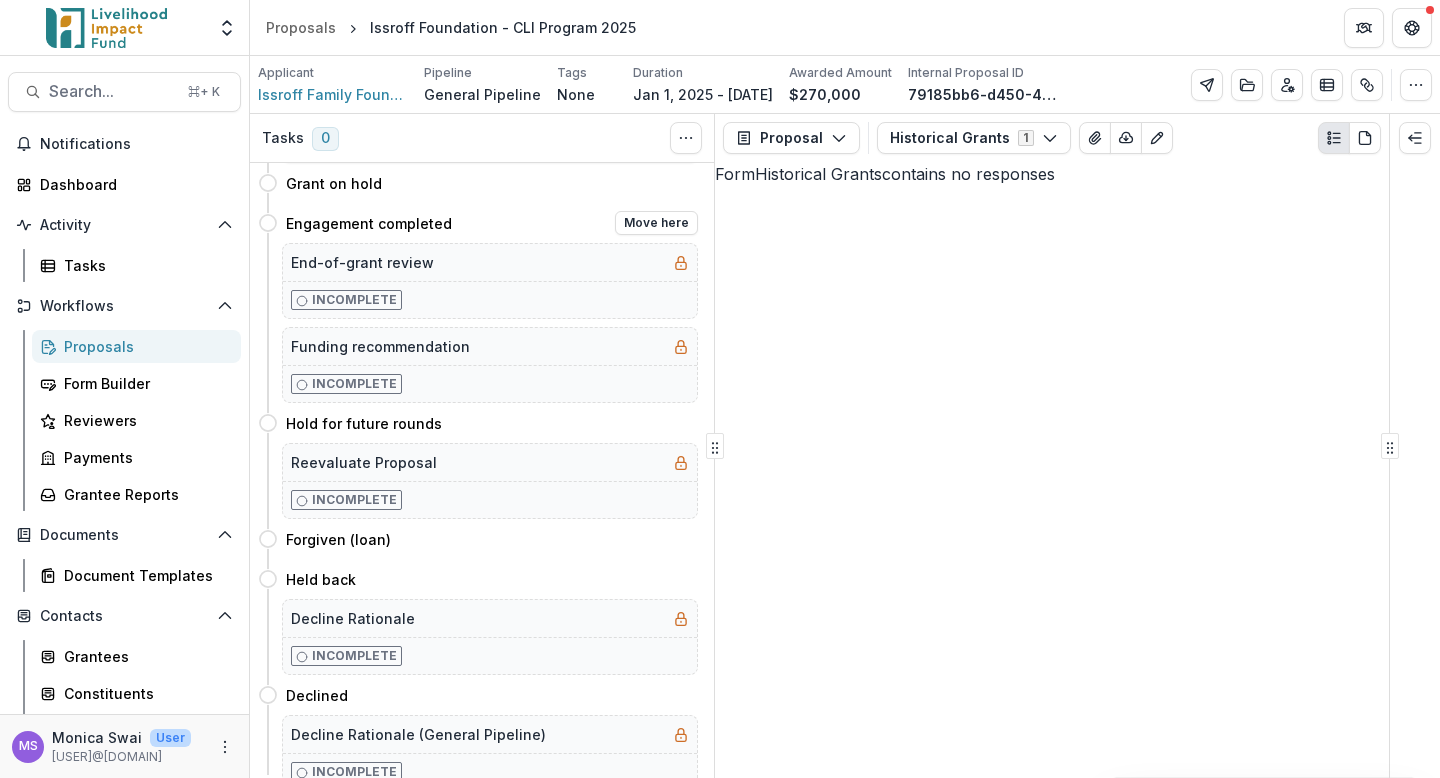 scroll, scrollTop: 0, scrollLeft: 0, axis: both 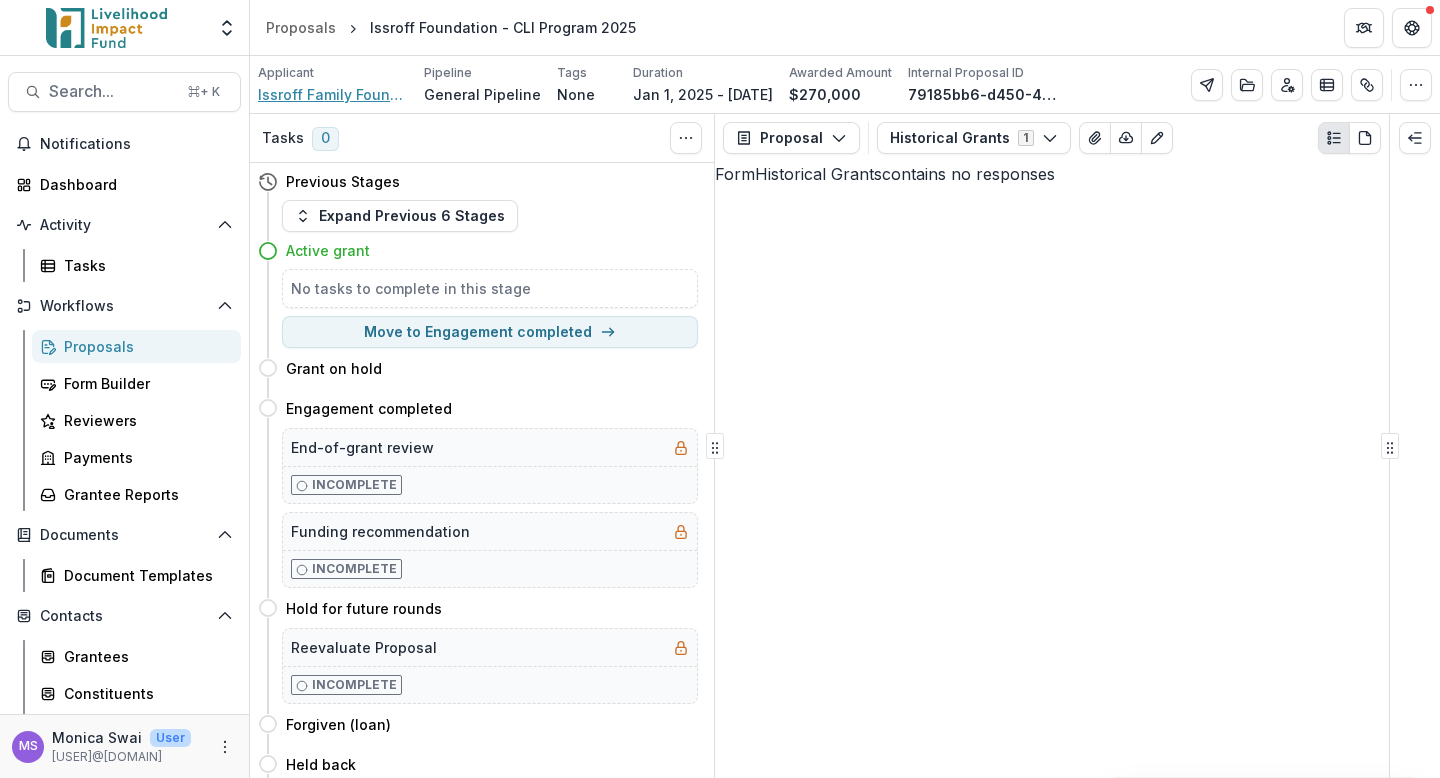 click on "Issroff Family Foundation" at bounding box center [333, 94] 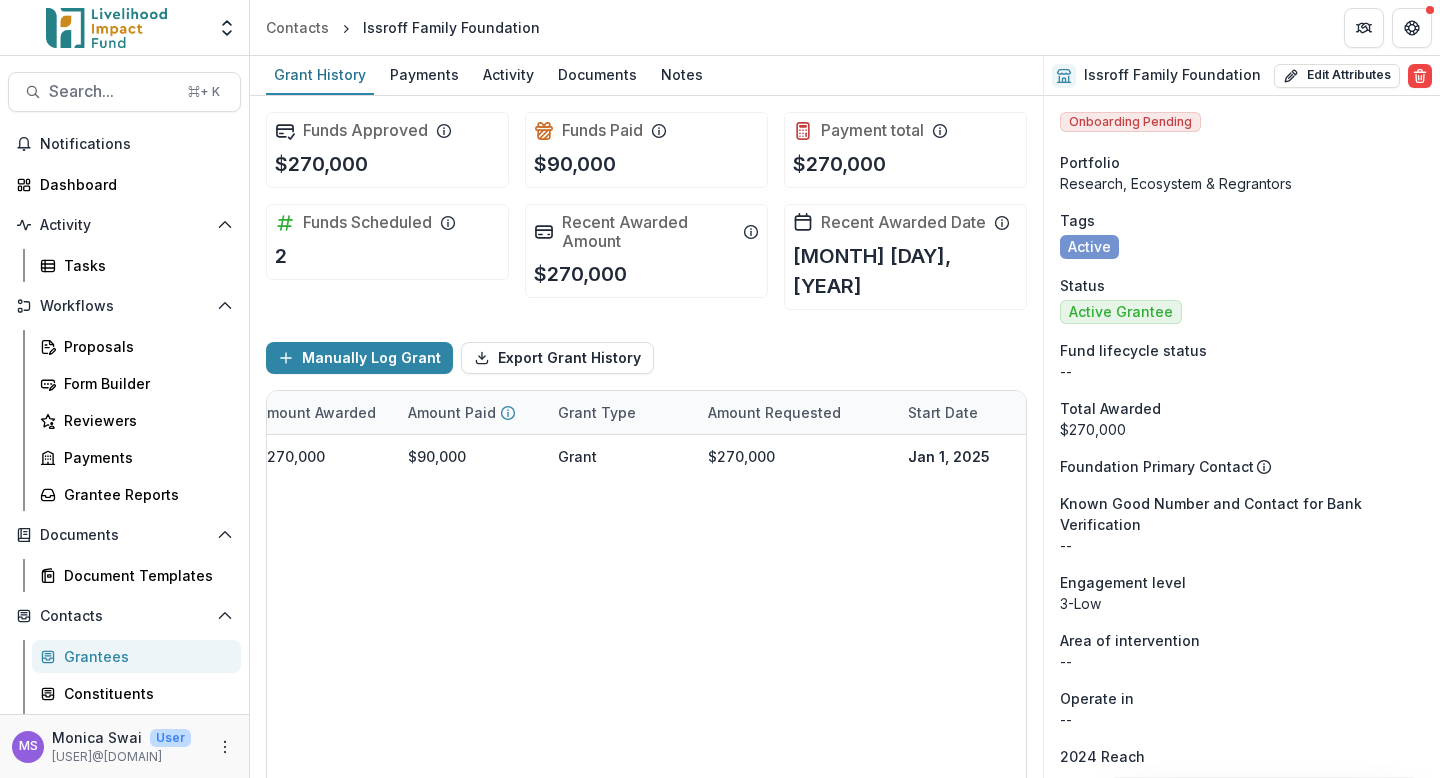 scroll, scrollTop: 0, scrollLeft: 676, axis: horizontal 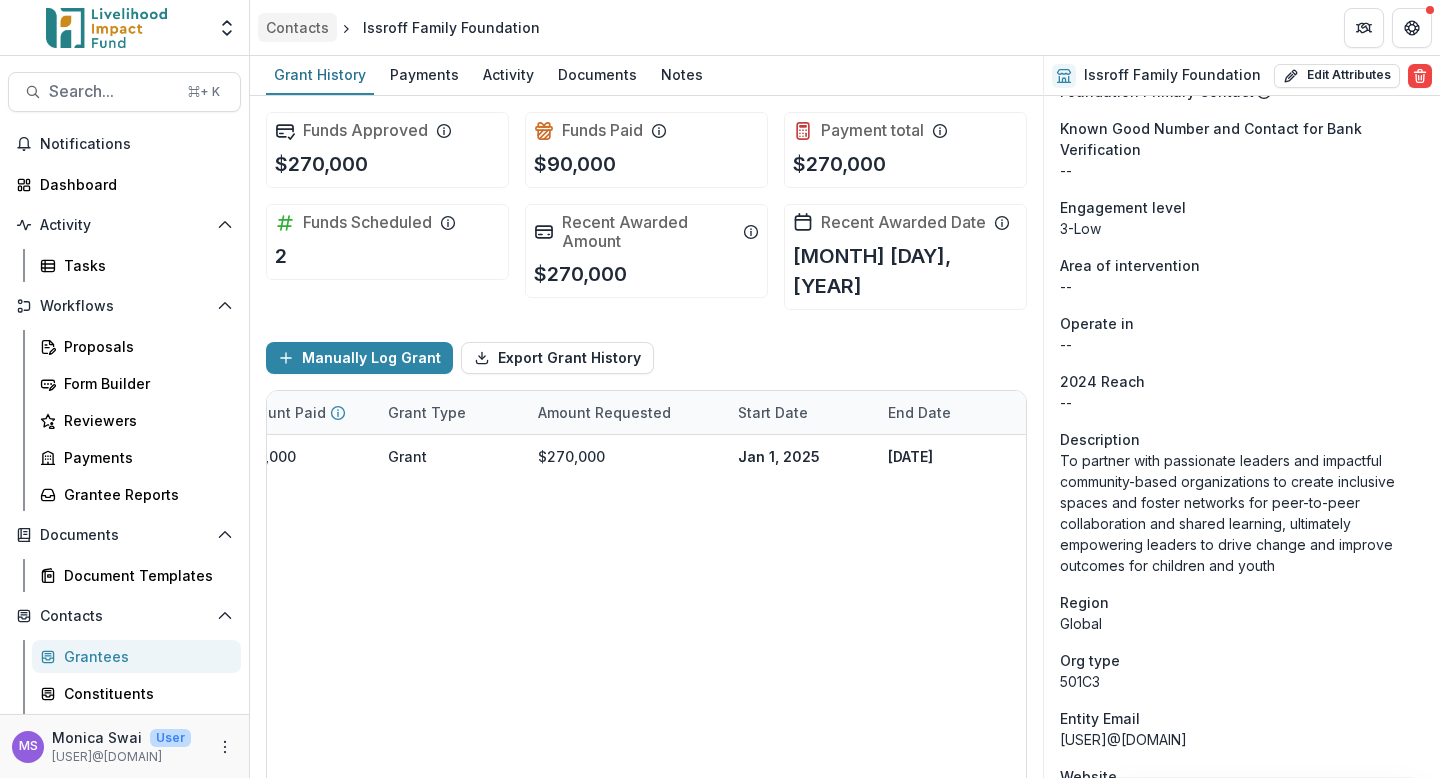 click on "Contacts" at bounding box center (297, 27) 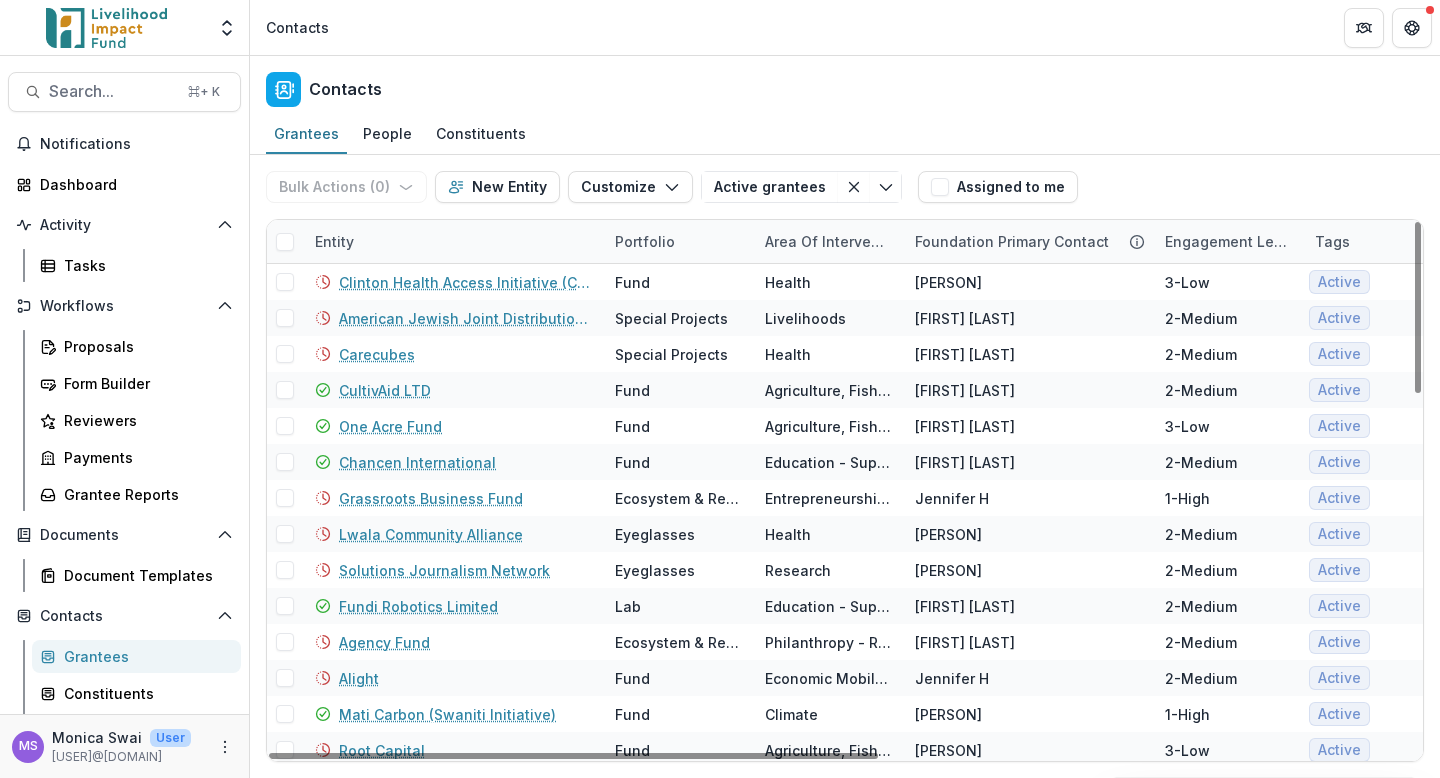 click on "Entity" at bounding box center [453, 241] 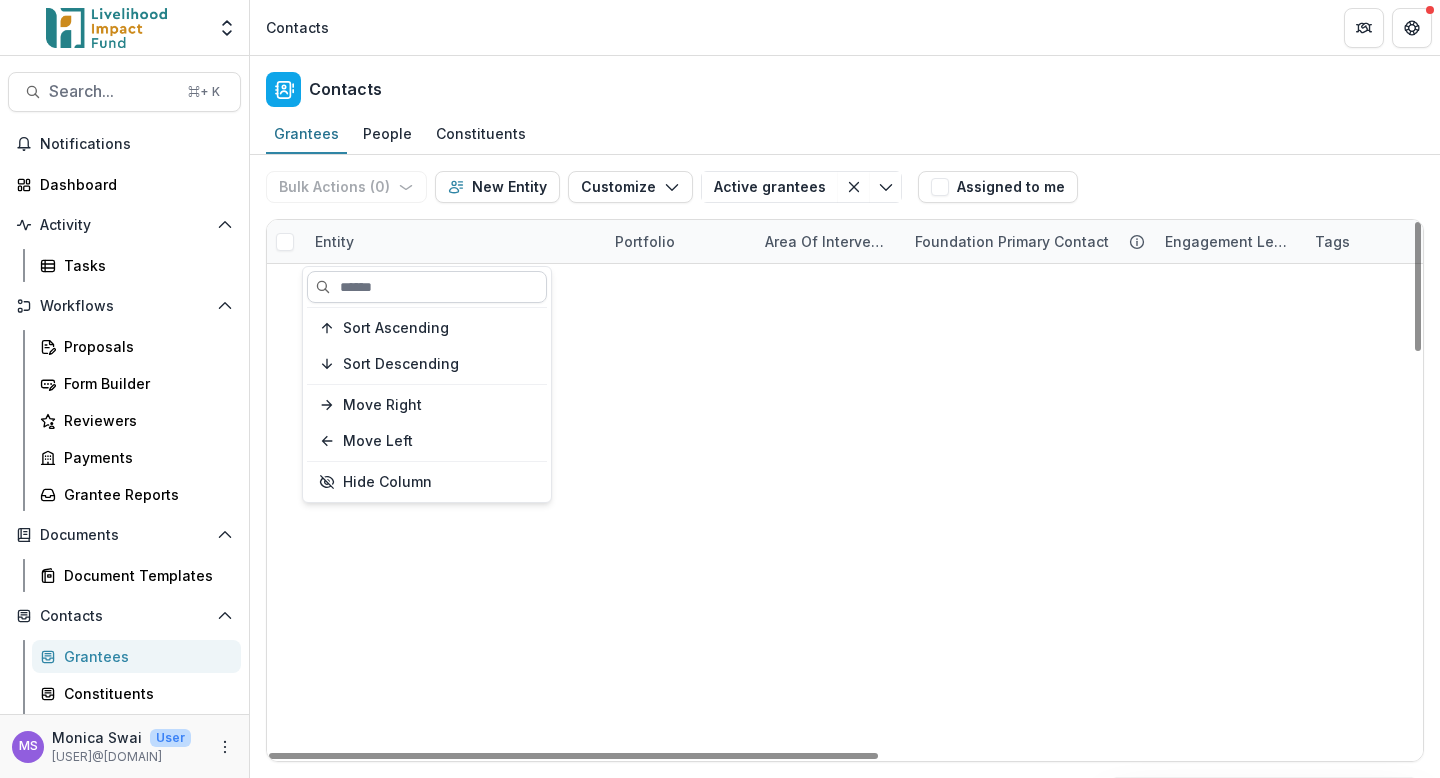 click at bounding box center [427, 287] 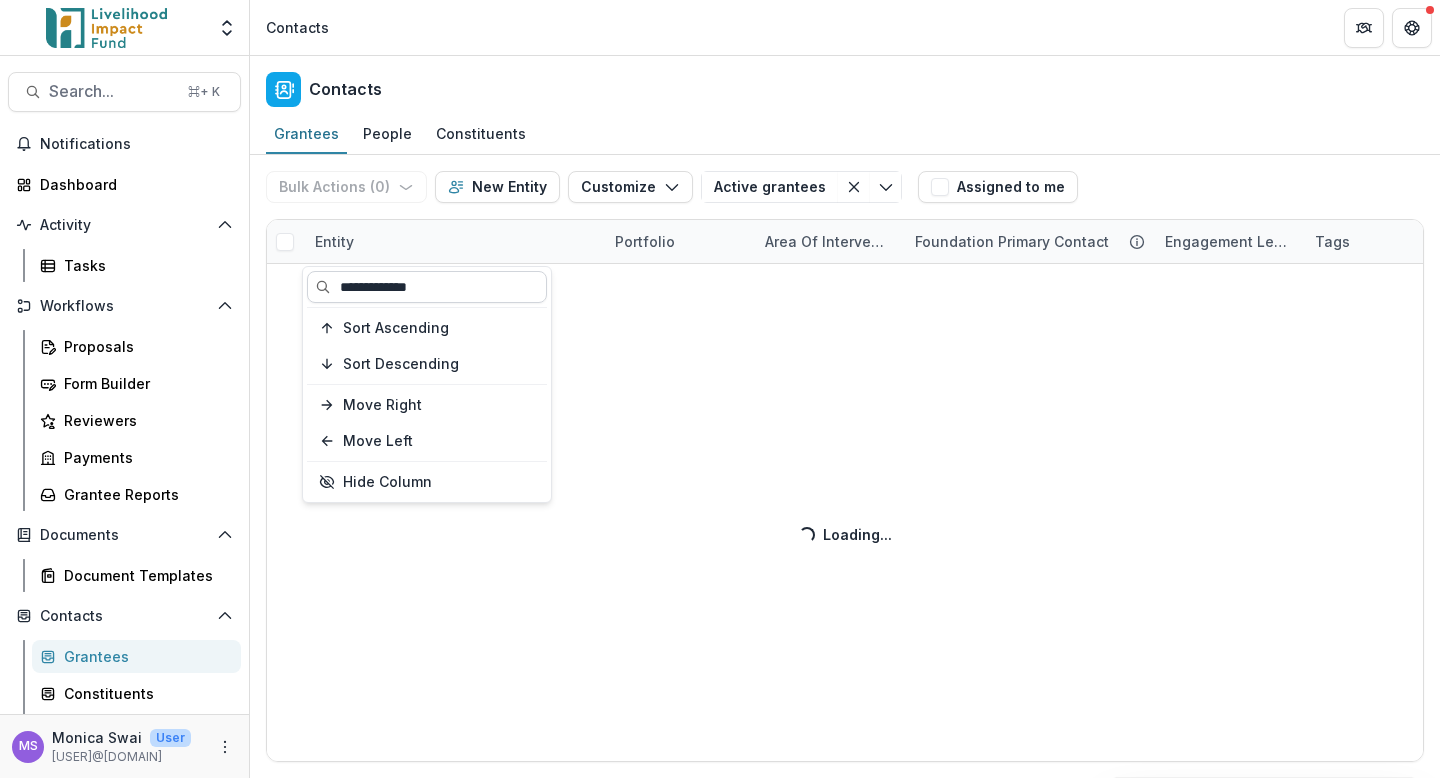 type on "**********" 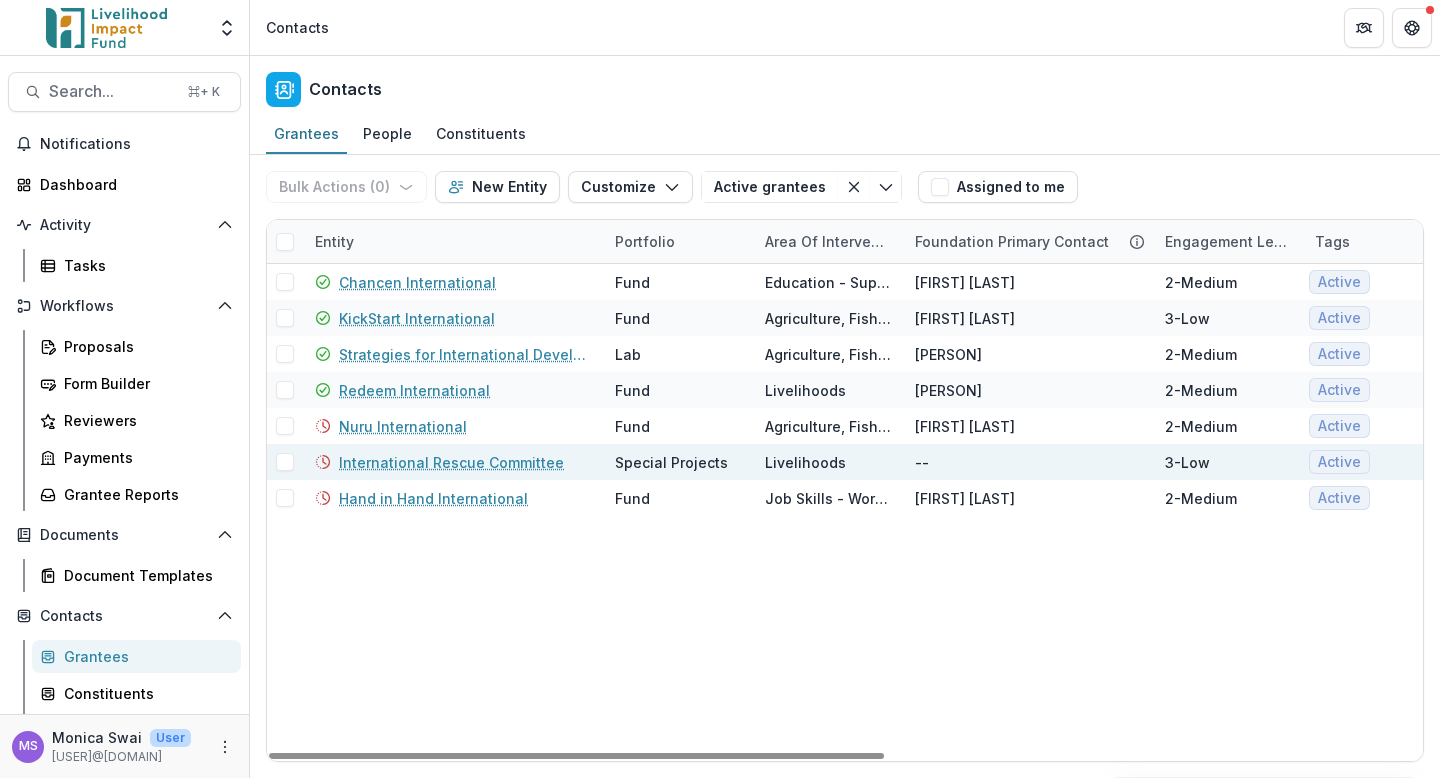 click on "International Rescue Committee" at bounding box center (451, 462) 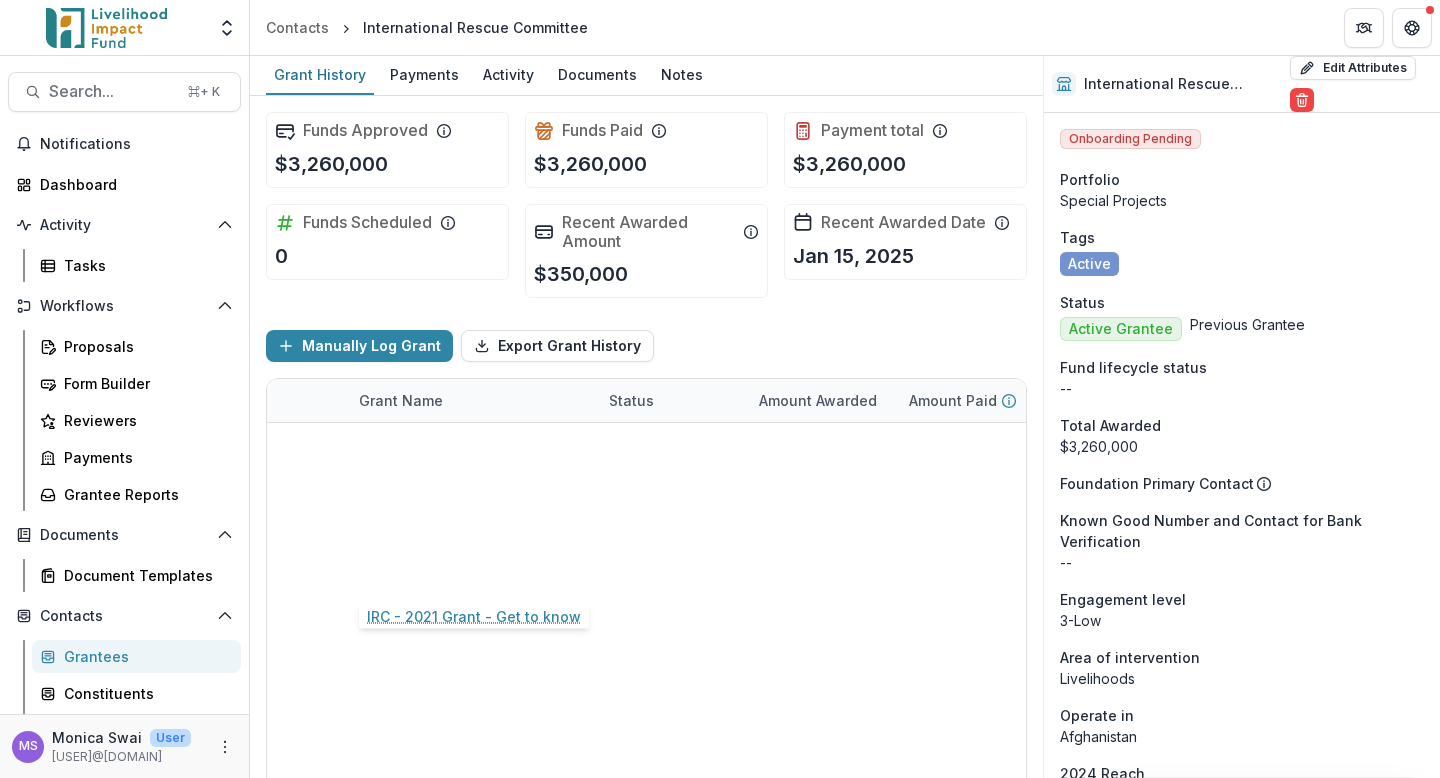 click on "IRC - 2021 Grant - Get to know" at bounding box center [466, 573] 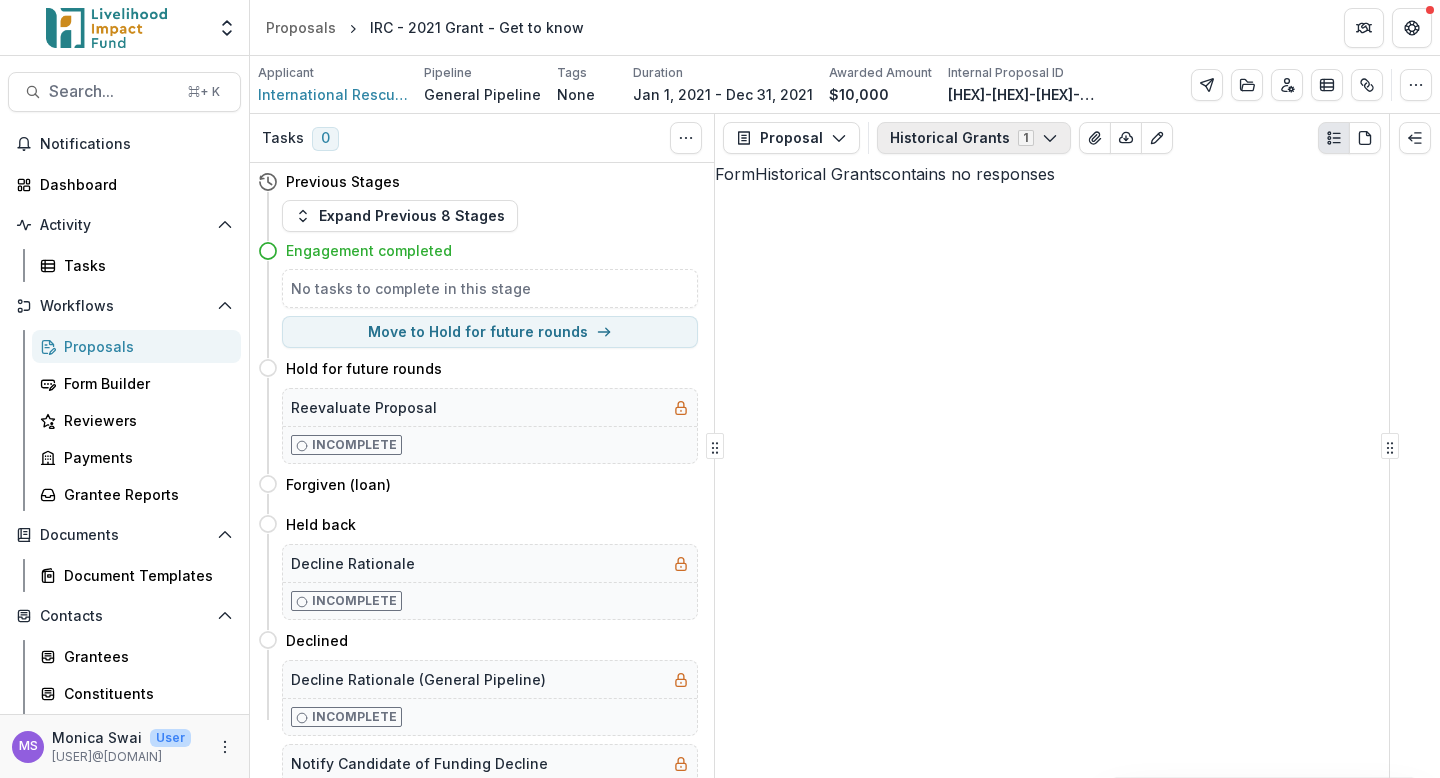 click 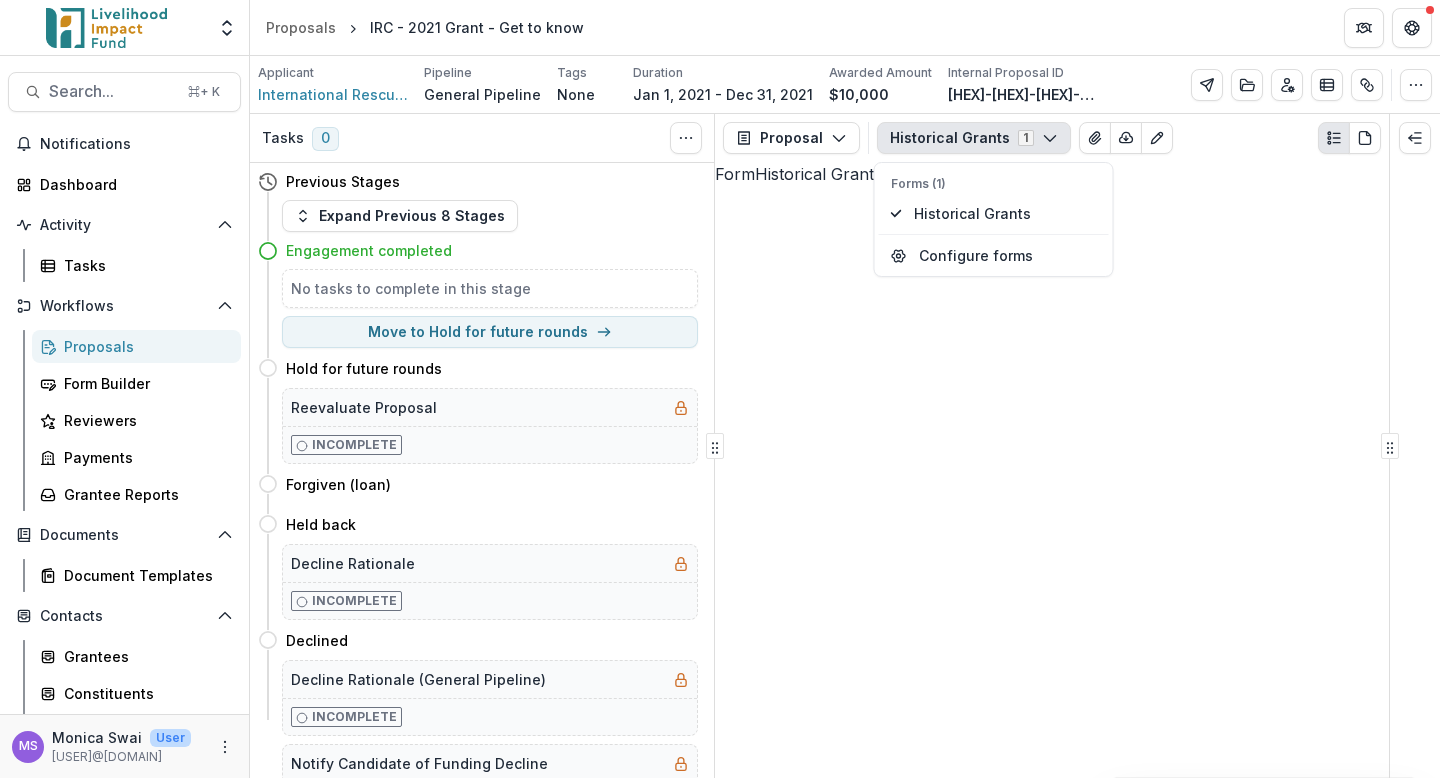 click on "Form  Historical Grants  contains no responses" at bounding box center [1052, 174] 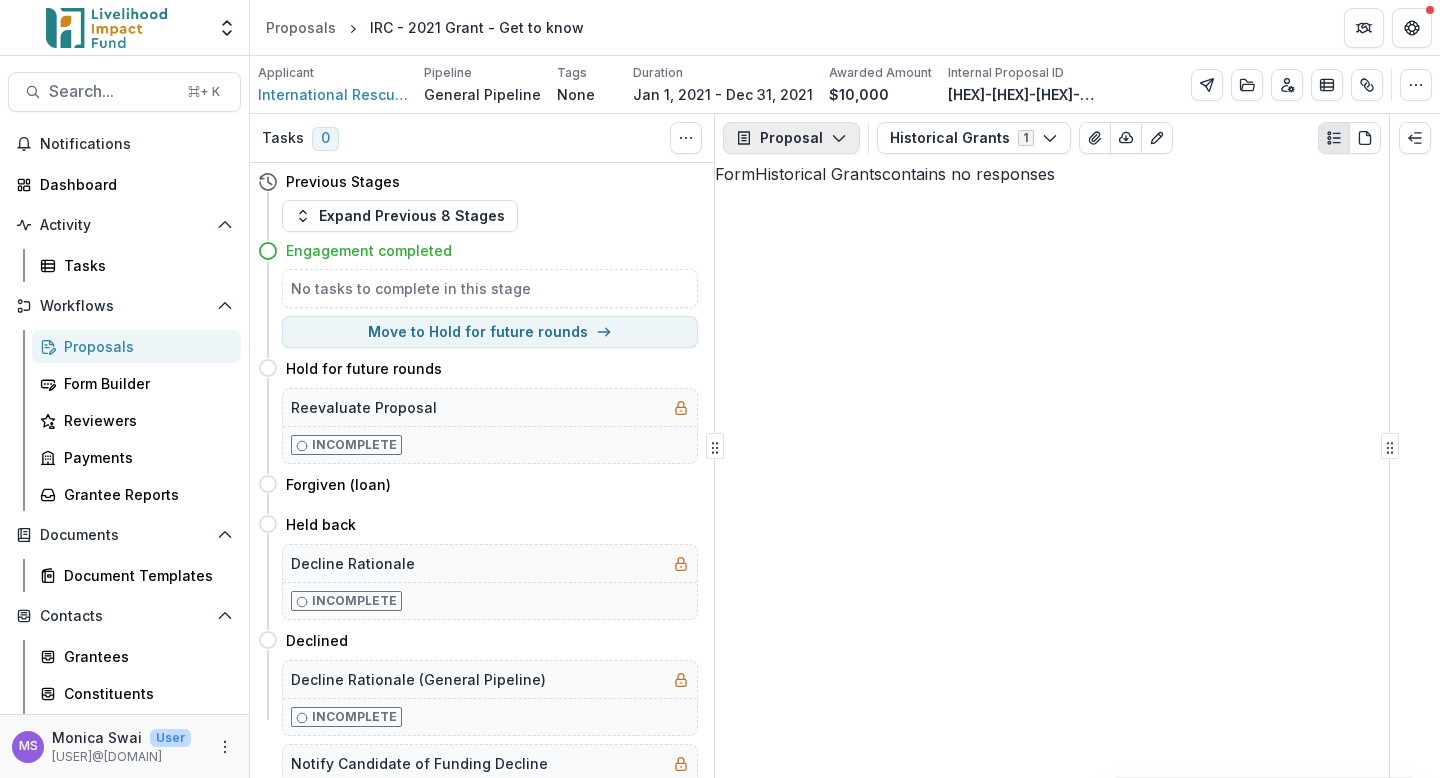 click 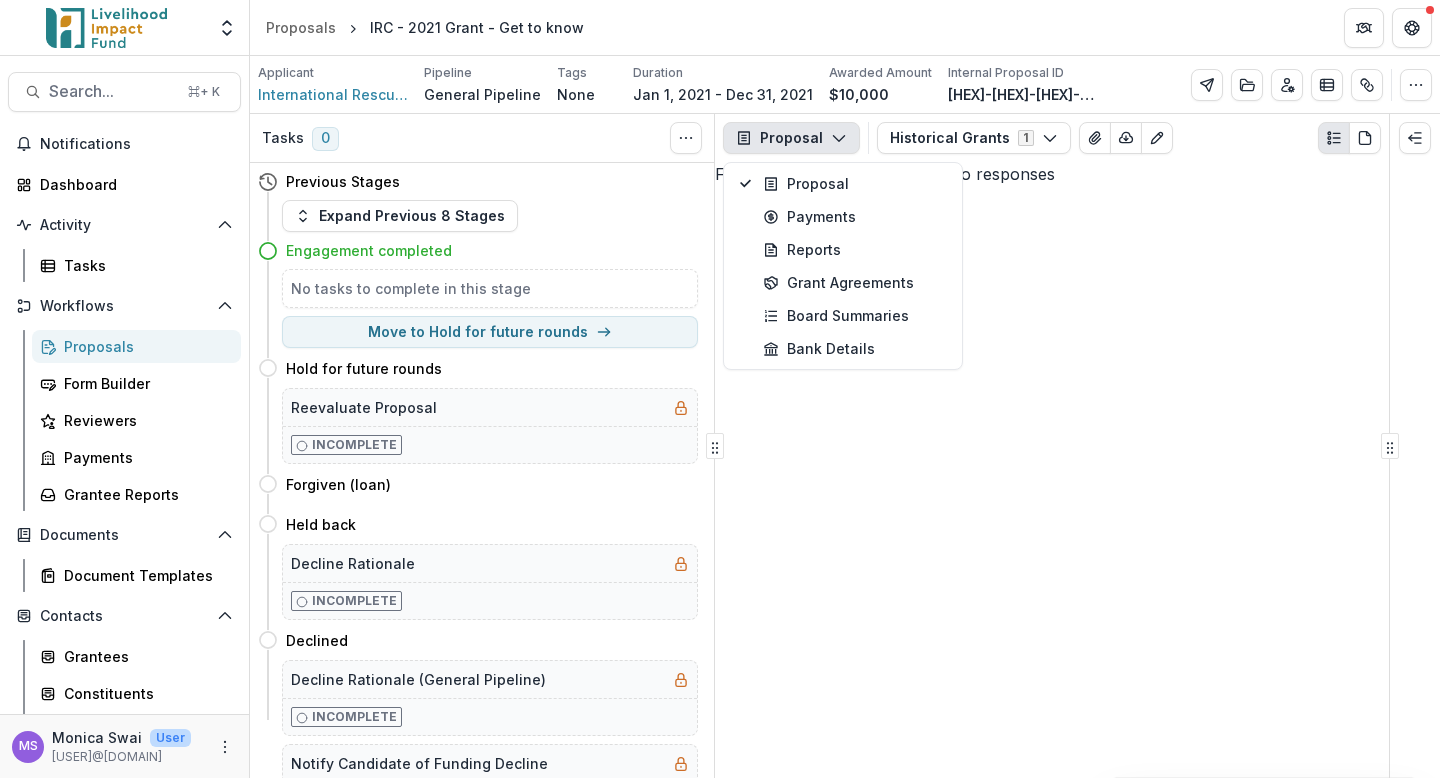click on "Form  Historical Grants  contains no responses" at bounding box center [1052, 174] 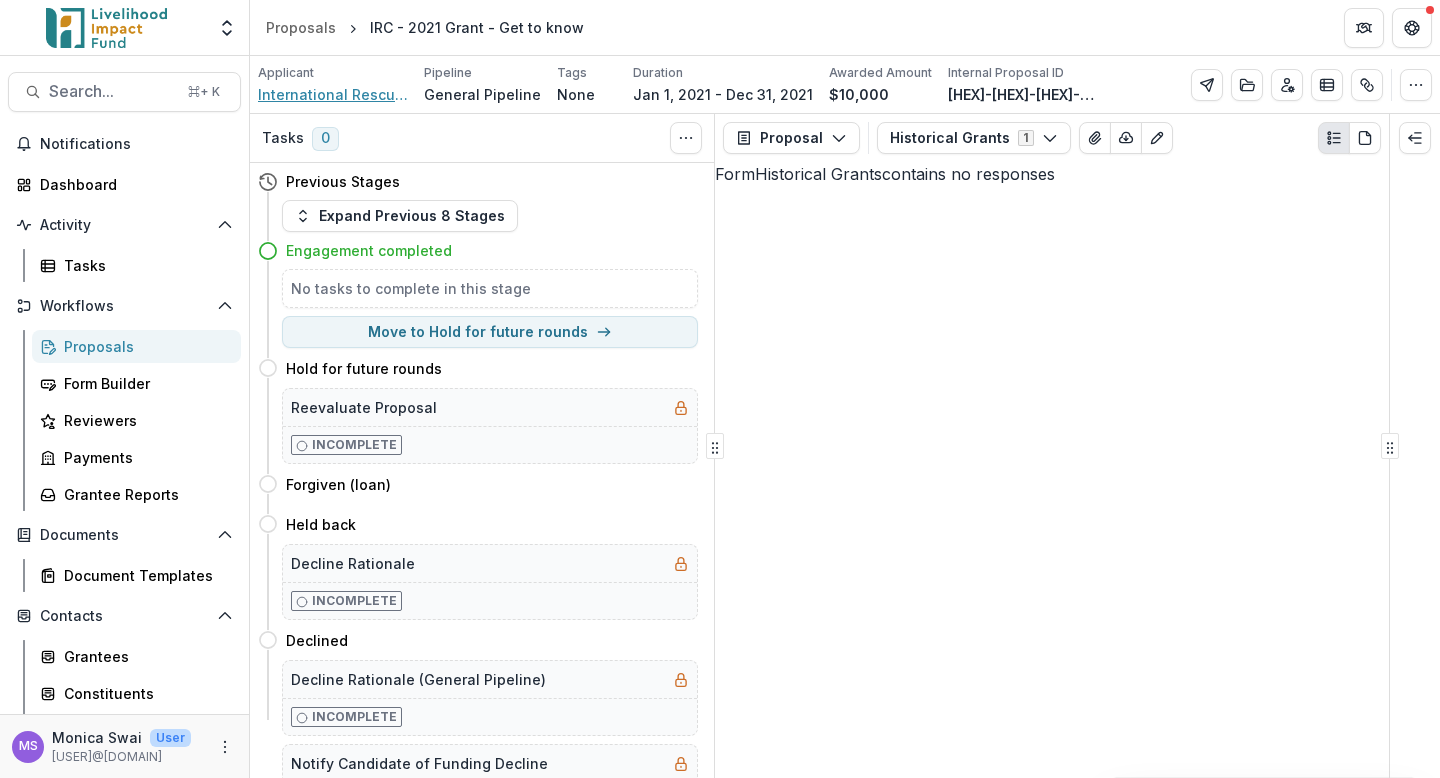 click on "International Rescue Committee" at bounding box center (333, 94) 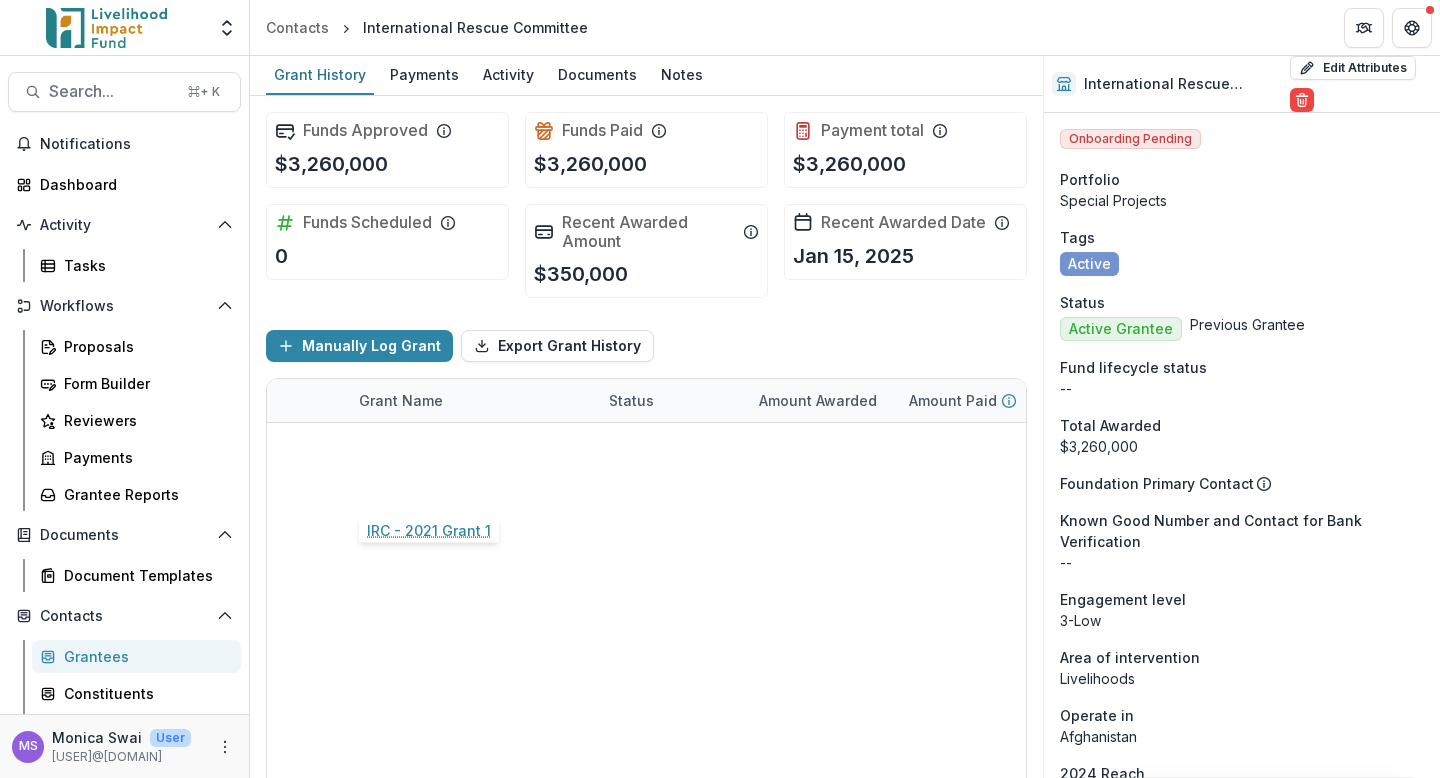 click on "IRC - 2021 Grant 1" at bounding box center (421, 487) 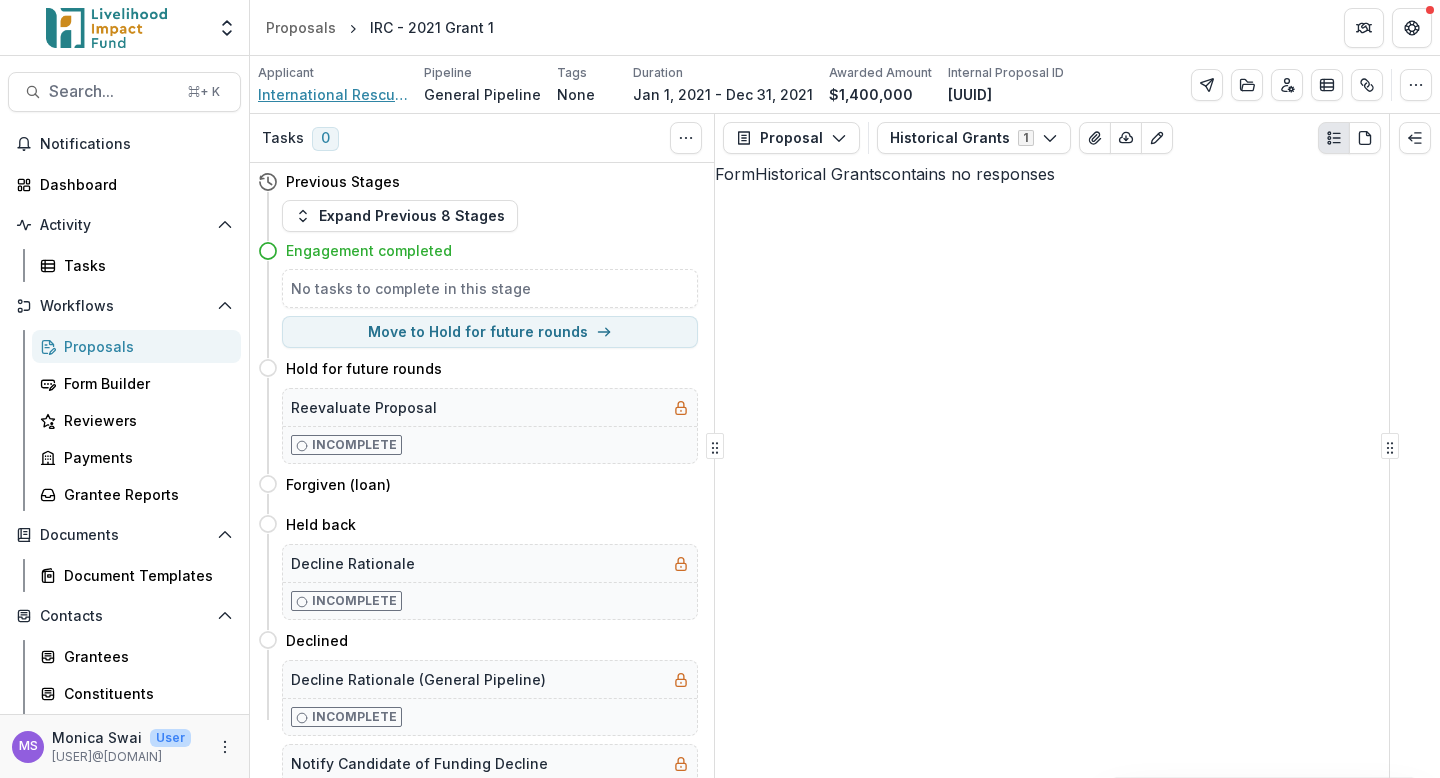 click on "International Rescue Committee" at bounding box center [333, 94] 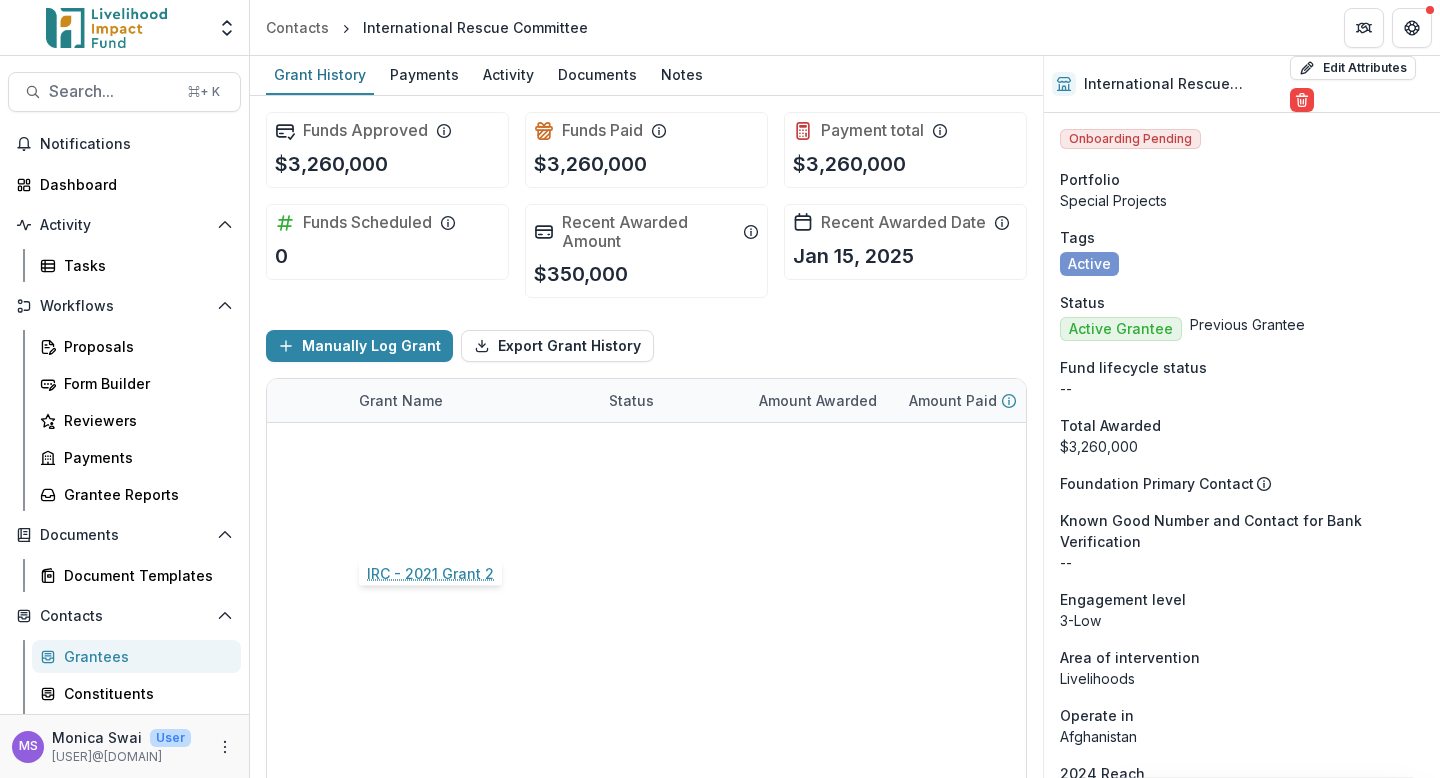 click on "IRC - 2021 Grant 2" at bounding box center (422, 530) 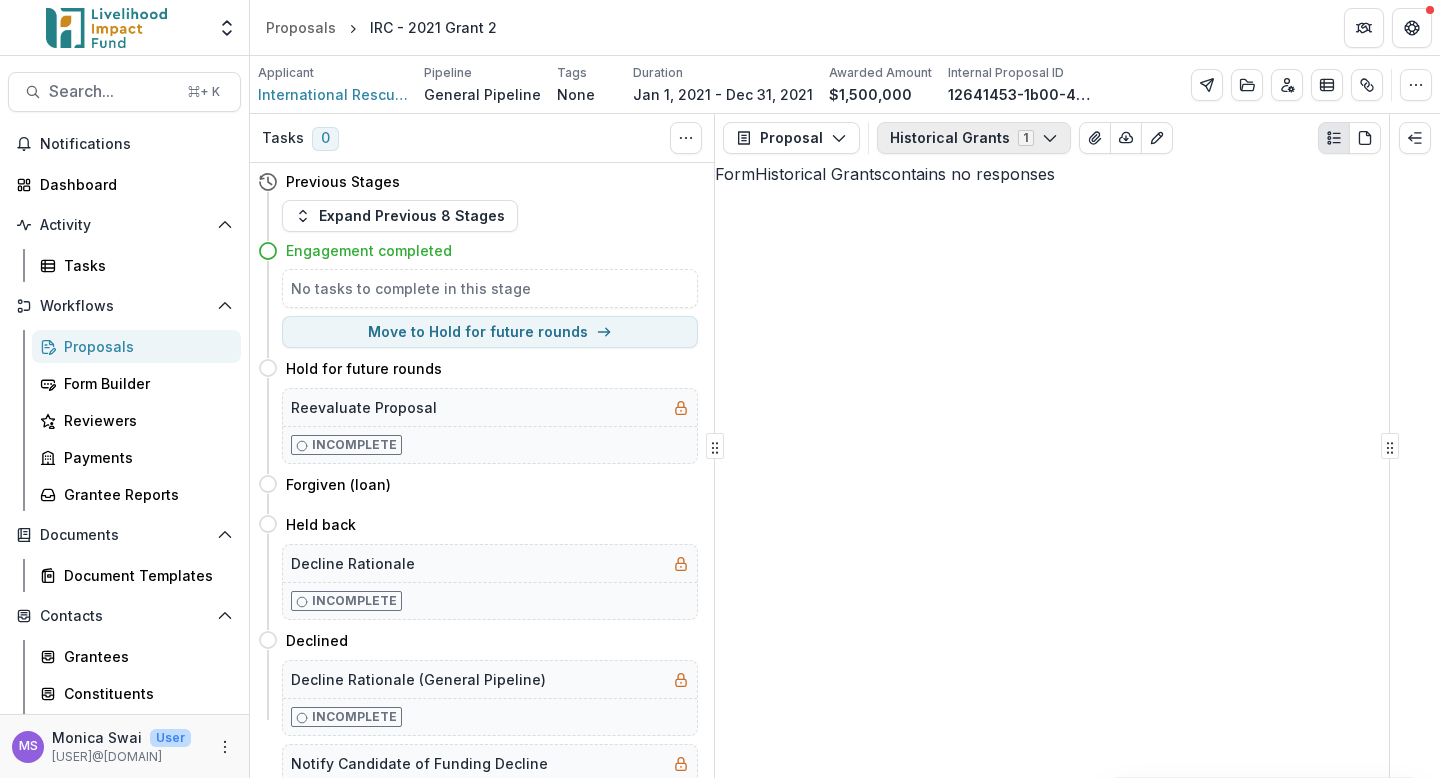 click 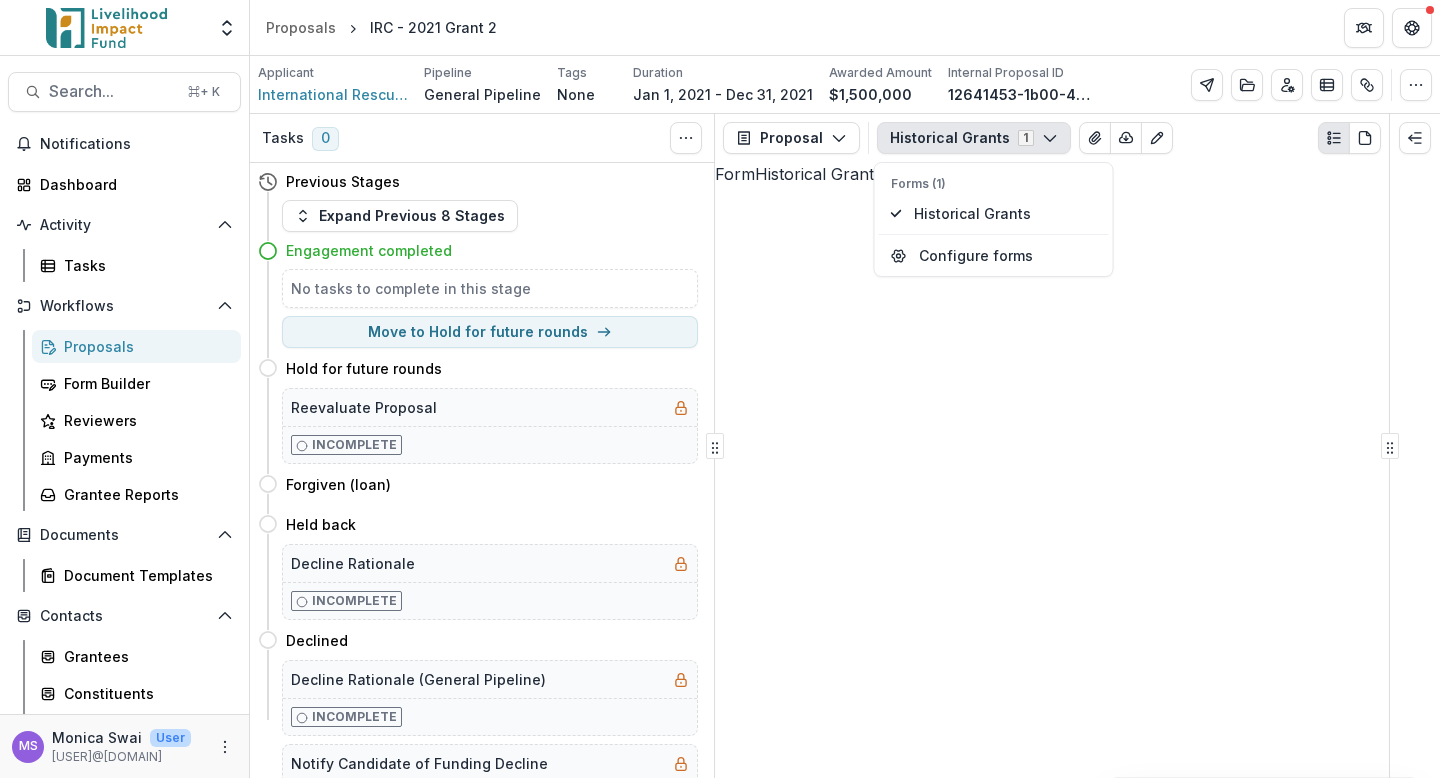 click 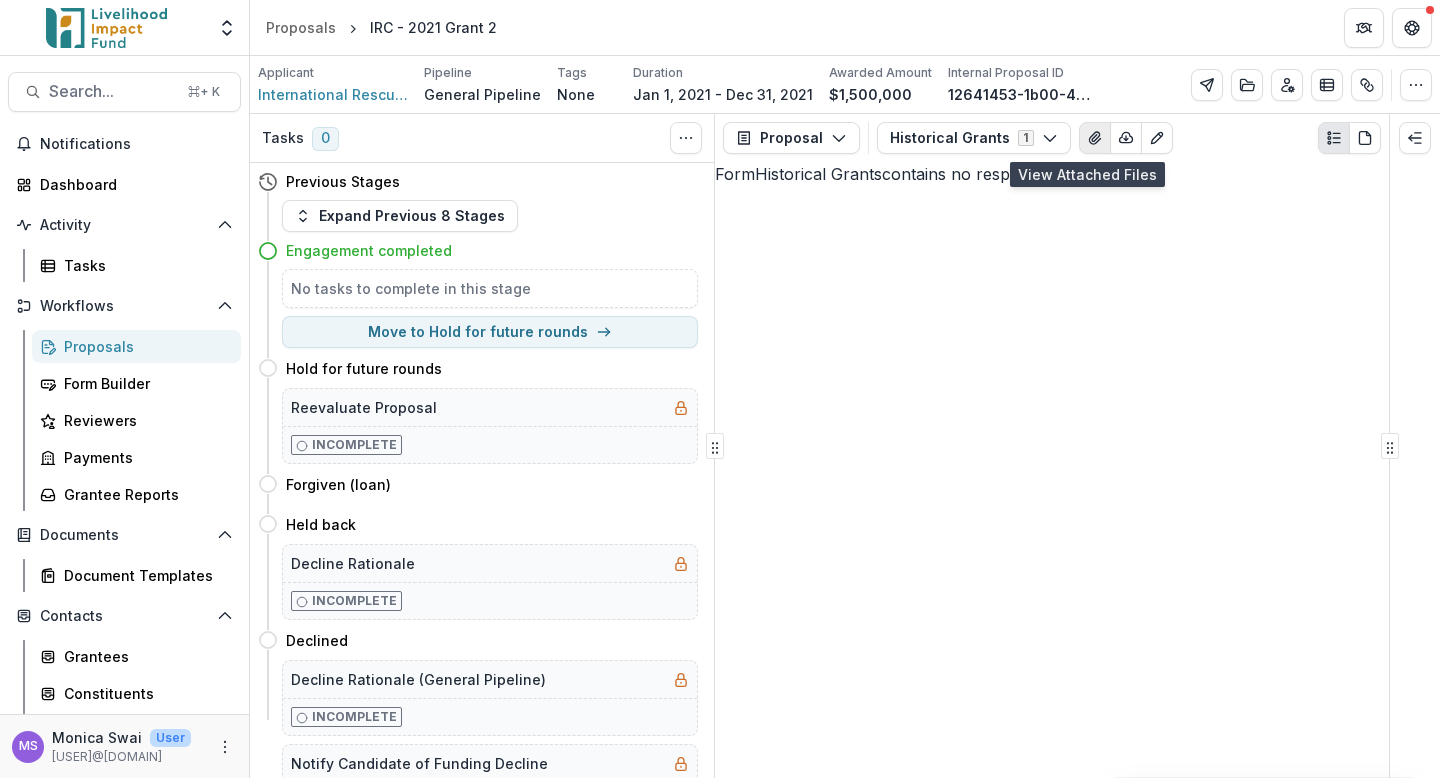 click 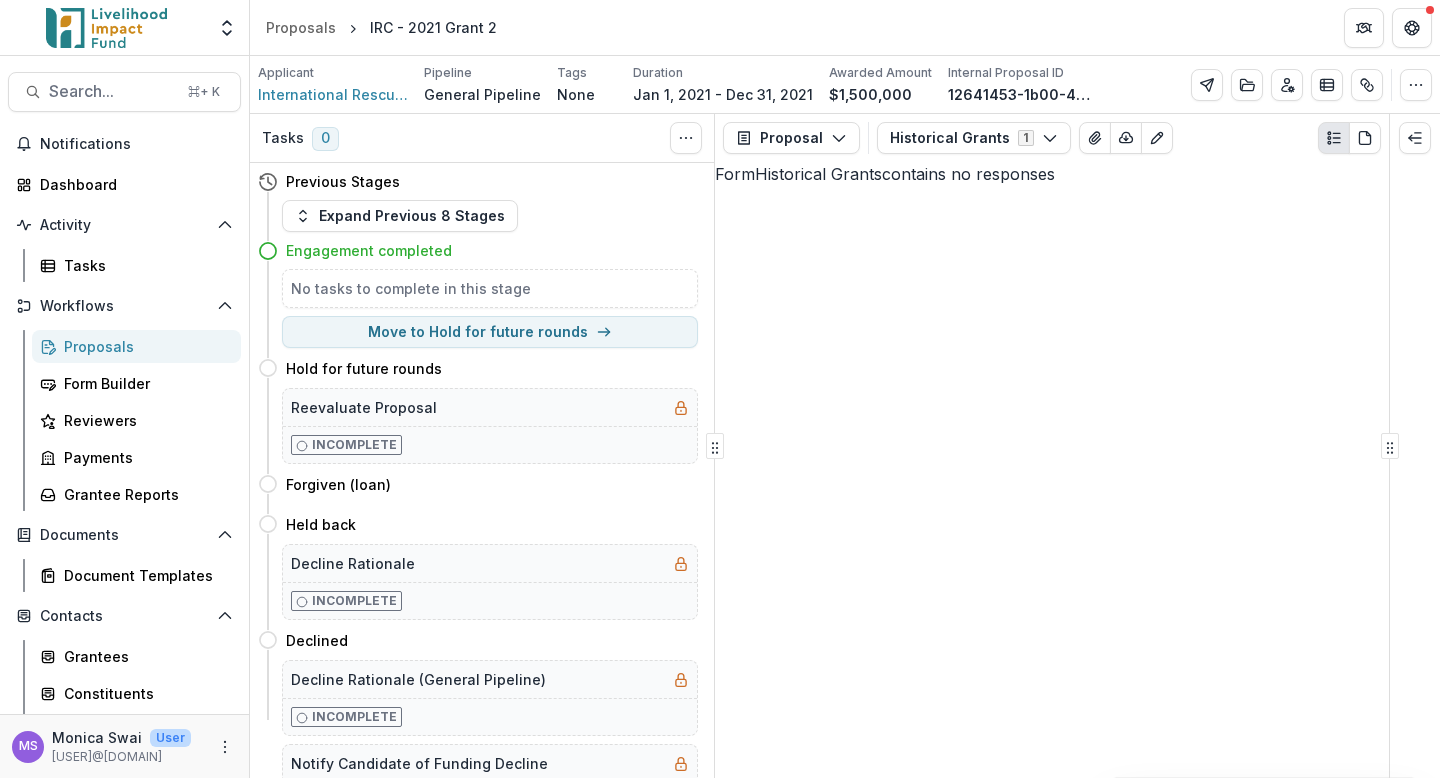 click on "Attached Files No attached files exist Close" at bounding box center (720, 826) 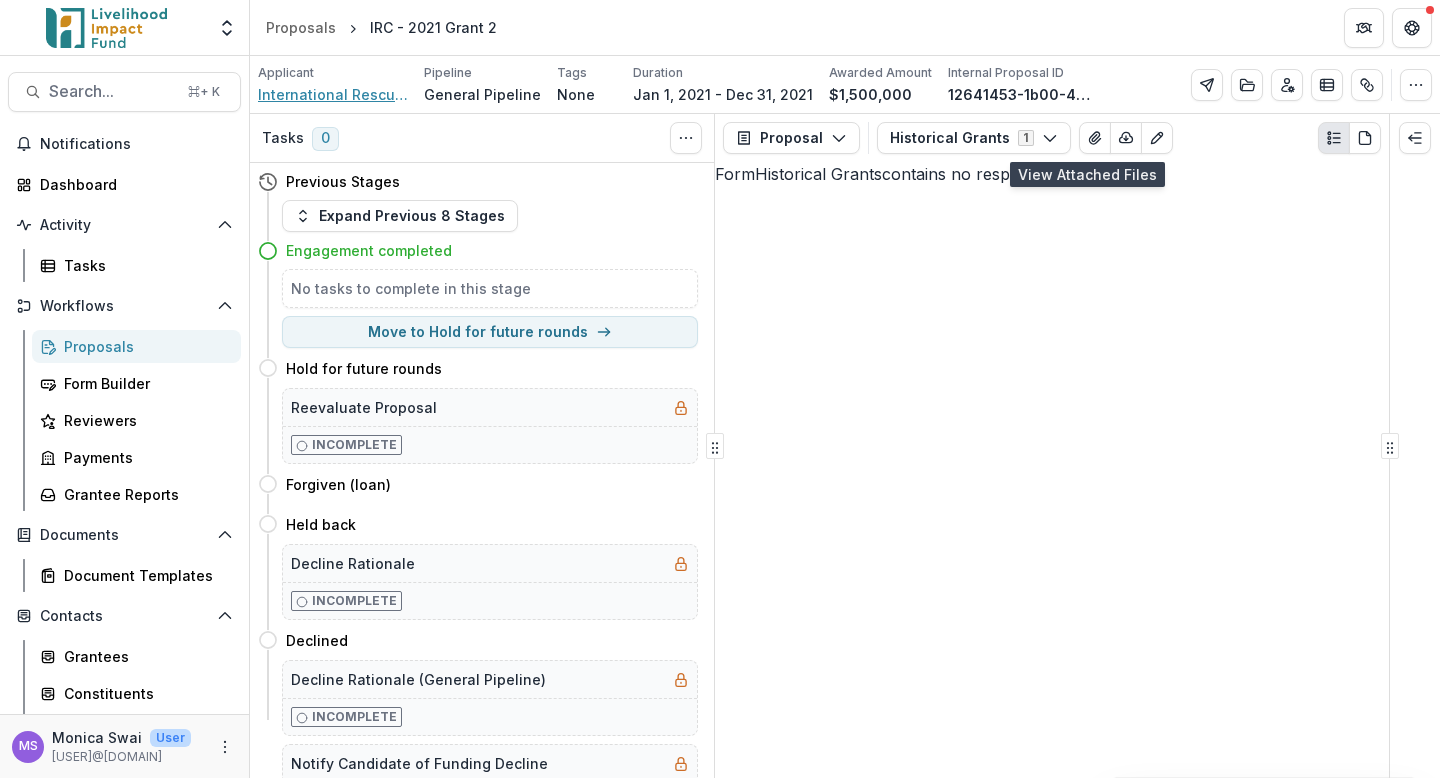 click on "International Rescue Committee" at bounding box center [333, 94] 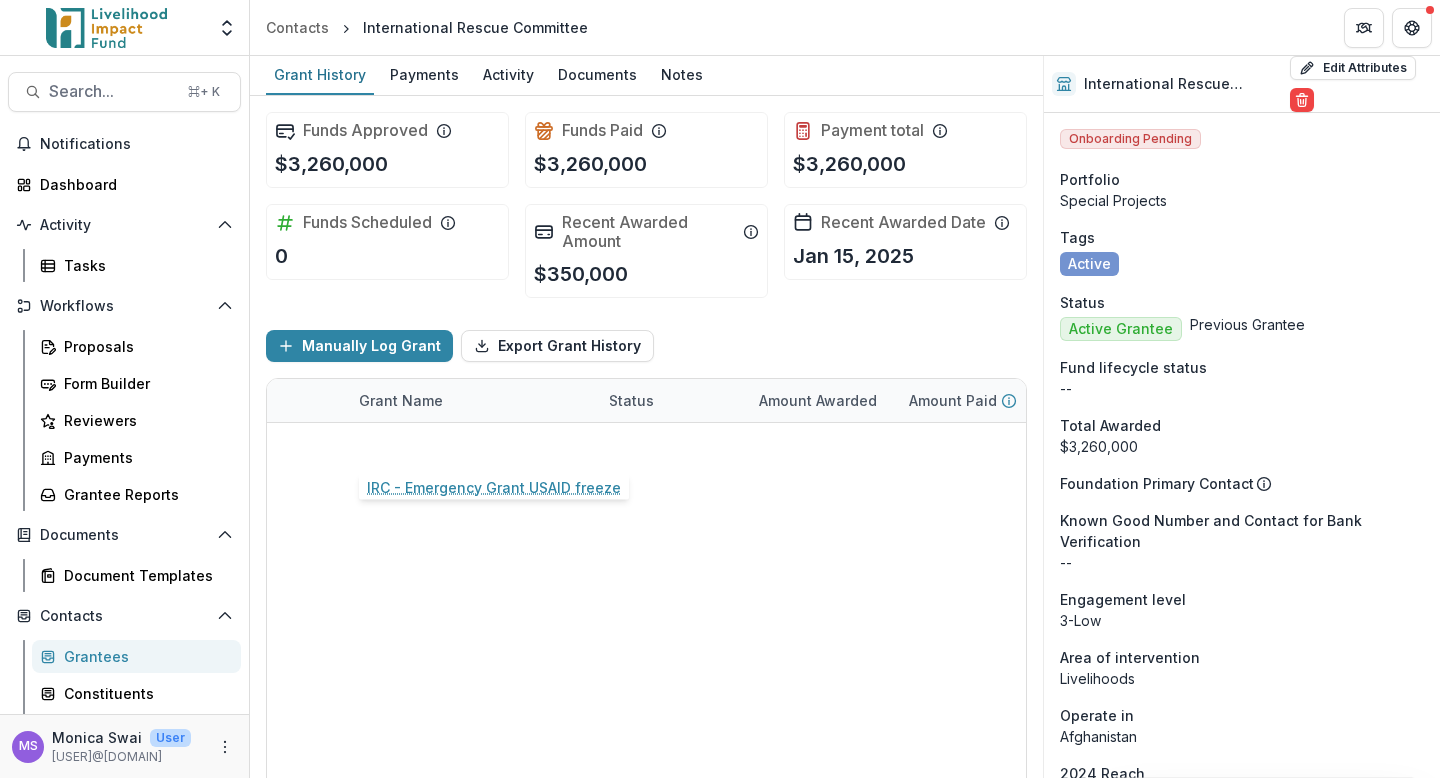 click on "IRC - Emergency Grant USAID freeze" at bounding box center [472, 444] 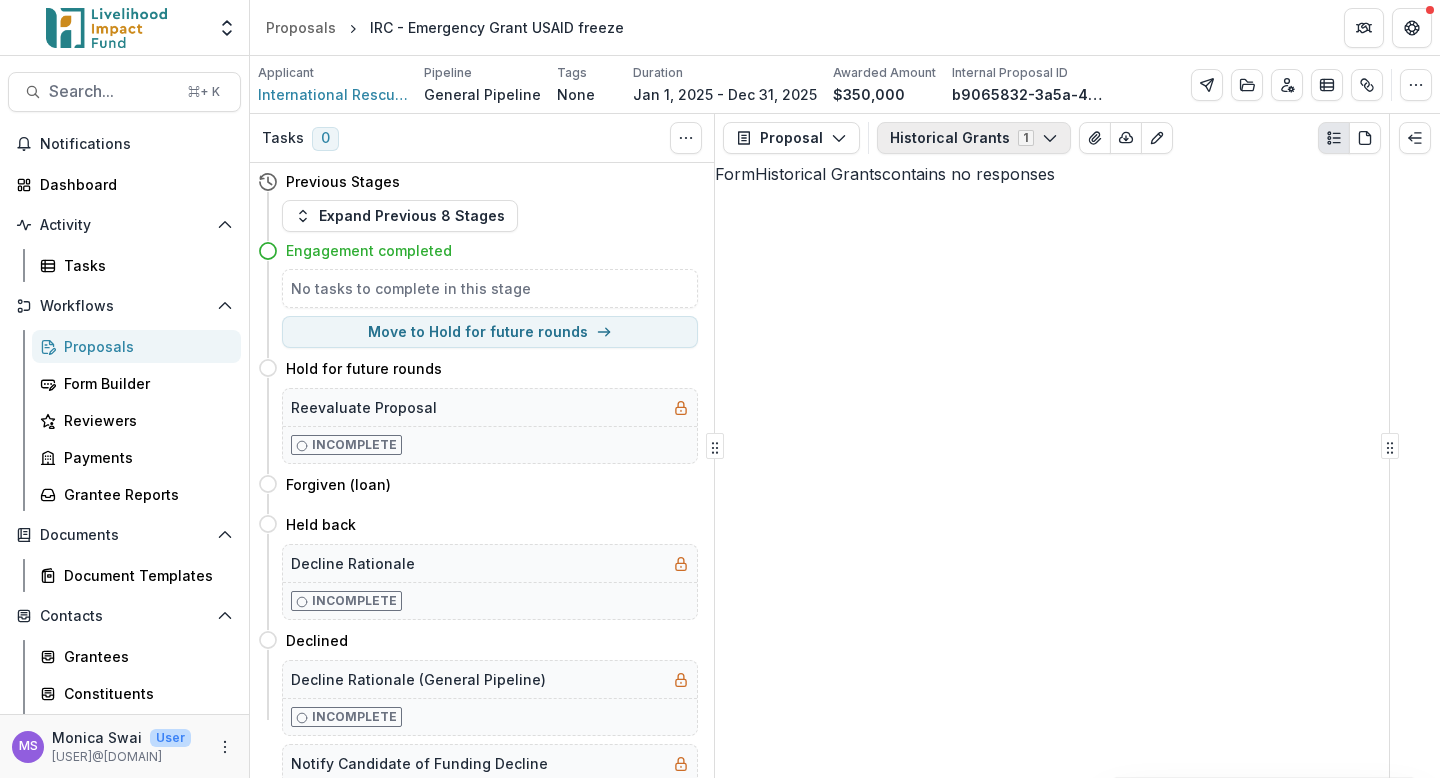 click on "Historical Grants 1" at bounding box center (974, 138) 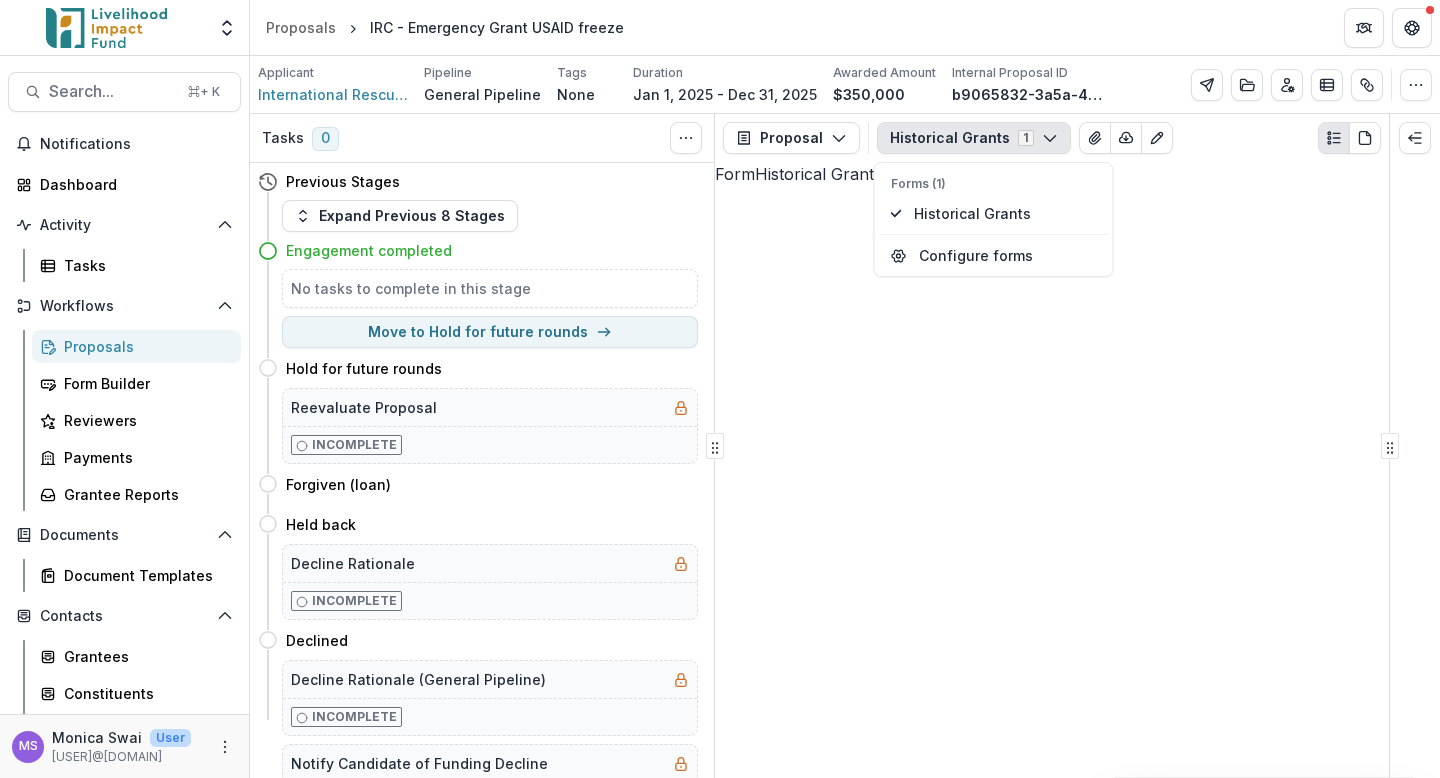 click on "Form  Historical Grants  contains no responses" at bounding box center [1052, 174] 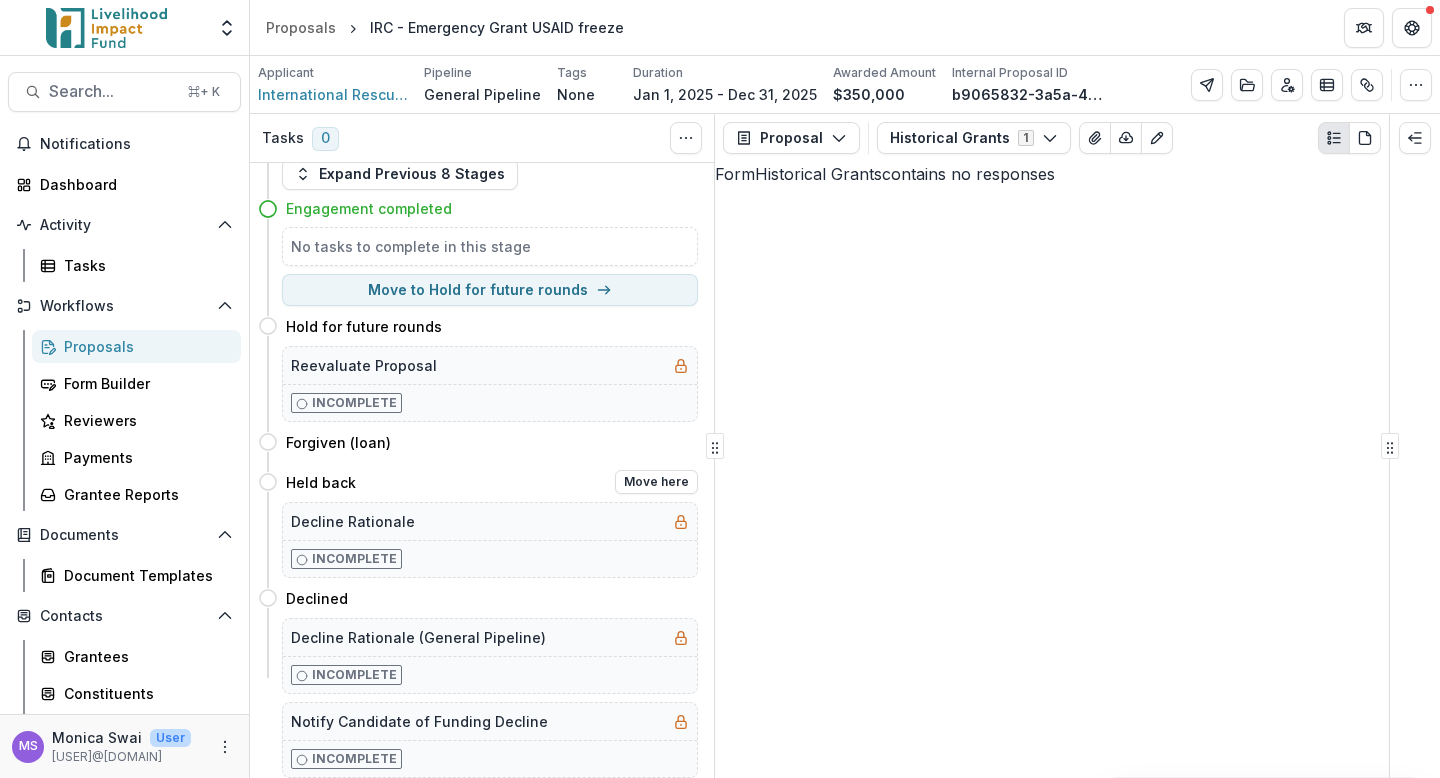 scroll, scrollTop: 0, scrollLeft: 0, axis: both 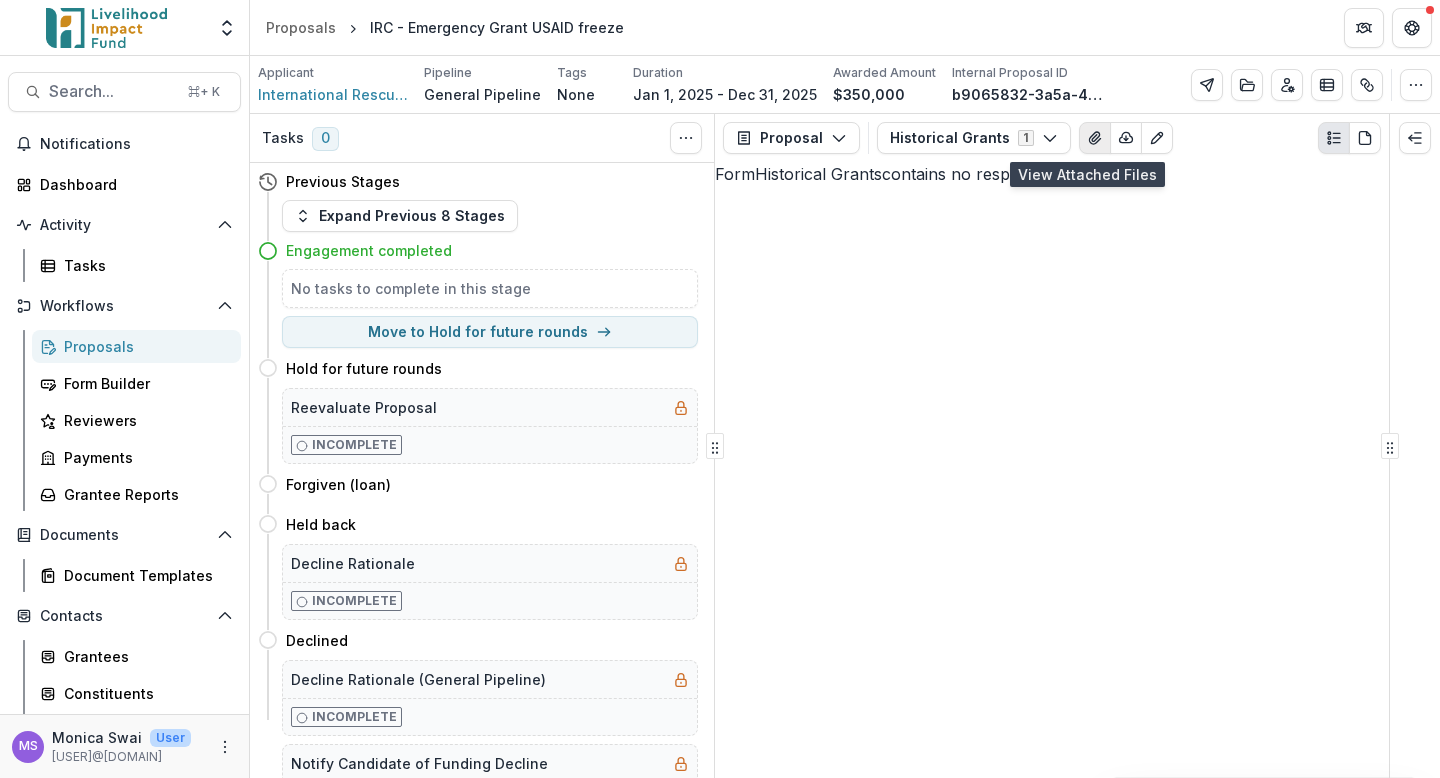 click 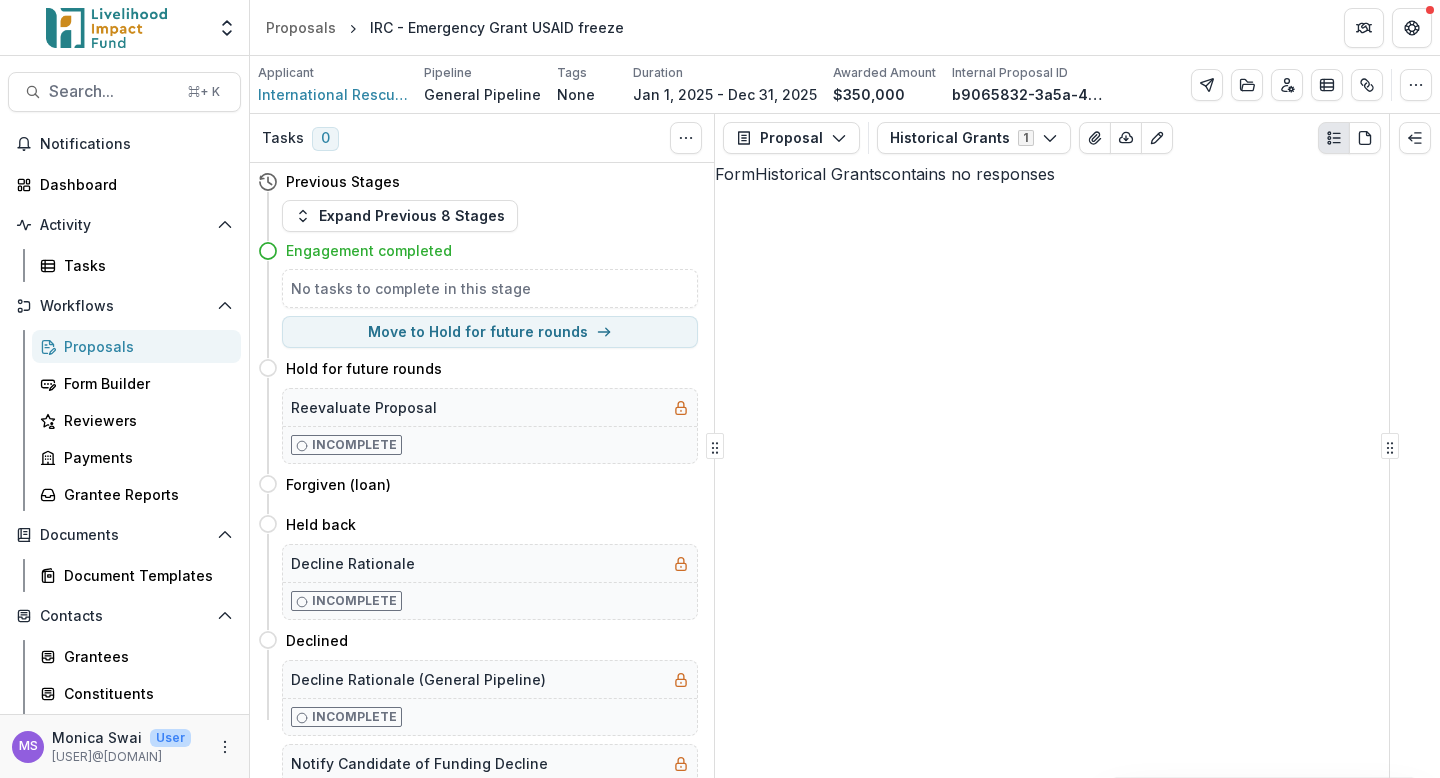 click on "Attached Files No attached files exist Close" at bounding box center [720, 826] 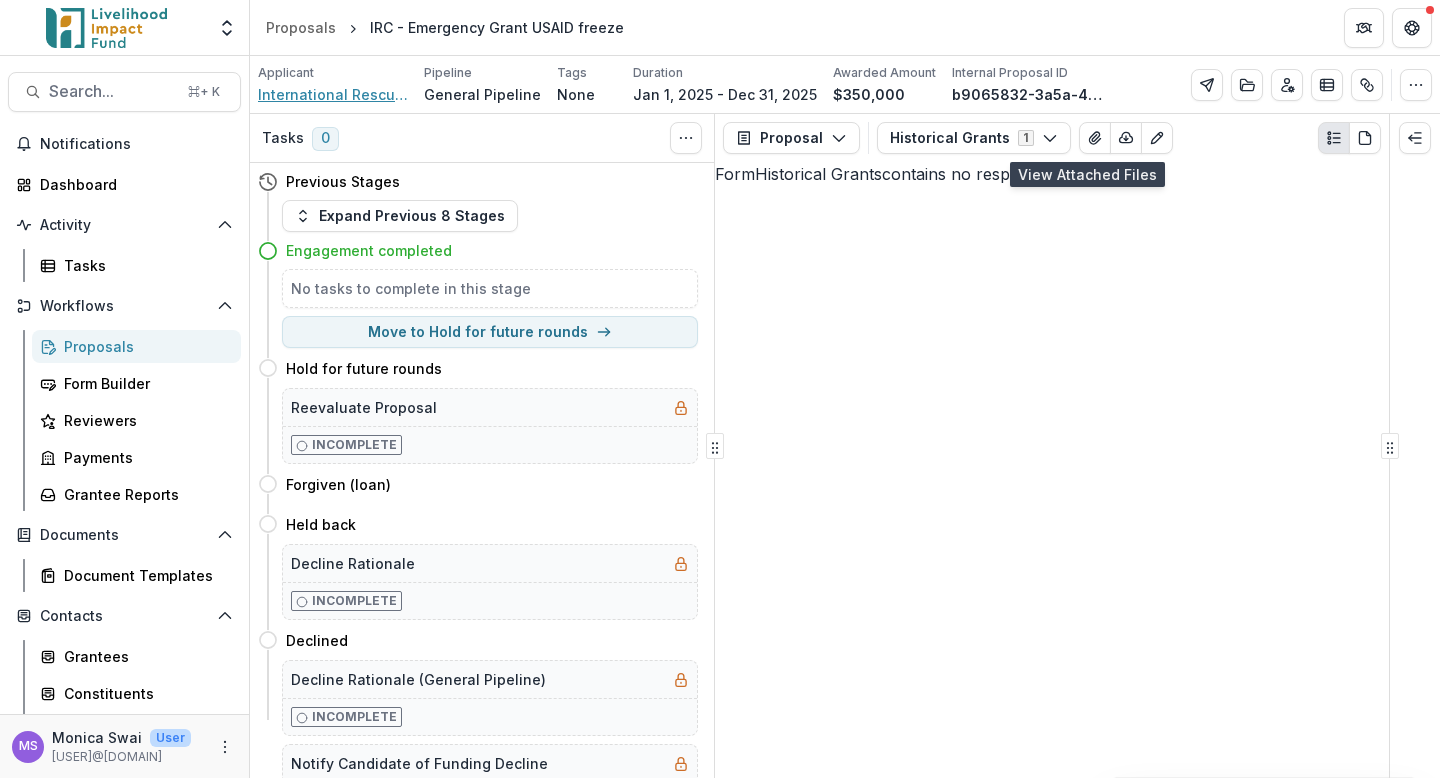 click on "International Rescue Committee" at bounding box center (333, 94) 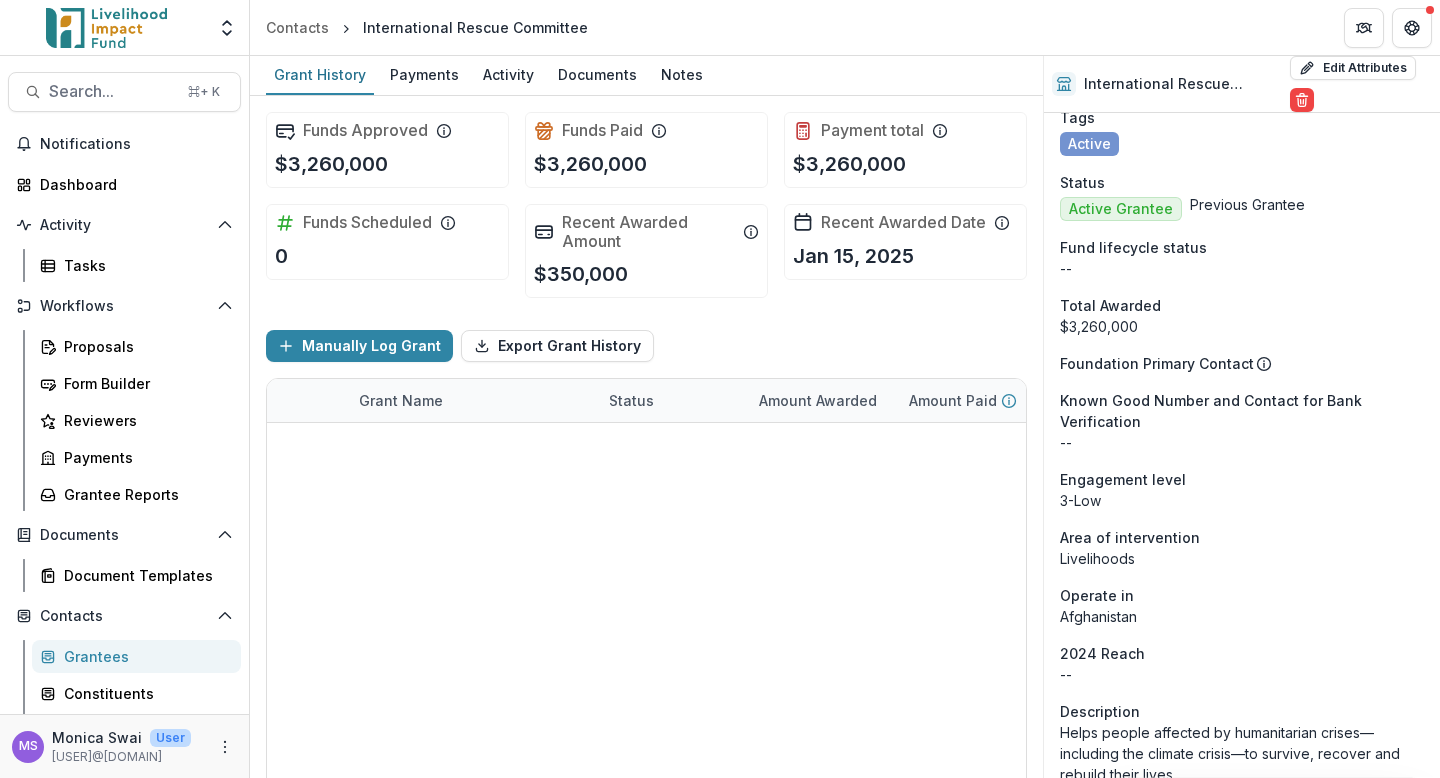 scroll, scrollTop: 0, scrollLeft: 0, axis: both 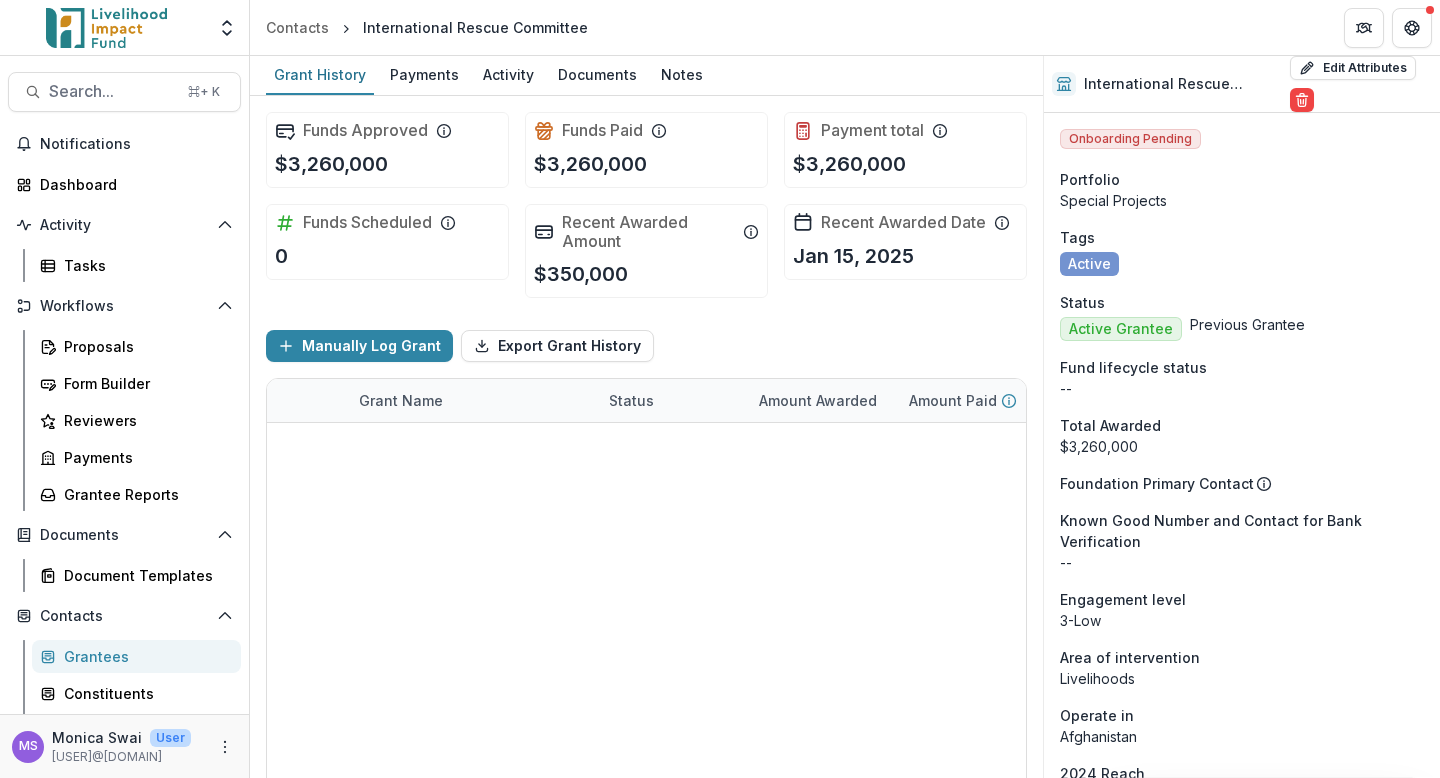 click on "IRC - Emergency Grant USAID freeze Engagement completed $350,000 $350,000 Grant $350,000 Jan 1, 2025 Dec 31, 2025 IRC - 2021 Grant 1 Engagement completed $1,400,000 $1,400,000 Grant $1,400,000 Jan 1, 2021 Dec 31, 2021 IRC - 2021 Grant 2 Engagement completed $1,500,000 $1,500,000 Grant $1,500,000 Jan 1, 2021 Dec 31, 2021 IRC - 2021 Grant - Get to know Engagement completed $10,000 $10,000 Grant $10,000 Jan 1, 2021 Dec 31, 2021" at bounding box center (646, 423) 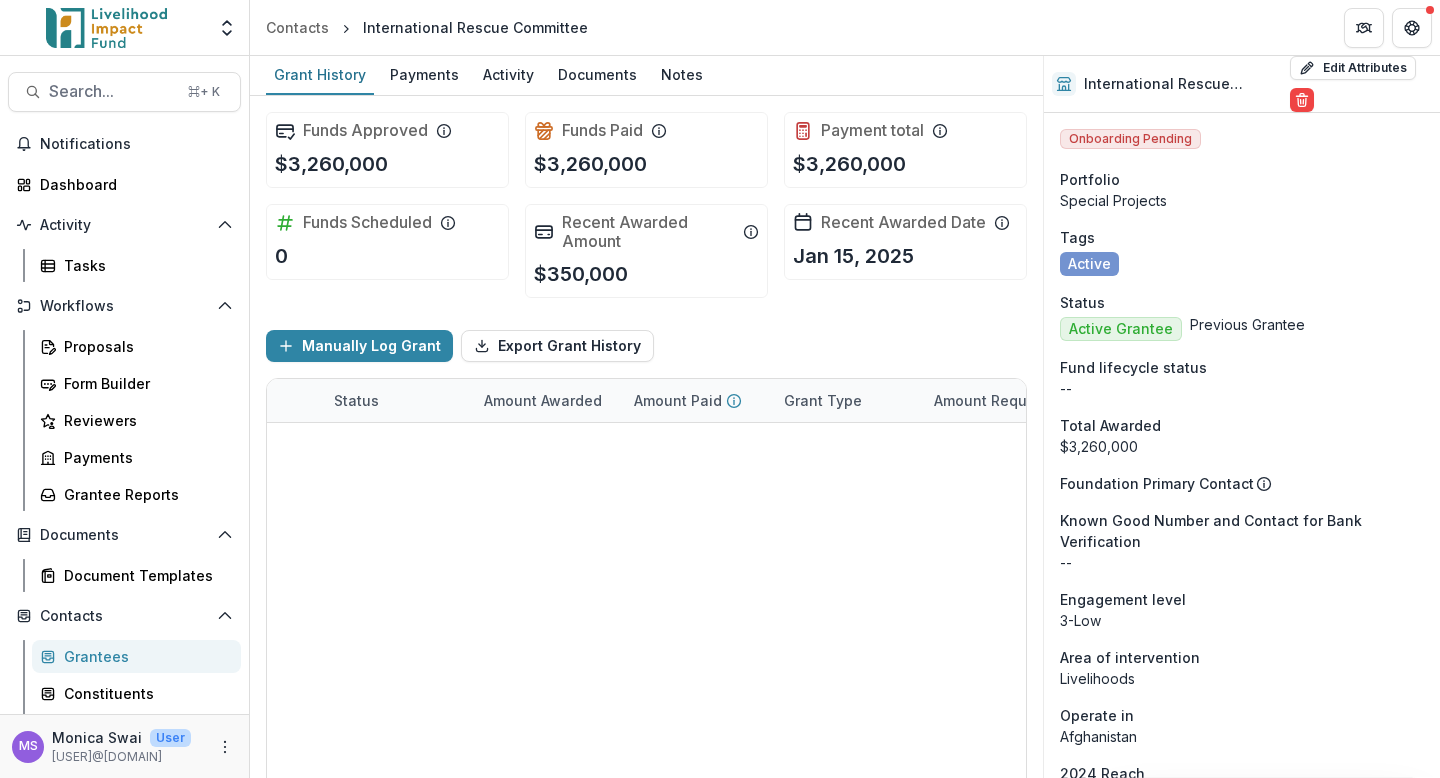 scroll, scrollTop: 0, scrollLeft: 0, axis: both 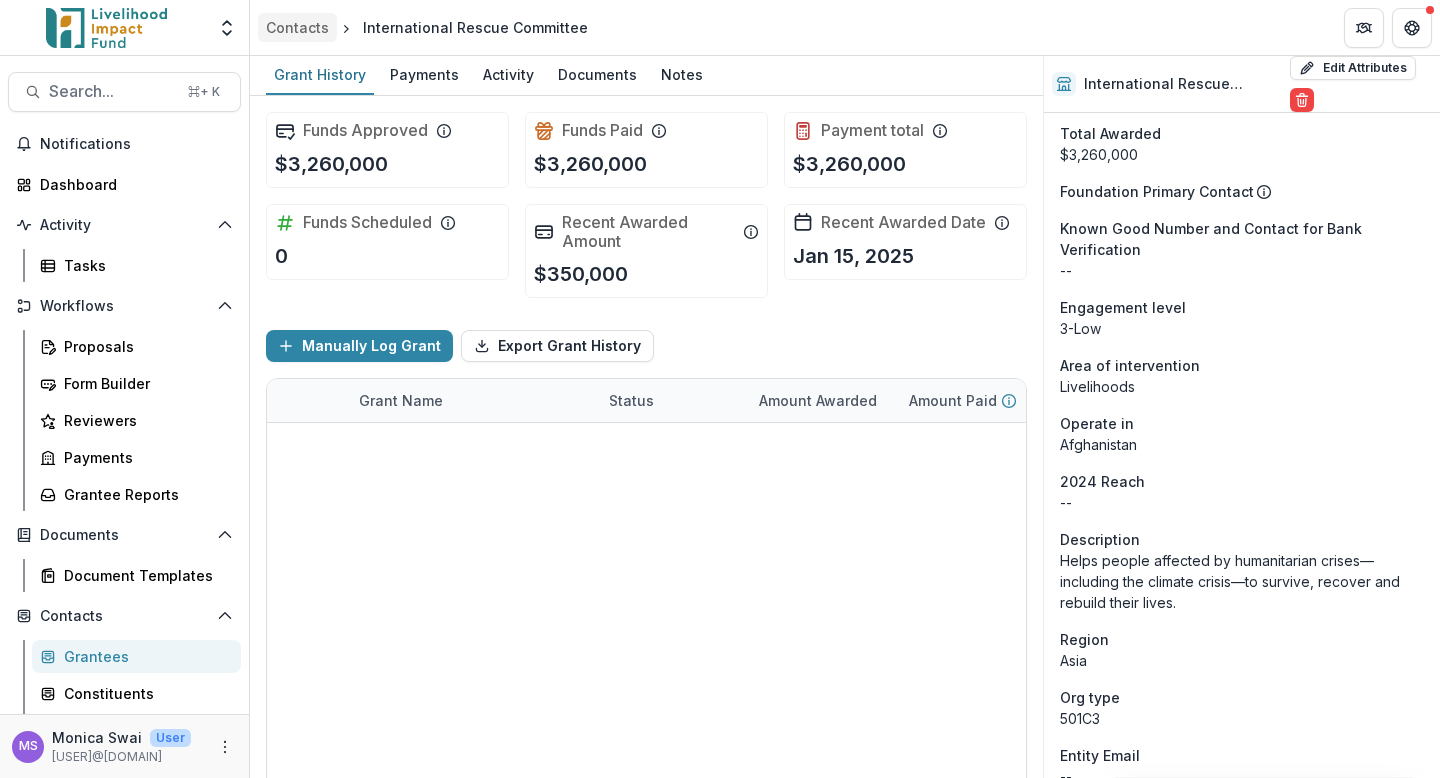 click on "Contacts" at bounding box center (297, 27) 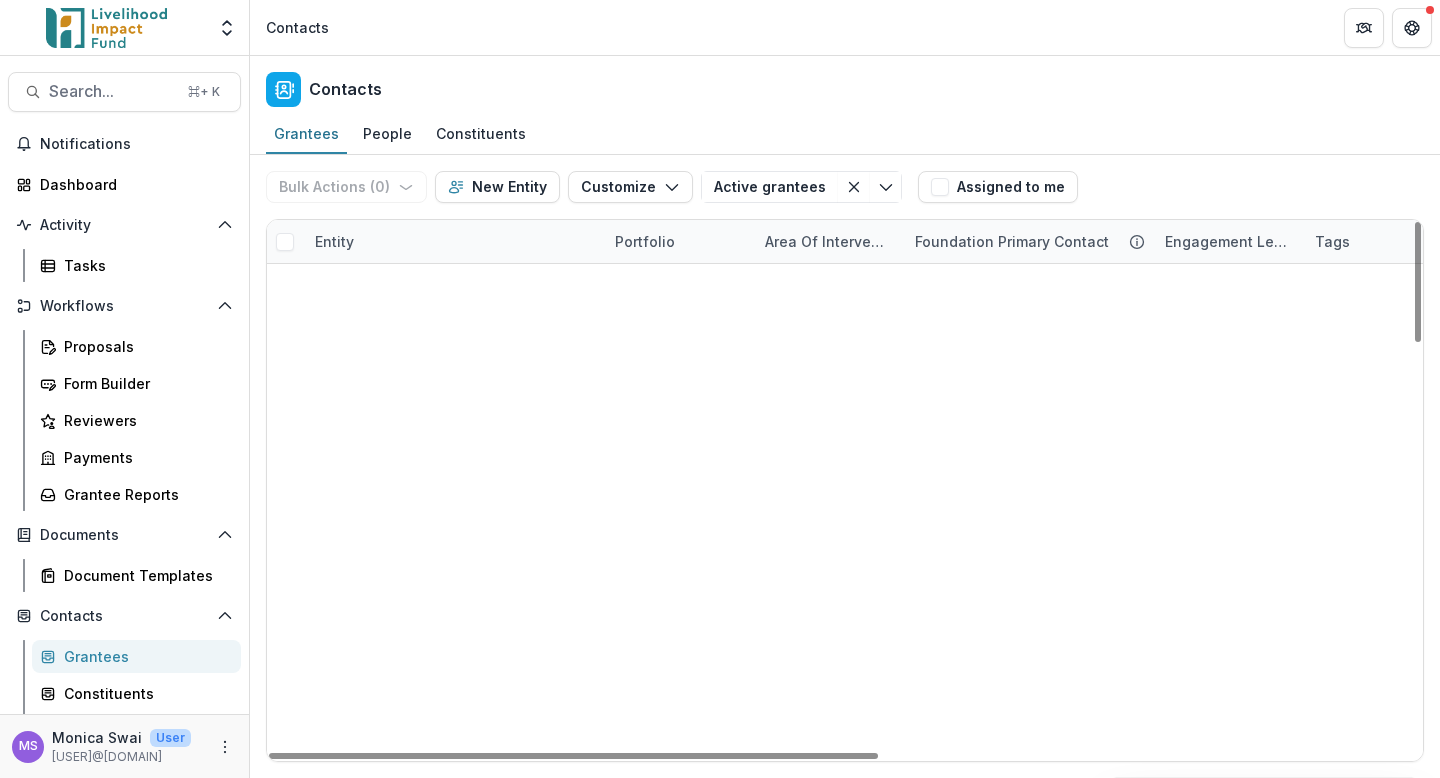 click on "Entity" at bounding box center [453, 241] 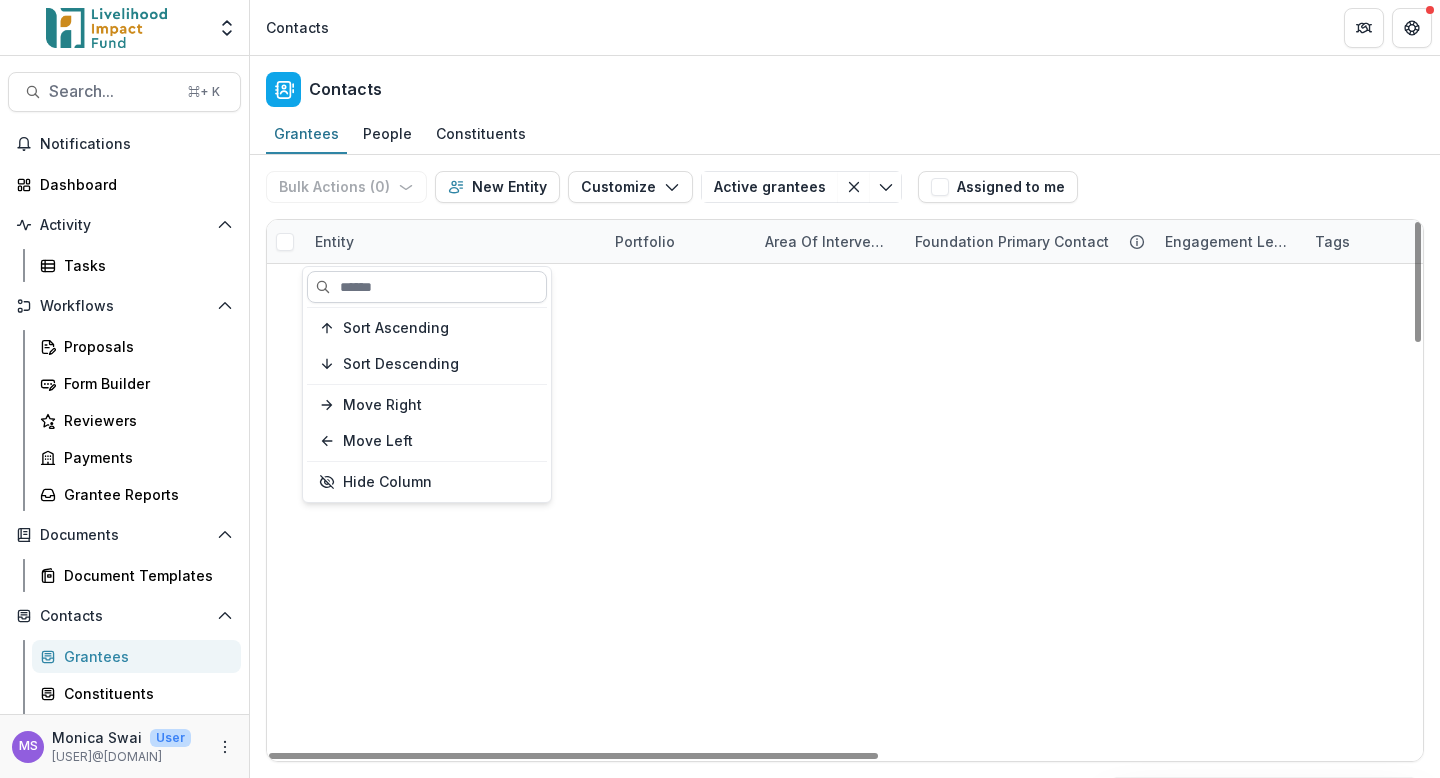 click at bounding box center [427, 287] 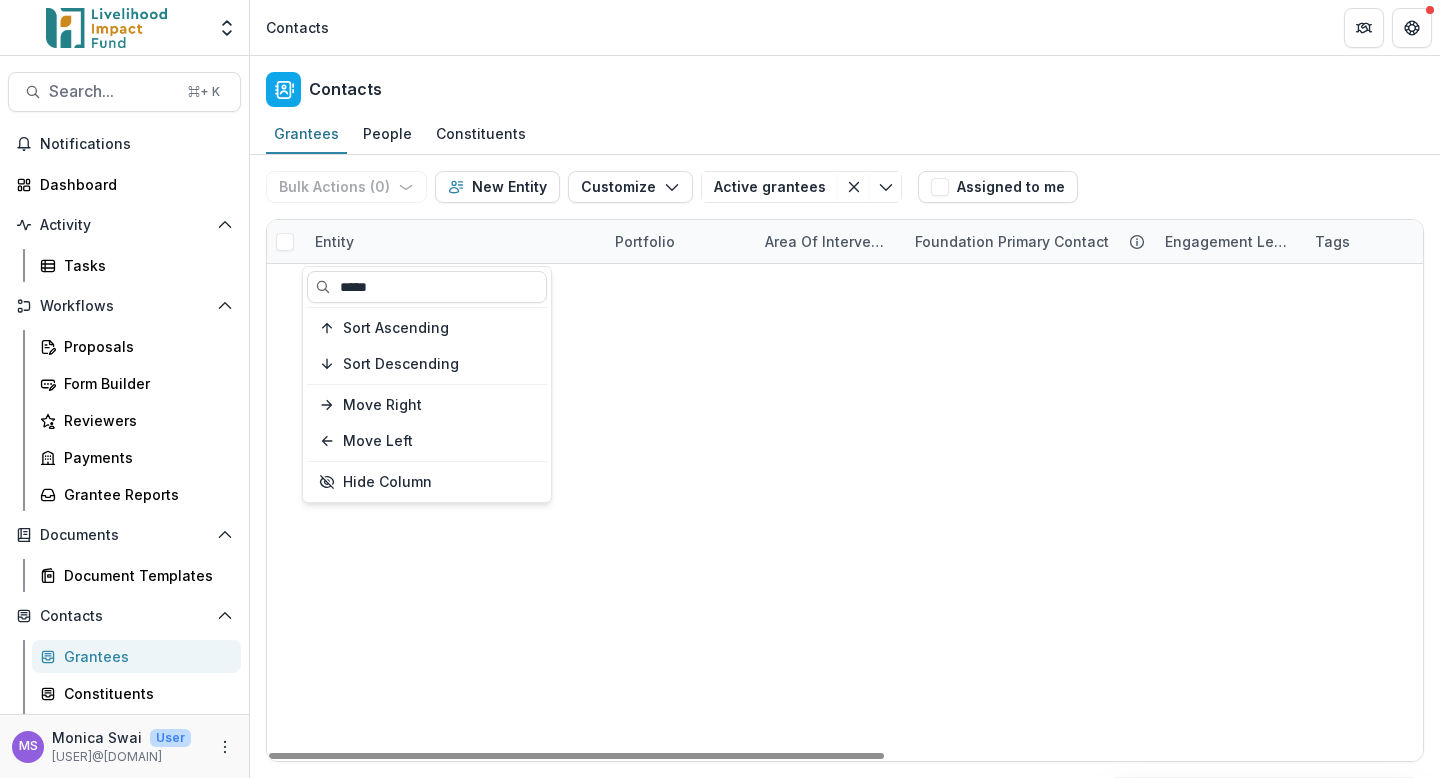 type on "*****" 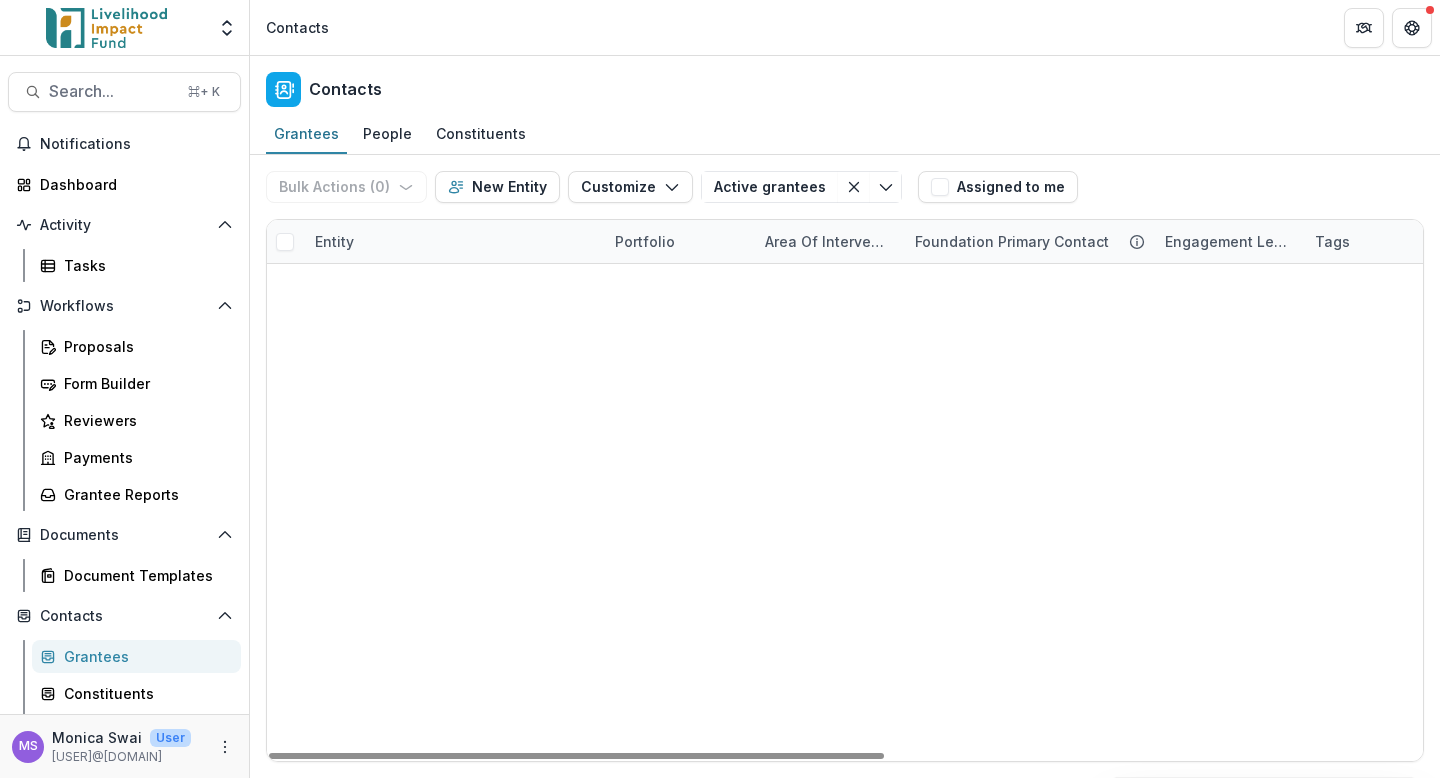 click on "FSD Kenya Special Projects Entrepreneurship - Business Support amolo@lifund.org 2-Medium Active Active Grantee $300,000 Eastern Africa Kenya -- Kenya Association of Manufacturers Fund Jennifer H 3-Low Active Previous Grantee $50,000 Eastern Africa Kenya --" at bounding box center [845, 264] 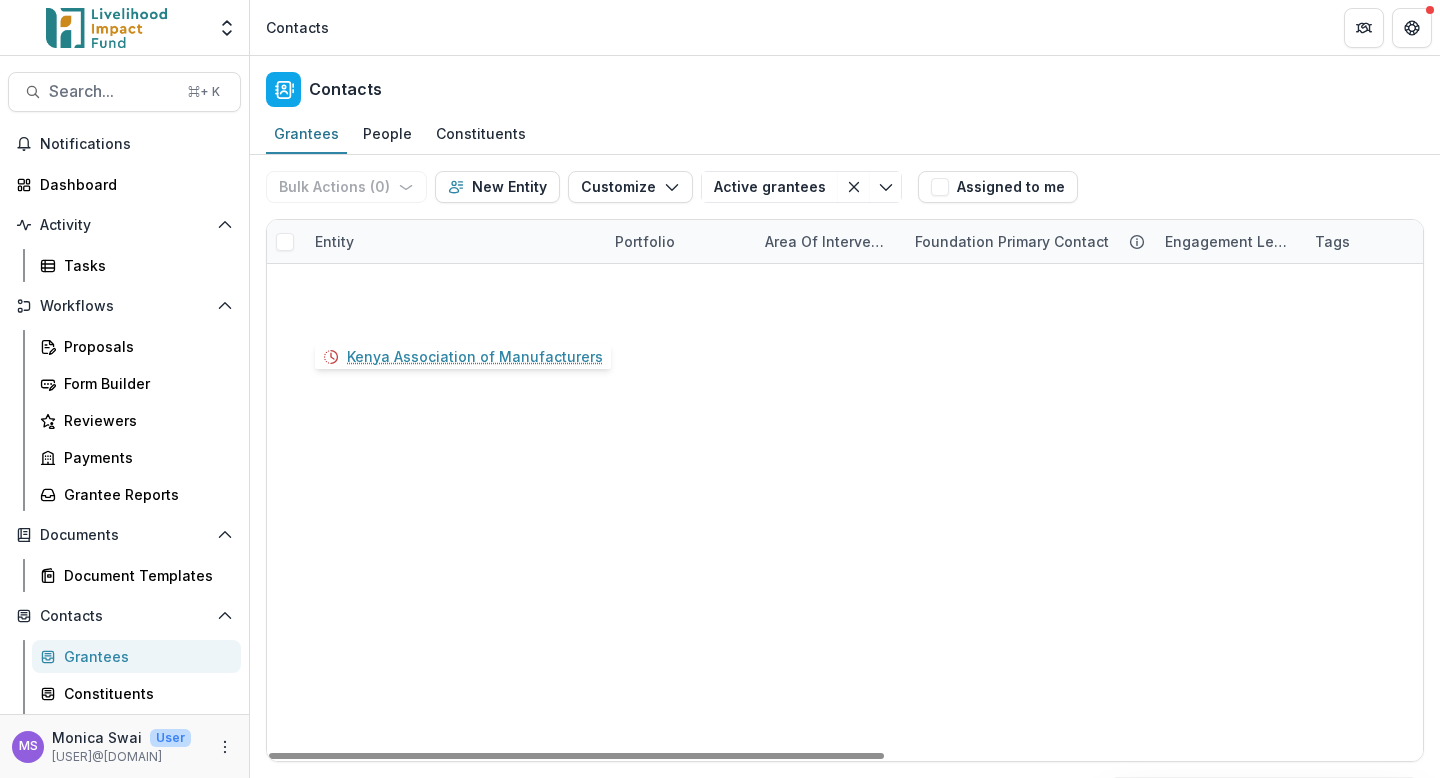 click on "Kenya Association of Manufacturers" at bounding box center (465, 318) 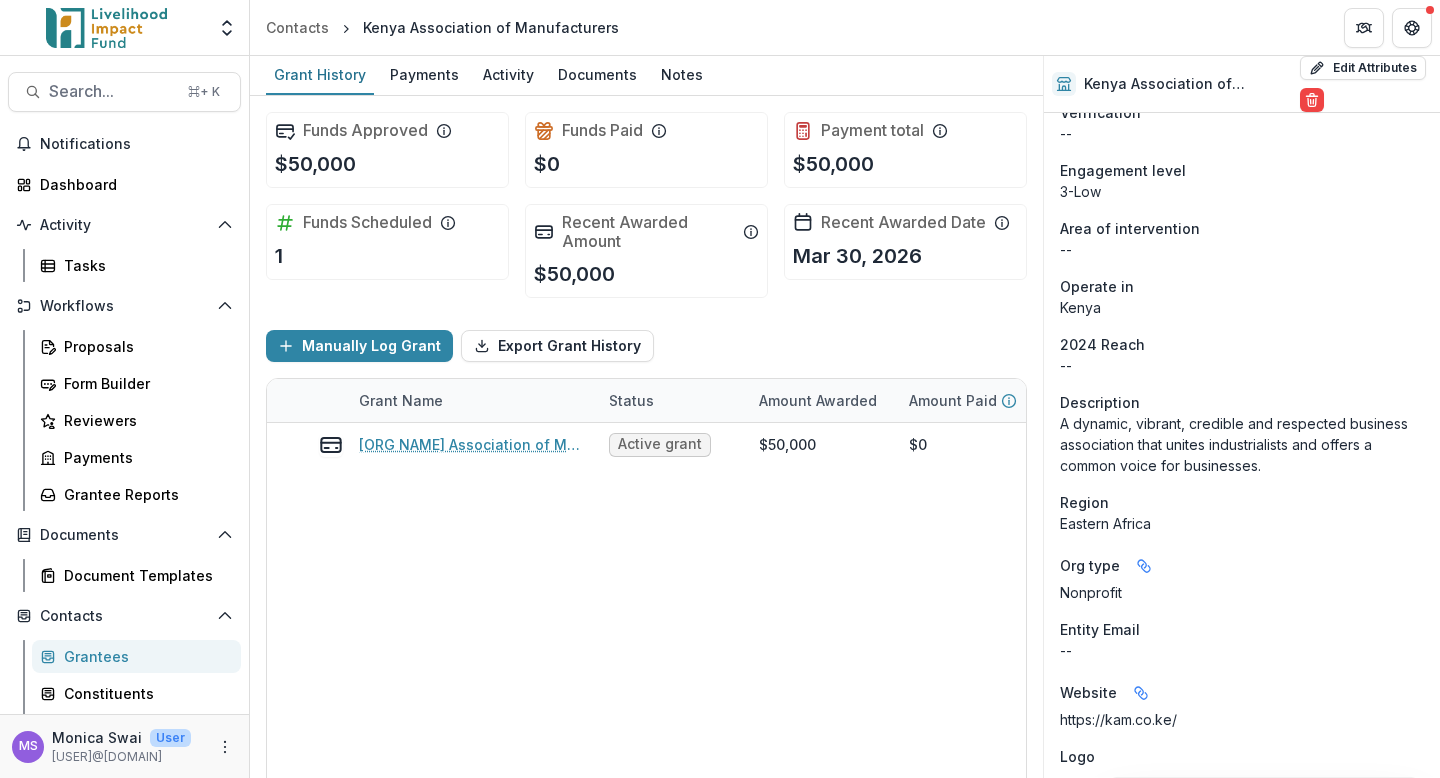 scroll, scrollTop: 556, scrollLeft: 0, axis: vertical 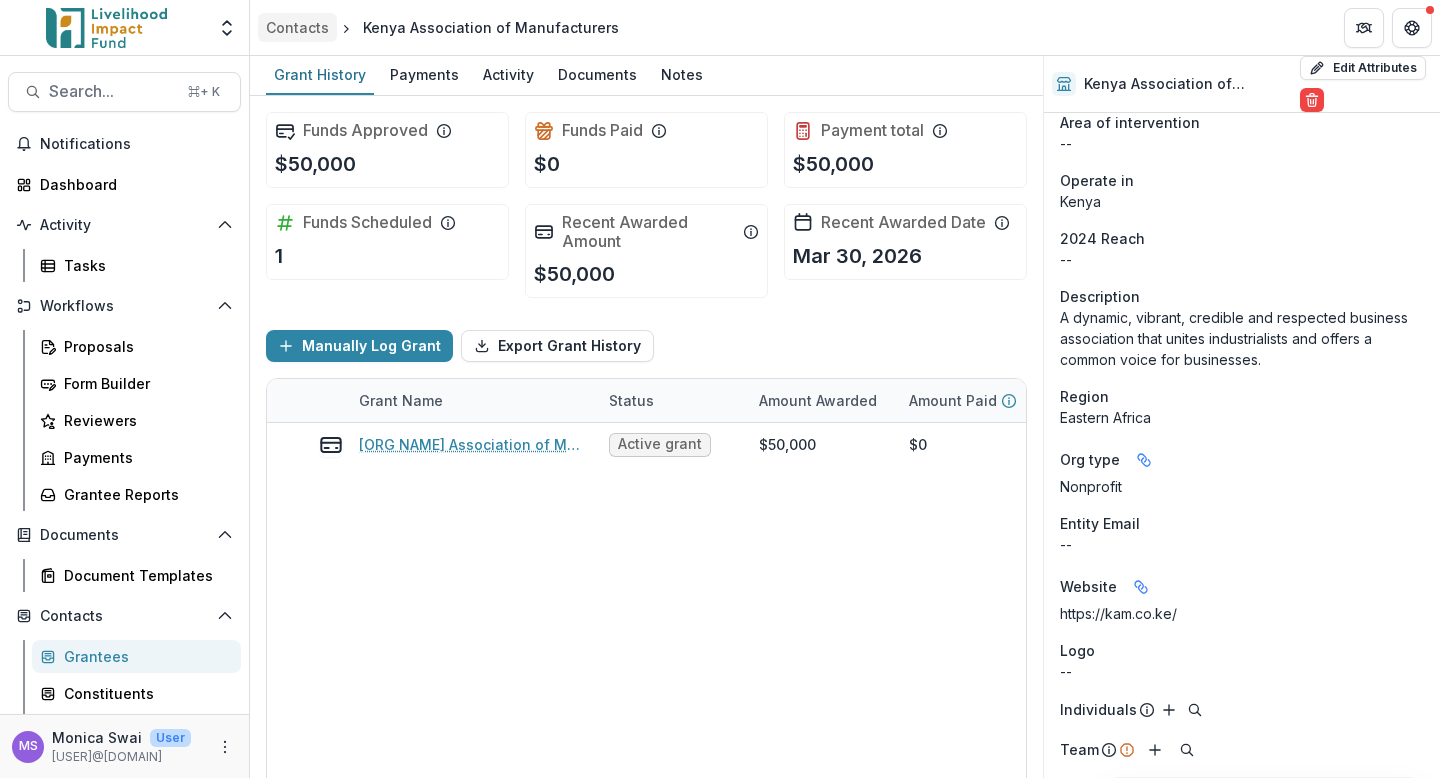click on "Contacts" at bounding box center (297, 27) 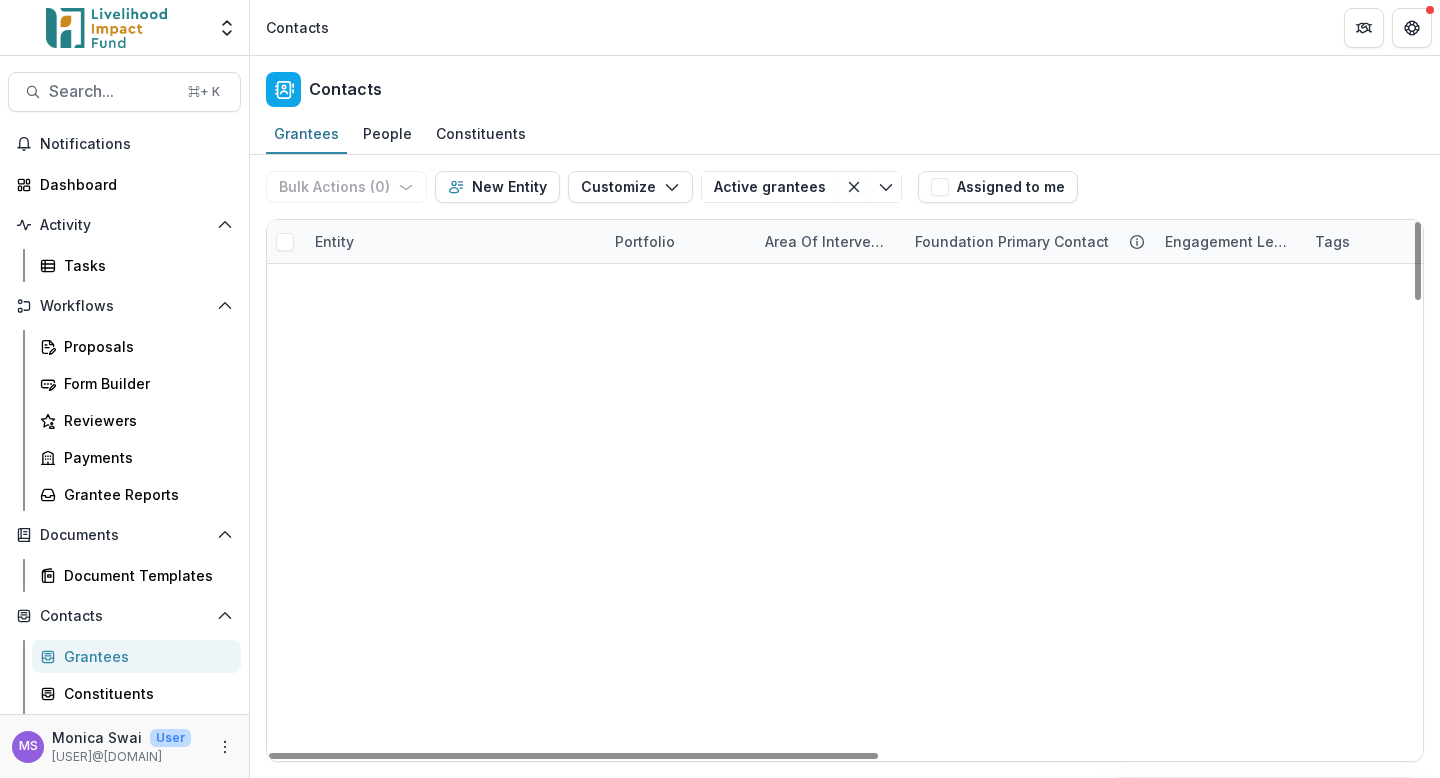 click on "Entity" at bounding box center [453, 241] 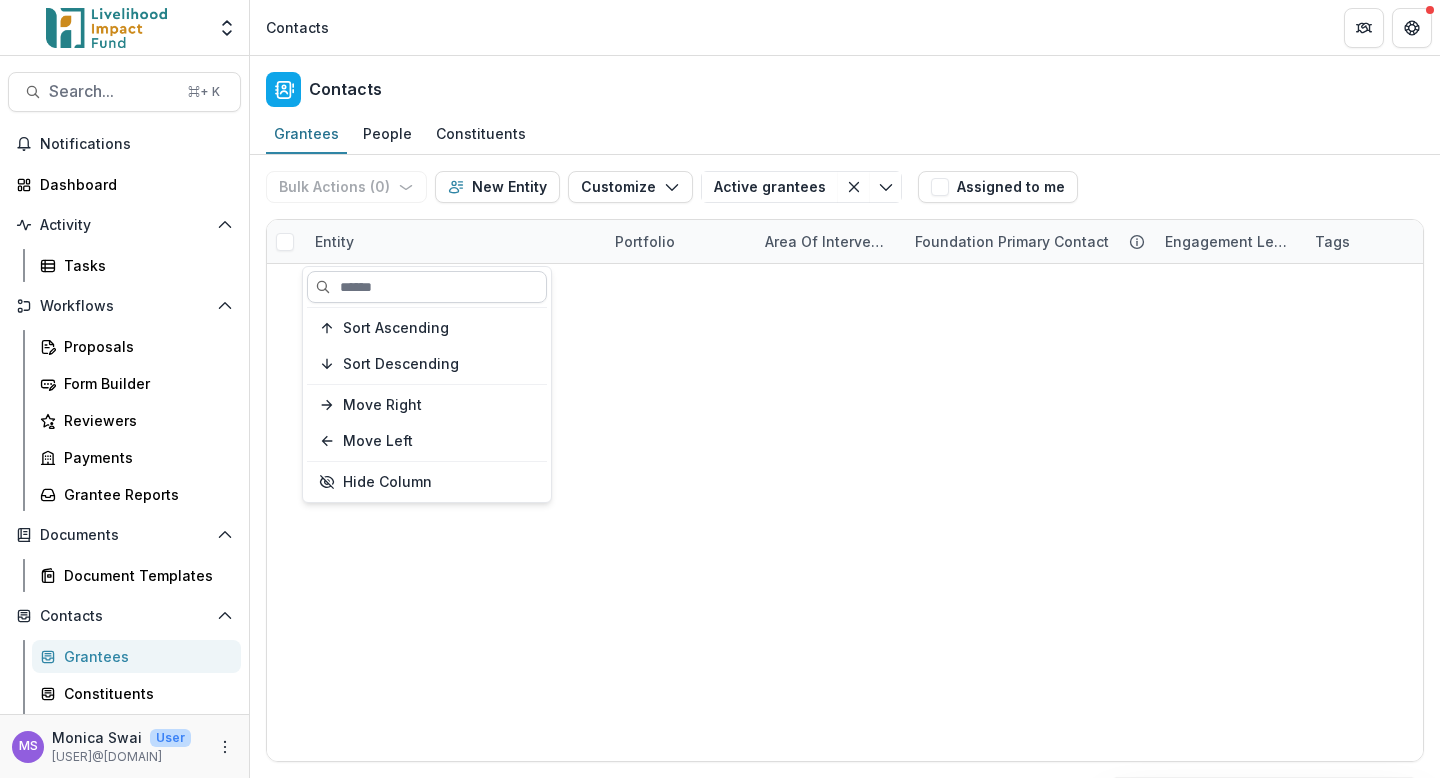 click at bounding box center [427, 287] 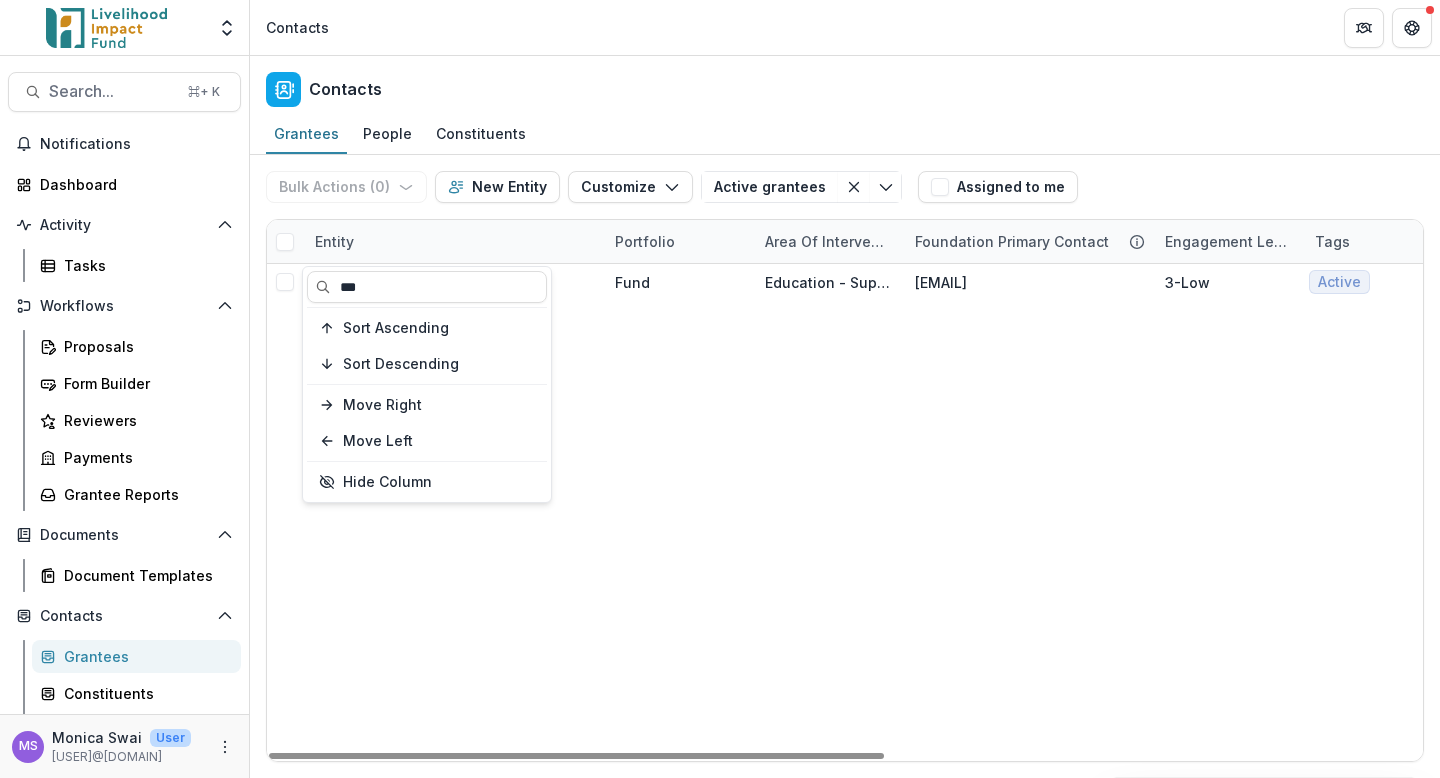 type on "***" 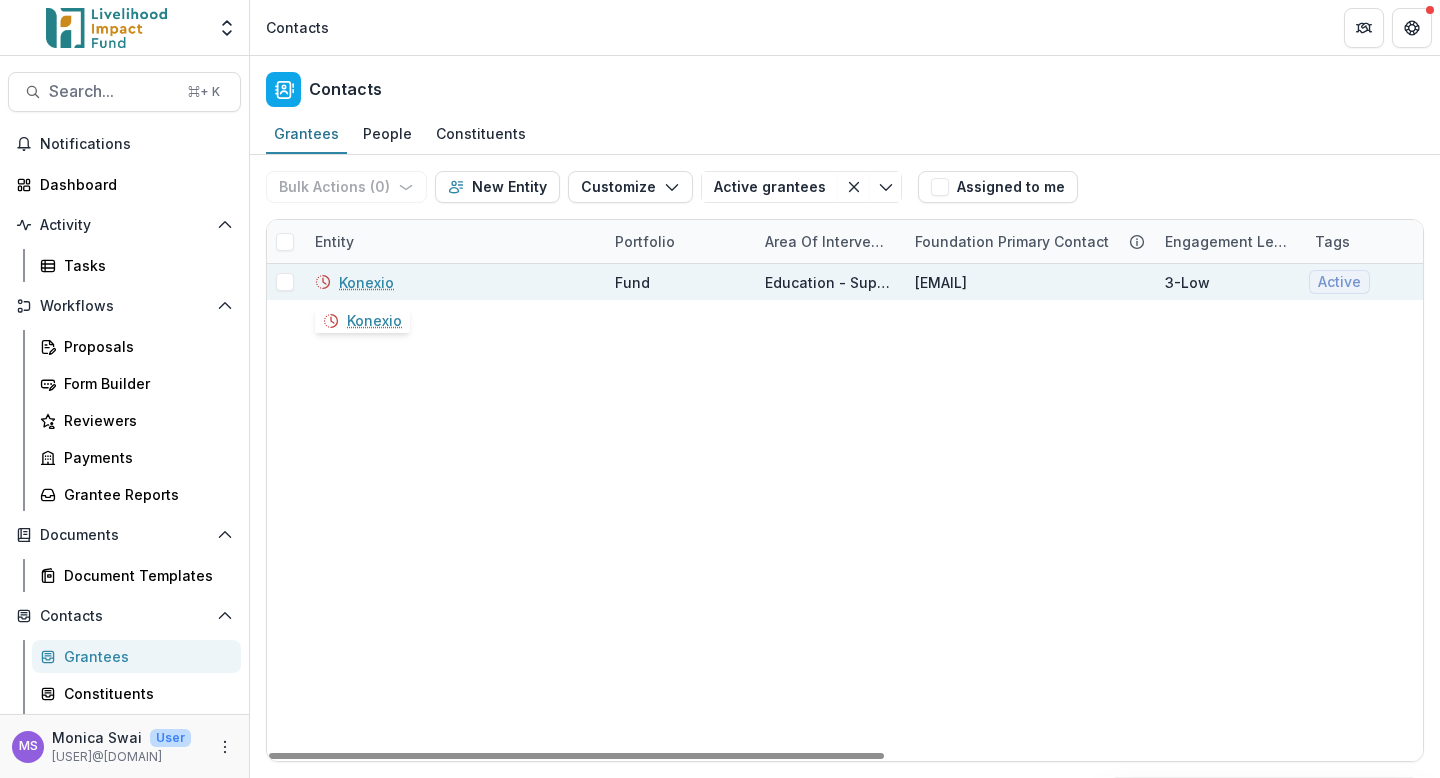 click on "Konexio" at bounding box center (366, 282) 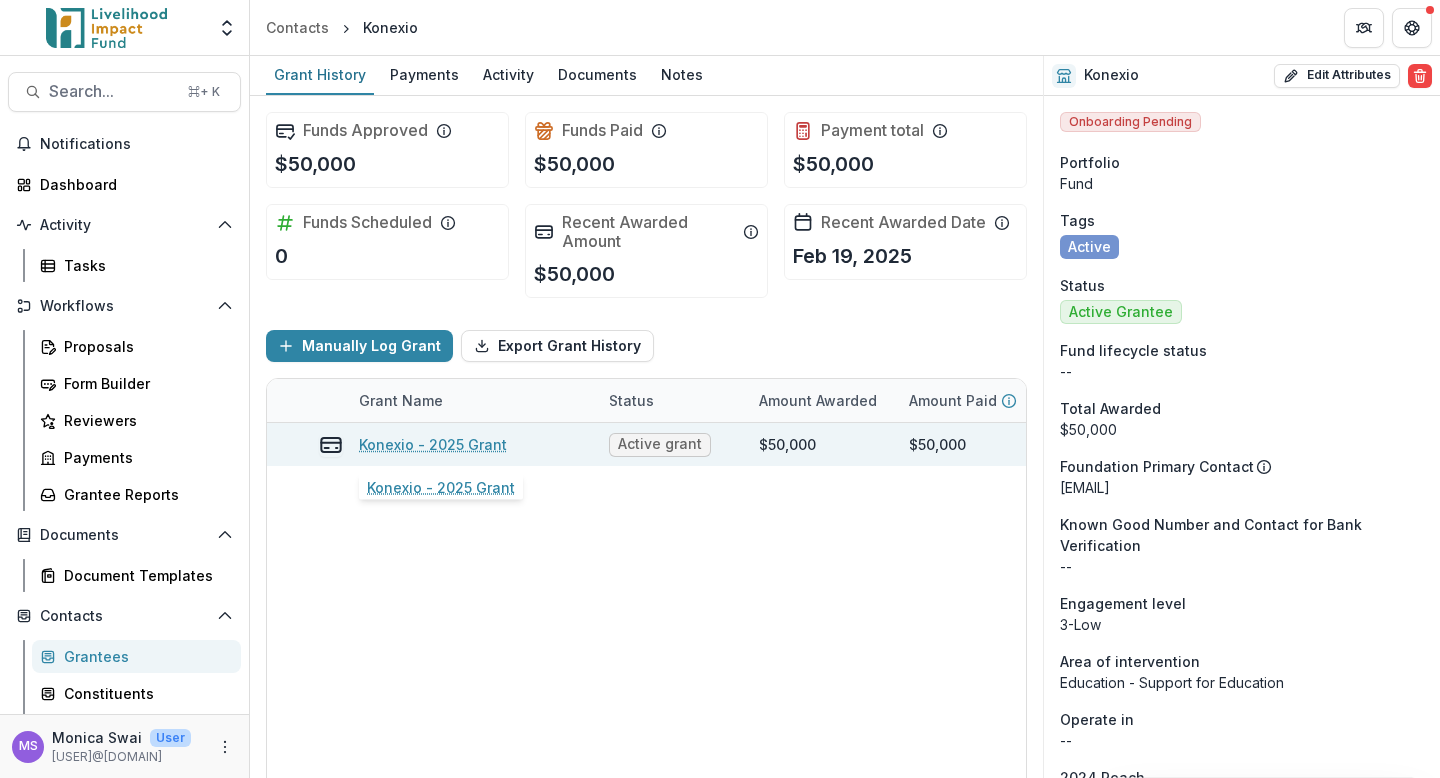 click on "Konexio - 2025 Grant" at bounding box center (433, 444) 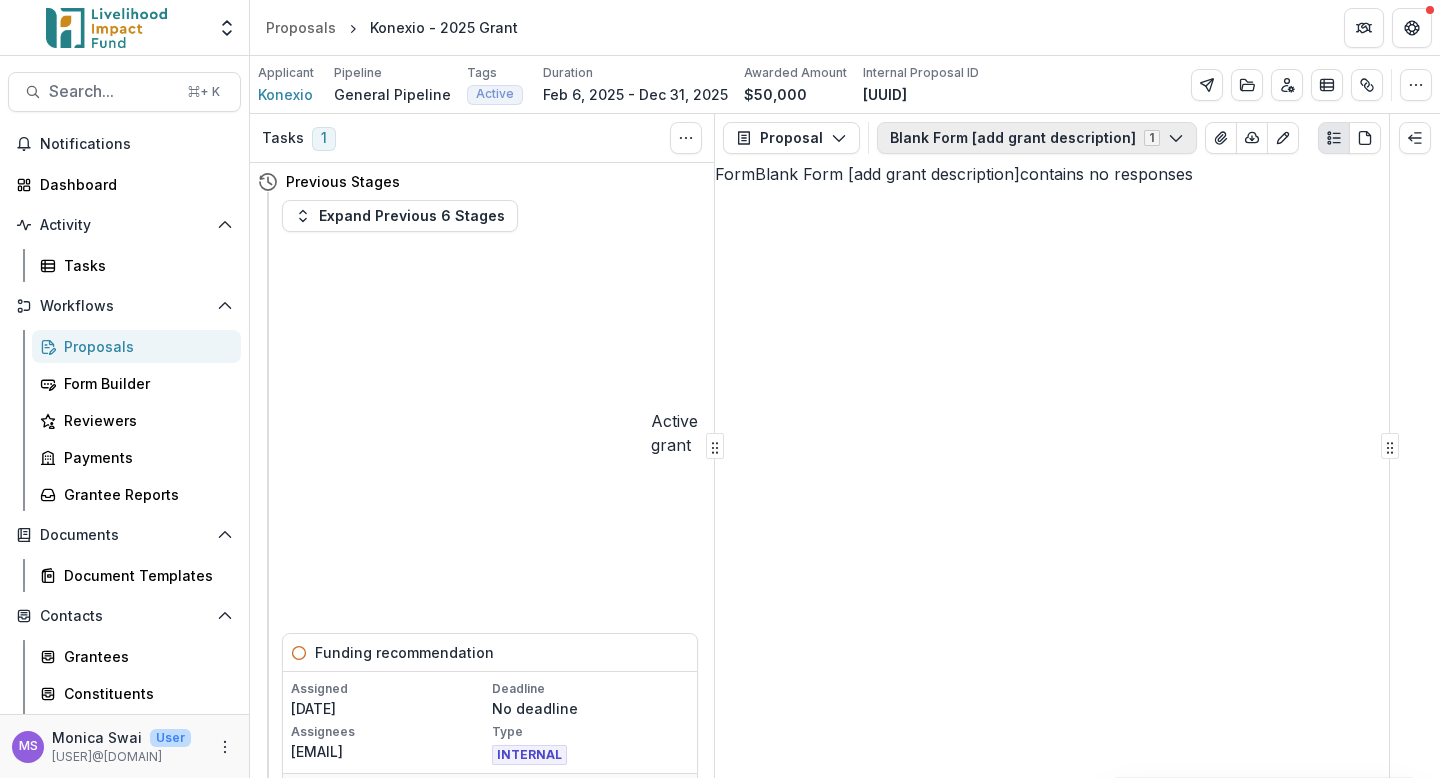 click 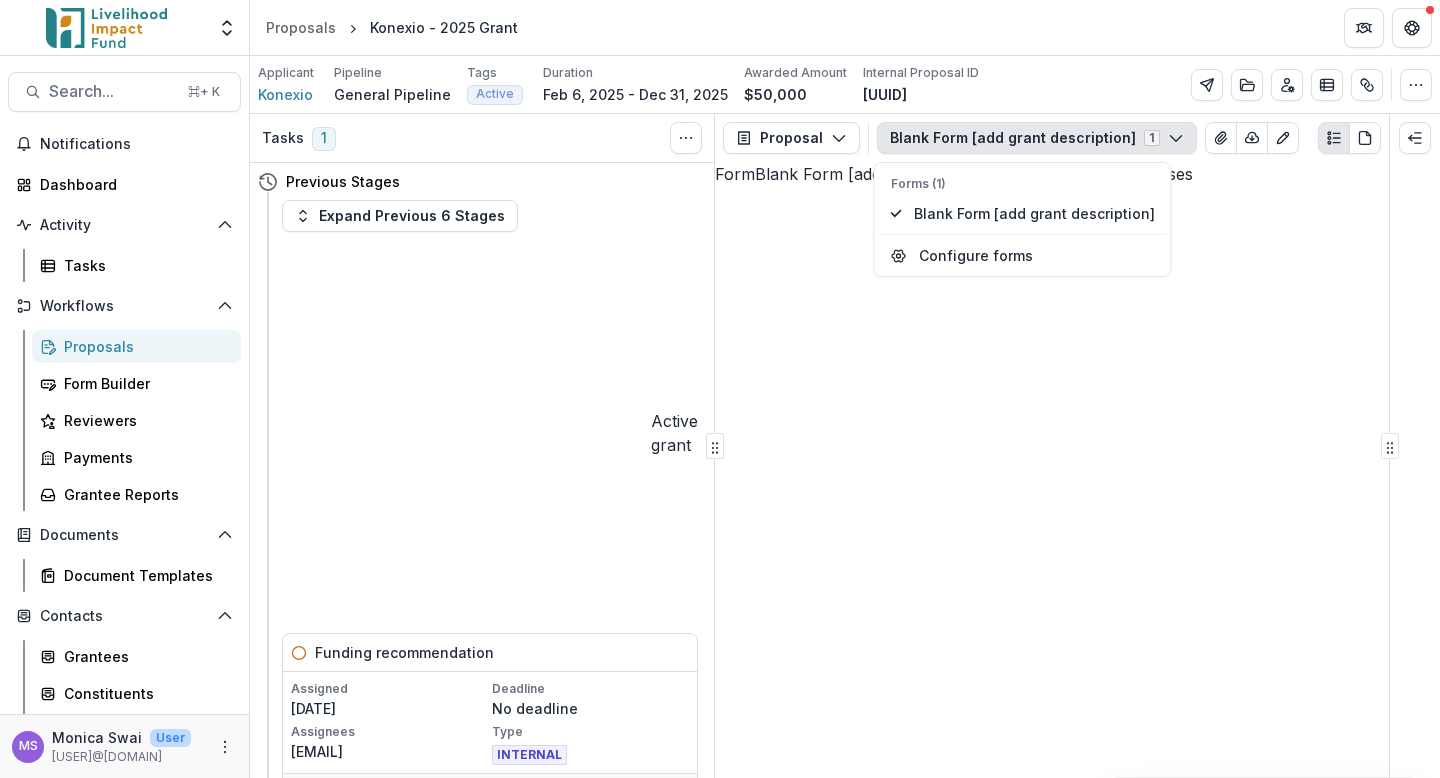 click on "Form  Blank Form [add grant description]  contains no responses" at bounding box center [1052, 174] 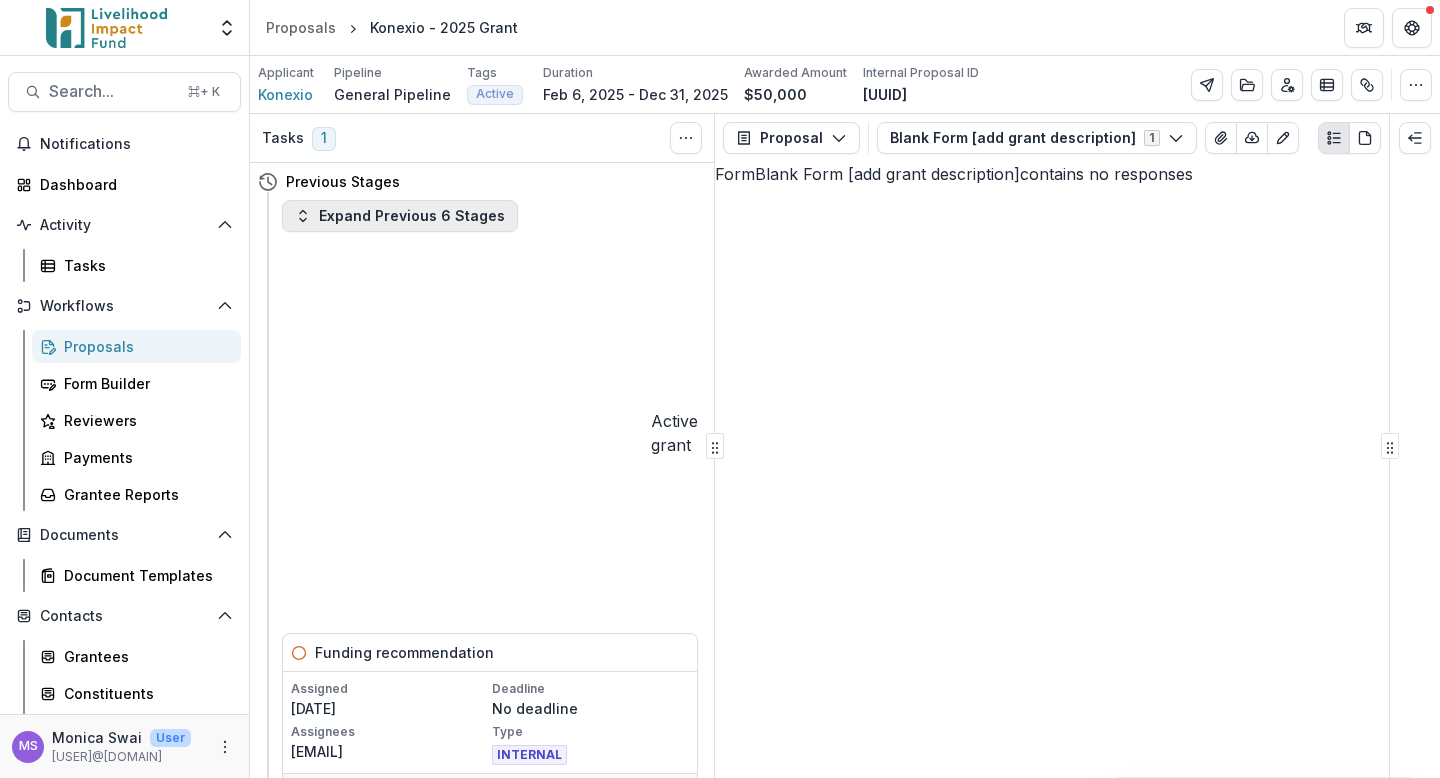 click on "Expand Previous 6 Stages" at bounding box center (400, 216) 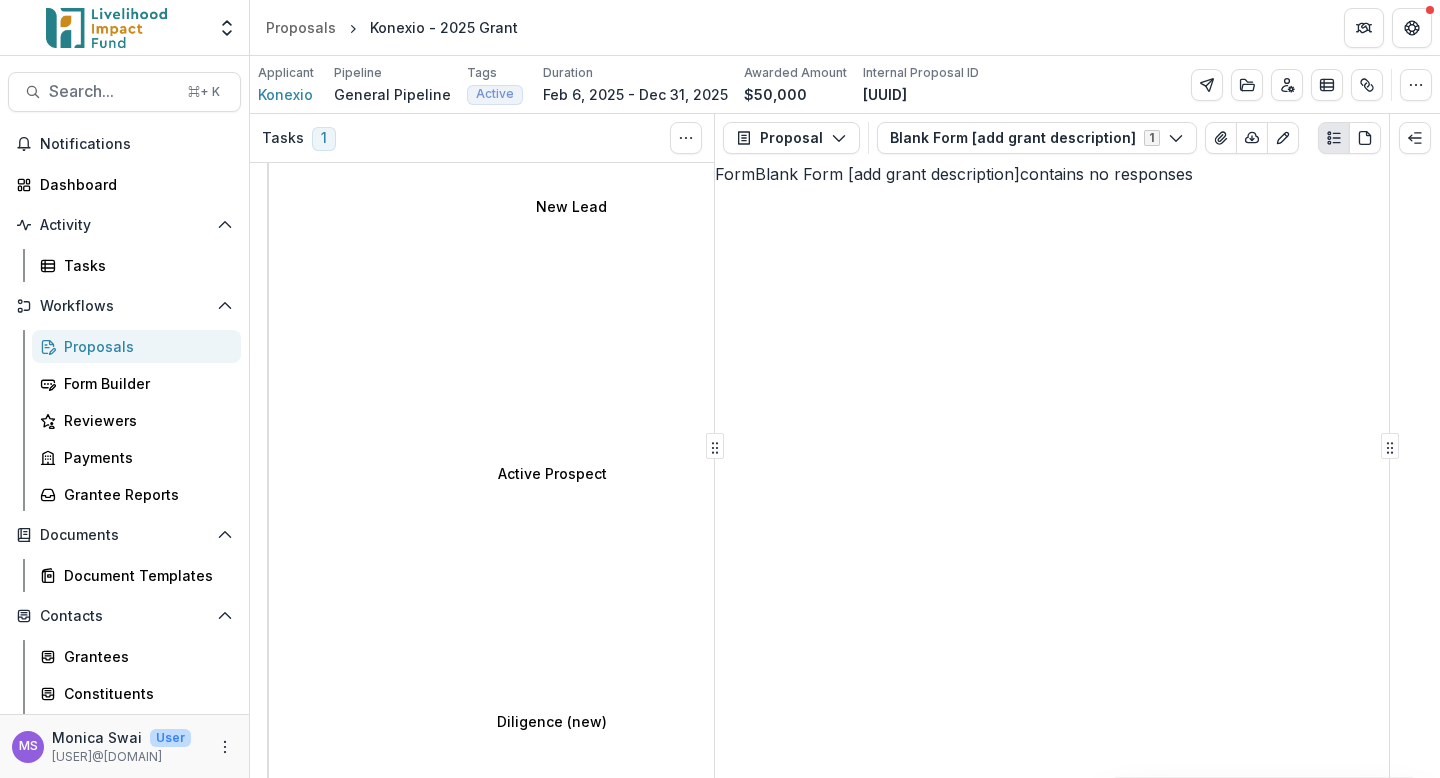 scroll, scrollTop: 102, scrollLeft: 0, axis: vertical 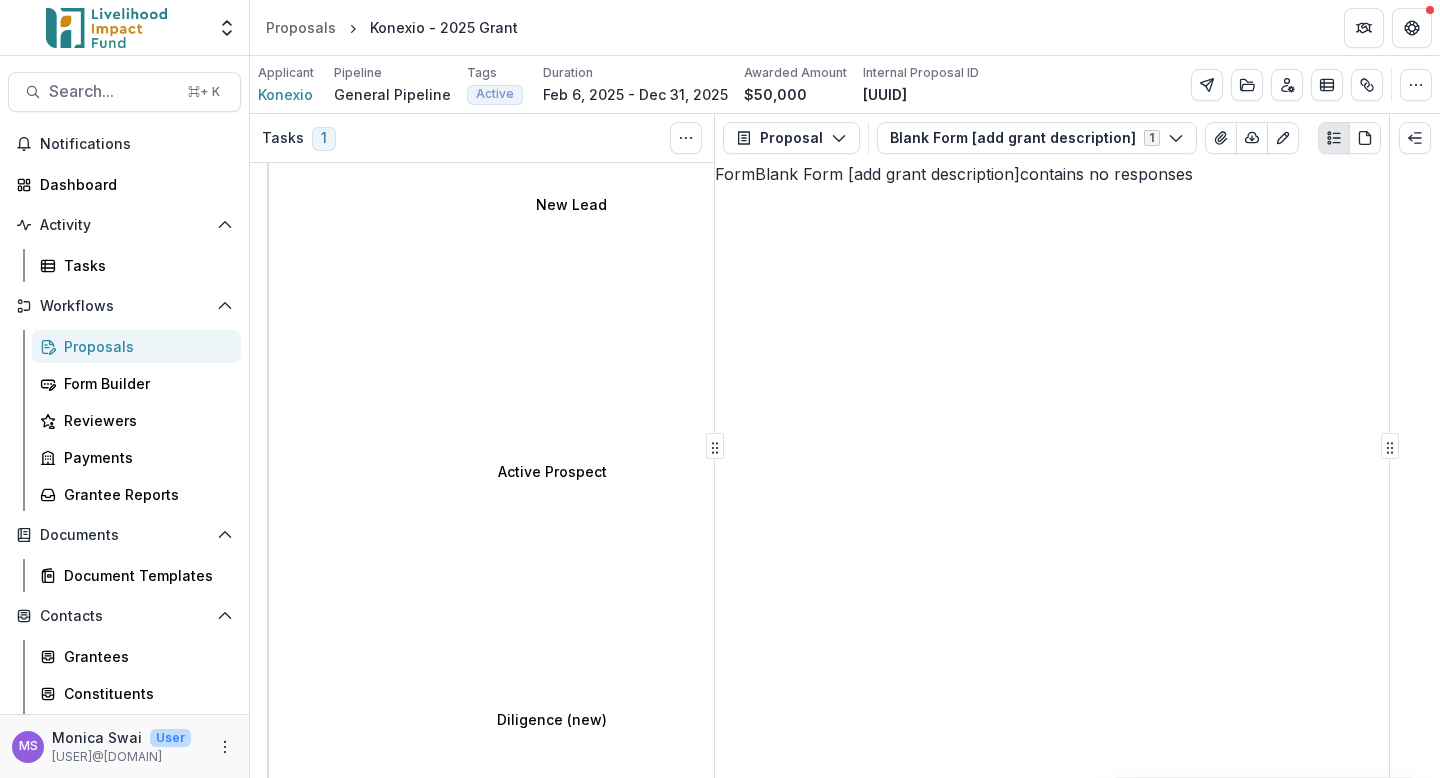 click on "Review Task" at bounding box center (490, 1460) 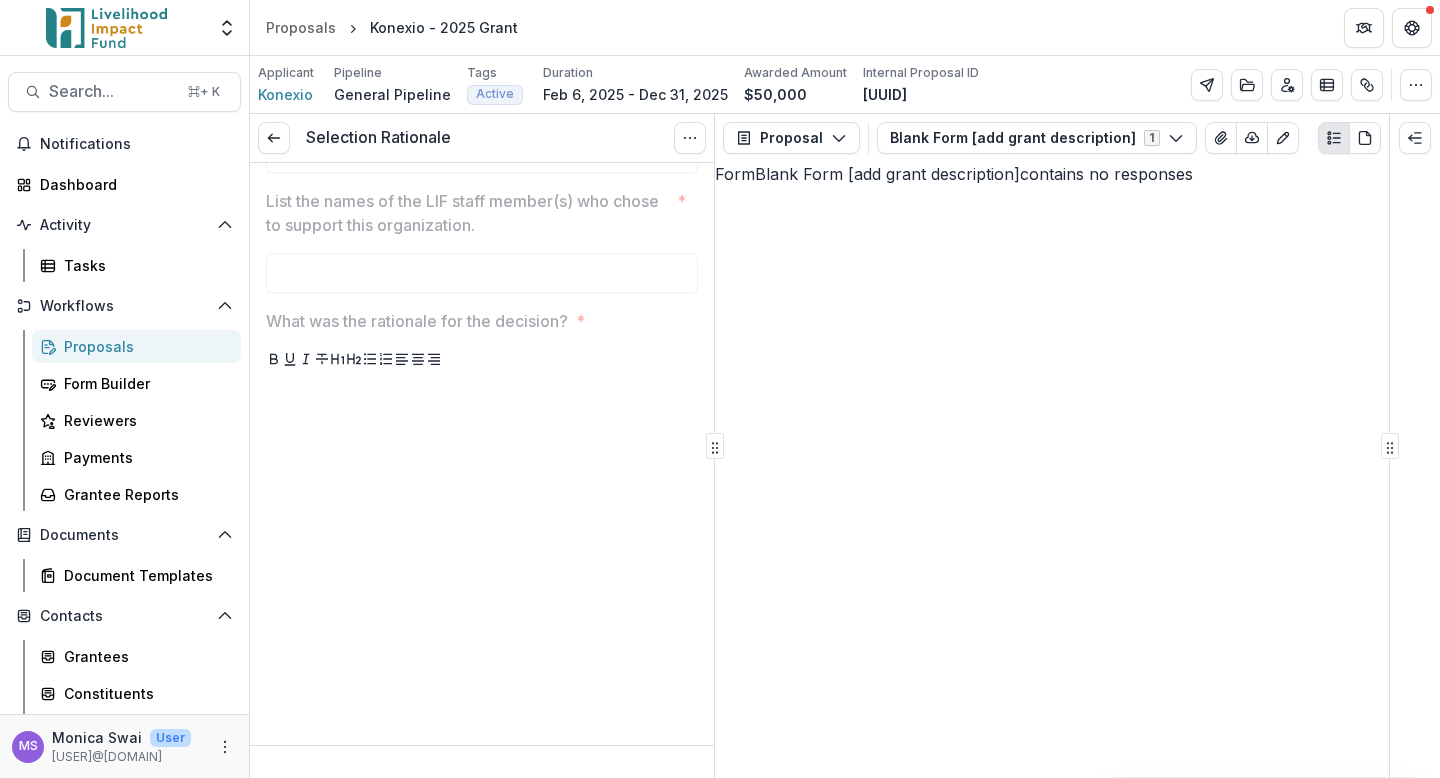 scroll, scrollTop: 0, scrollLeft: 0, axis: both 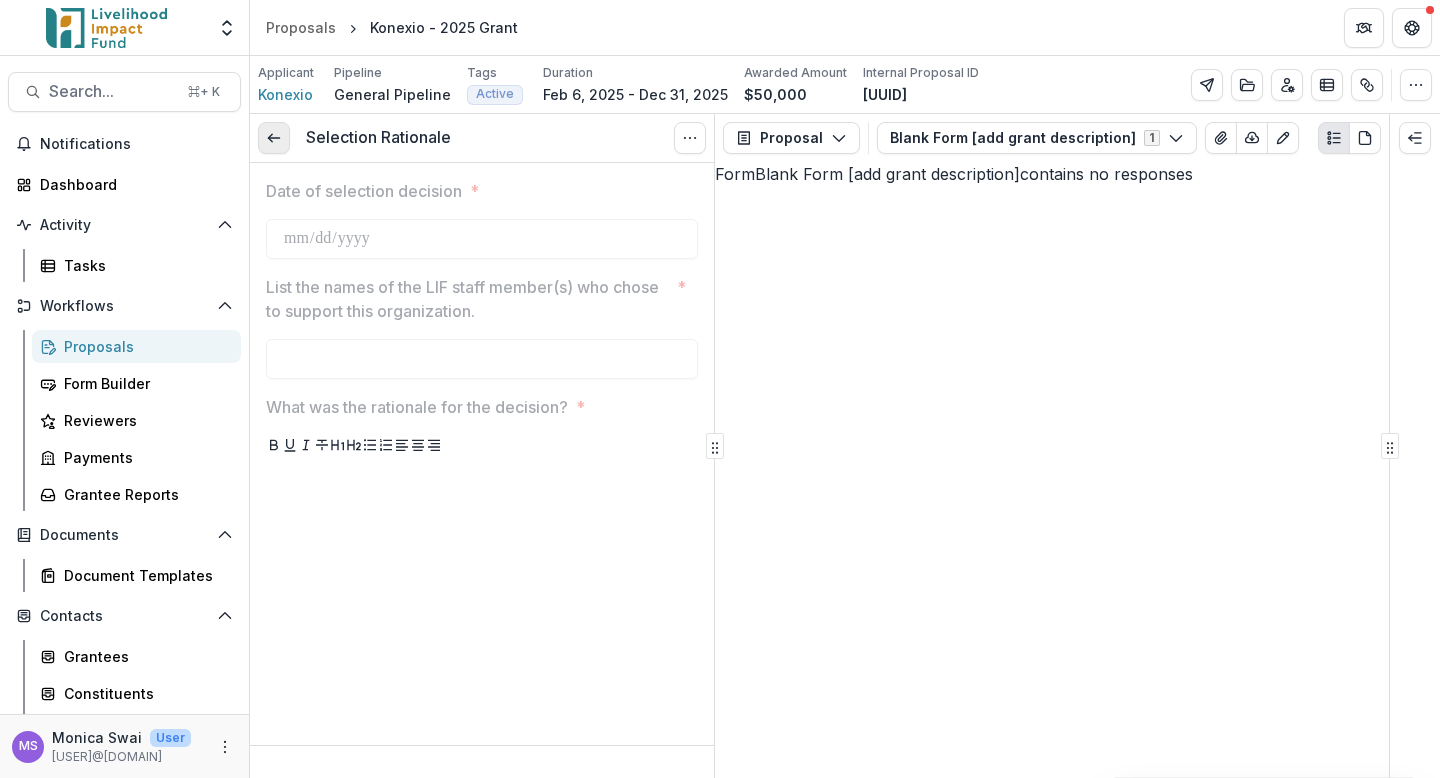 click 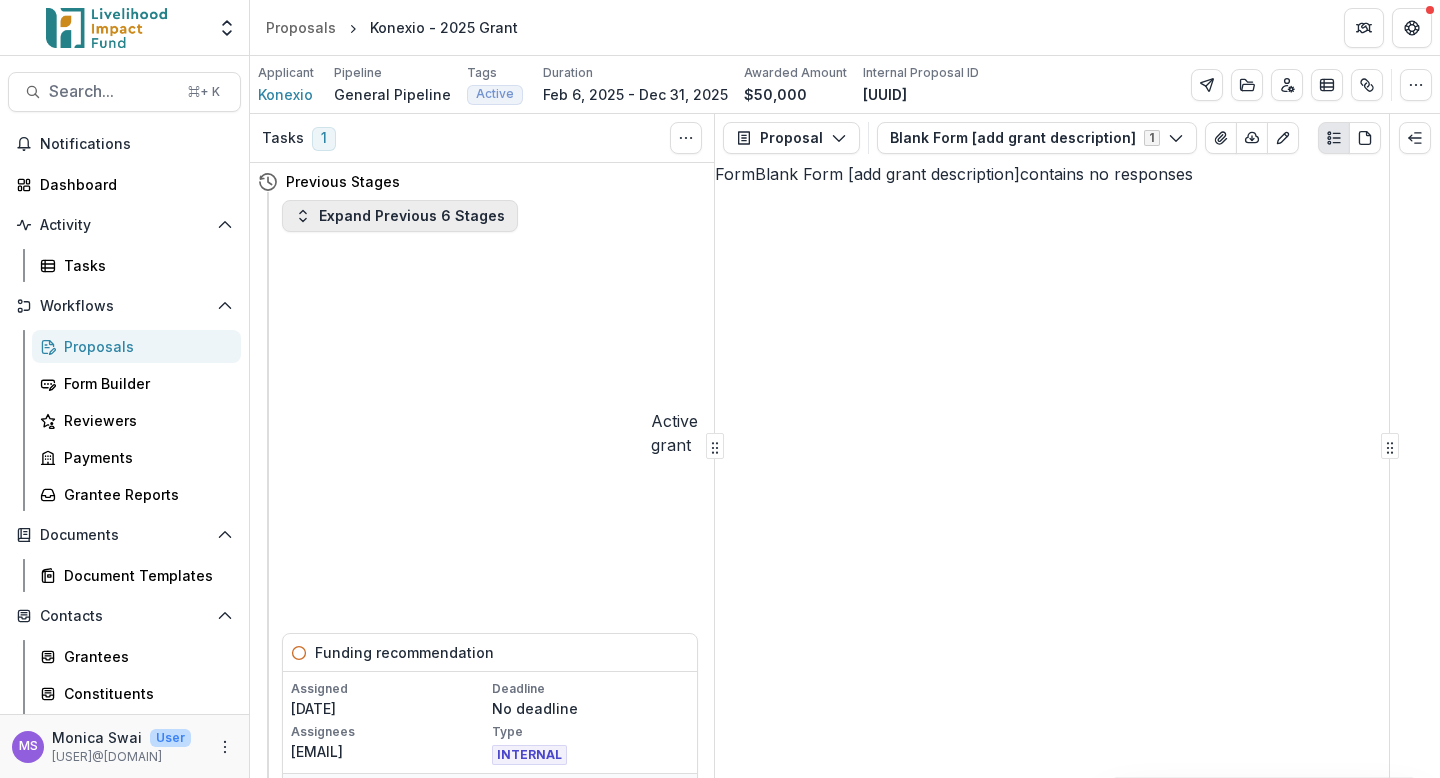 click on "Expand Previous 6 Stages" at bounding box center (400, 216) 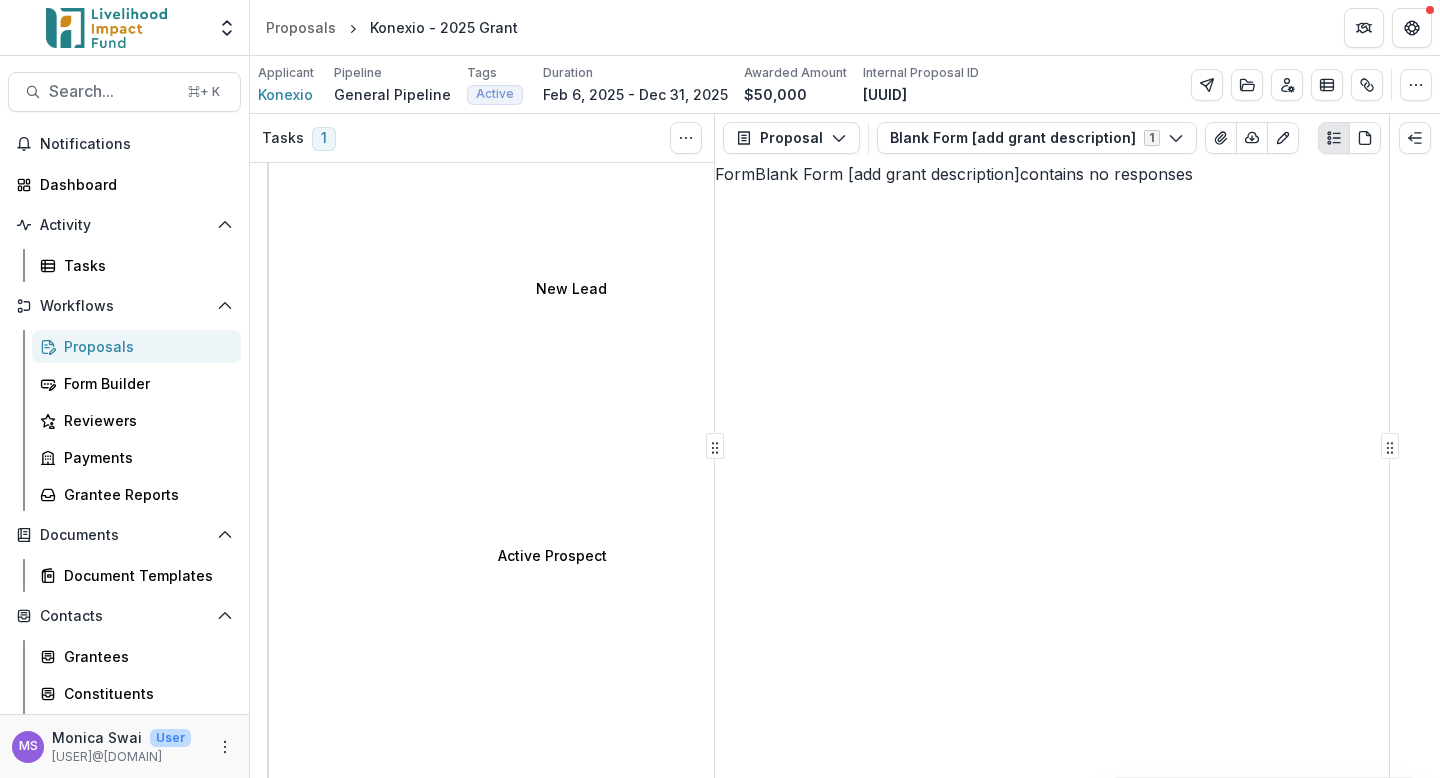 scroll, scrollTop: 0, scrollLeft: 0, axis: both 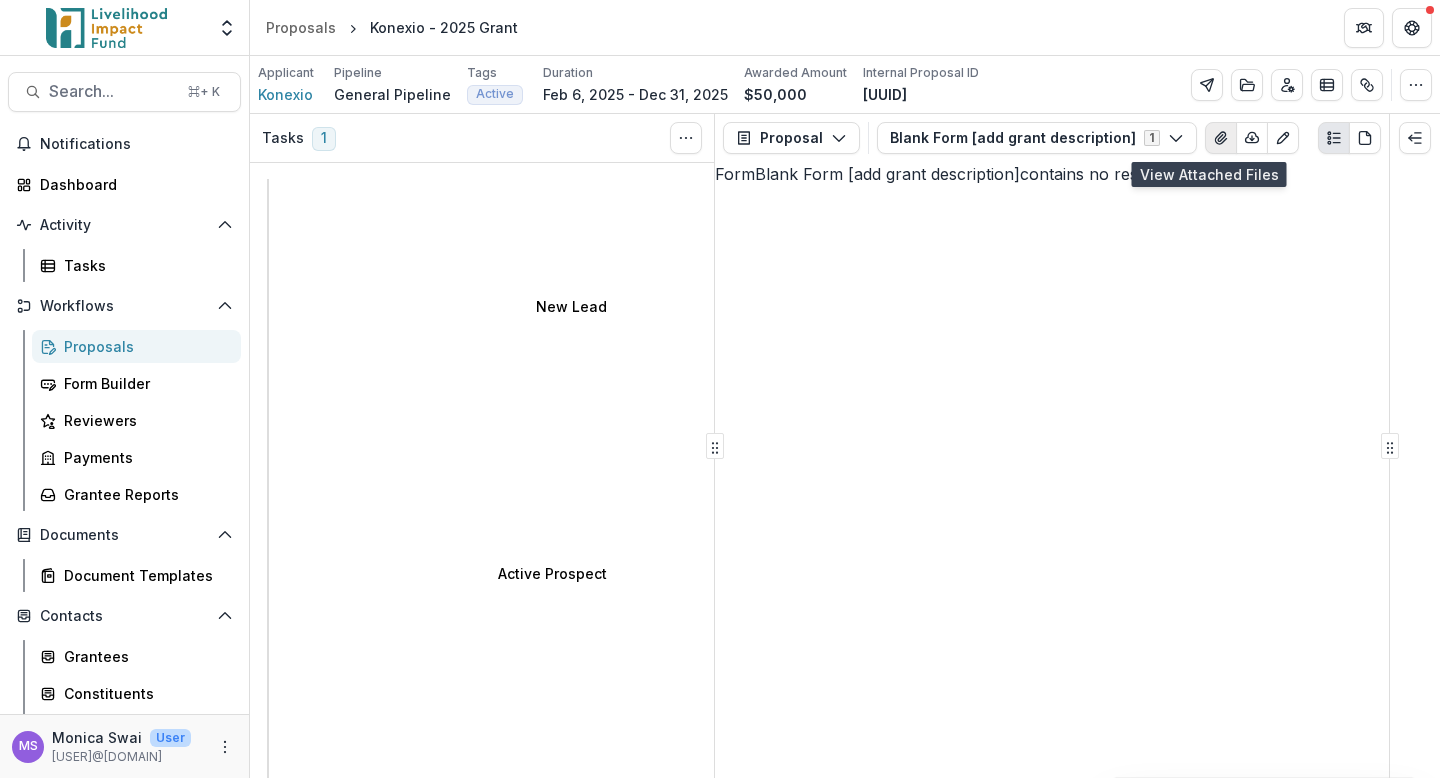 click 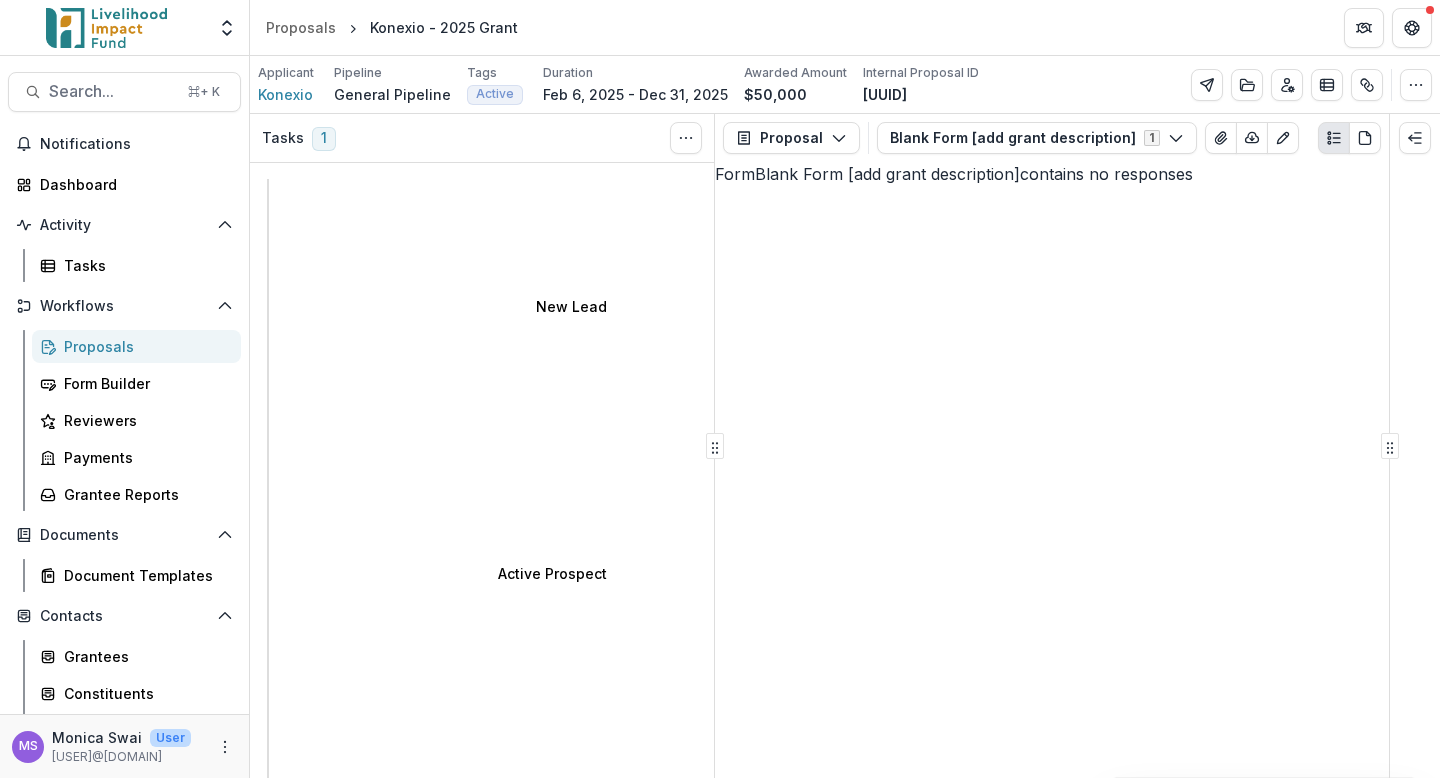 click on "Attached Files No attached files exist Close" at bounding box center [720, 826] 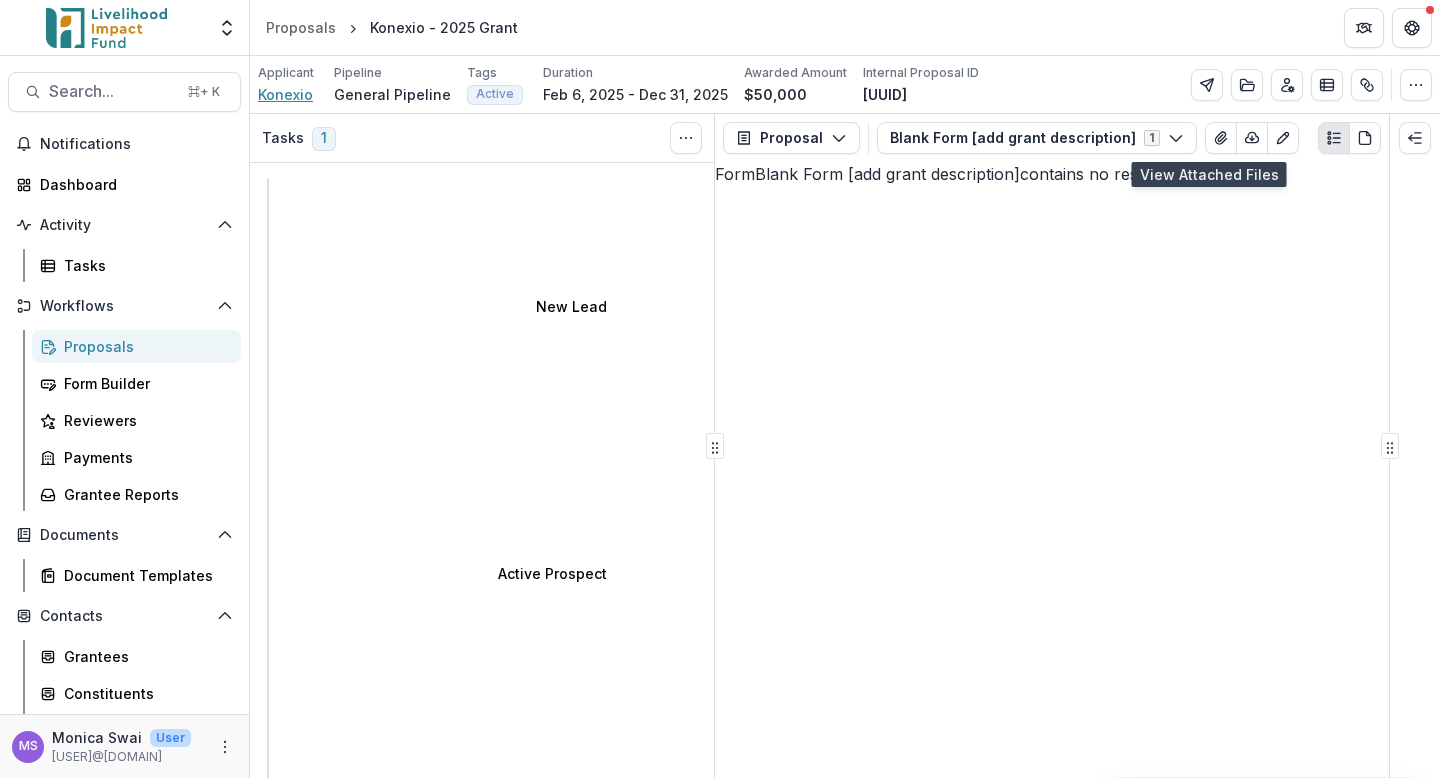 click on "Konexio" at bounding box center [285, 94] 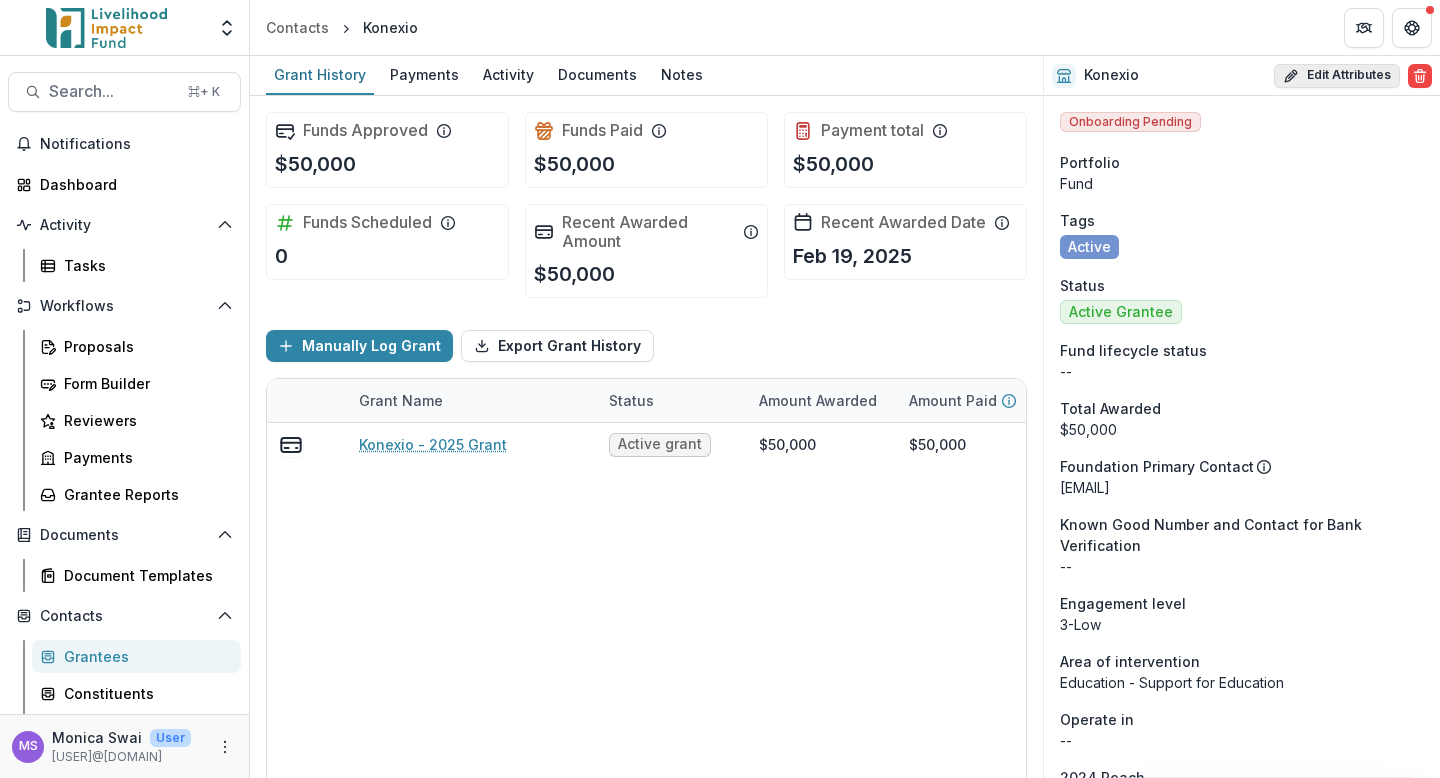 click on "Edit Attributes" at bounding box center [1337, 76] 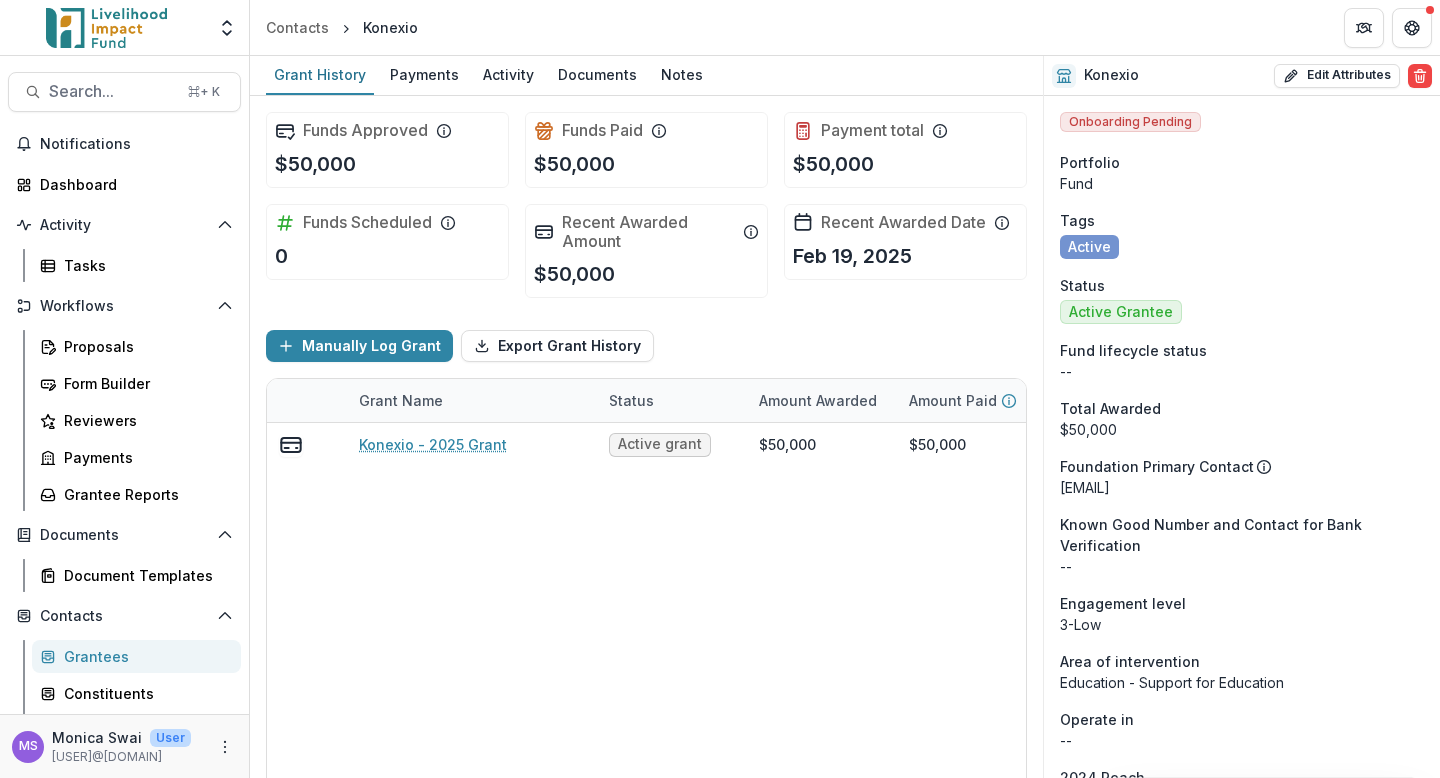 scroll, scrollTop: 4207, scrollLeft: 0, axis: vertical 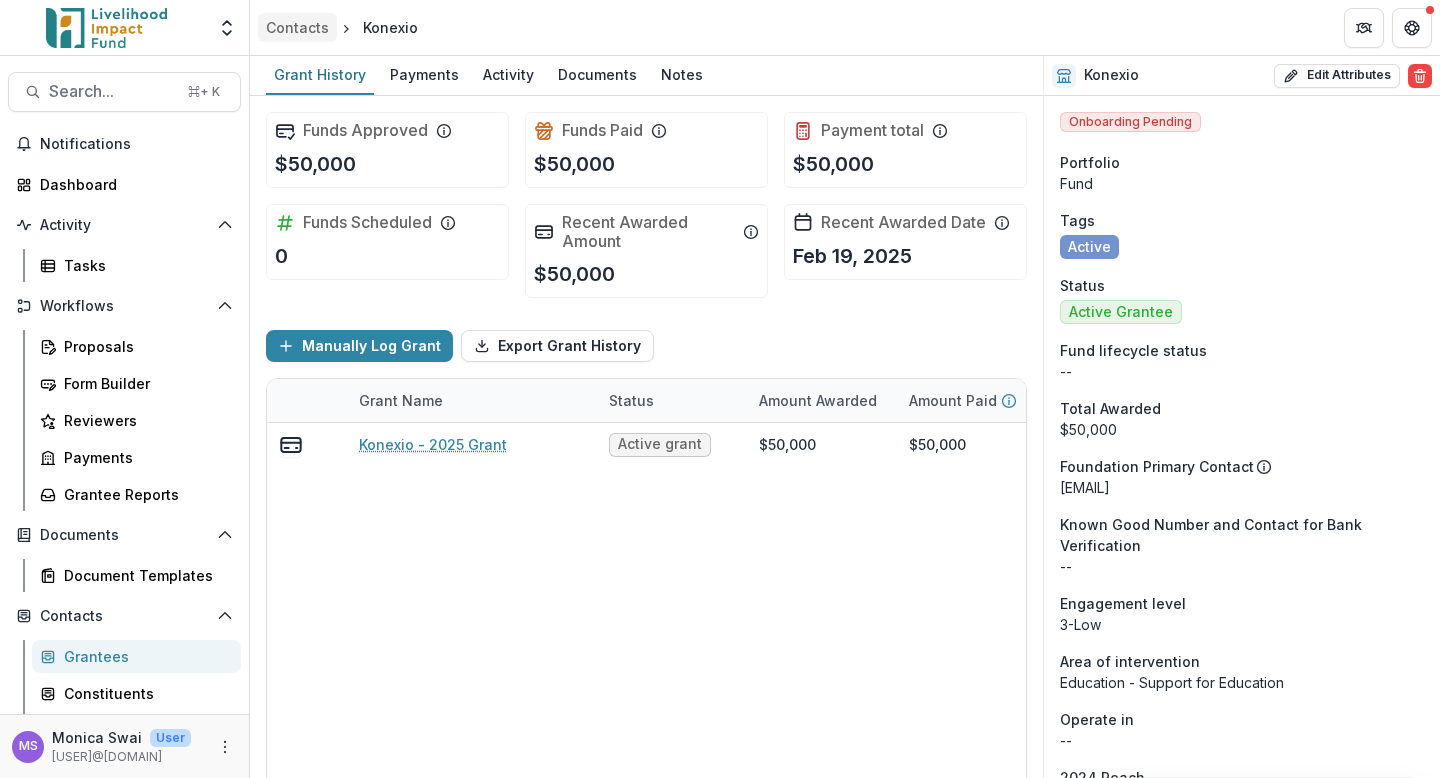 click on "Contacts" at bounding box center (297, 27) 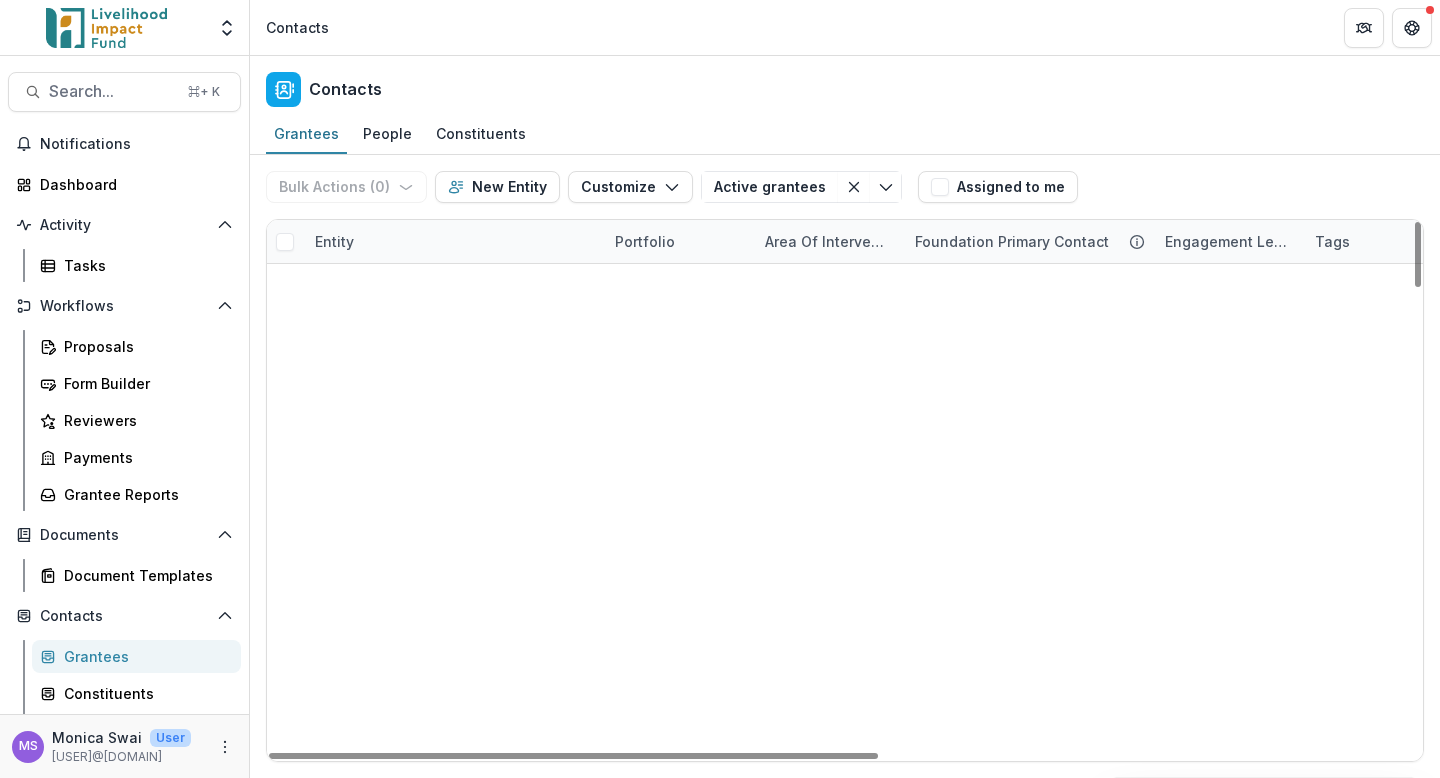 click on "Entity" at bounding box center [453, 241] 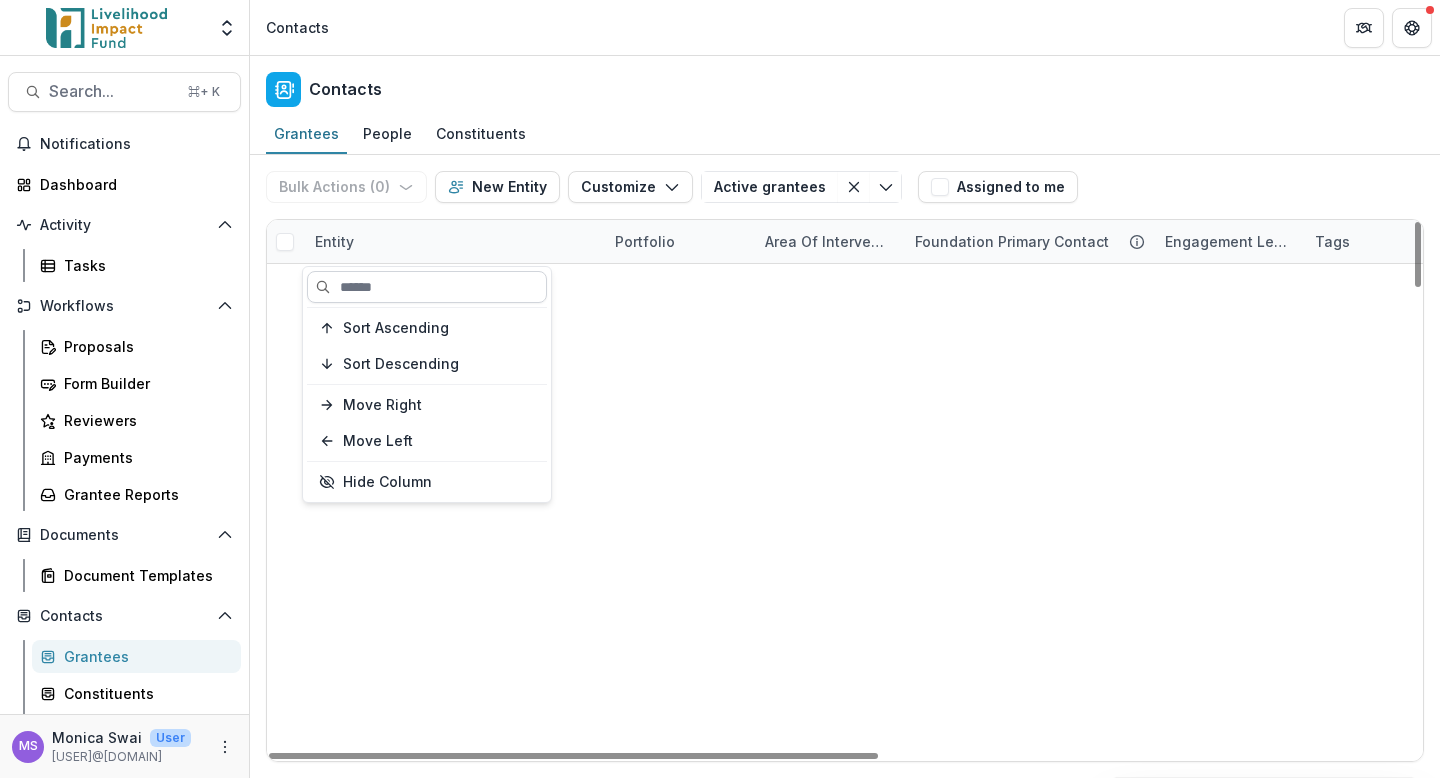 click at bounding box center [427, 287] 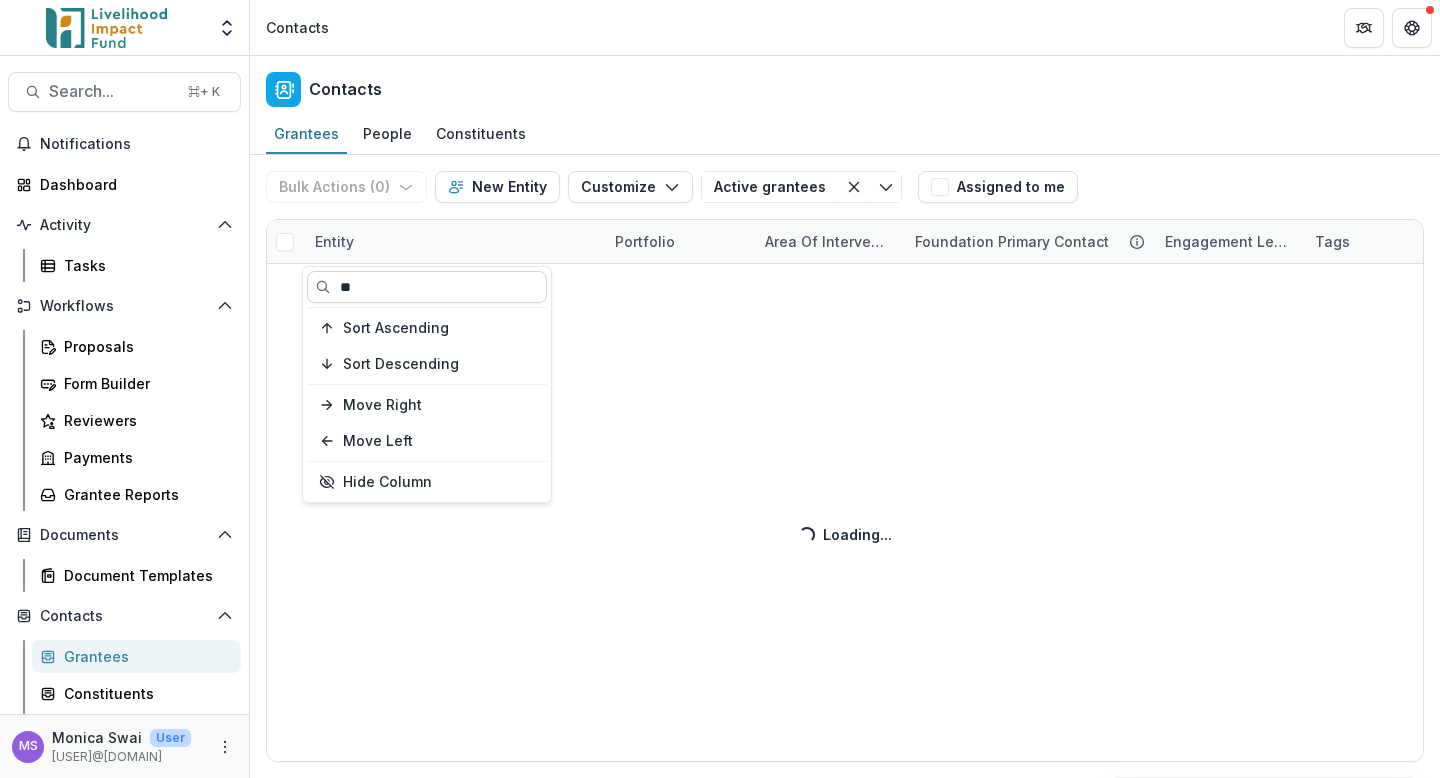 type on "*" 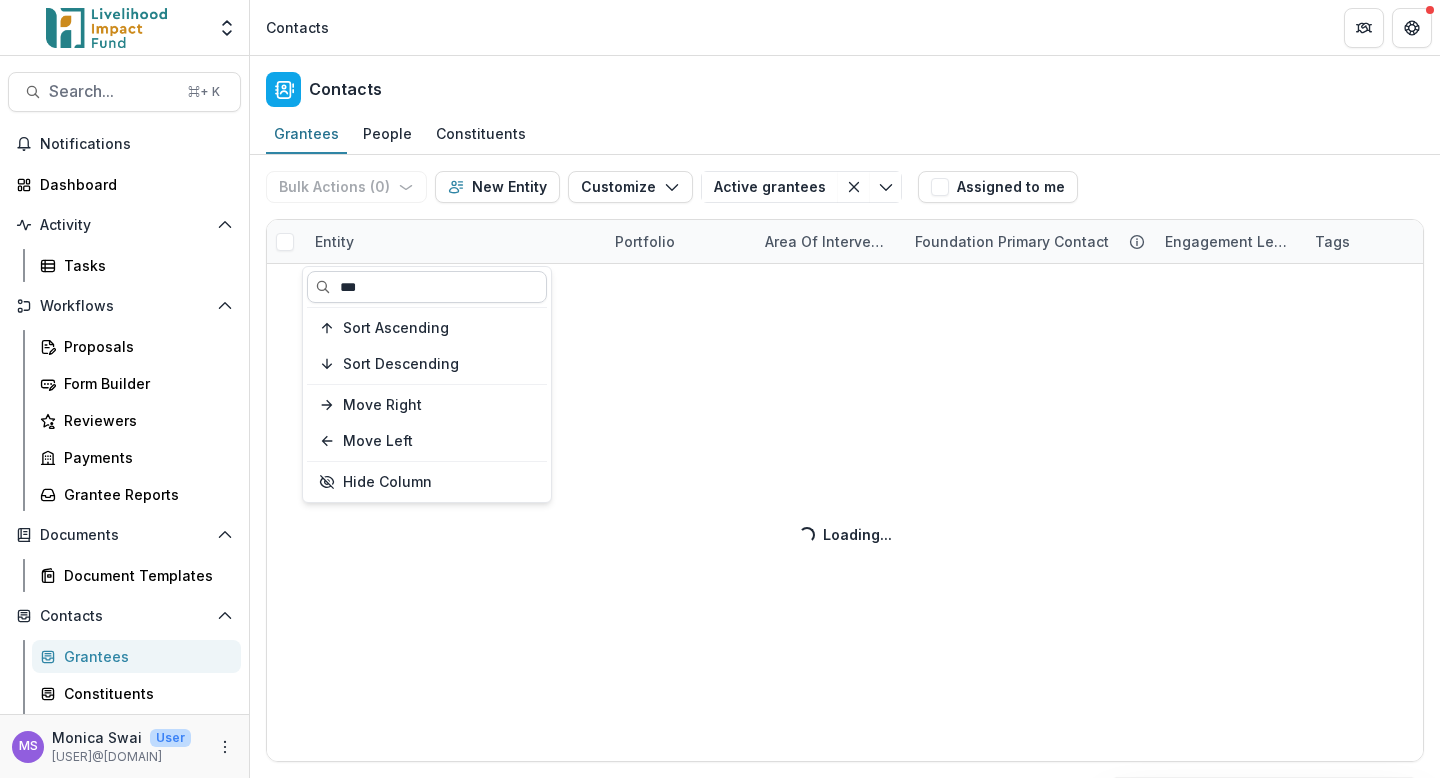 type on "***" 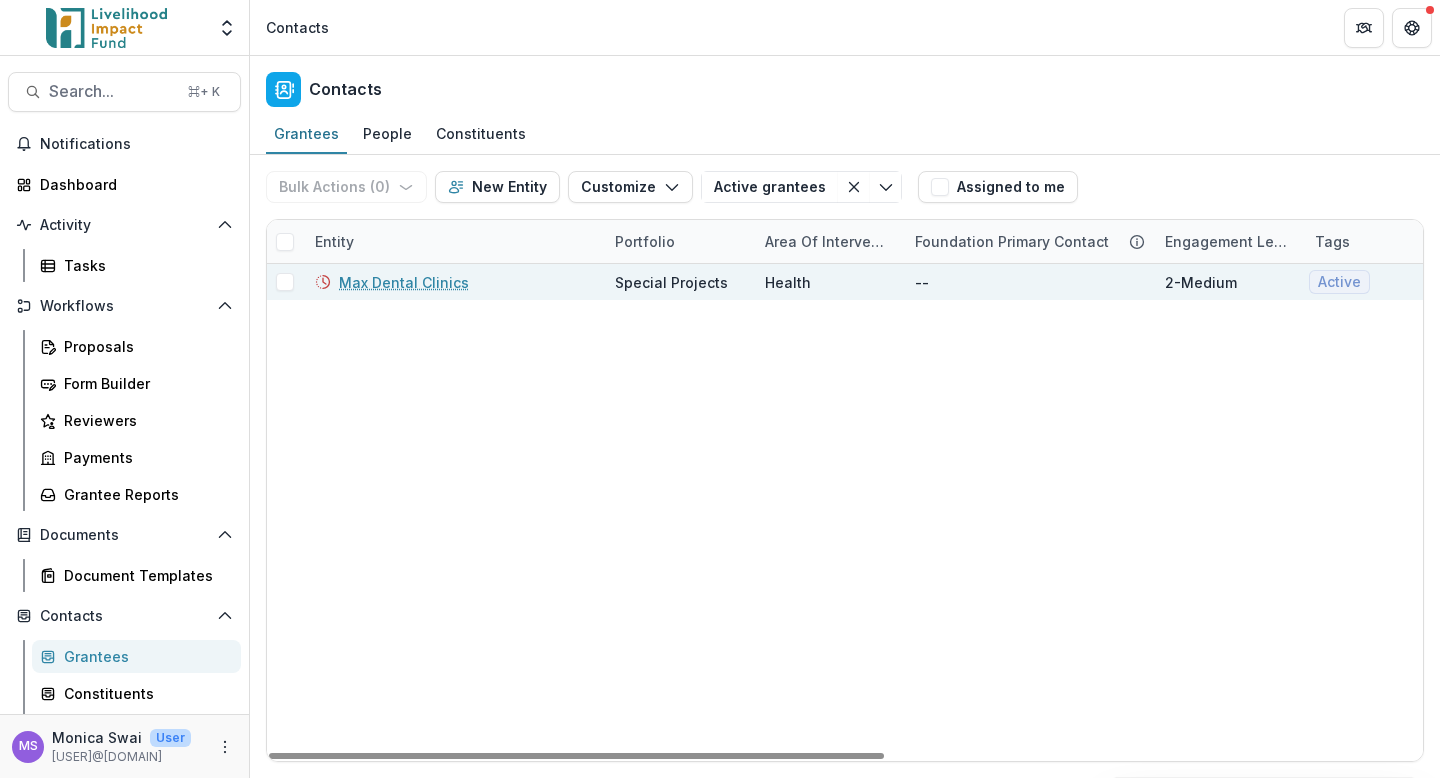 click on "Max Dental Clinics" at bounding box center [404, 282] 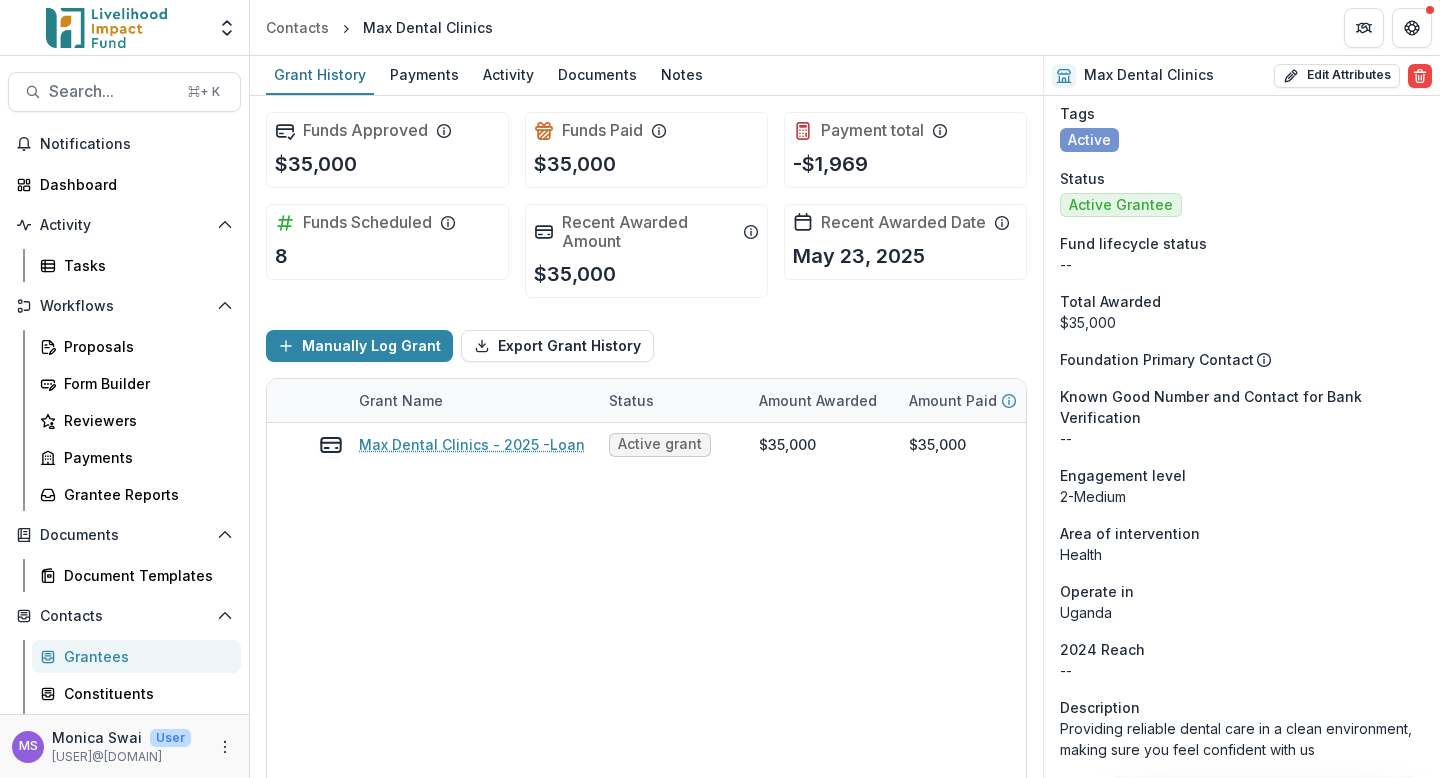 scroll, scrollTop: 0, scrollLeft: 0, axis: both 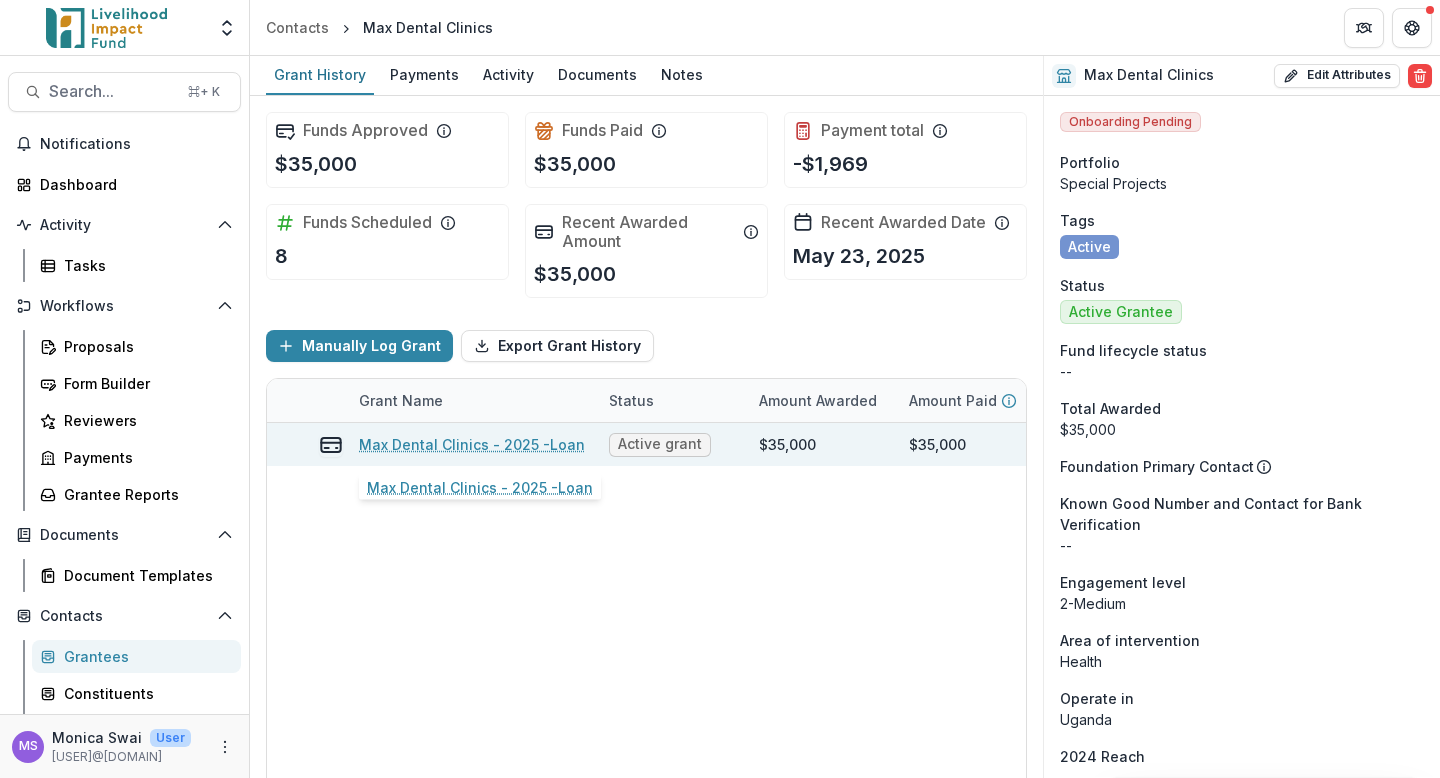 click on "Max Dental Clinics - 2025 -Loan" at bounding box center (472, 444) 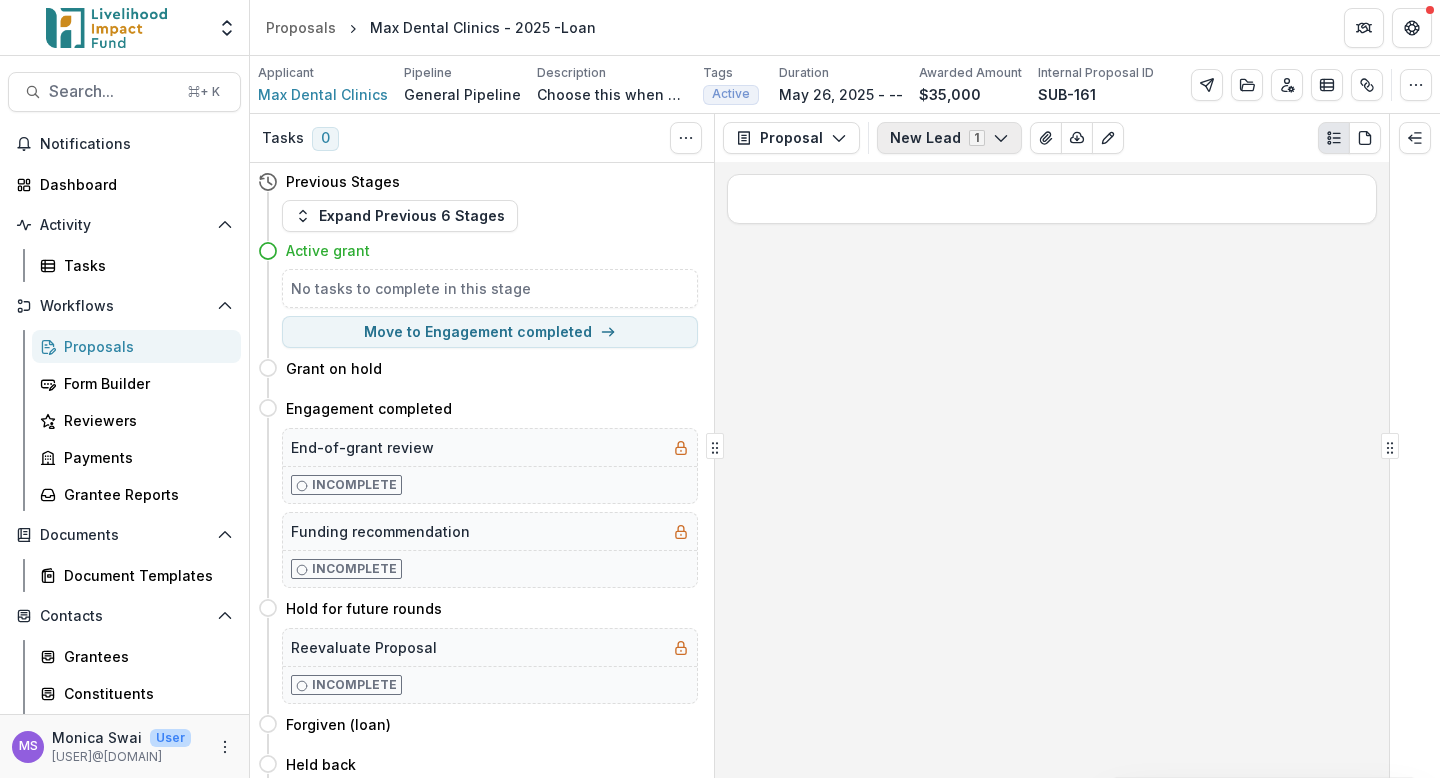 click 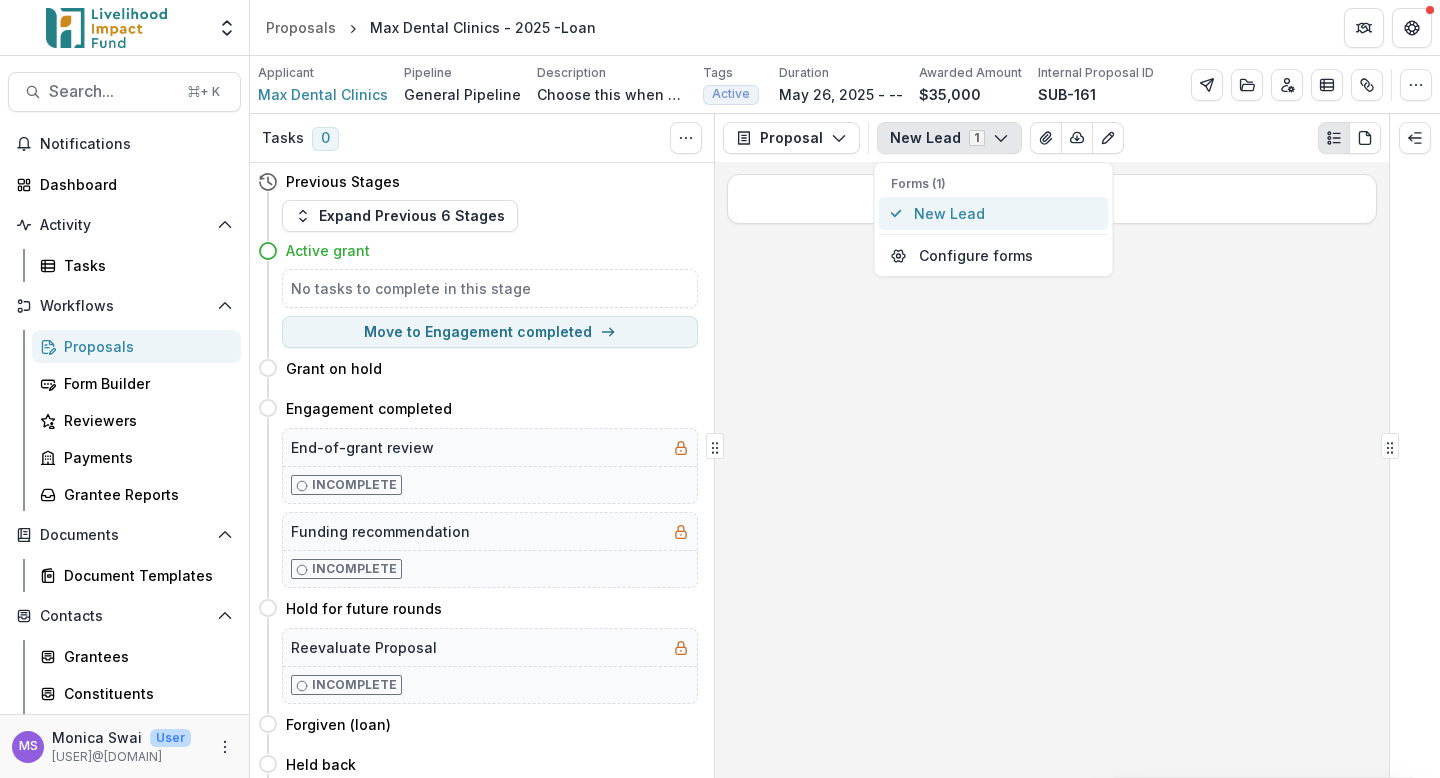 click on "New Lead" at bounding box center [1005, 213] 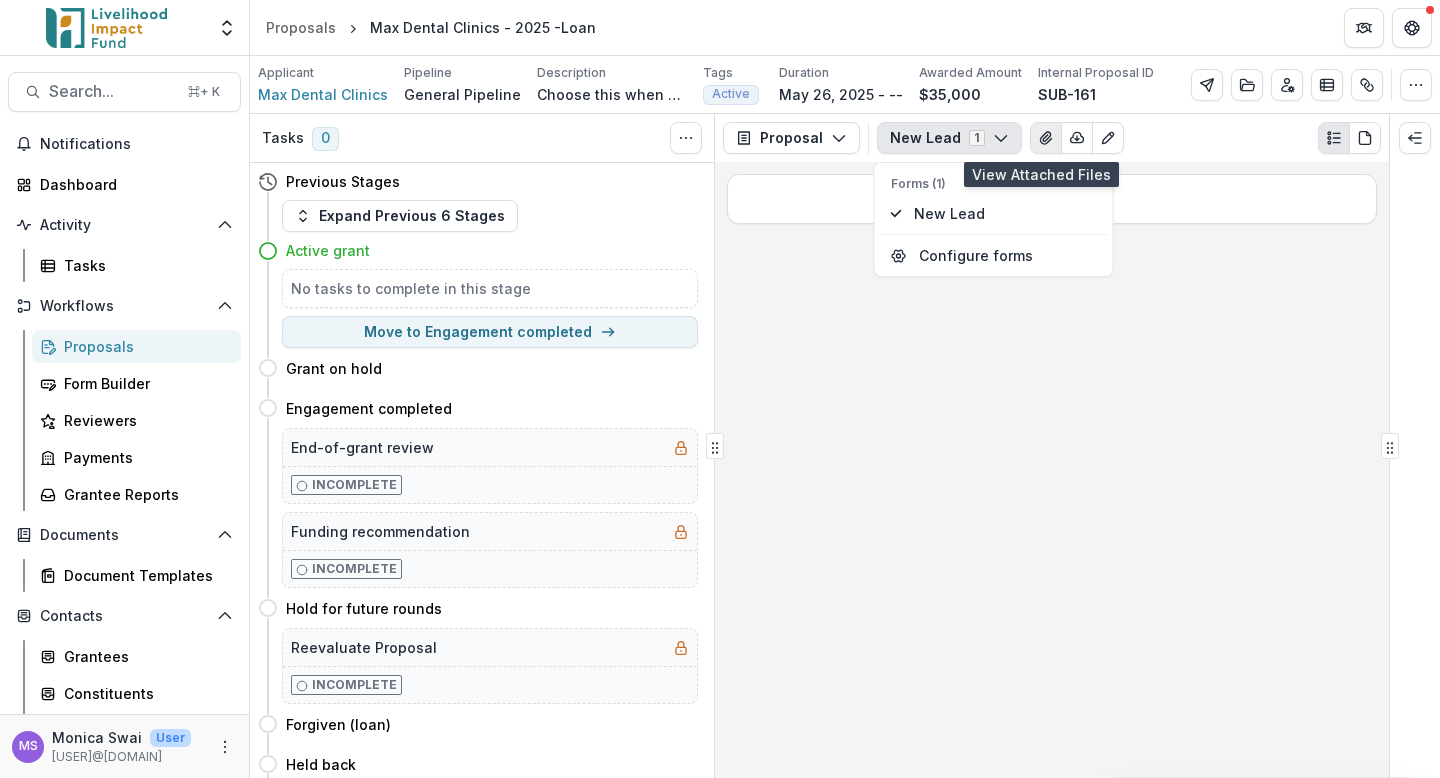 click 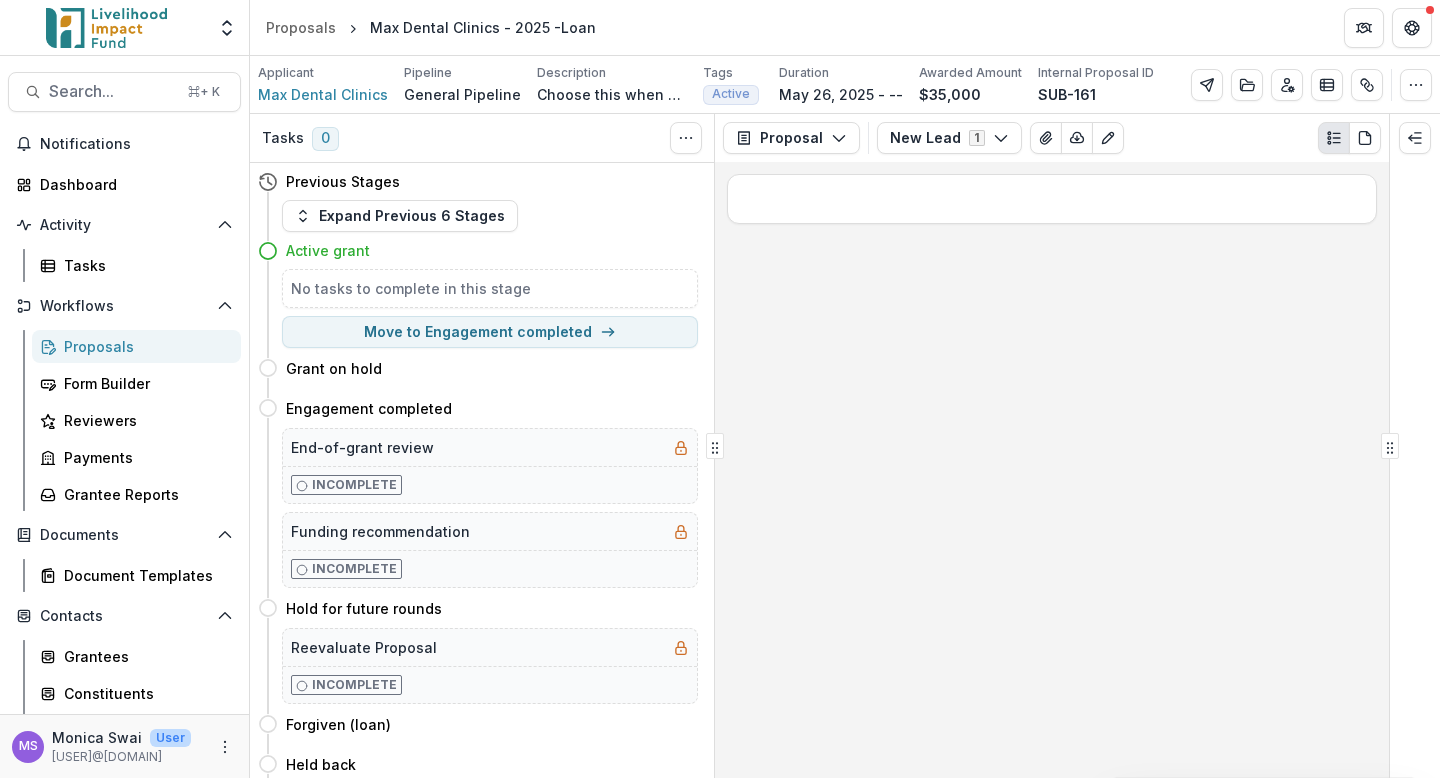 click at bounding box center (8, 814) 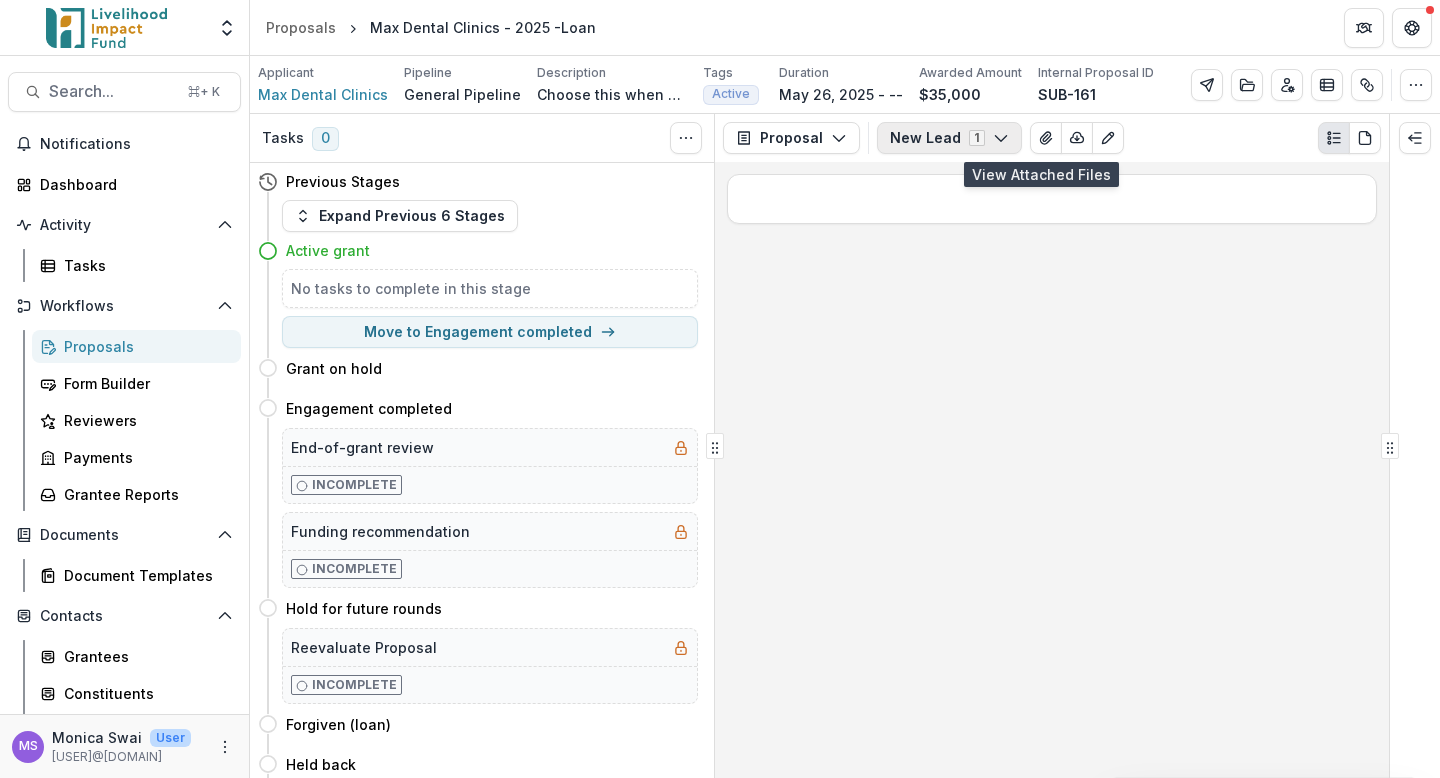 click 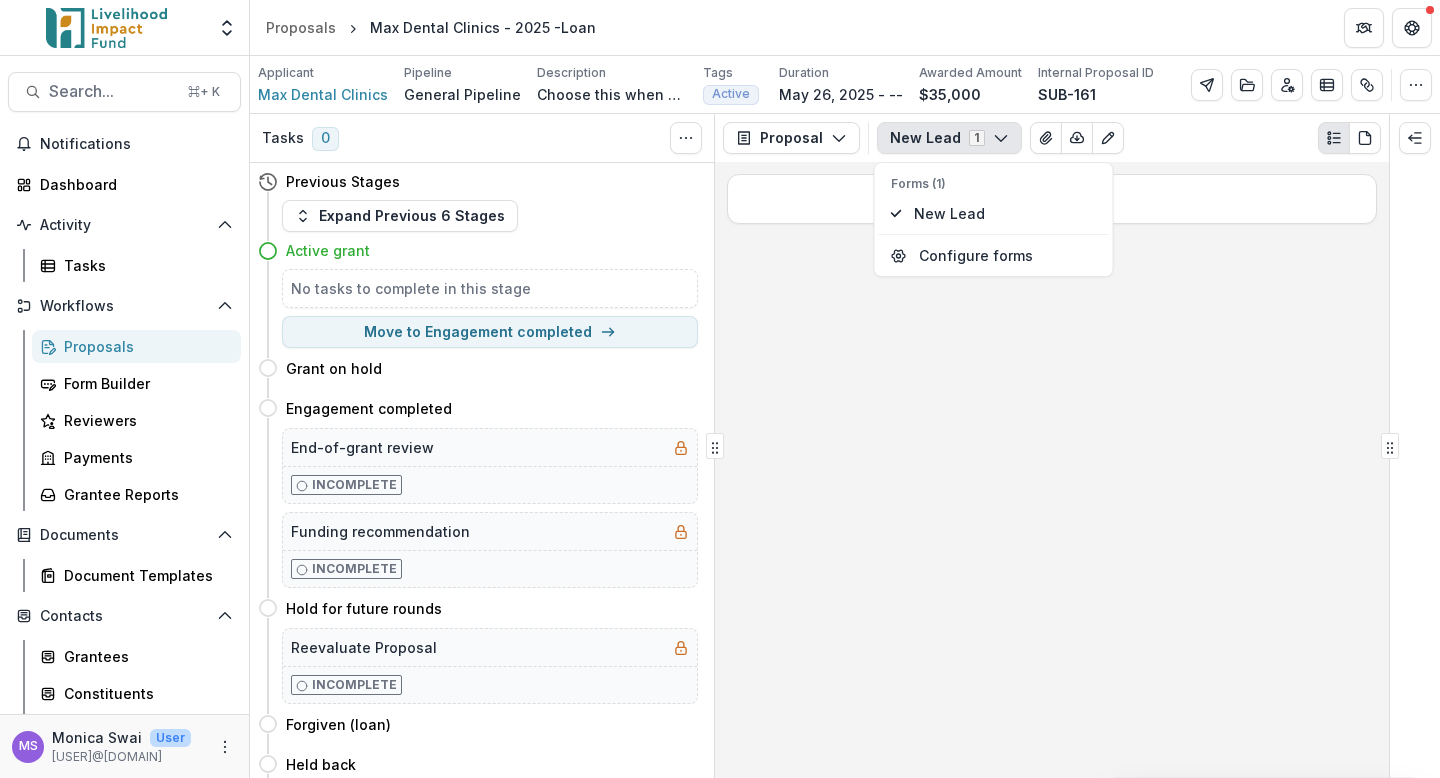 click on "Text Block" at bounding box center (1052, 470) 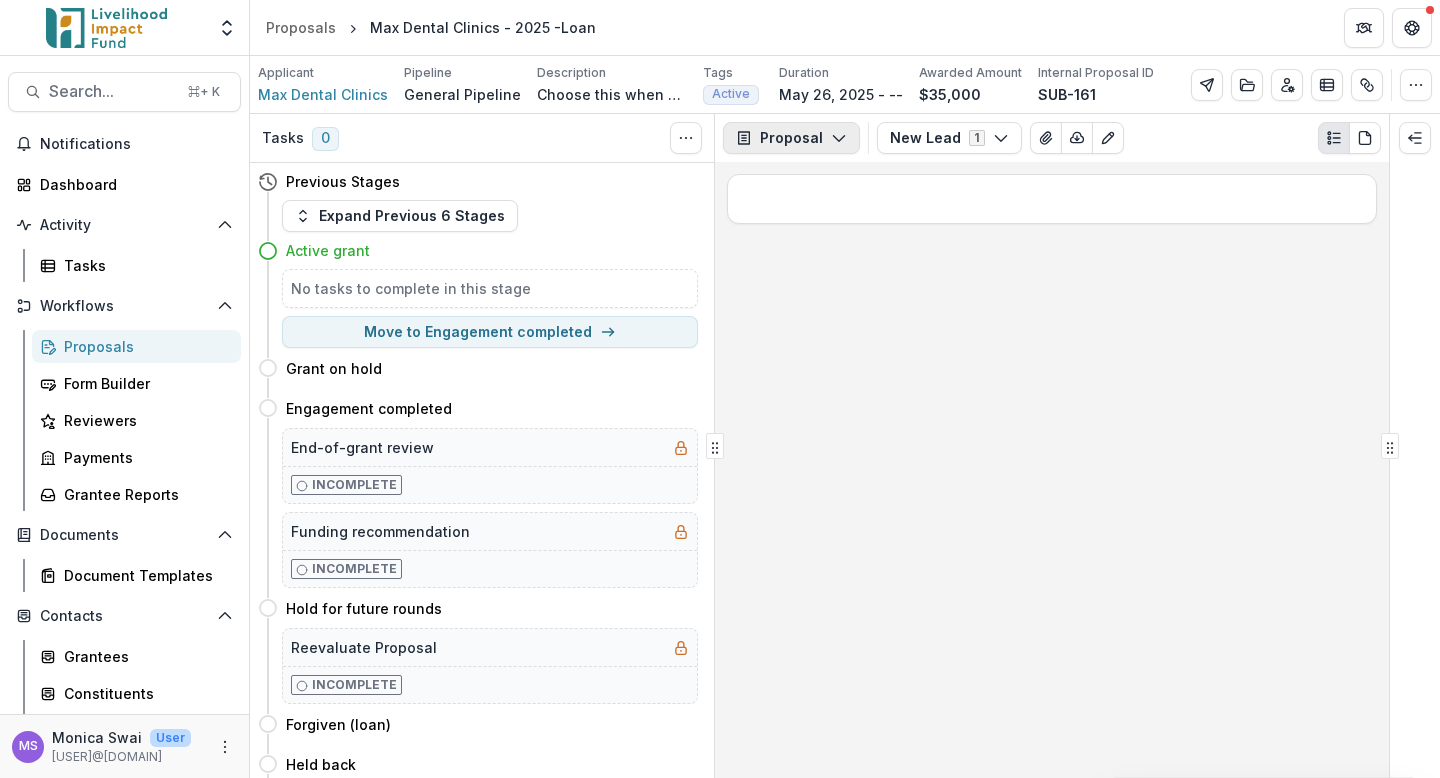 click 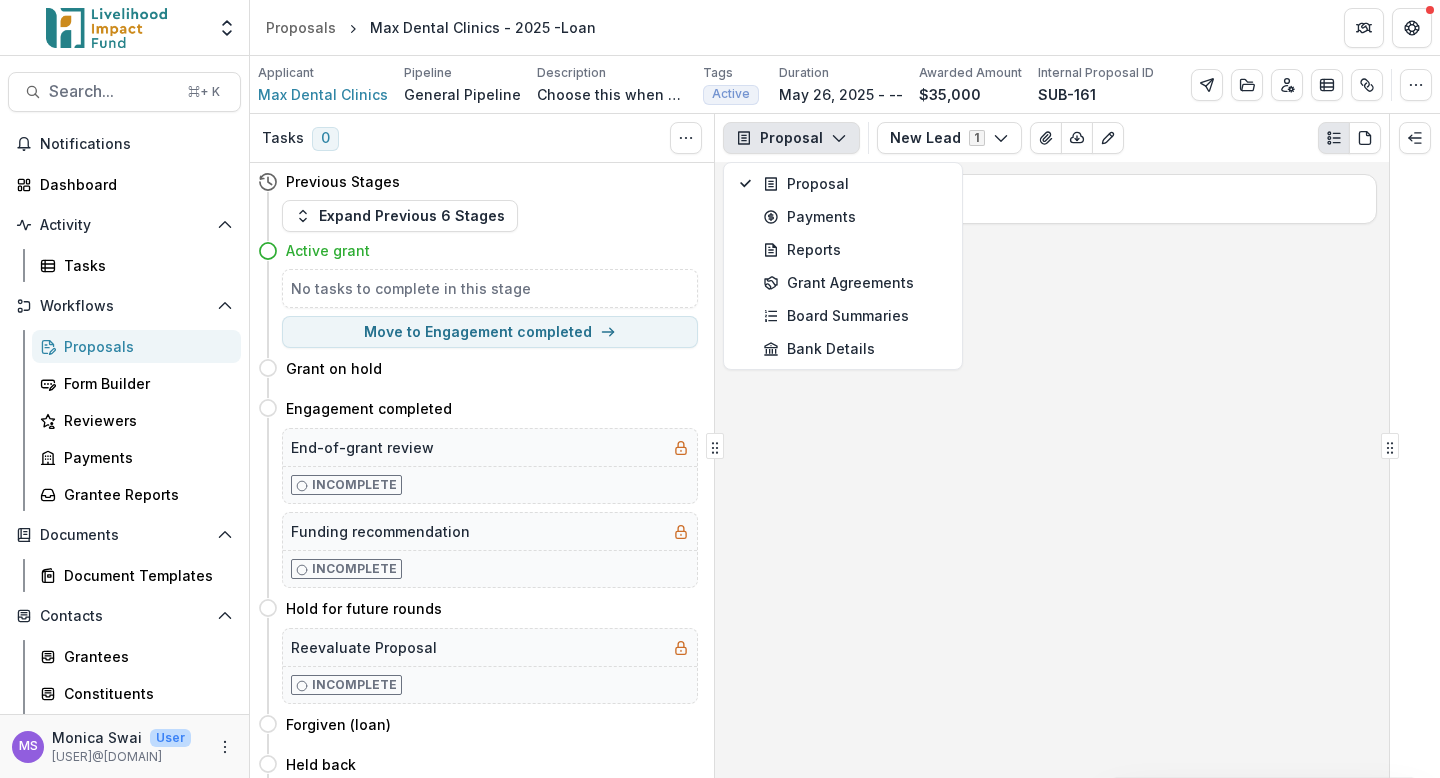 click 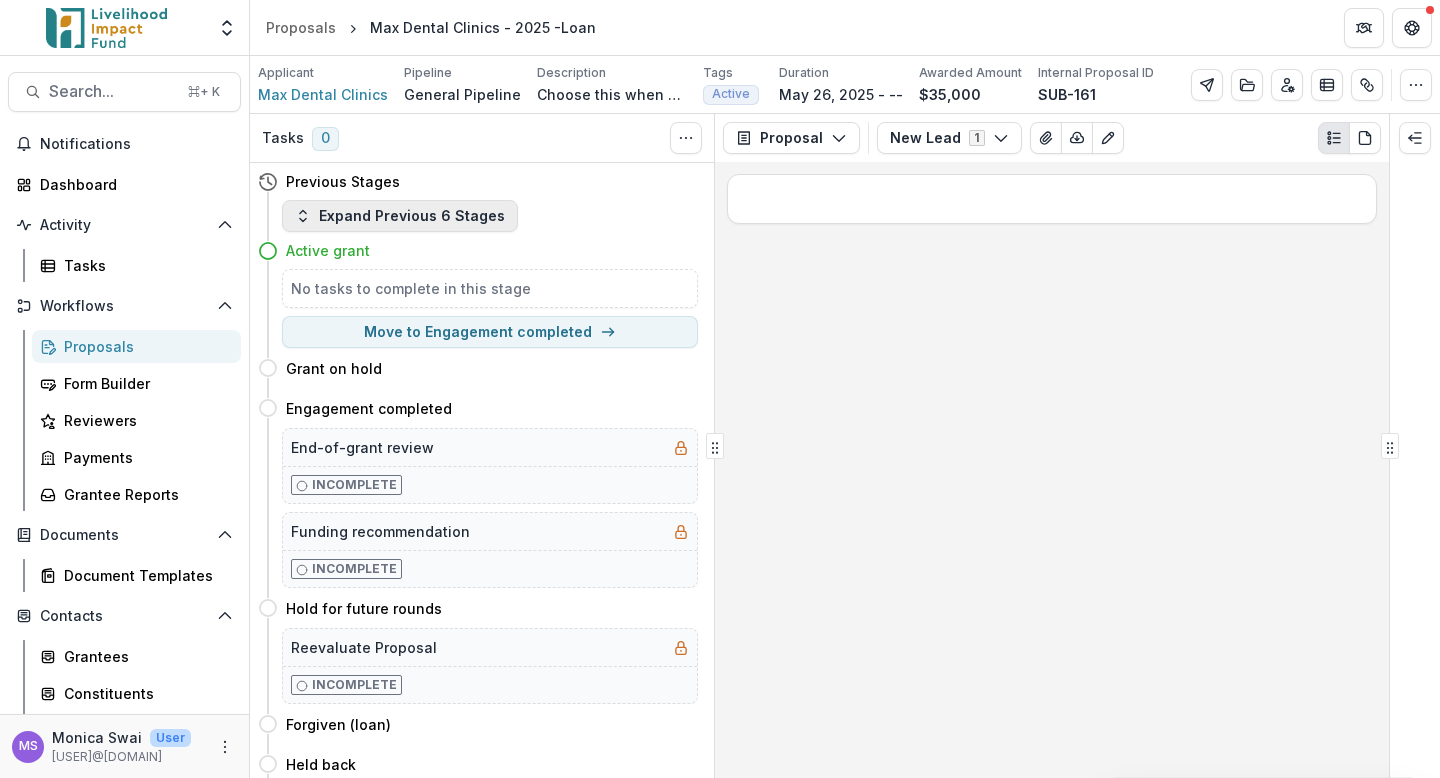 click on "Expand Previous 6 Stages" at bounding box center (400, 216) 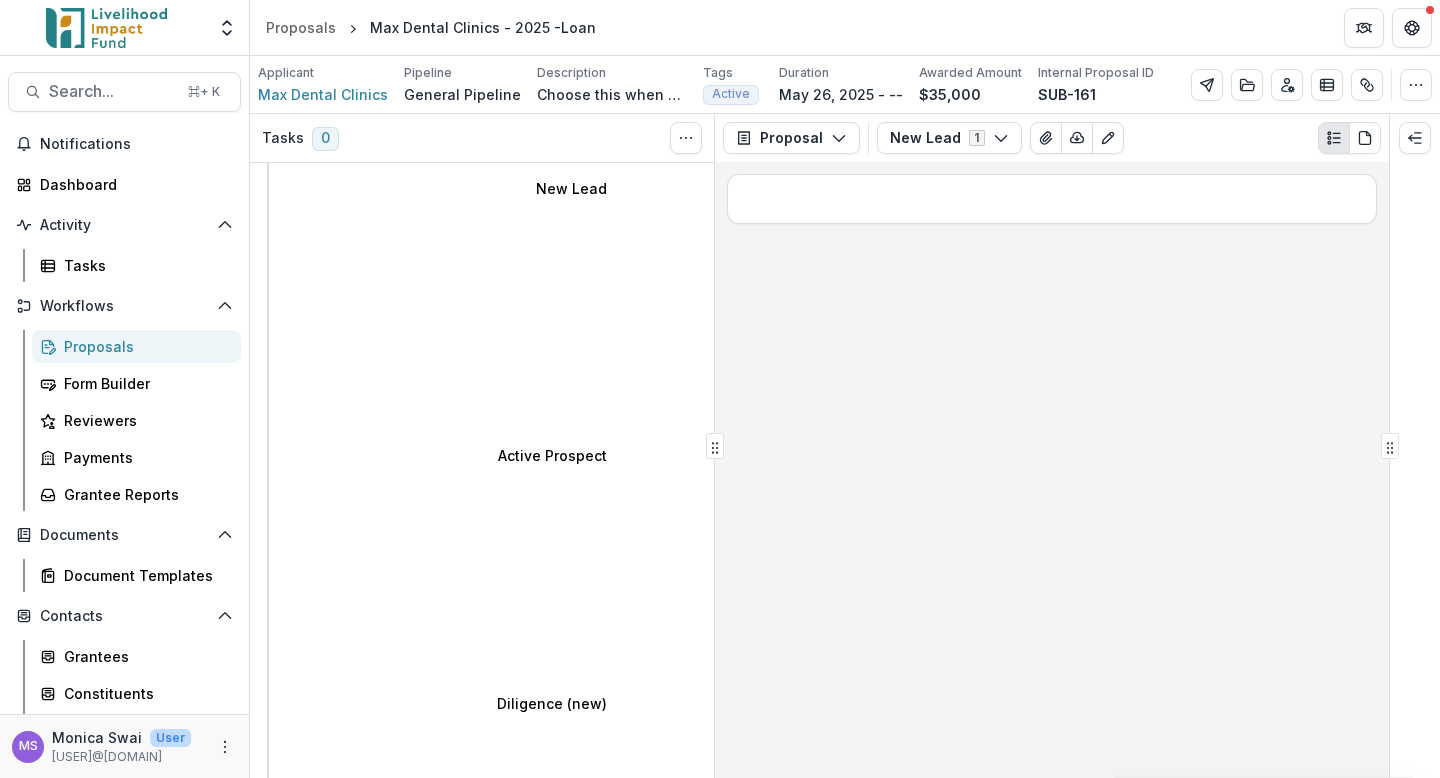 scroll, scrollTop: 0, scrollLeft: 0, axis: both 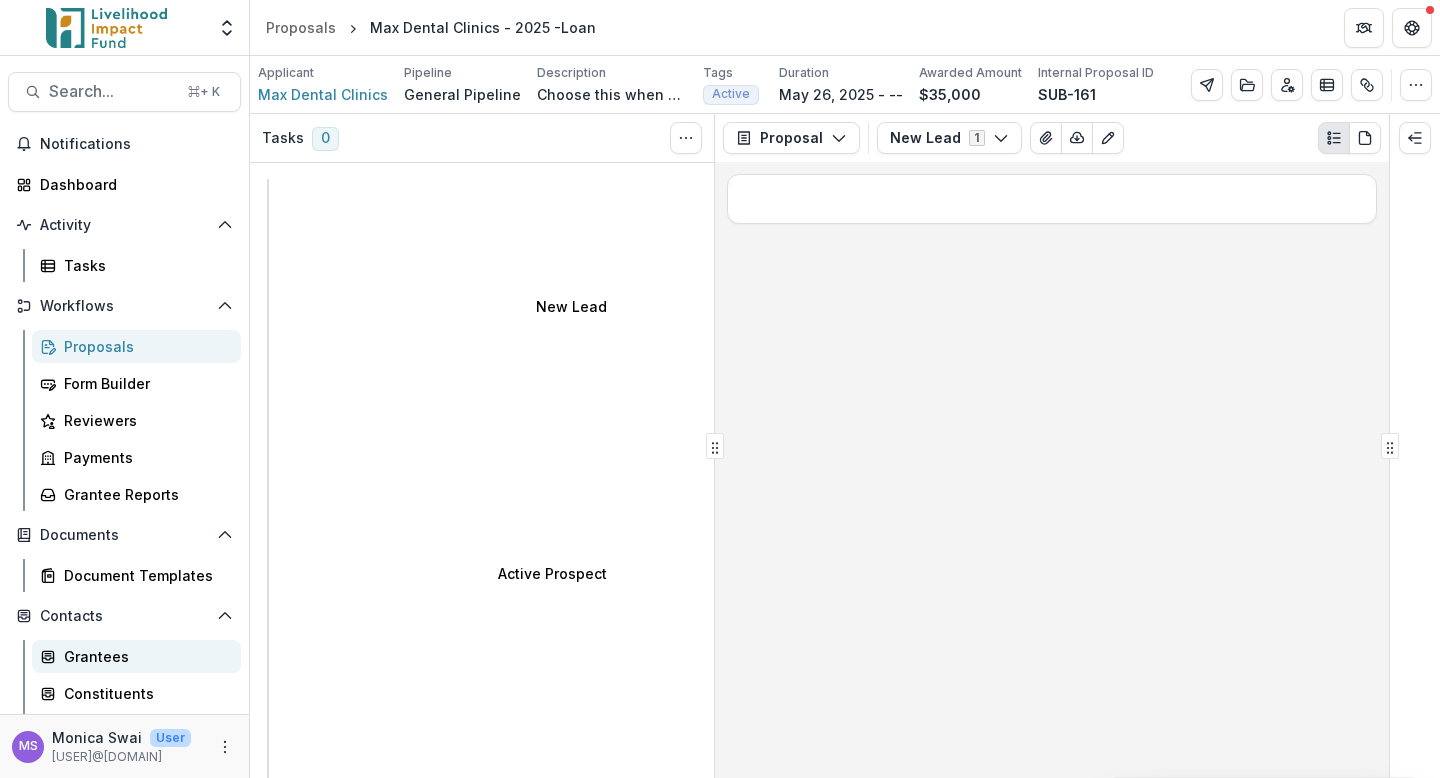 click on "Grantees" at bounding box center (136, 656) 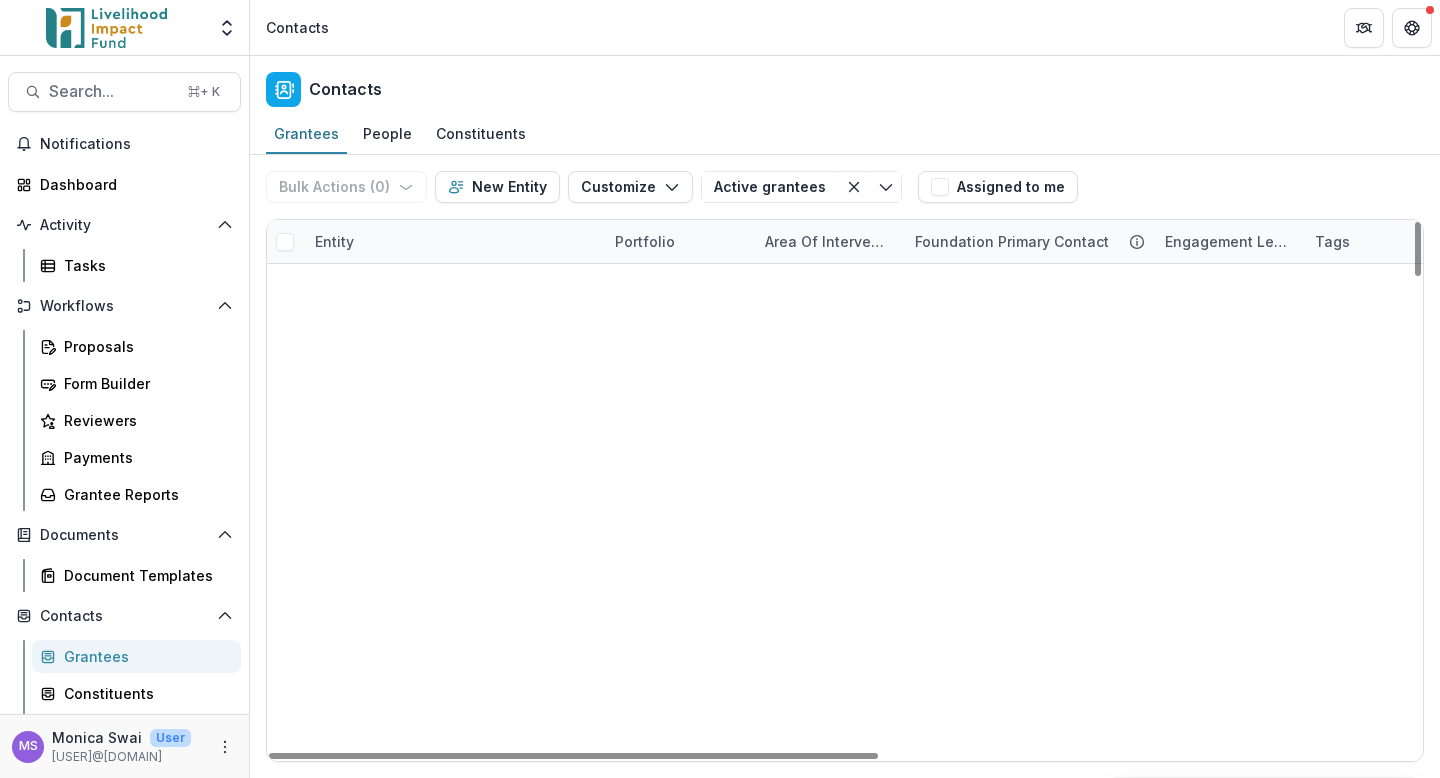 click on "Entity" at bounding box center [453, 241] 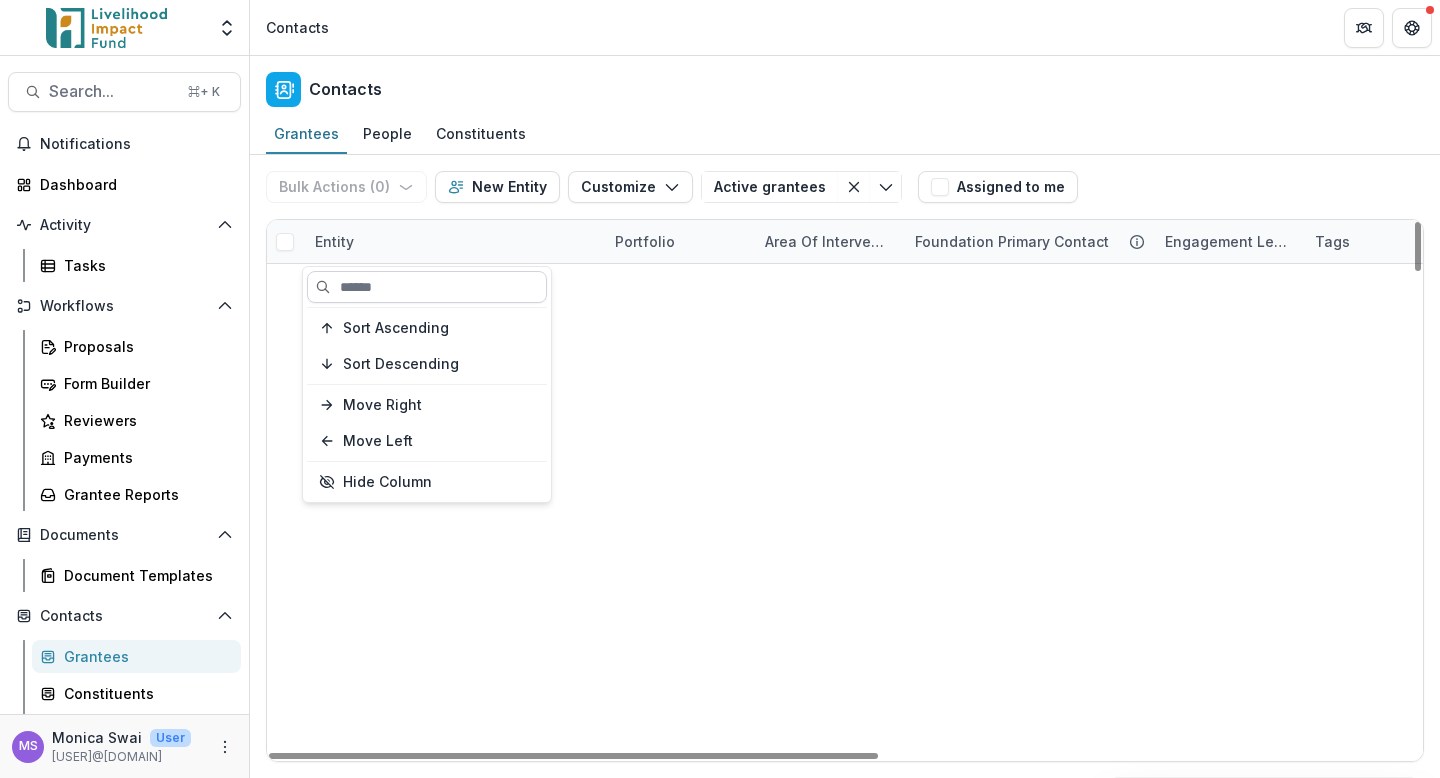 click at bounding box center (427, 287) 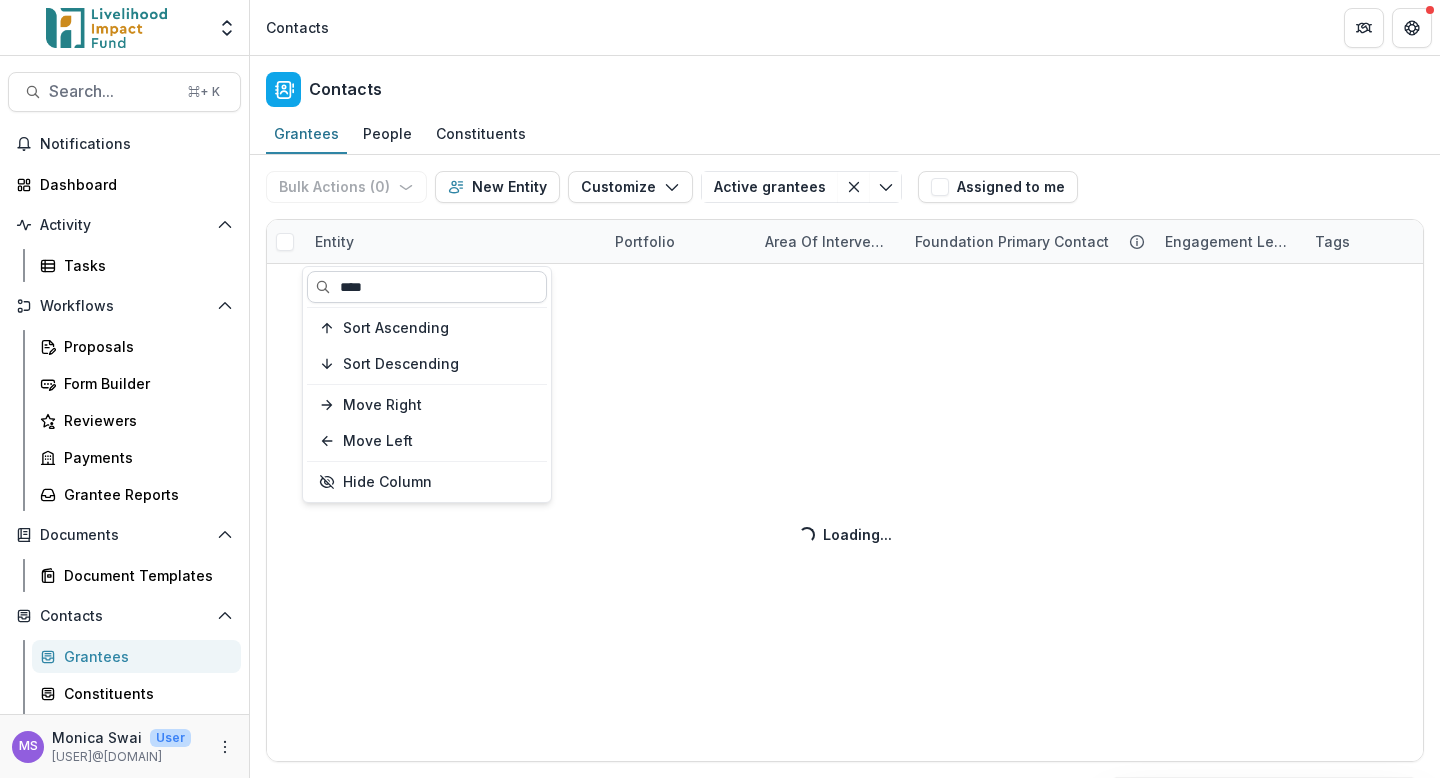type on "****" 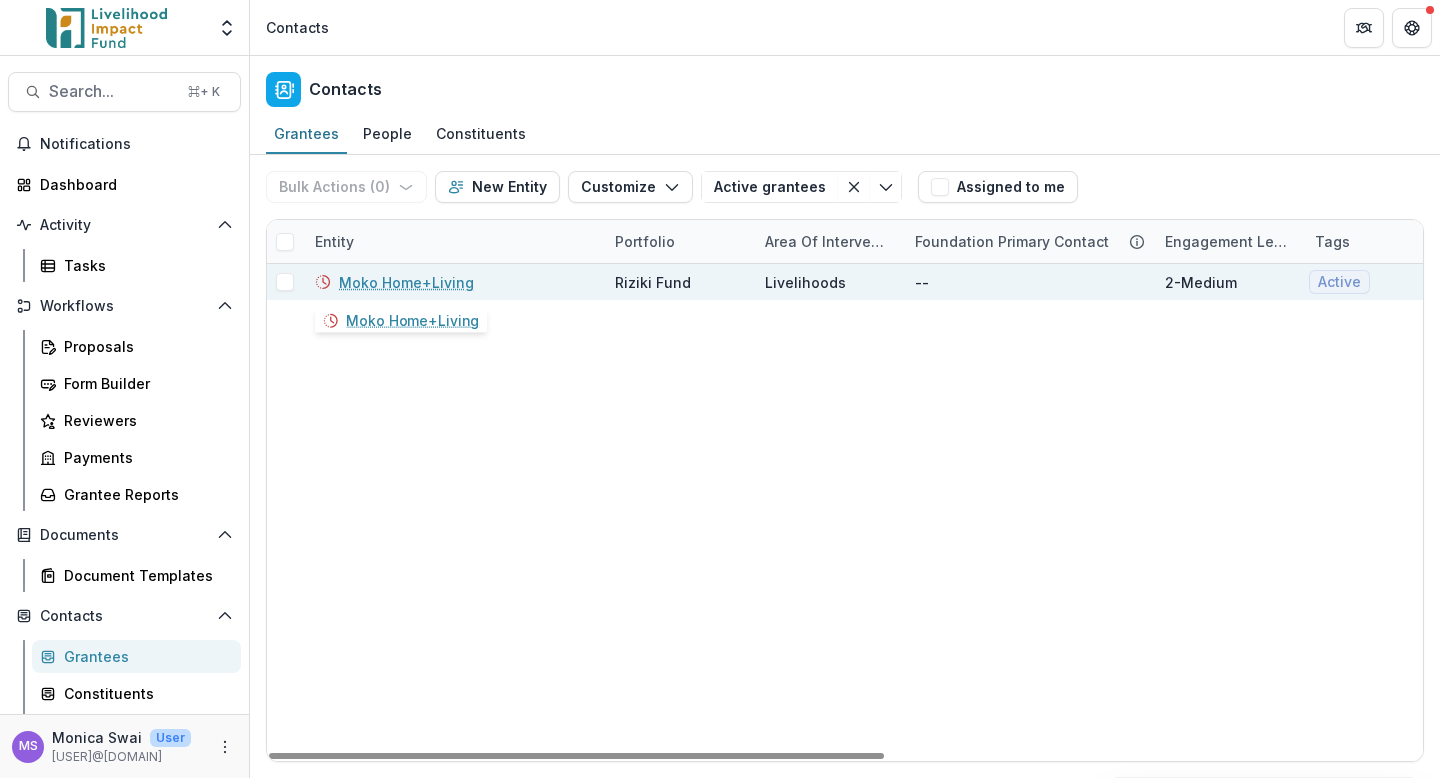 click on "Moko Home+Living" at bounding box center [406, 282] 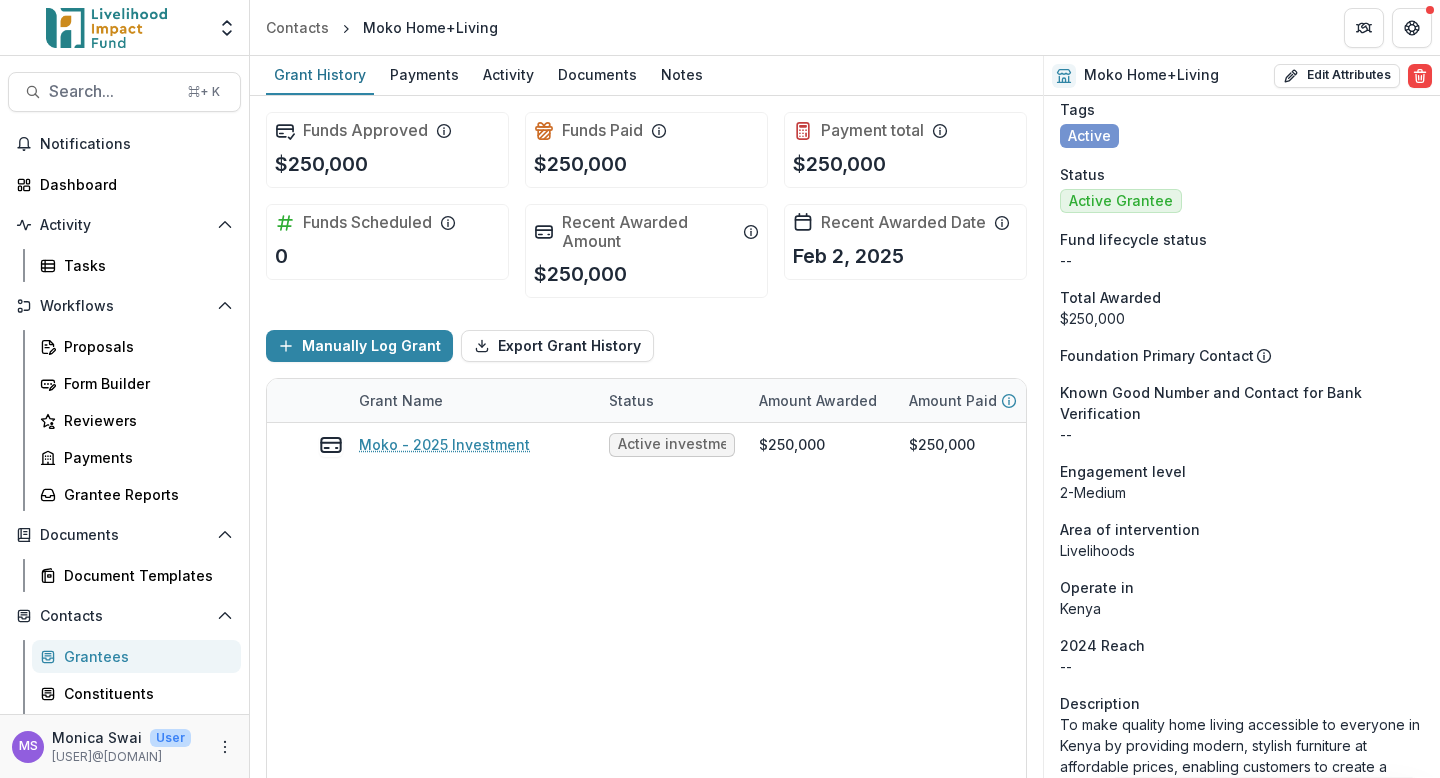 scroll, scrollTop: 0, scrollLeft: 0, axis: both 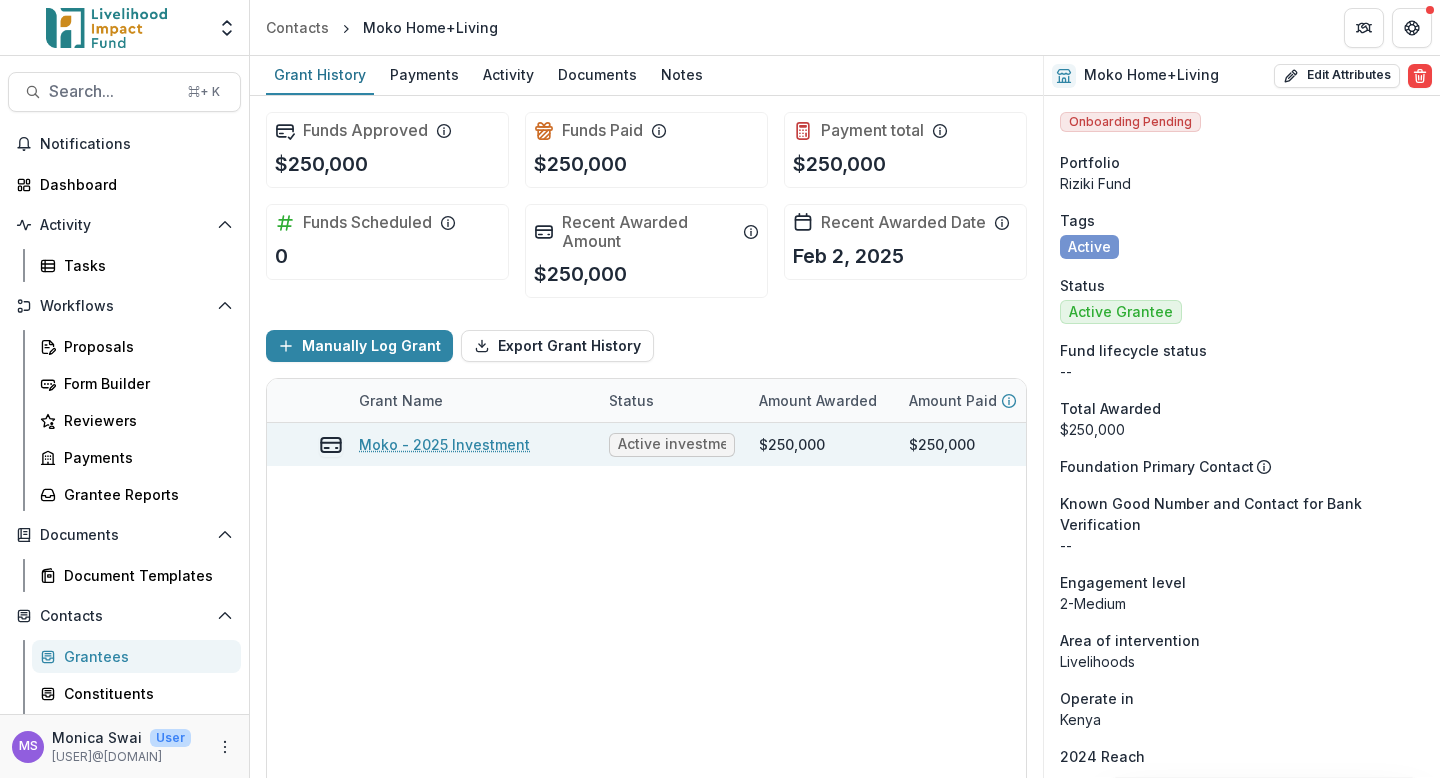 click on "Moko - 2025 Investment" at bounding box center [444, 444] 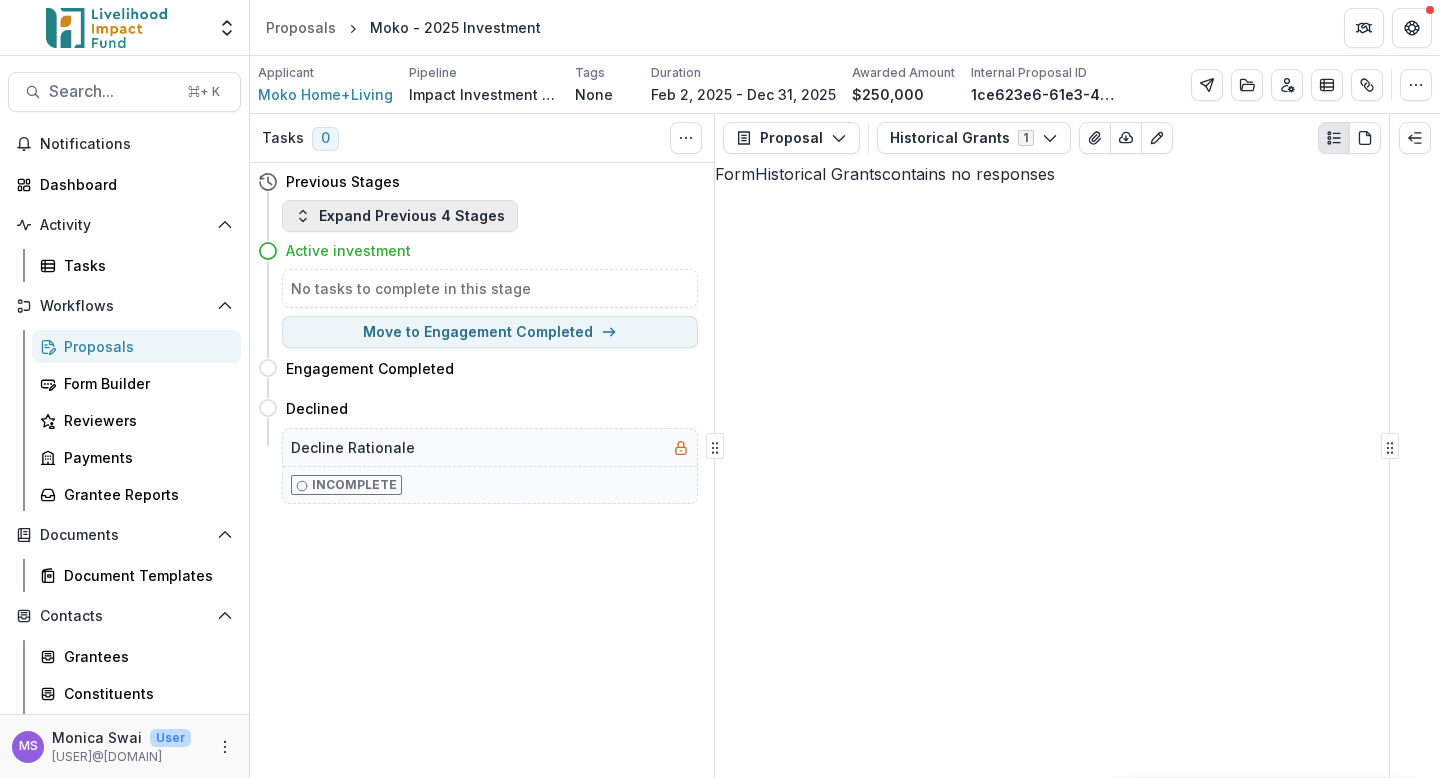 click on "Expand Previous 4 Stages" at bounding box center [400, 216] 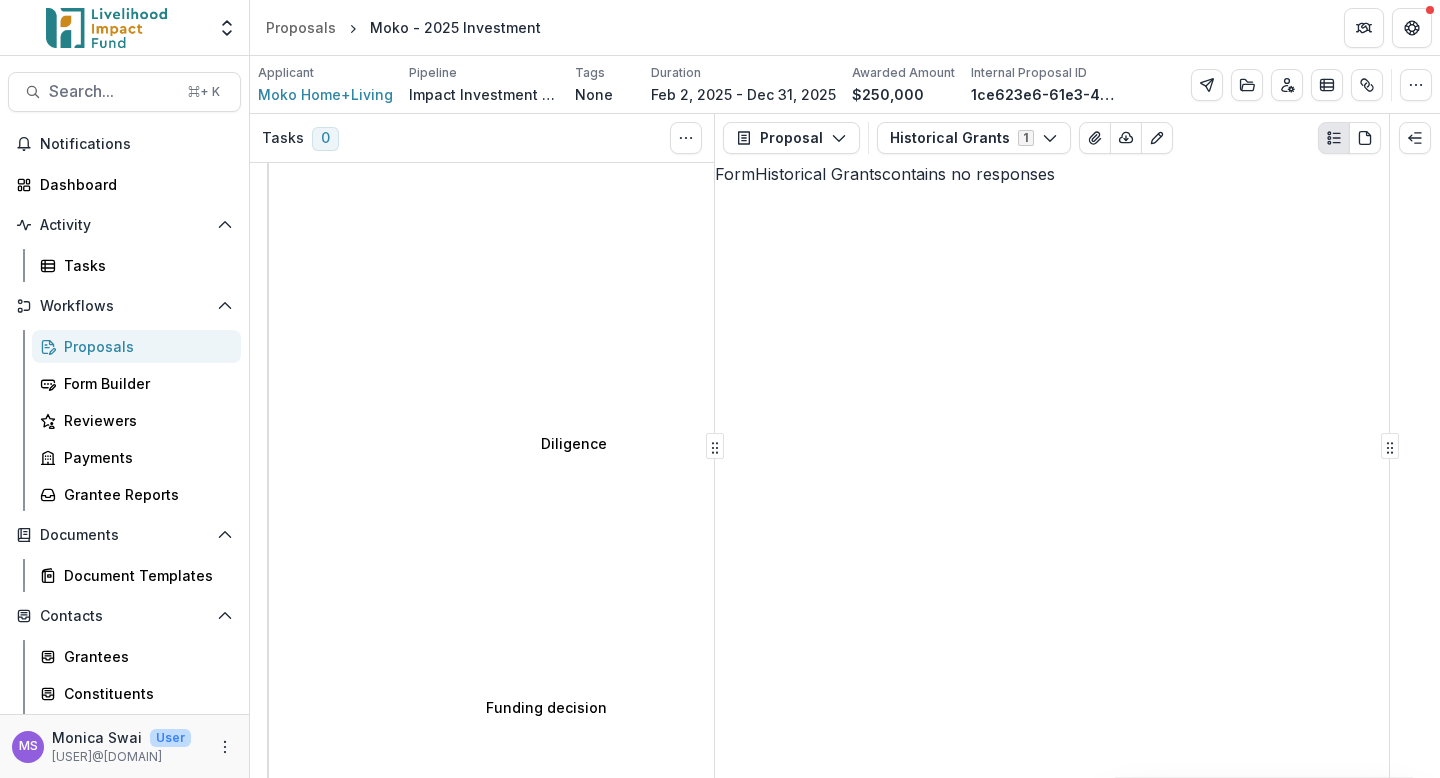scroll, scrollTop: 0, scrollLeft: 0, axis: both 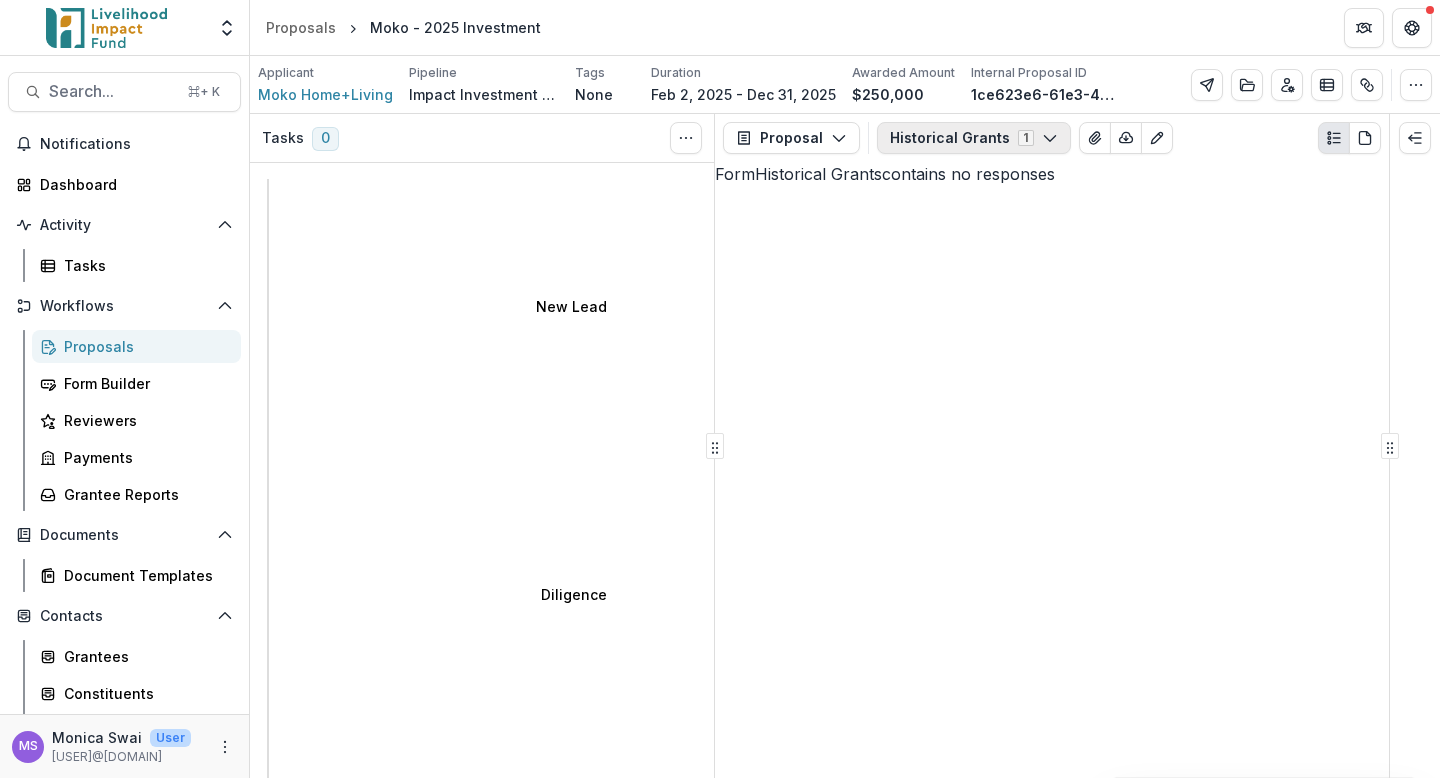 click 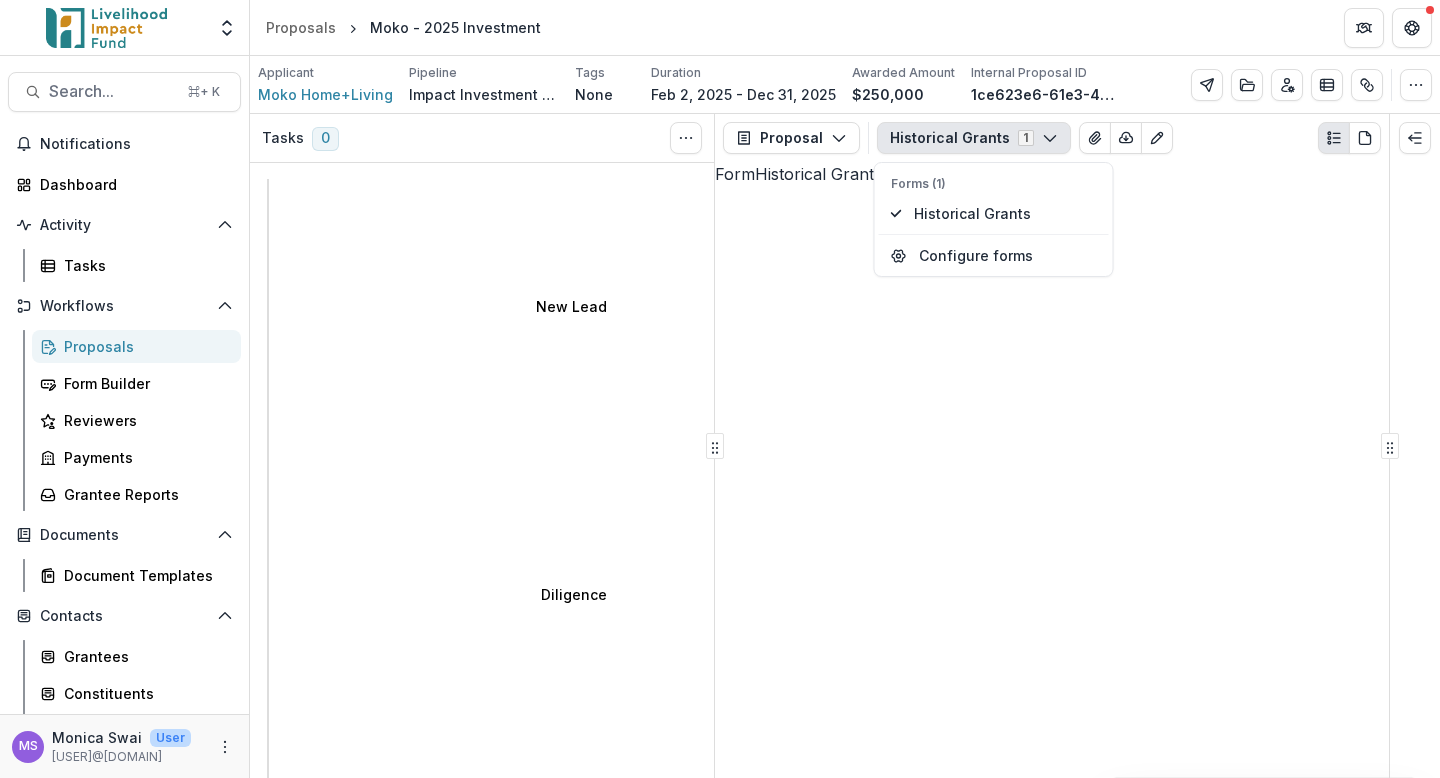 click 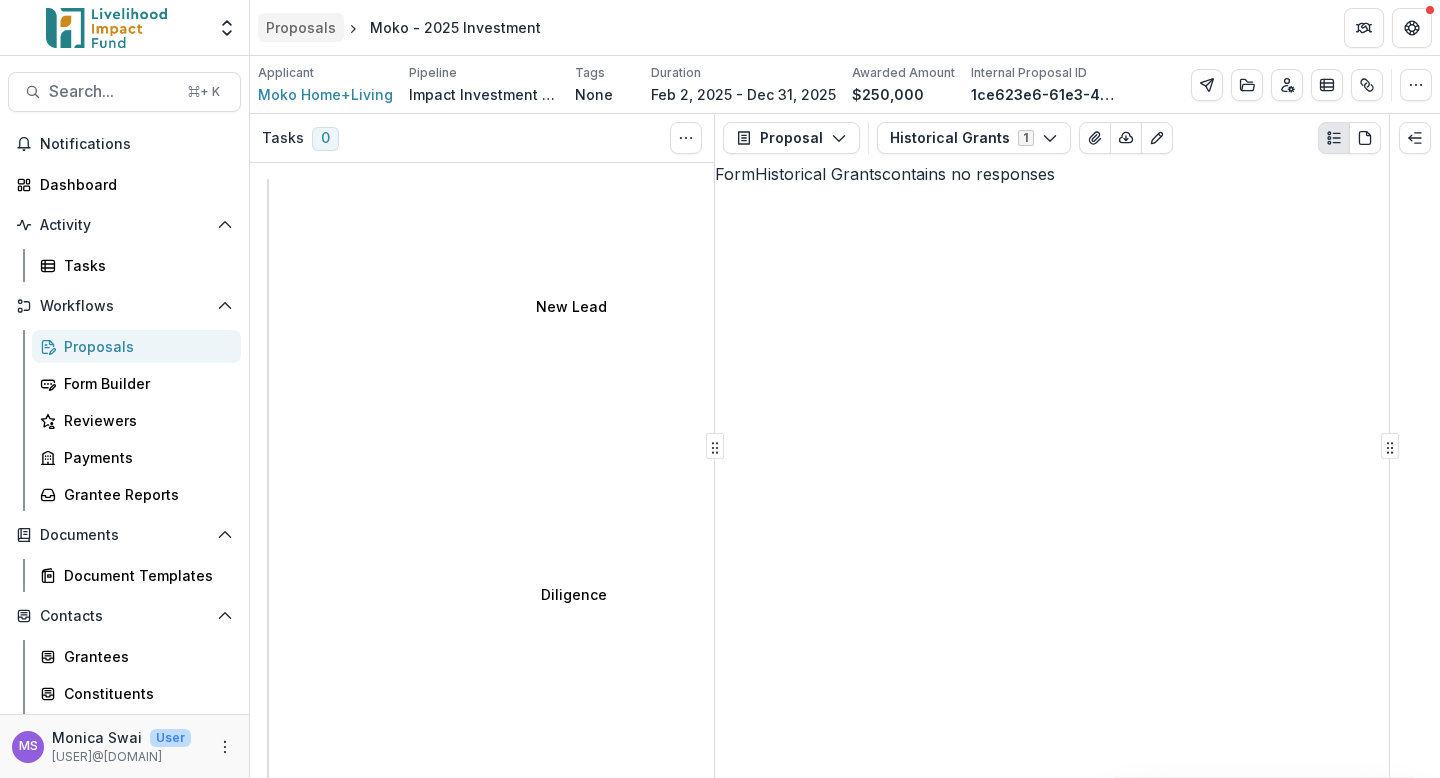 click on "Proposals" at bounding box center [301, 27] 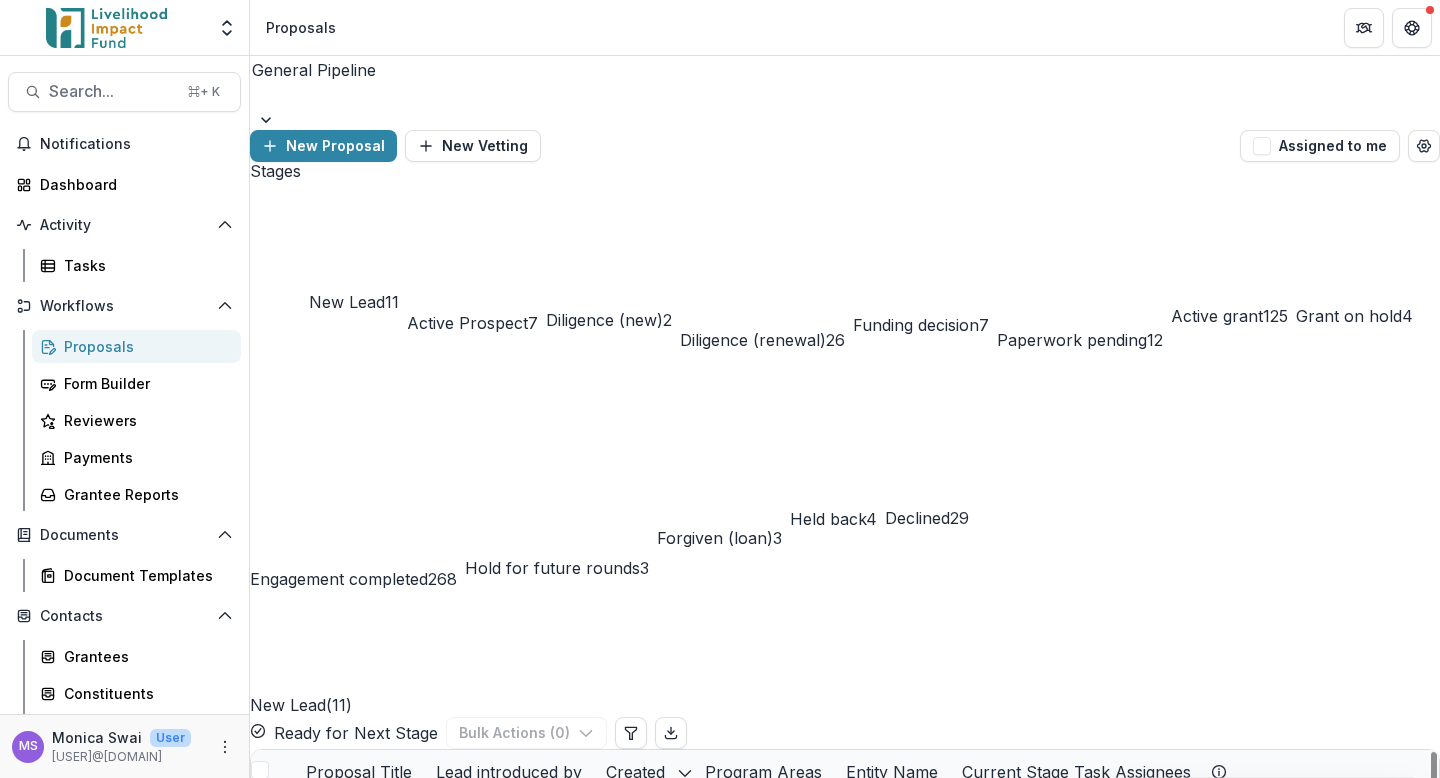 scroll, scrollTop: 0, scrollLeft: 0, axis: both 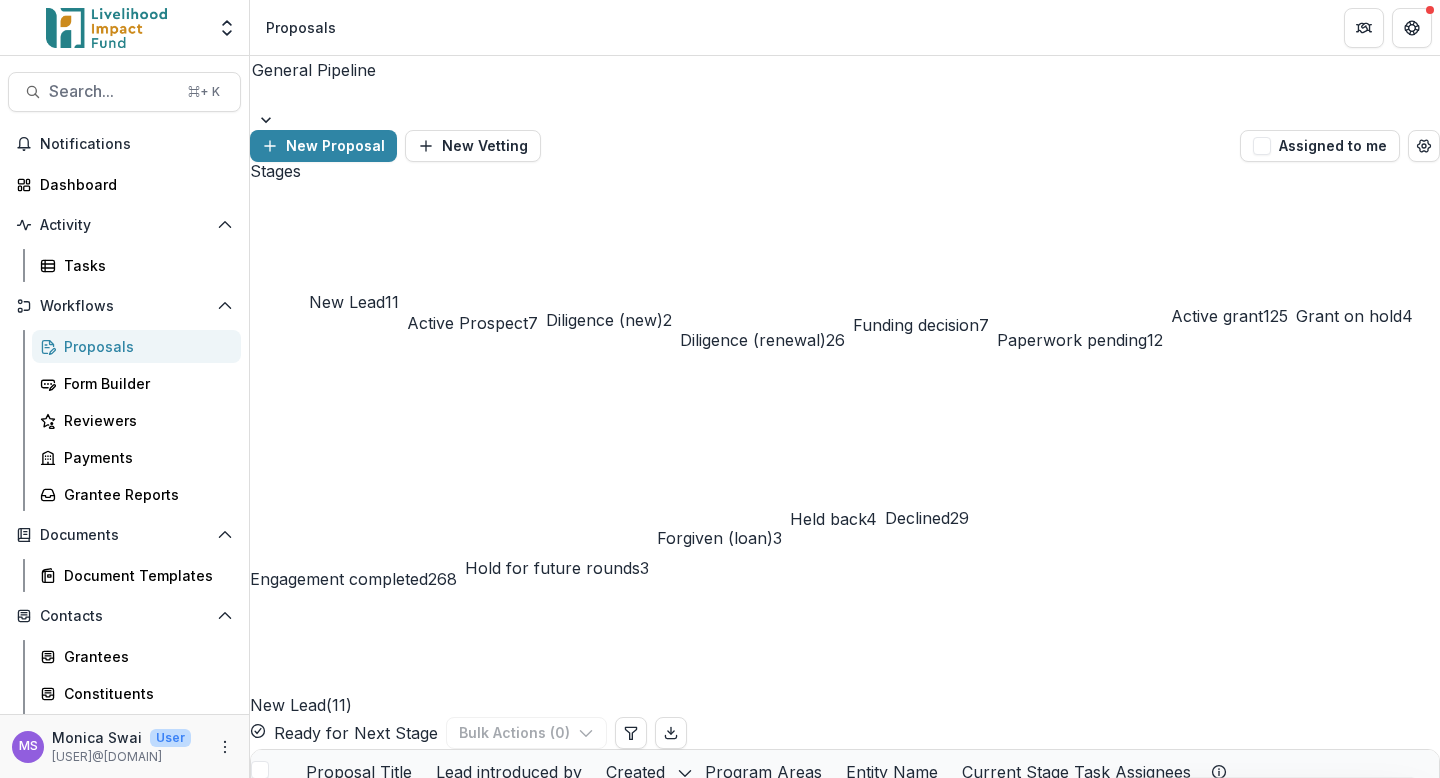 click on "Impact Investment & Riziki Pipeline" at bounding box center (720, 862) 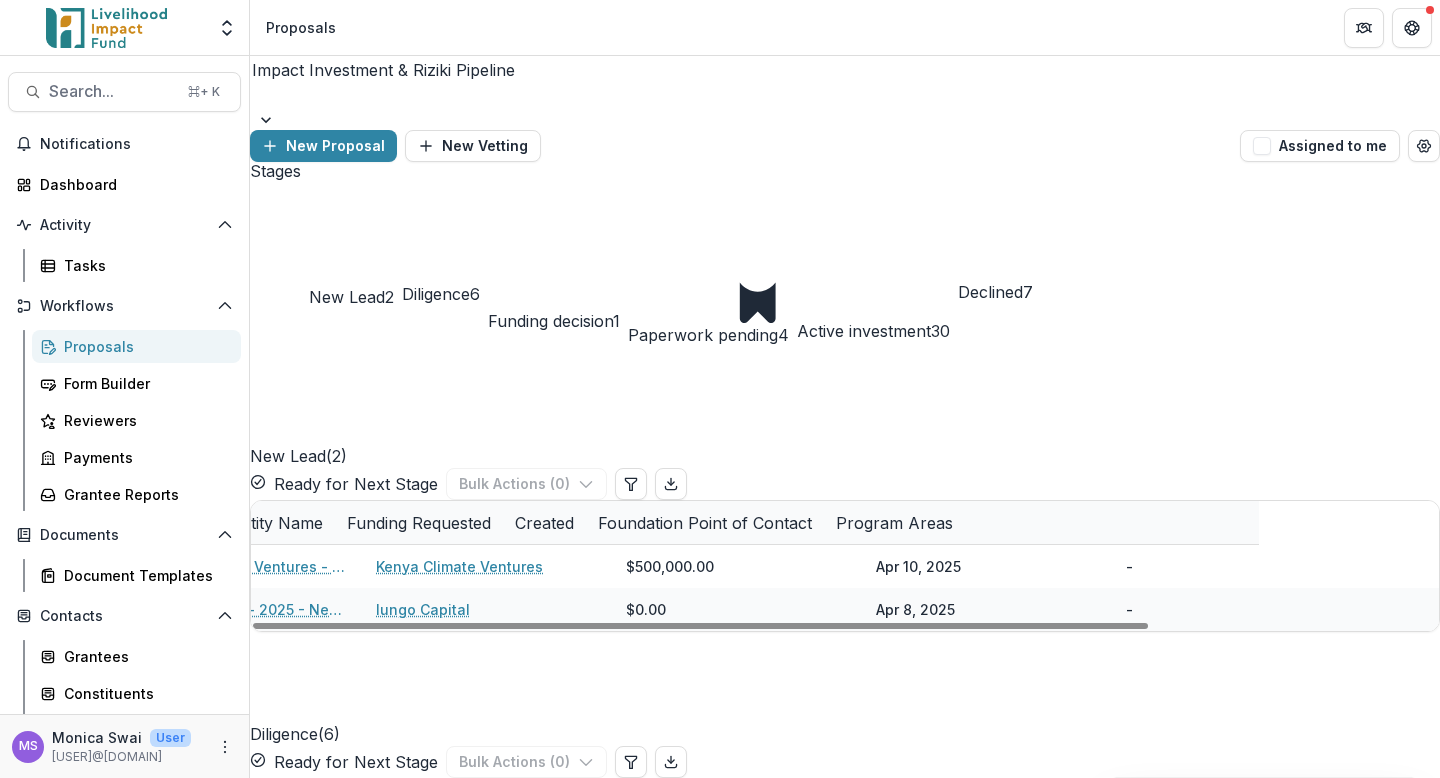 scroll, scrollTop: 0, scrollLeft: 0, axis: both 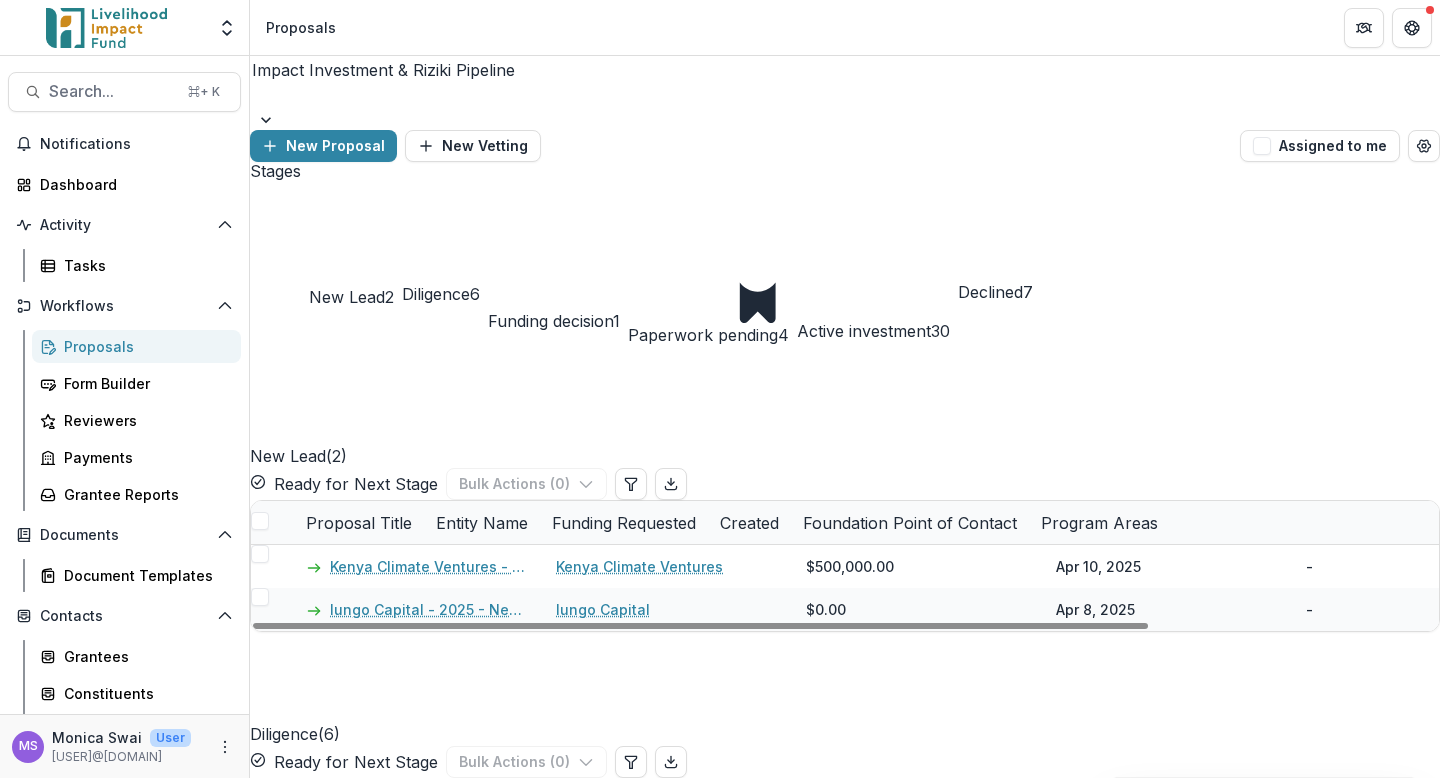 click on "Declined" at bounding box center (990, 292) 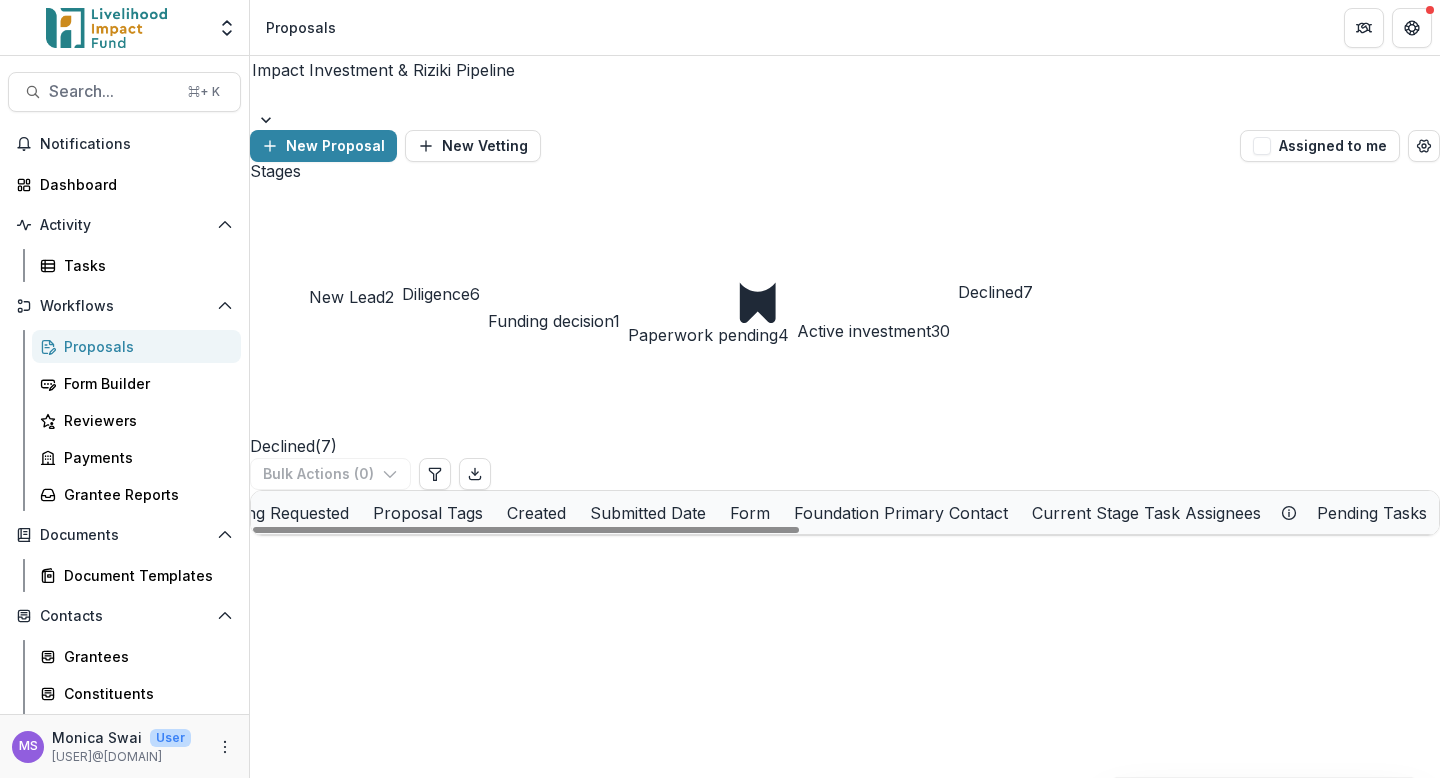 scroll, scrollTop: 0, scrollLeft: 0, axis: both 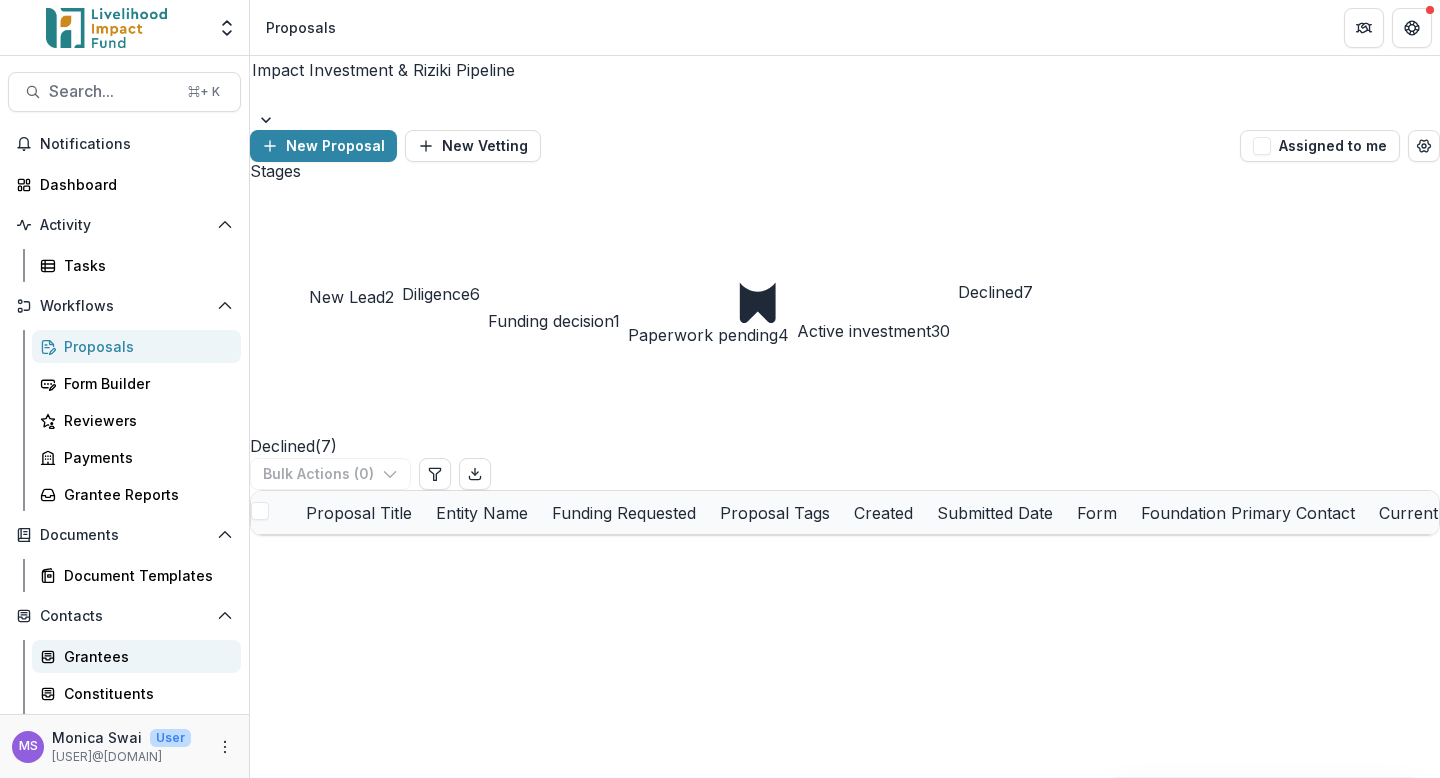 click on "Grantees" at bounding box center [144, 656] 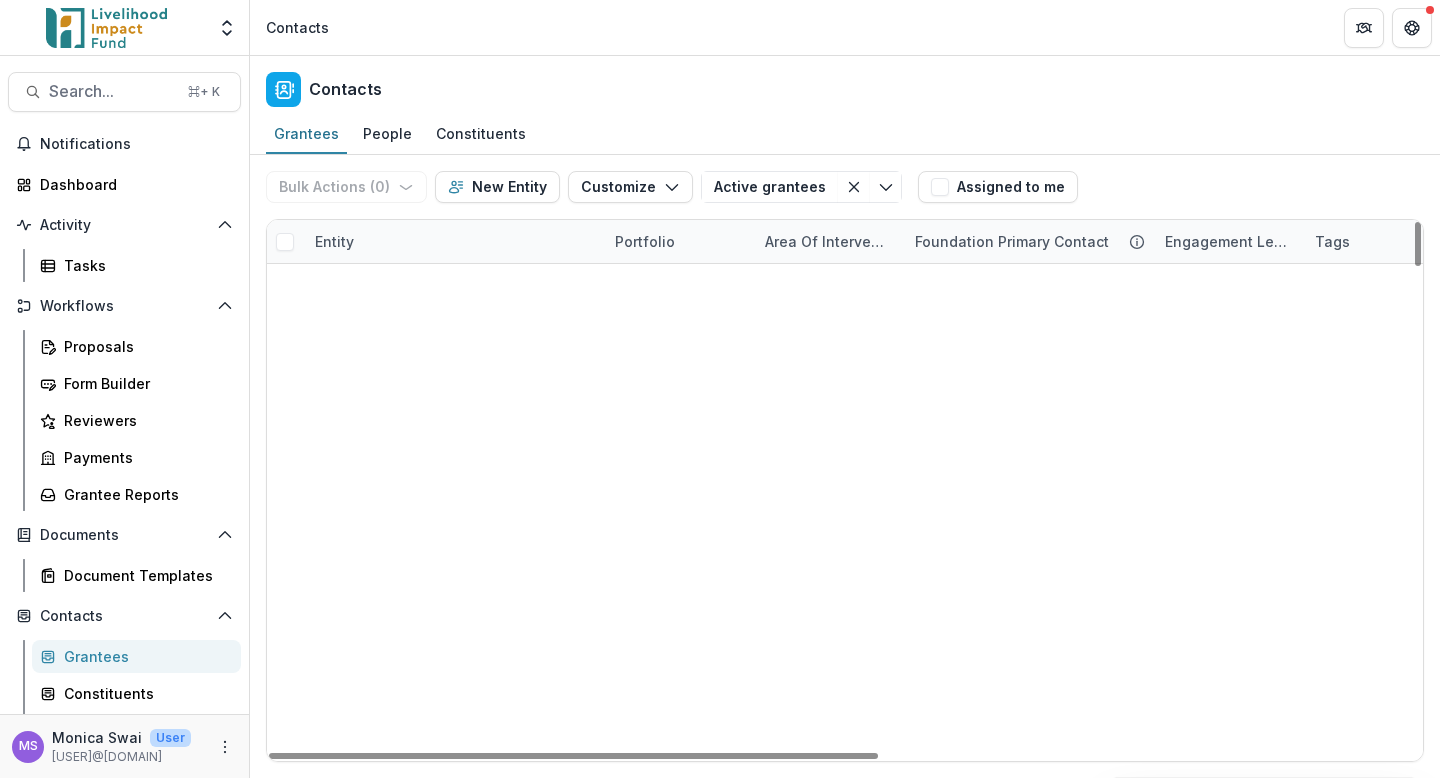 click on "Entity" at bounding box center (453, 241) 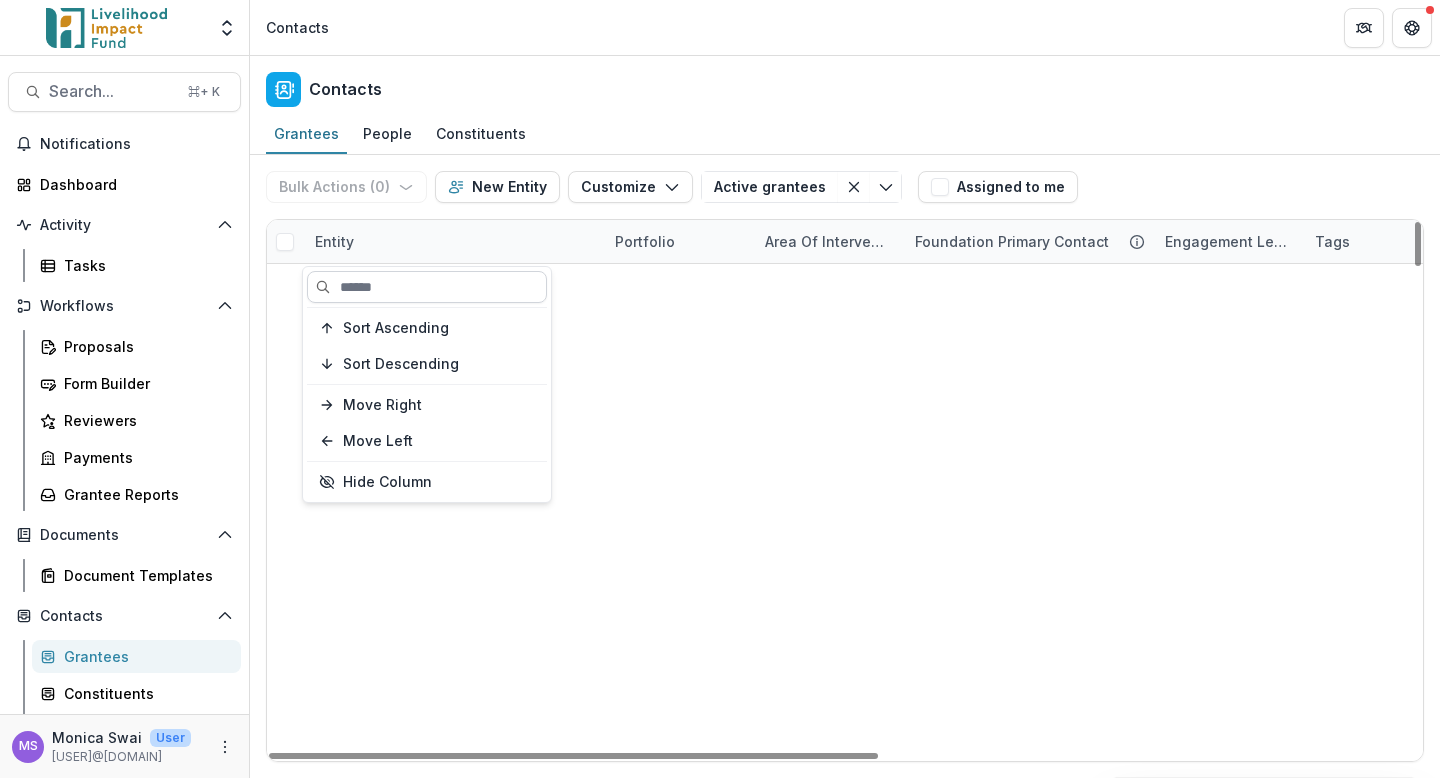 click at bounding box center [427, 287] 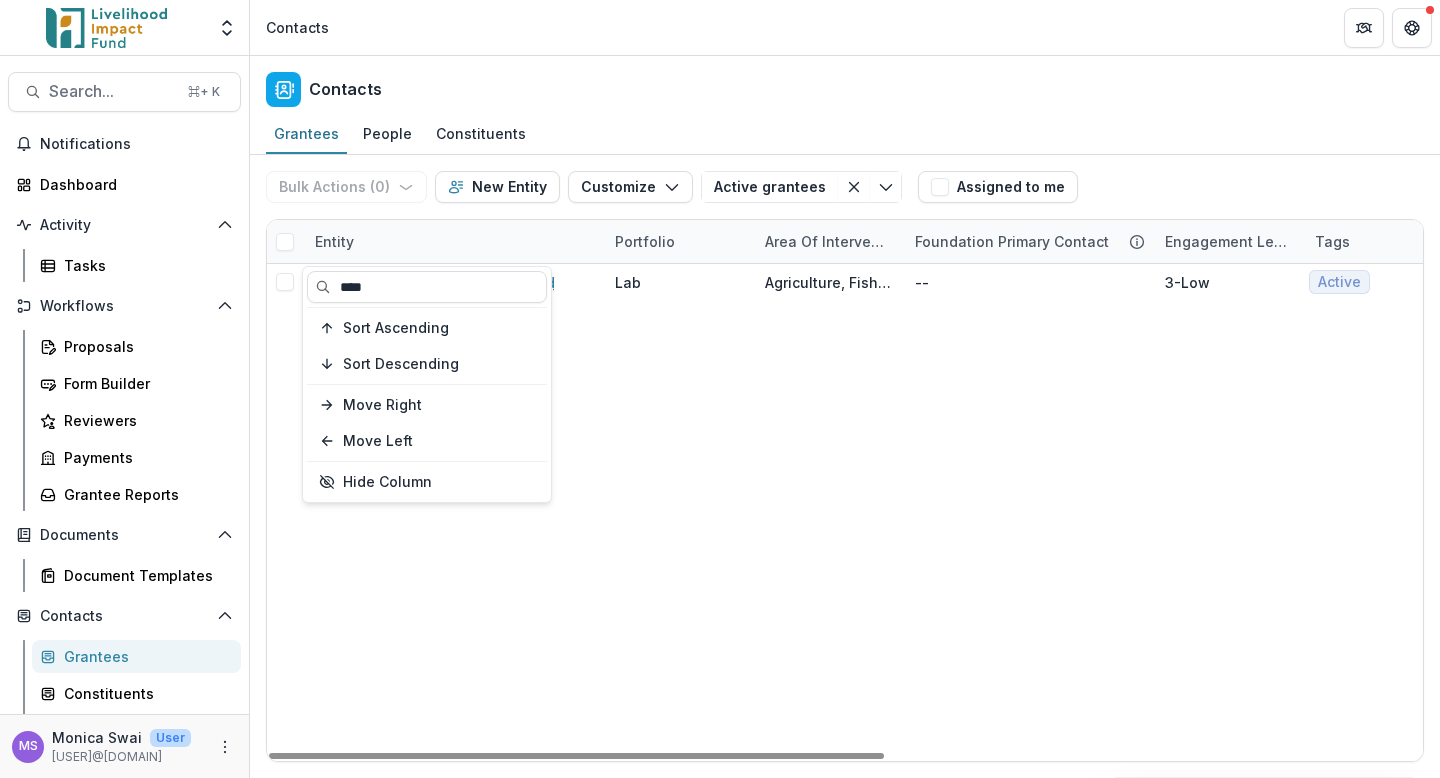 type on "****" 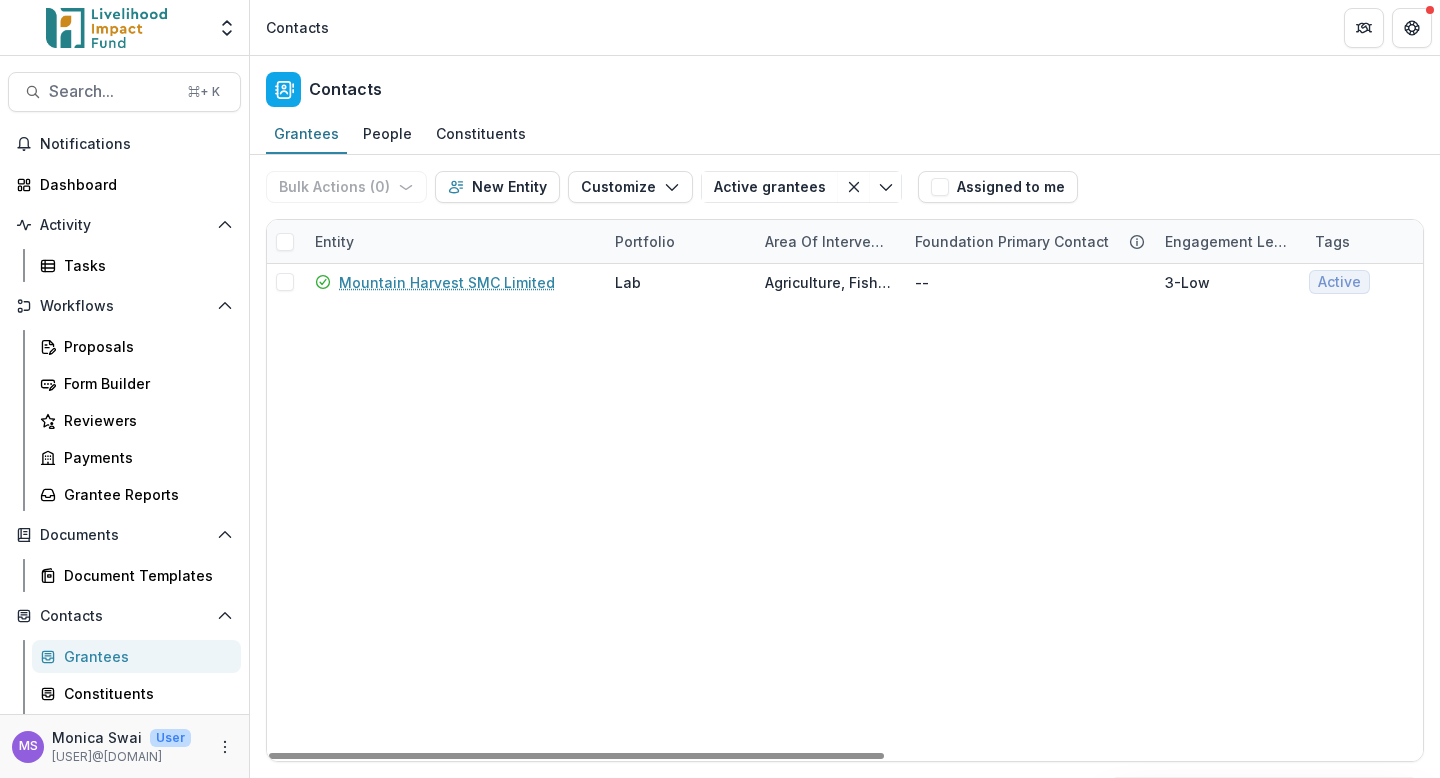 click on "Mountain Harvest SMC Limited Lab Agriculture, Fishing & Conservation -- 3-Low Active Active Grantee $25,000 Eastern Africa Uganda Kenneth B" at bounding box center [1350, 512] 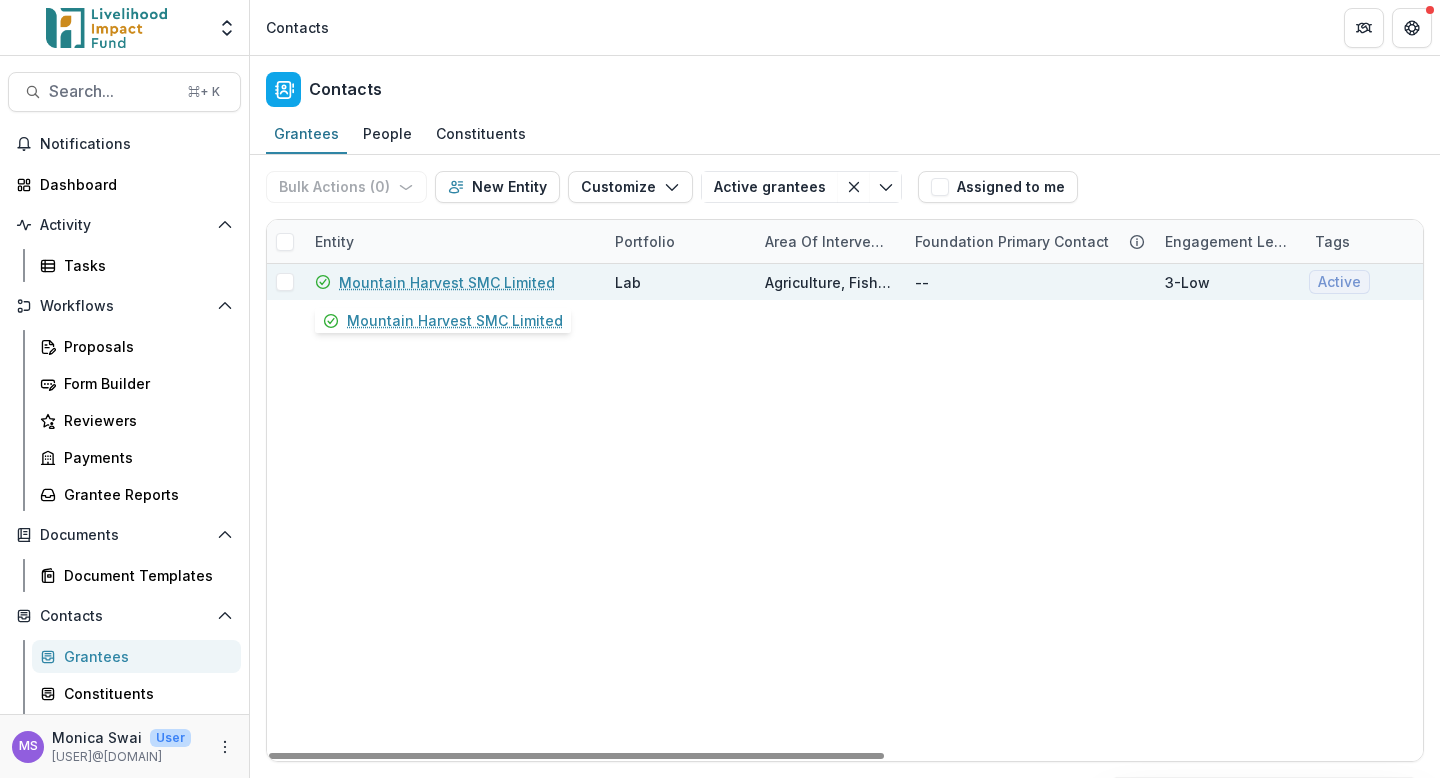 click on "Mountain Harvest SMC Limited" at bounding box center (447, 282) 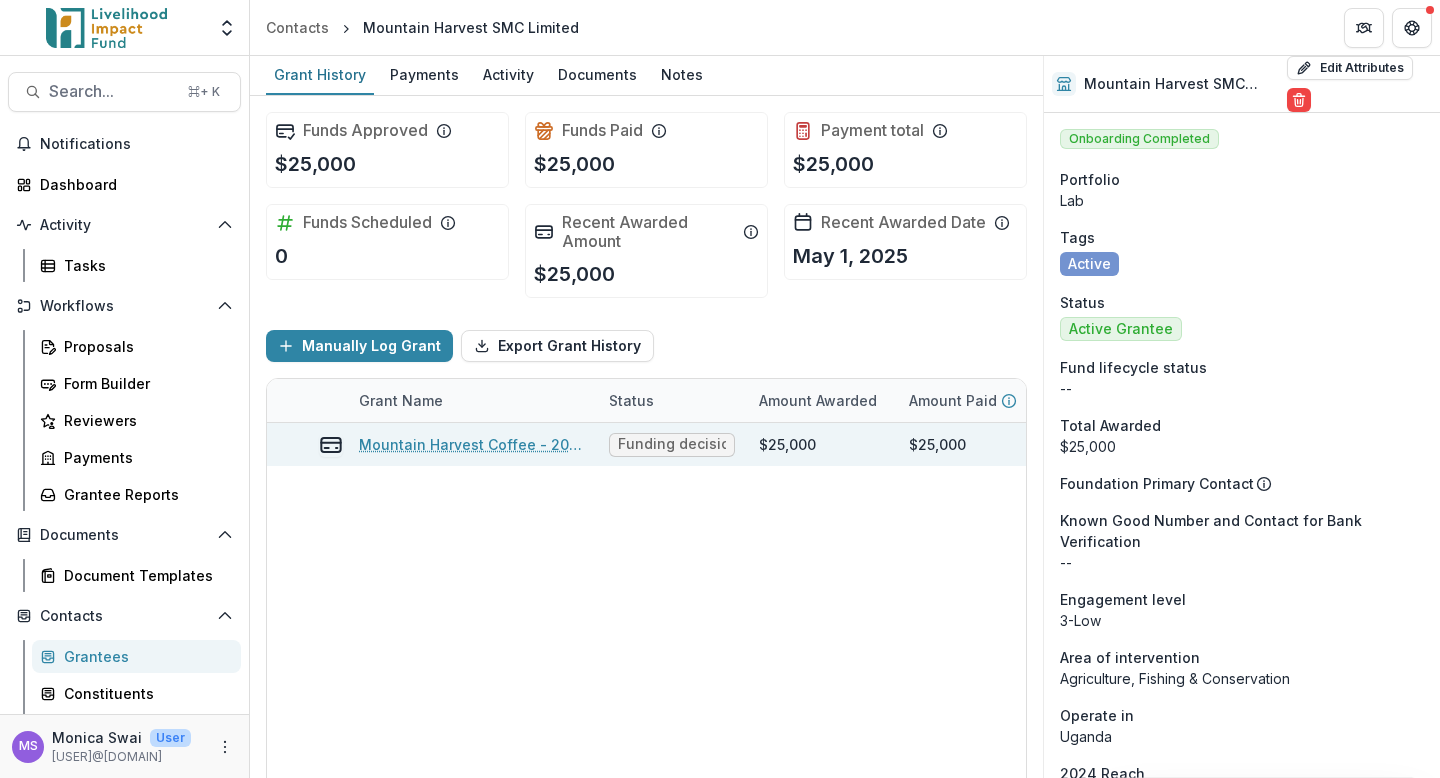 click on "Mountain Harvest Coffee - 2025 GTKY" at bounding box center [472, 444] 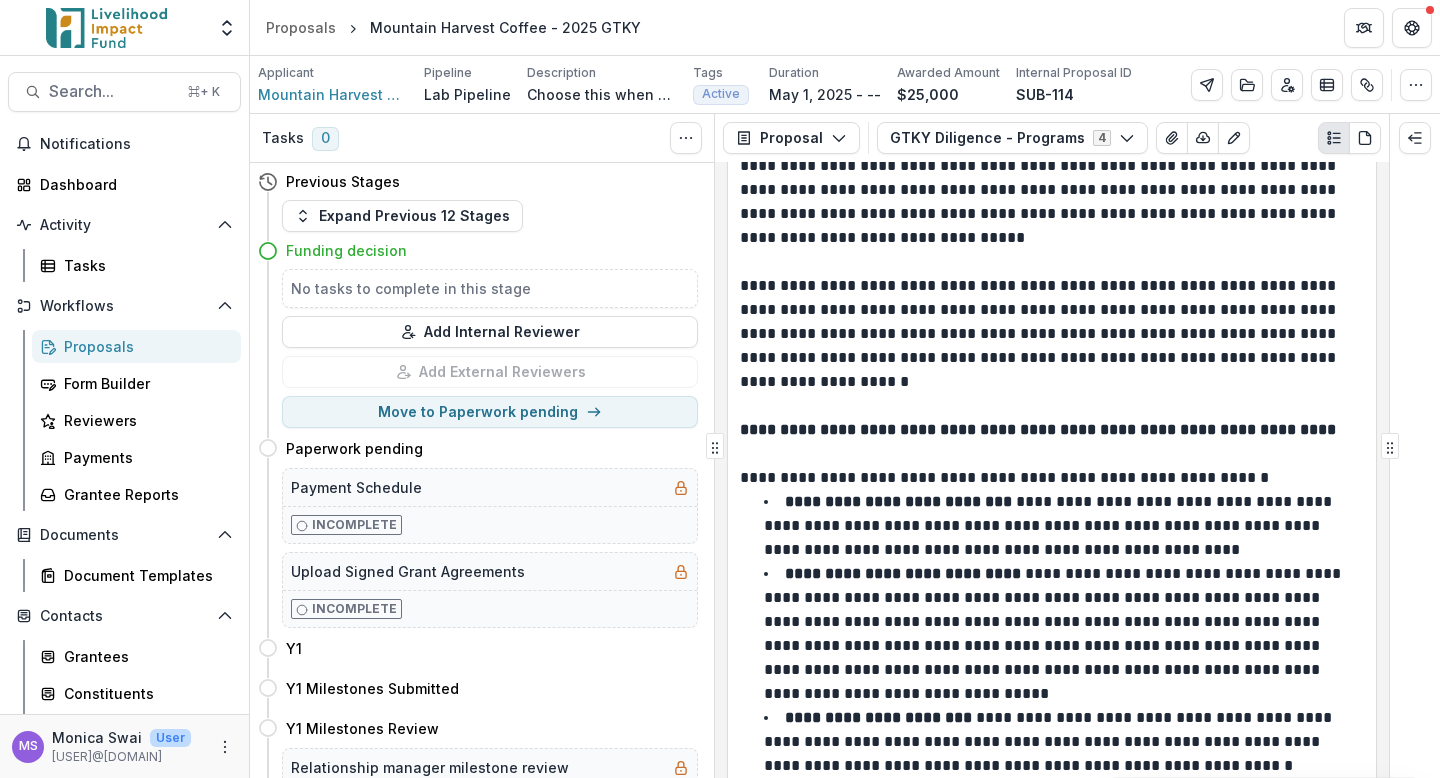 scroll, scrollTop: 167, scrollLeft: 0, axis: vertical 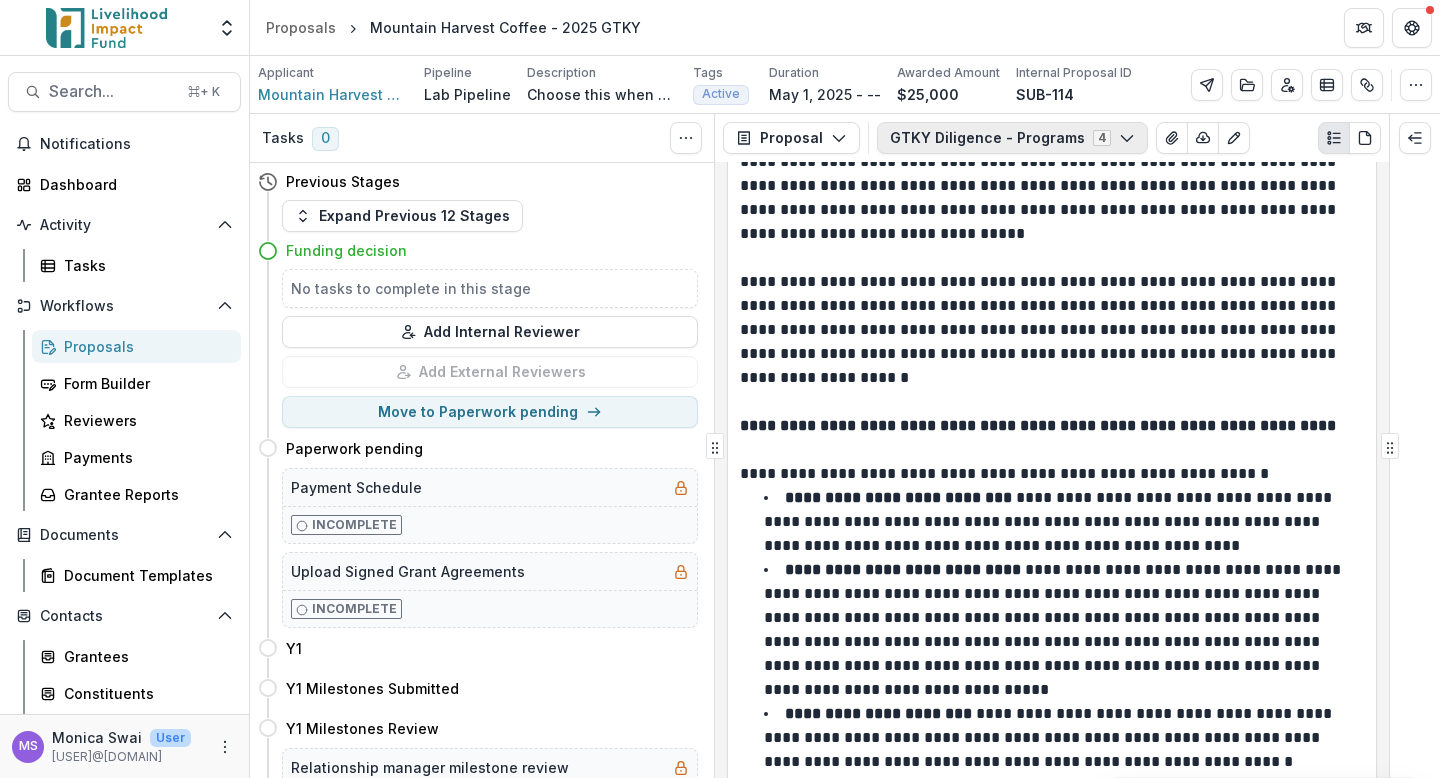 click 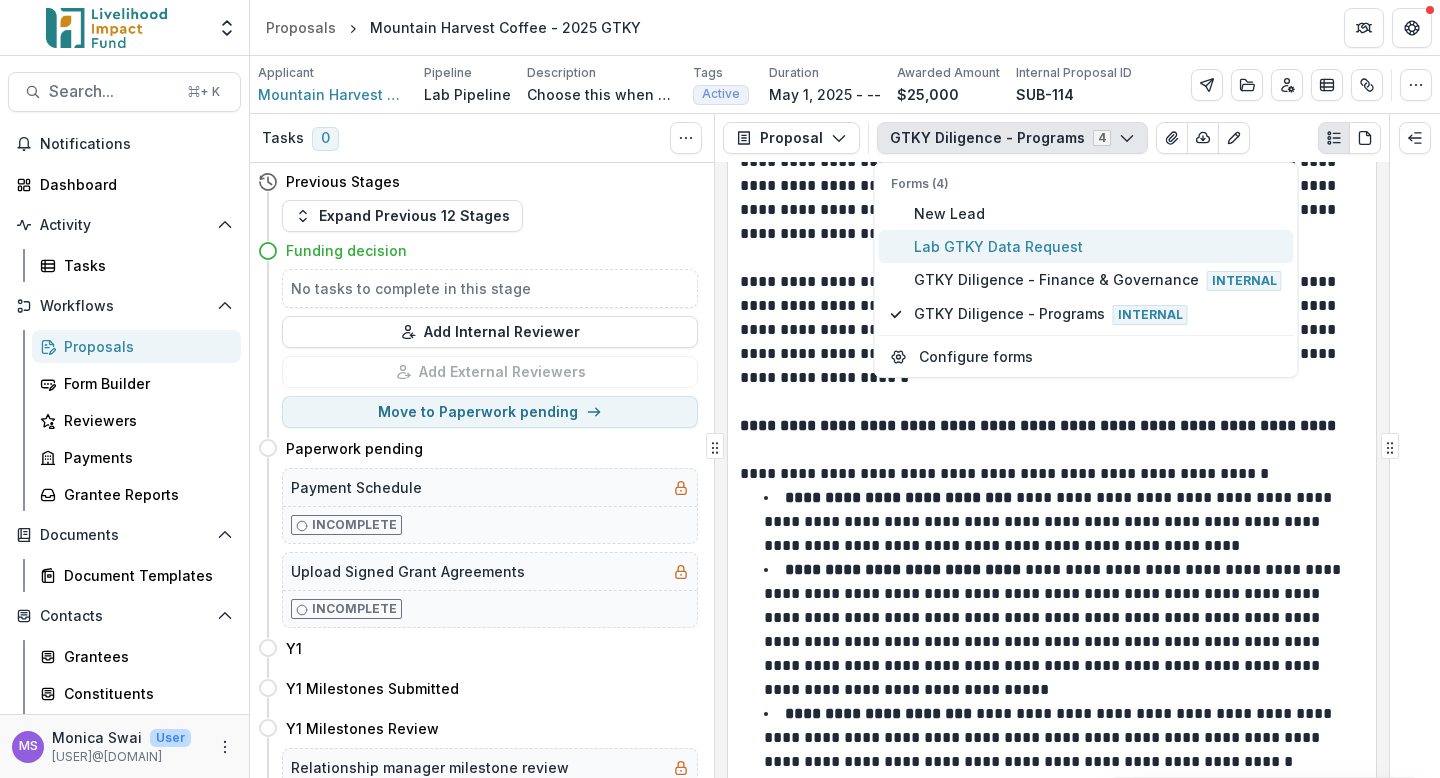 click on "Lab GTKY Data Request" at bounding box center [1098, 246] 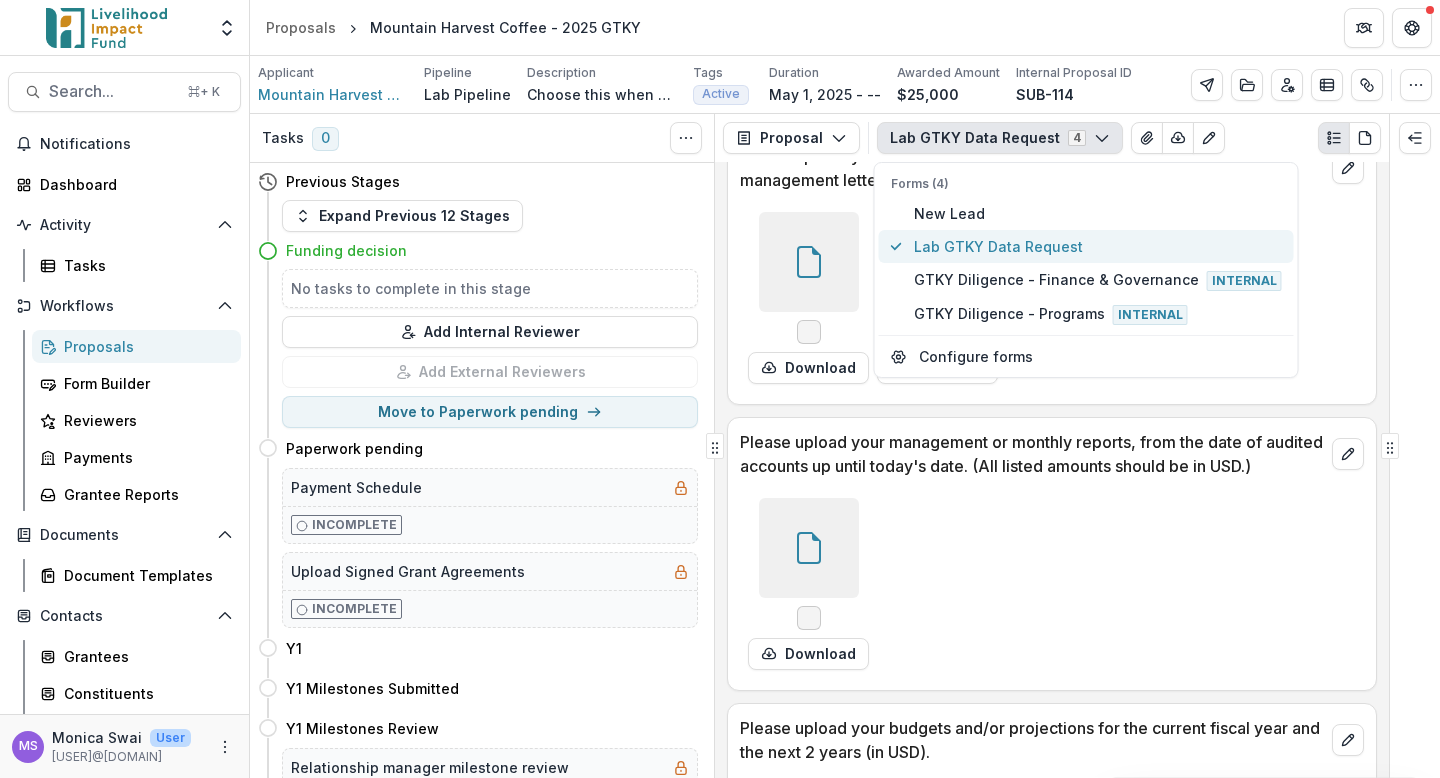 scroll, scrollTop: 215, scrollLeft: 0, axis: vertical 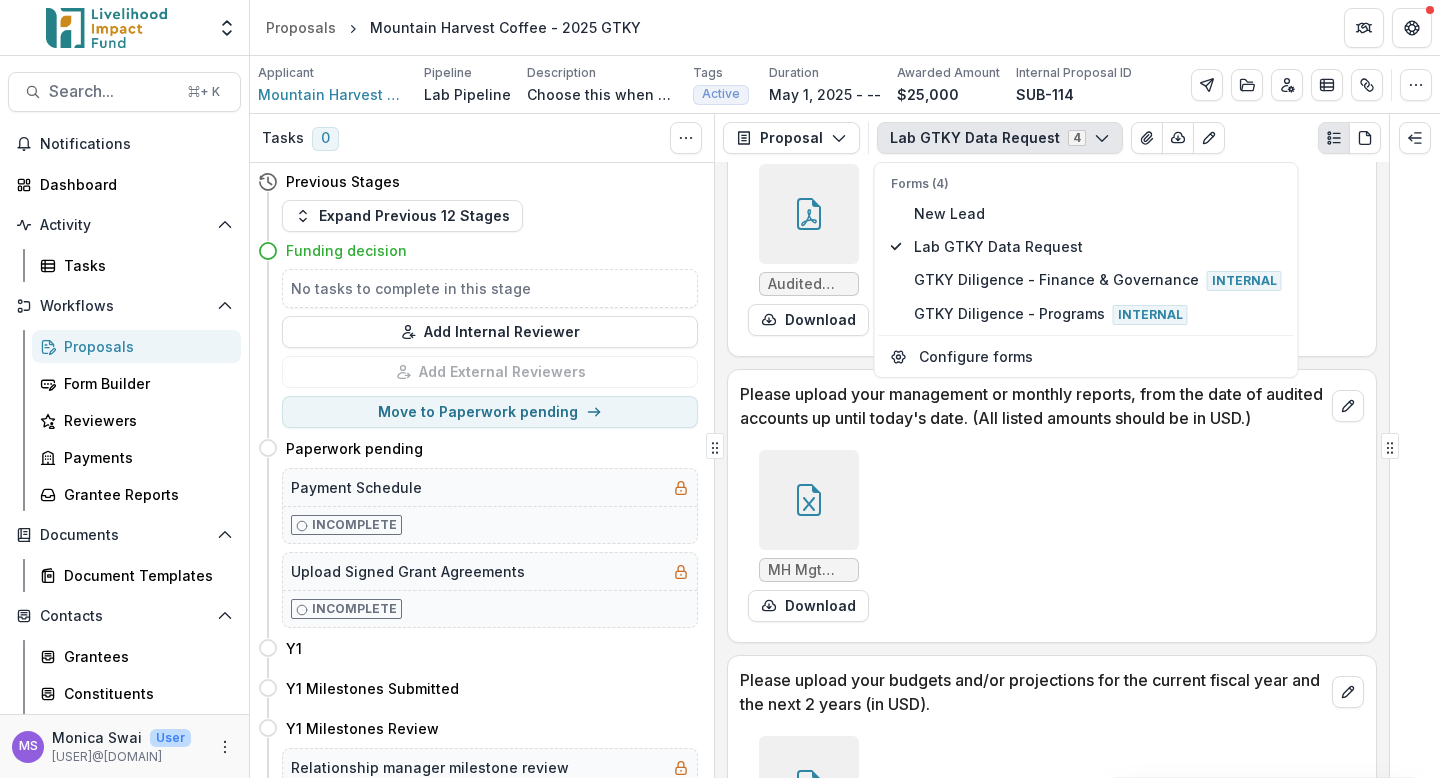 click on "MH Mgt Financials_FY25_July to Mar.25.xlsx Download" at bounding box center (1040, 536) 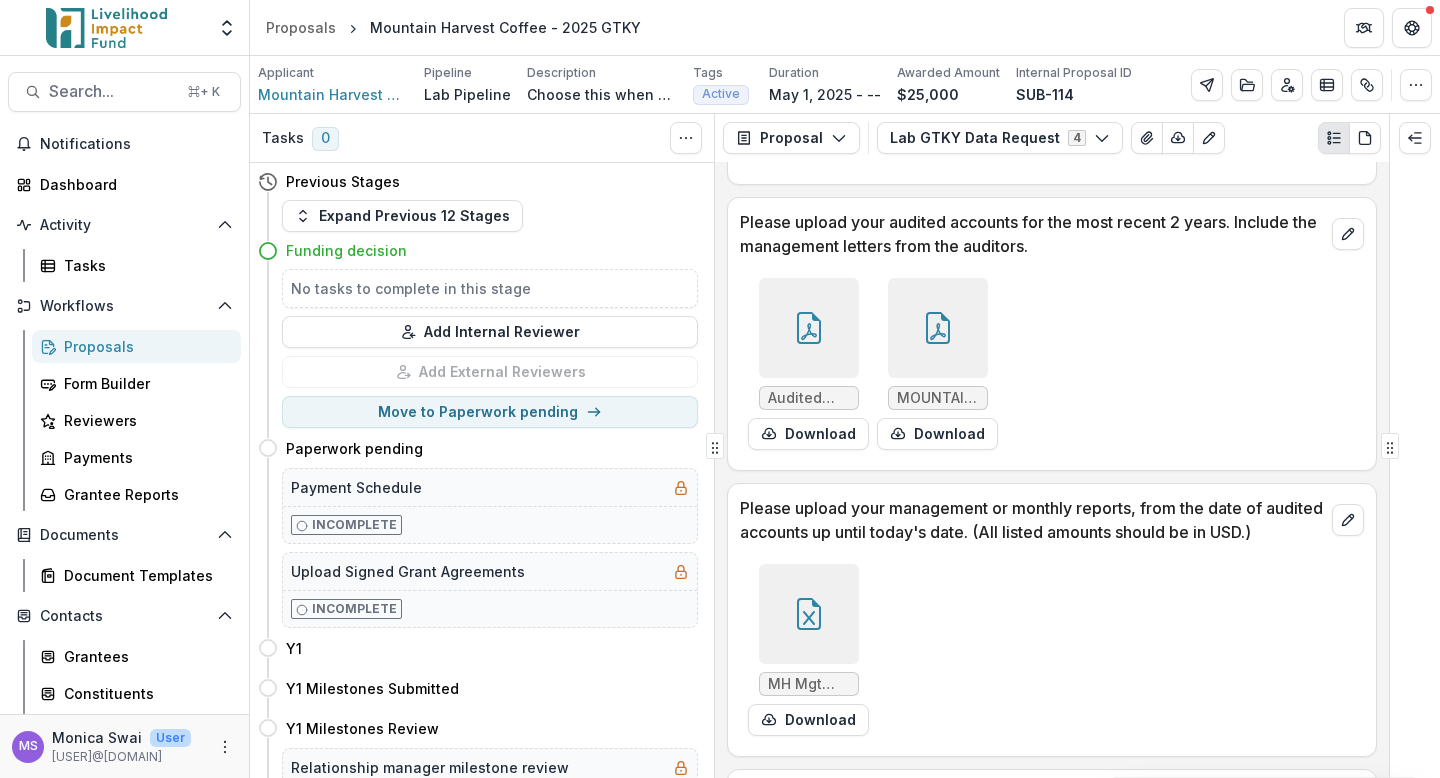 scroll, scrollTop: 0, scrollLeft: 0, axis: both 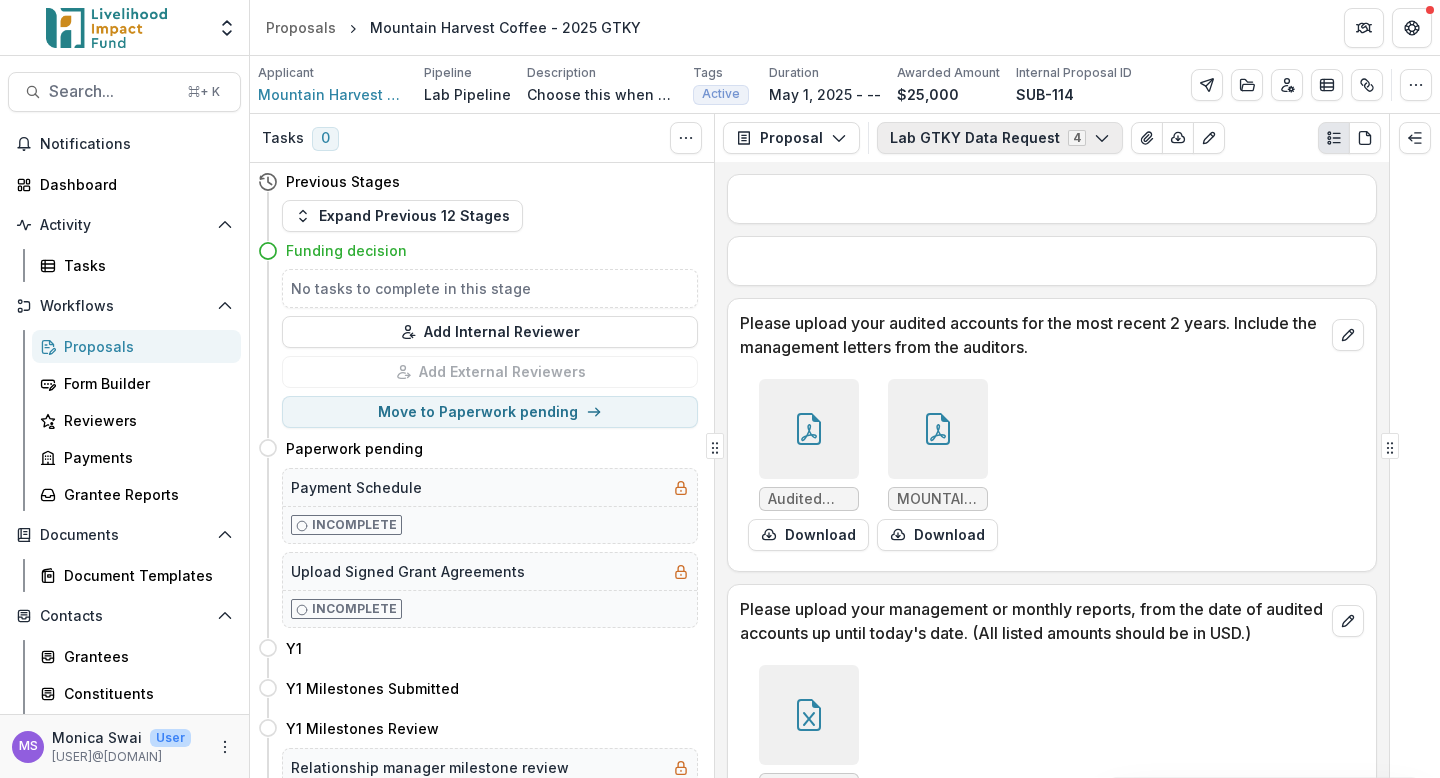 click on "Lab GTKY Data Request 4" at bounding box center [1000, 138] 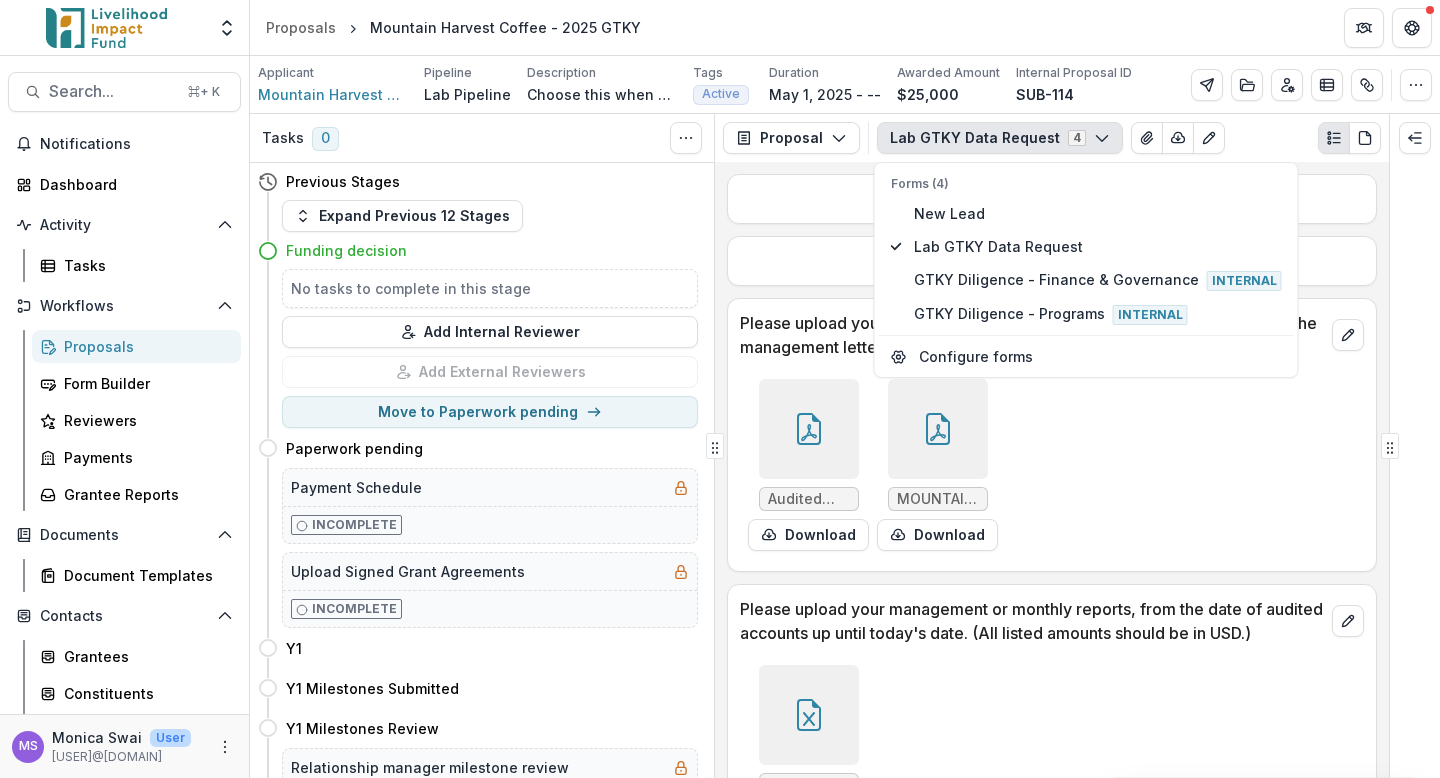click on "Audited Financials FY2023-2024.pdf Download MOUNTAIN HARVEST SMC FINANCIALS 2023_240801_183355.pdf Download" at bounding box center (1040, 465) 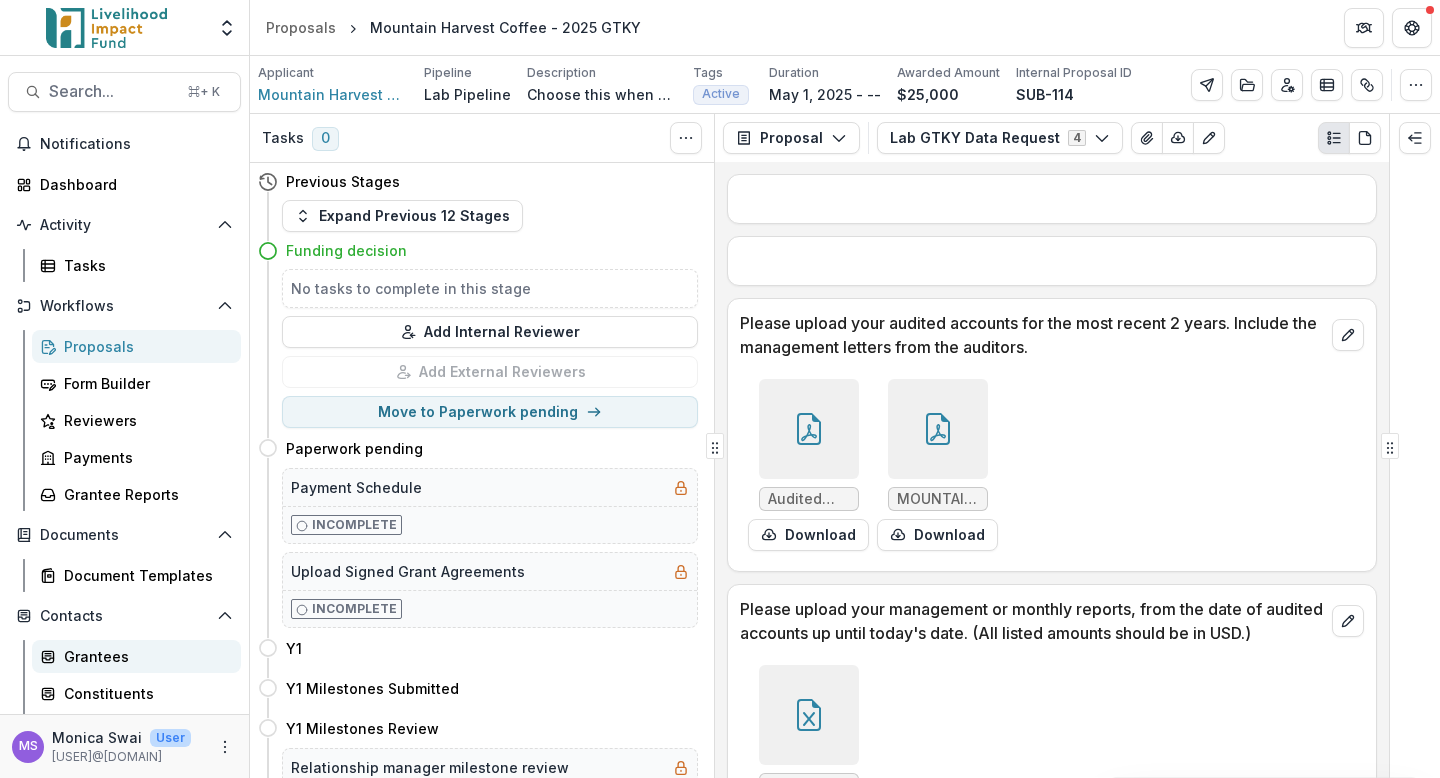click on "Grantees" at bounding box center [144, 656] 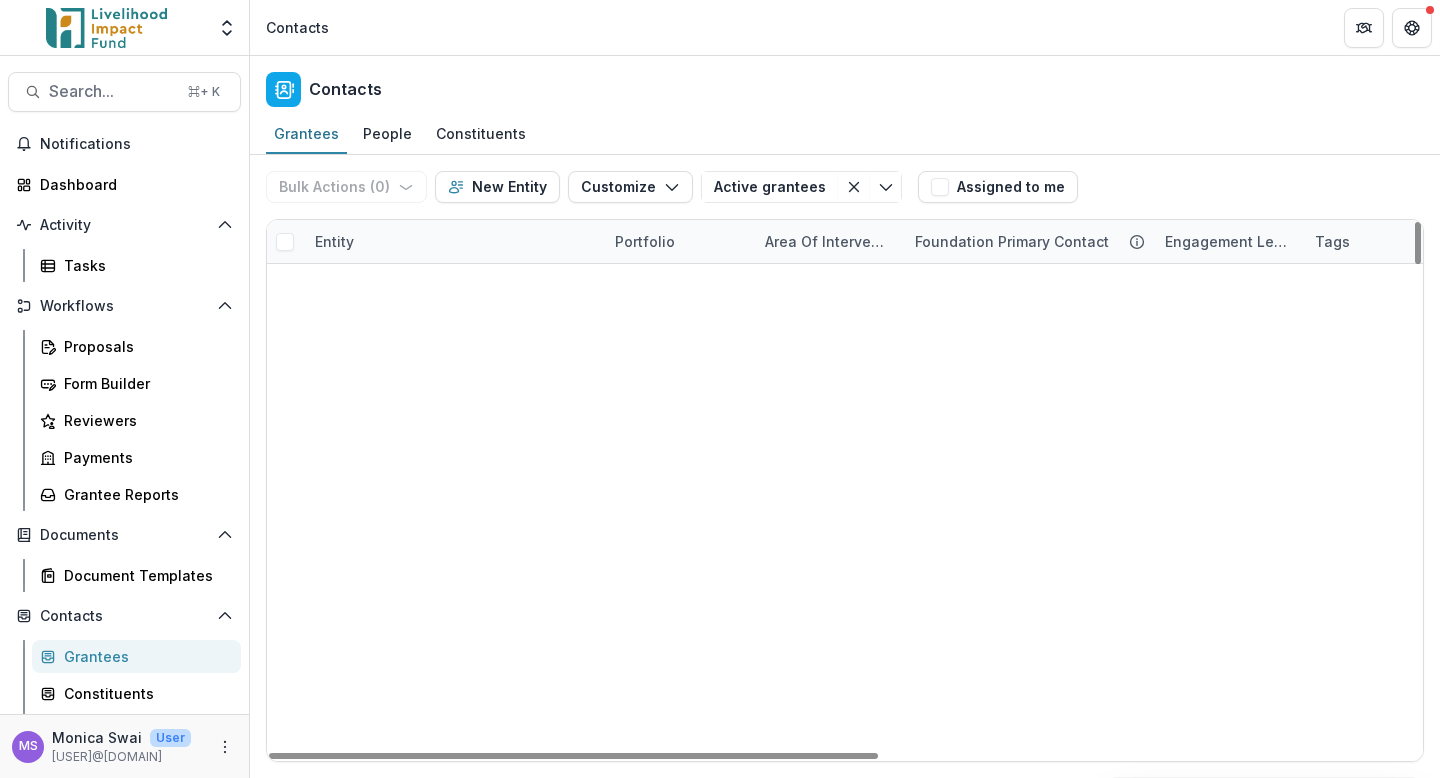 click on "Entity" at bounding box center [453, 241] 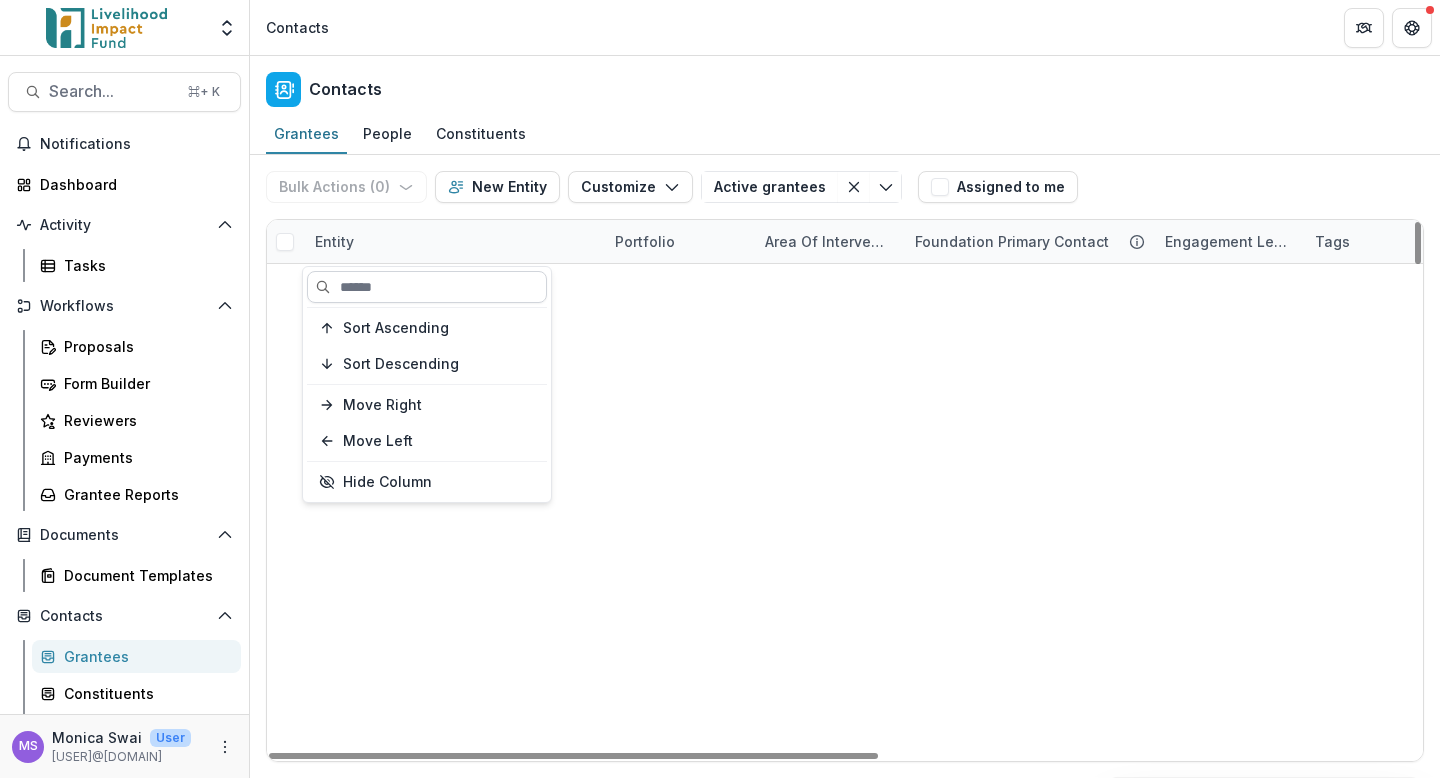 click at bounding box center (427, 287) 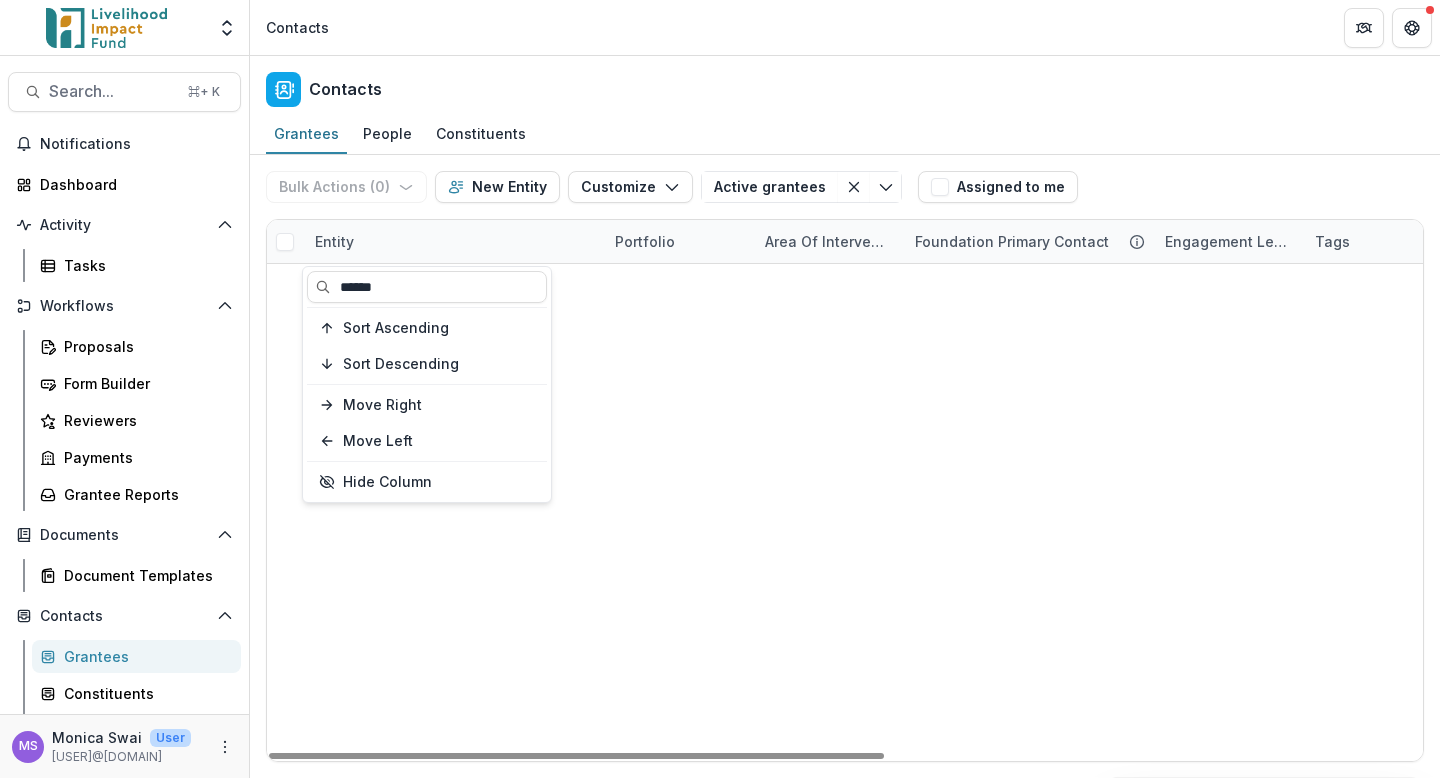 type on "******" 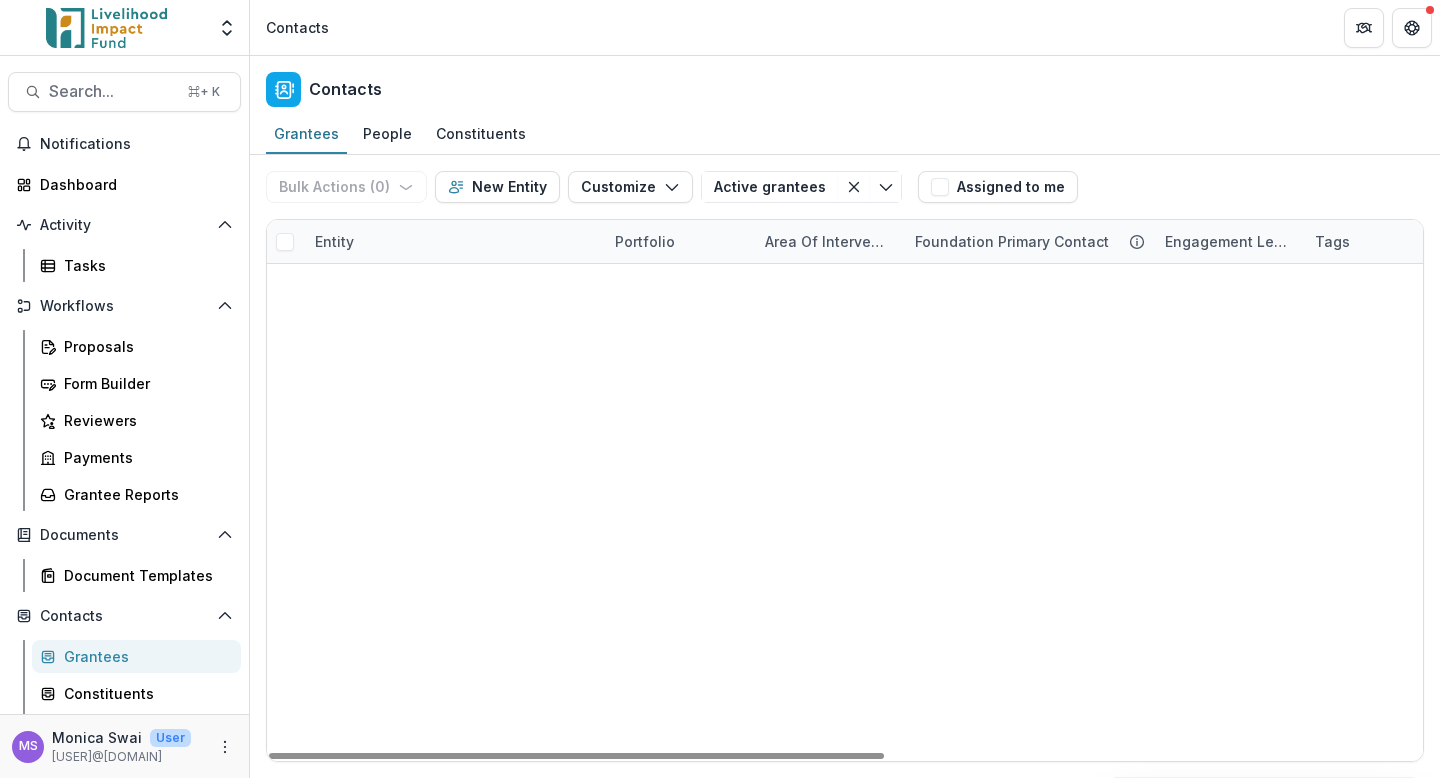 click on "Policy Innovation Lab - Africa" at bounding box center (442, 282) 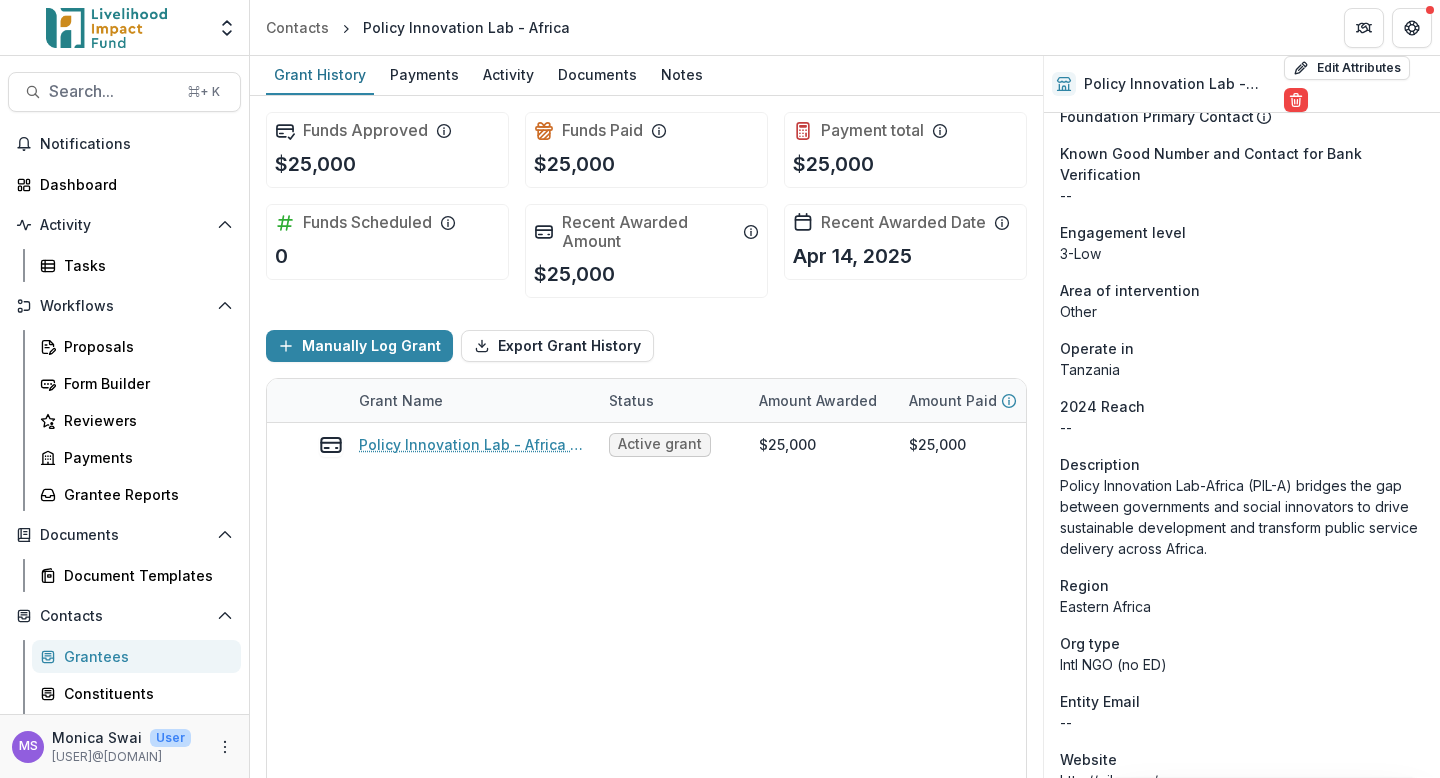 scroll, scrollTop: 388, scrollLeft: 0, axis: vertical 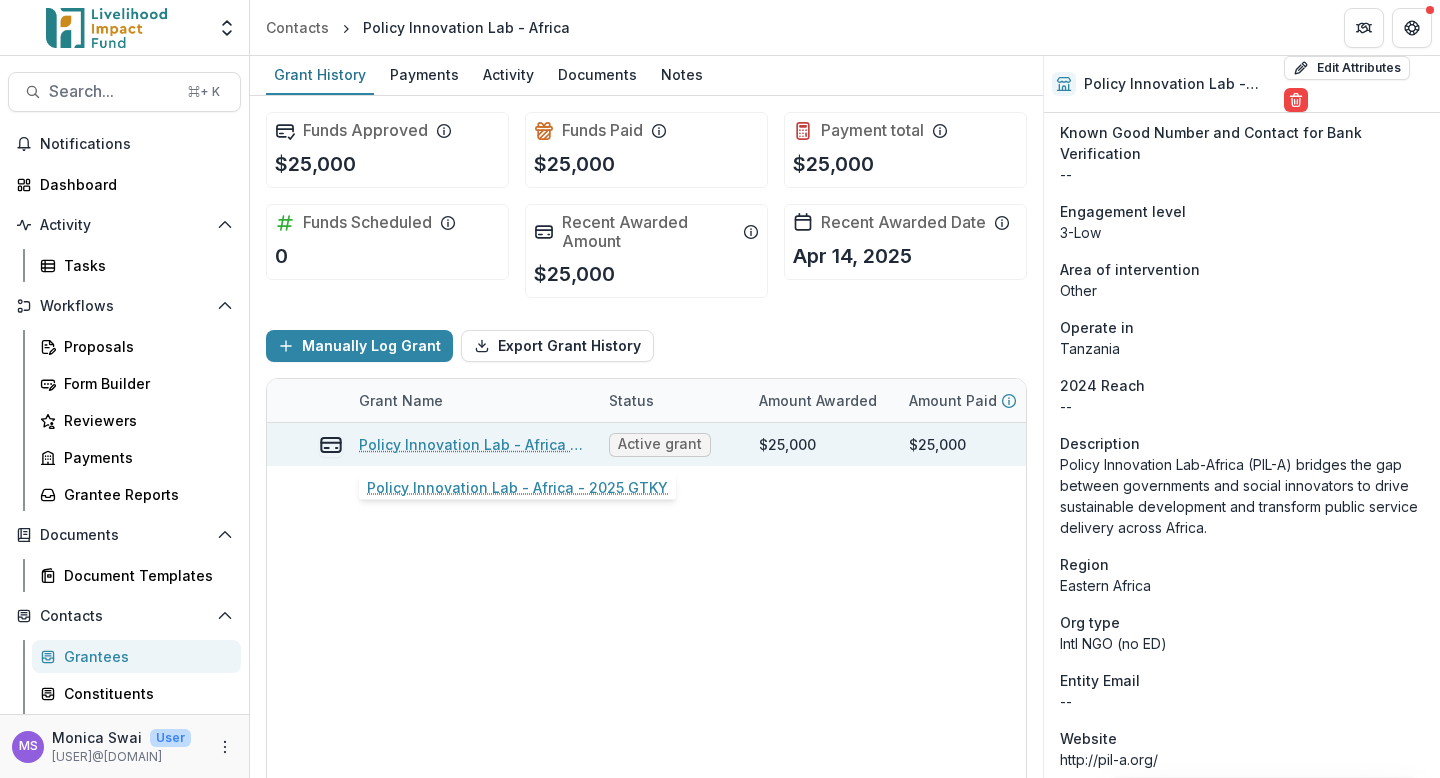 click on "Policy Innovation Lab - Africa  - 2025 GTKY" at bounding box center [472, 444] 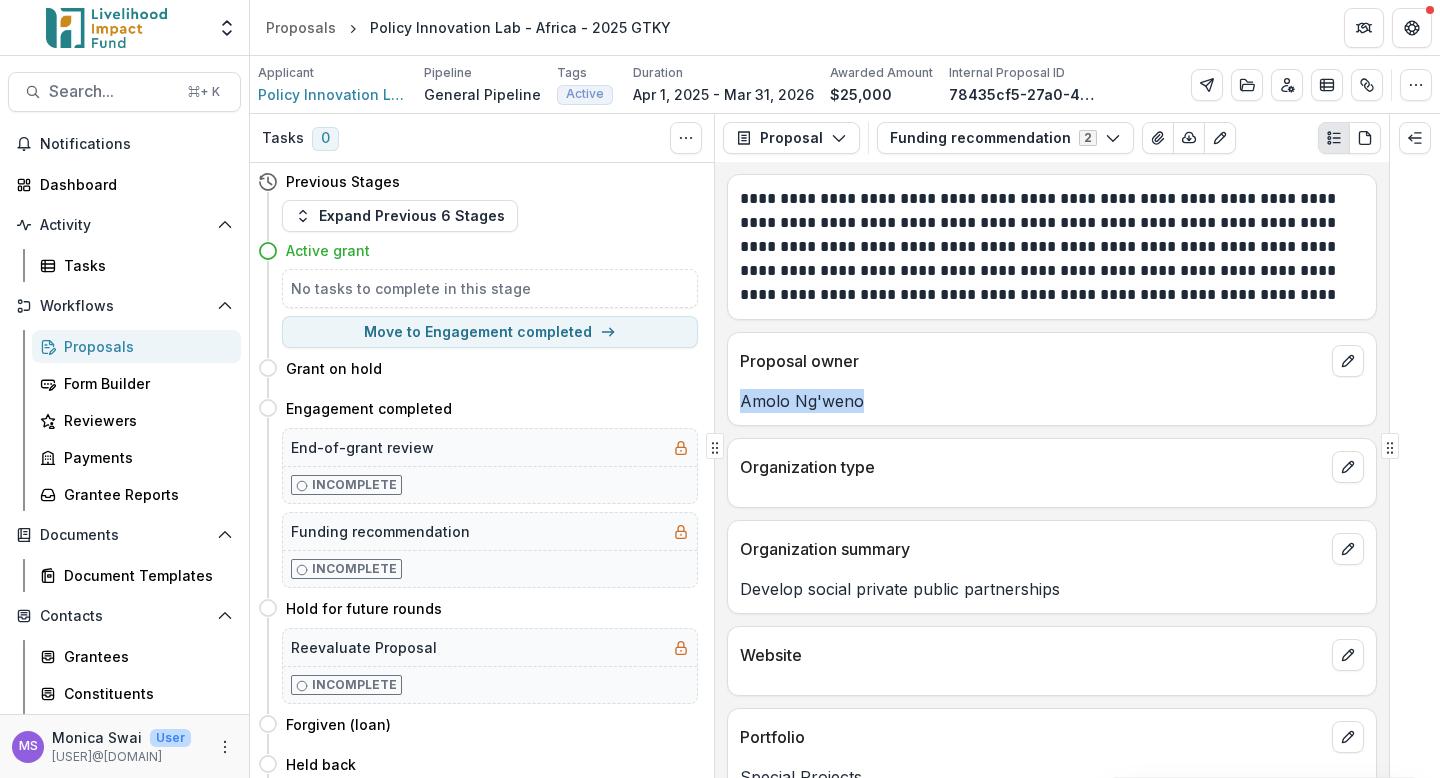 drag, startPoint x: 863, startPoint y: 403, endPoint x: 739, endPoint y: 410, distance: 124.197426 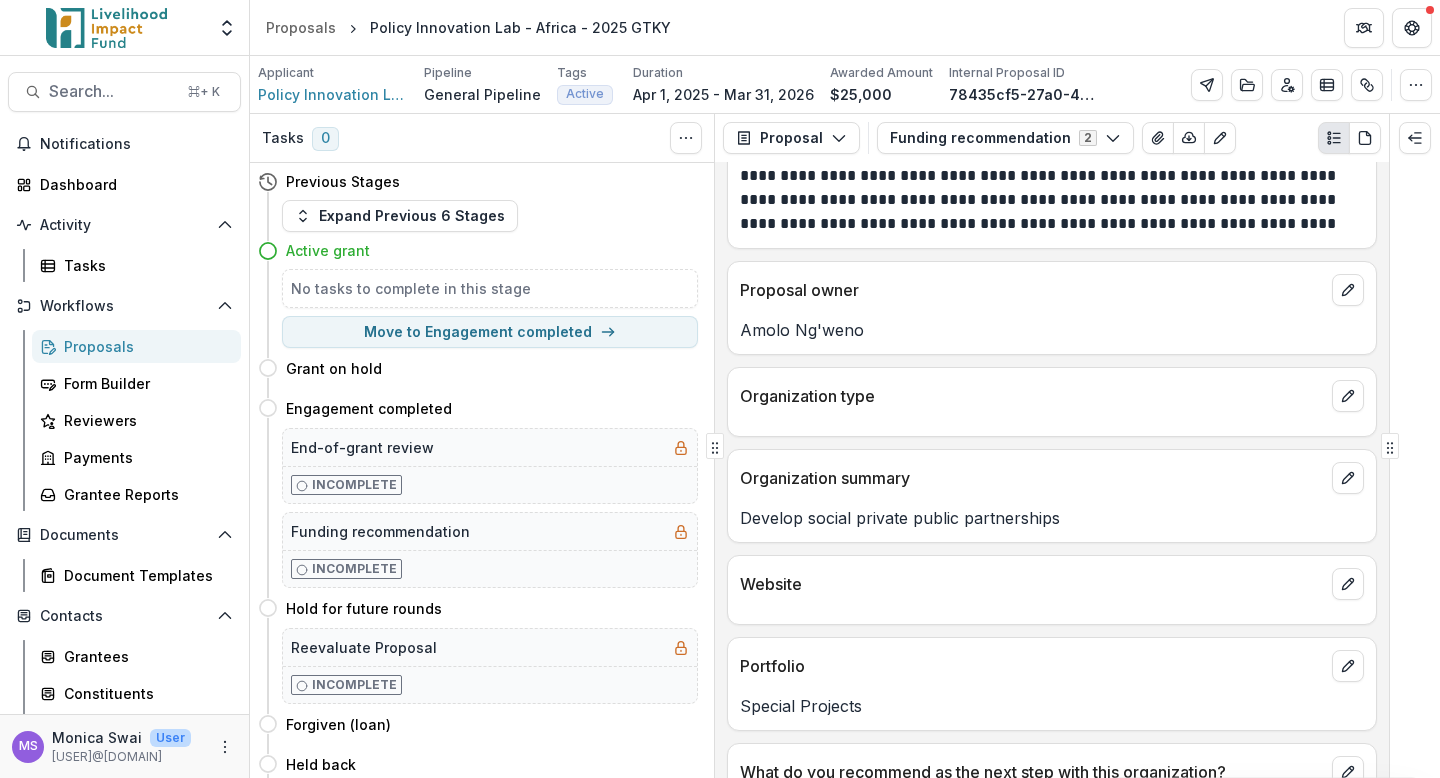 scroll, scrollTop: 0, scrollLeft: 0, axis: both 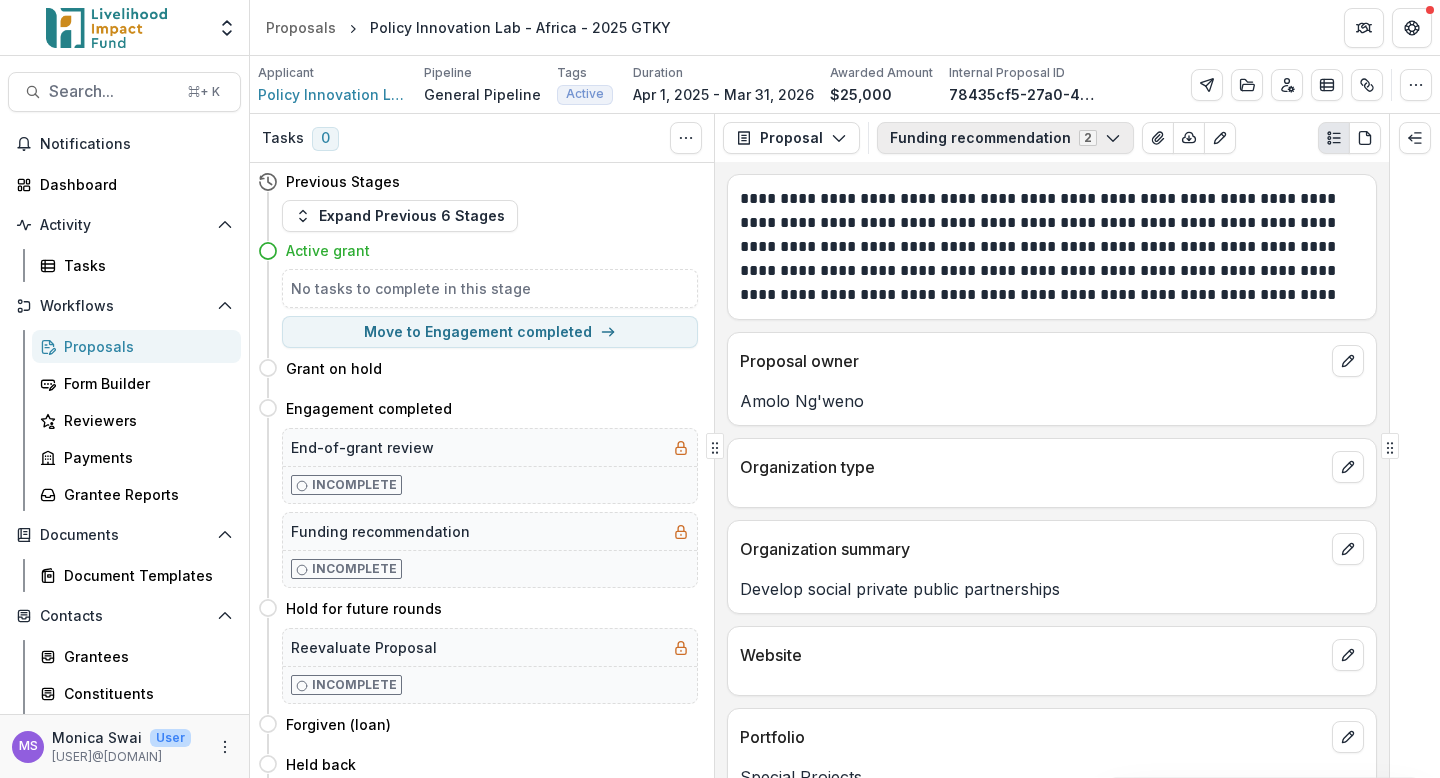 click 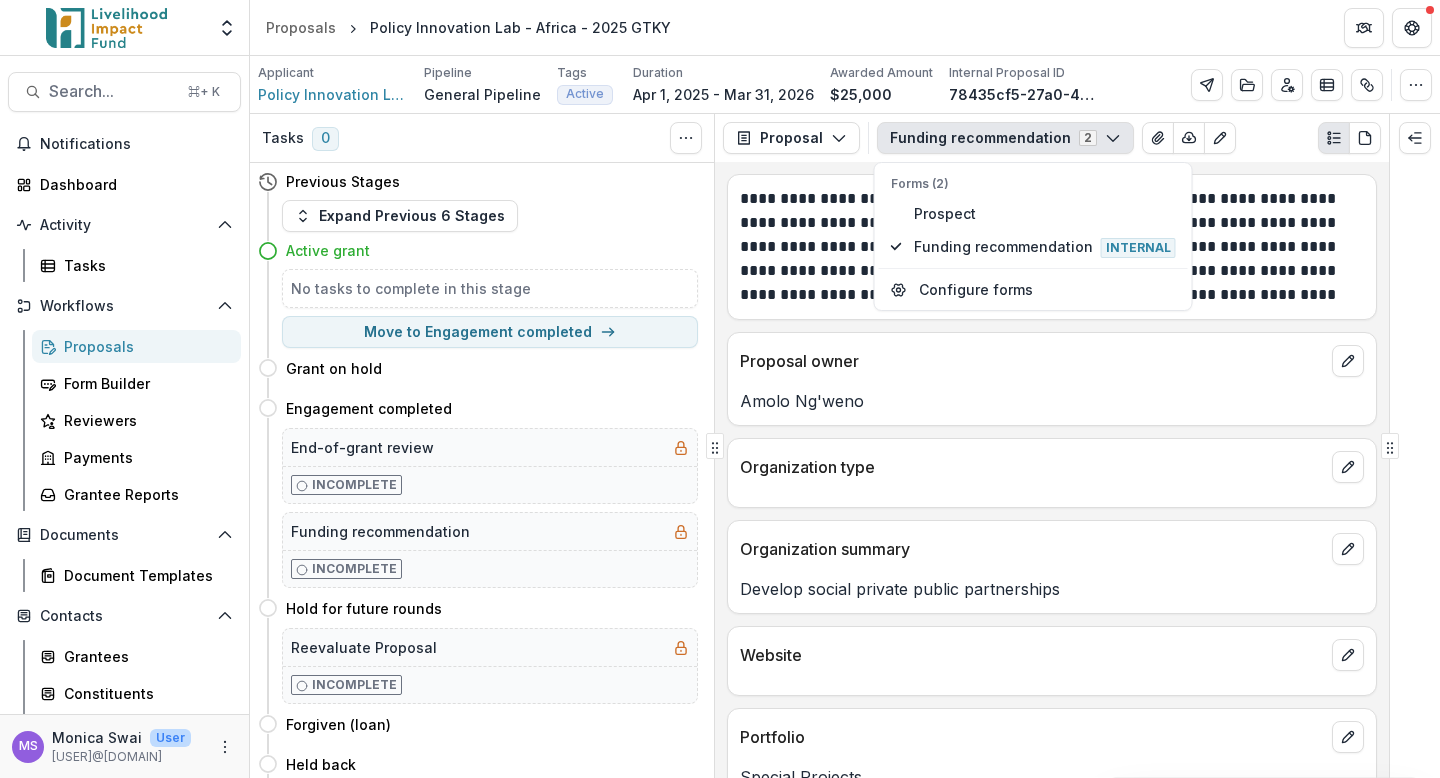 click 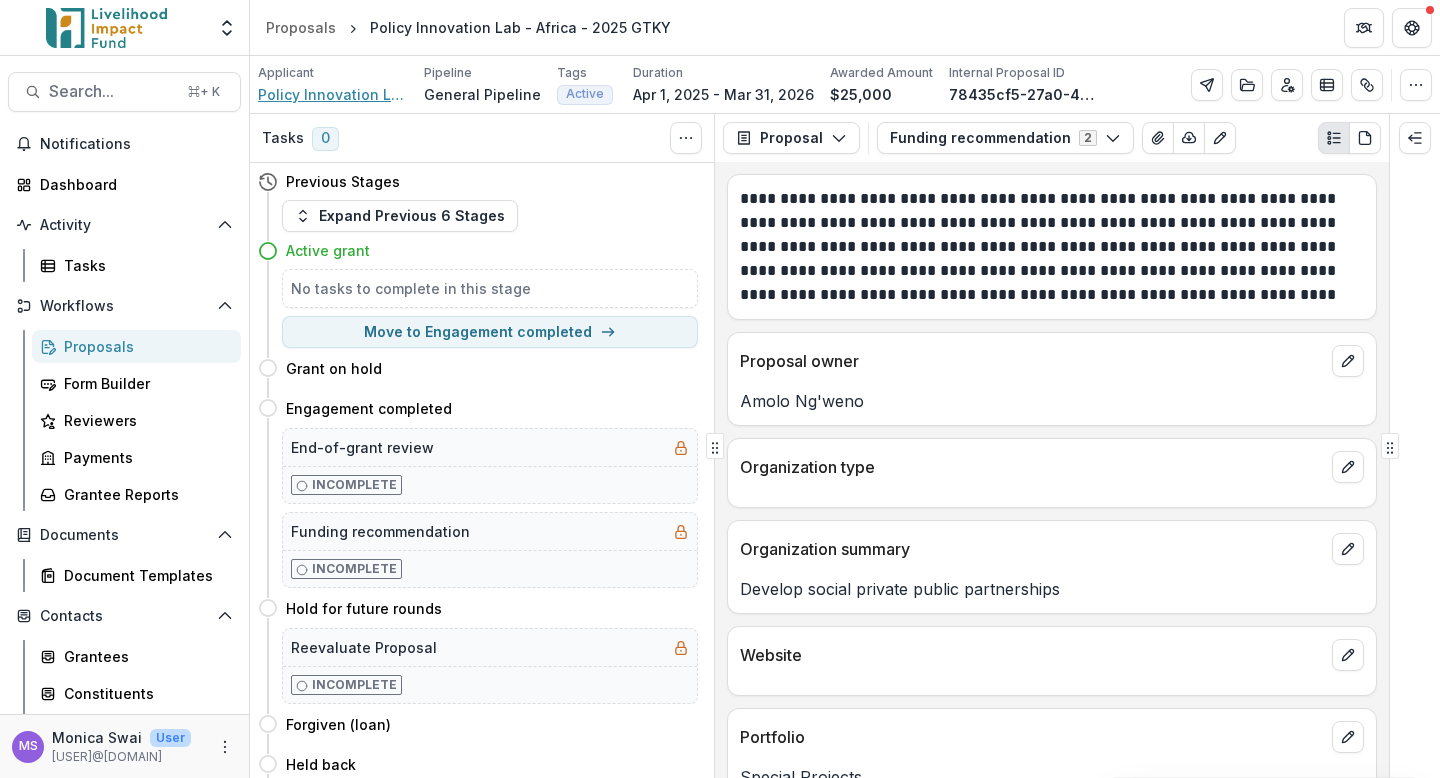 click on "Policy Innovation Lab - Africa" at bounding box center [333, 94] 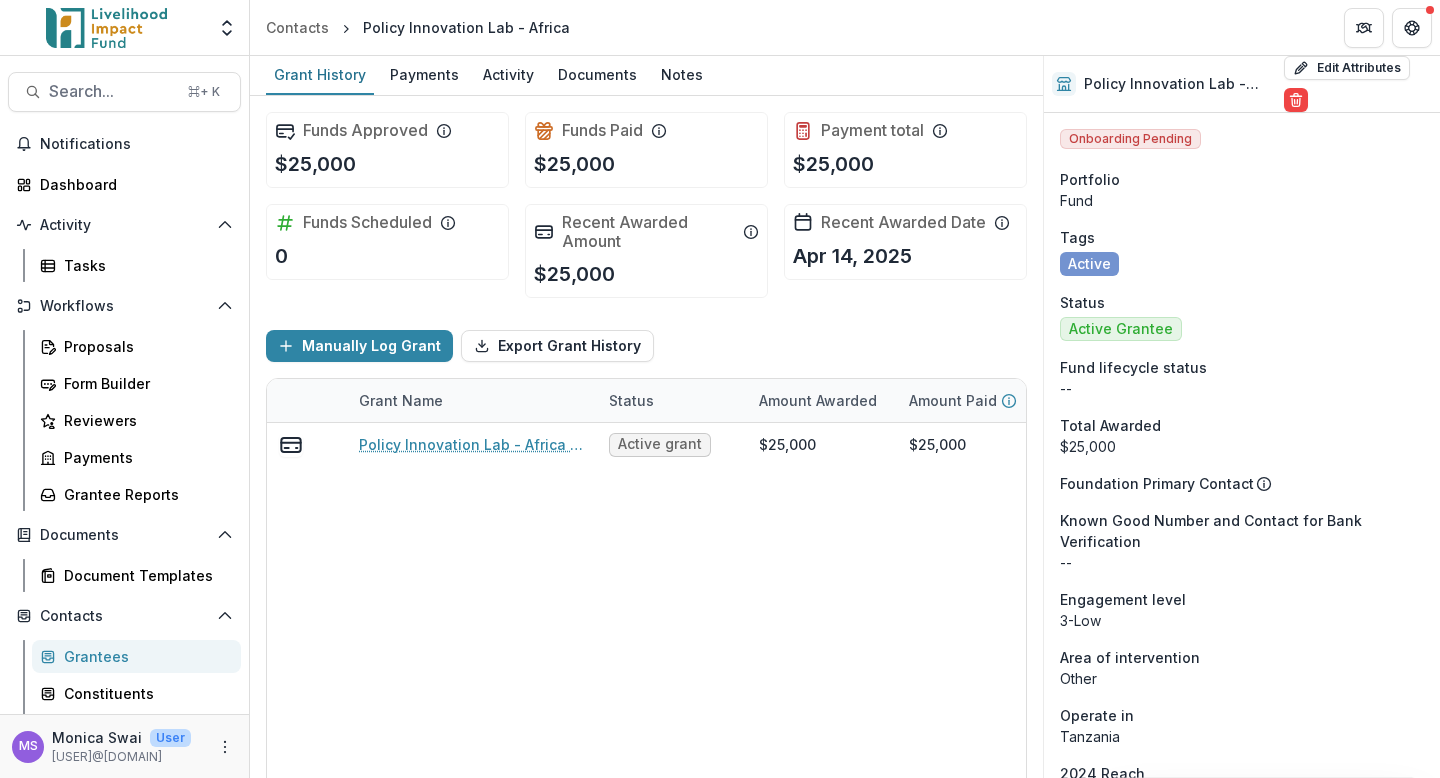 click on "Grantees" at bounding box center [144, 656] 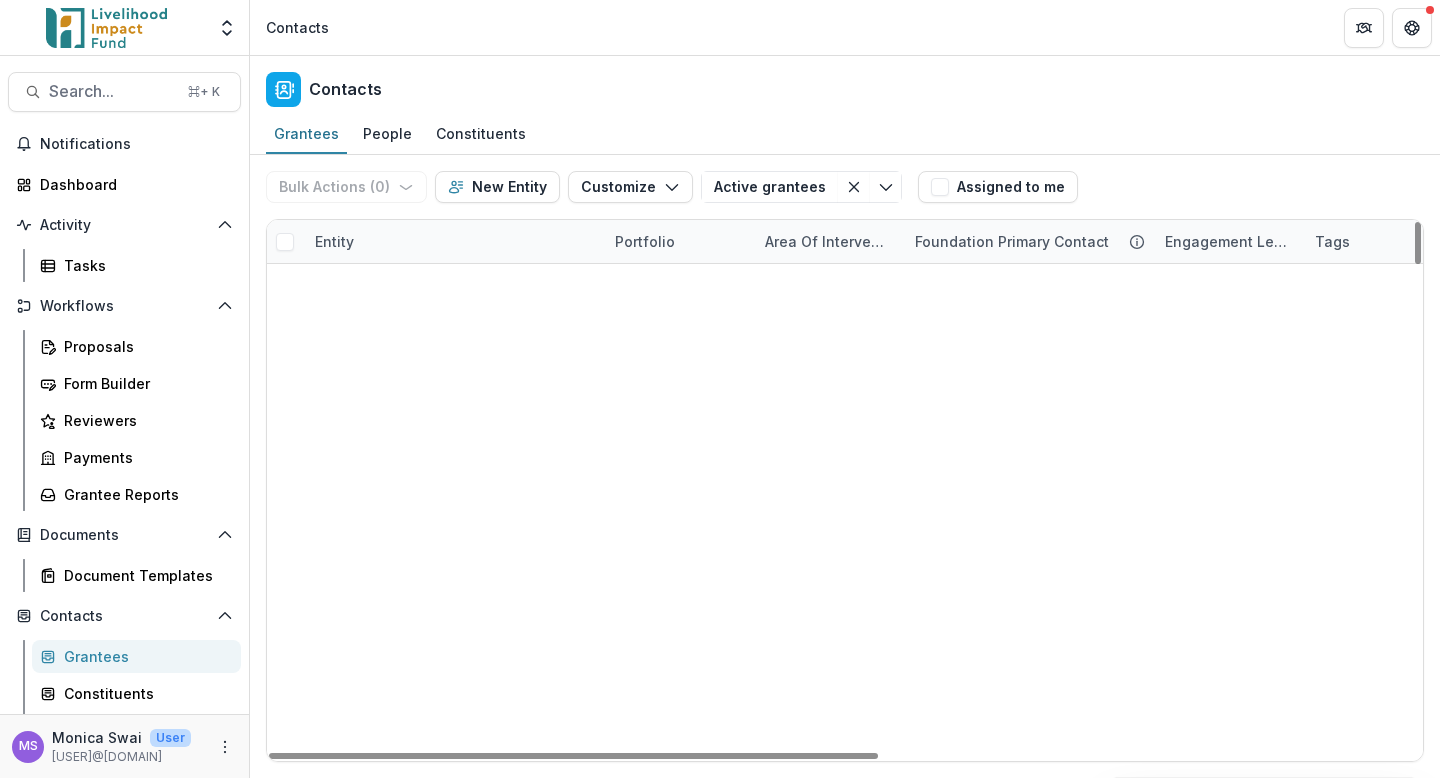 click on "Entity" at bounding box center [453, 241] 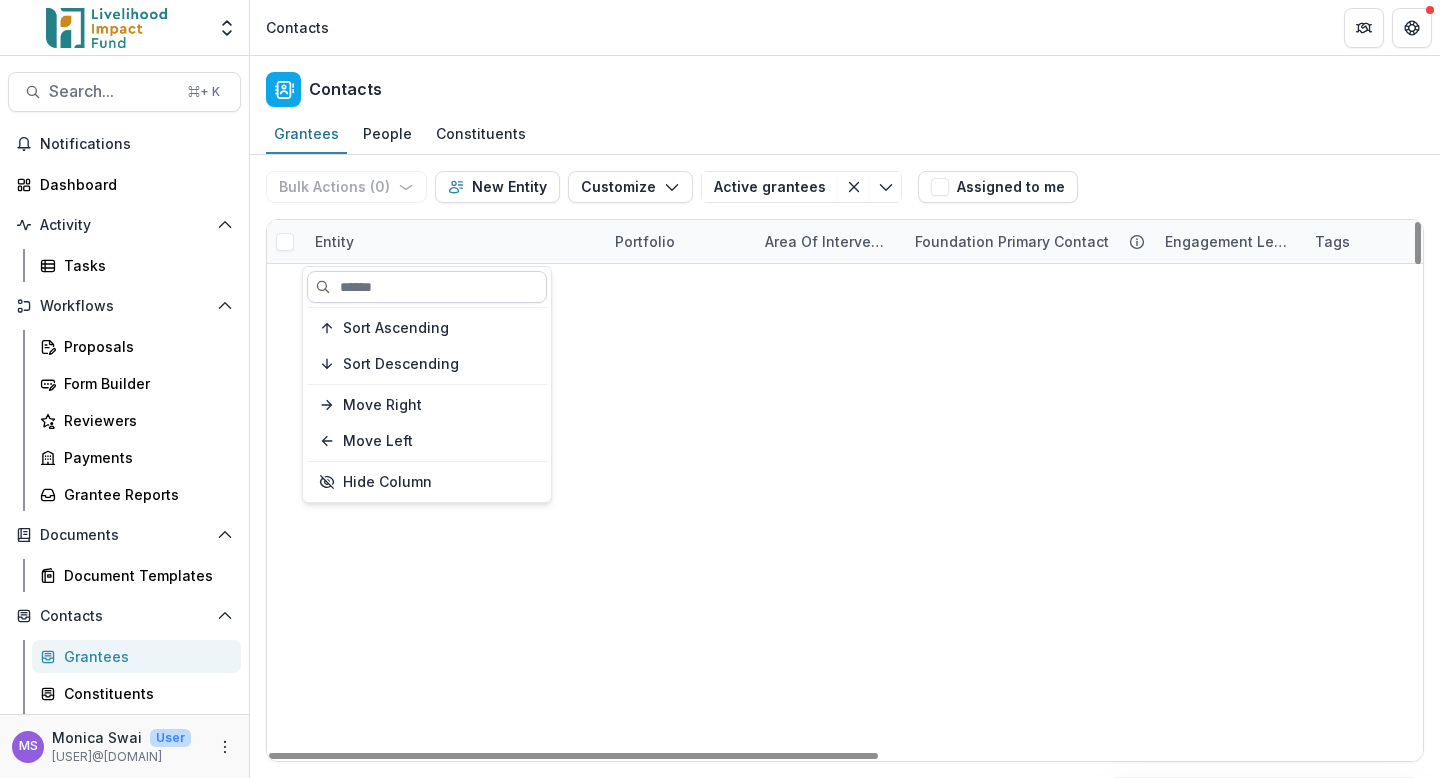click at bounding box center (427, 287) 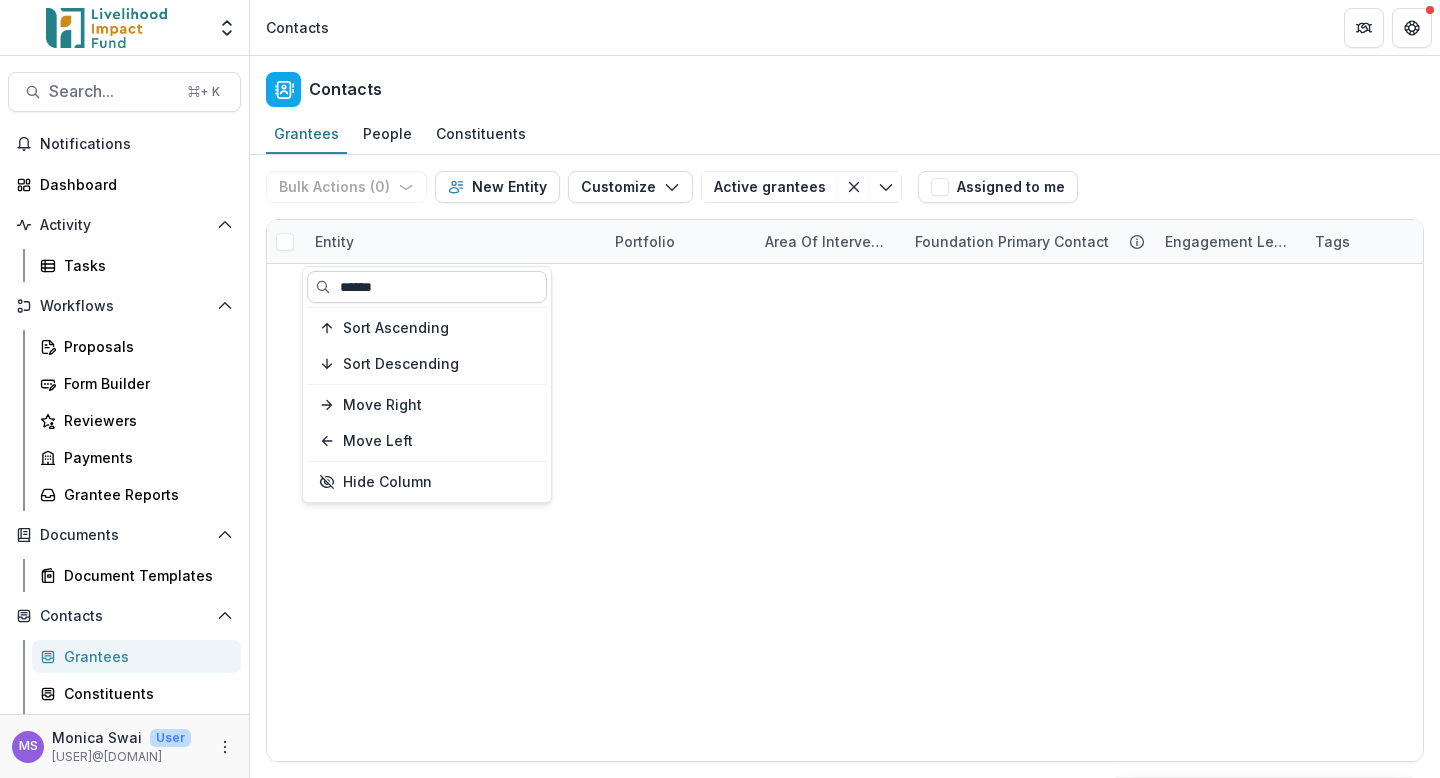 type on "******" 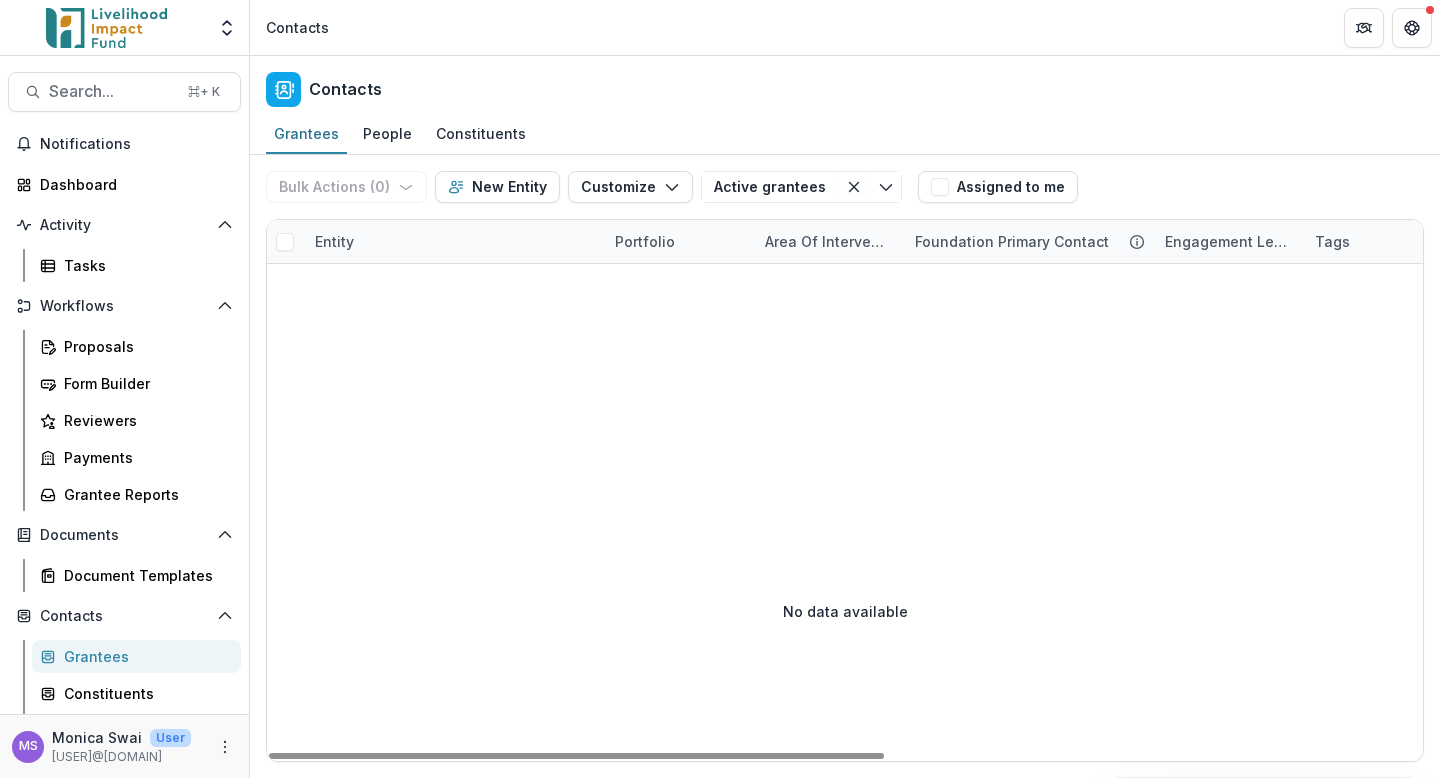 click on "Entity" at bounding box center (453, 241) 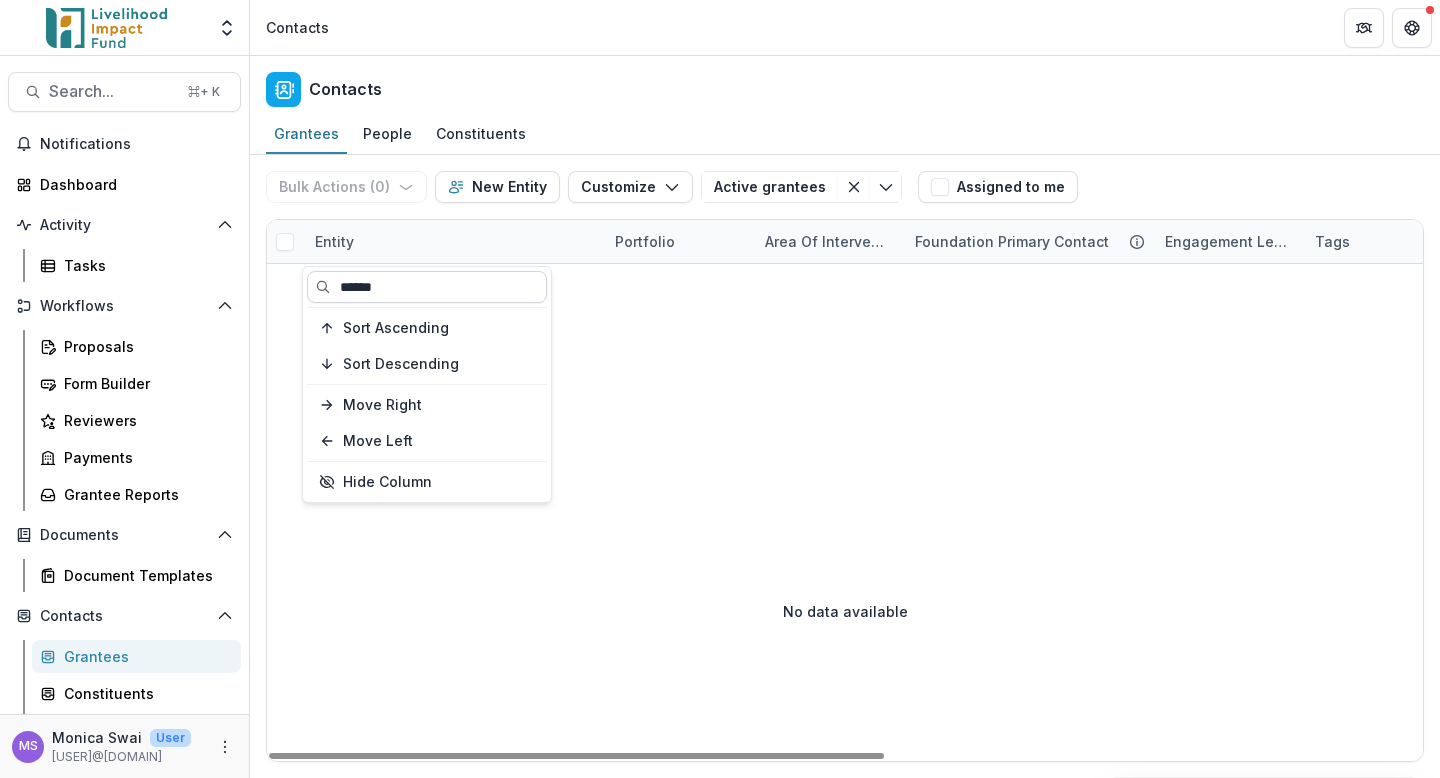 click on "******" at bounding box center (427, 287) 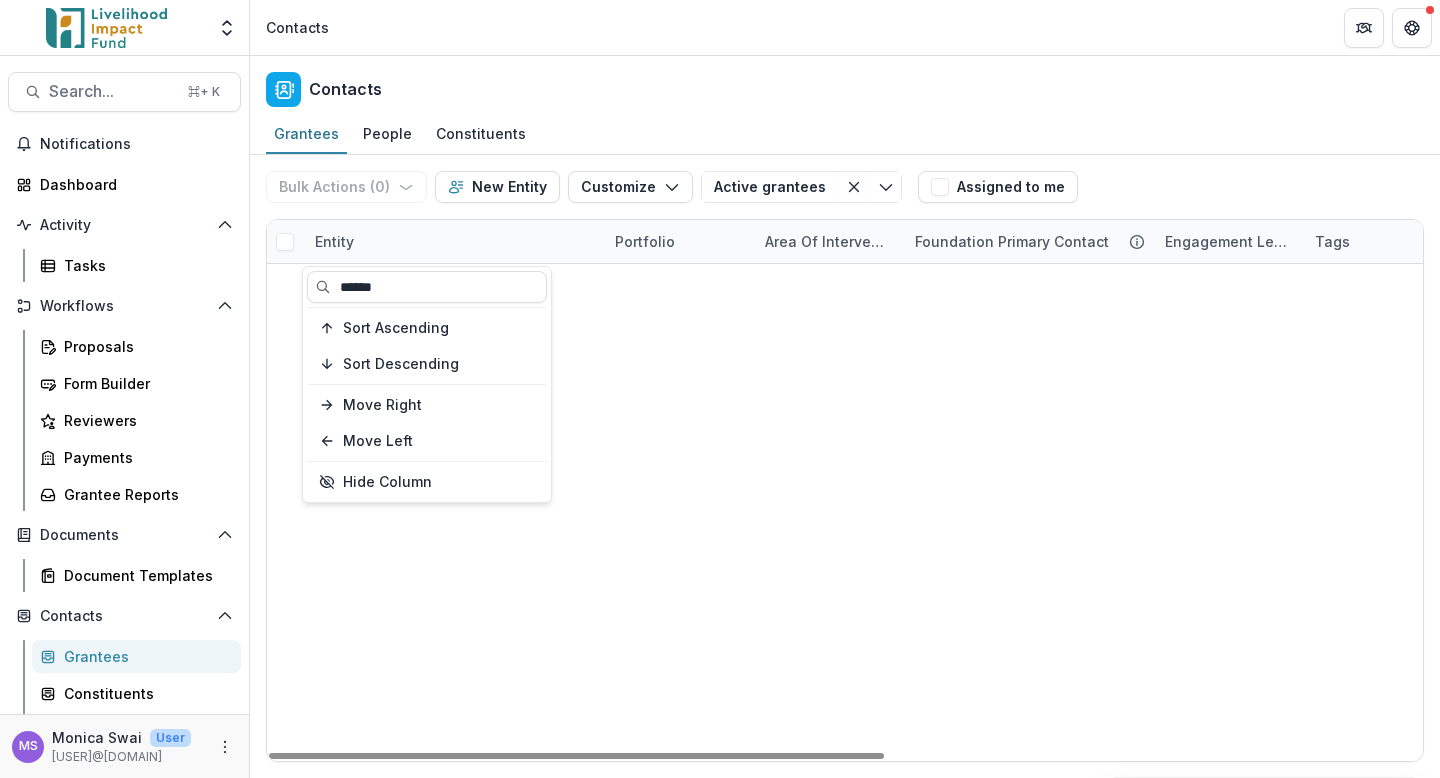 type on "******" 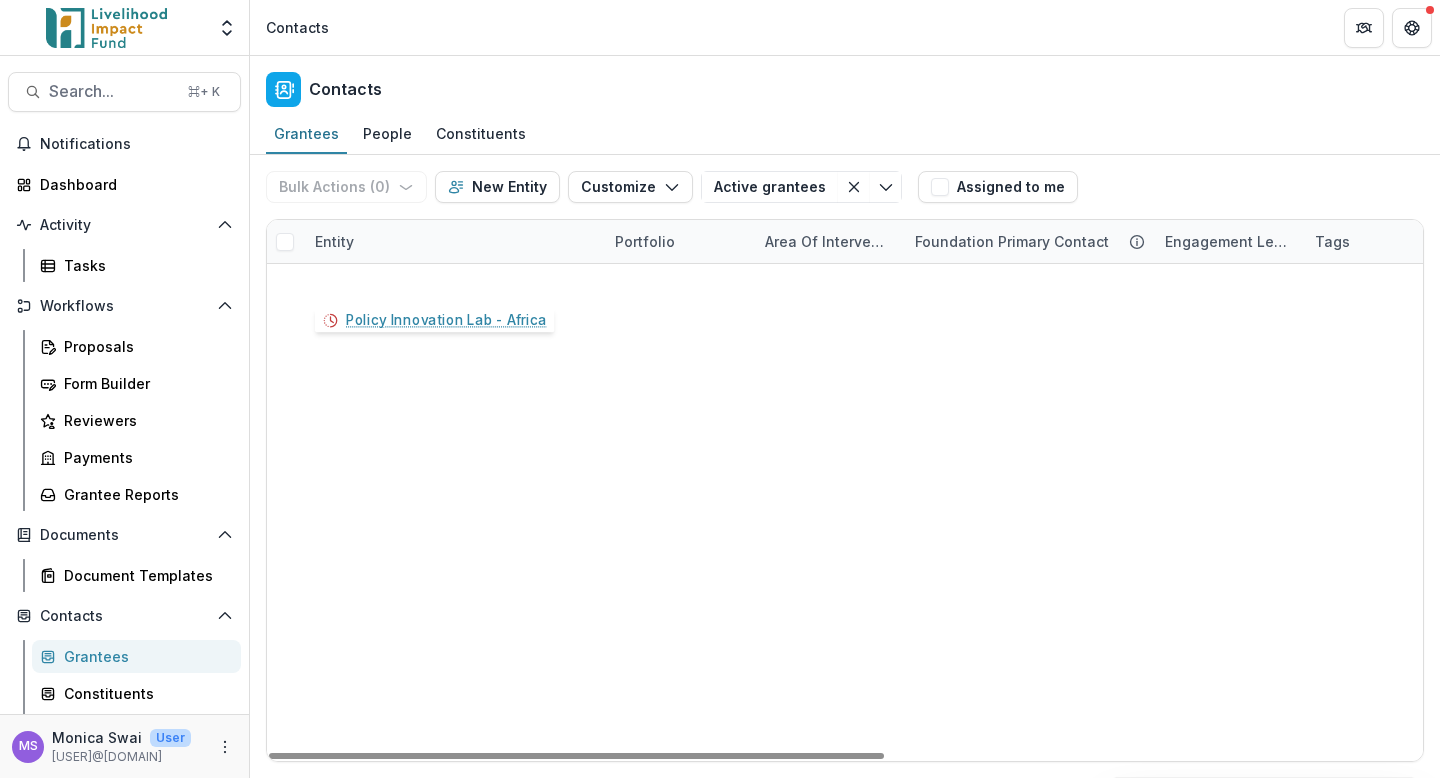 click on "Policy Innovation Lab - Africa" at bounding box center (442, 282) 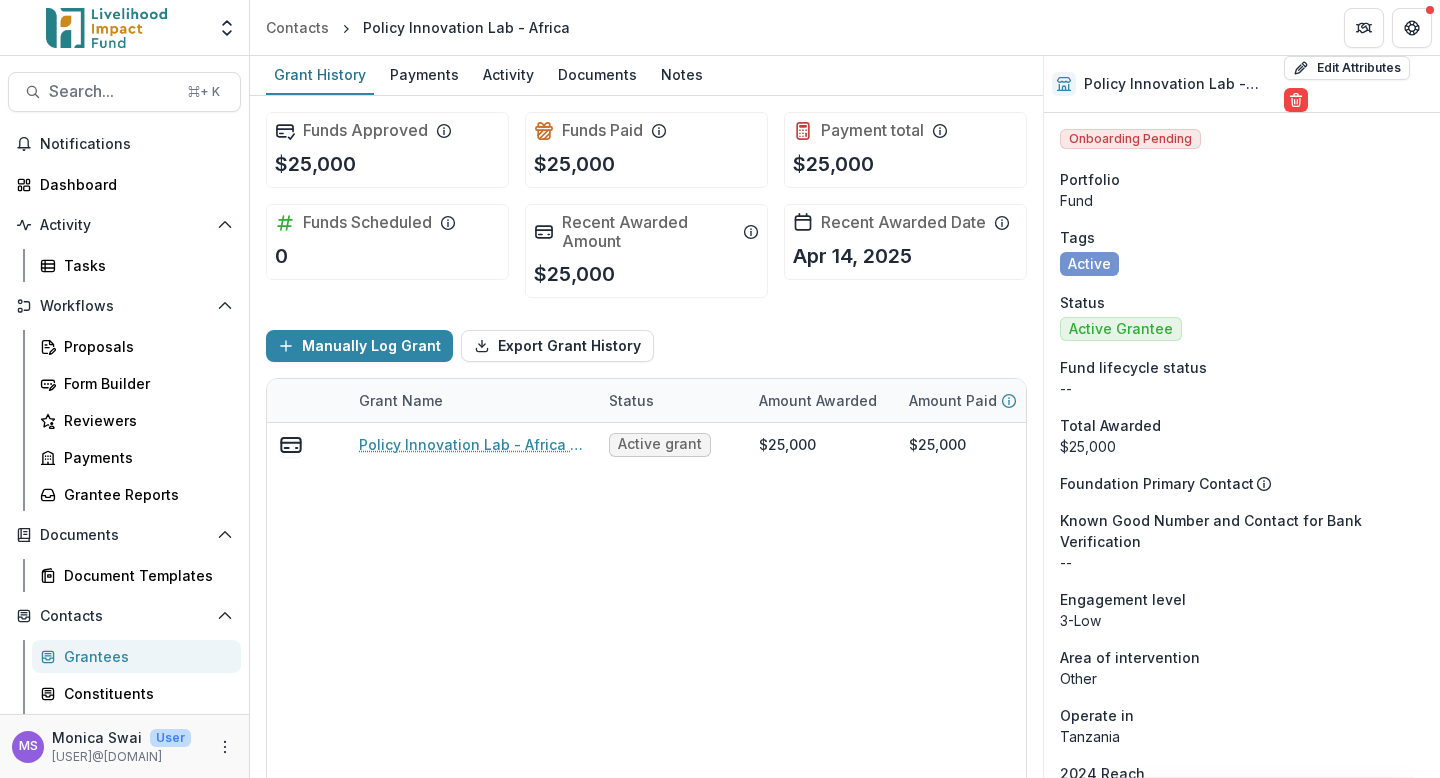 click on "Grantees" at bounding box center [144, 656] 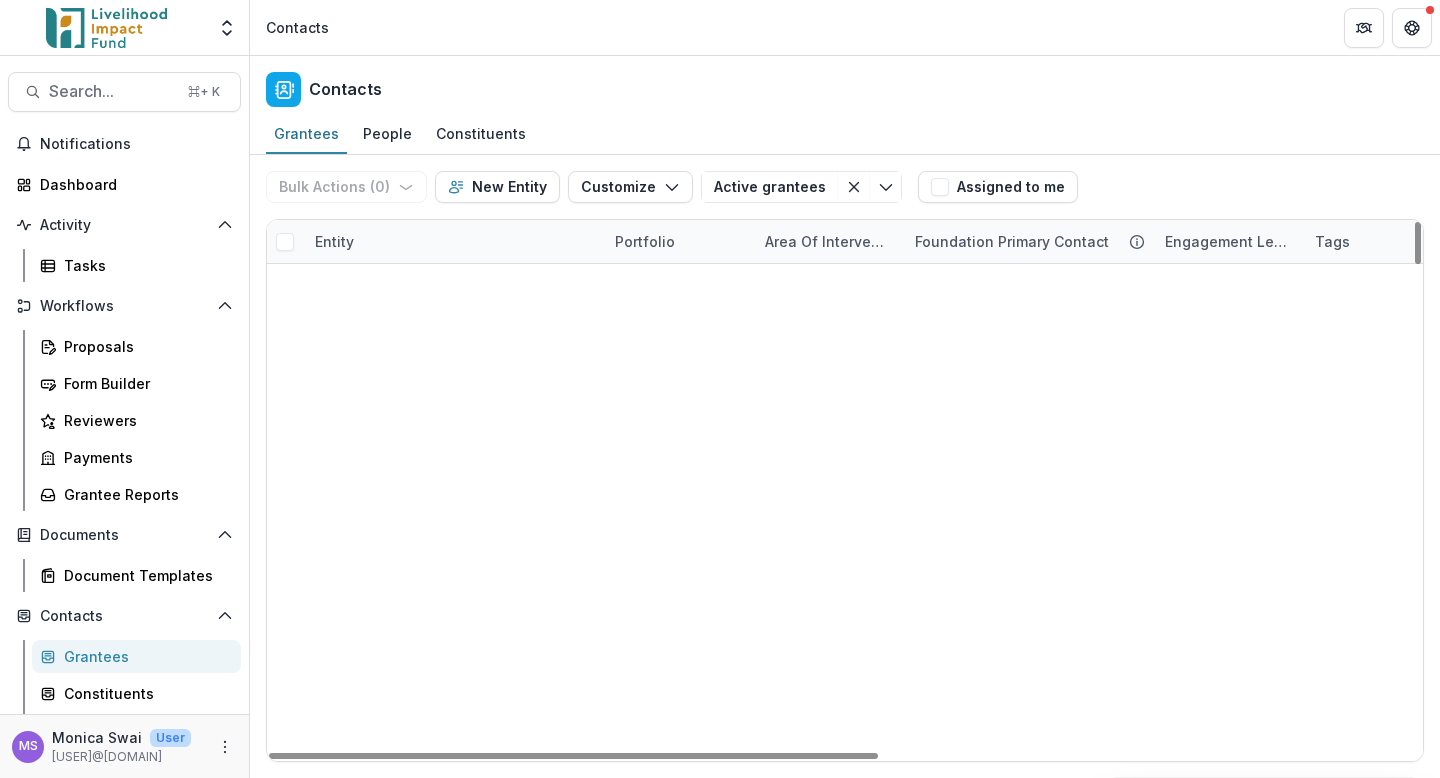 click on "Entity" at bounding box center (453, 241) 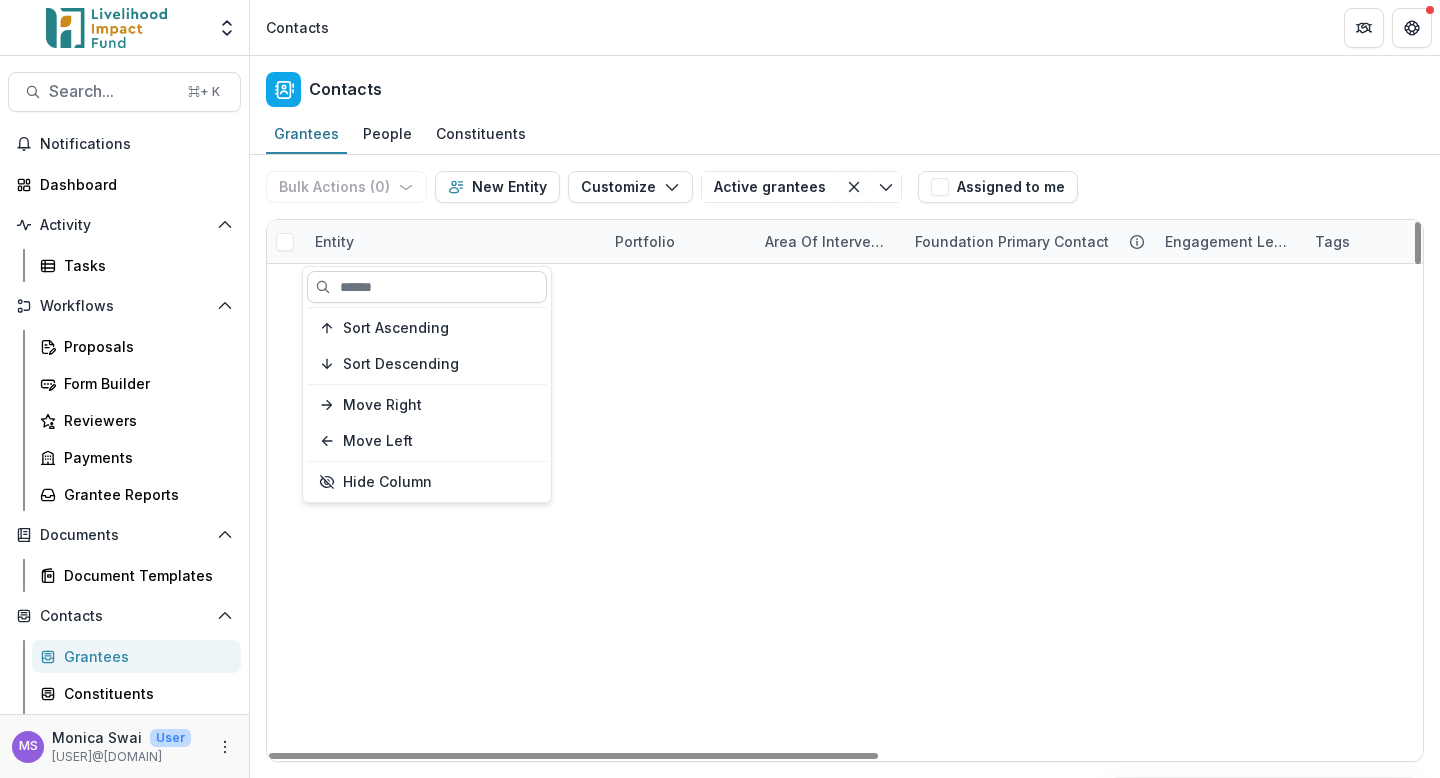 click at bounding box center (427, 287) 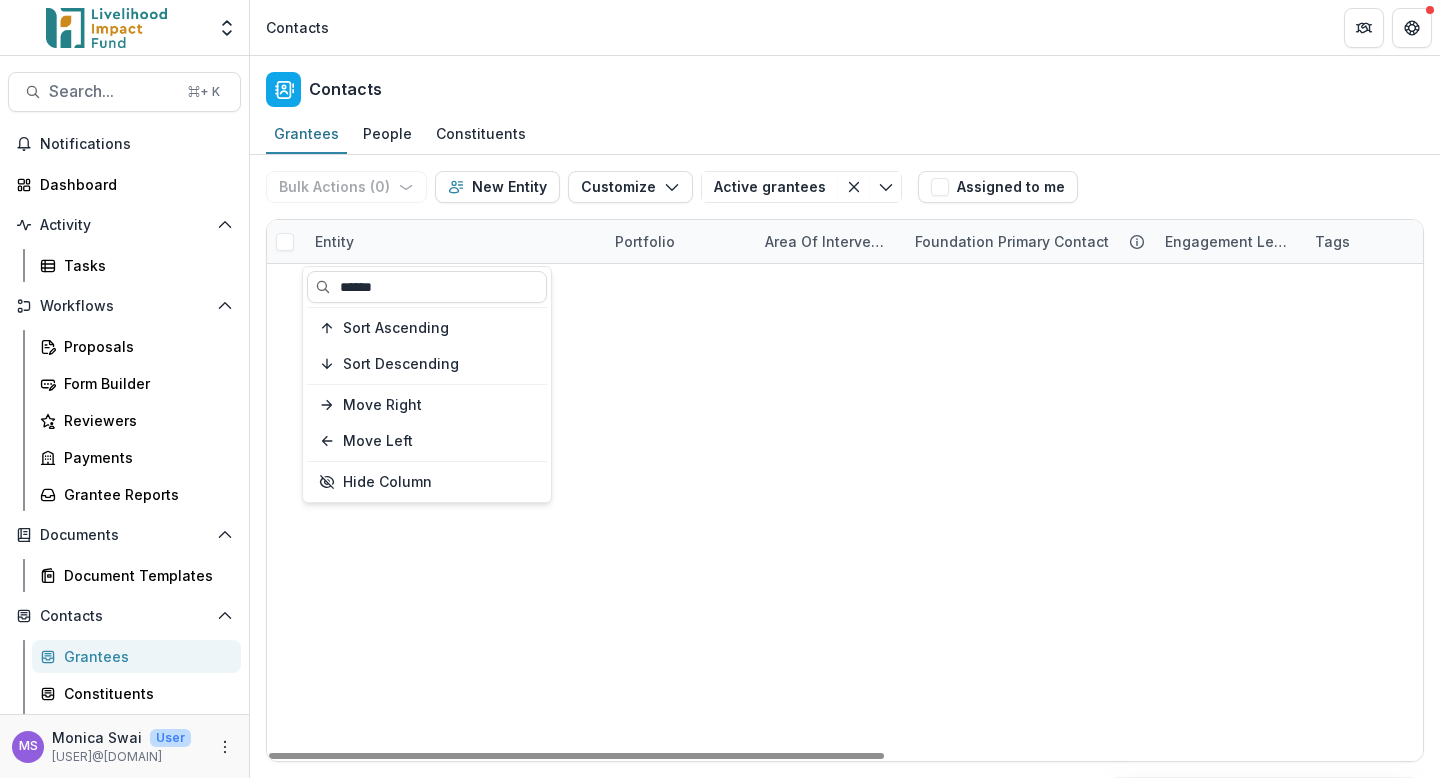 type on "******" 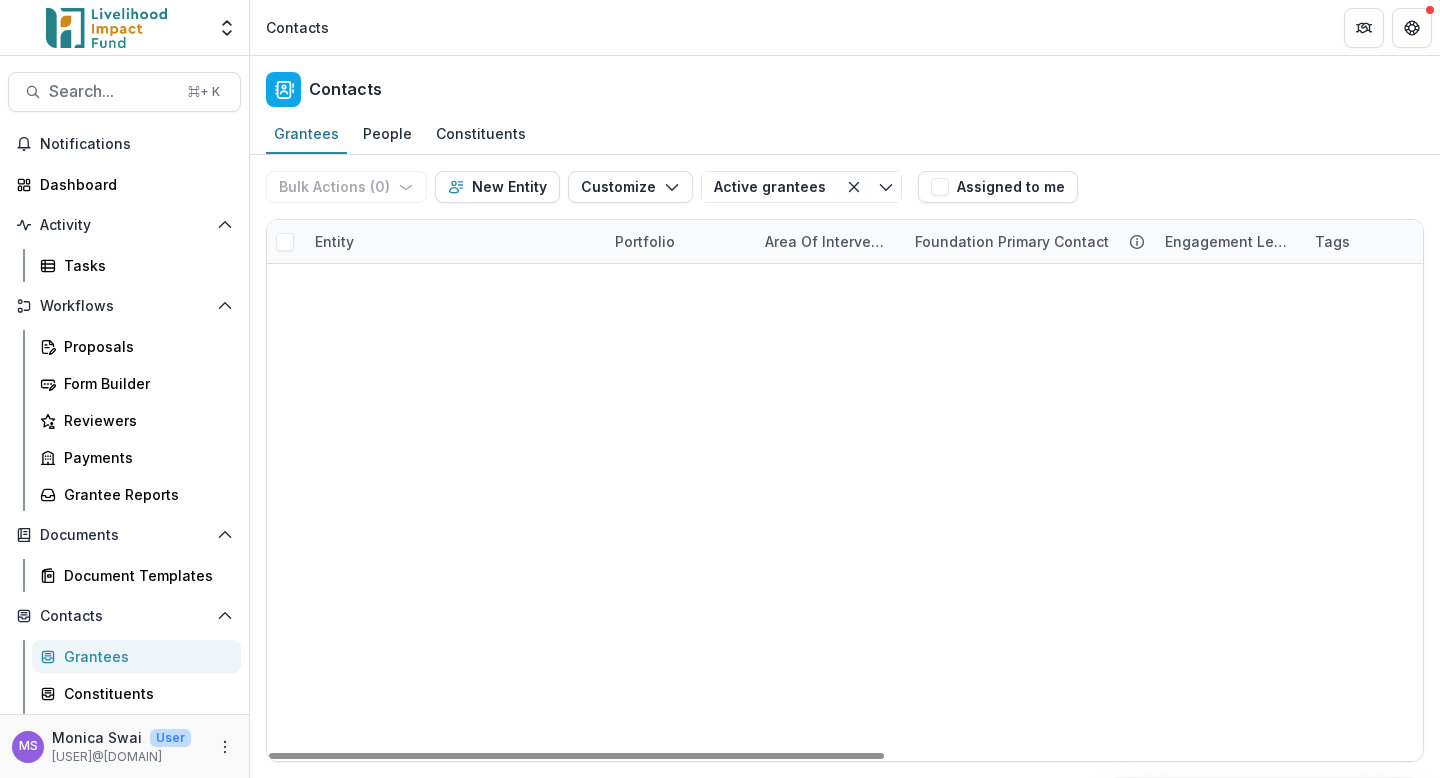 click on "Entity" at bounding box center (453, 241) 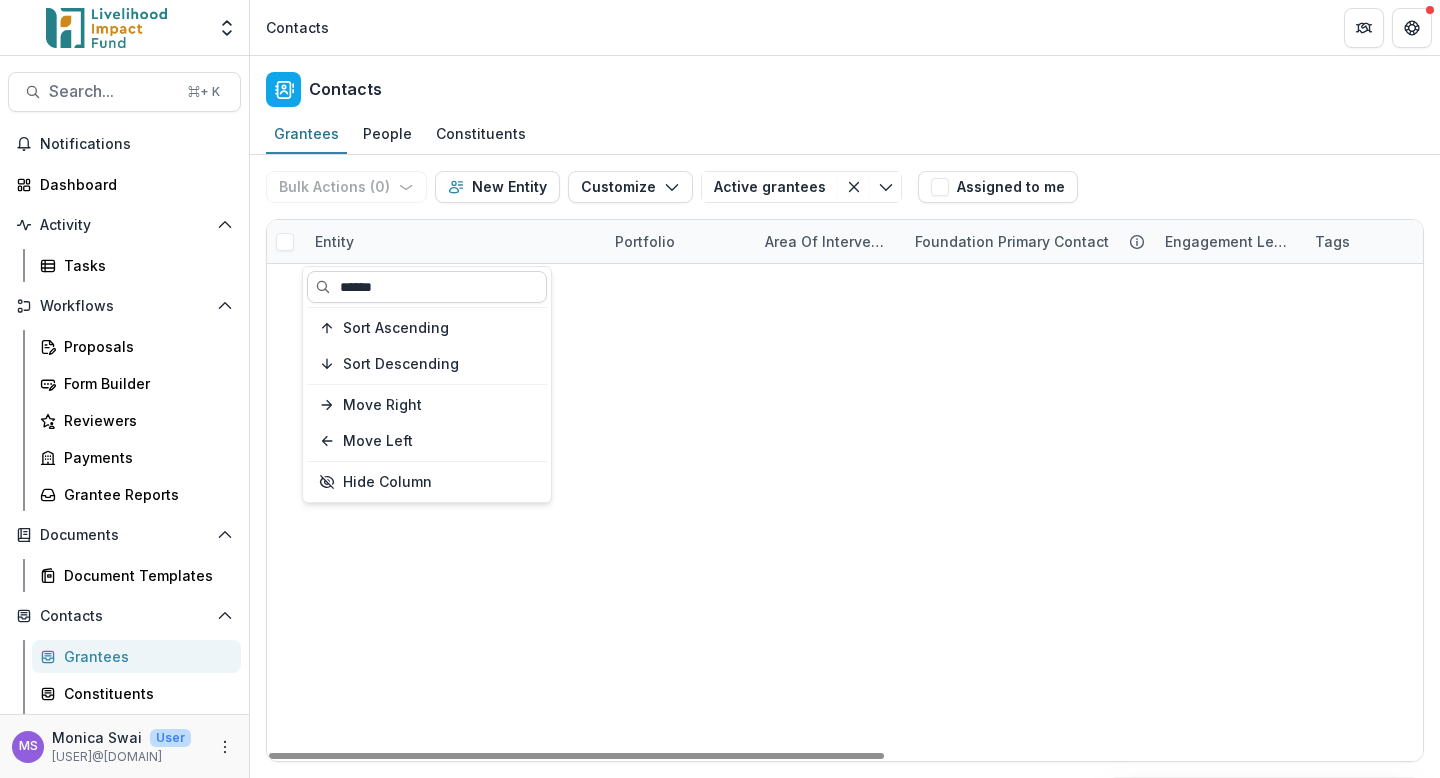 click on "******" at bounding box center [427, 287] 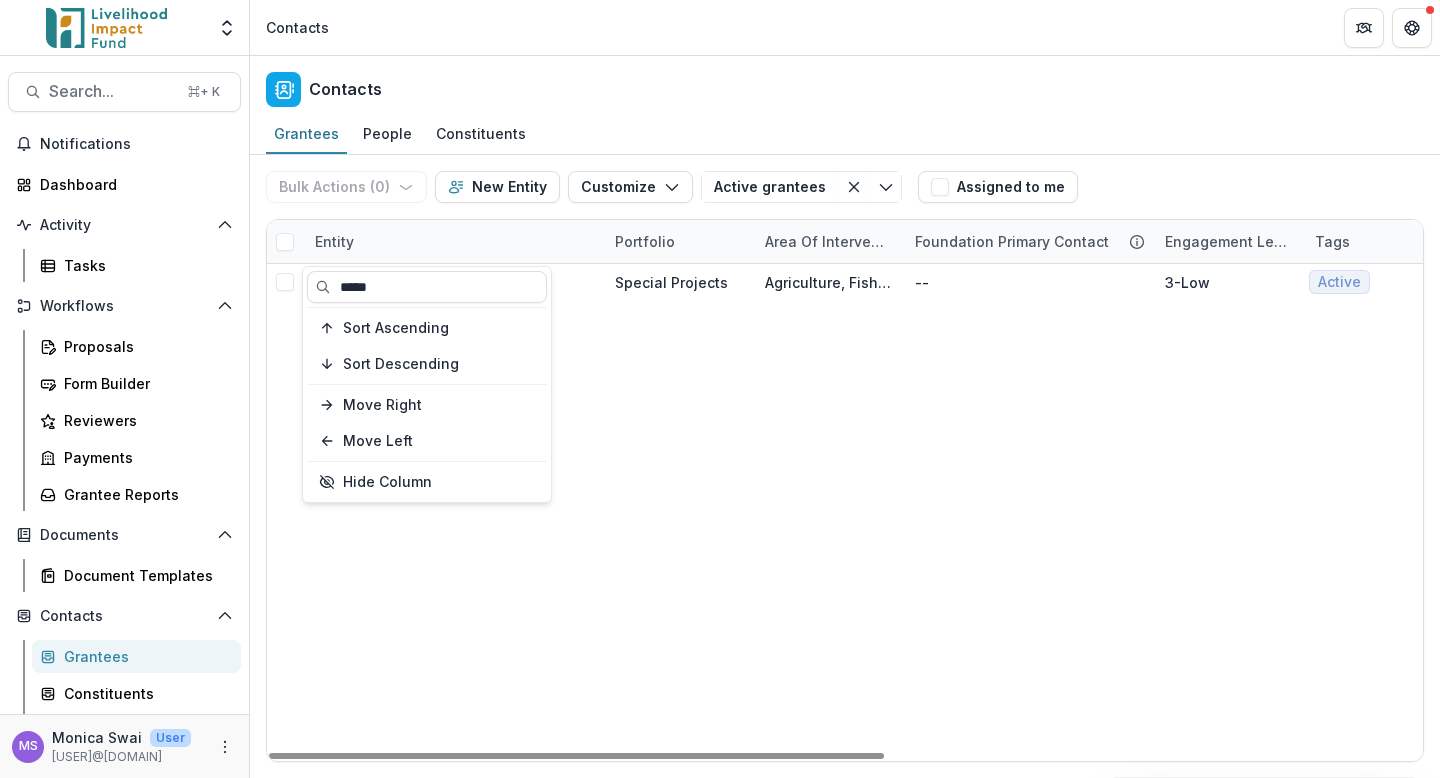 type on "*****" 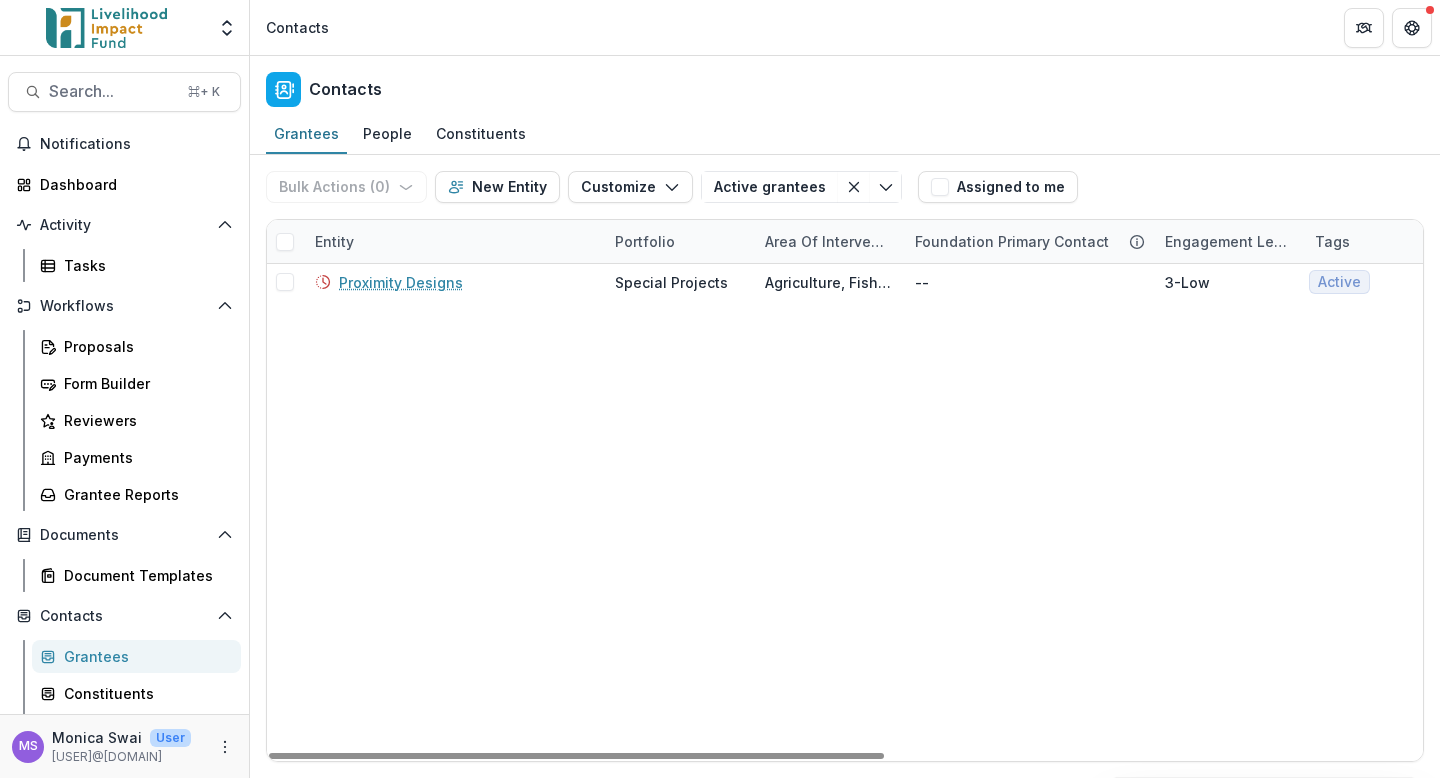 click on "Proximity Designs Special Projects Agriculture, Fishing & Conservation -- 3-Low Active Active Grantee $100,000 Asia --" at bounding box center [1350, 512] 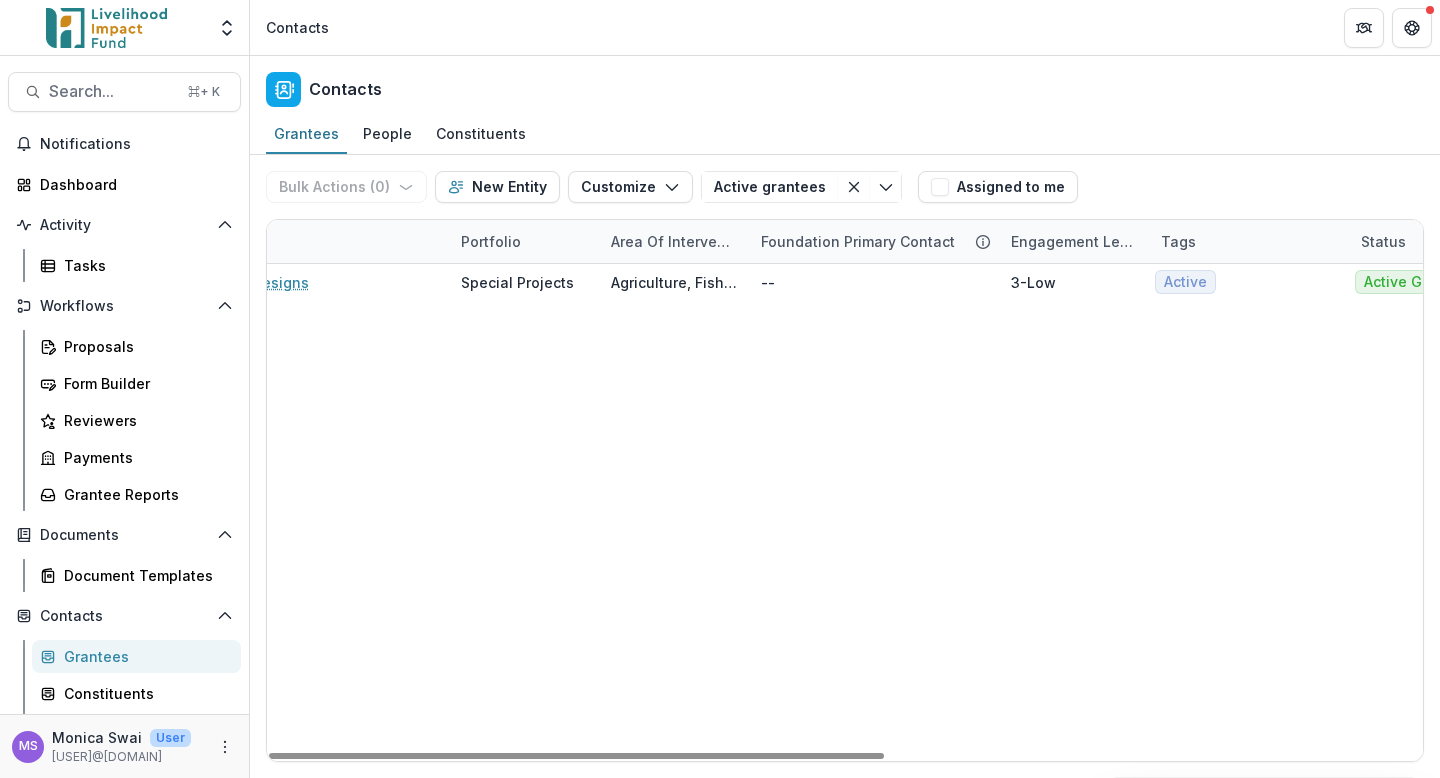 scroll, scrollTop: 0, scrollLeft: 0, axis: both 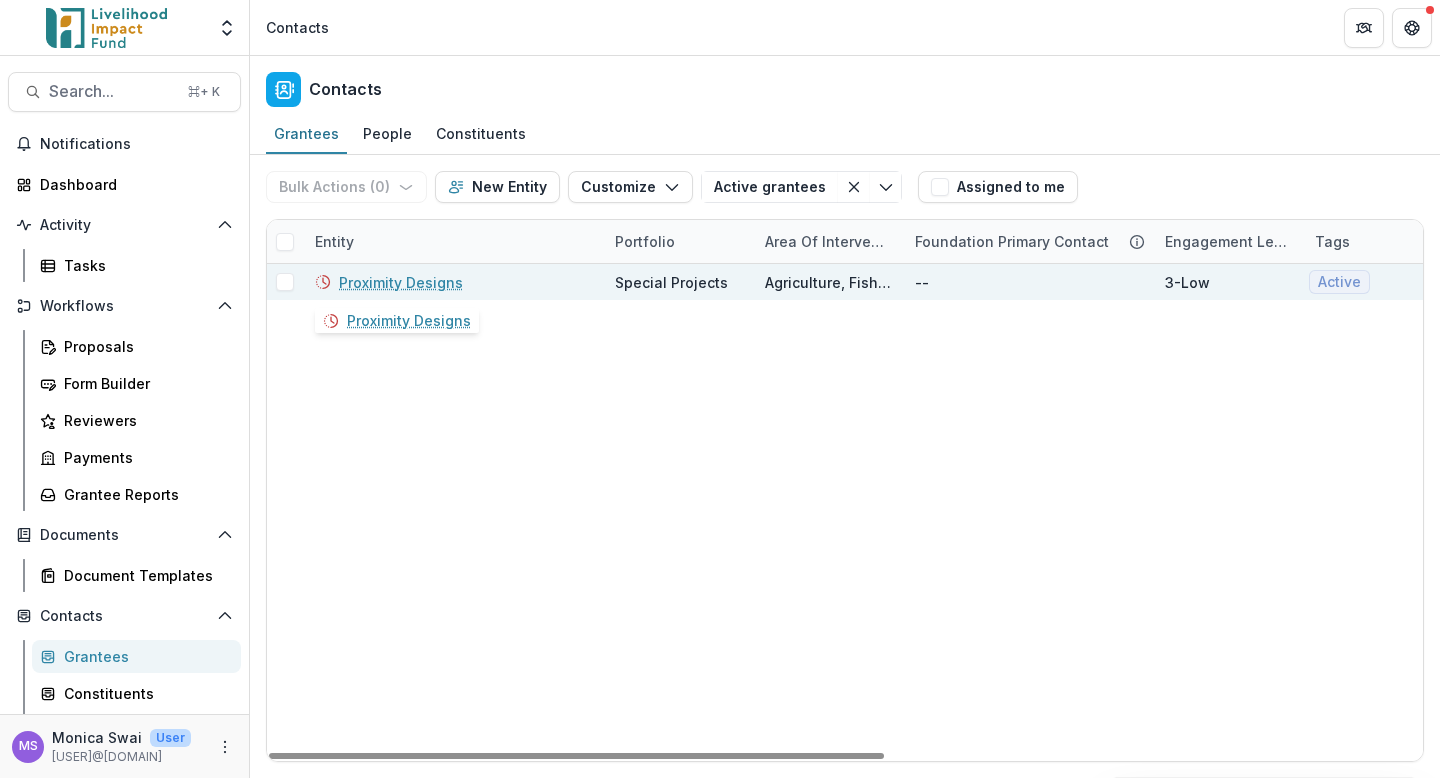 click on "Proximity Designs" at bounding box center [401, 282] 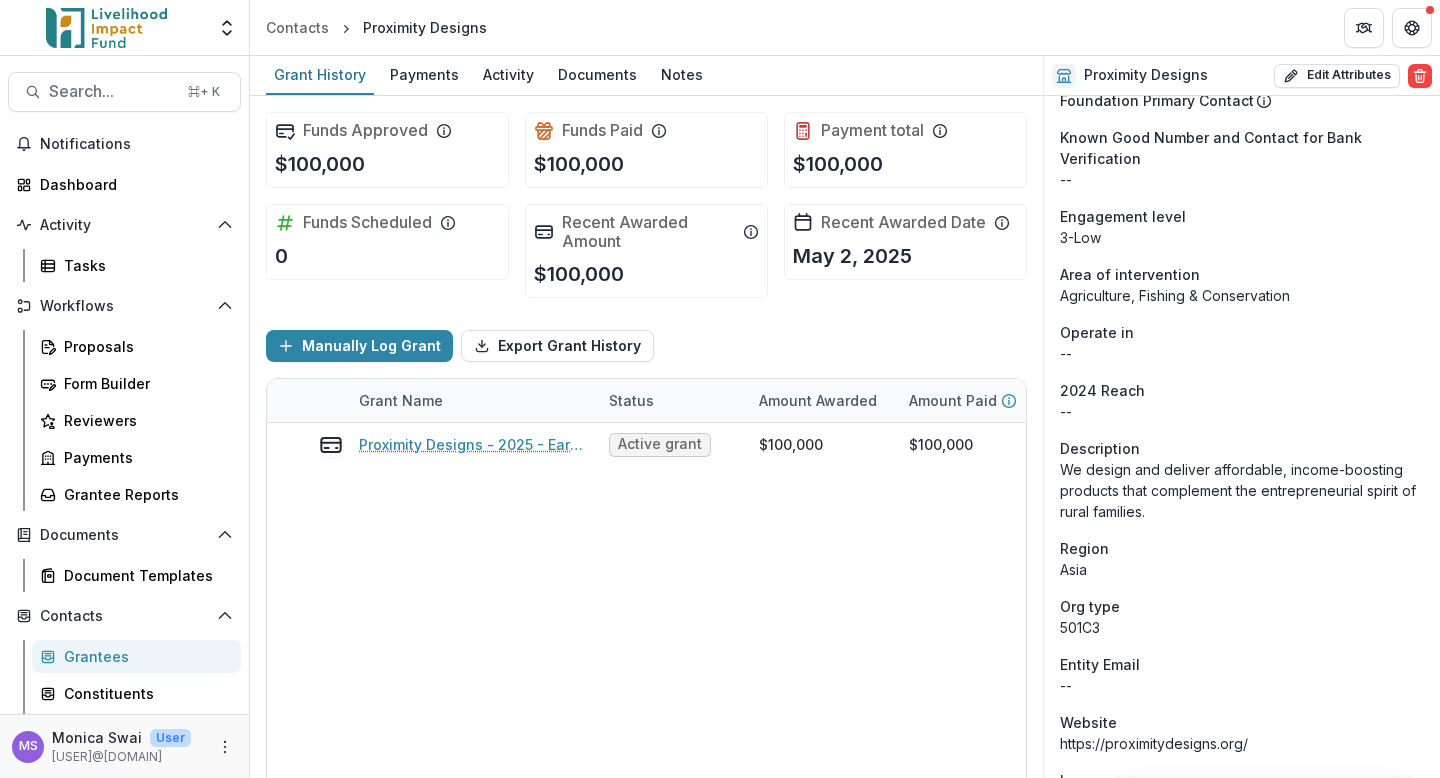 scroll, scrollTop: 496, scrollLeft: 0, axis: vertical 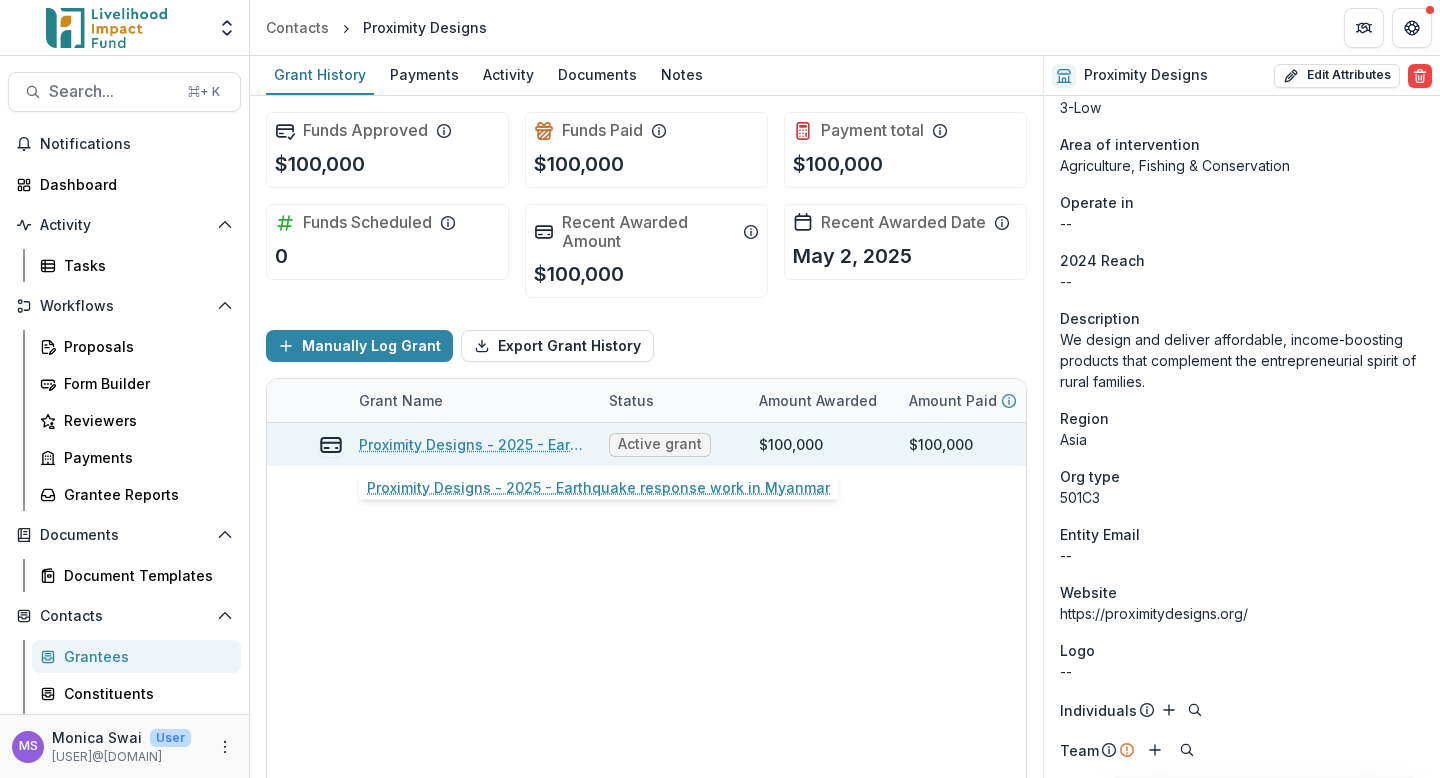 click on "Proximity Designs - 2025 - Earthquake response work in Myanmar" at bounding box center [472, 444] 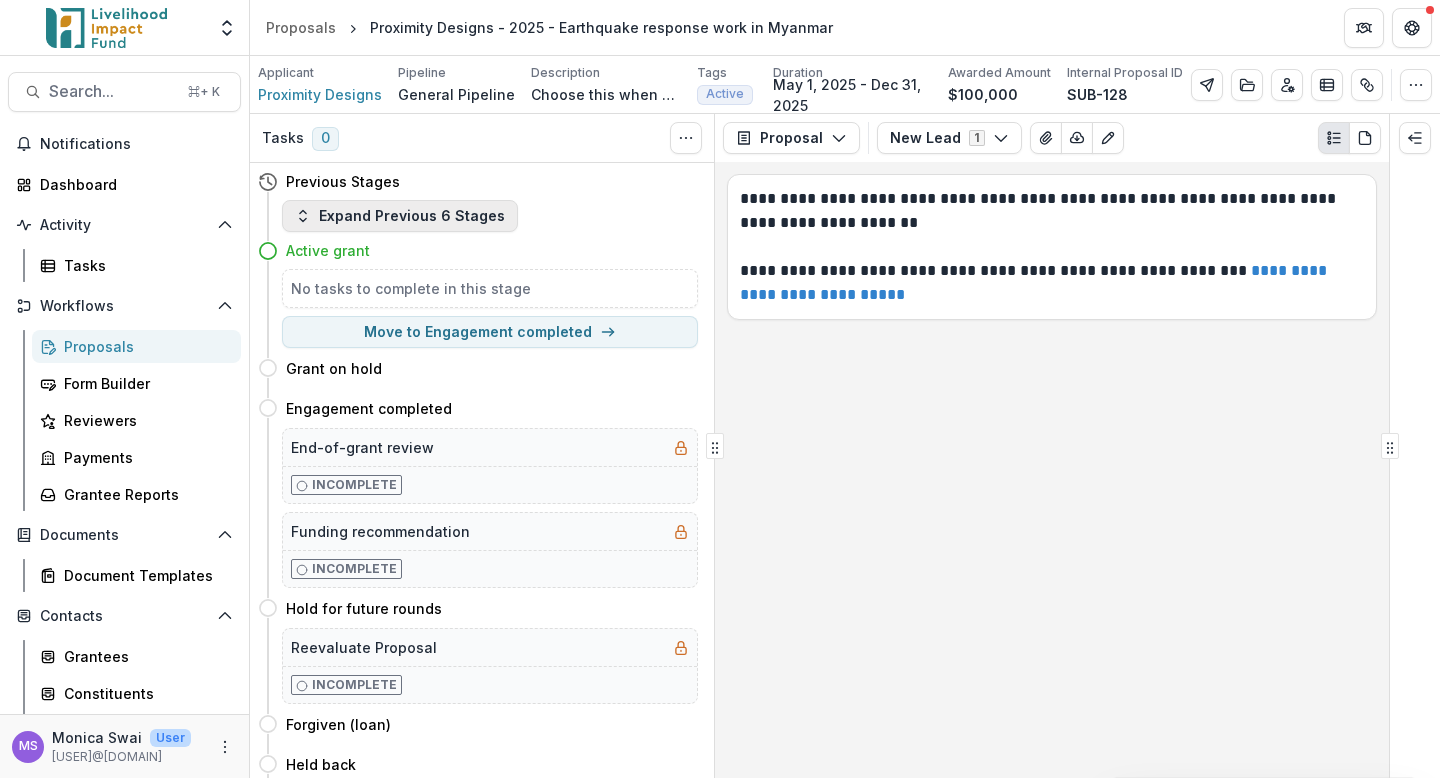 click on "Expand Previous 6 Stages" at bounding box center [400, 216] 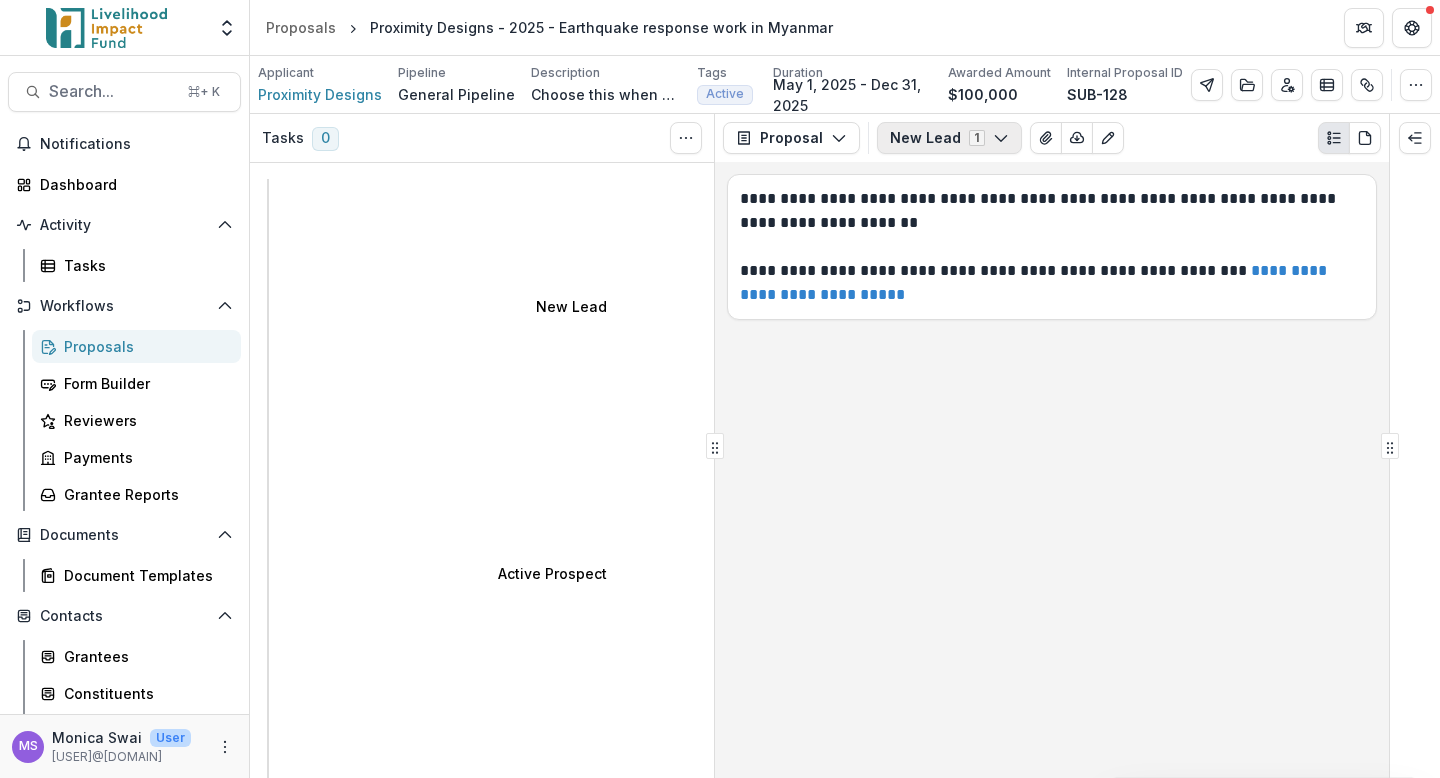 click 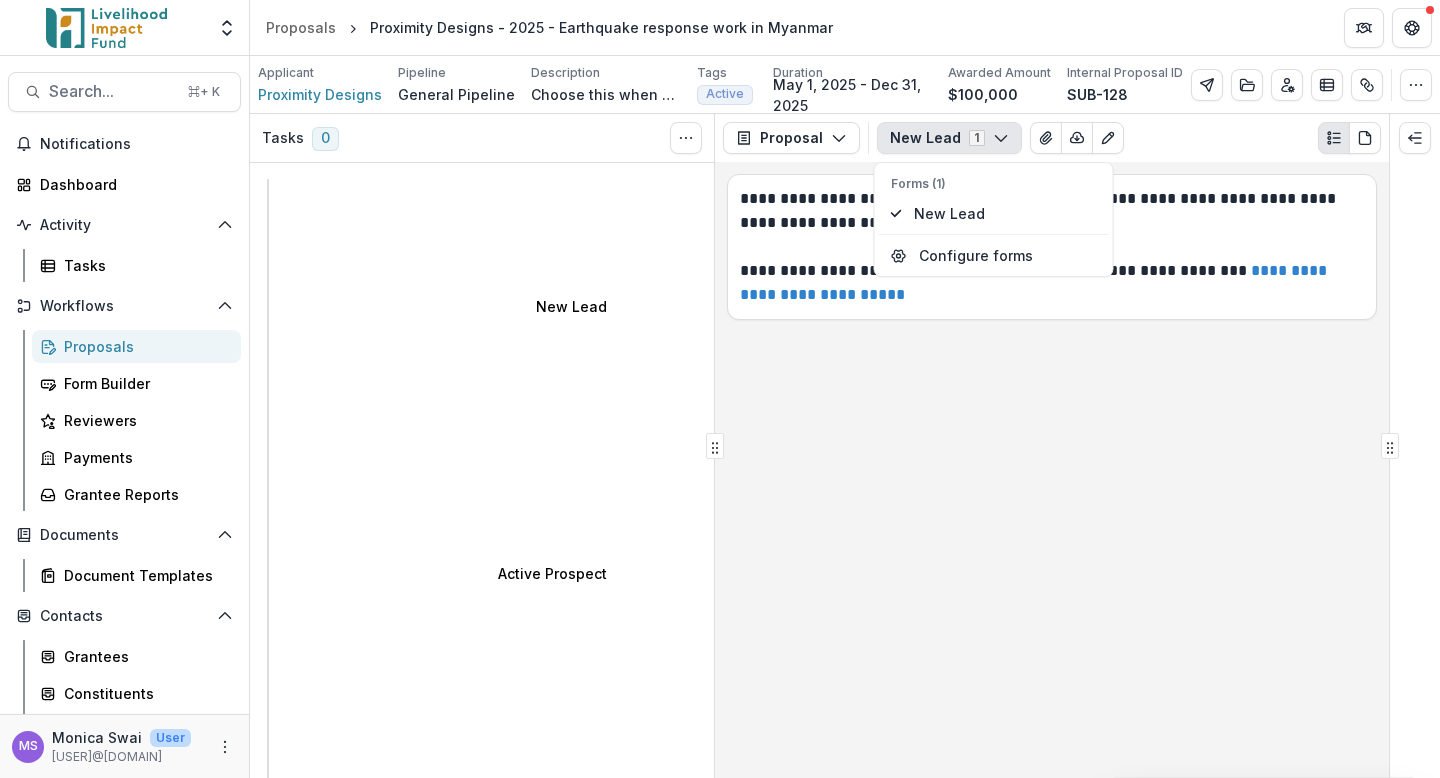 click 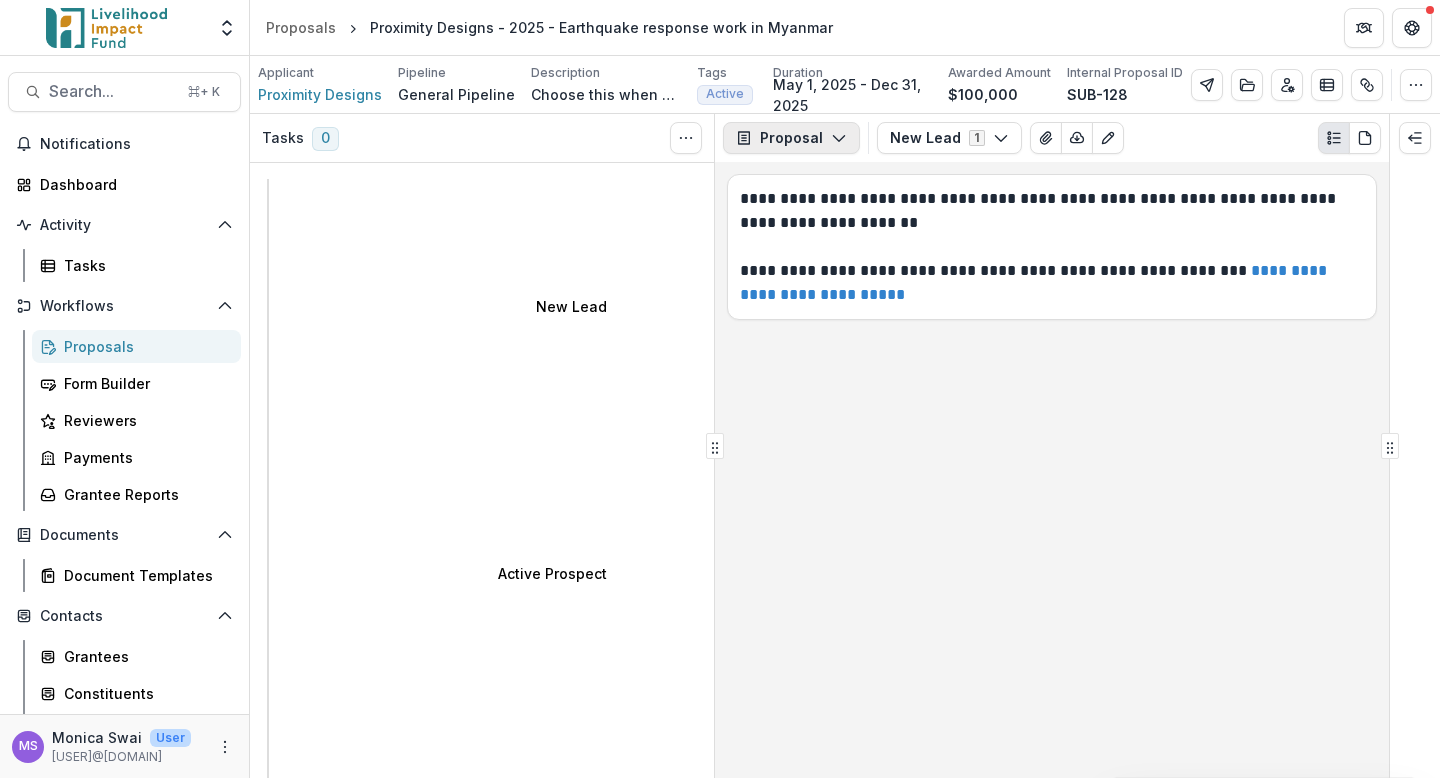 click 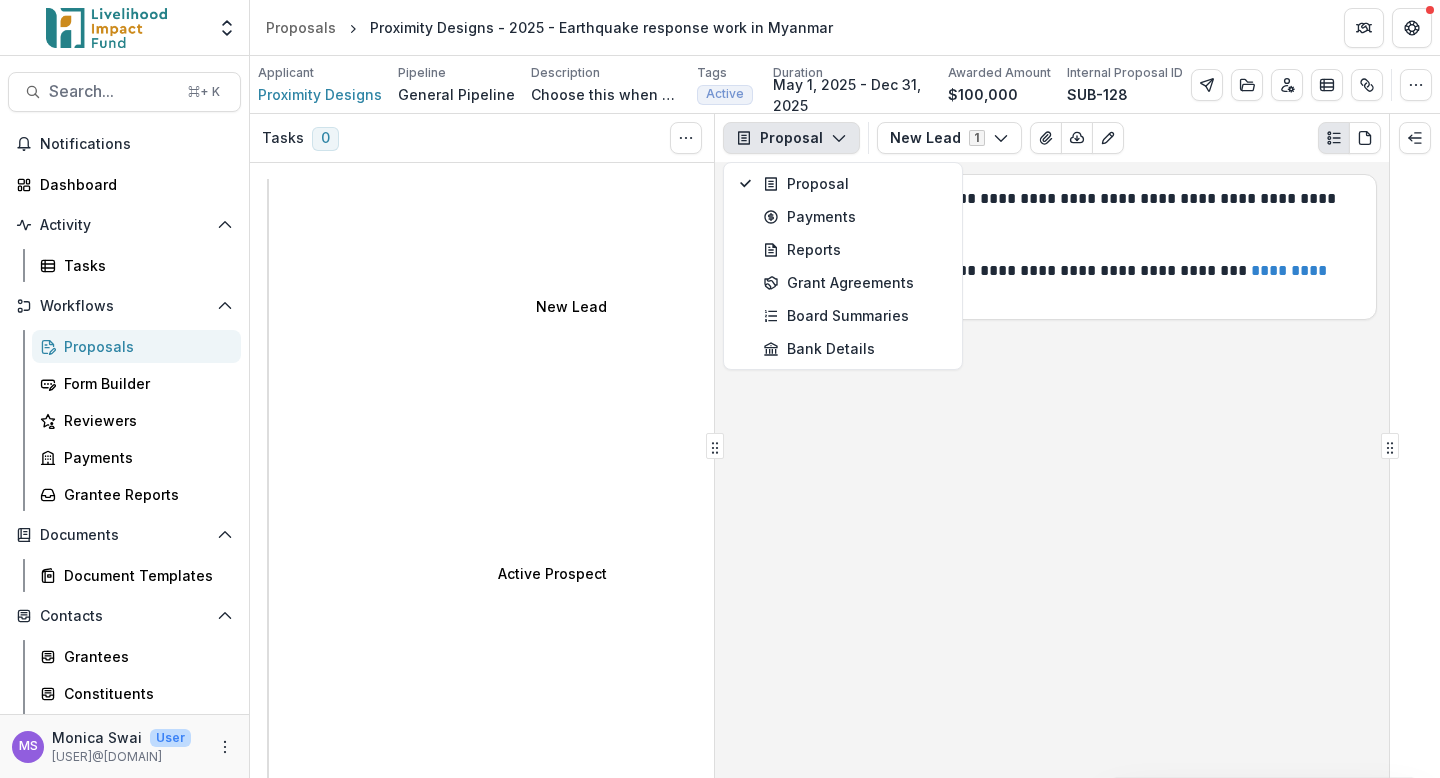 click 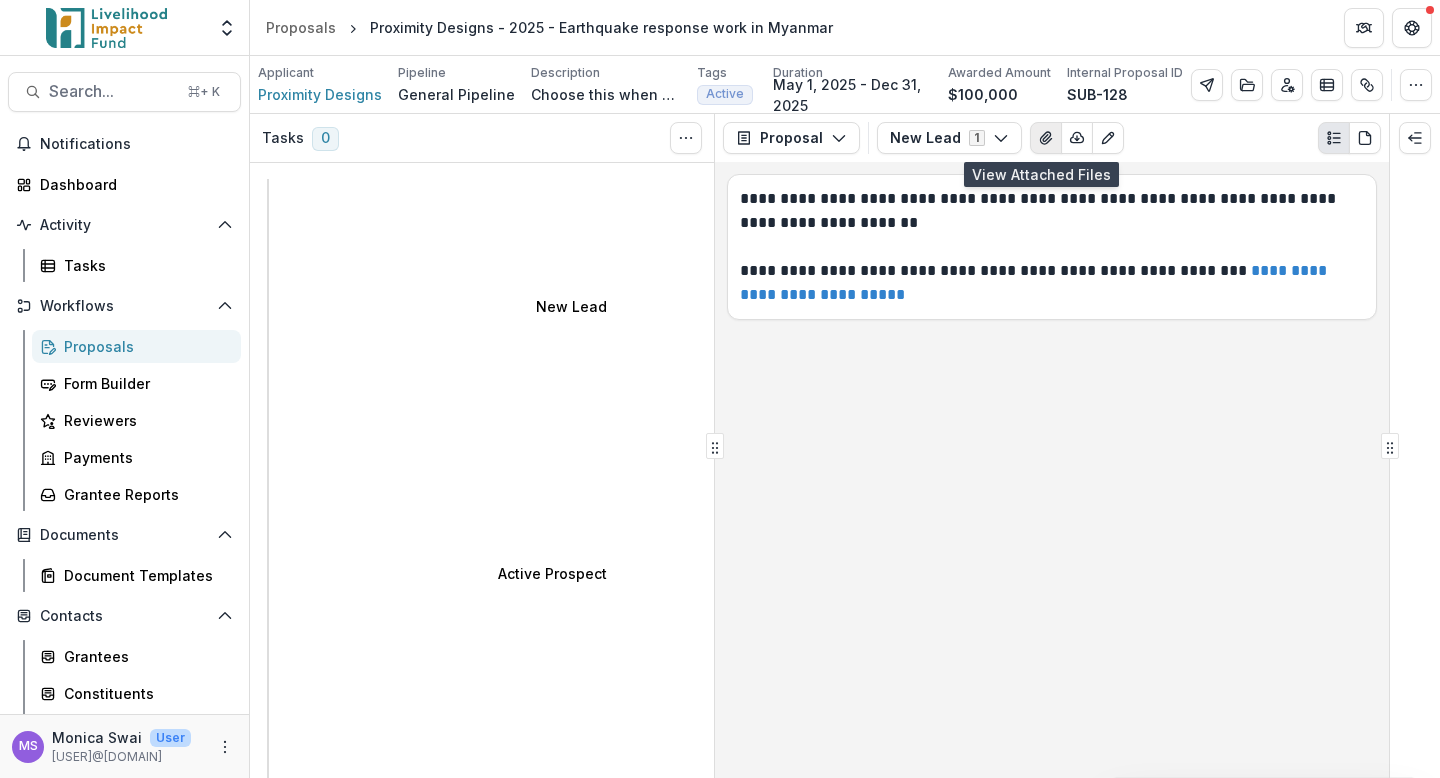 click 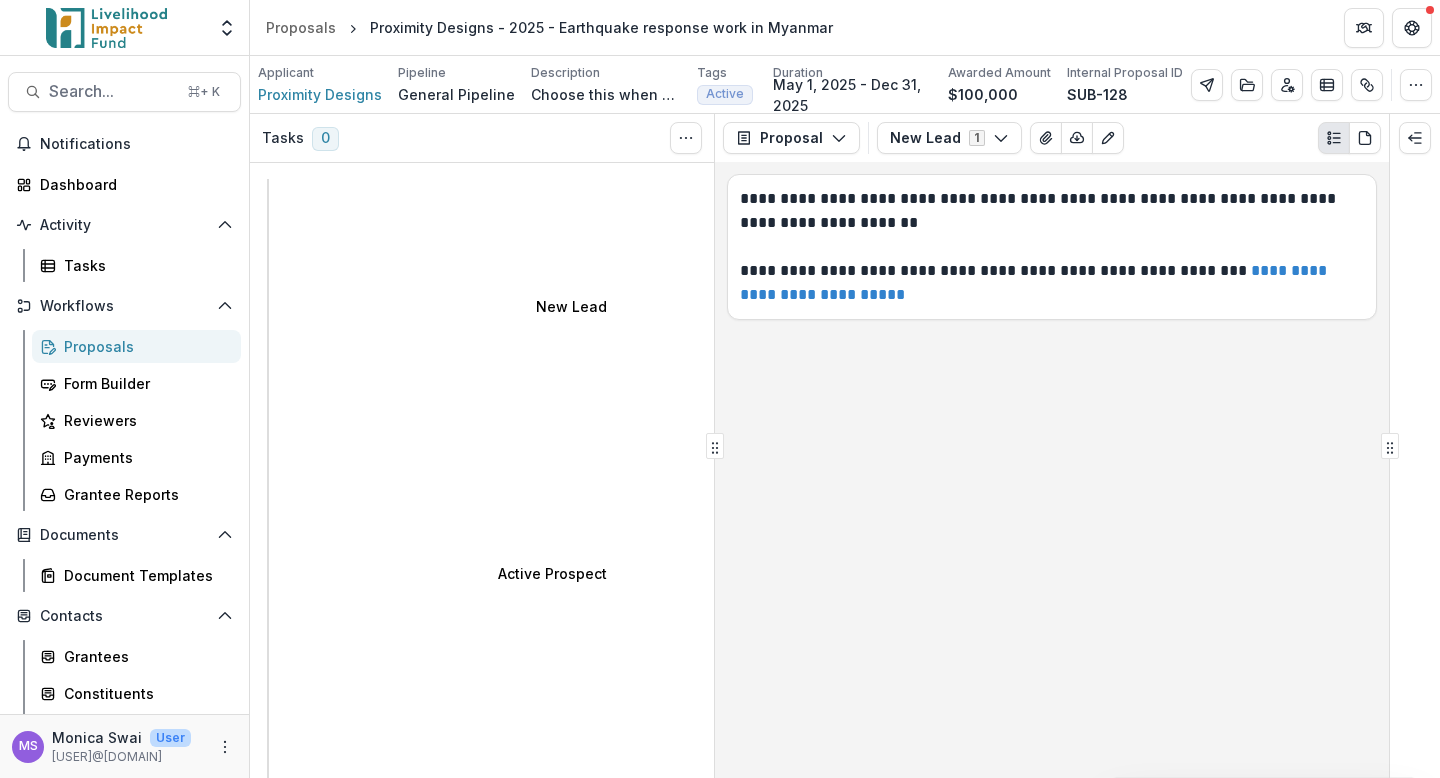 click on "Attached Files No attached files exist Close" at bounding box center (720, 826) 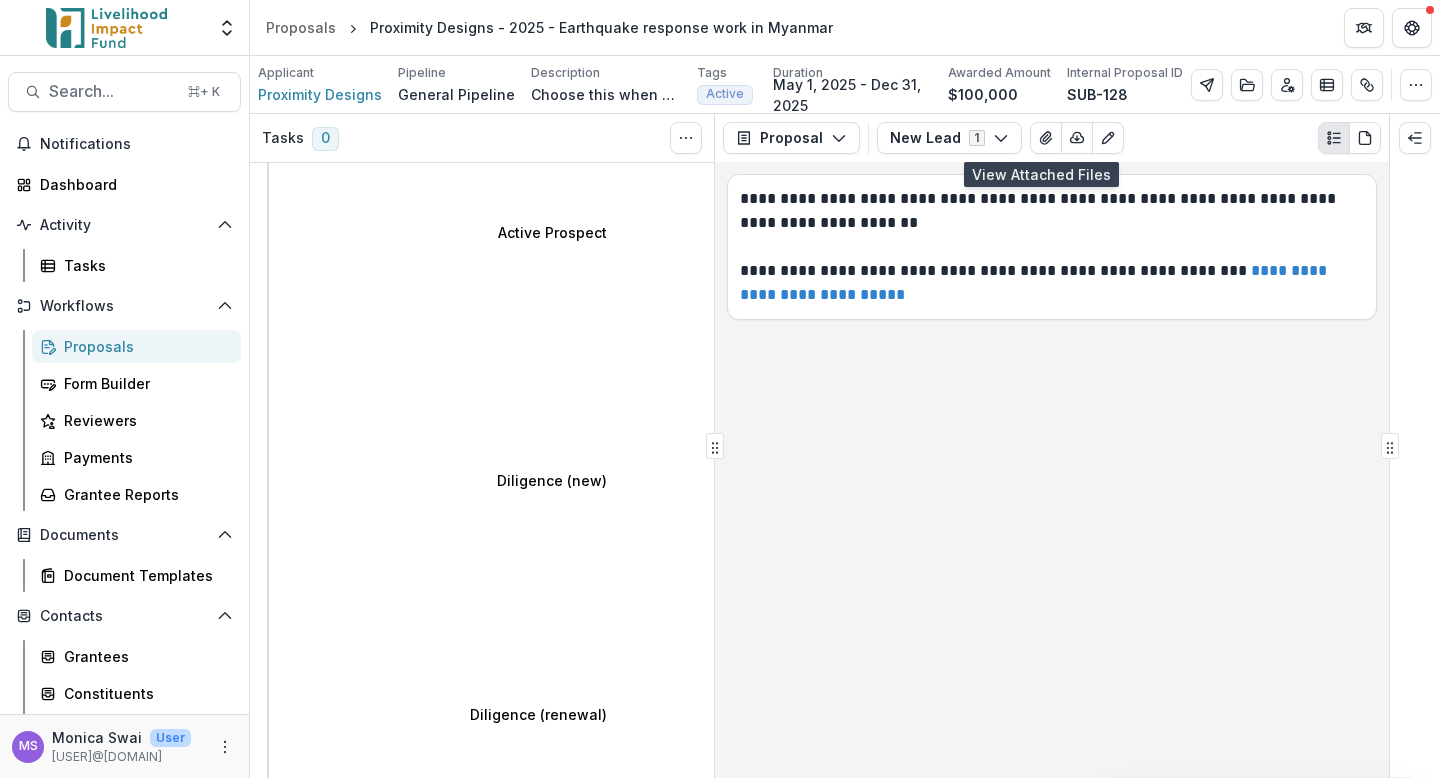 scroll, scrollTop: 0, scrollLeft: 0, axis: both 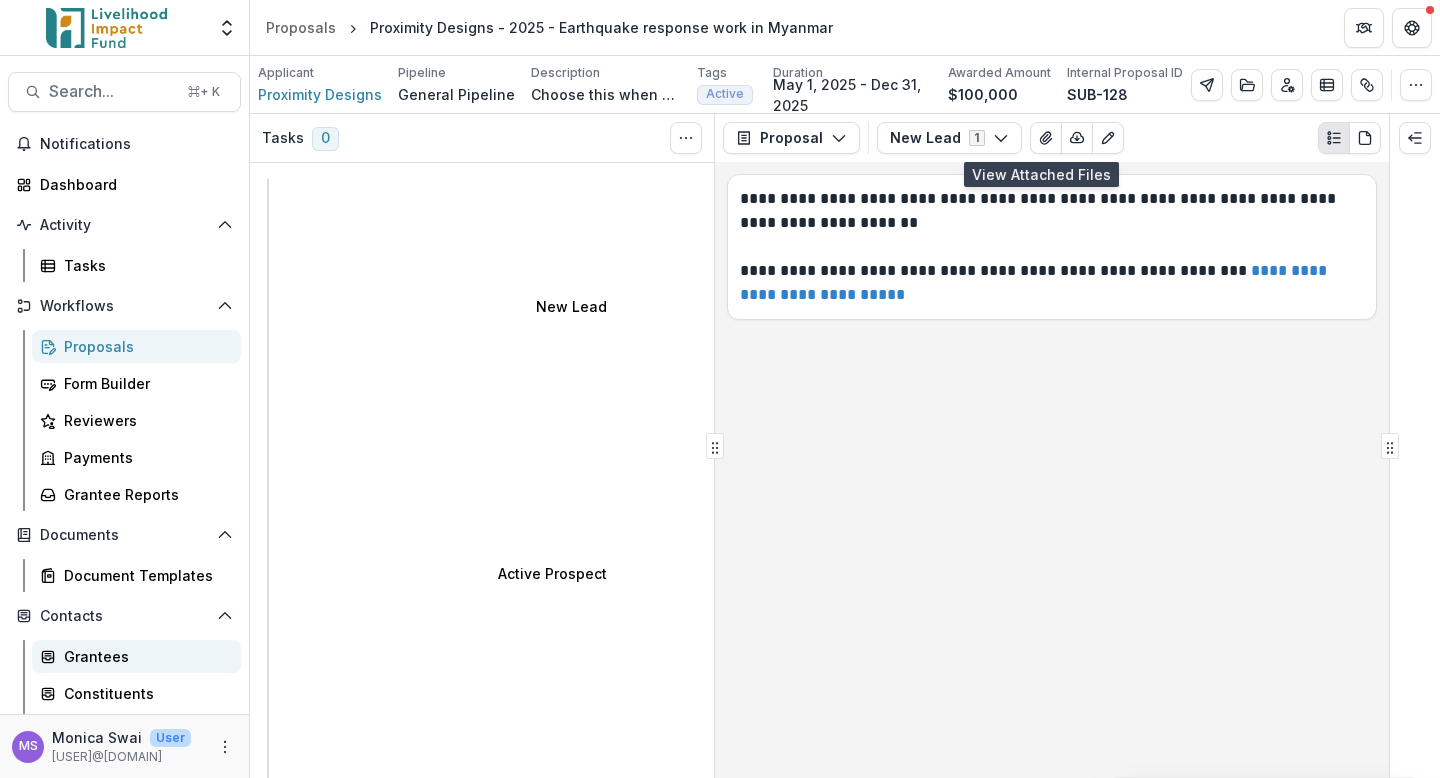 click on "Grantees" at bounding box center (136, 656) 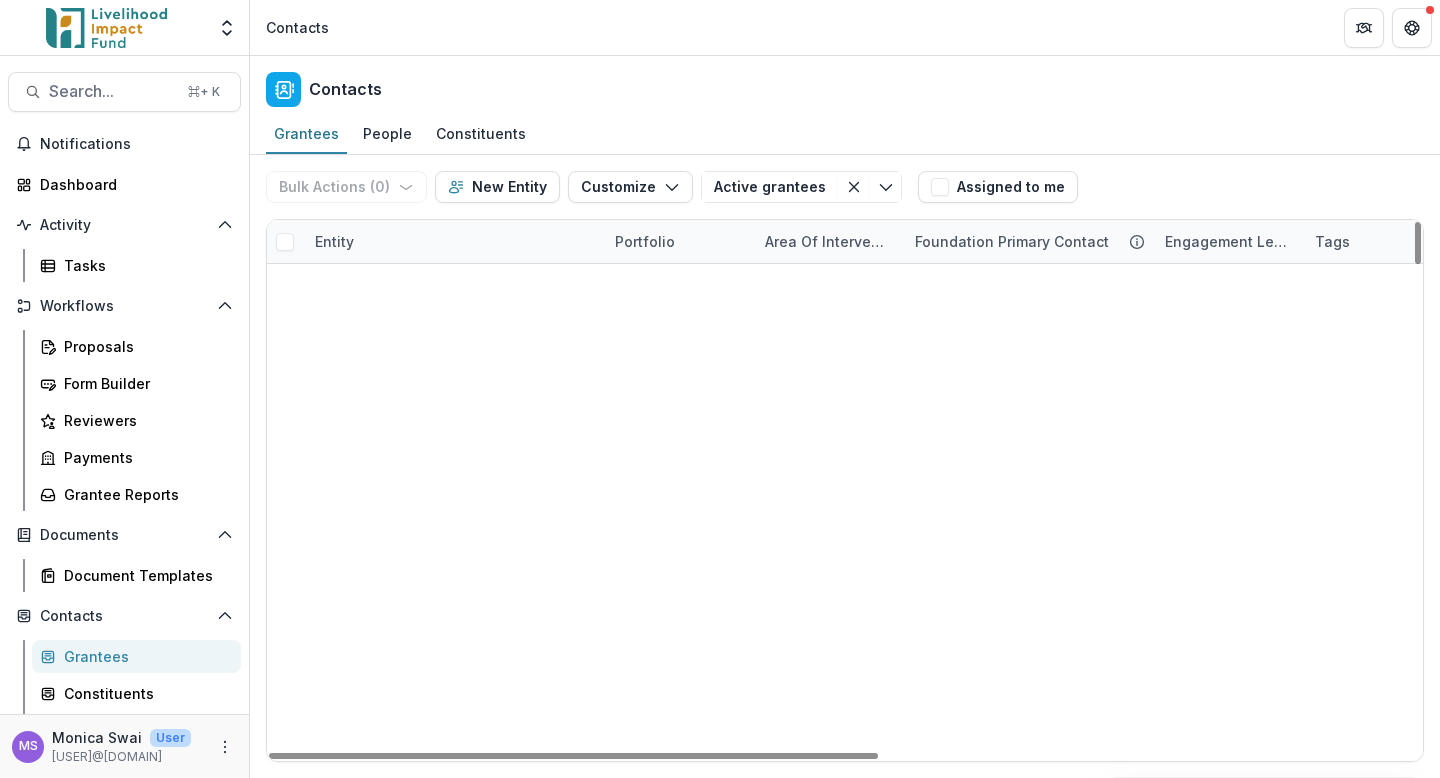 click on "Entity" at bounding box center [453, 241] 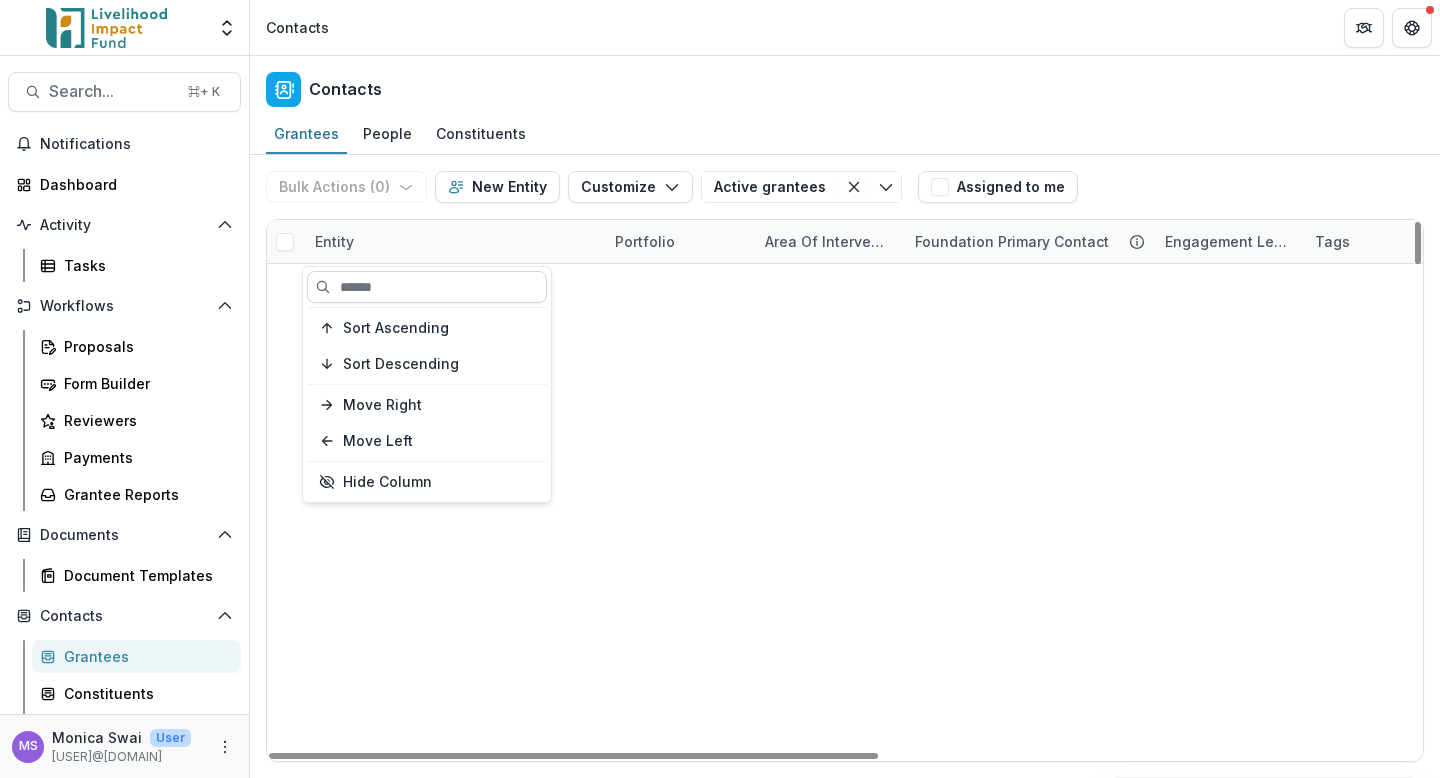 click at bounding box center (427, 287) 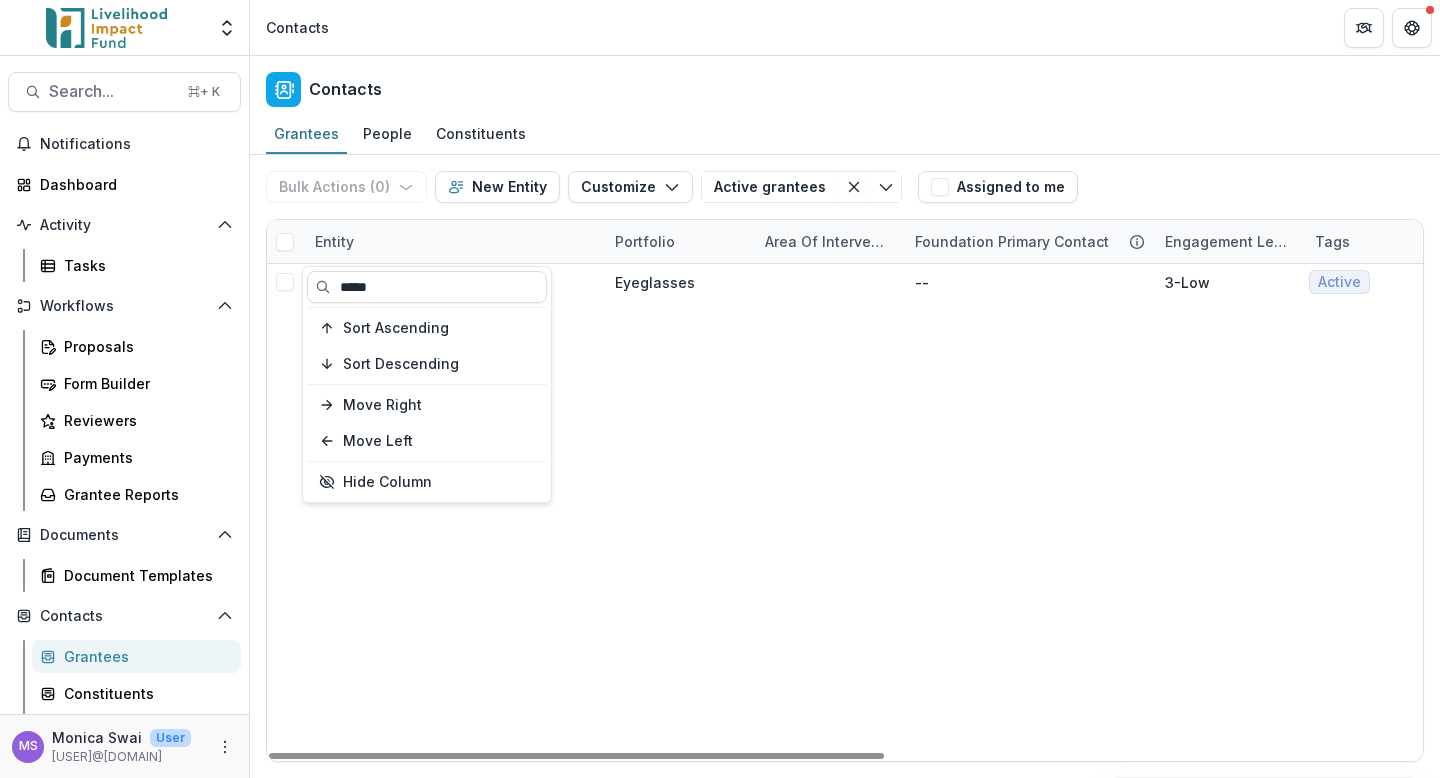 type on "*****" 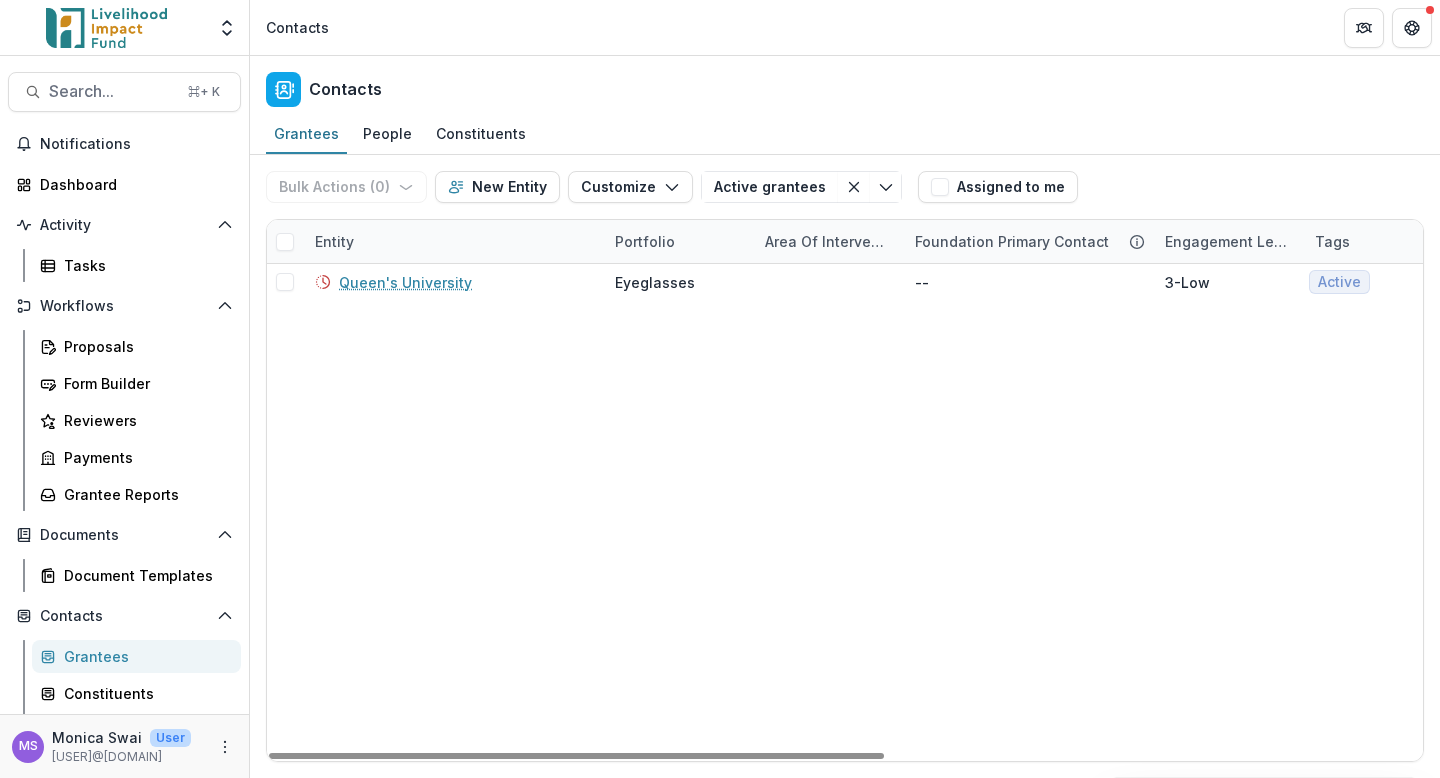 click on "Queen's University Eyeglasses -- 3-Low Active Previous Grantee $300,000 --" at bounding box center [1350, 512] 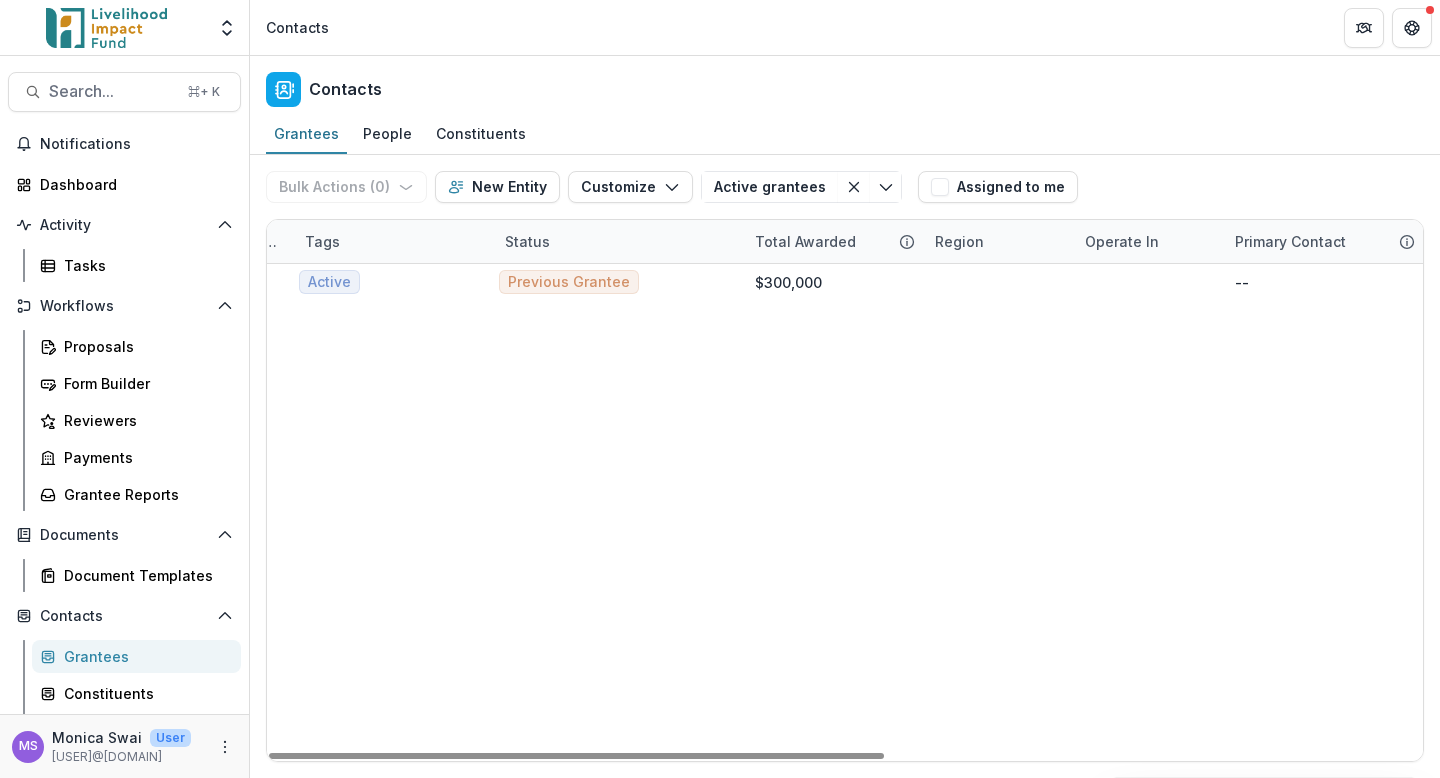 scroll, scrollTop: 0, scrollLeft: 0, axis: both 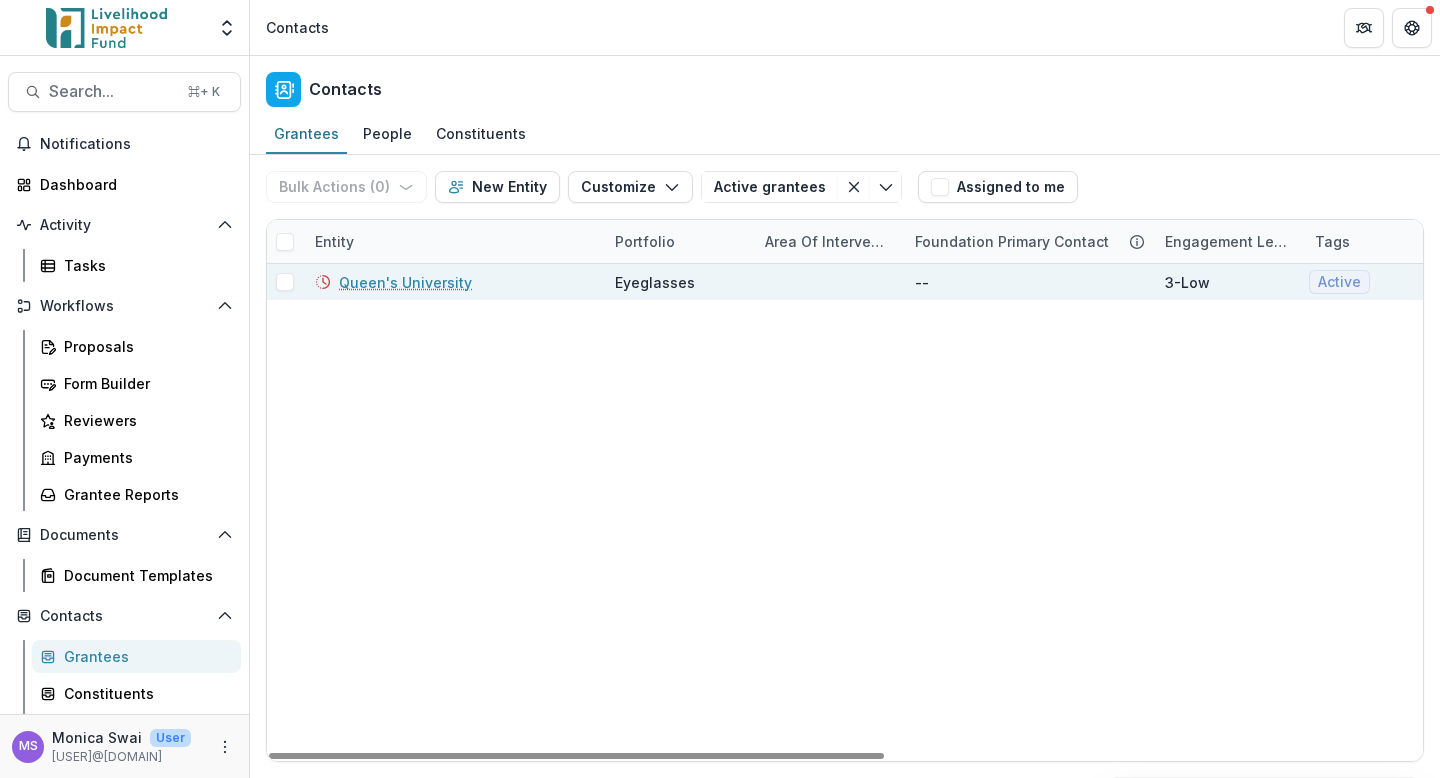 click on "Queen's University" at bounding box center [405, 282] 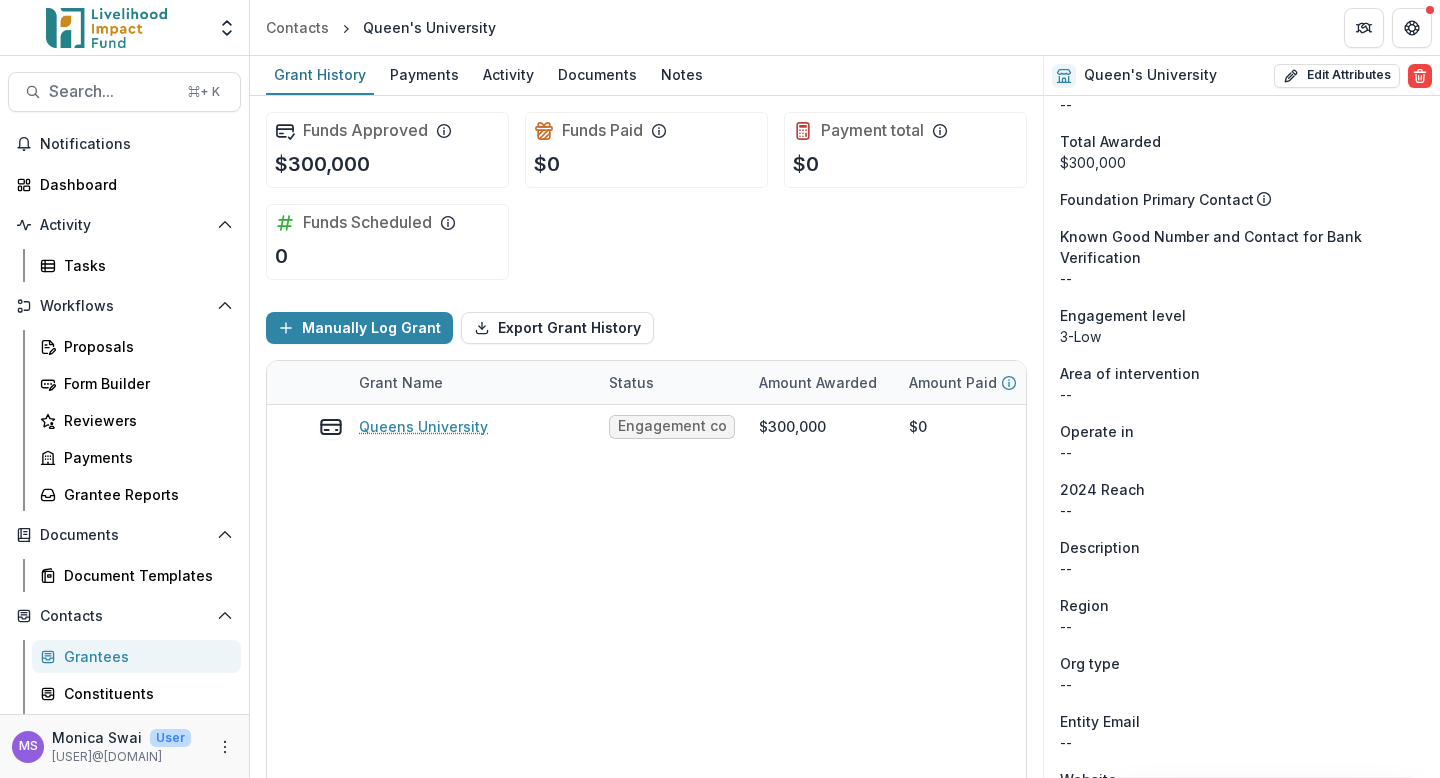 scroll, scrollTop: 0, scrollLeft: 0, axis: both 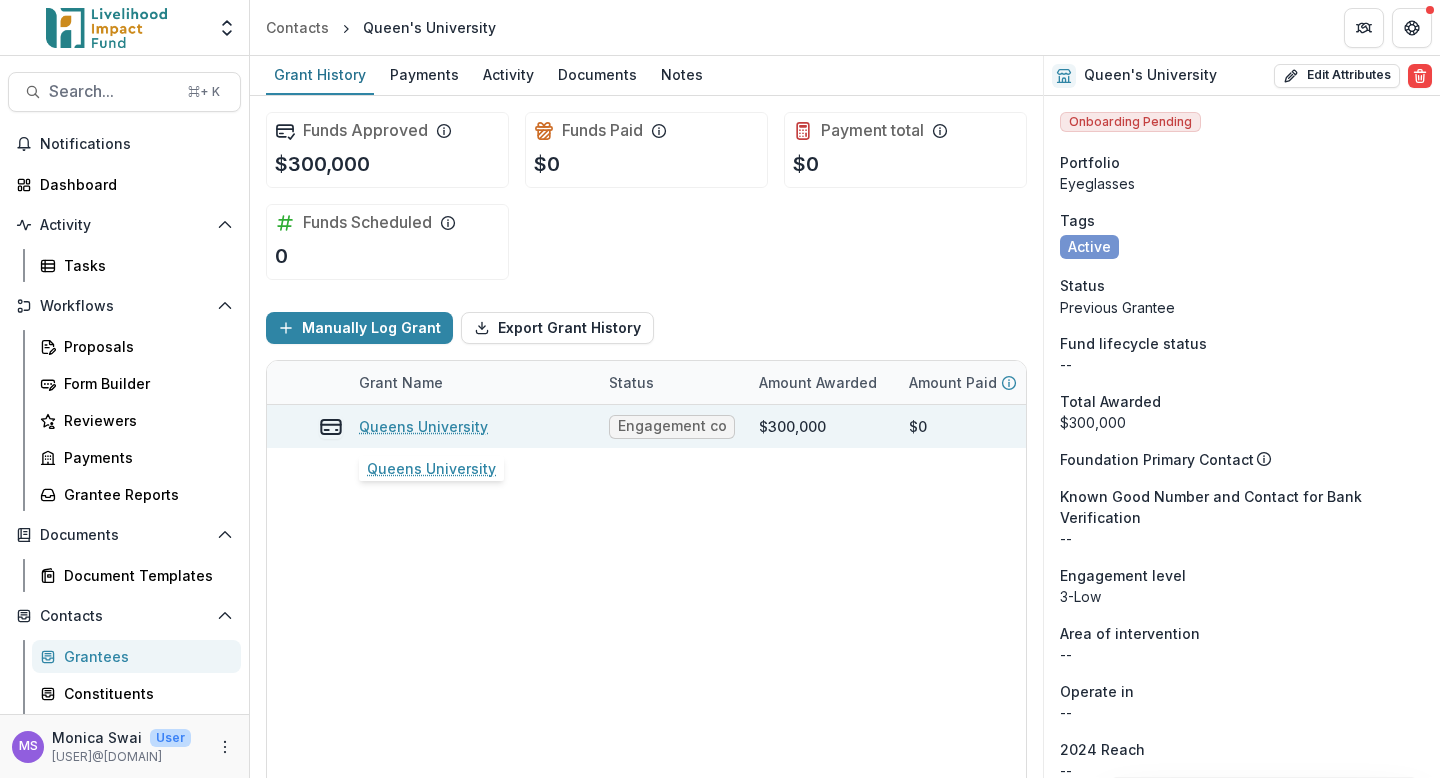 click on "Queens University" at bounding box center [423, 426] 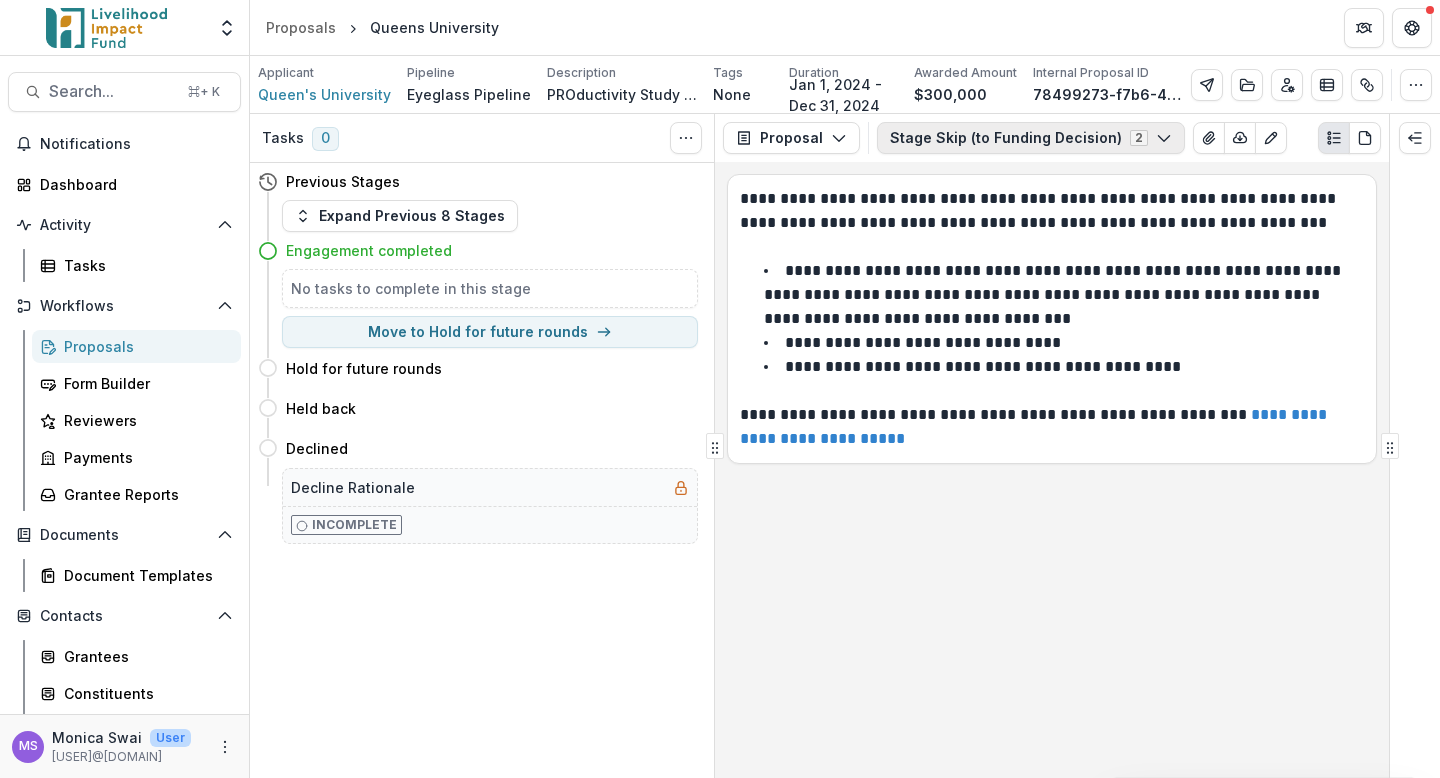 click 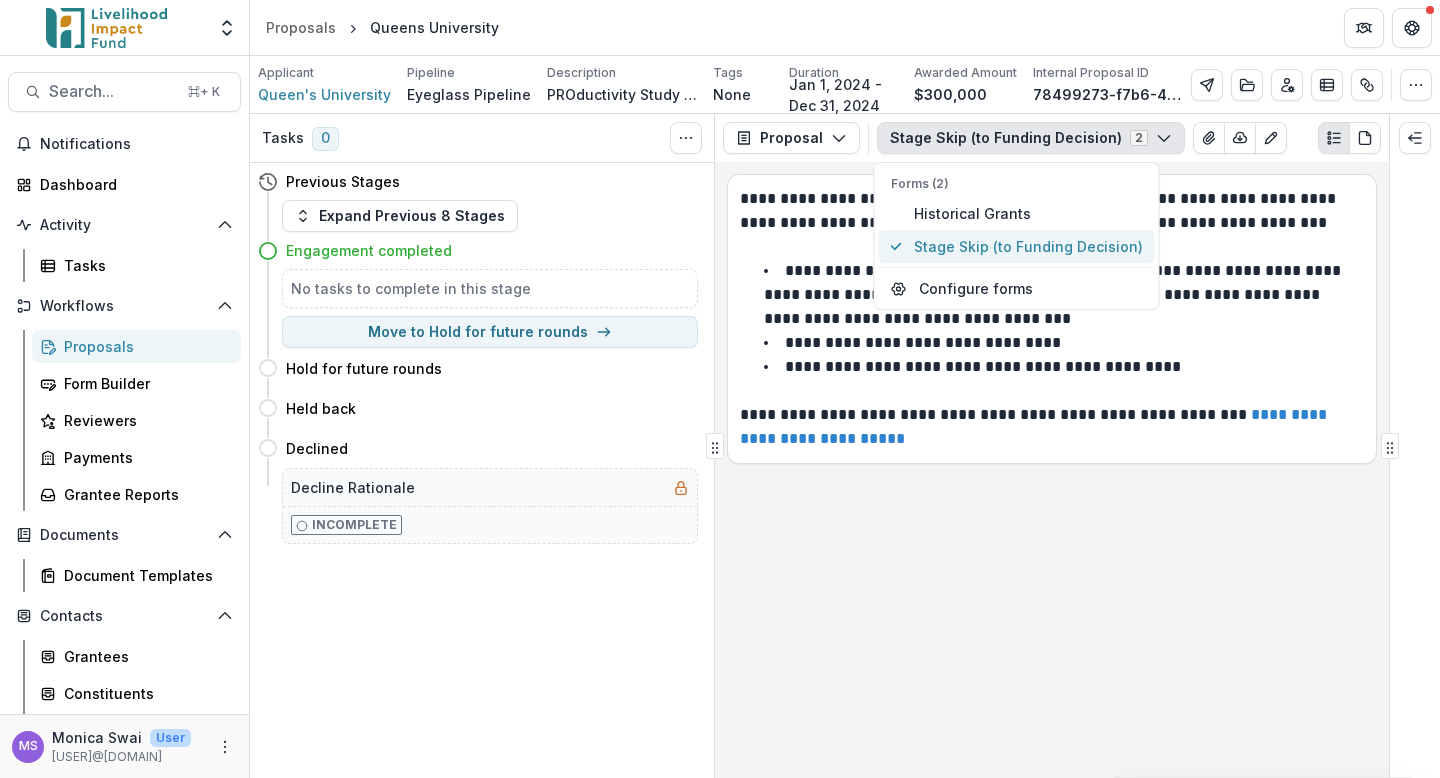 click on "Stage Skip (to Funding Decision)" at bounding box center (1028, 246) 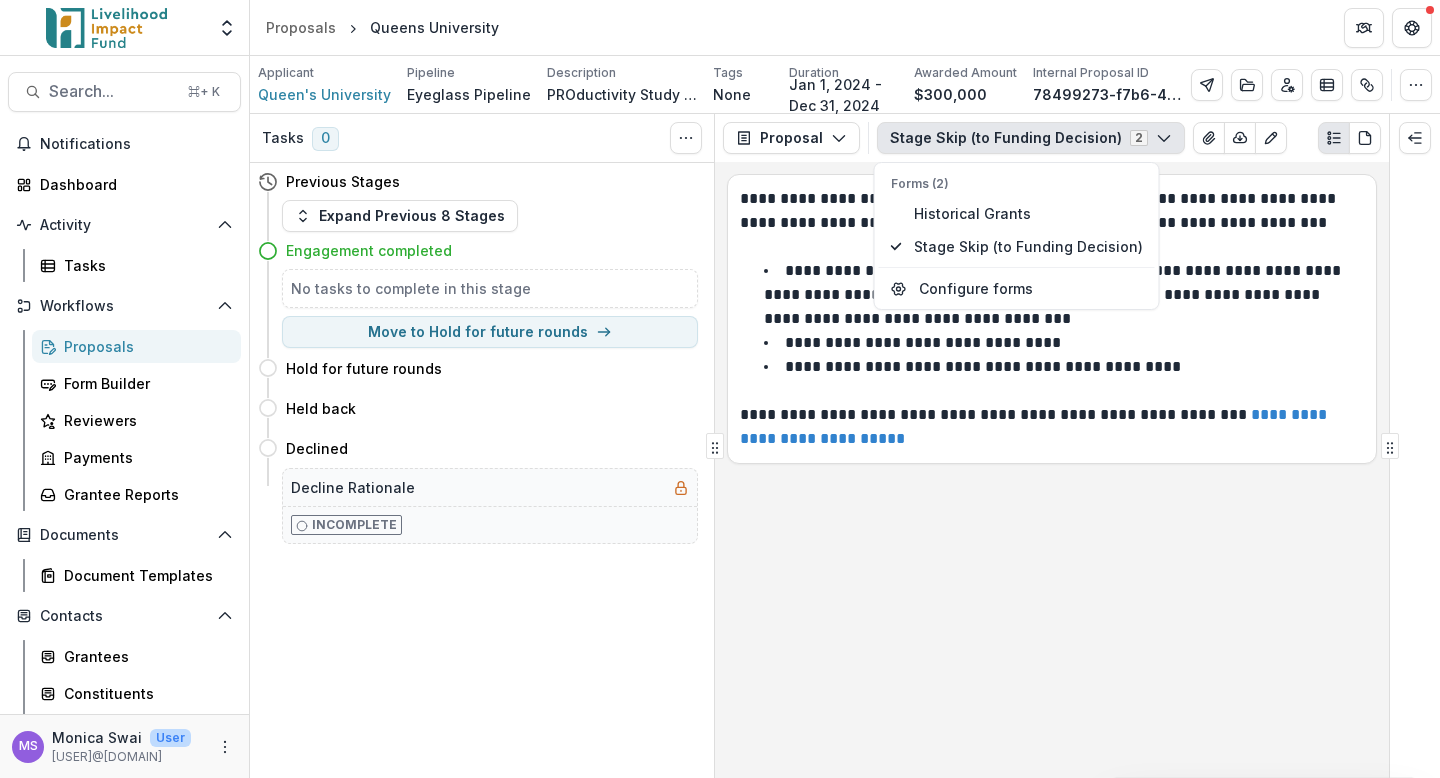 click on "**********" at bounding box center [1052, 470] 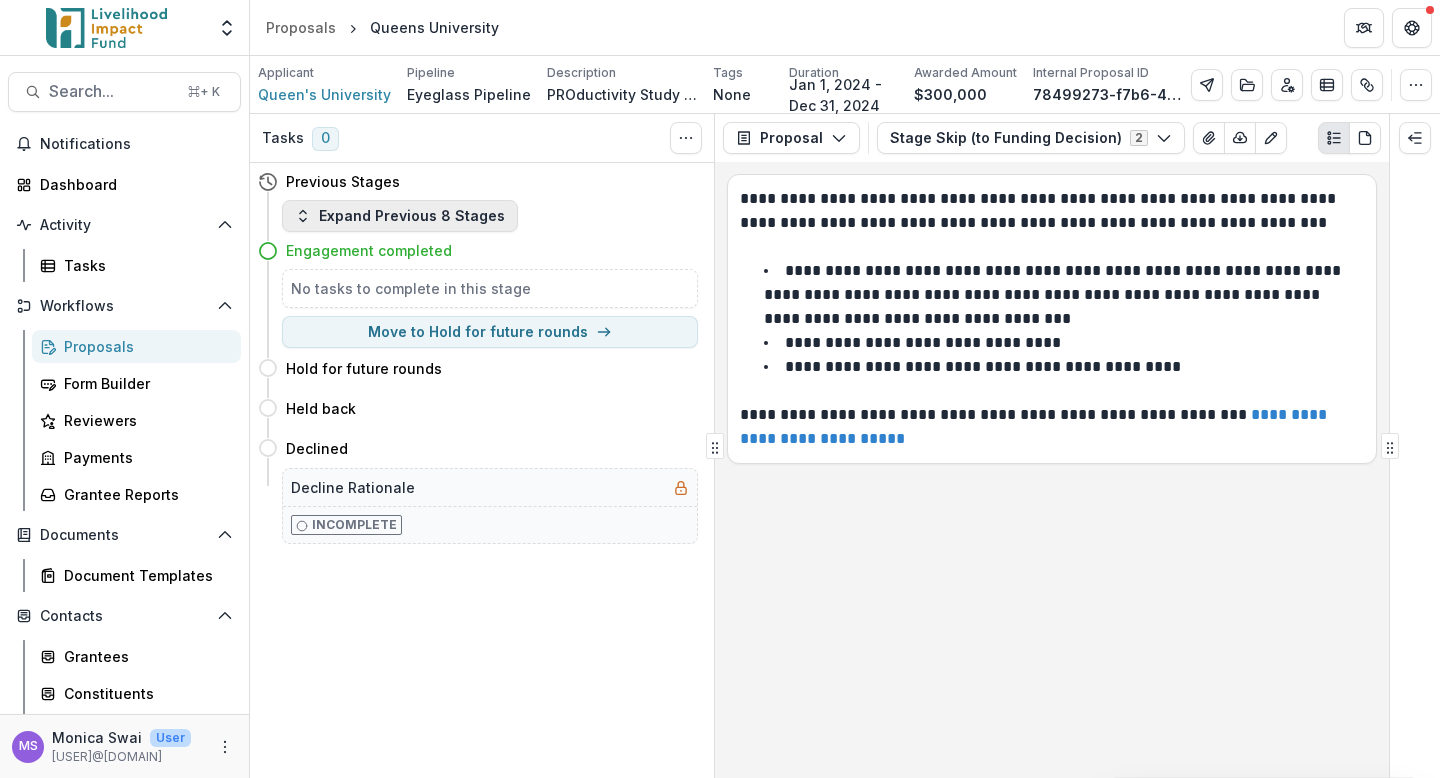 click on "Expand Previous 8 Stages" at bounding box center (400, 216) 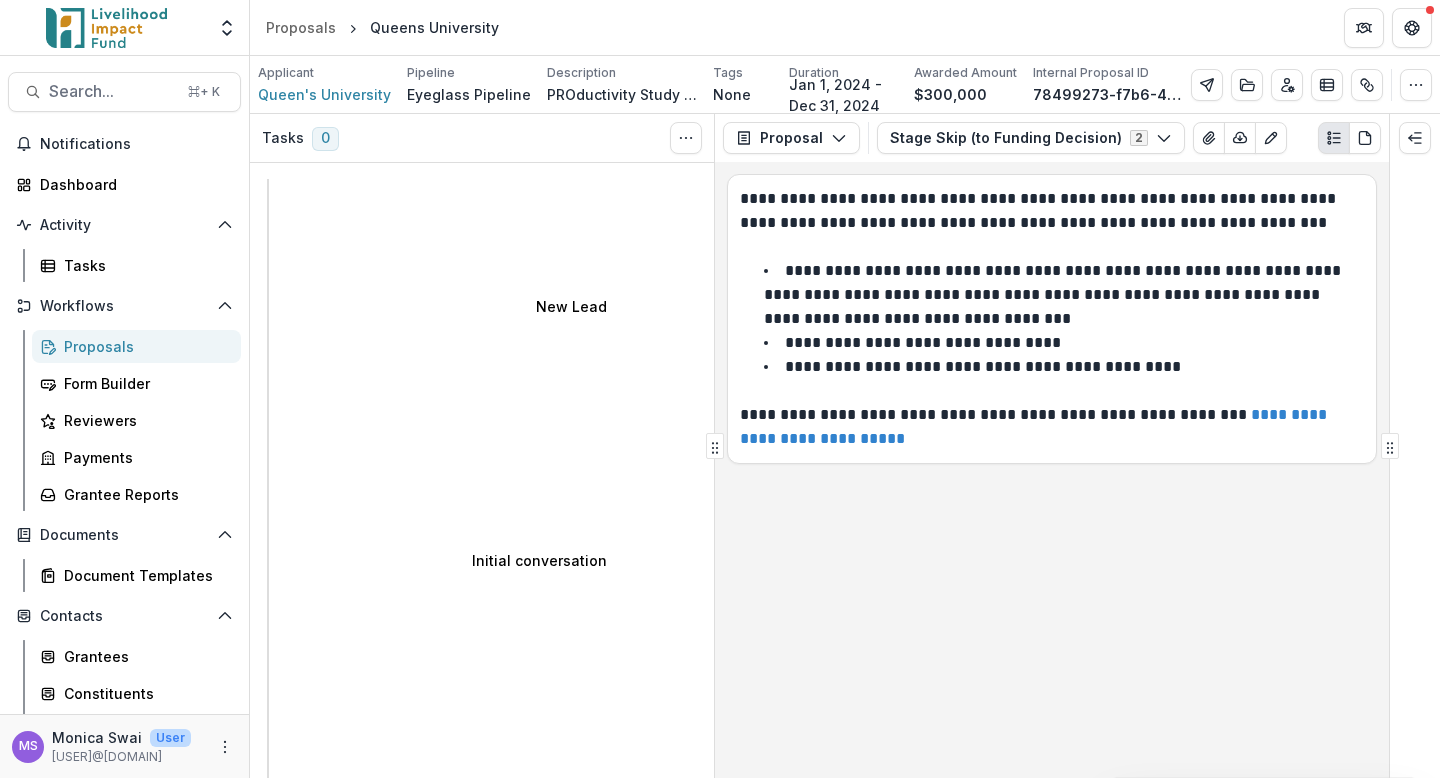 scroll, scrollTop: 86, scrollLeft: 0, axis: vertical 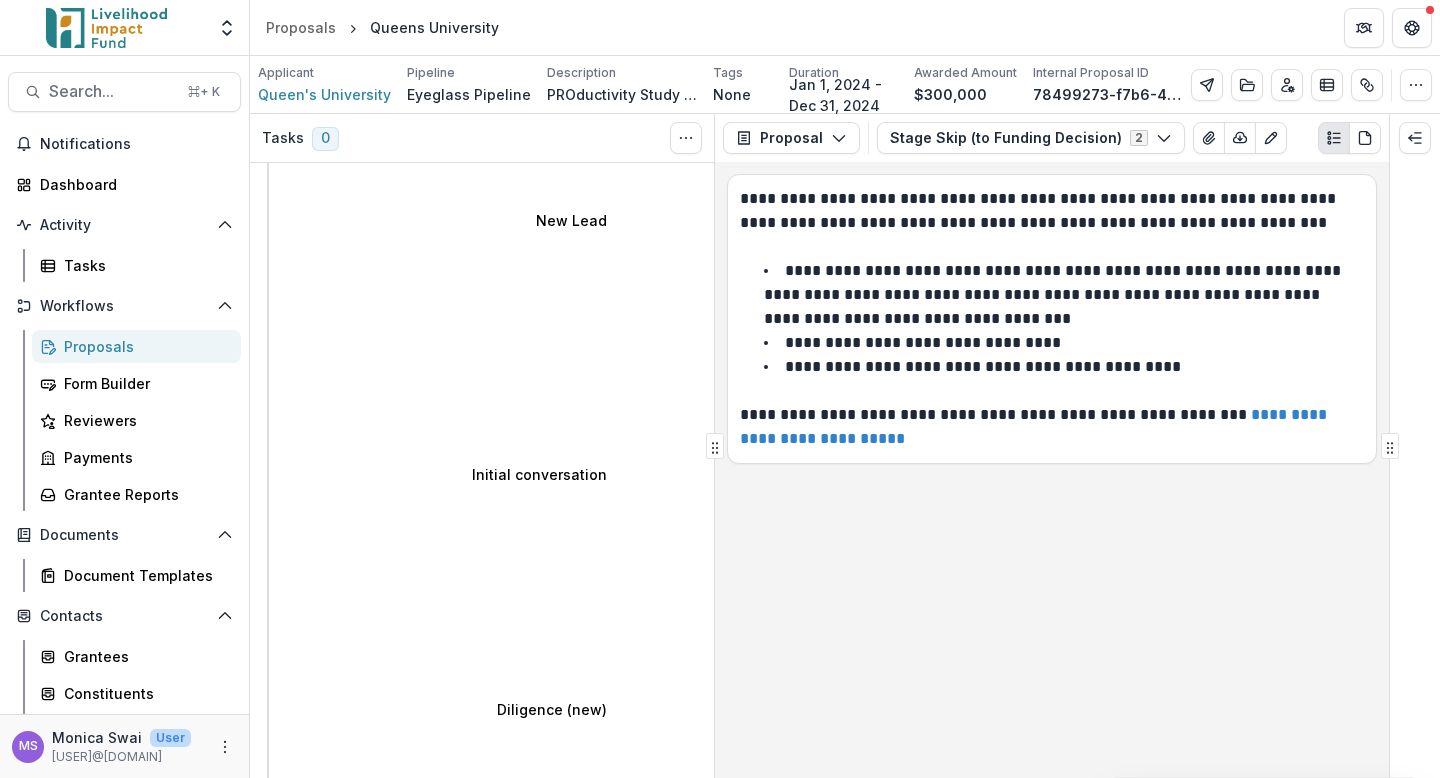 click on "**********" at bounding box center (1052, 470) 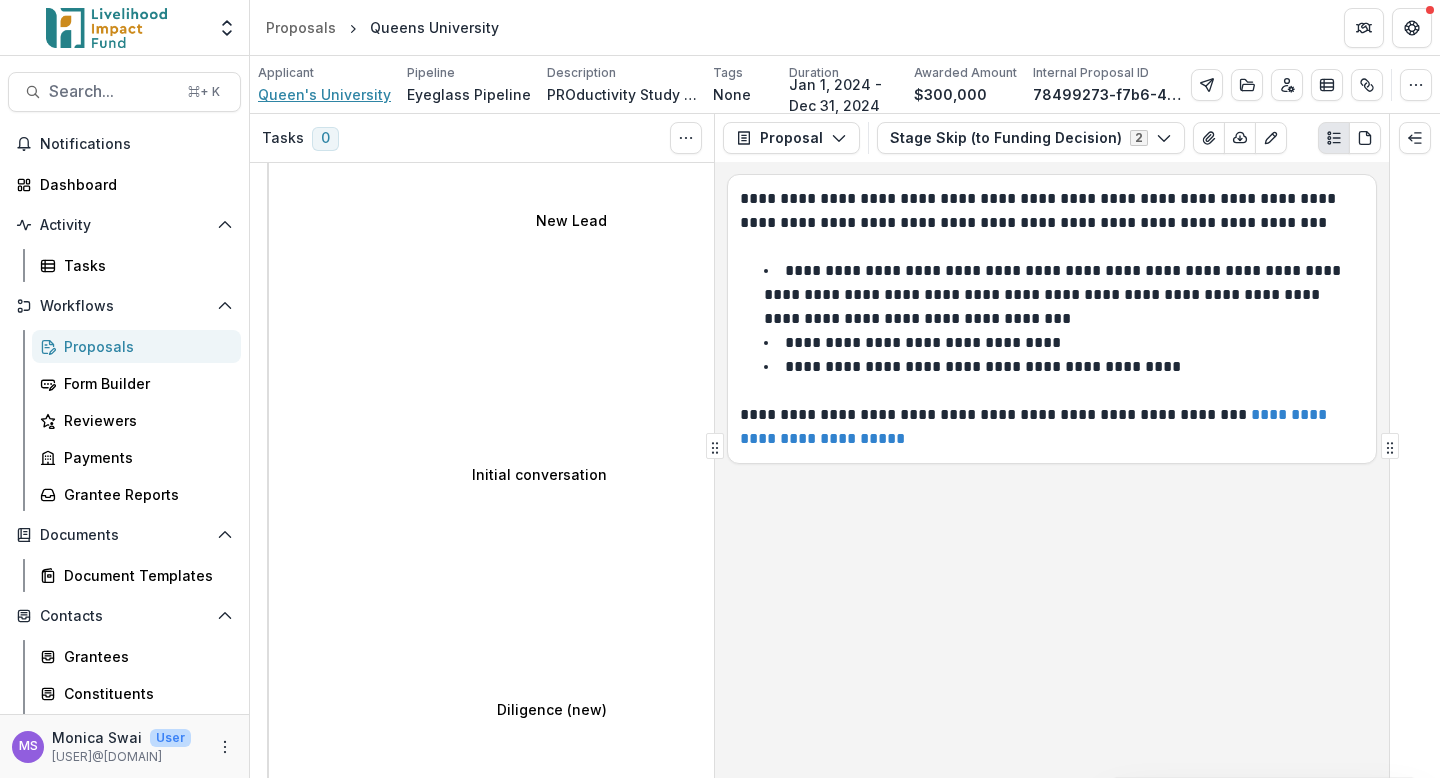 click on "Queen's University" at bounding box center [324, 94] 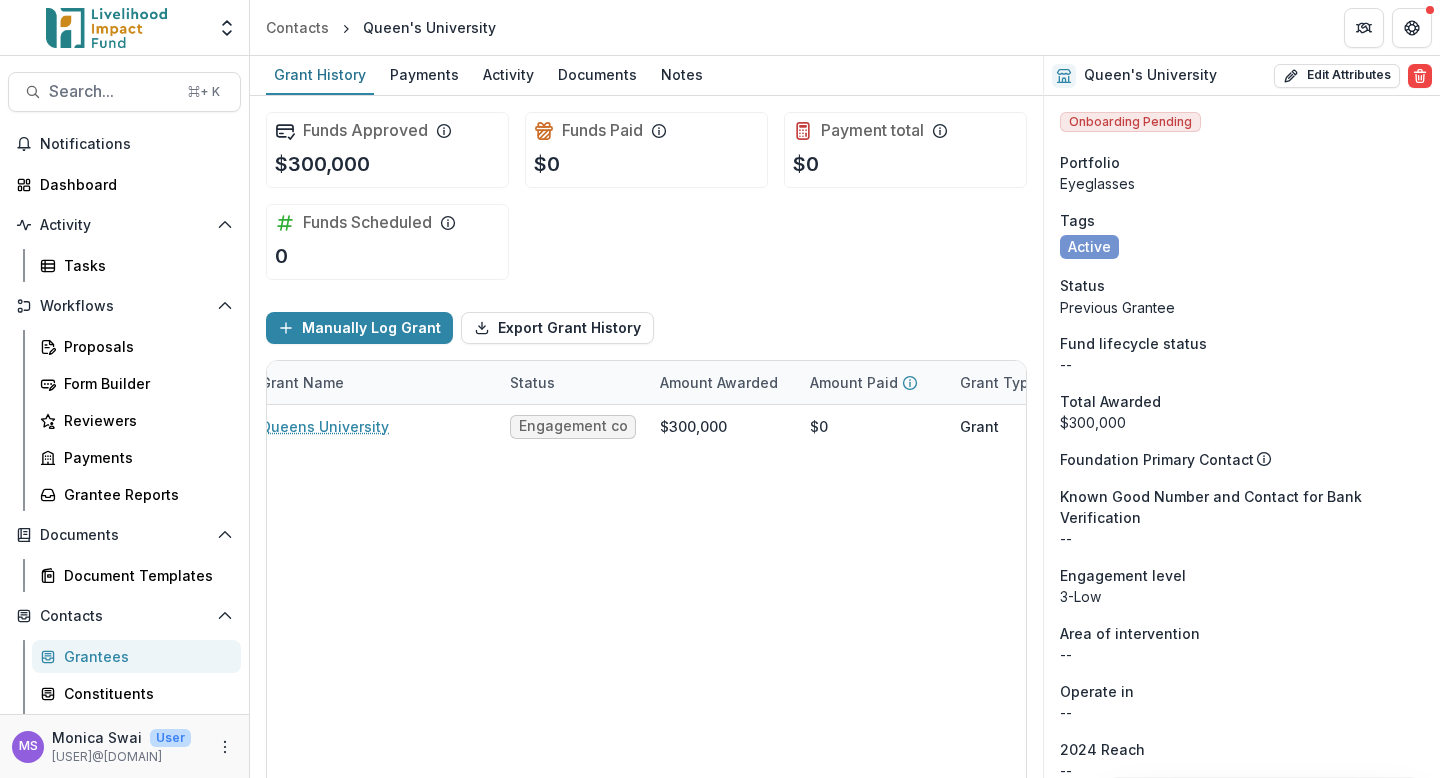 scroll, scrollTop: 0, scrollLeft: 0, axis: both 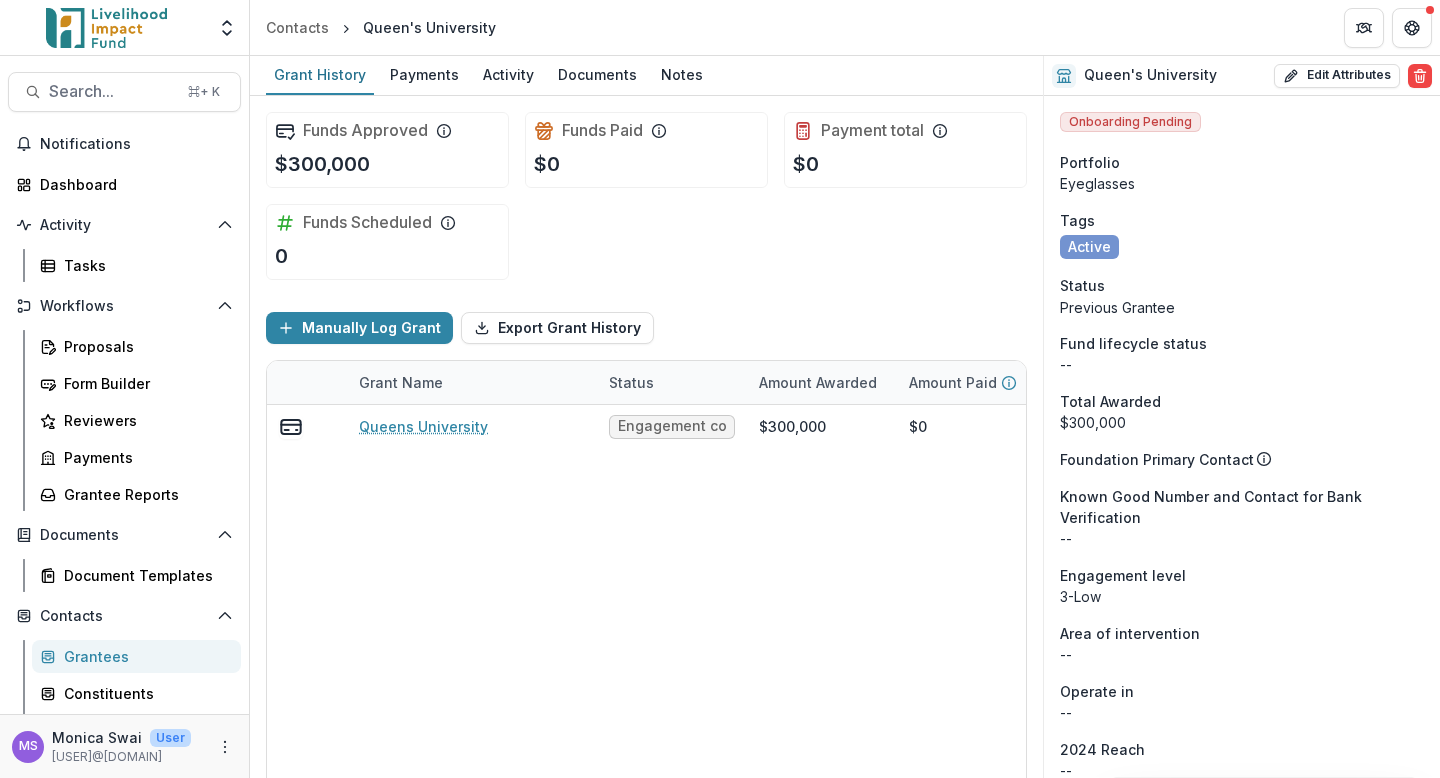 click on "Grantees" at bounding box center [144, 656] 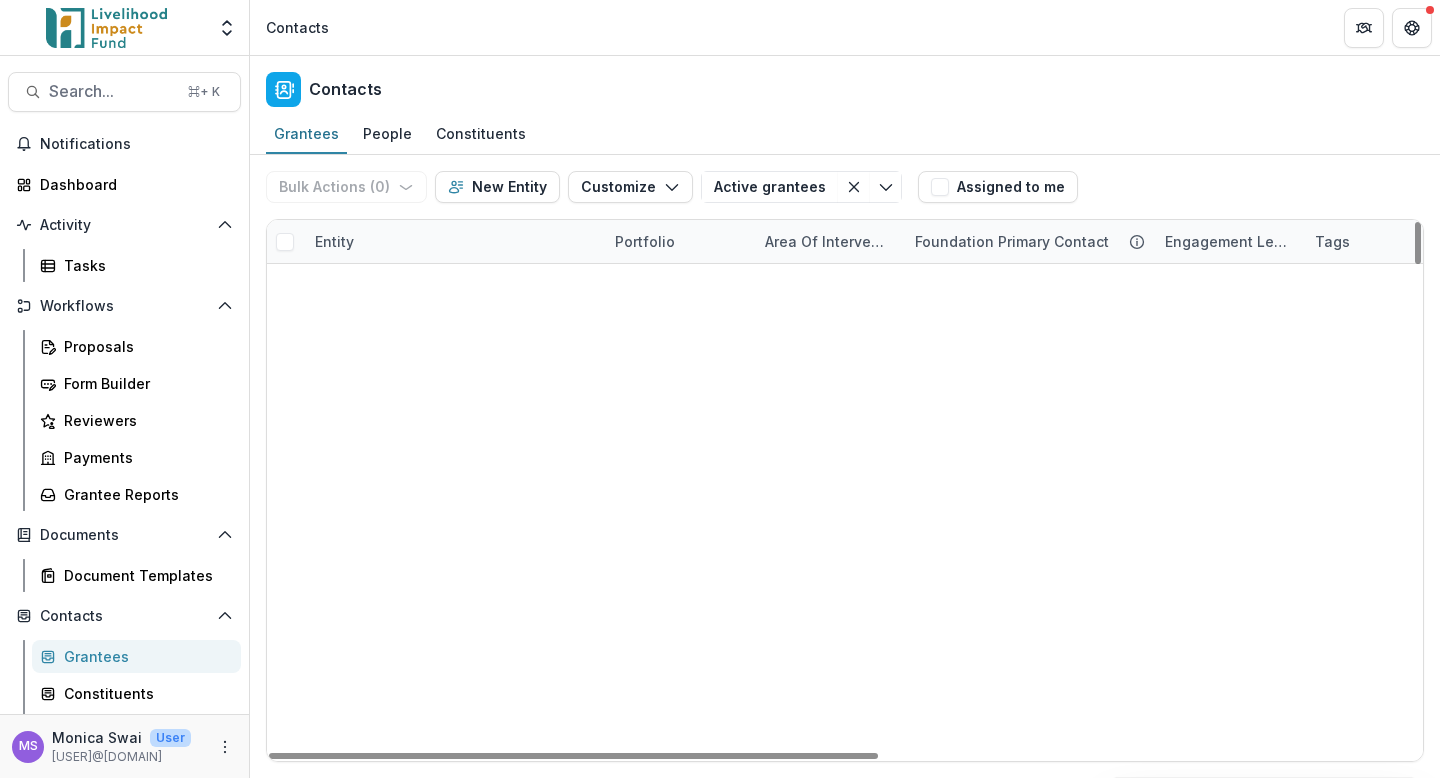 click on "Entity" at bounding box center (453, 241) 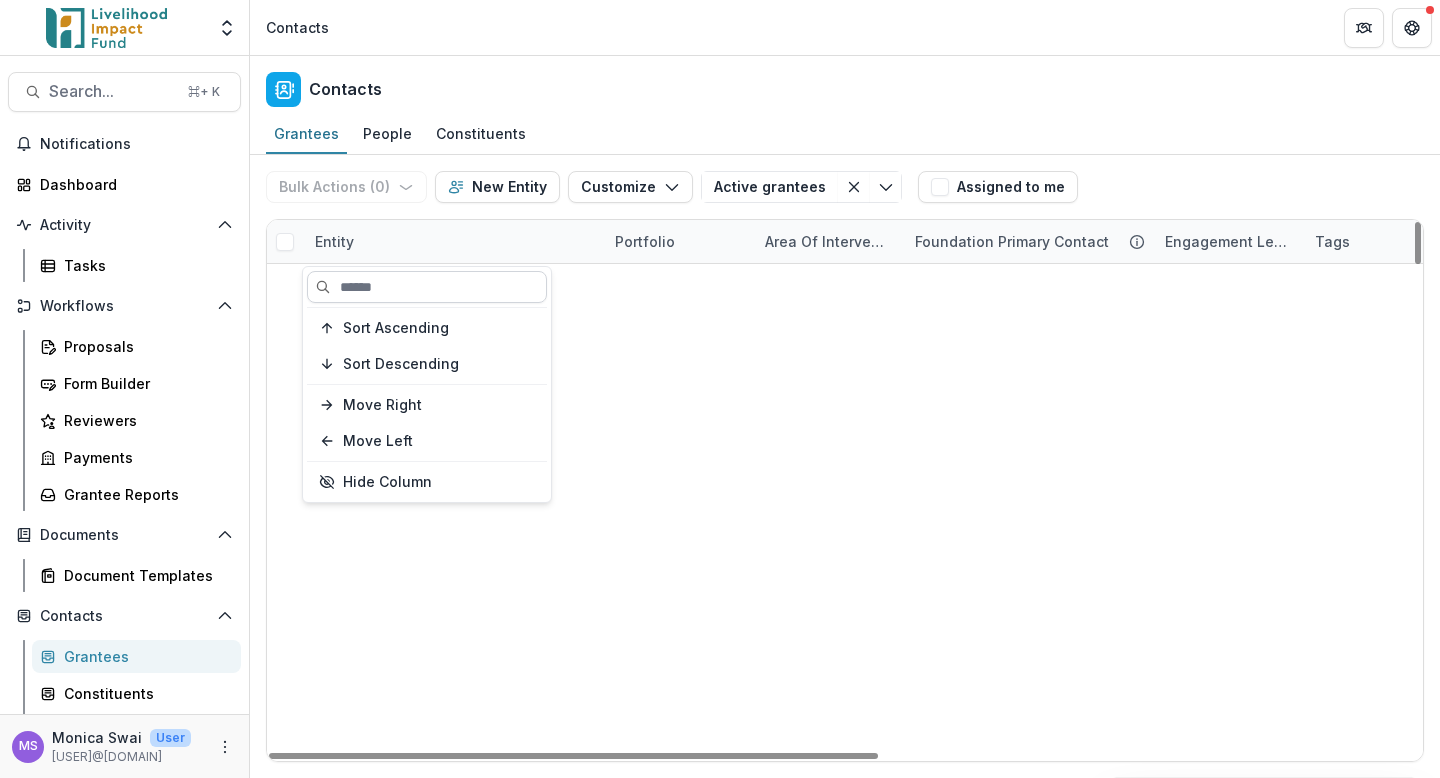 click at bounding box center [427, 287] 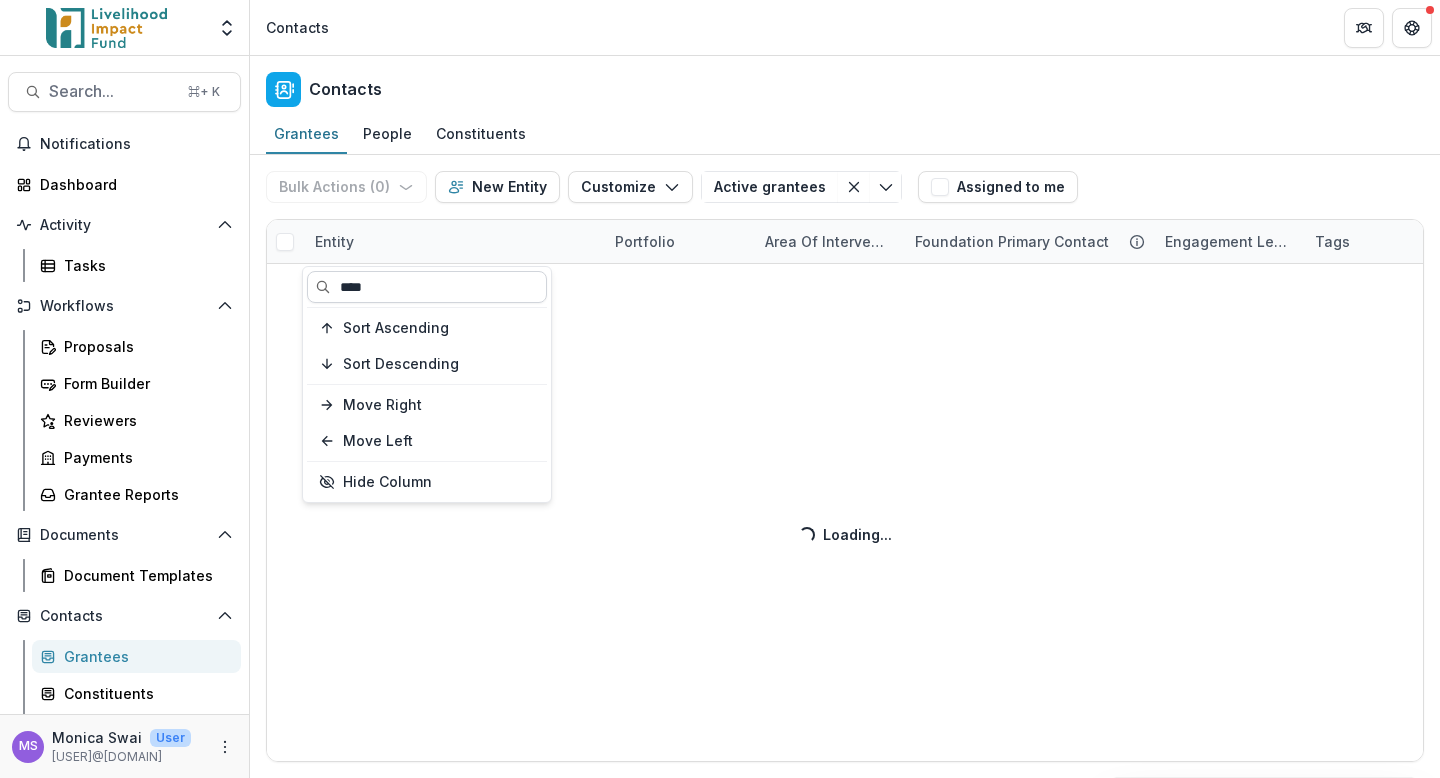 click on "****" at bounding box center (427, 287) 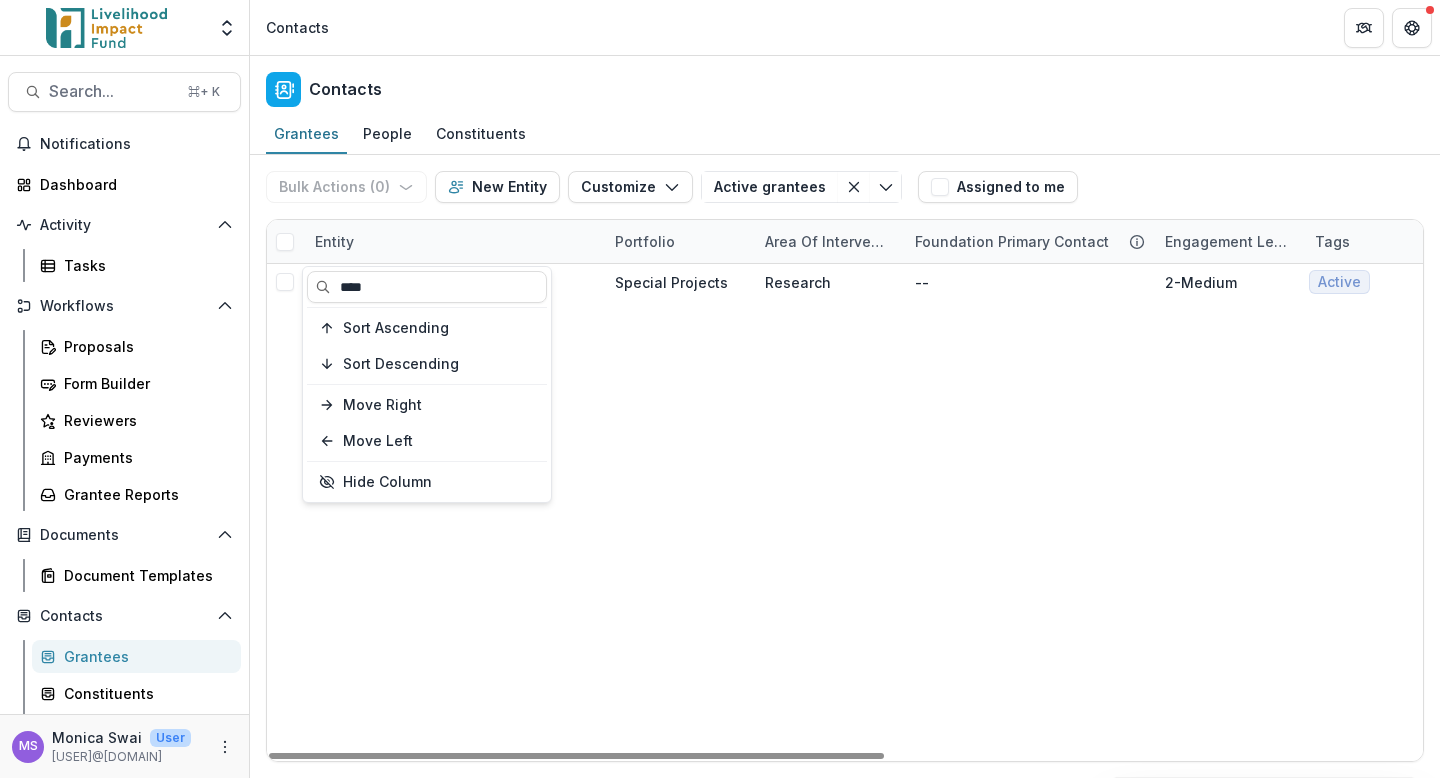 type on "****" 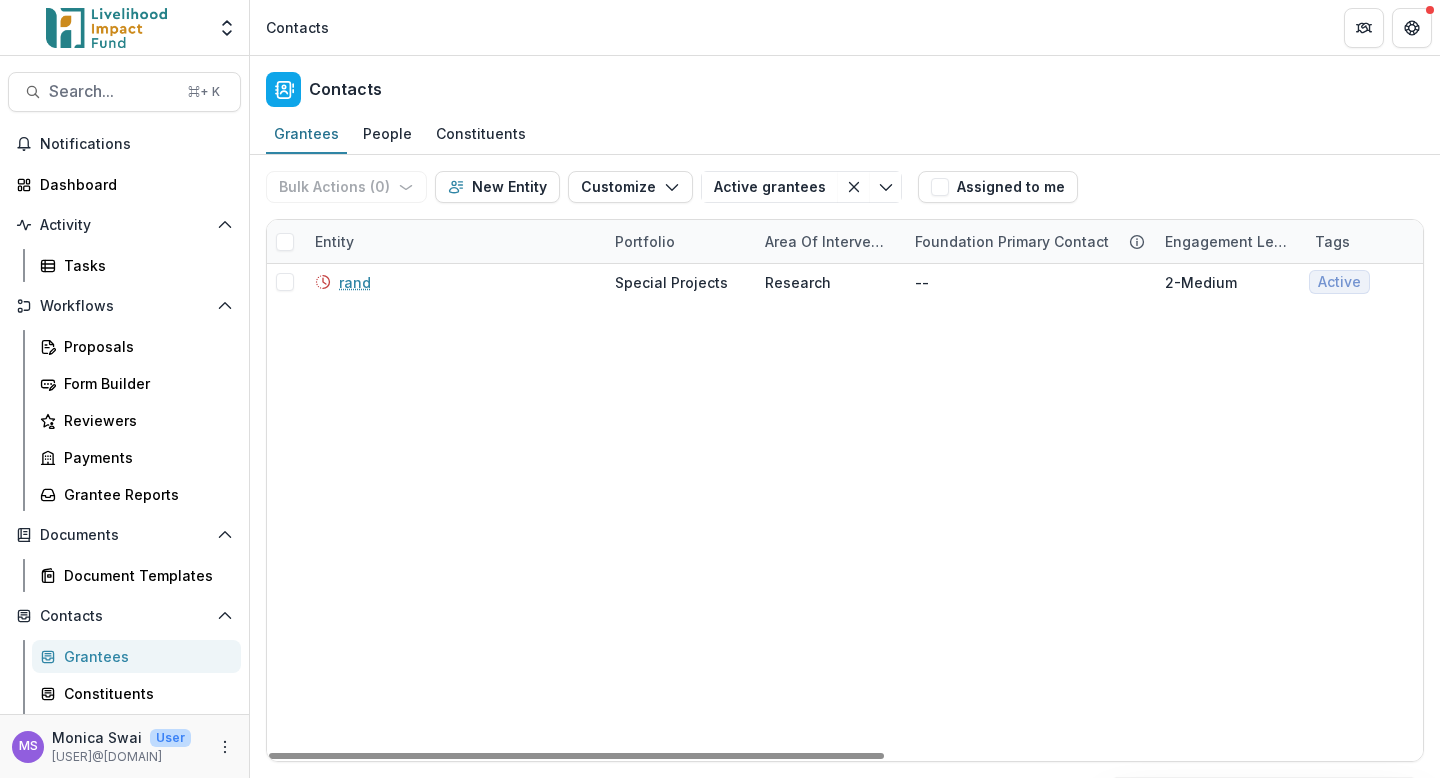 click on "rand Special Projects Research -- 2-Medium Active Active Grantee $2,000,000 Global USA --" at bounding box center (1350, 512) 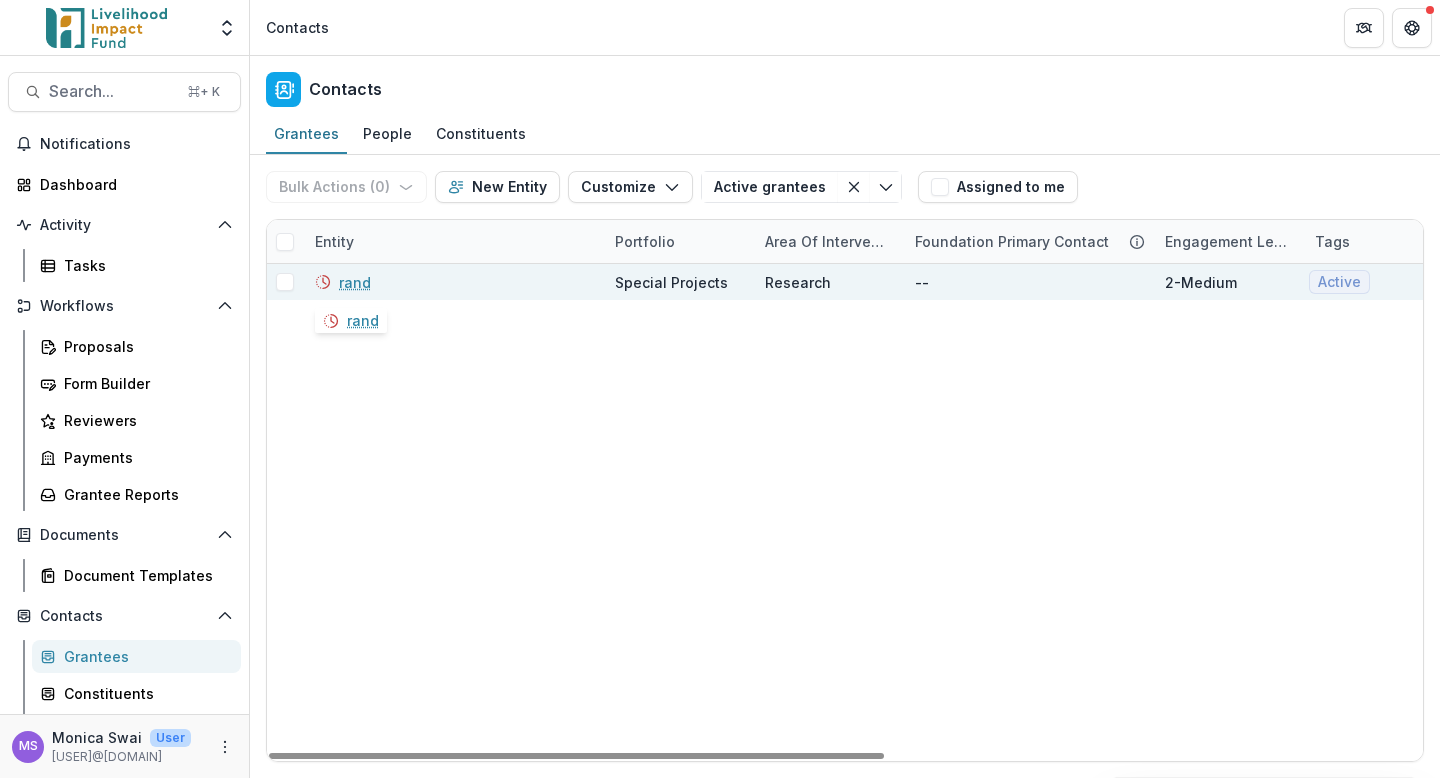 click on "rand" at bounding box center (355, 282) 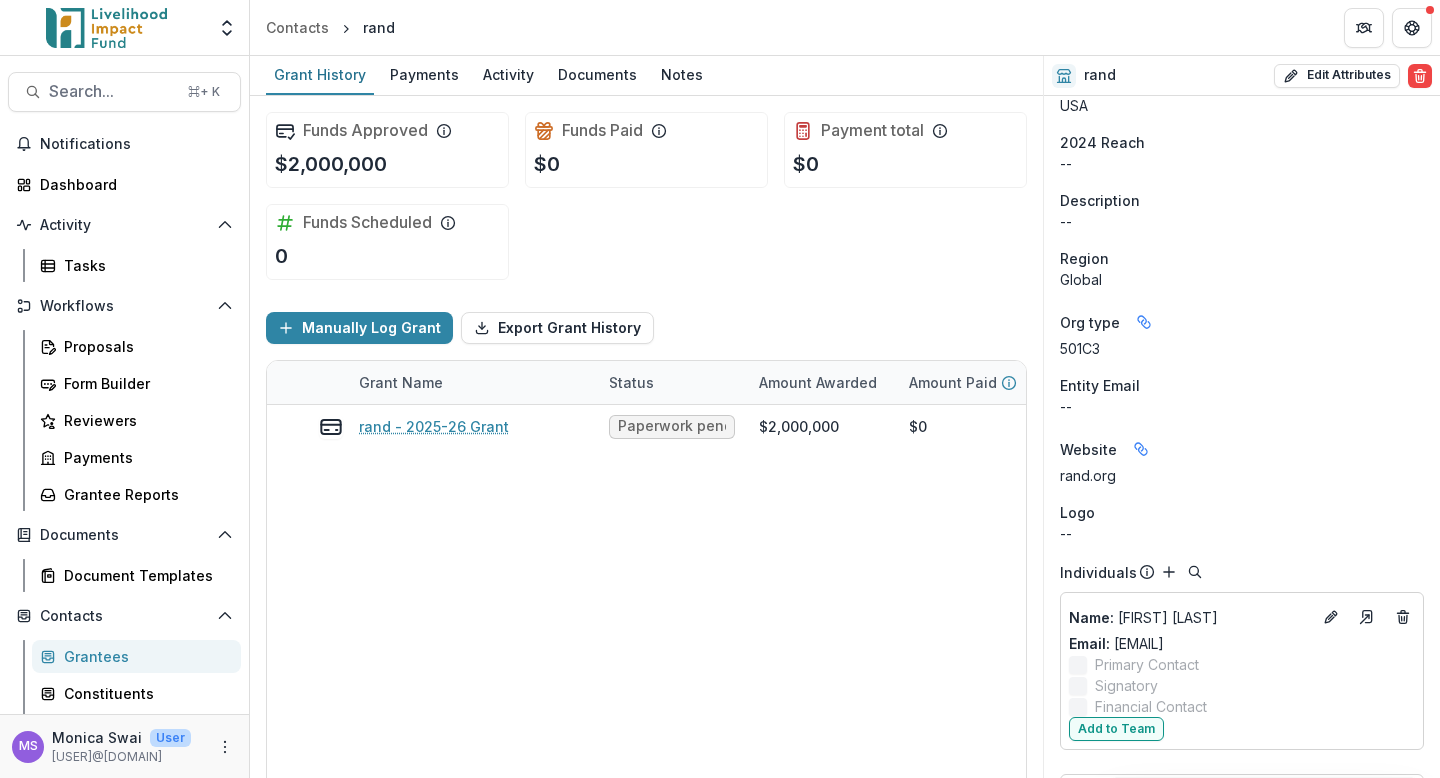 scroll, scrollTop: 605, scrollLeft: 0, axis: vertical 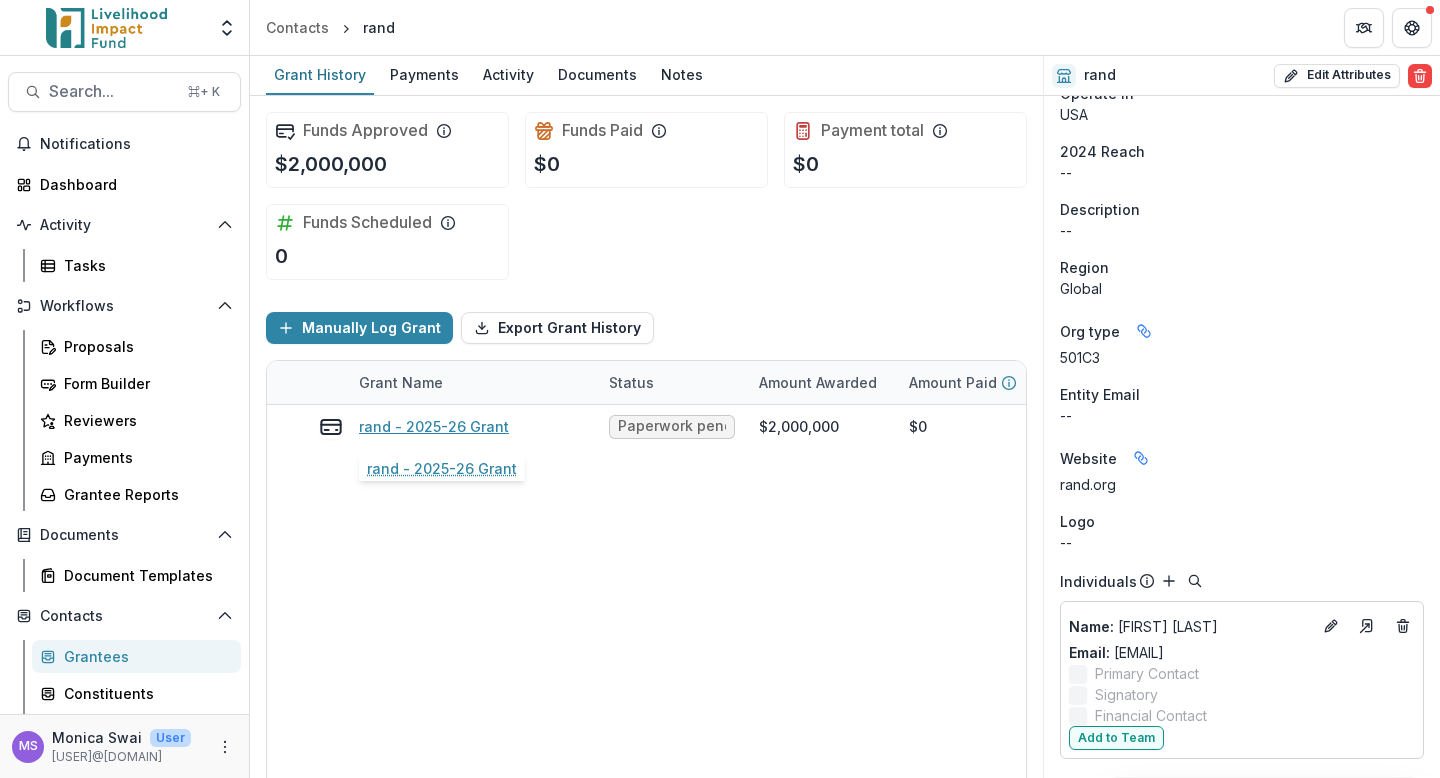 click on "rand - 2025-26 Grant" at bounding box center (434, 426) 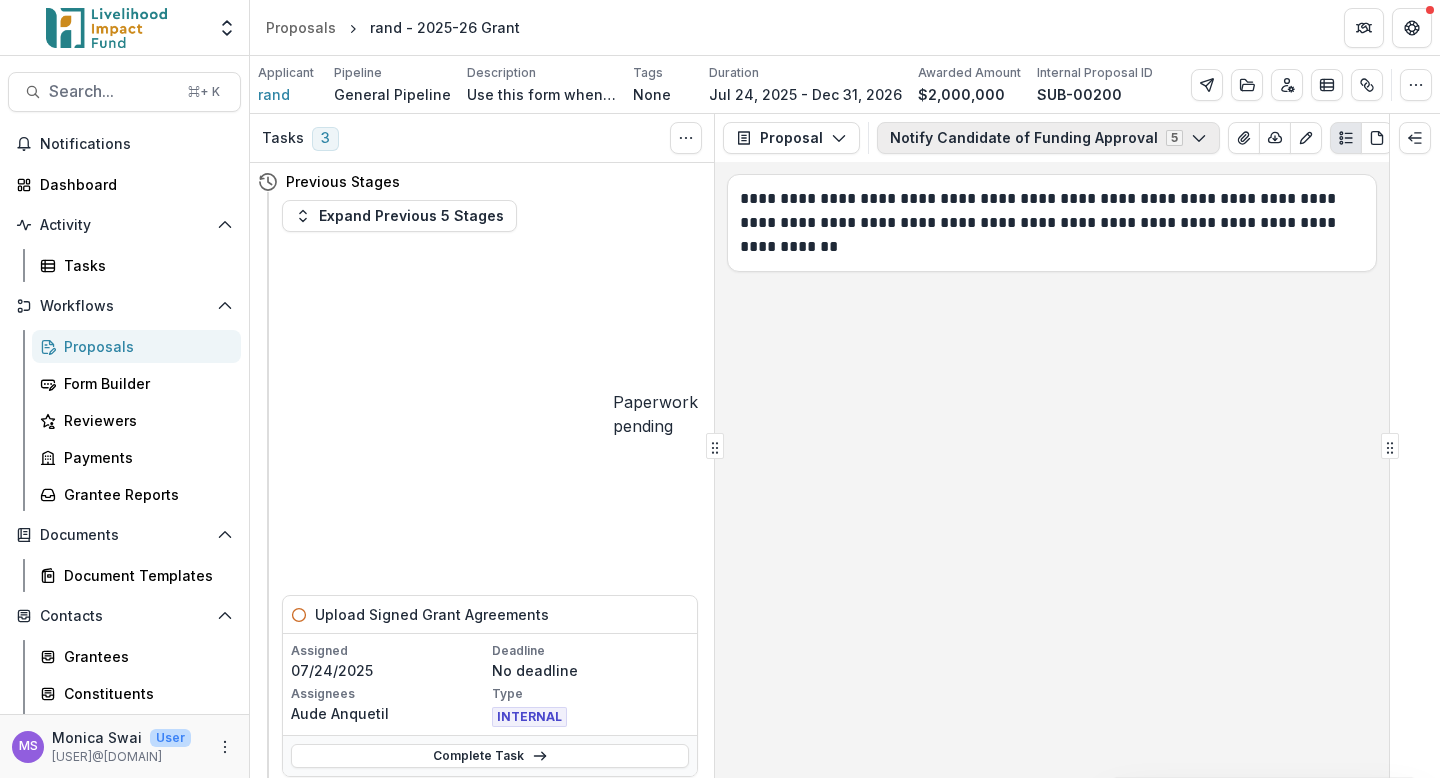 click on "Notify Candidate of Funding Approval 5" at bounding box center (1048, 138) 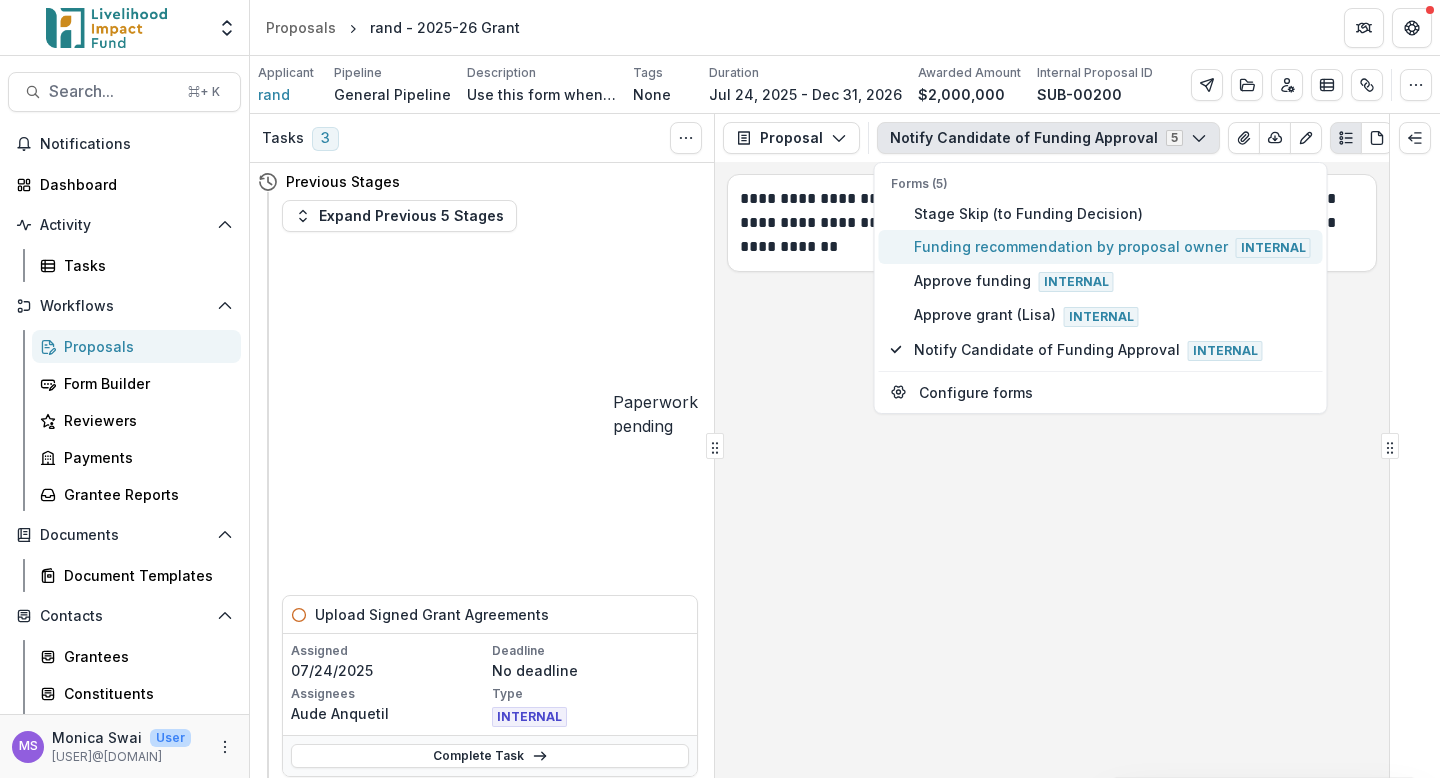 click on "Funding recommendation by proposal owner Internal" at bounding box center (1112, 247) 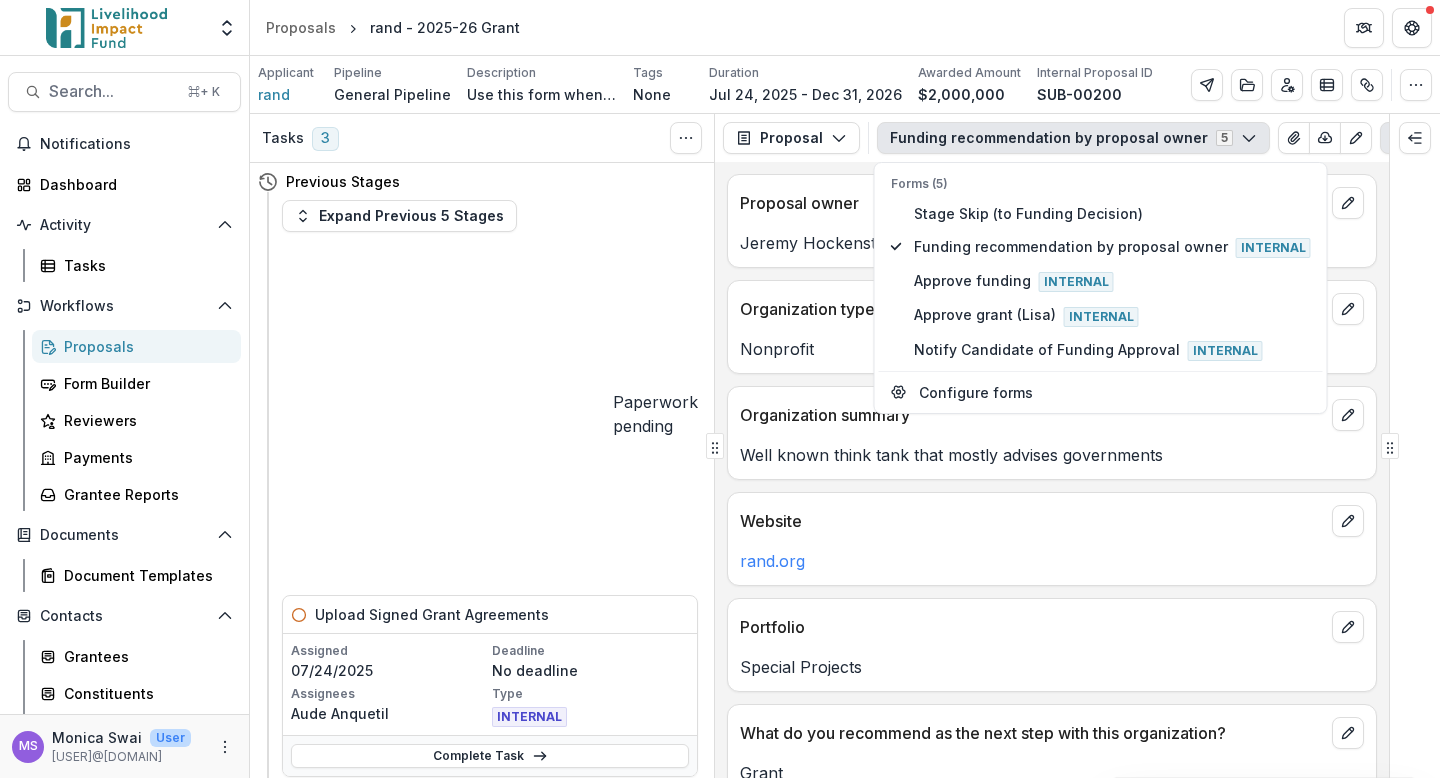 click on "Proposal owner" at bounding box center [1032, 203] 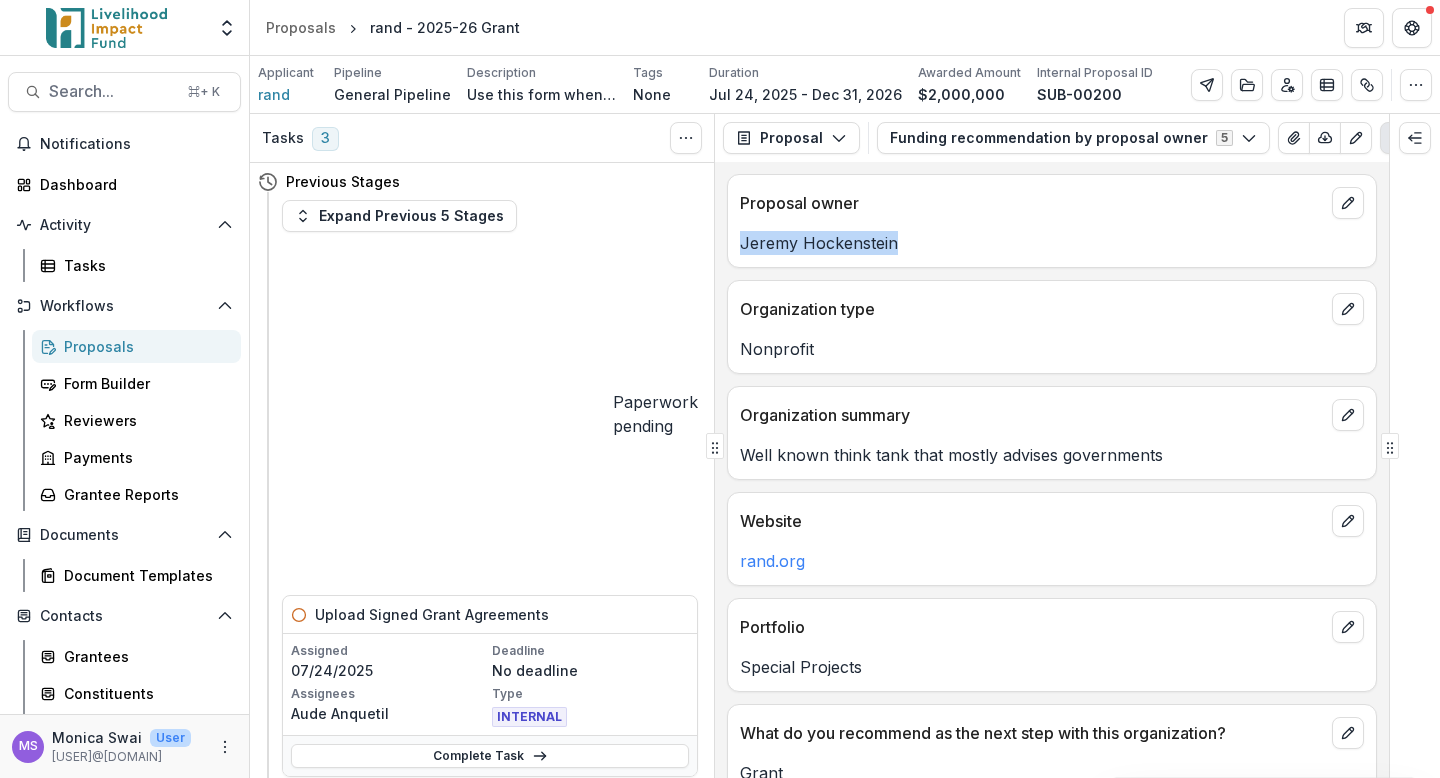 drag, startPoint x: 898, startPoint y: 246, endPoint x: 742, endPoint y: 249, distance: 156.02884 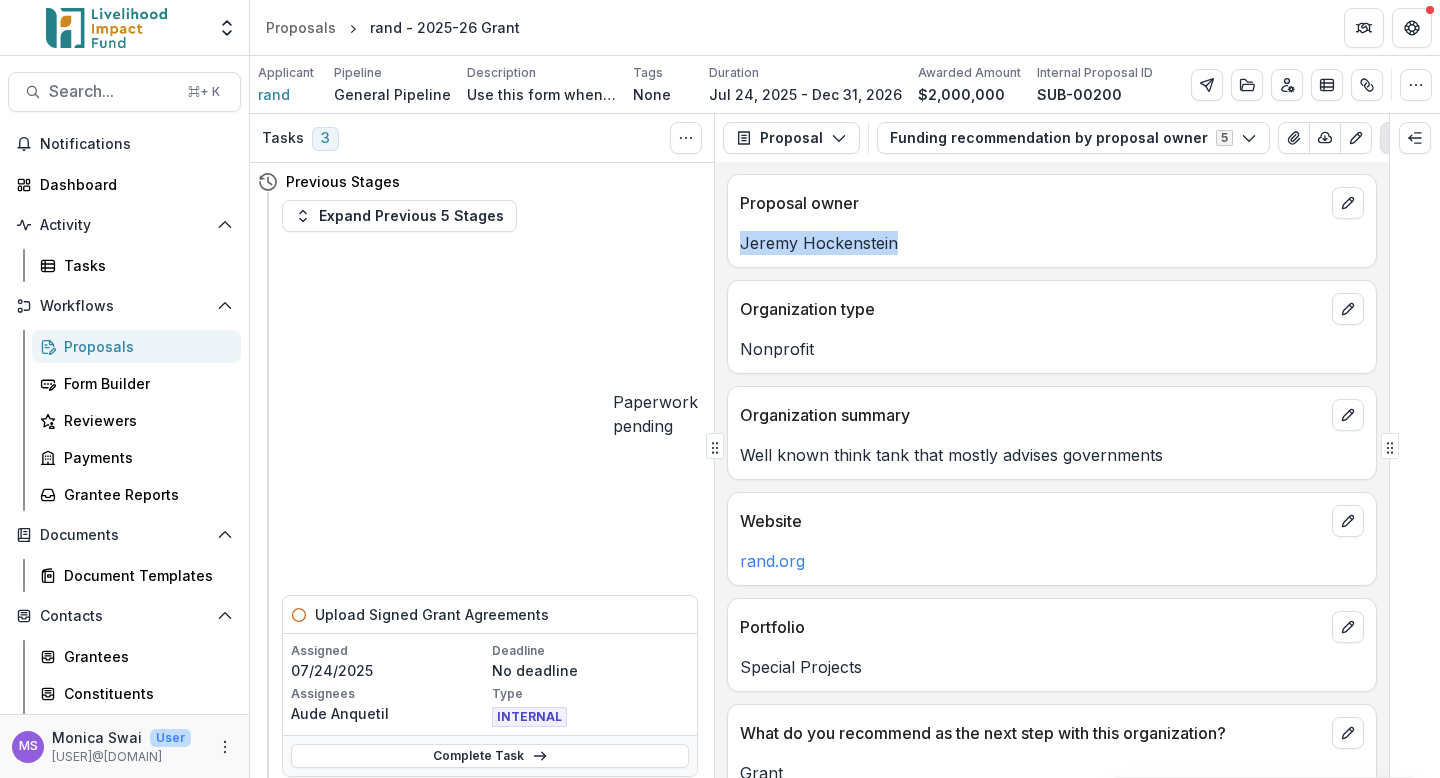 copy on "Jeremy Hockenstein" 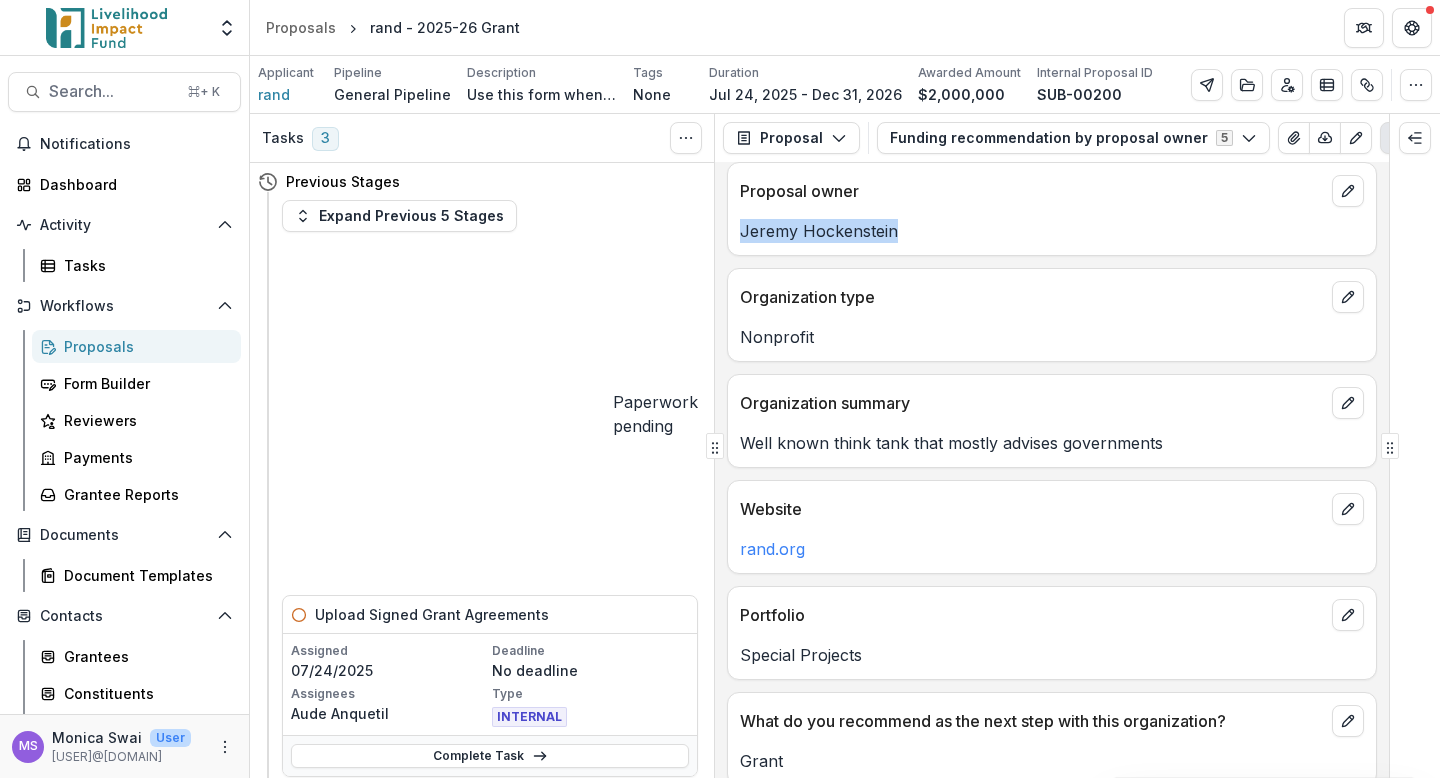 scroll, scrollTop: 0, scrollLeft: 0, axis: both 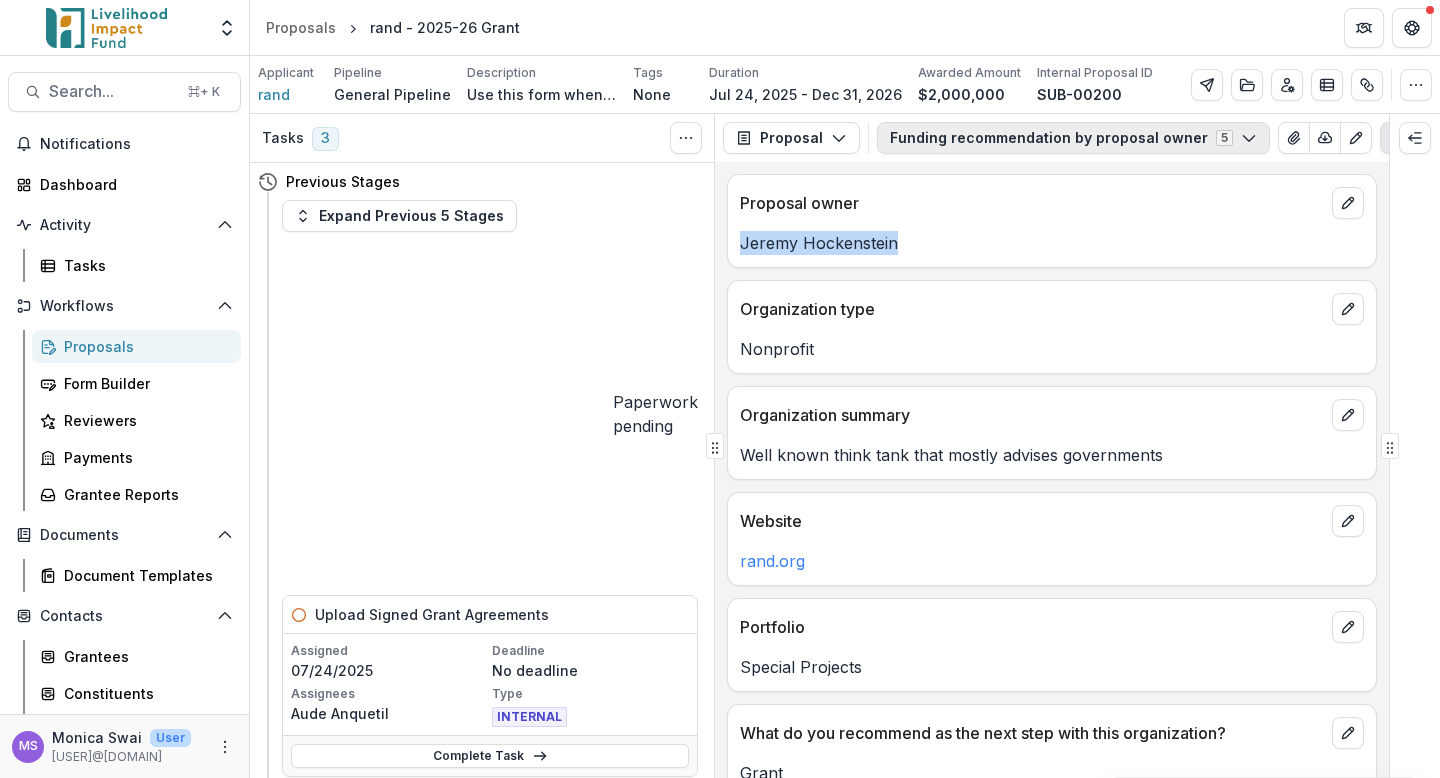 click 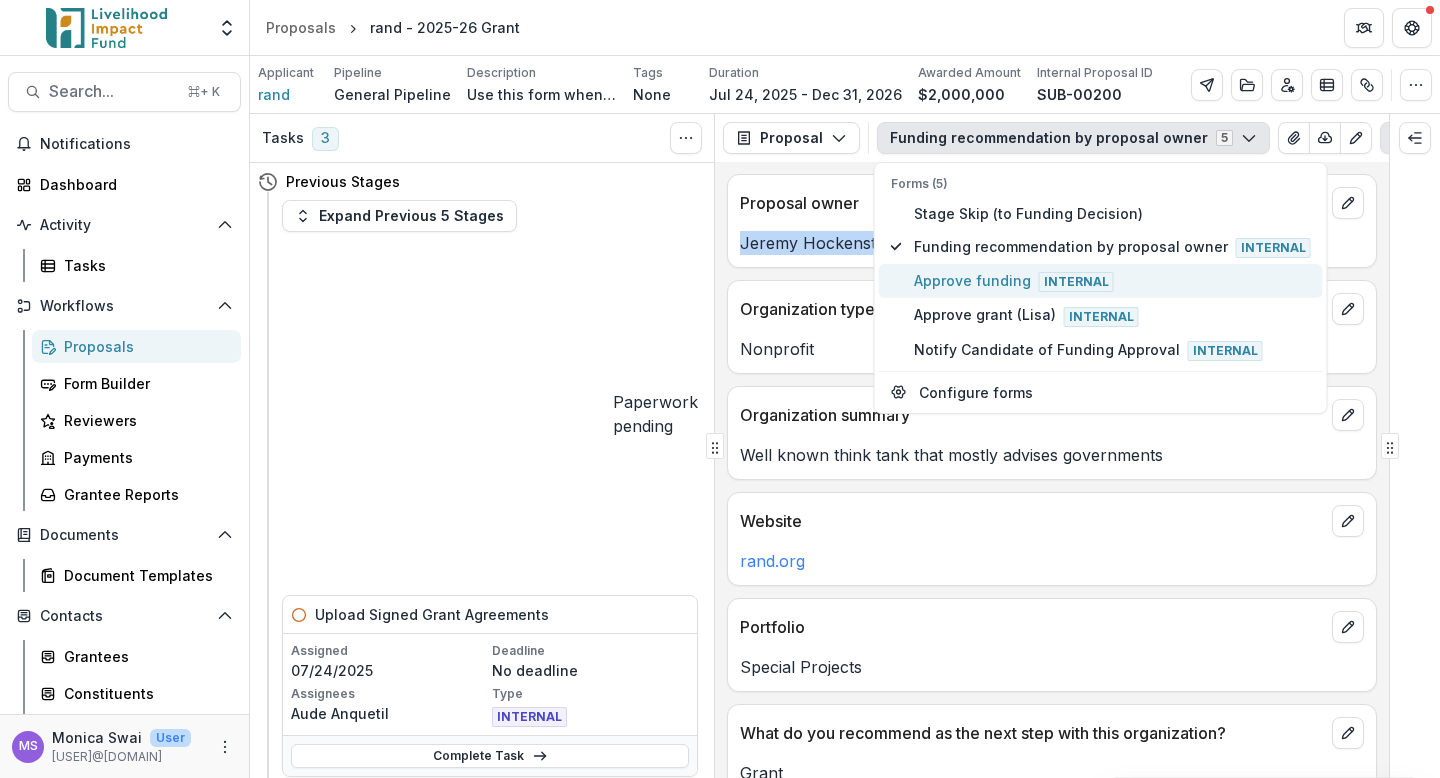 click on "Approve funding Internal" at bounding box center (1112, 281) 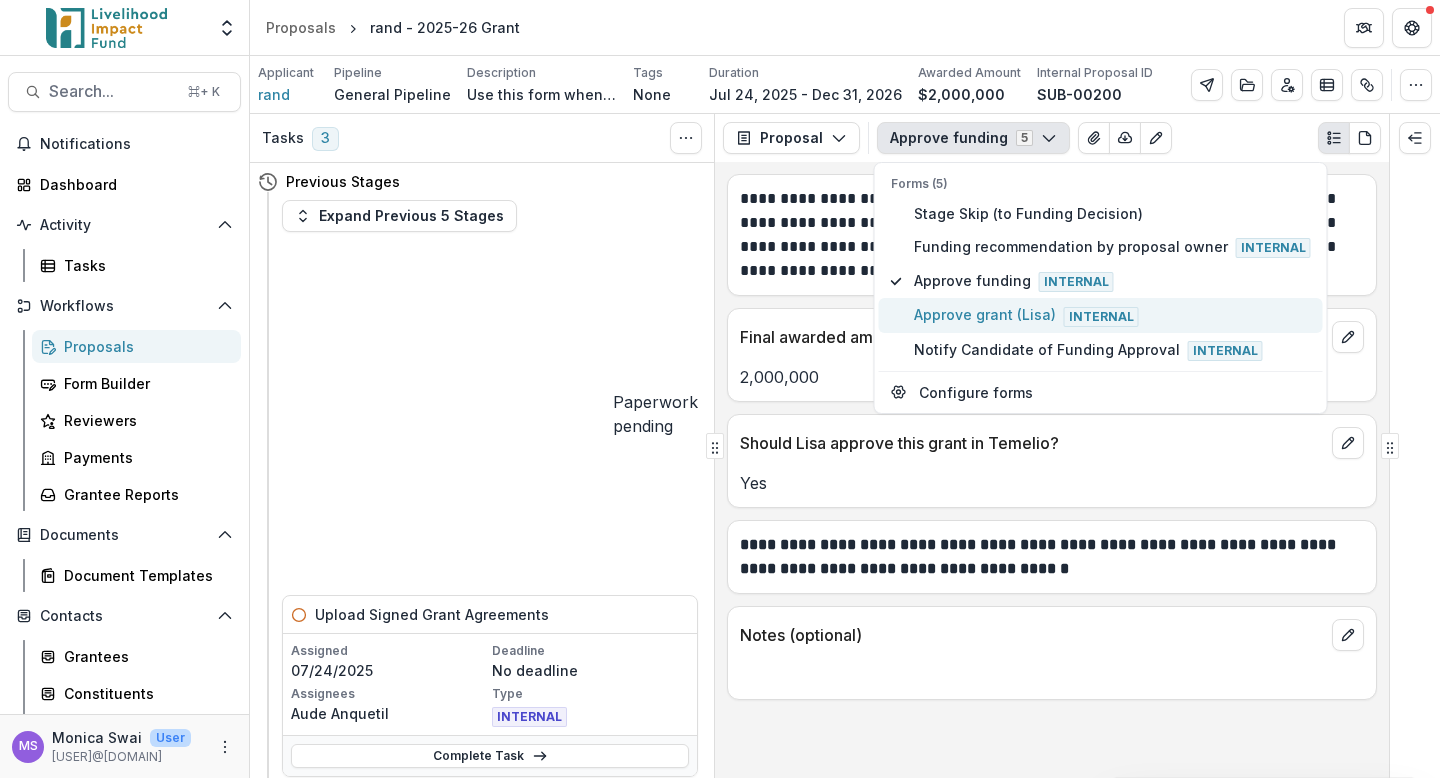 click on "Approve grant (Lisa) Internal" at bounding box center [1101, 315] 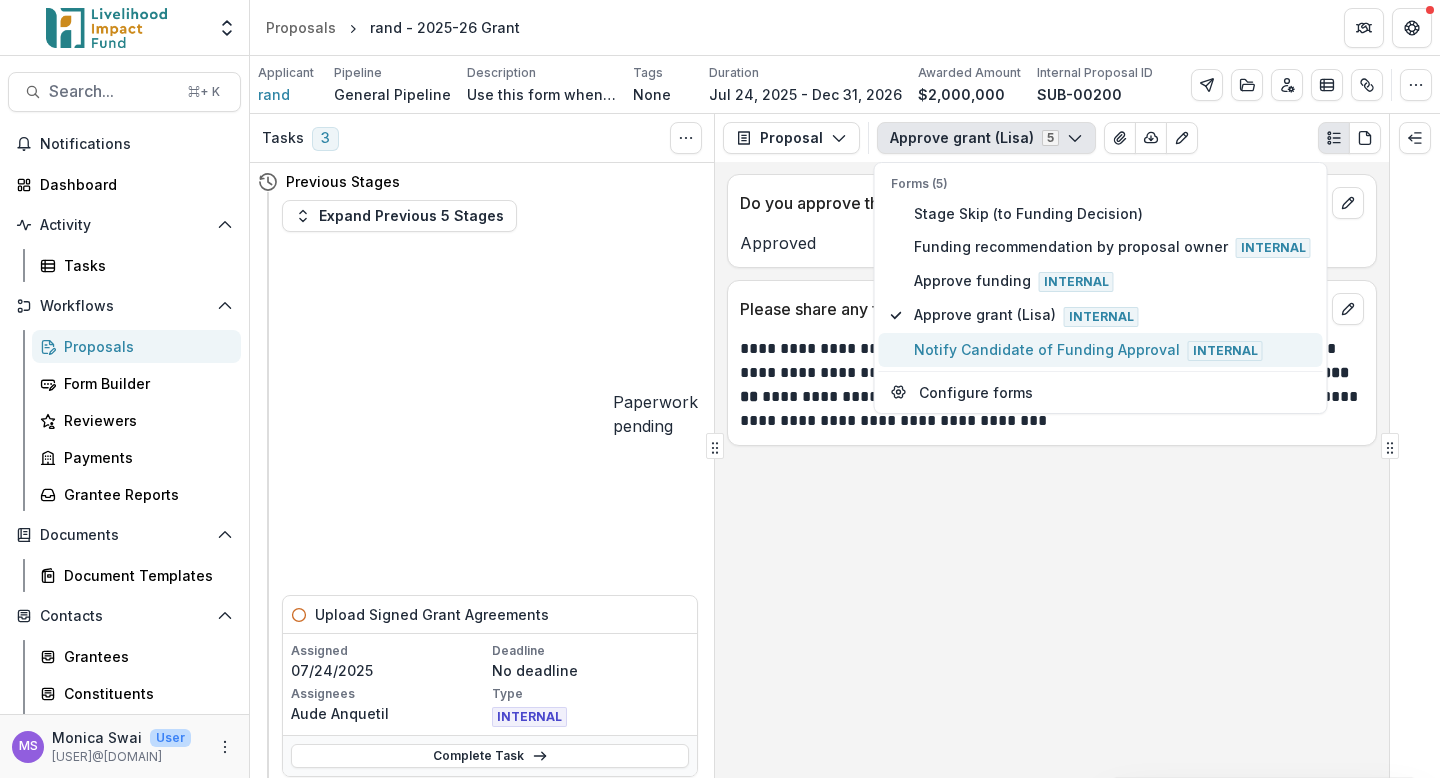 click on "Notify Candidate of Funding Approval Internal" at bounding box center (1112, 350) 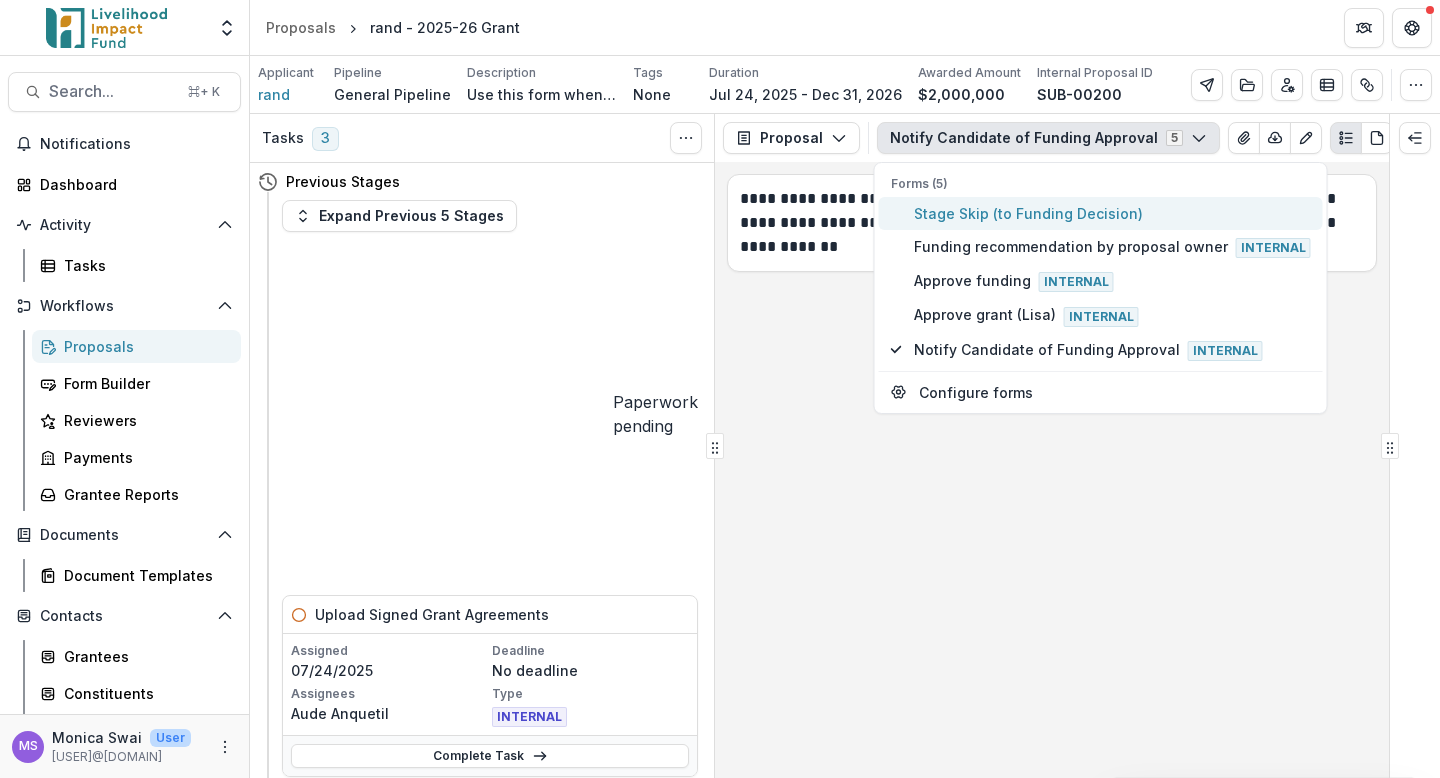 click on "Stage Skip (to Funding Decision)" at bounding box center [1112, 213] 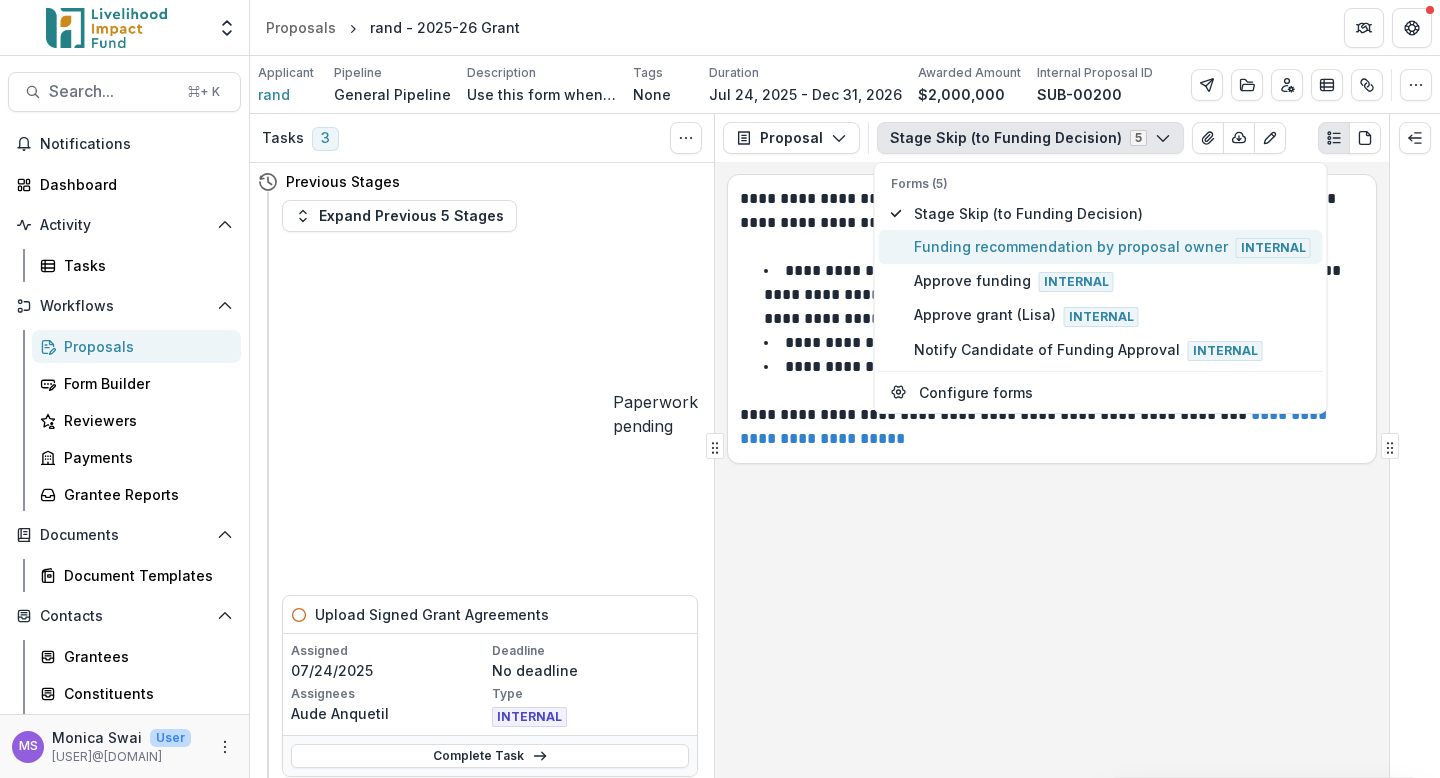 click on "Funding recommendation by proposal owner Internal" at bounding box center (1112, 247) 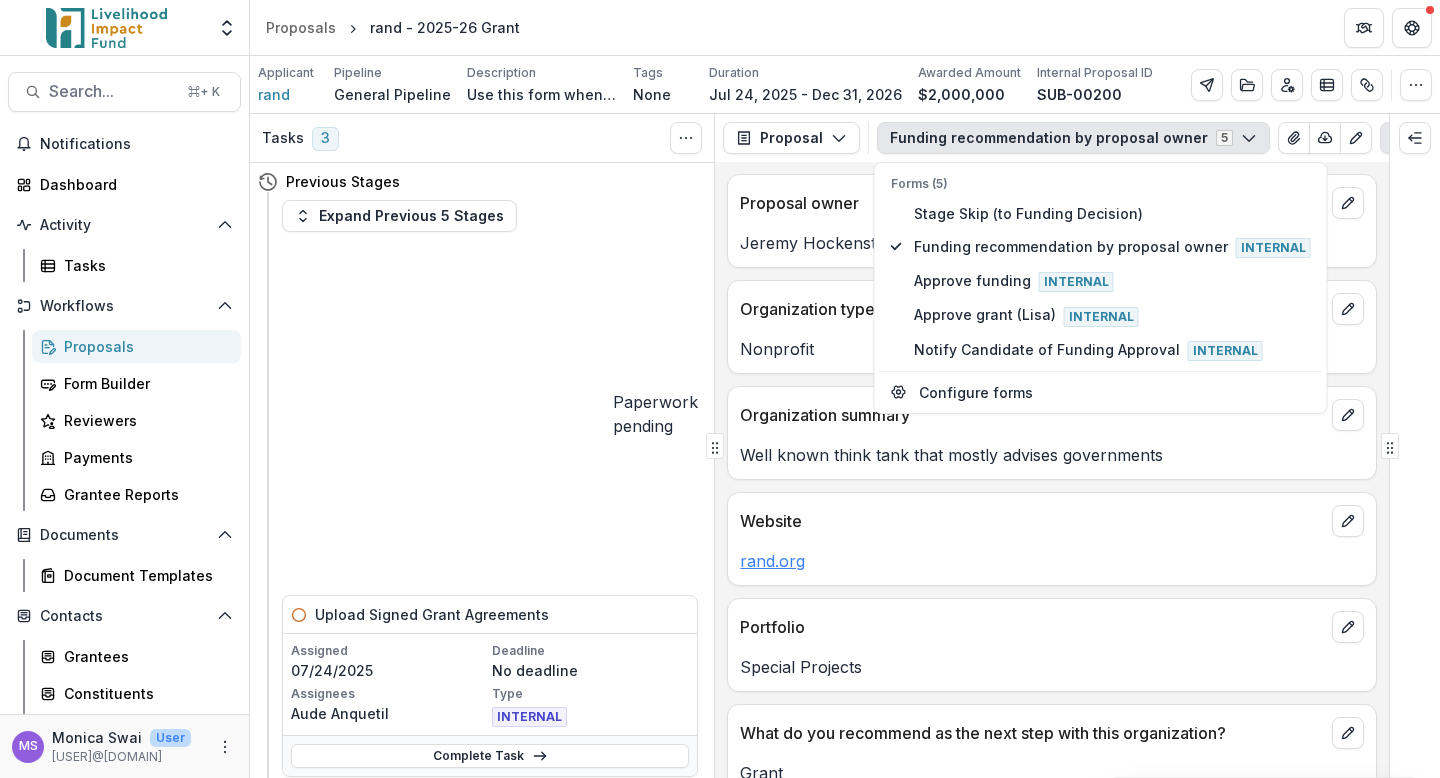 click on "rand.org" at bounding box center [772, 561] 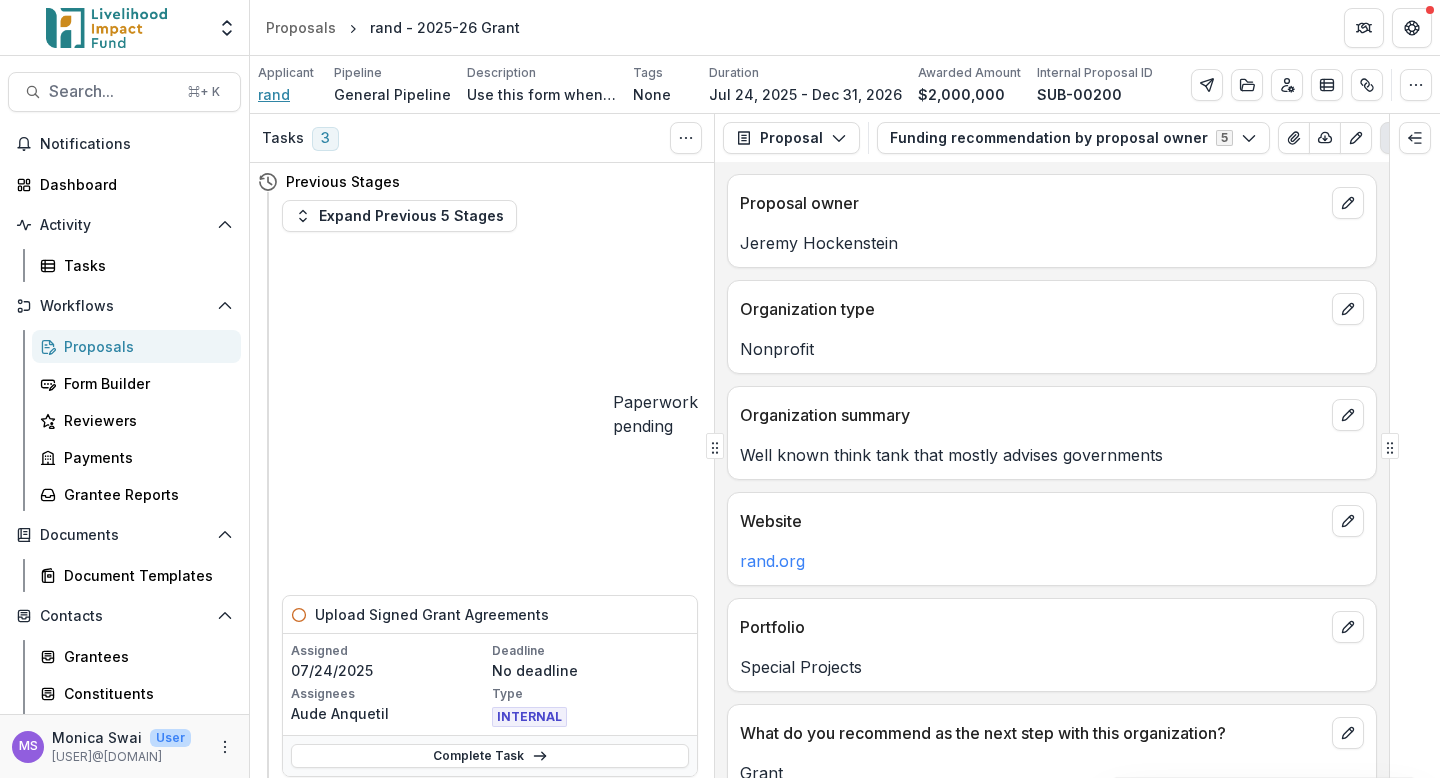 click on "rand" at bounding box center (274, 94) 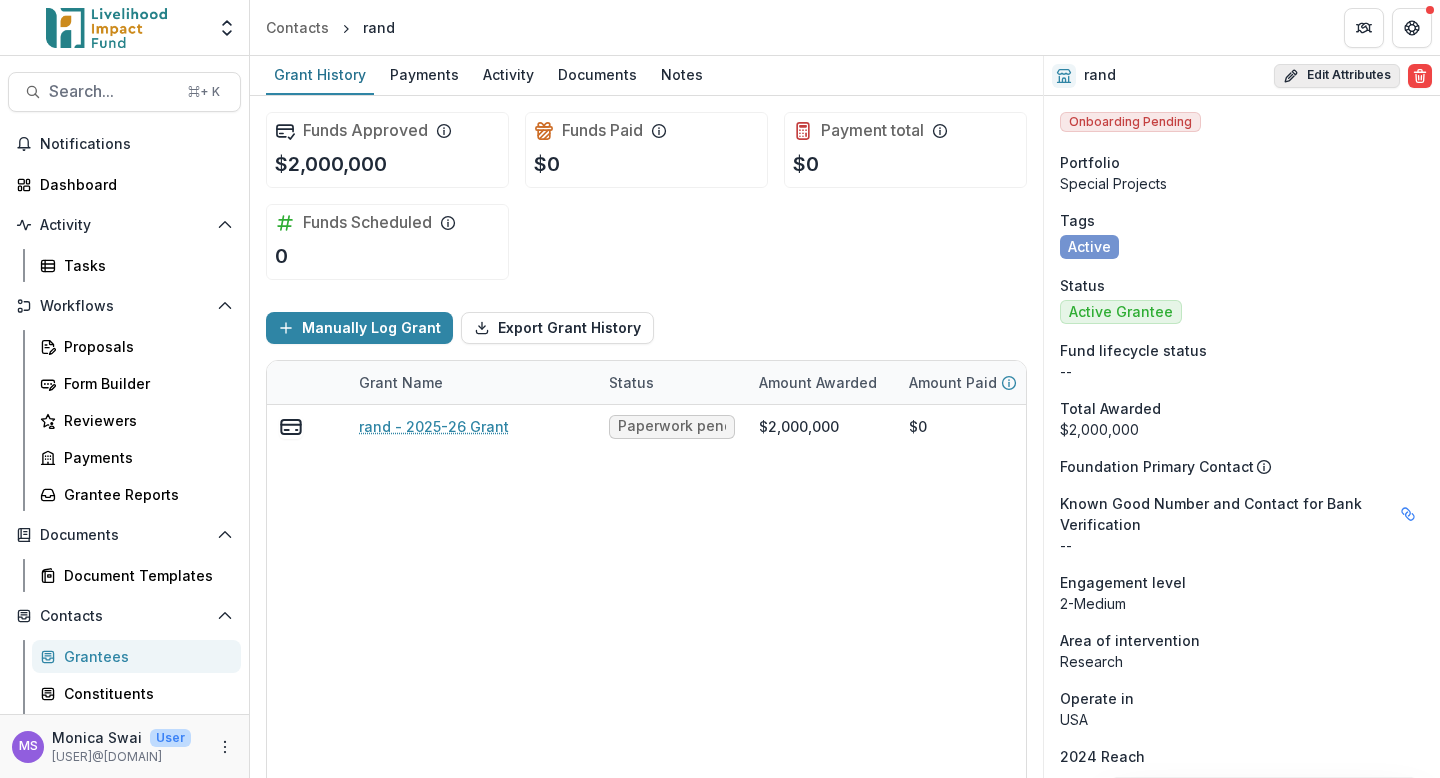 click on "Edit Attributes" at bounding box center (1337, 76) 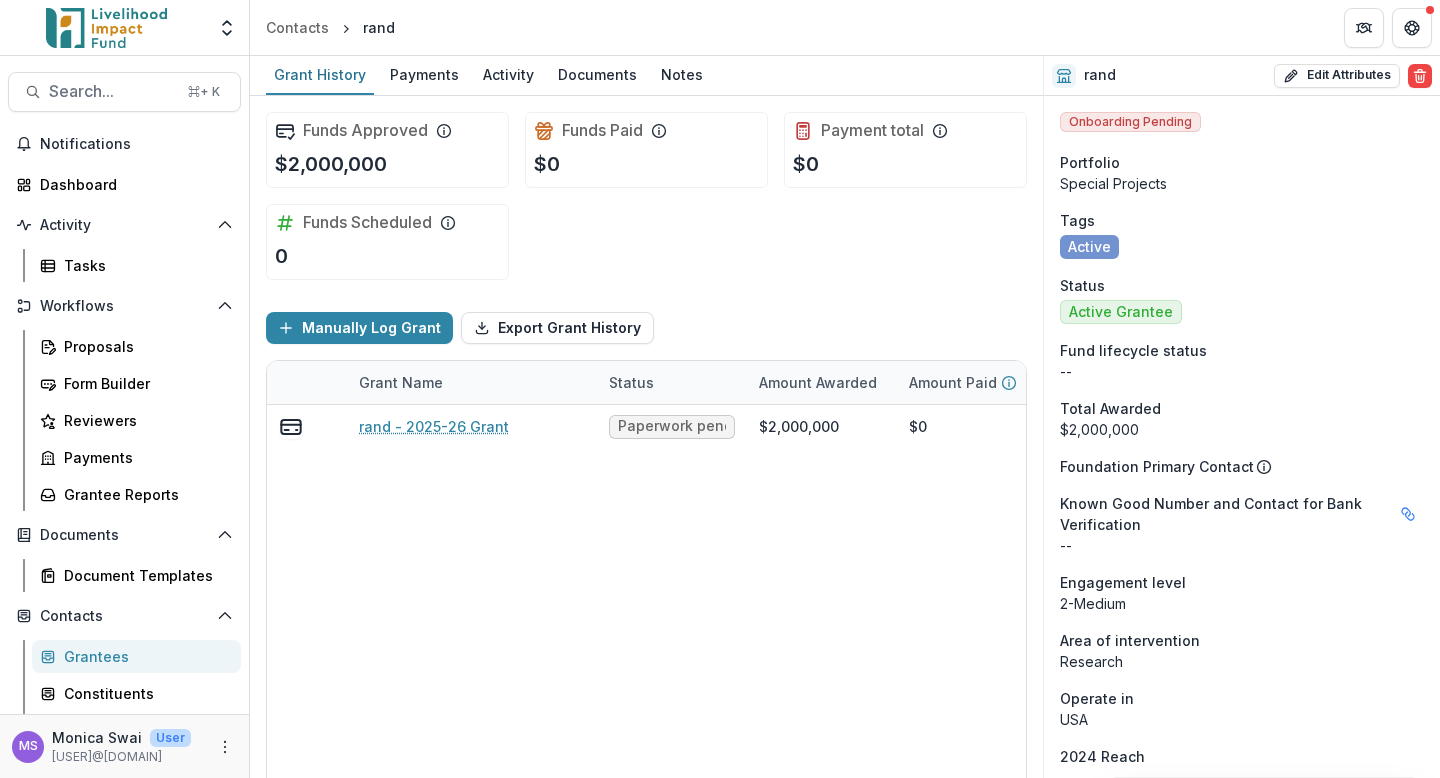 click on "****" at bounding box center (172, 840) 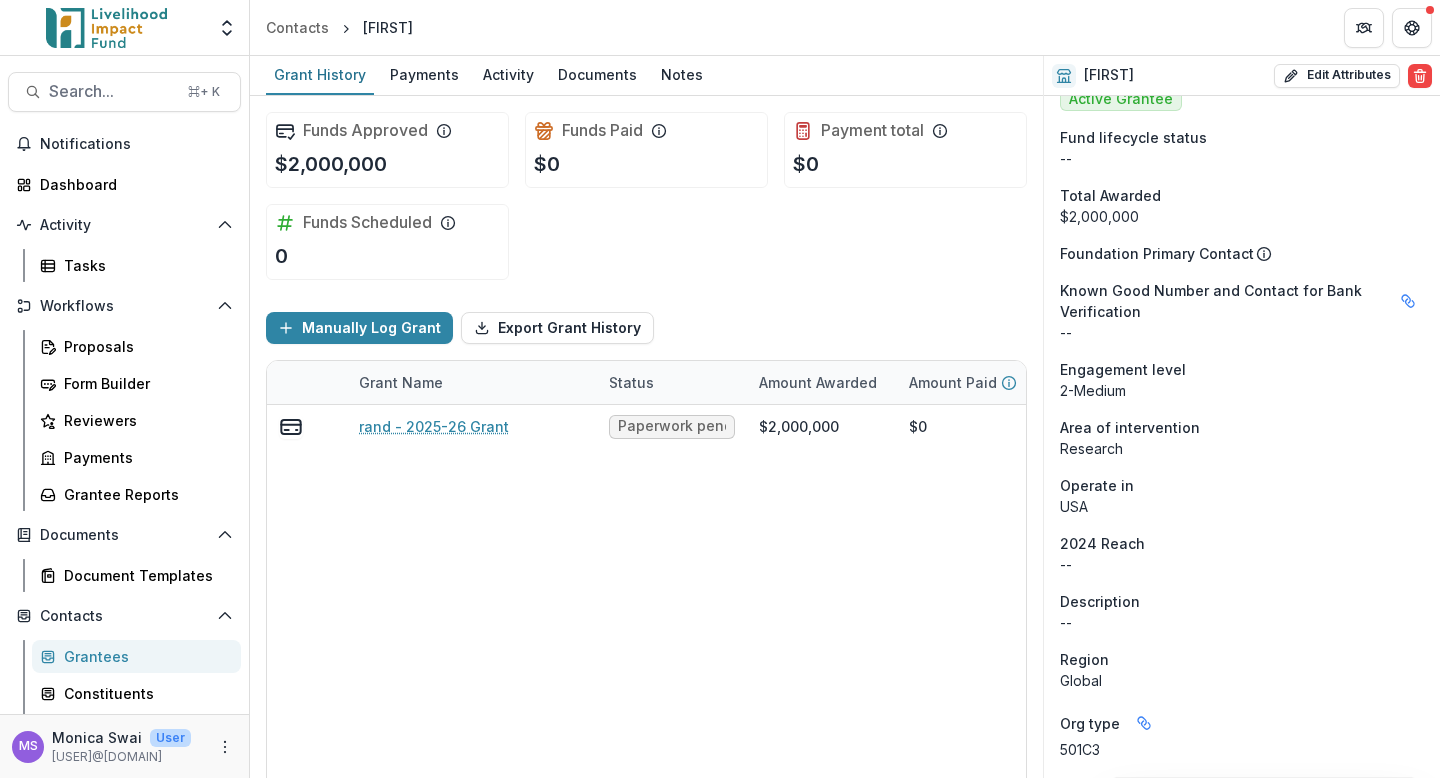 scroll, scrollTop: 214, scrollLeft: 0, axis: vertical 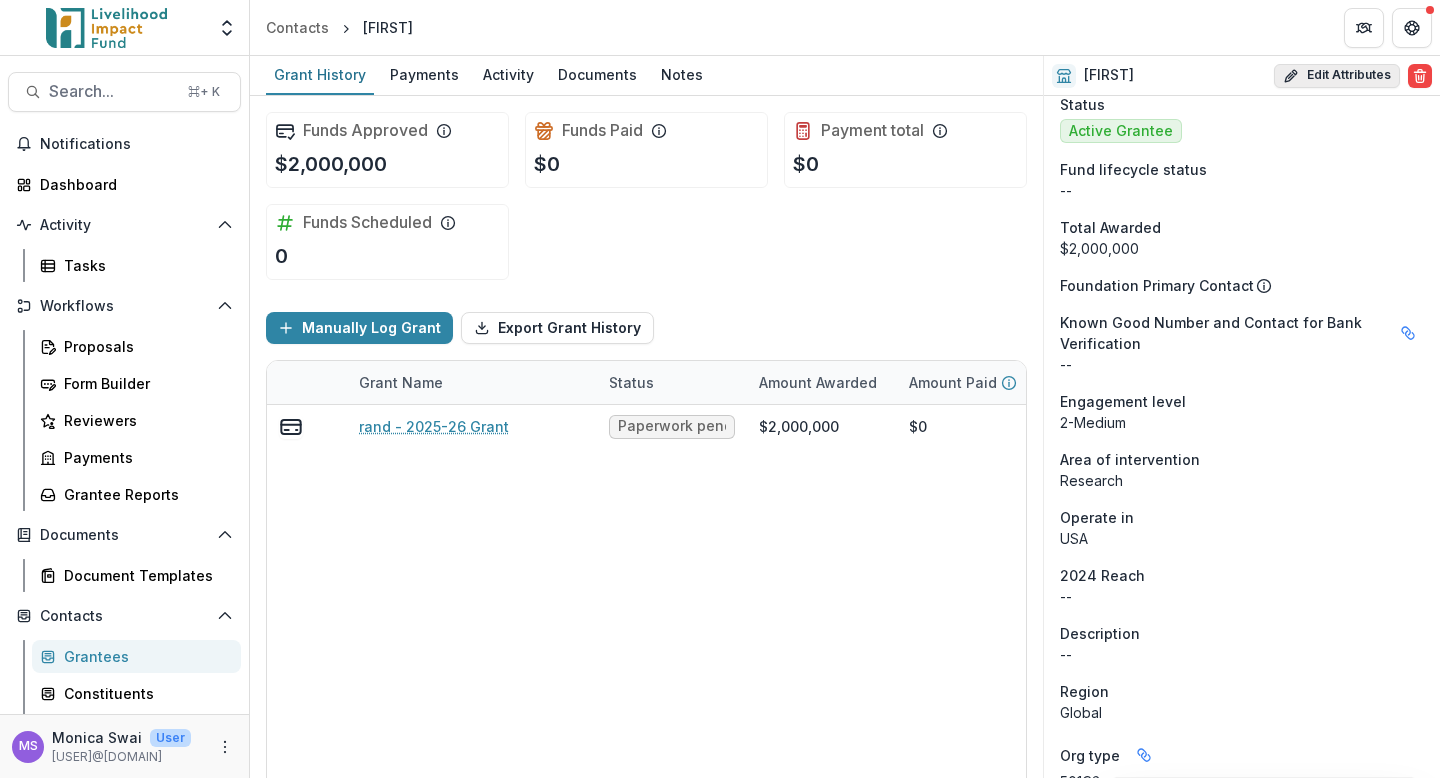 click on "Edit Attributes" at bounding box center (1337, 76) 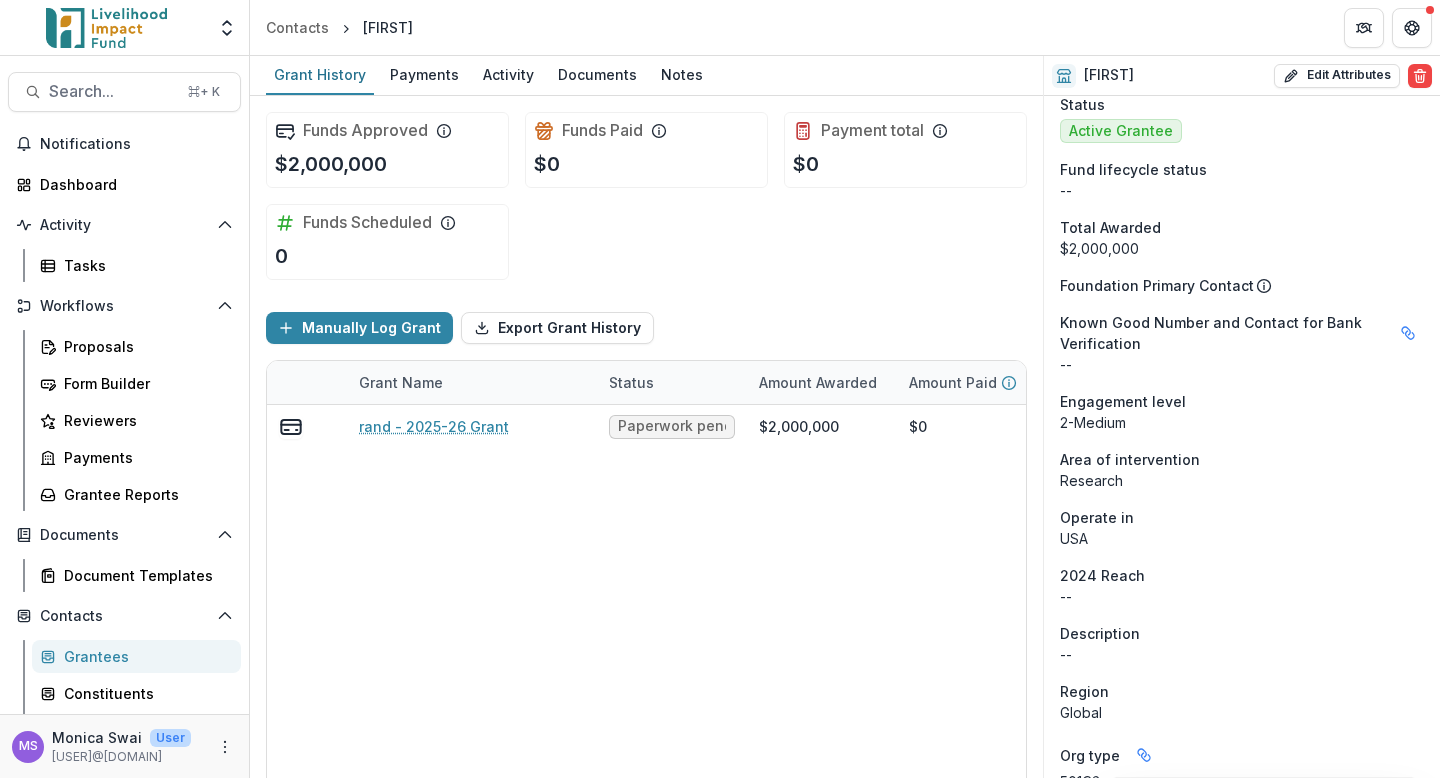 click on "****" at bounding box center (172, 840) 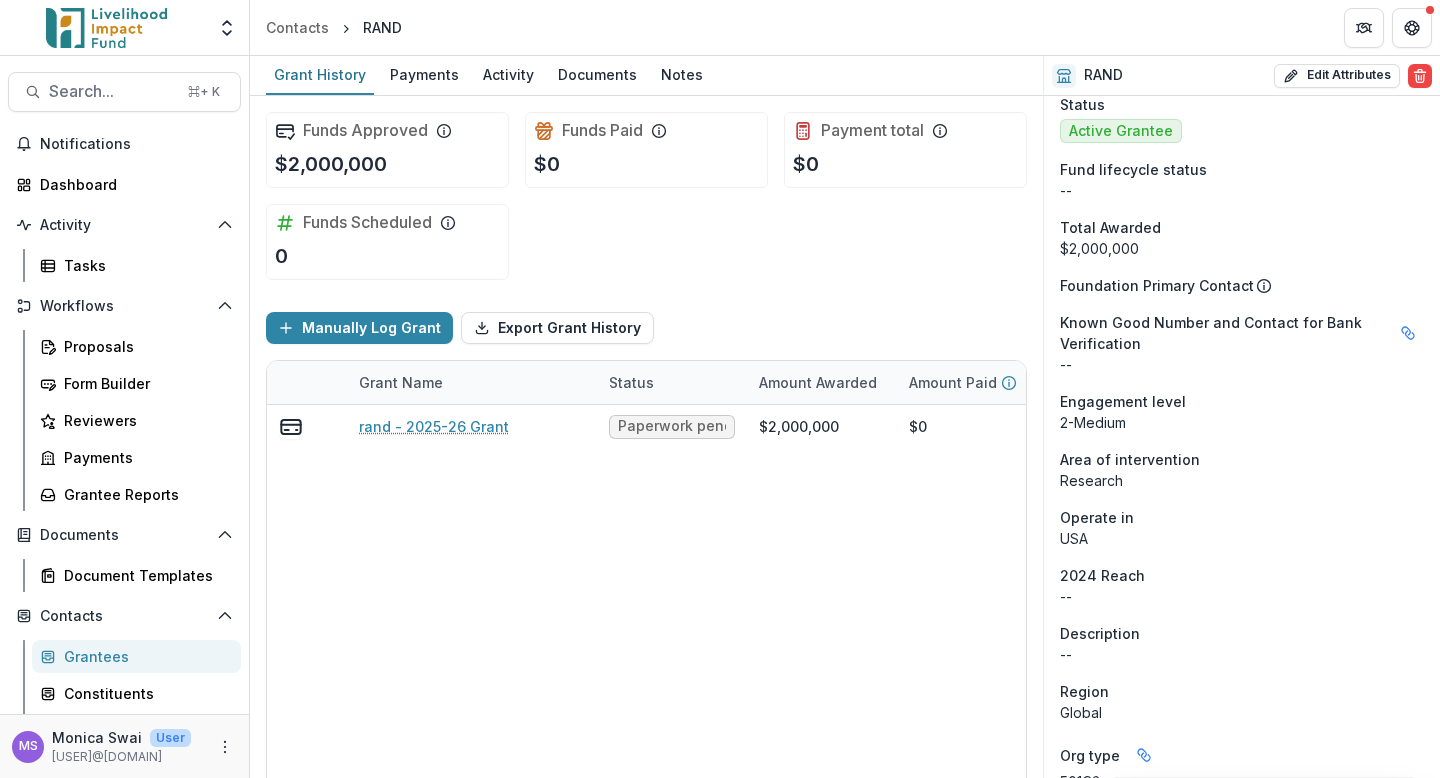 click on "Grantees" at bounding box center [144, 656] 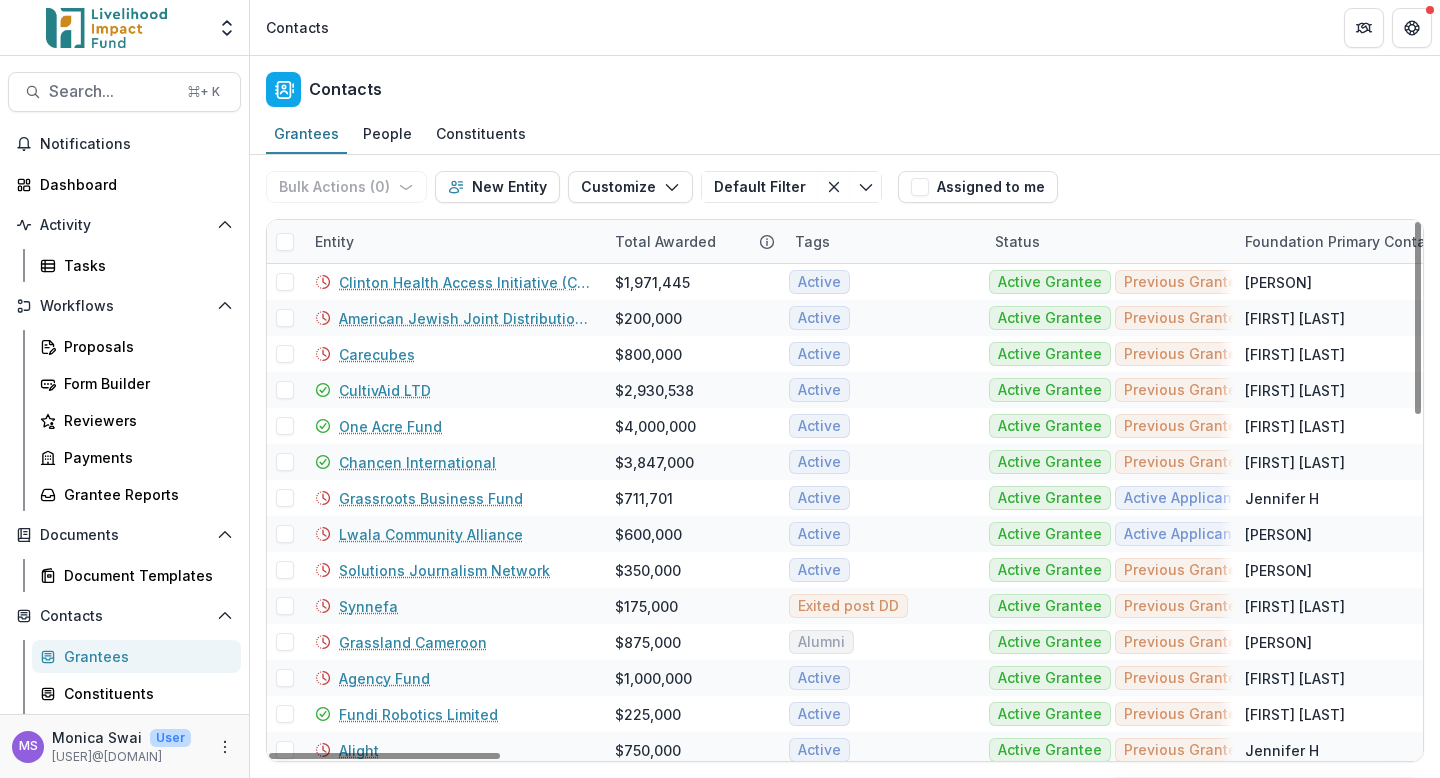 click on "Entity" at bounding box center (453, 241) 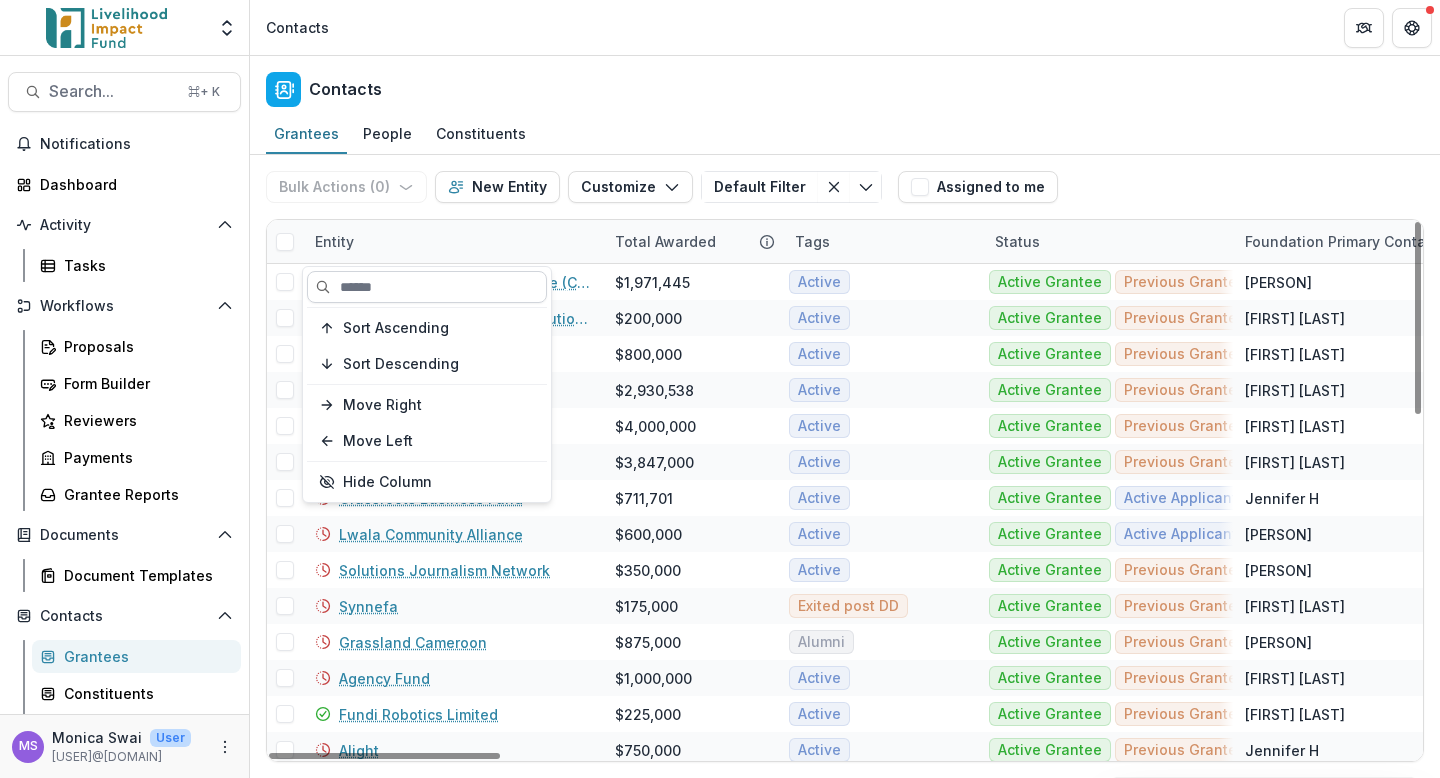 click at bounding box center (427, 287) 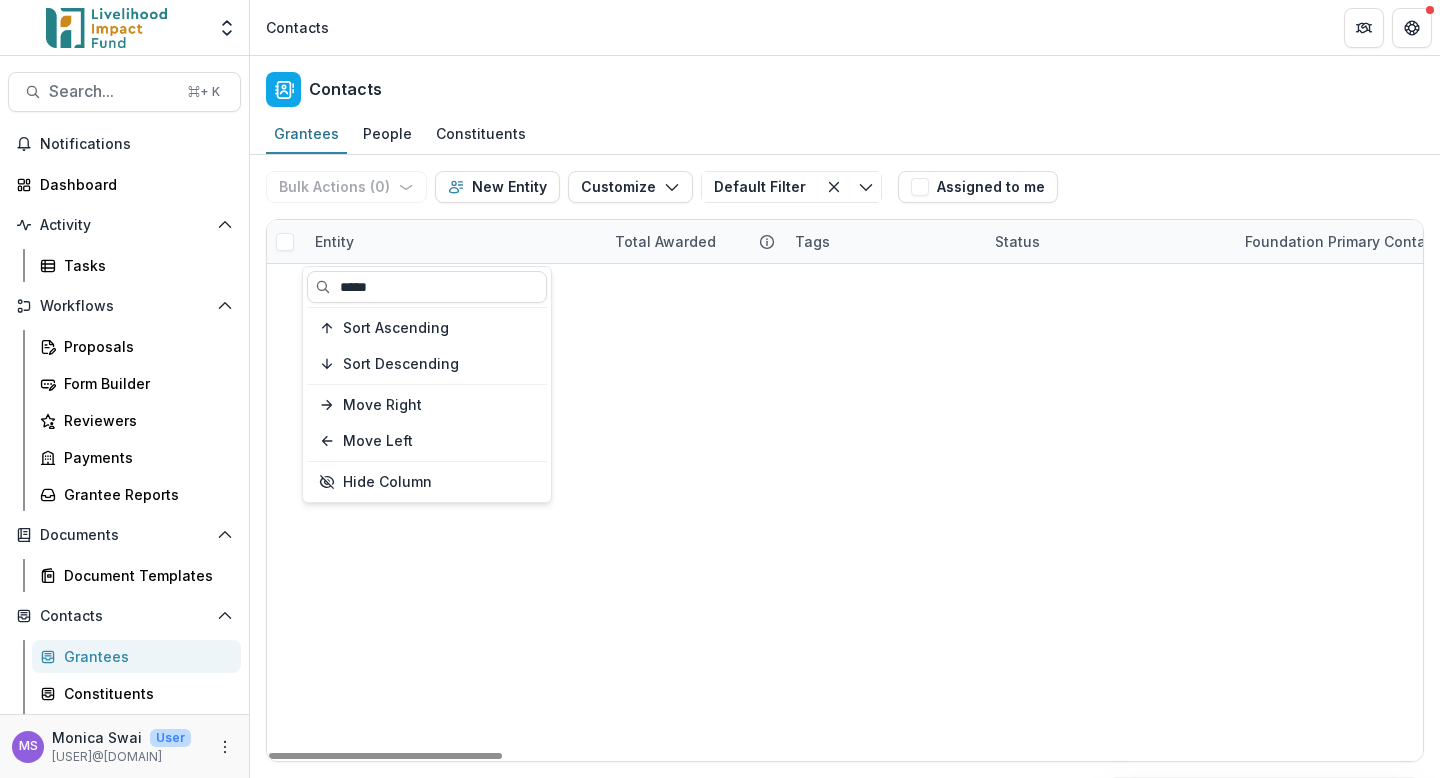 type on "*****" 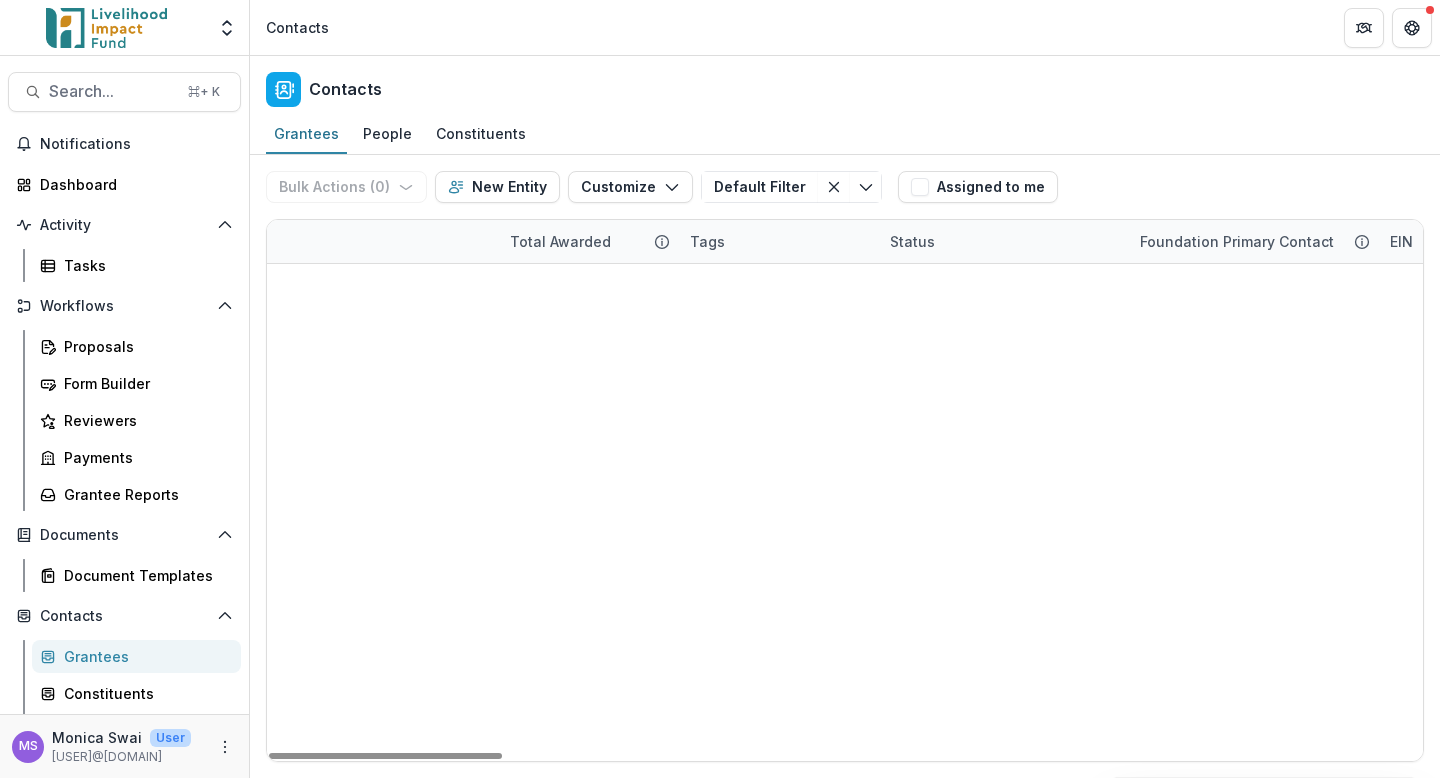 scroll, scrollTop: 0, scrollLeft: 0, axis: both 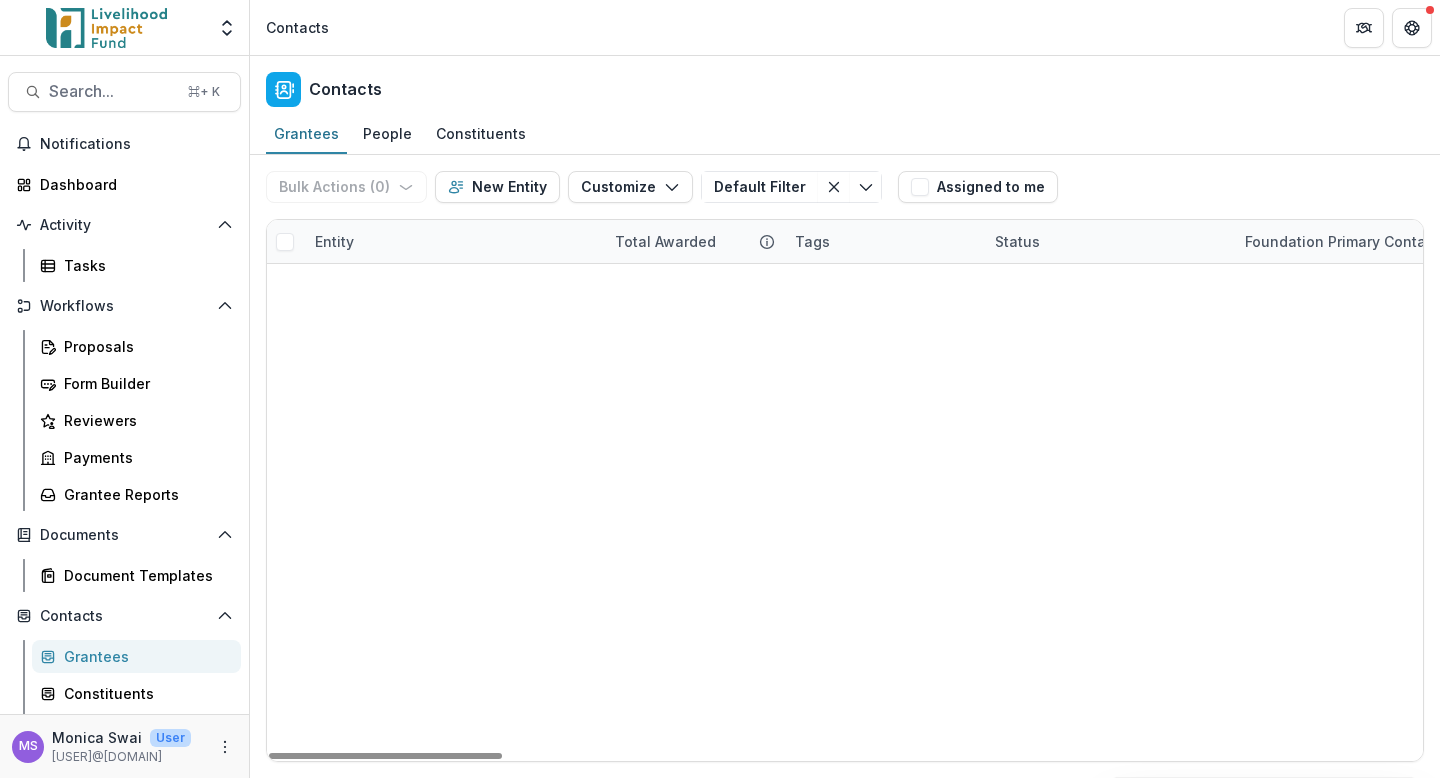 click on "Rashak Farms and Agro-Allied Limited" at bounding box center (465, 282) 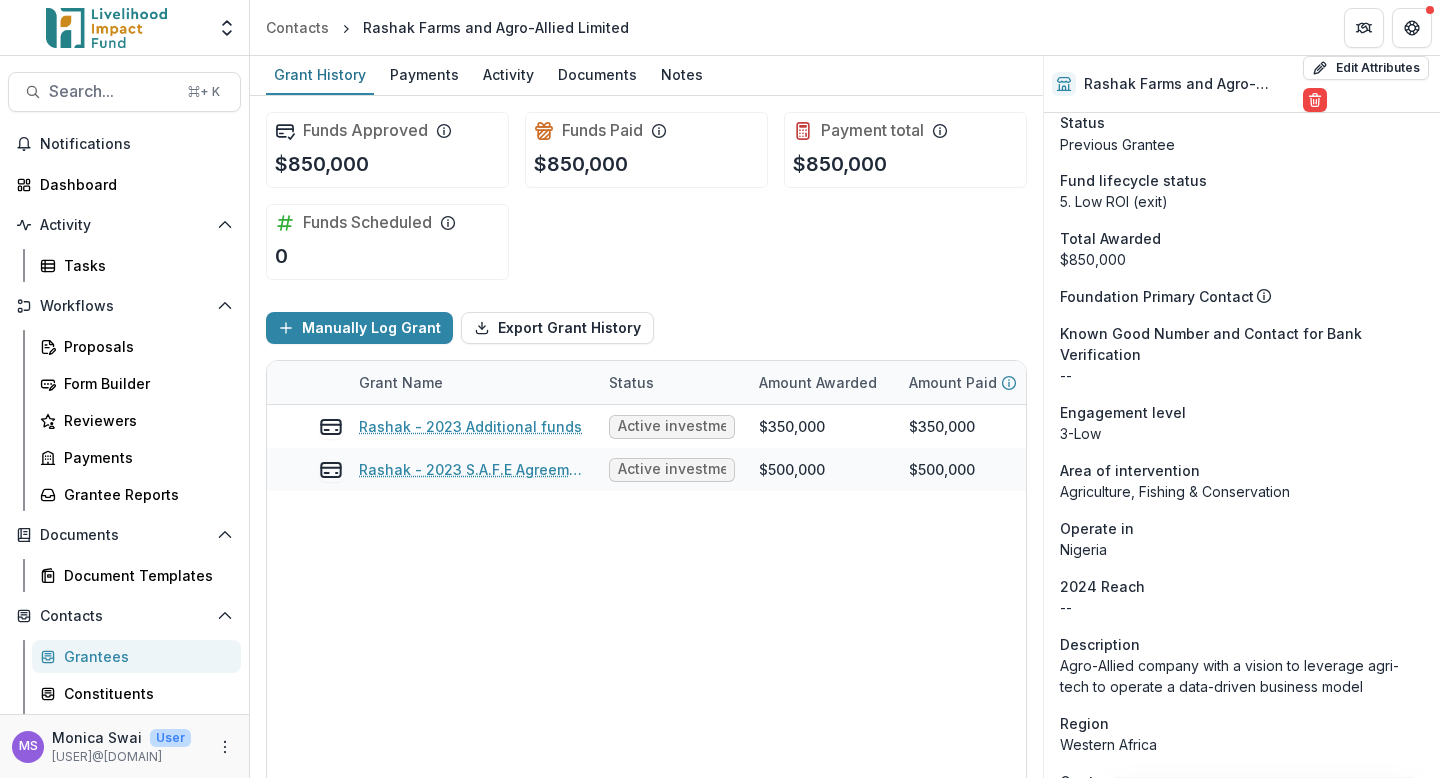 scroll, scrollTop: 0, scrollLeft: 0, axis: both 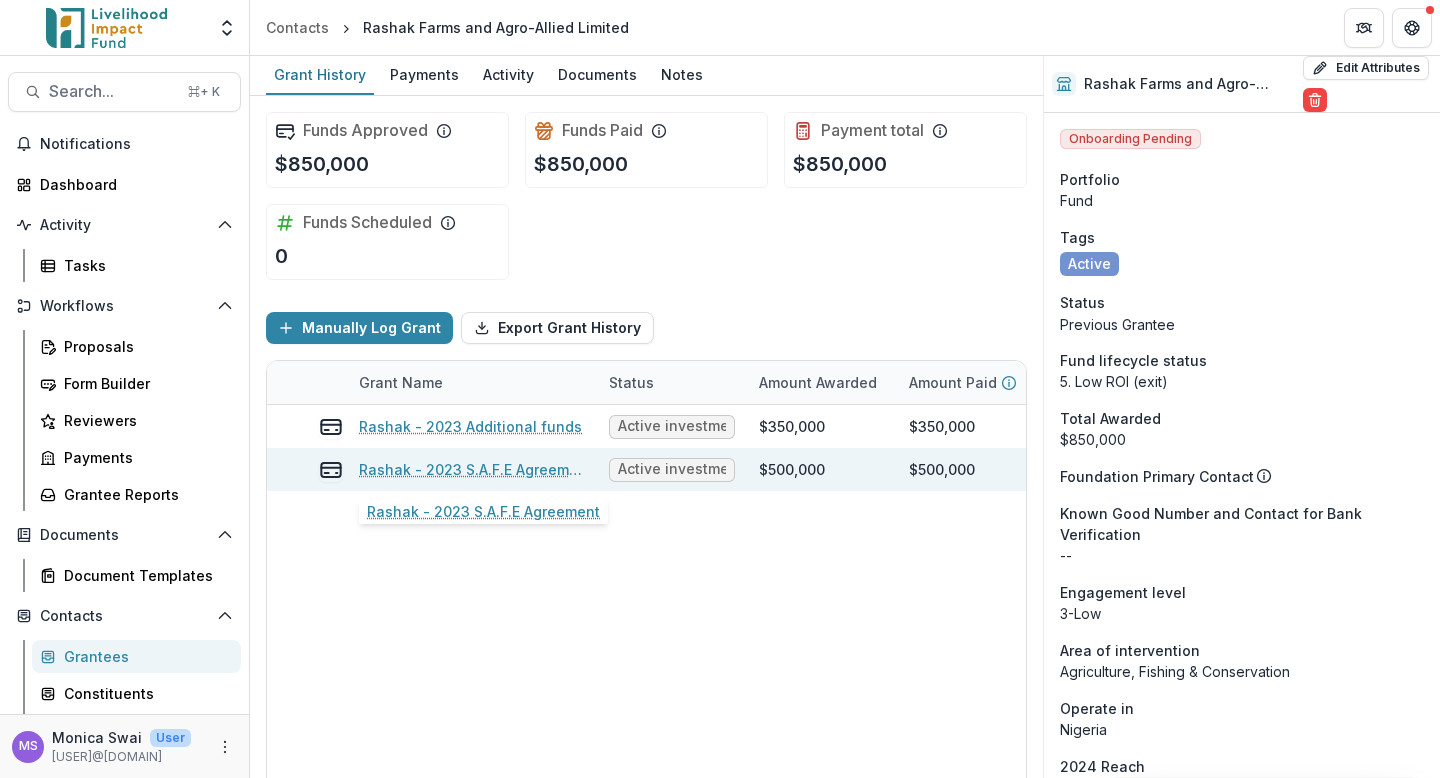 click on "Rashak - 2023 S.A.F.E Agreement" at bounding box center [472, 469] 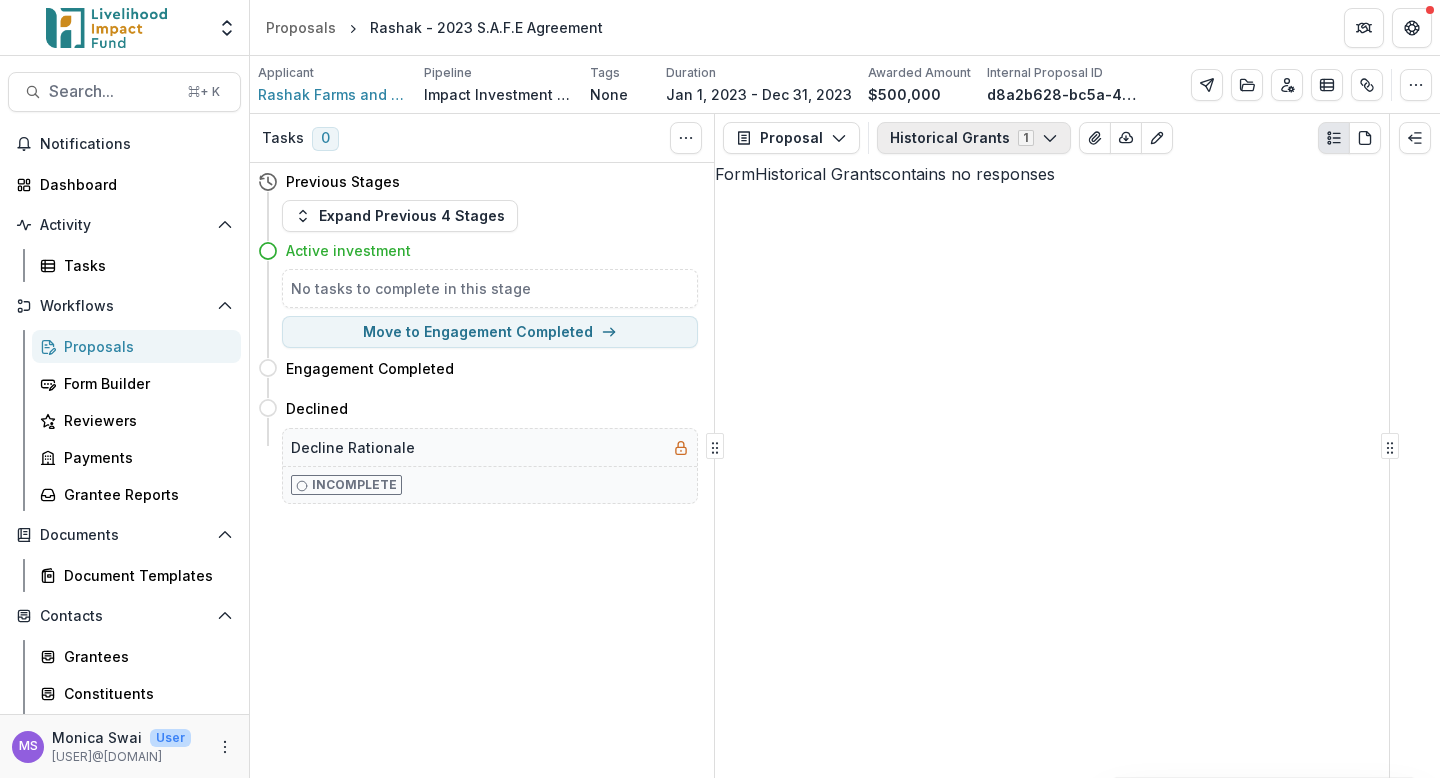 click 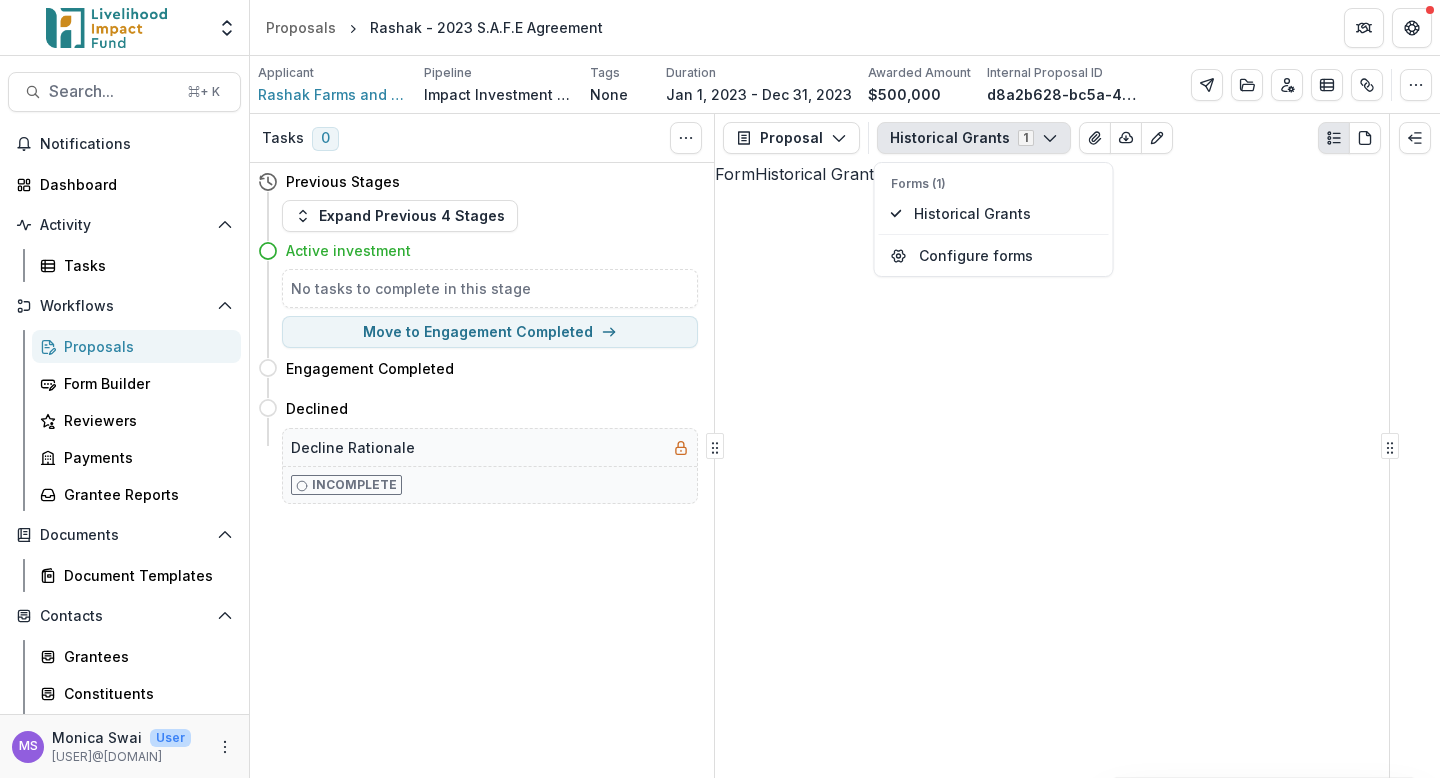 click 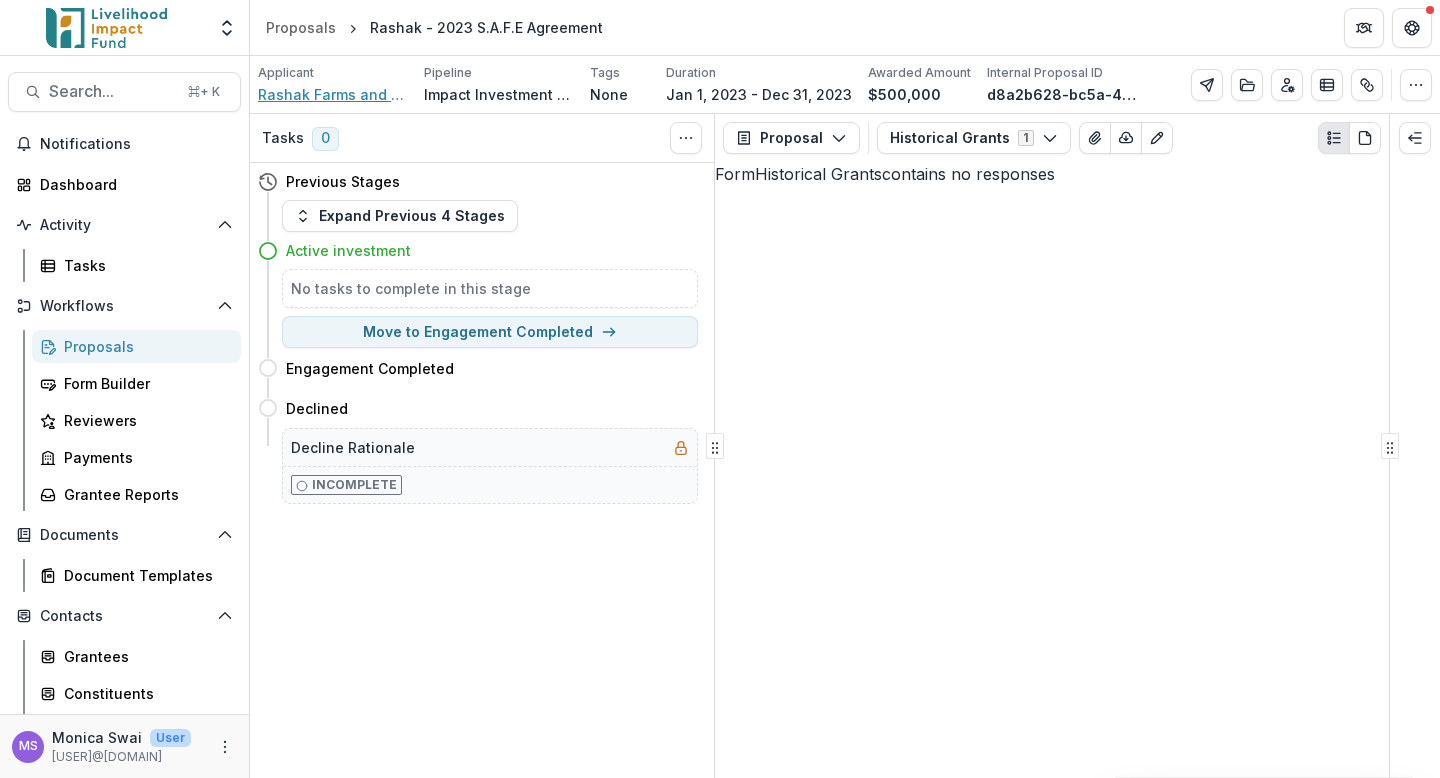 click on "Rashak Farms and Agro-Allied Limited" at bounding box center (333, 94) 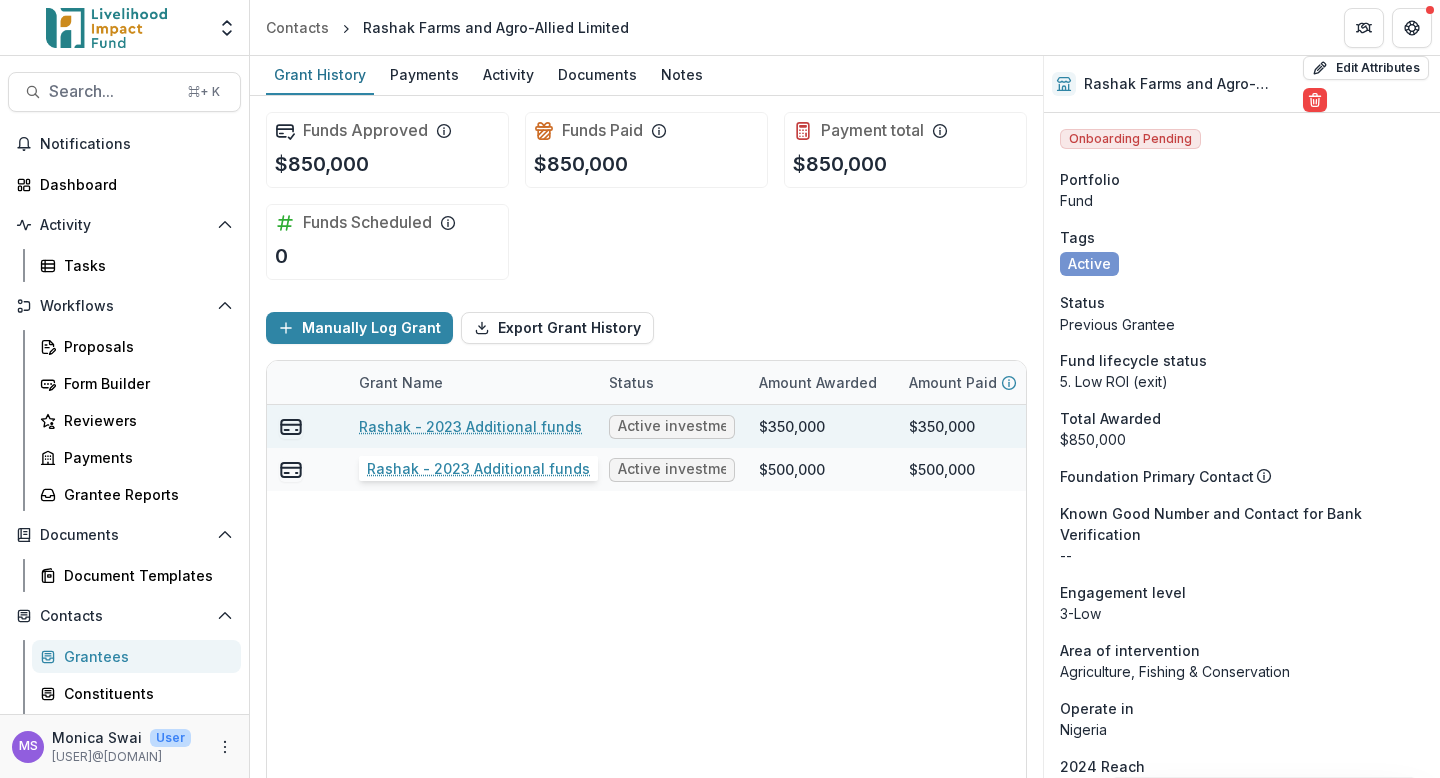 click on "Rashak - 2023 Additional funds" at bounding box center [470, 426] 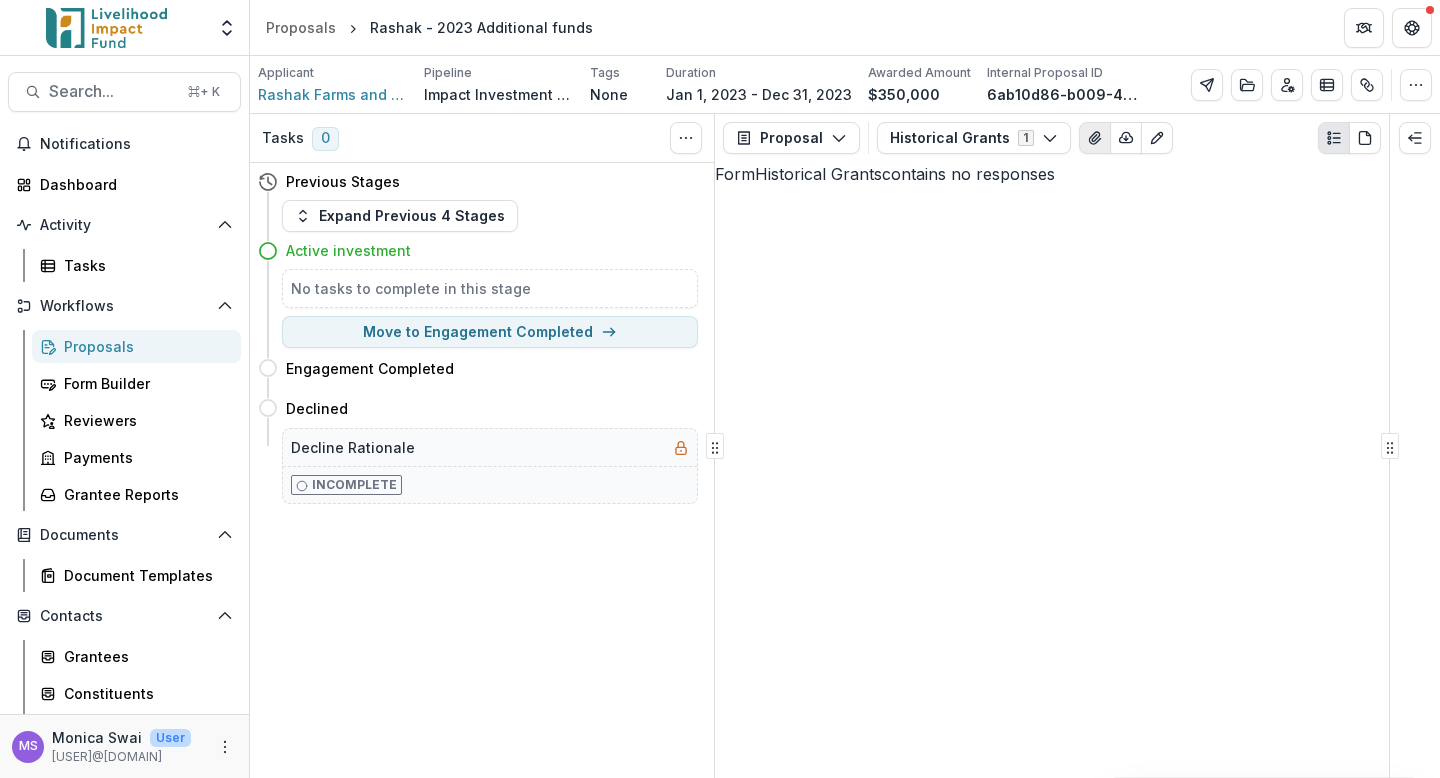 click 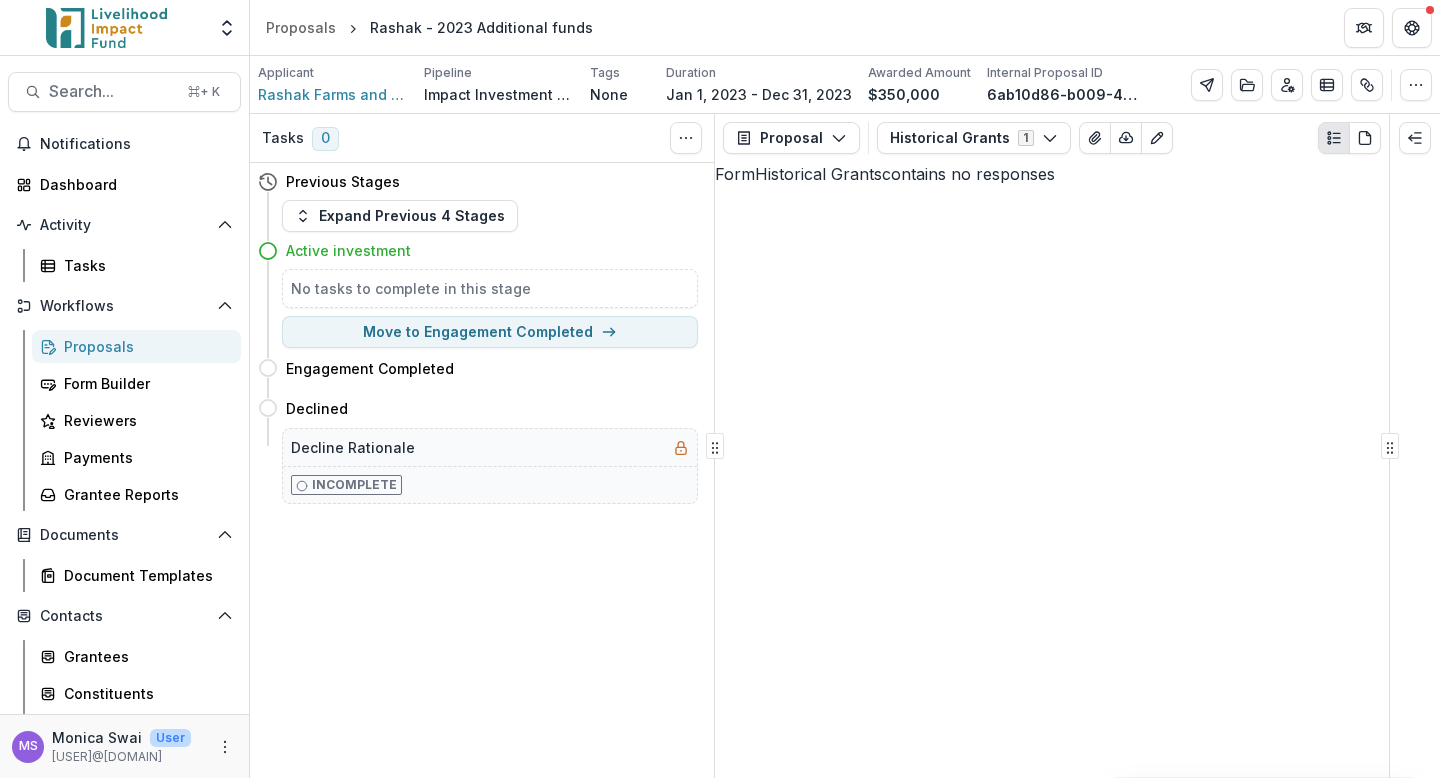 click on "Attached Files No attached files exist Close" at bounding box center [720, 826] 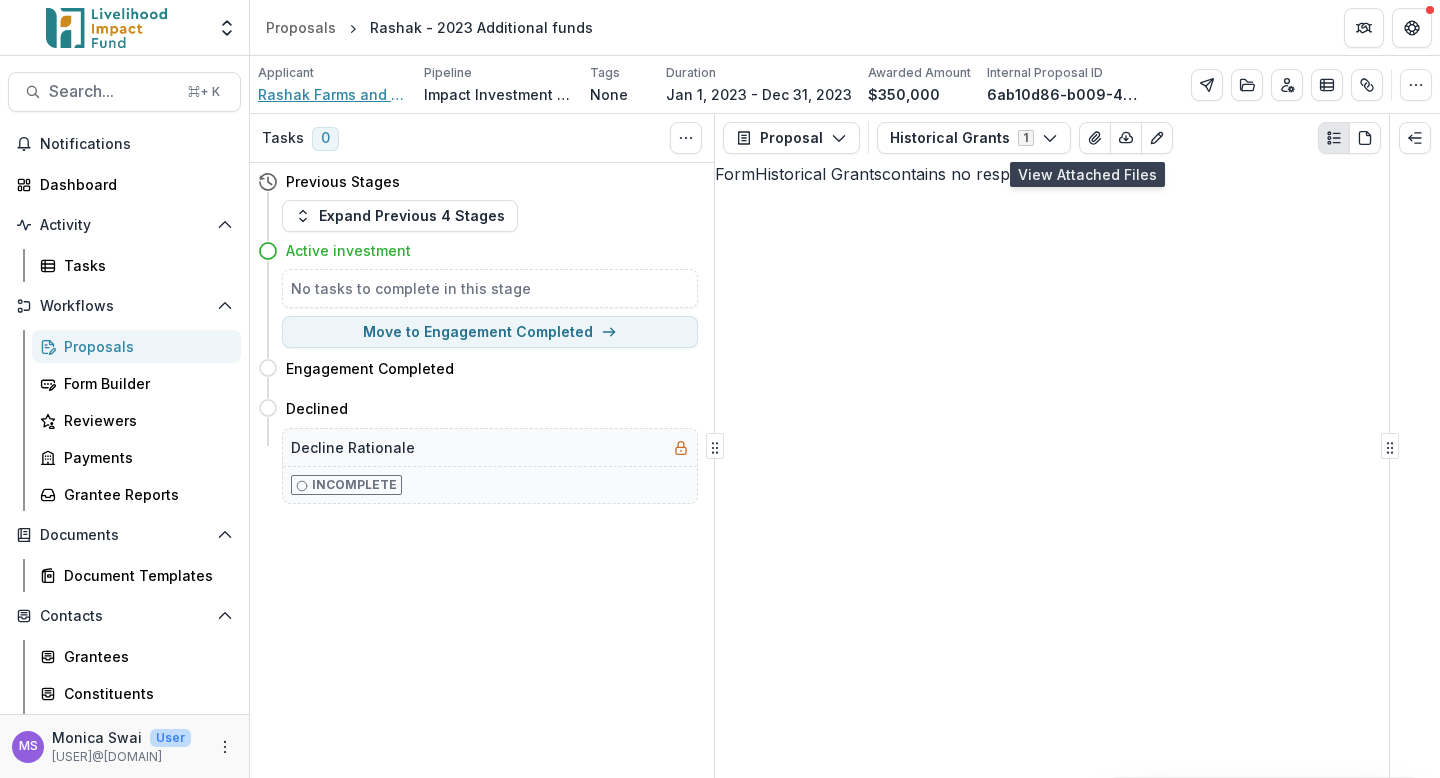 click on "Rashak Farms and Agro-Allied Limited" at bounding box center [333, 94] 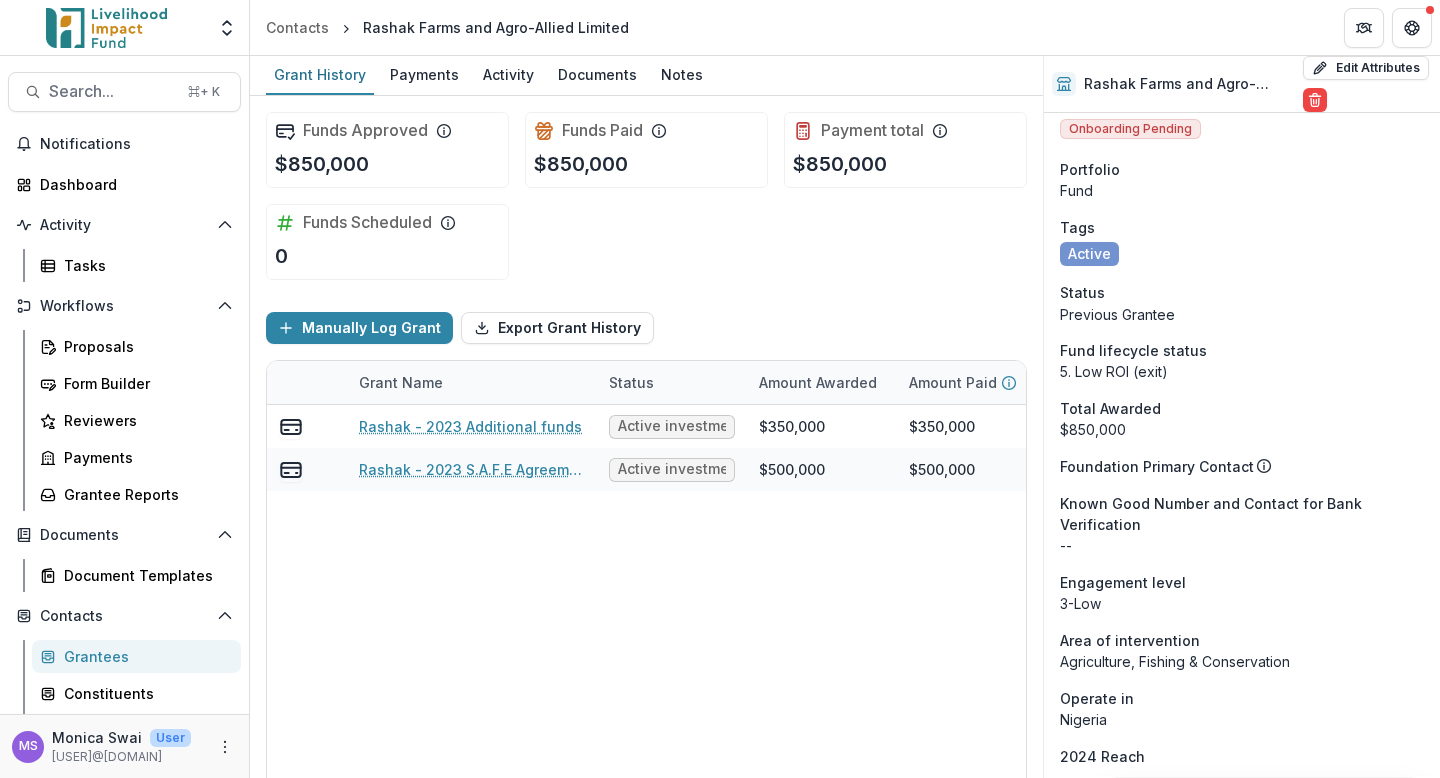 scroll, scrollTop: 0, scrollLeft: 0, axis: both 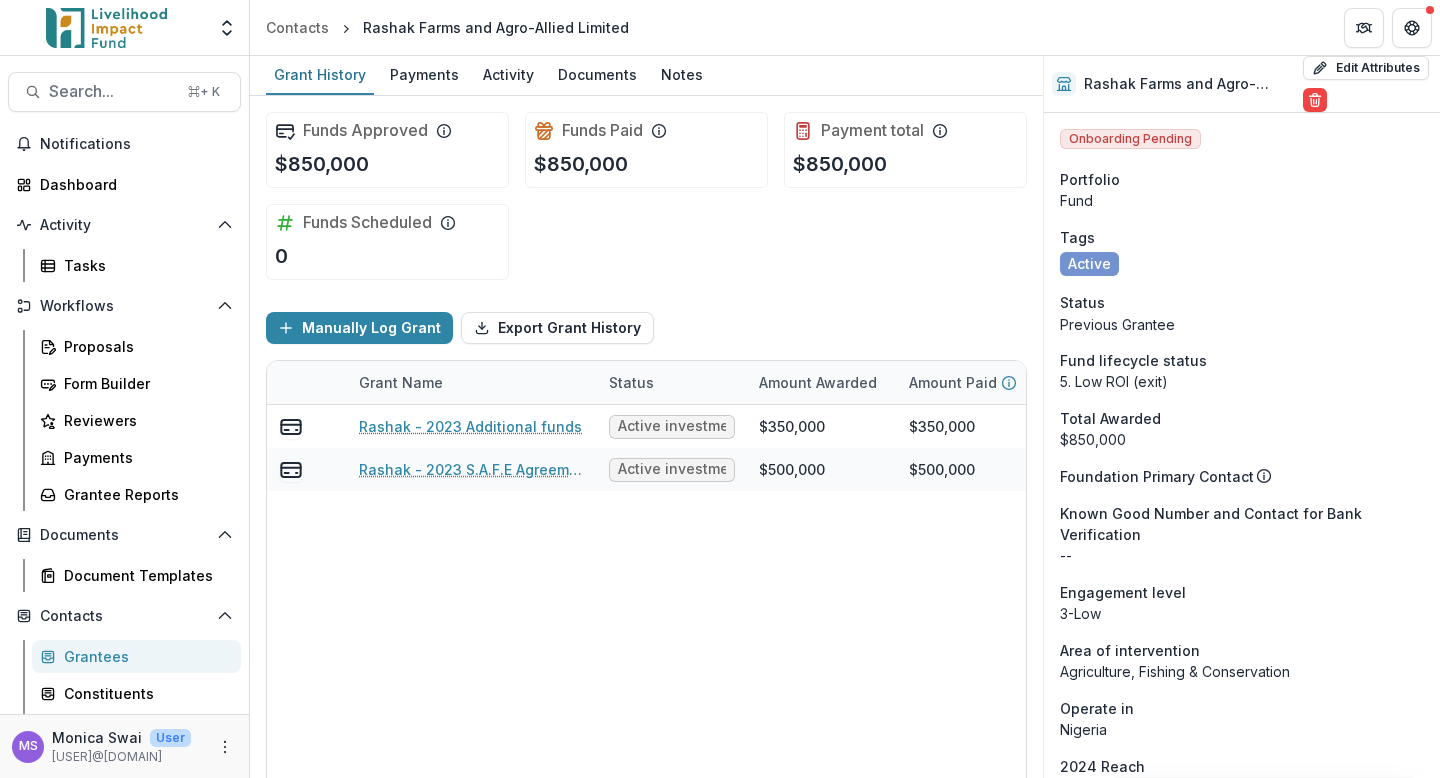 click on "Grantees" at bounding box center [144, 656] 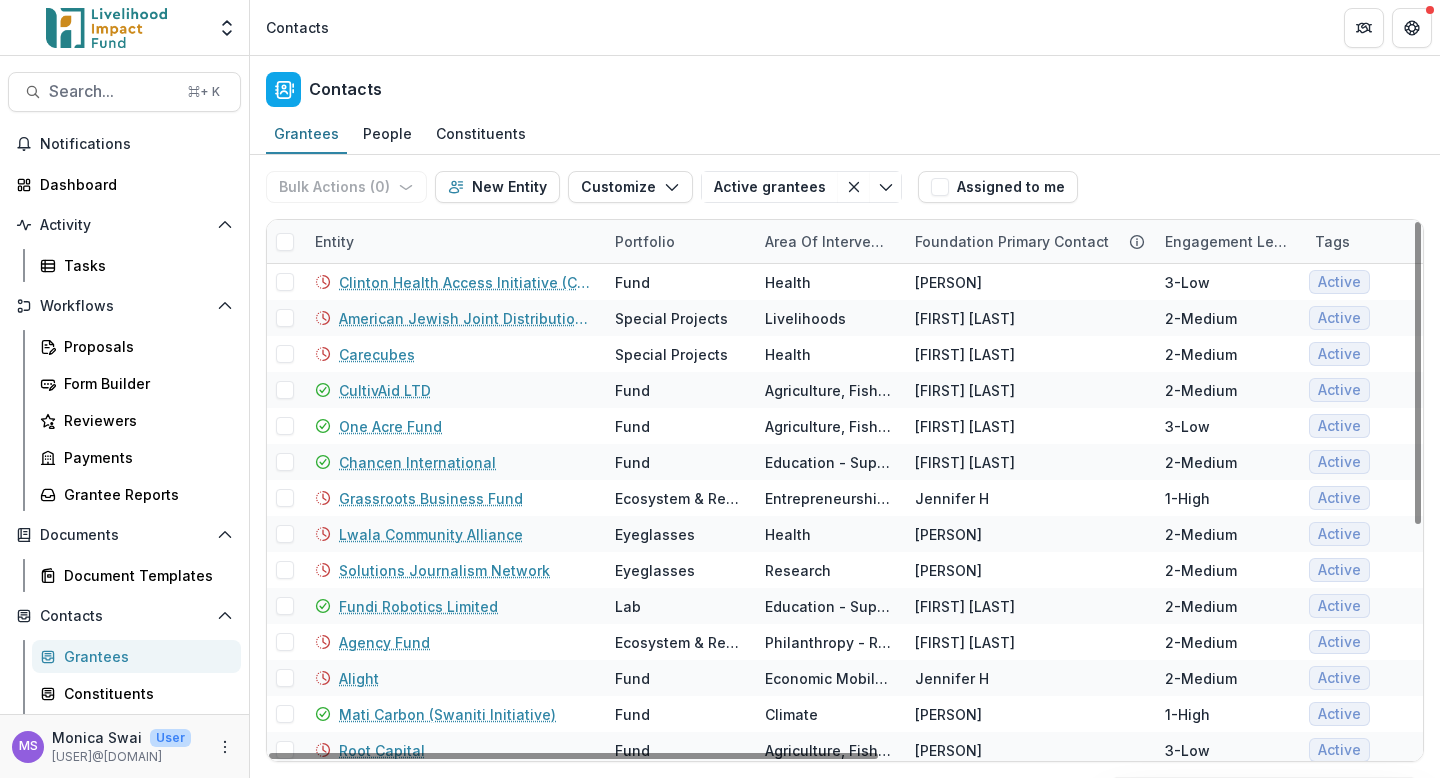 click on "Entity" at bounding box center (453, 241) 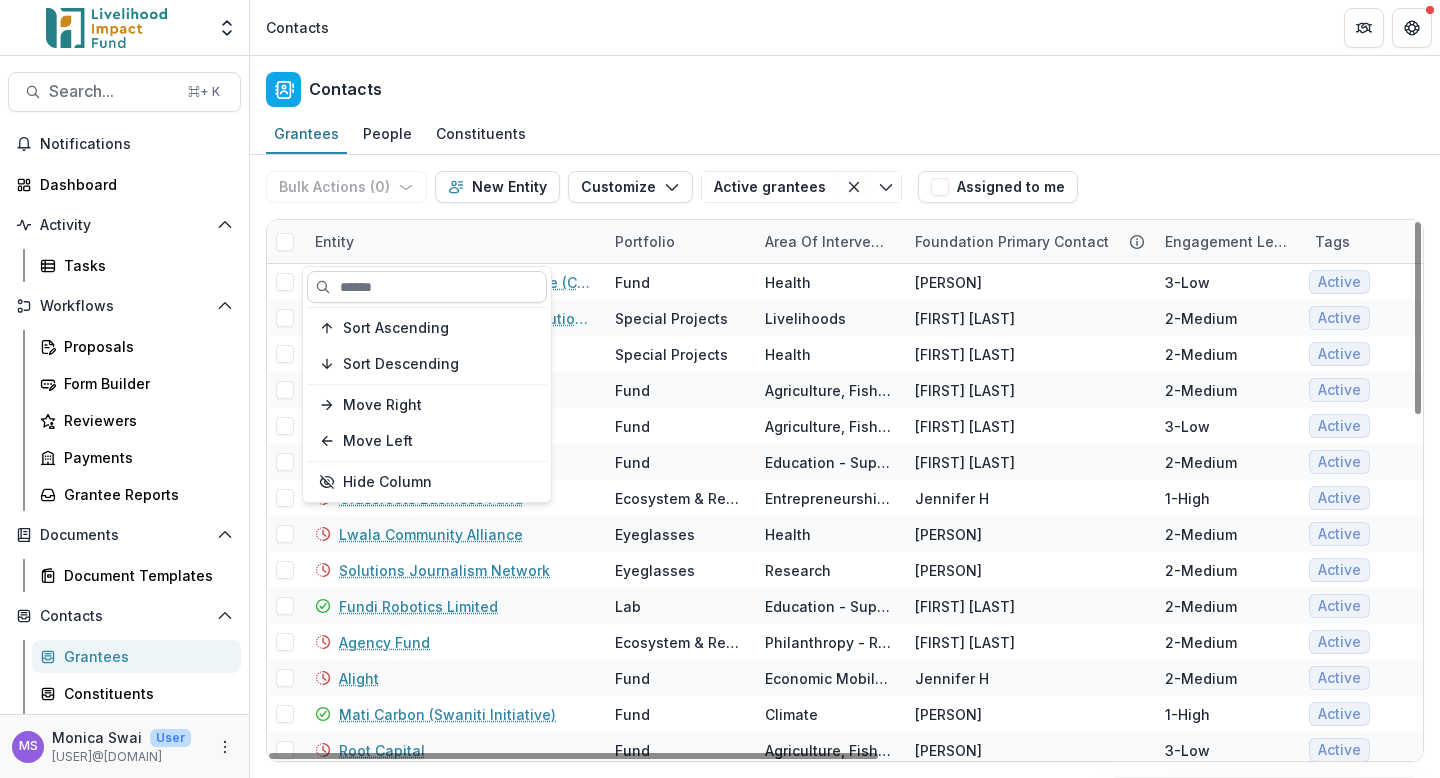 click at bounding box center (427, 287) 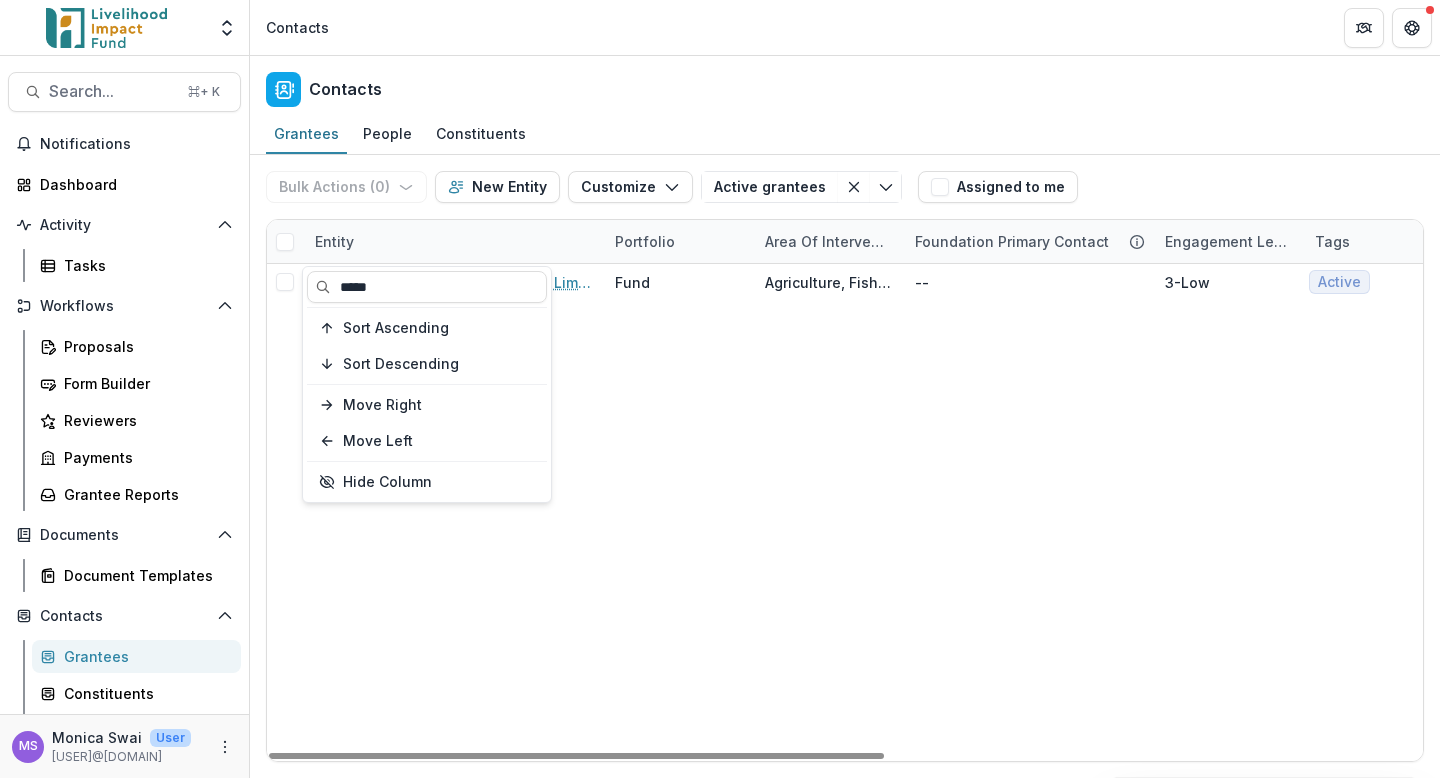 type on "*****" 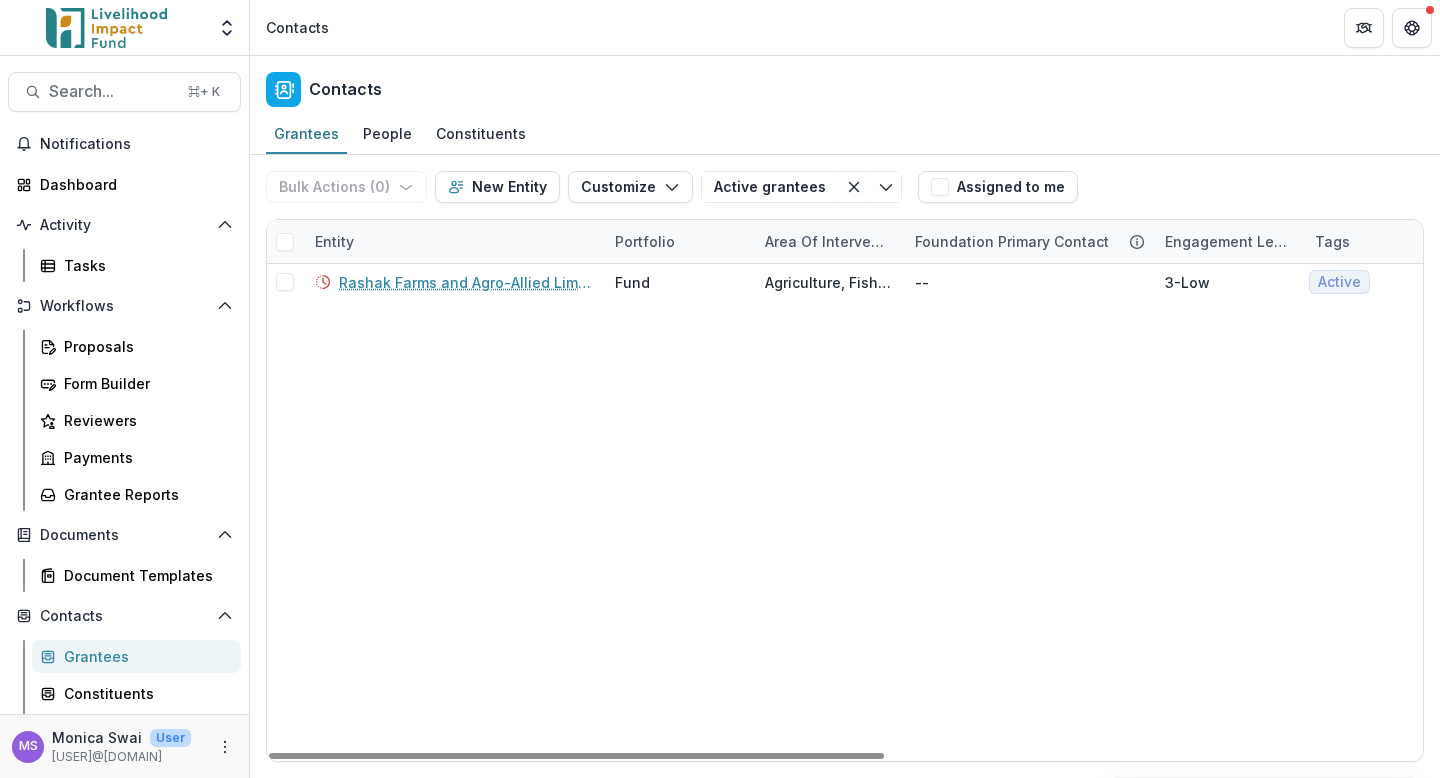 click on "Rashak Farms and Agro-Allied Limited Fund Agriculture, Fishing & Conservation -- 3-Low Active Previous Grantee $850,000 Western Africa Nigeria Rashak A" at bounding box center (1350, 512) 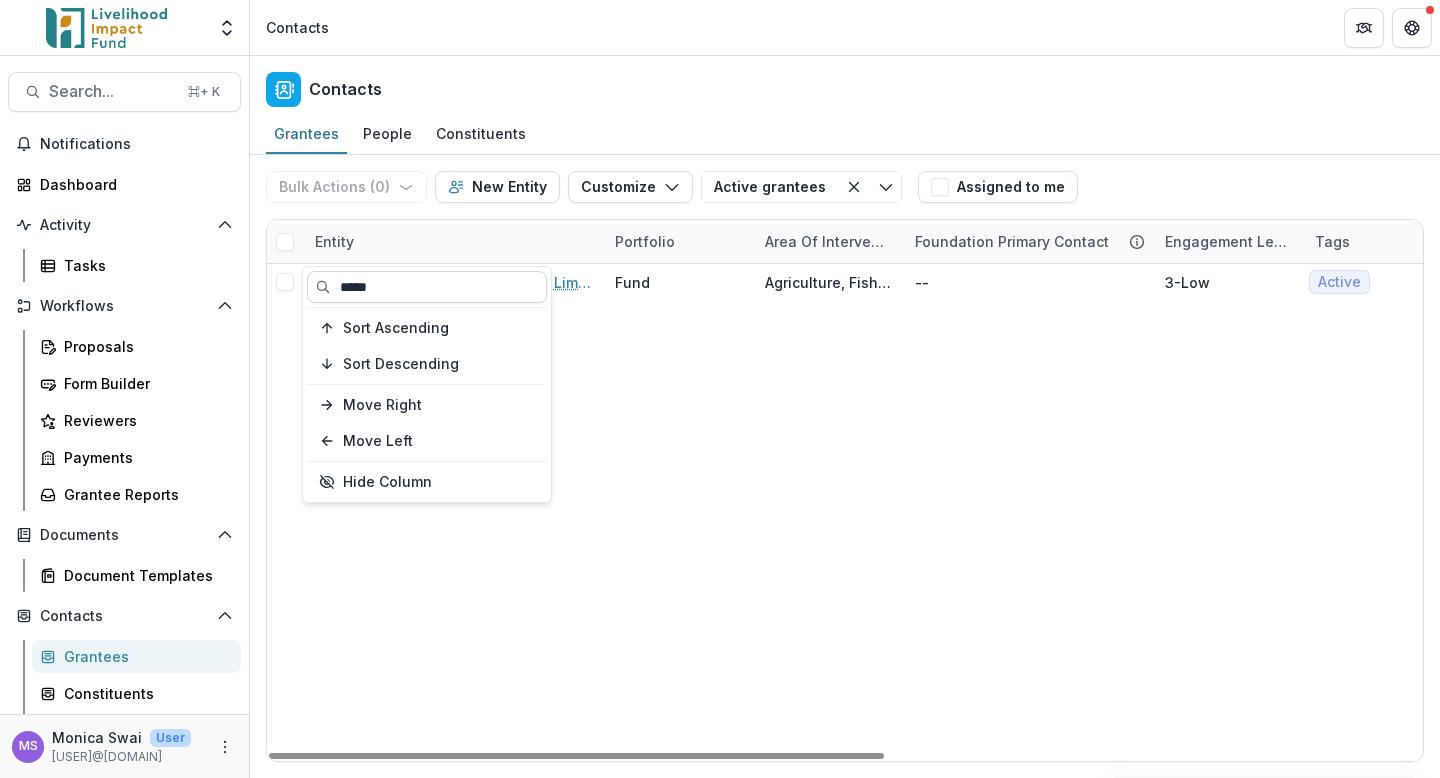 click on "*****" at bounding box center [427, 287] 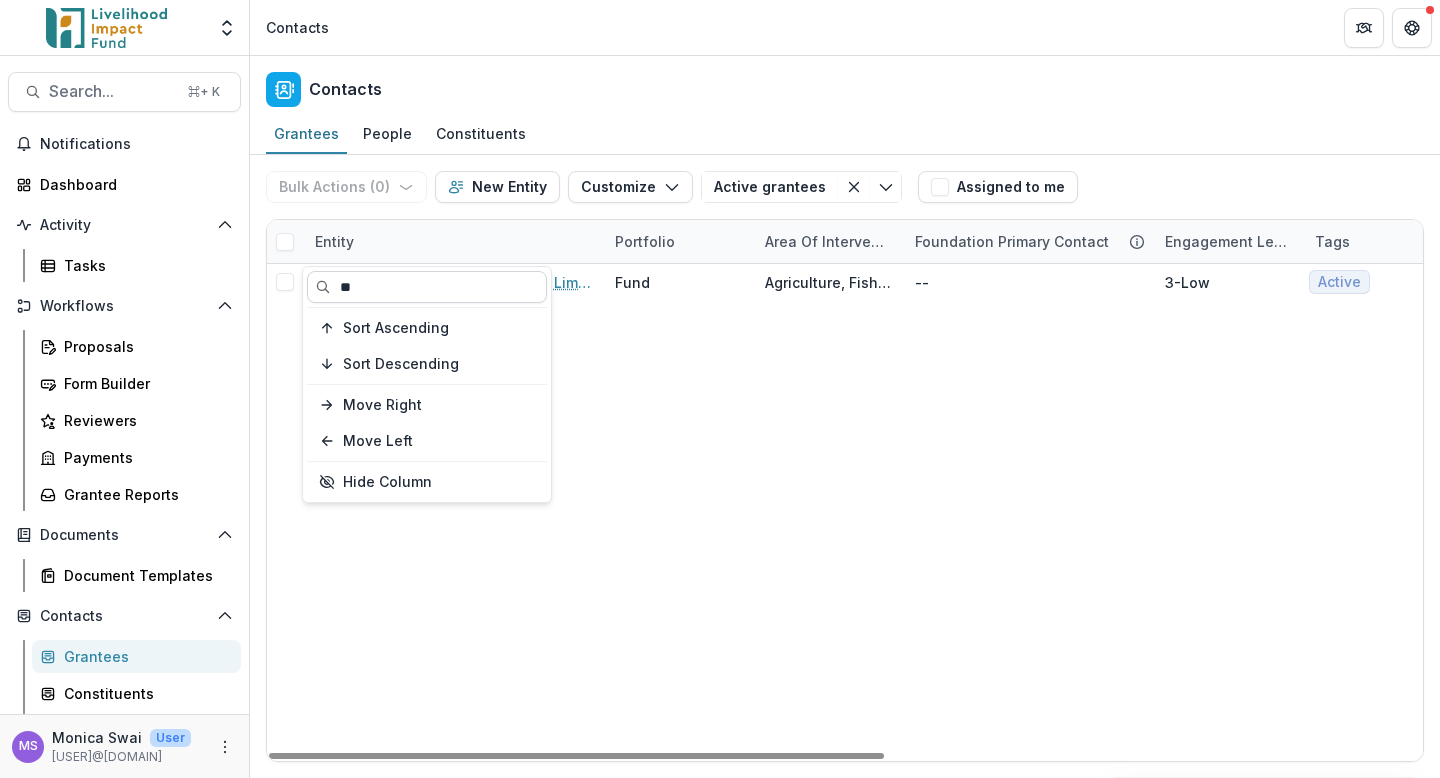 type on "*" 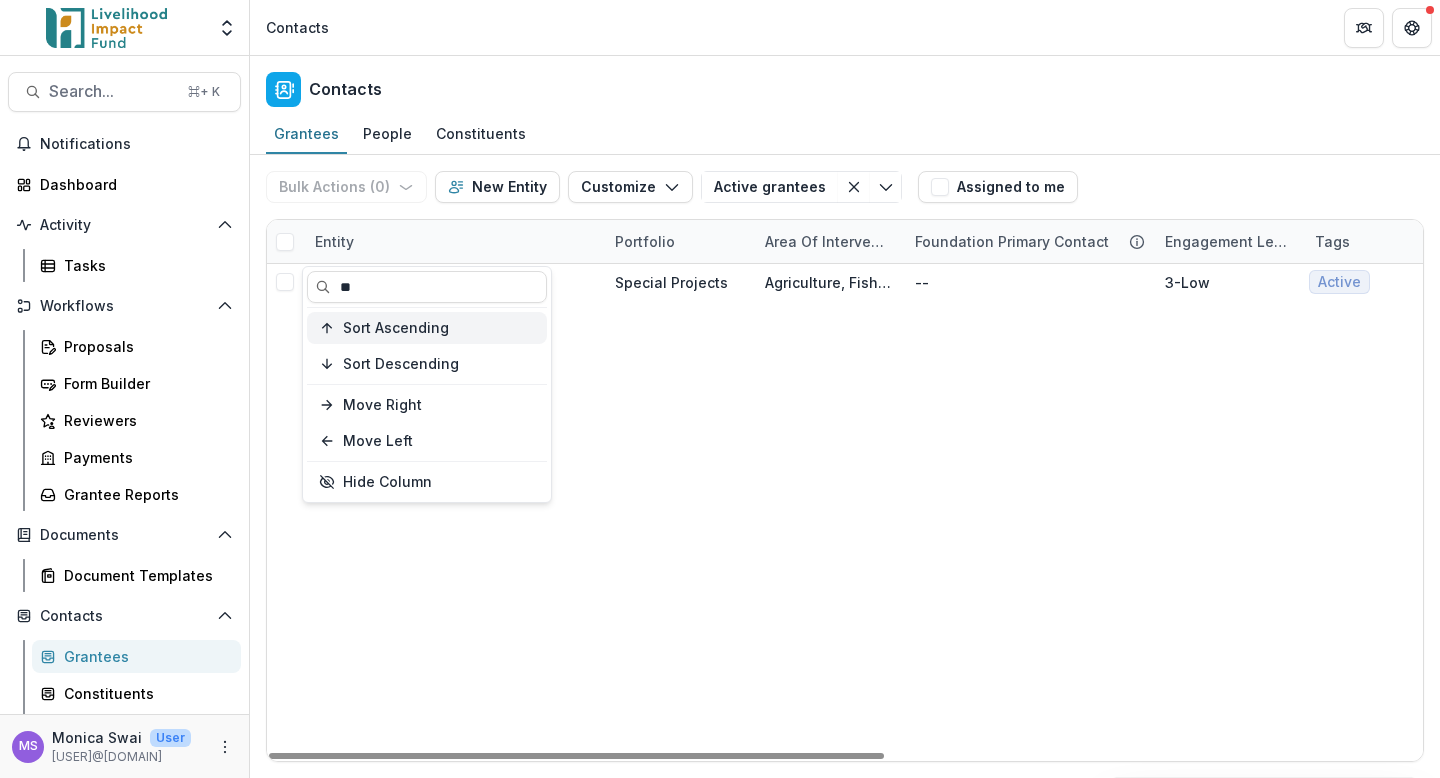 type on "*" 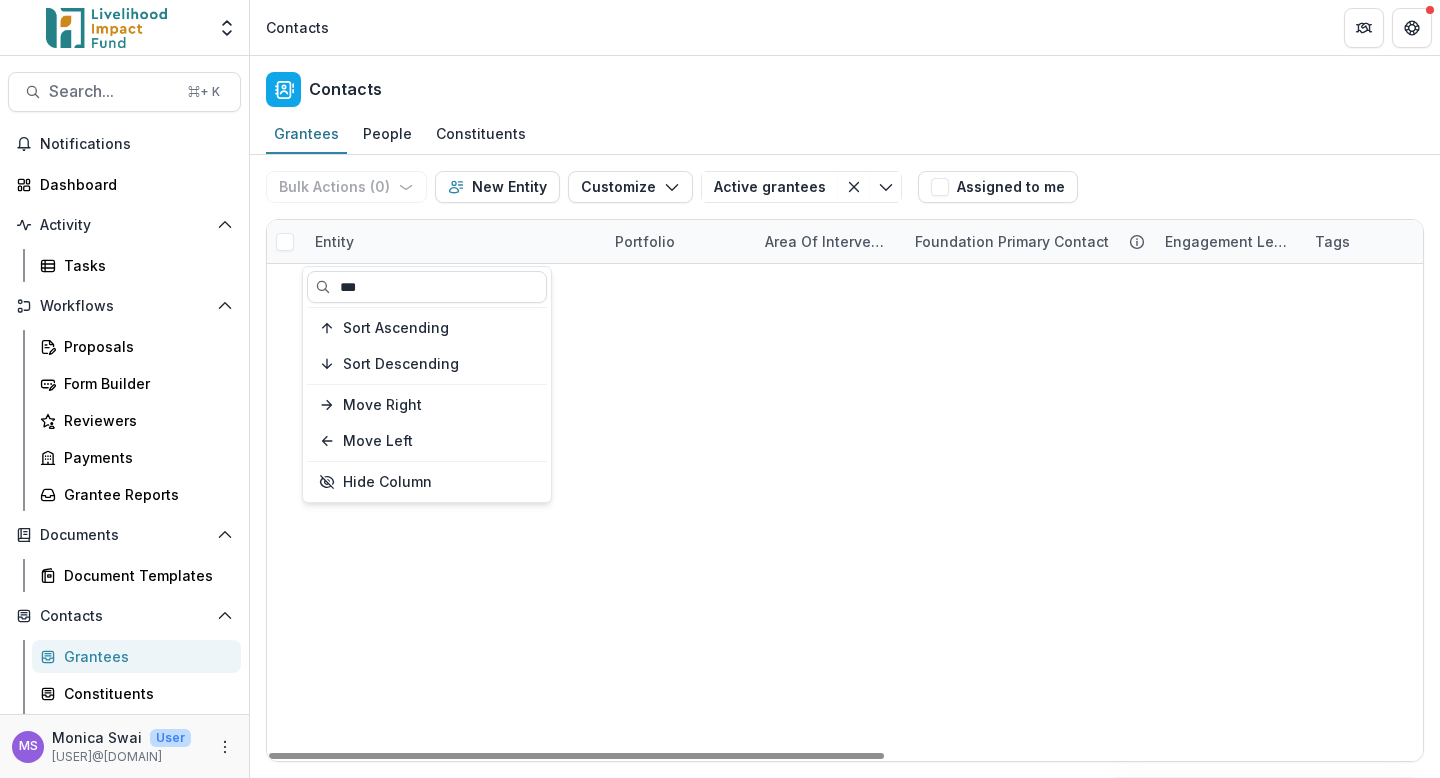 type on "***" 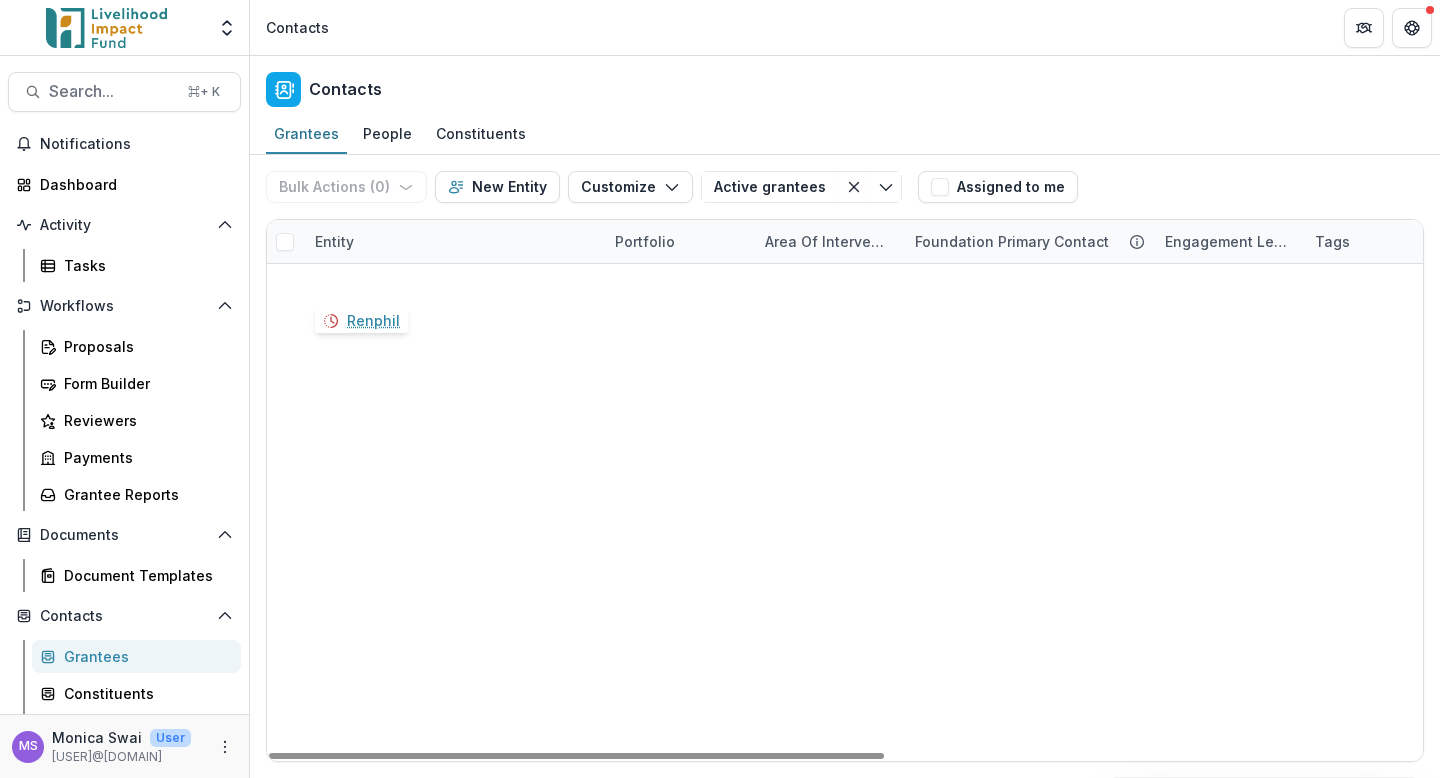 click on "Renphil" at bounding box center [365, 282] 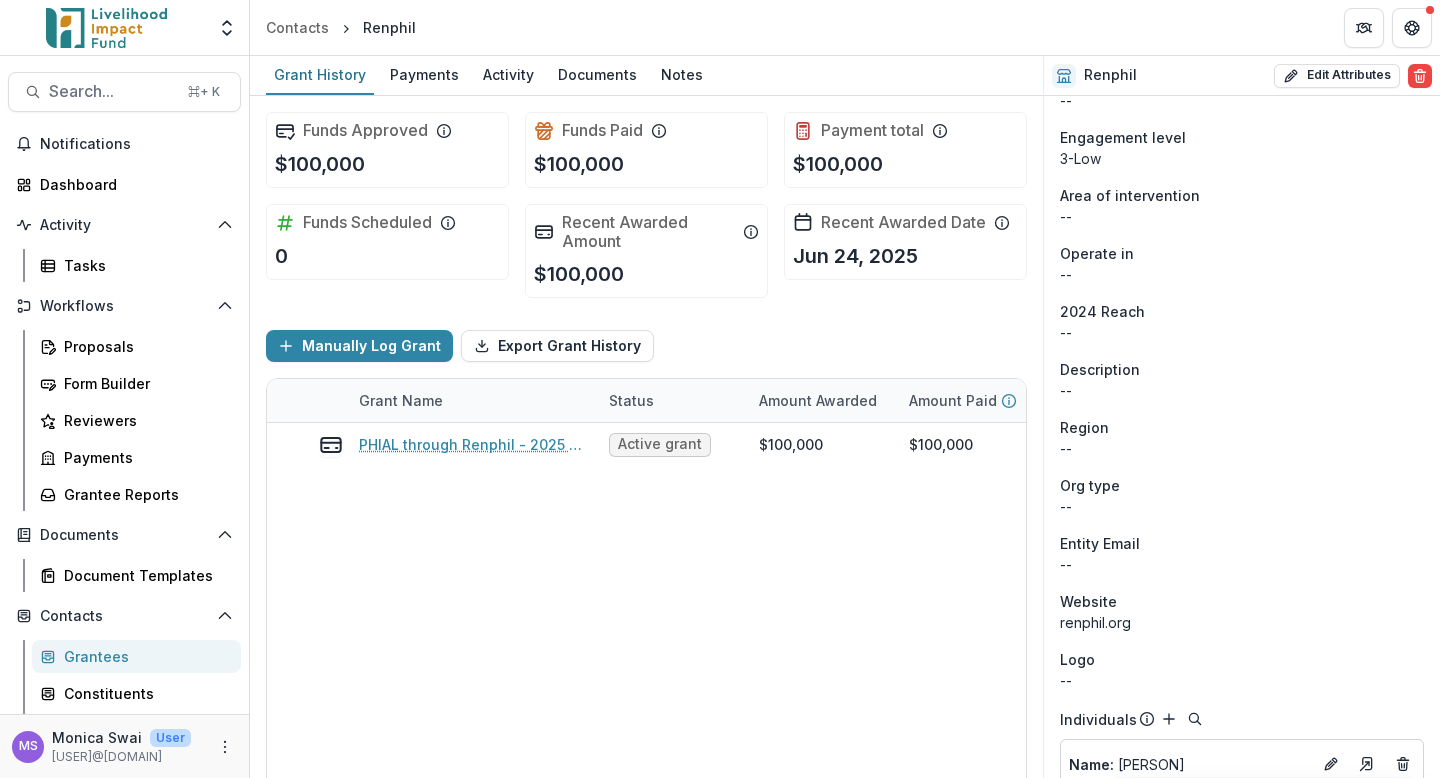 scroll, scrollTop: 0, scrollLeft: 0, axis: both 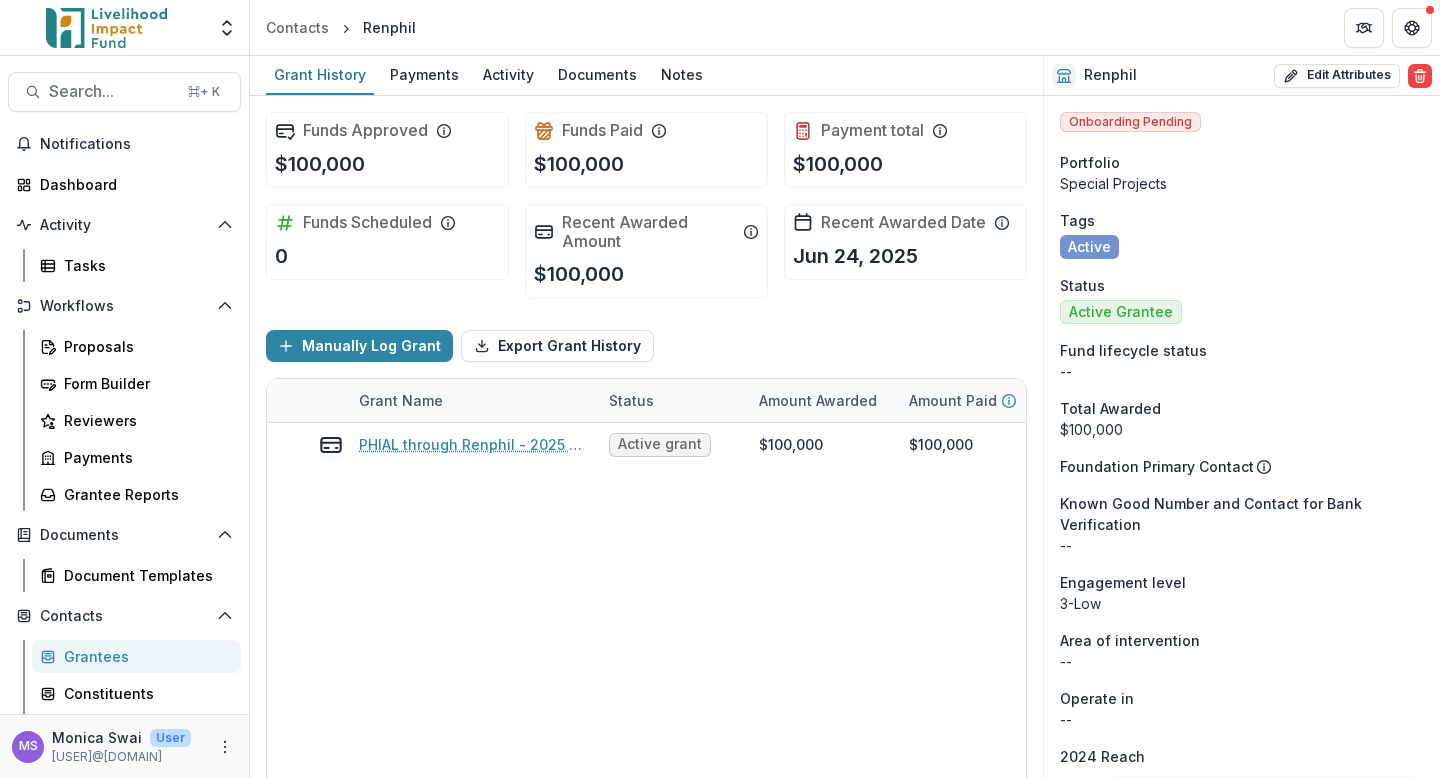 click on "Grantees" at bounding box center (144, 656) 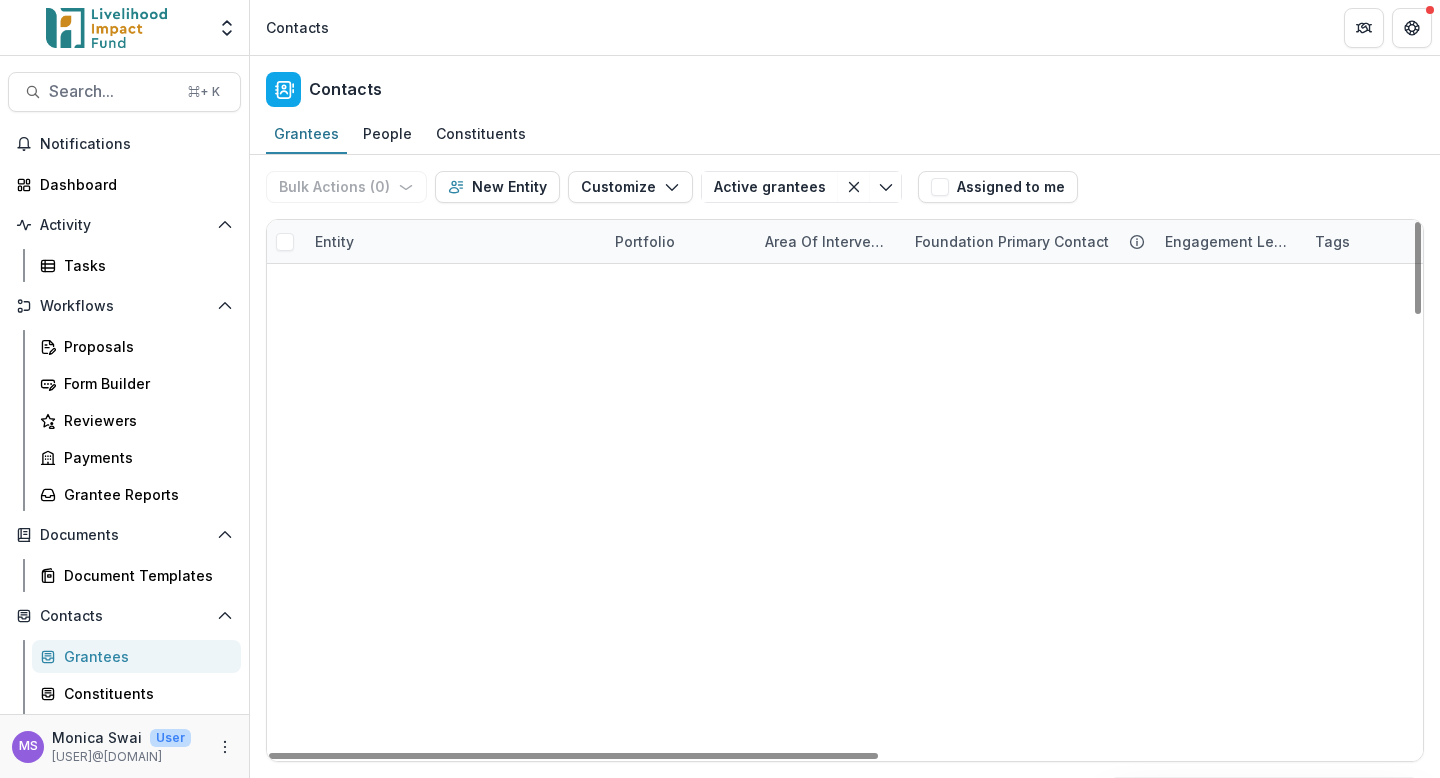 click on "Entity" at bounding box center [453, 241] 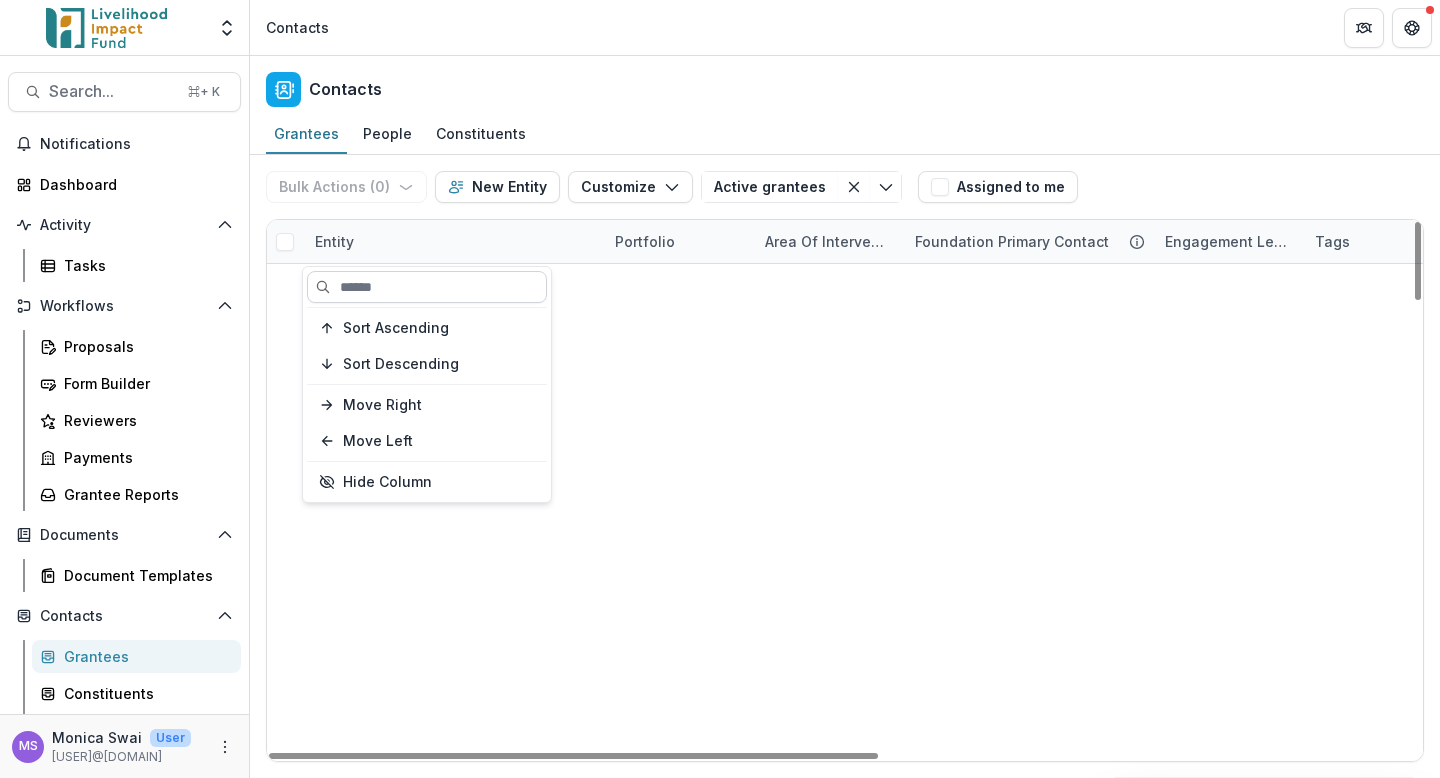 click at bounding box center [427, 287] 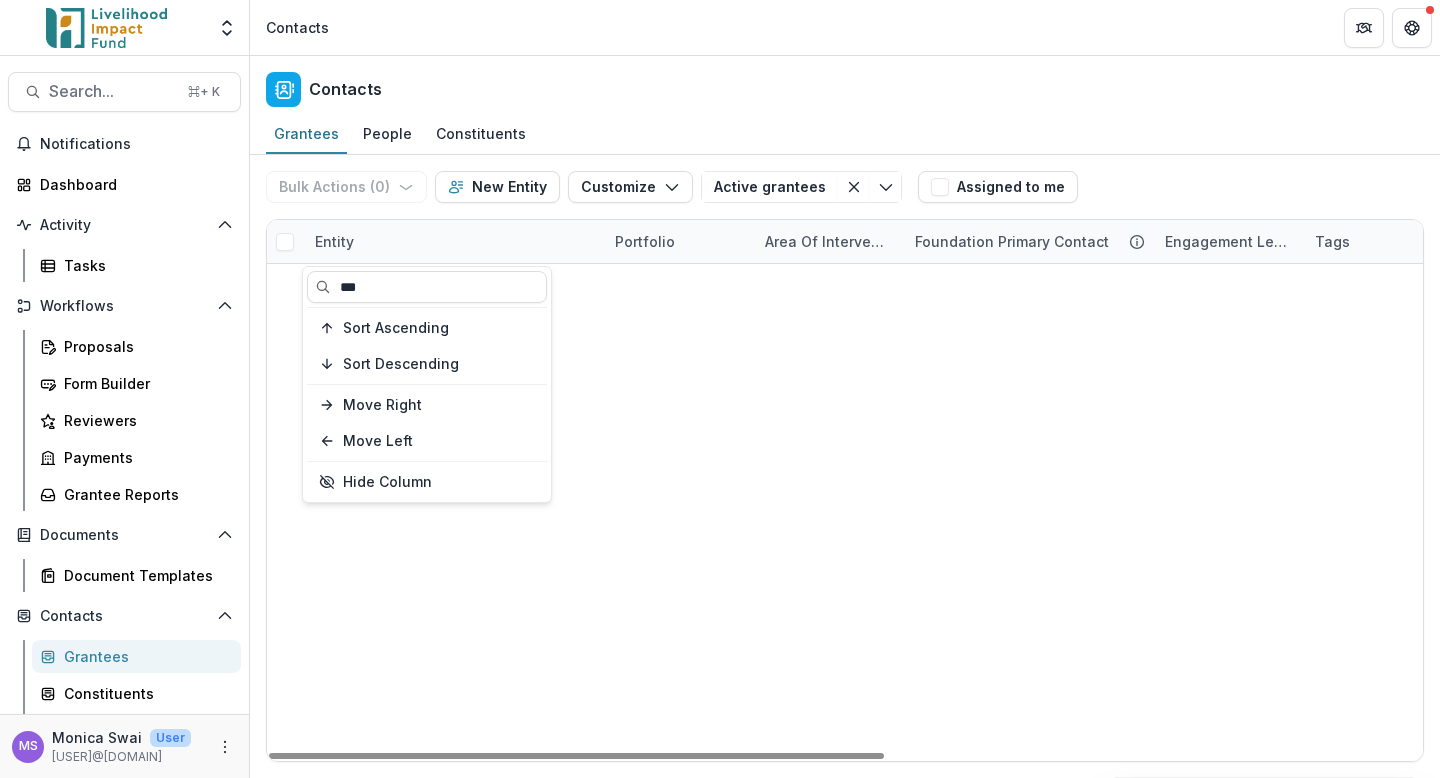 type on "***" 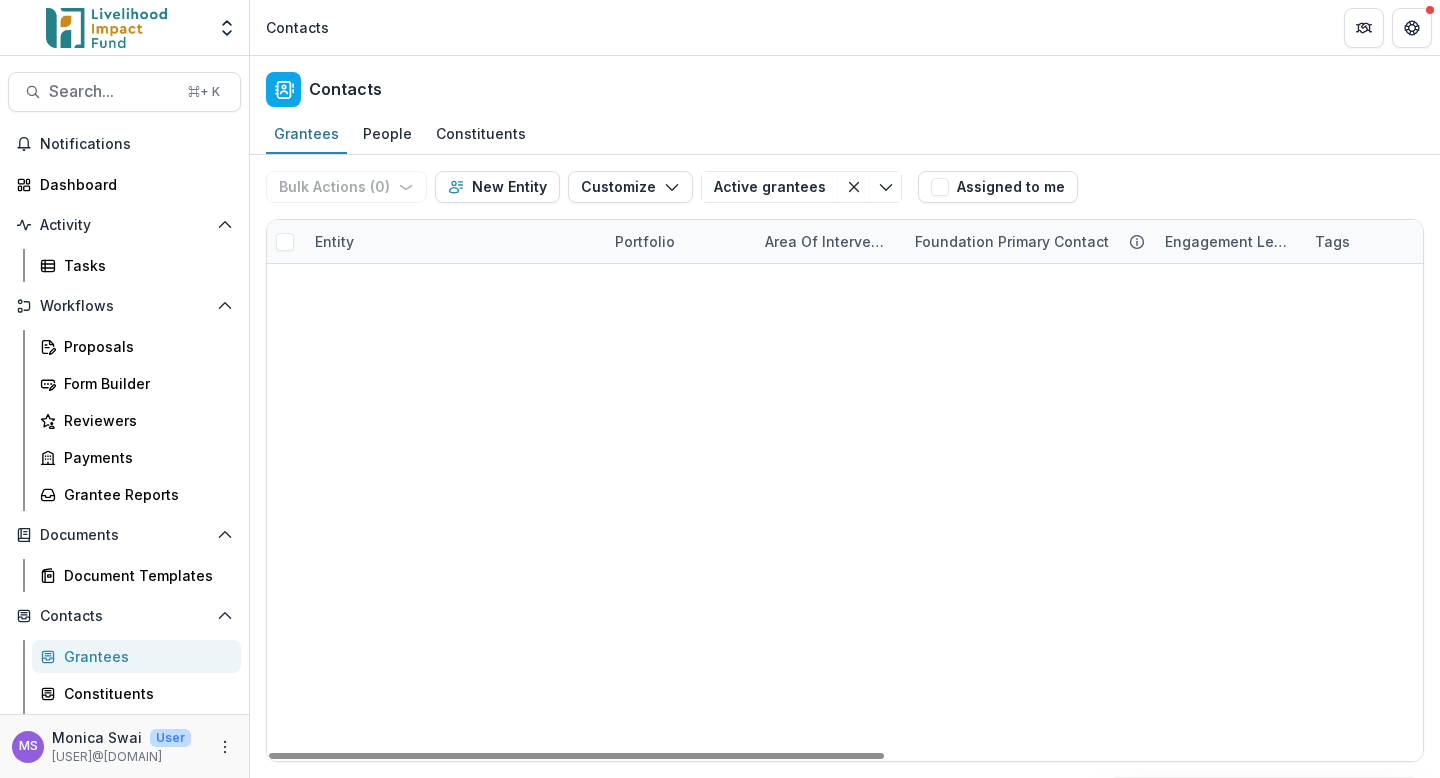 click on "Renphil Special Projects -- 3-Low Active Active Grantee $100,000 -- Global Children- Hoeun Channang  Special Projects Education - Support for Education -- 3-Low Active Active Grantee $24,068 Global --" at bounding box center [845, 264] 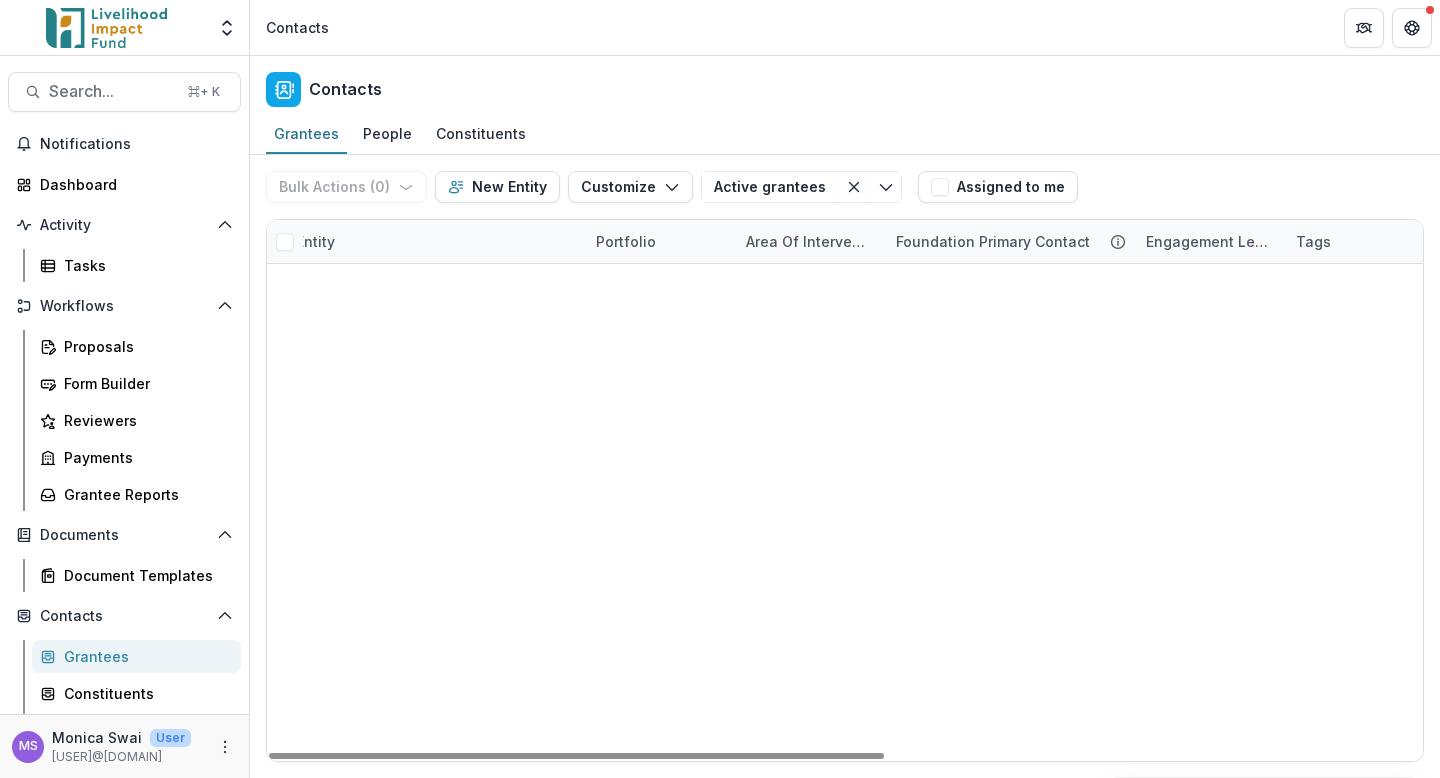 scroll, scrollTop: 0, scrollLeft: 0, axis: both 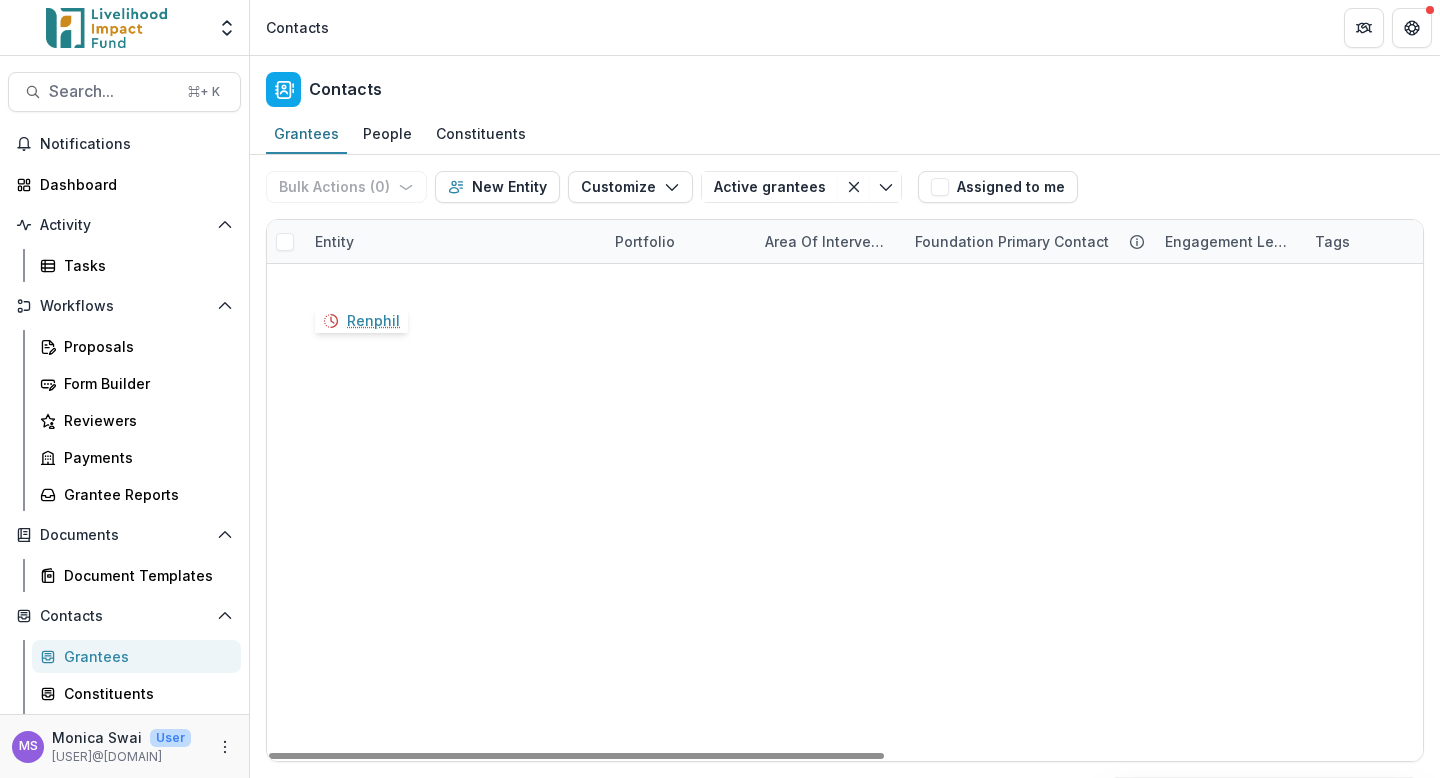 click on "Renphil" at bounding box center [365, 282] 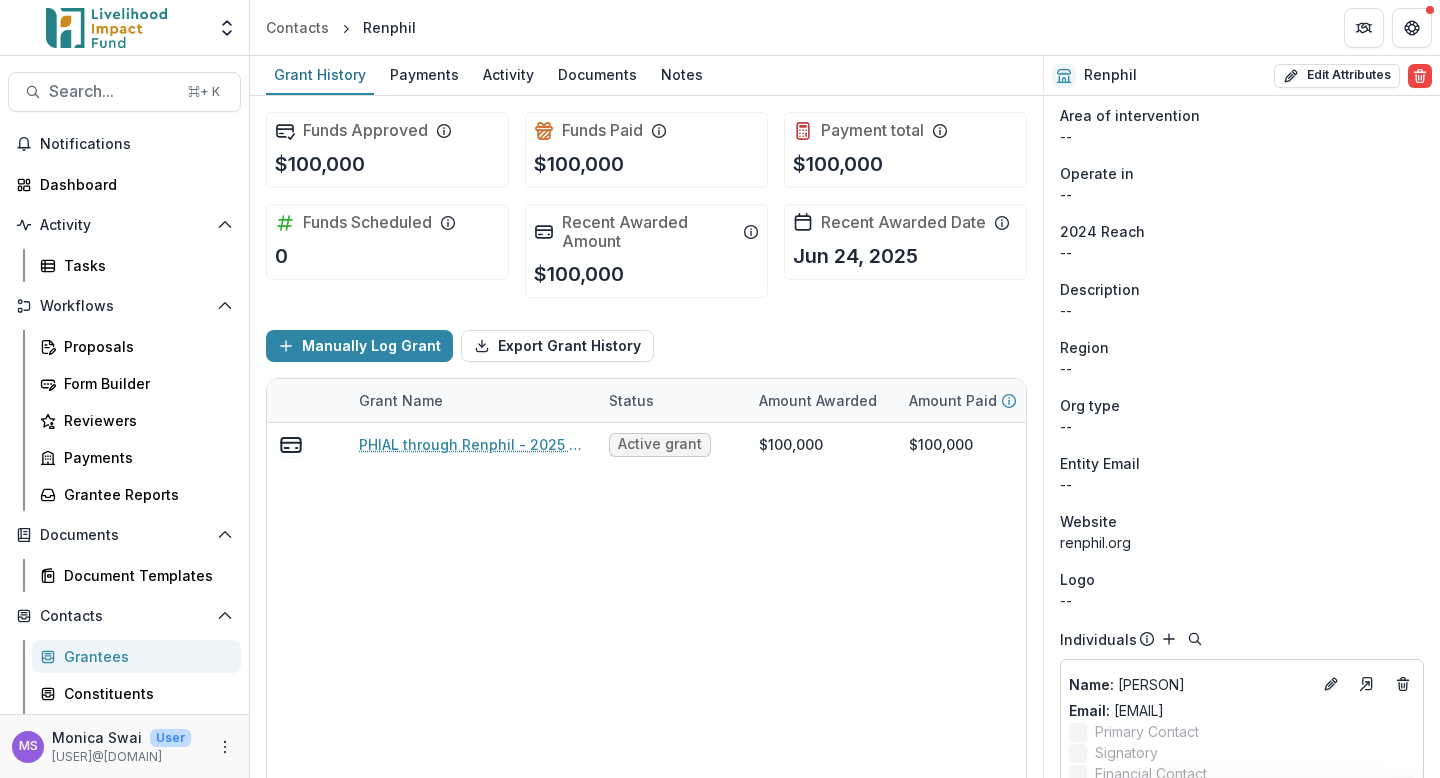 scroll, scrollTop: 543, scrollLeft: 0, axis: vertical 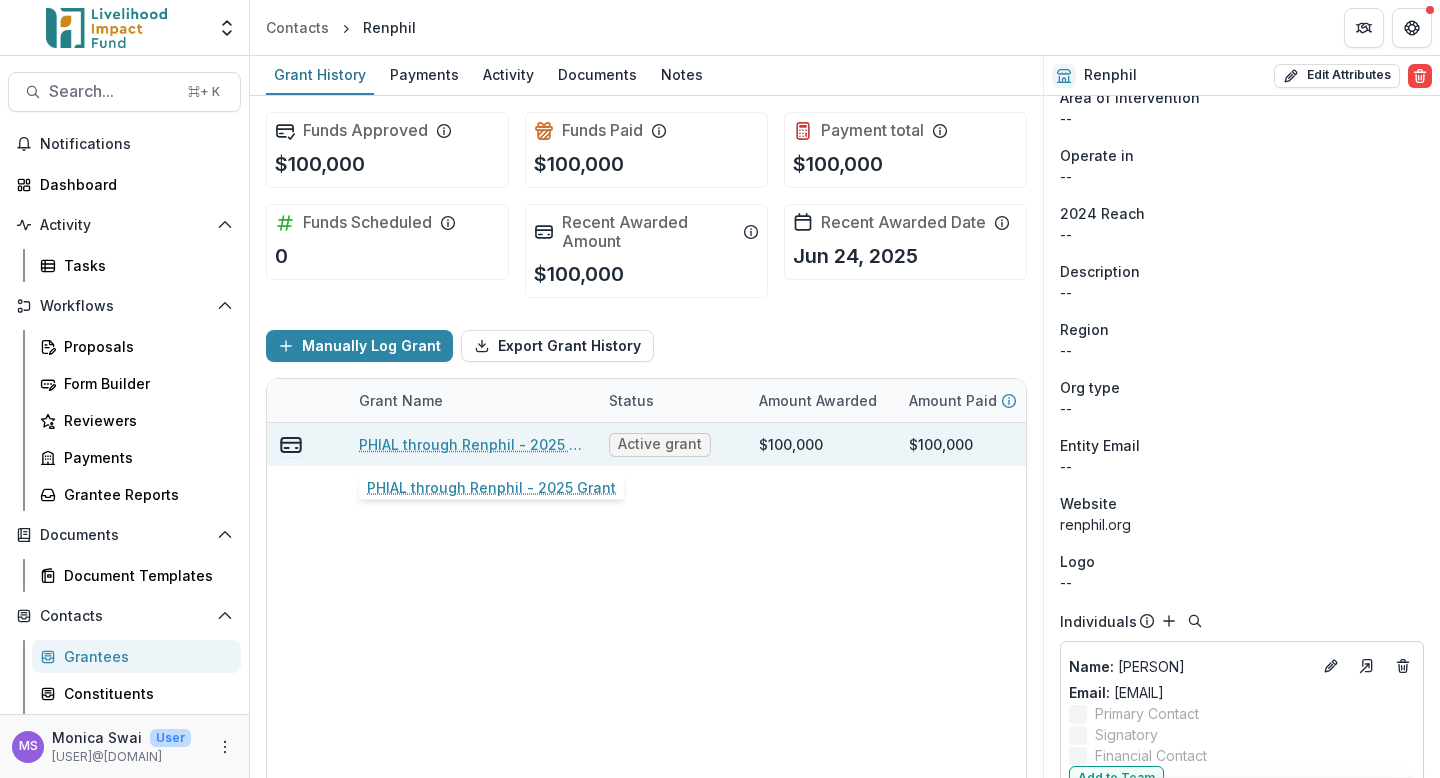 click on "PHIAL through Renphil - 2025 Grant" at bounding box center [472, 444] 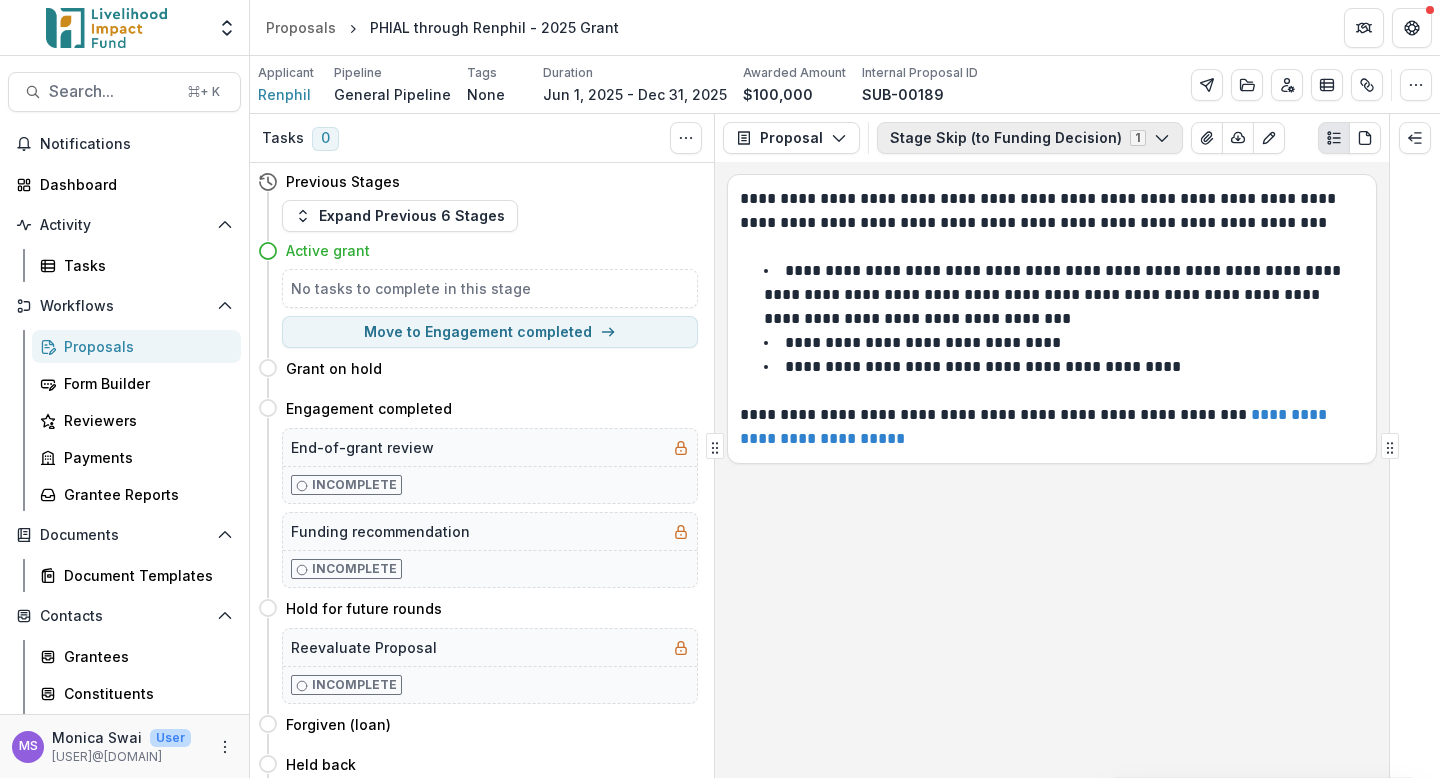 click 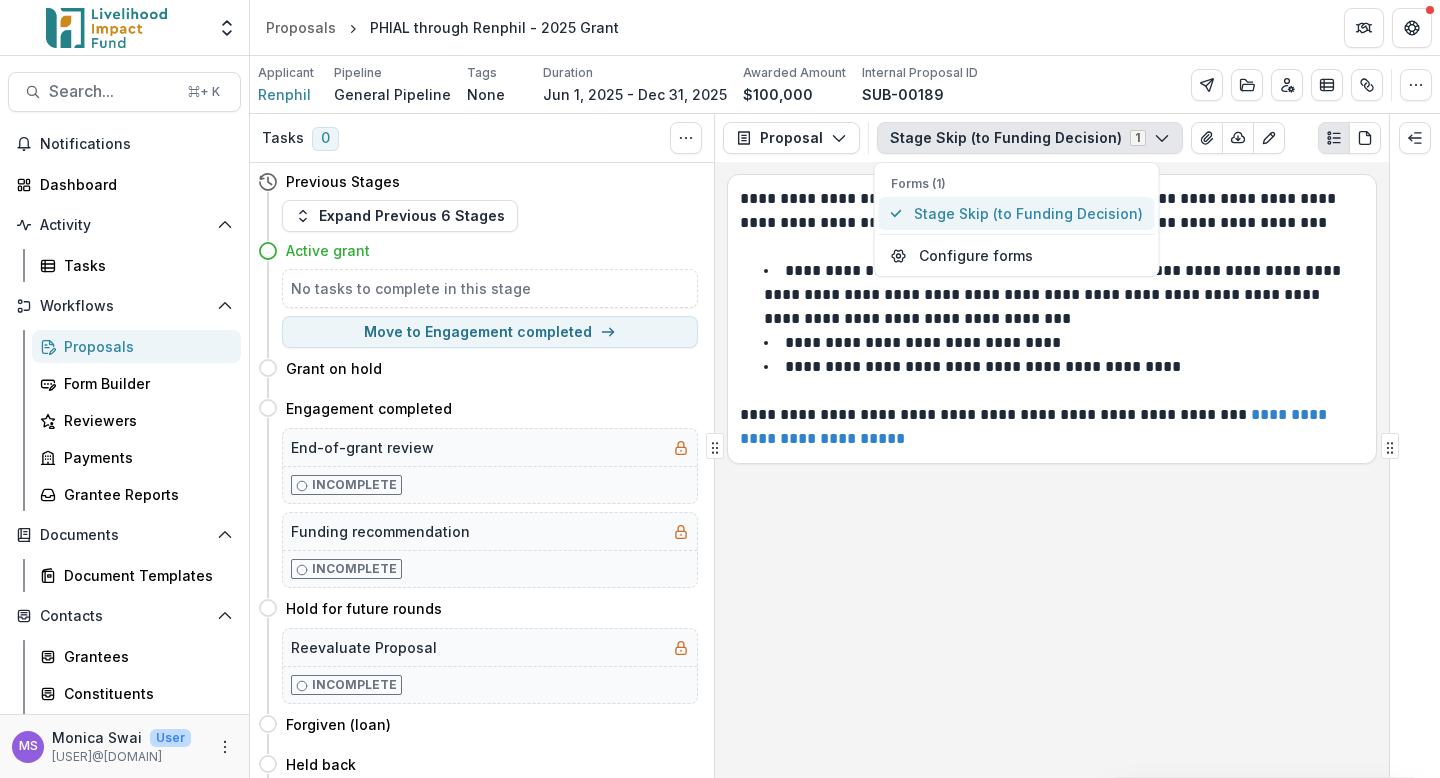 click on "Stage Skip (to Funding Decision)" at bounding box center (1028, 213) 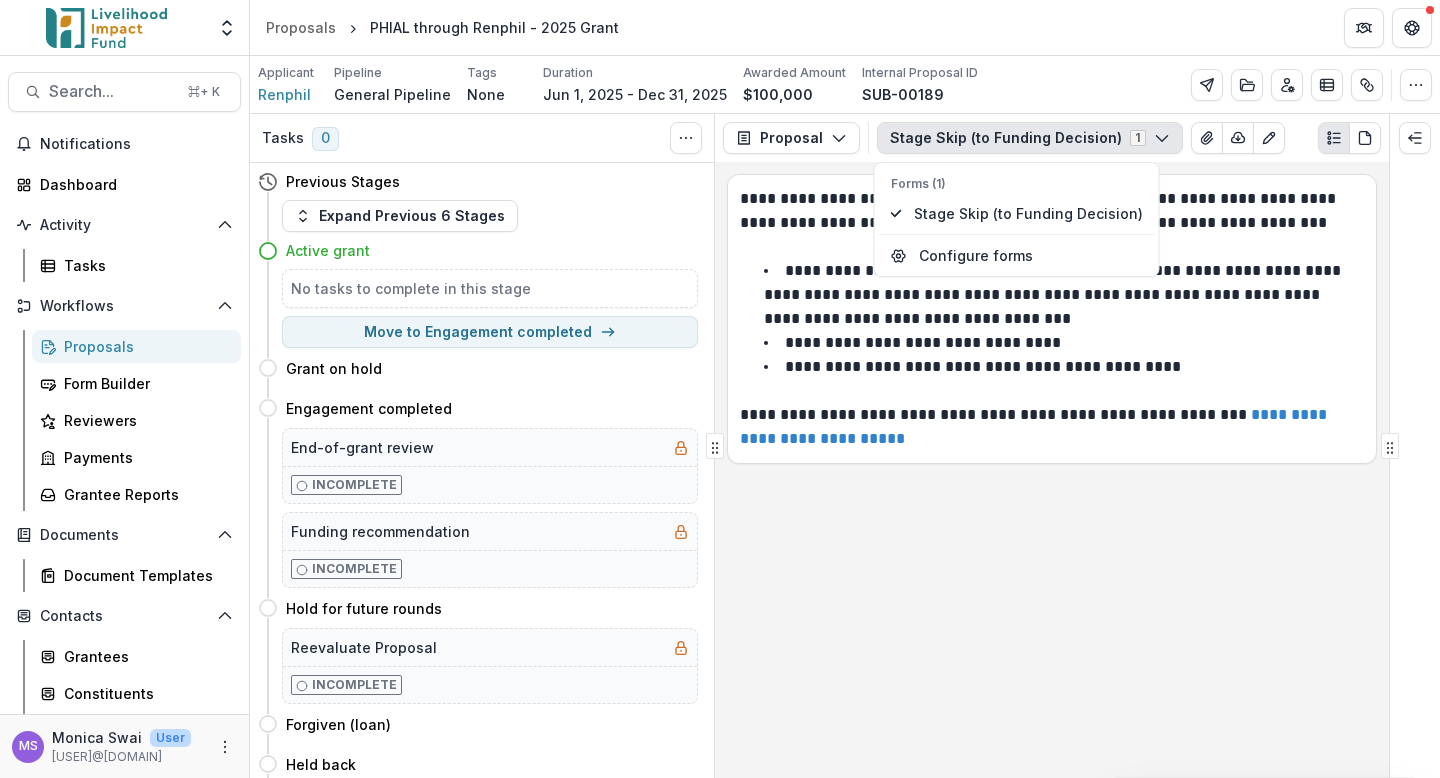 click on "**********" at bounding box center (1052, 319) 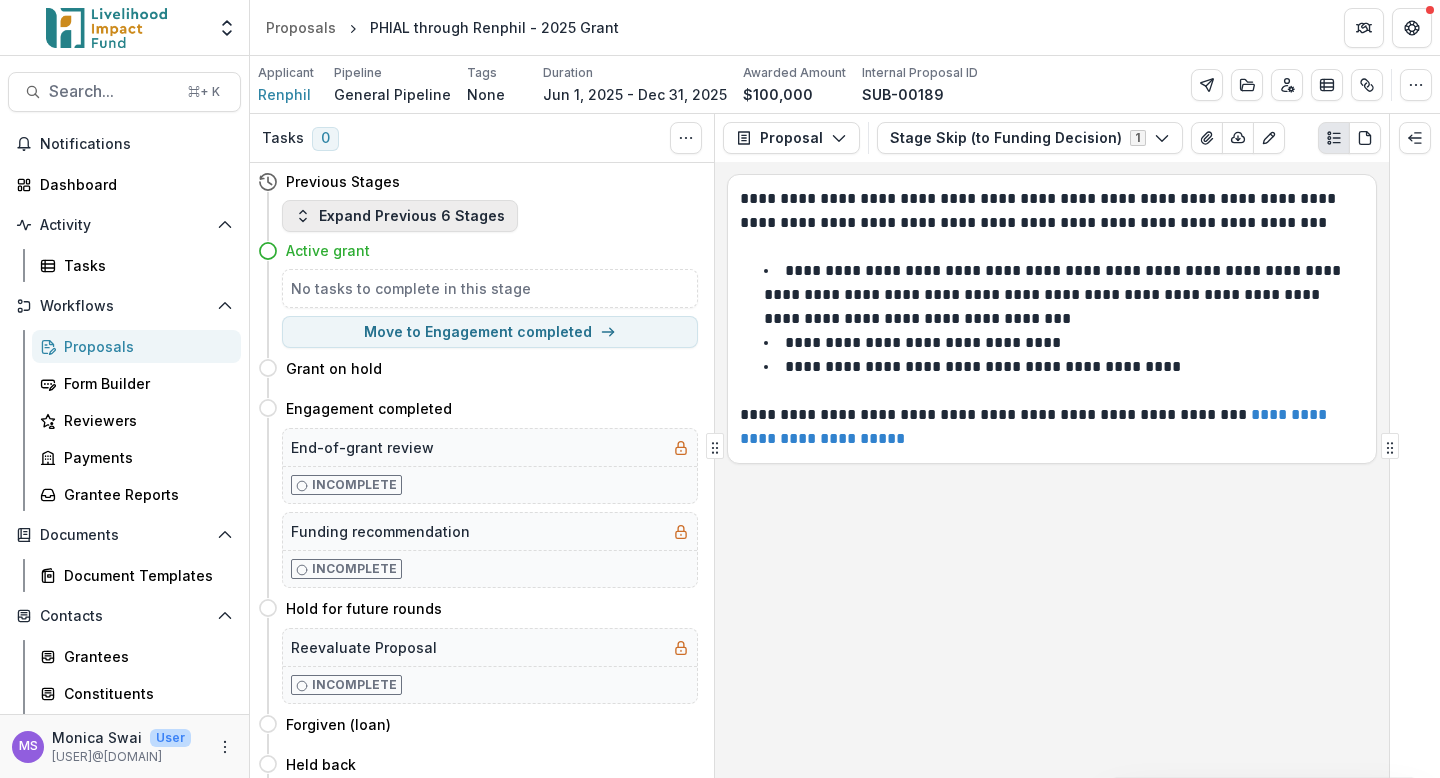click on "Expand Previous 6 Stages" at bounding box center [400, 216] 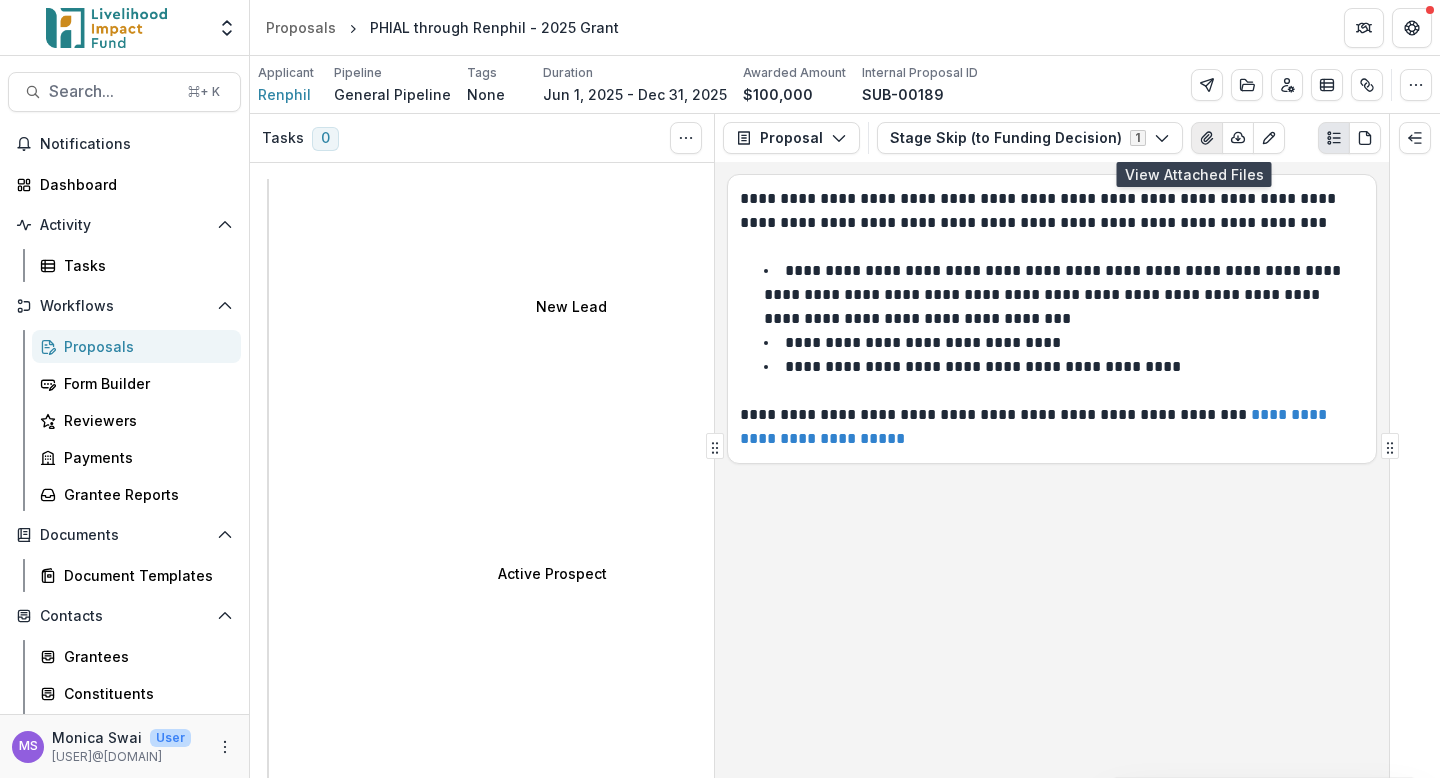 click 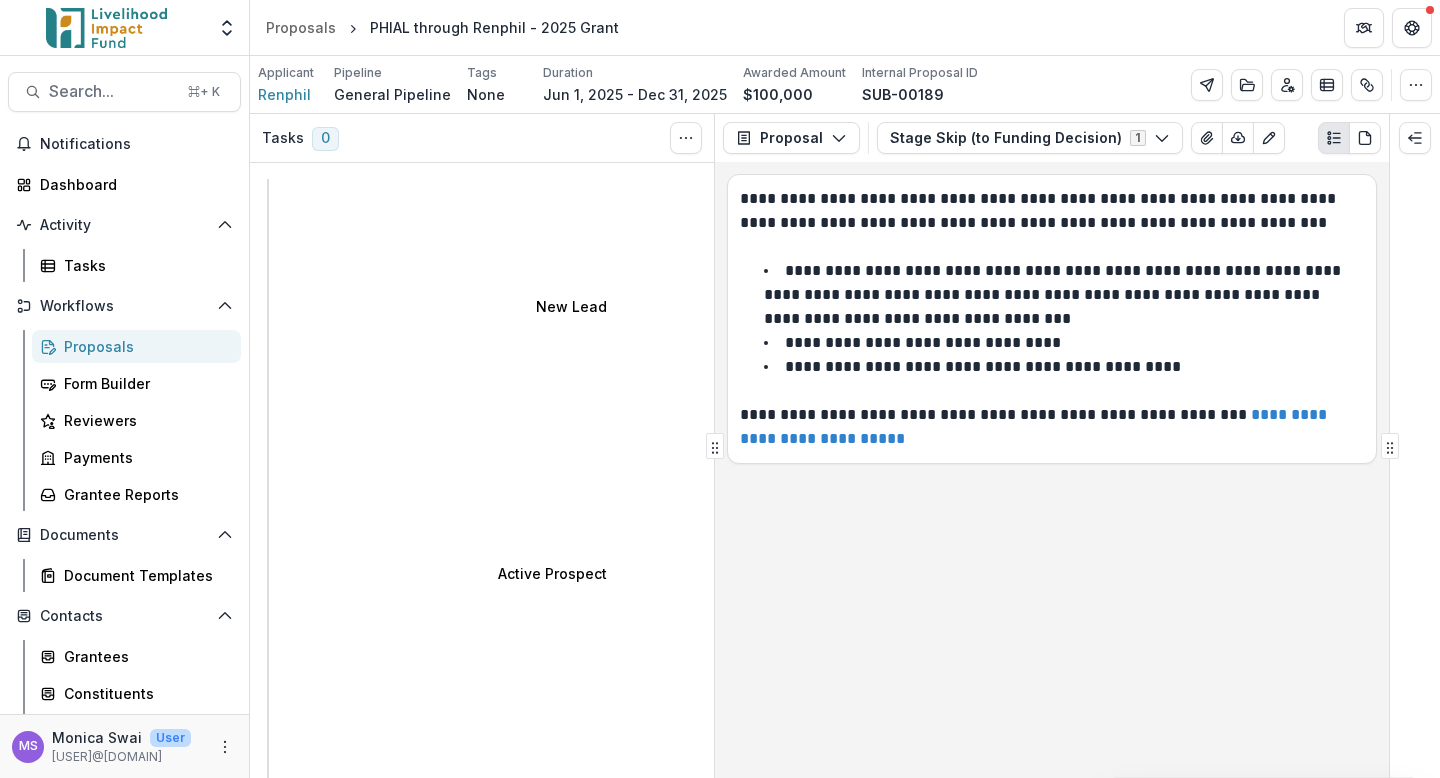 click on "Attached Files No attached files exist Close" at bounding box center (720, 826) 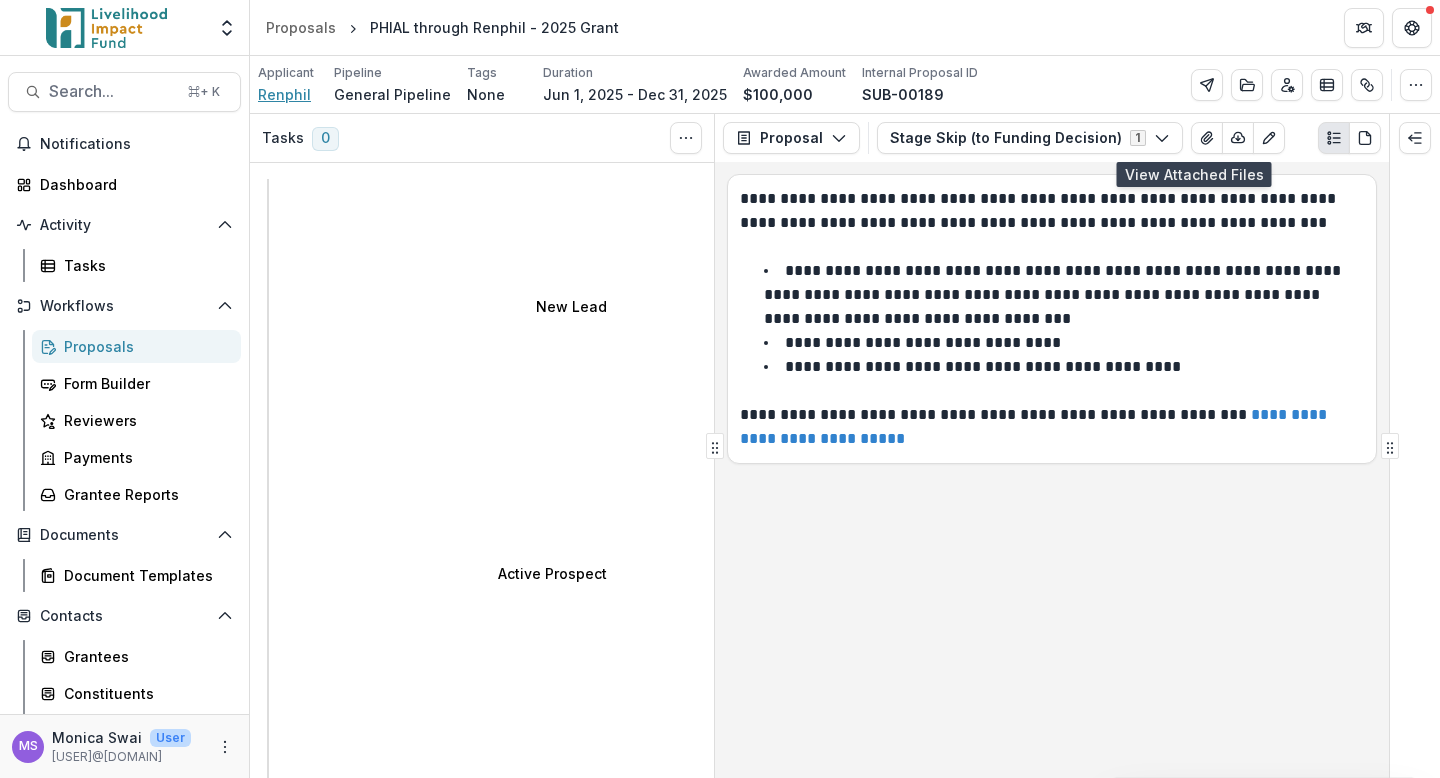 click on "Renphil" at bounding box center [284, 94] 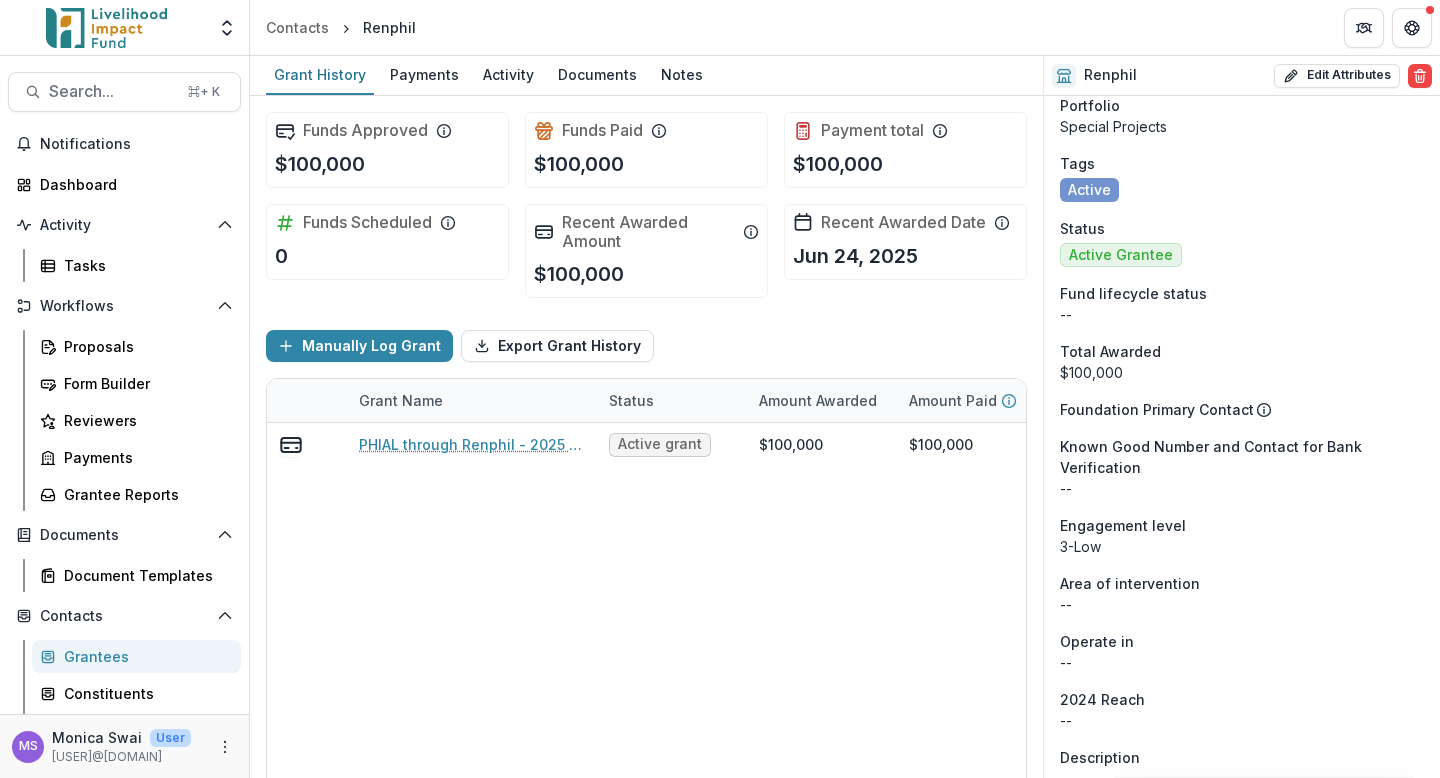 scroll, scrollTop: 0, scrollLeft: 0, axis: both 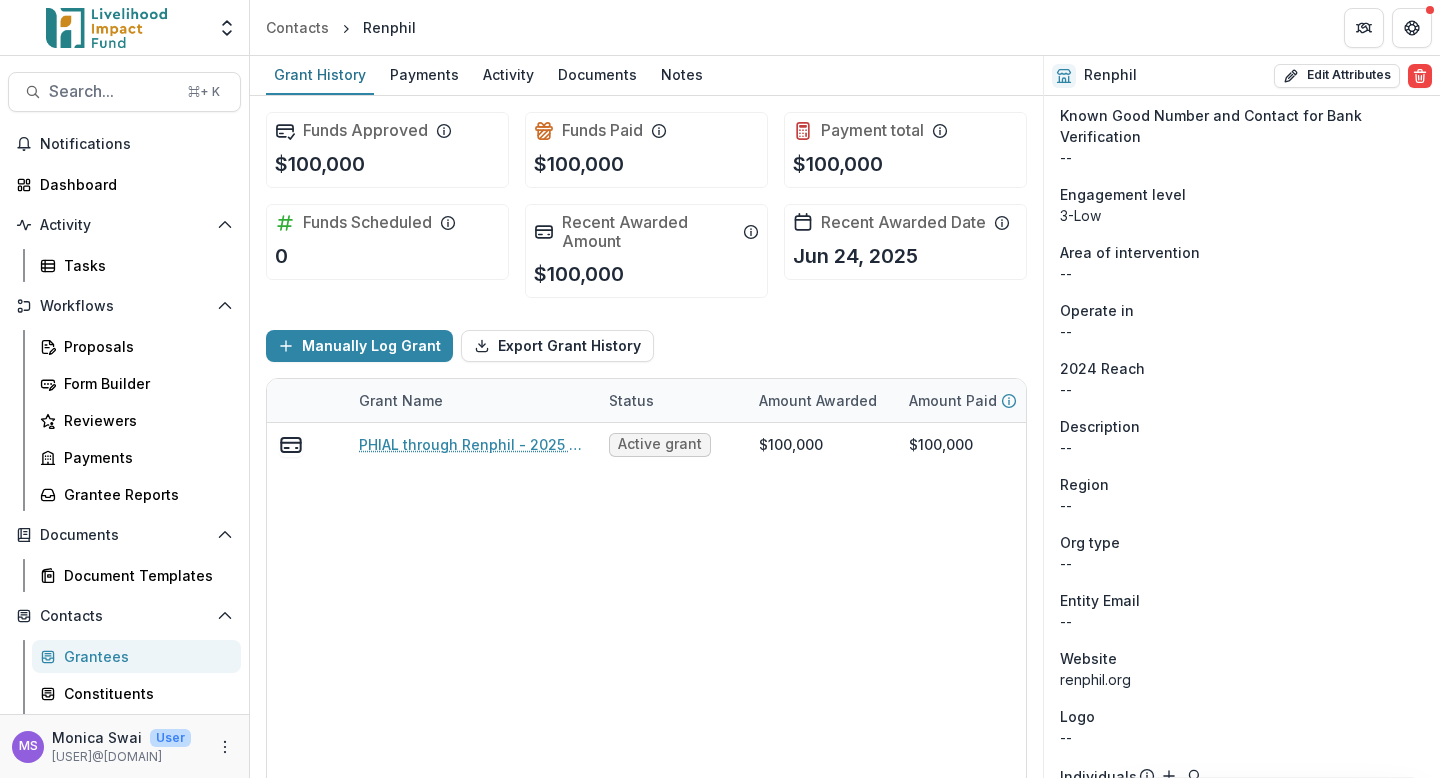 click on "Grantees" at bounding box center (144, 656) 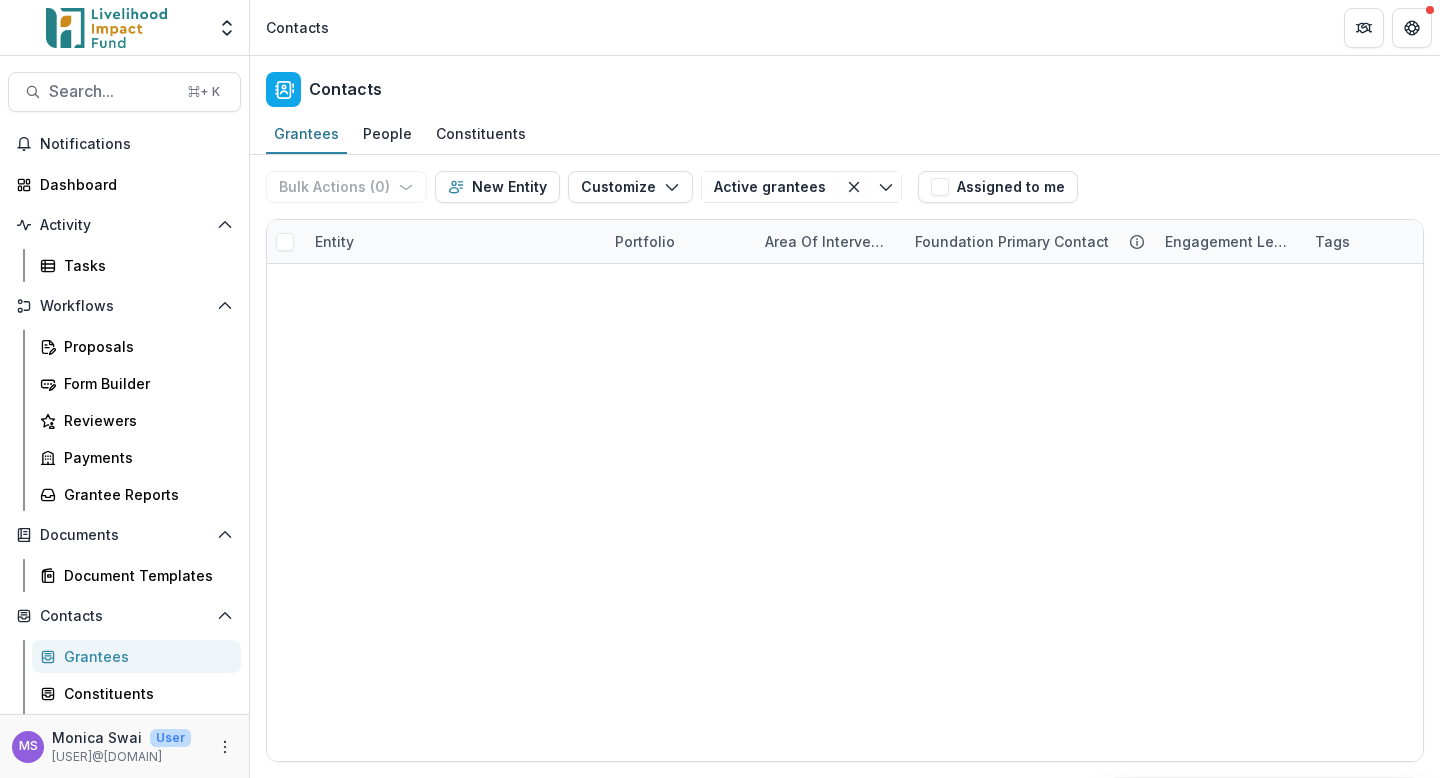 click on "Entity" at bounding box center (453, 241) 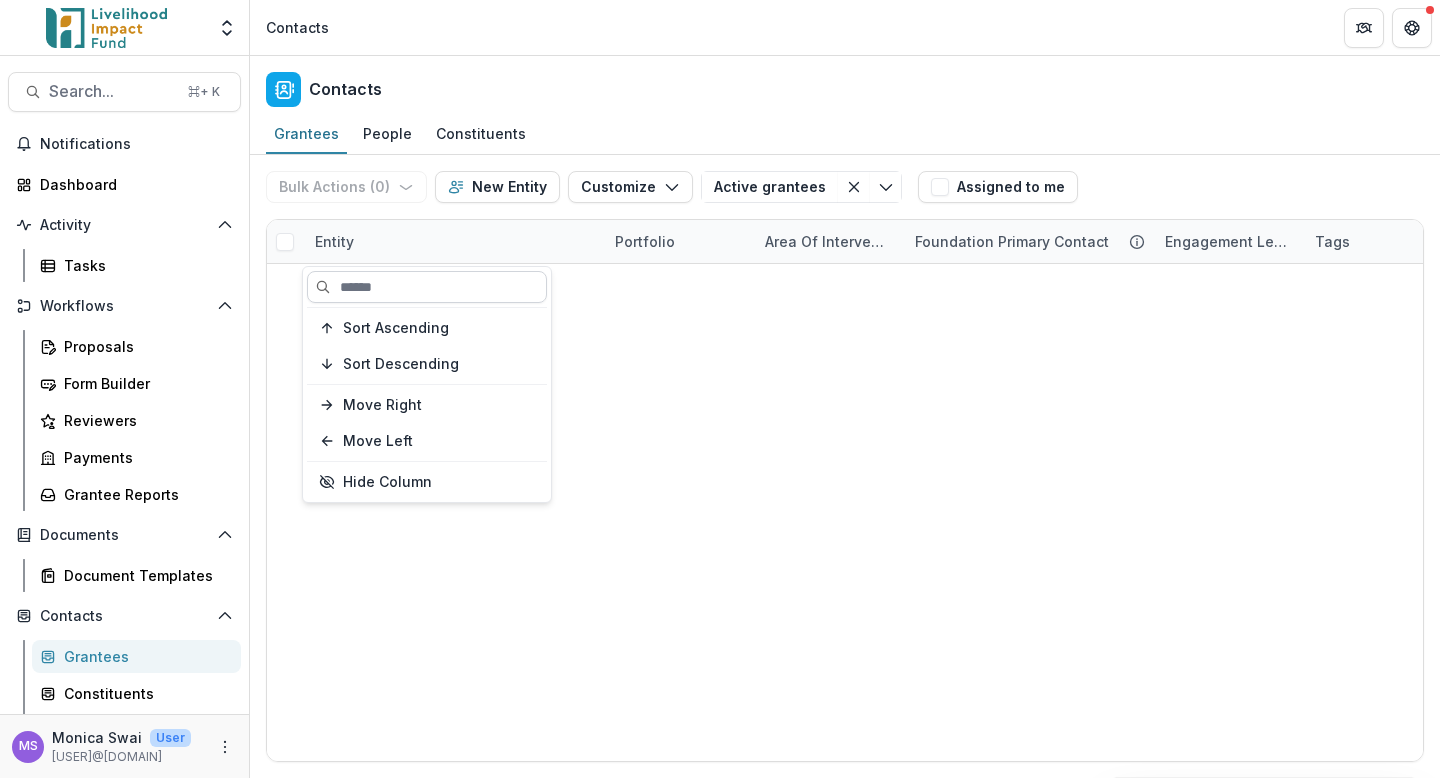 click at bounding box center (427, 287) 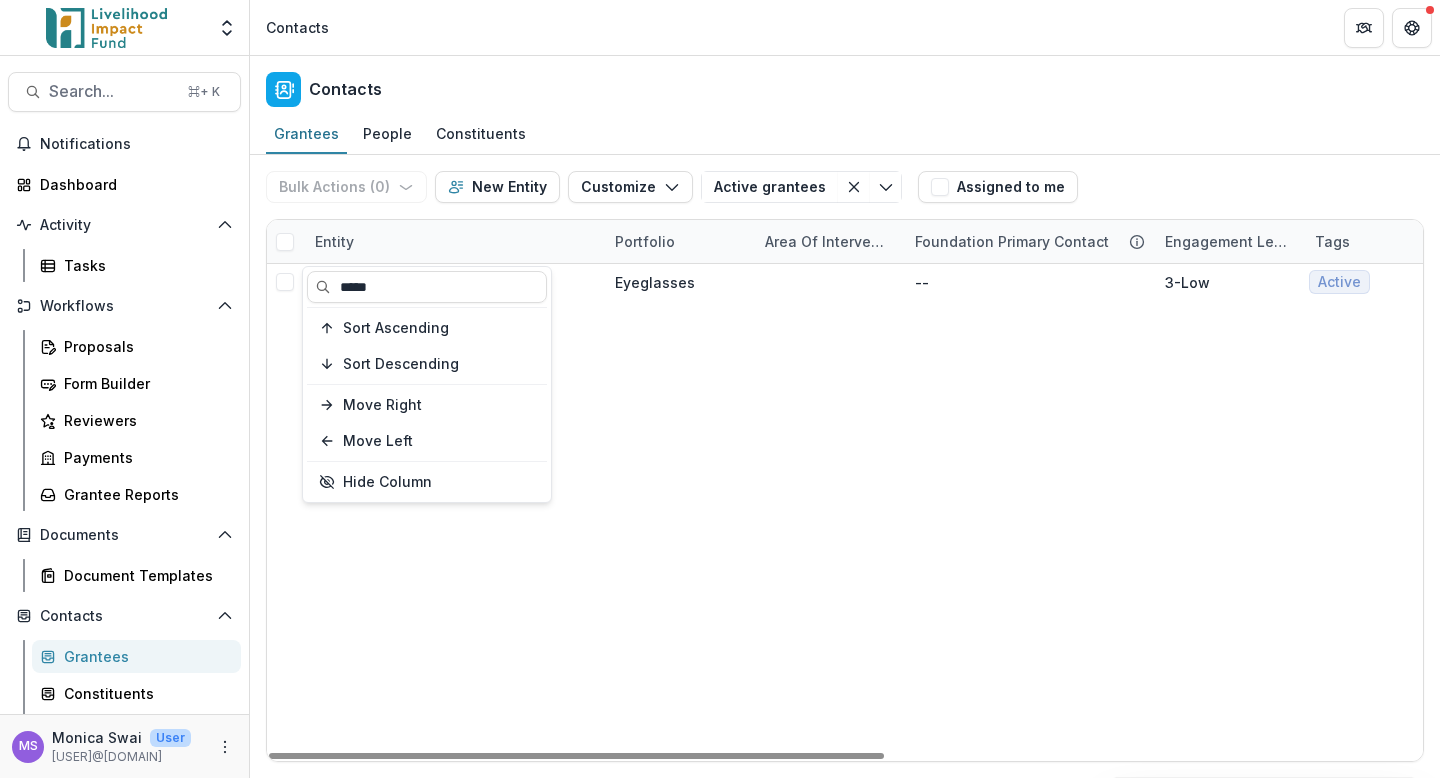type on "*****" 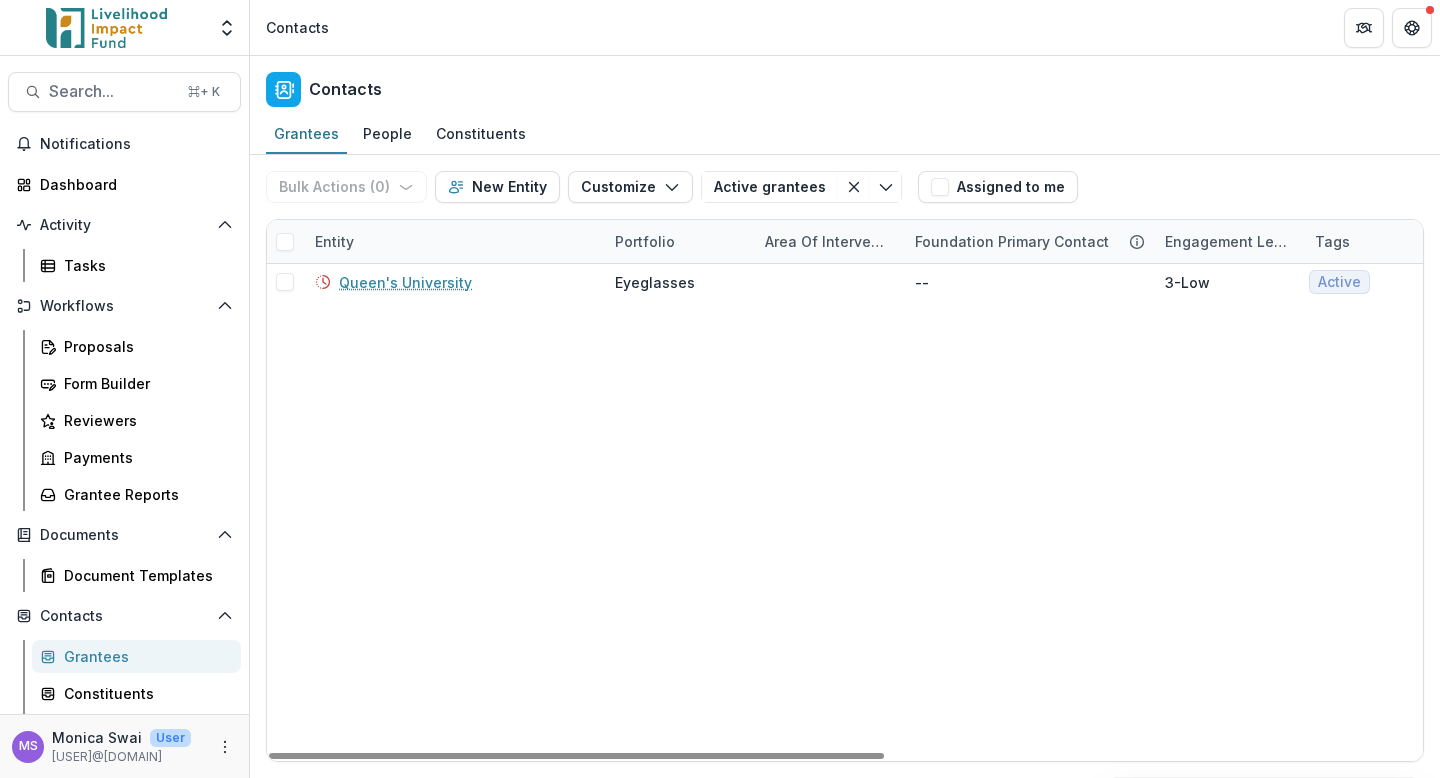 click on "Queen's University Eyeglasses -- 3-Low Active Previous Grantee $300,000 --" at bounding box center (1350, 512) 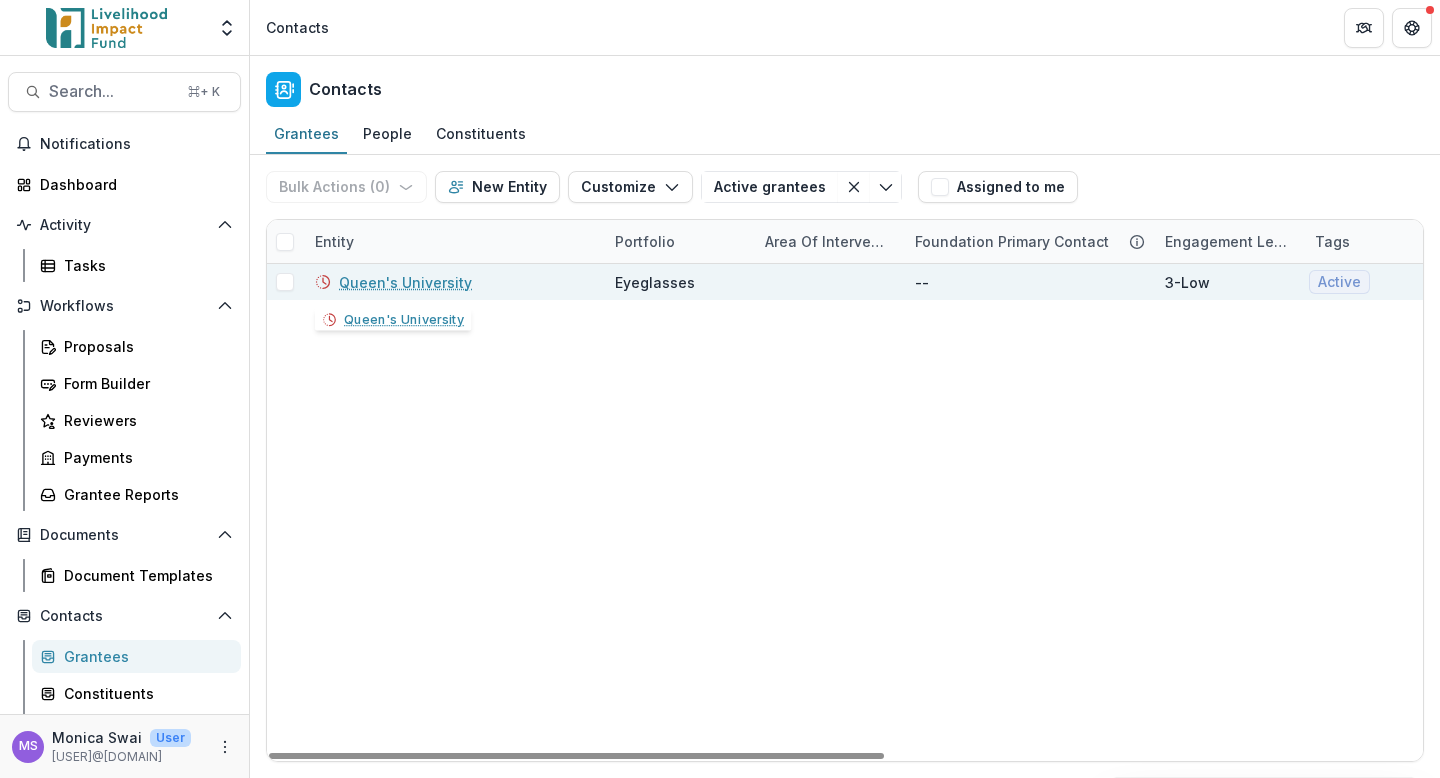 click on "Queen's University" at bounding box center (405, 282) 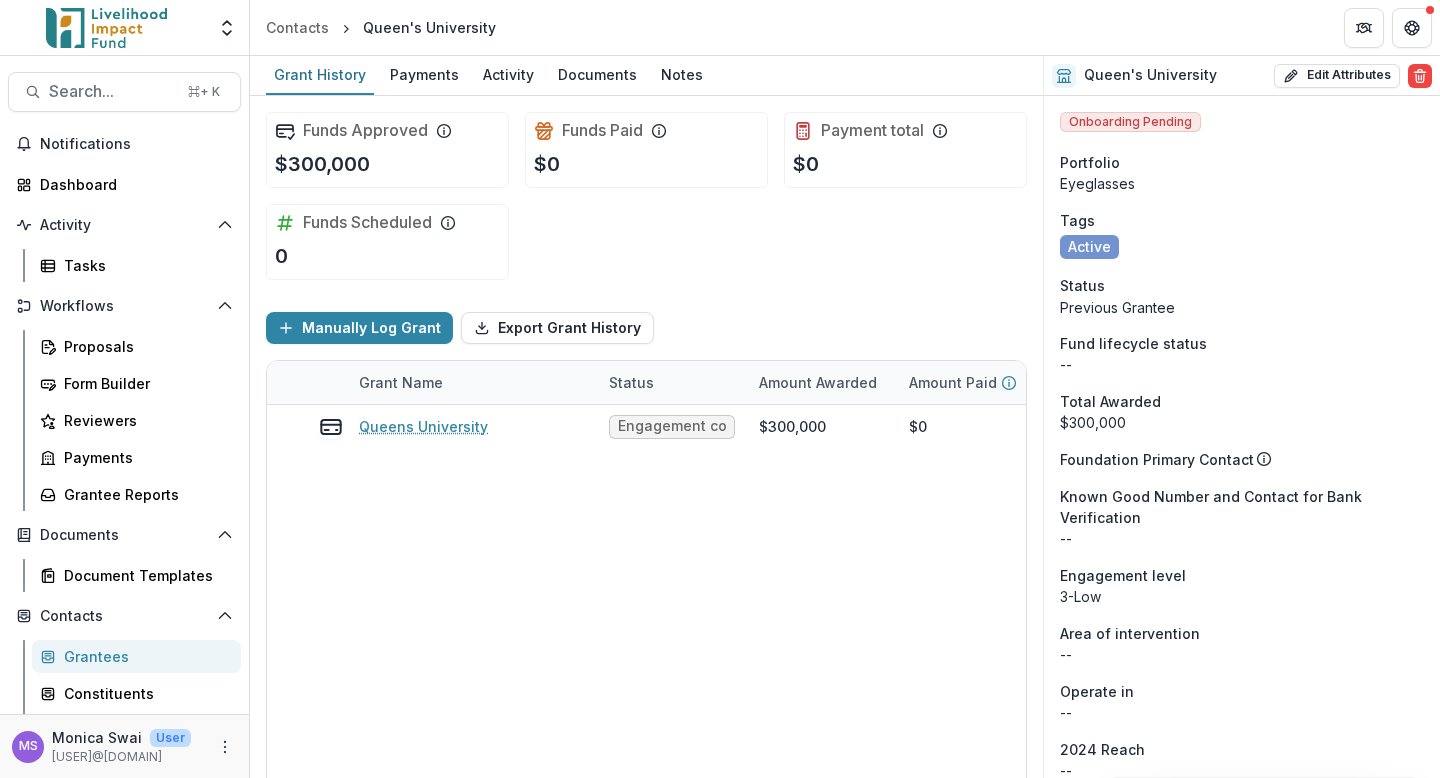 scroll, scrollTop: 454, scrollLeft: 0, axis: vertical 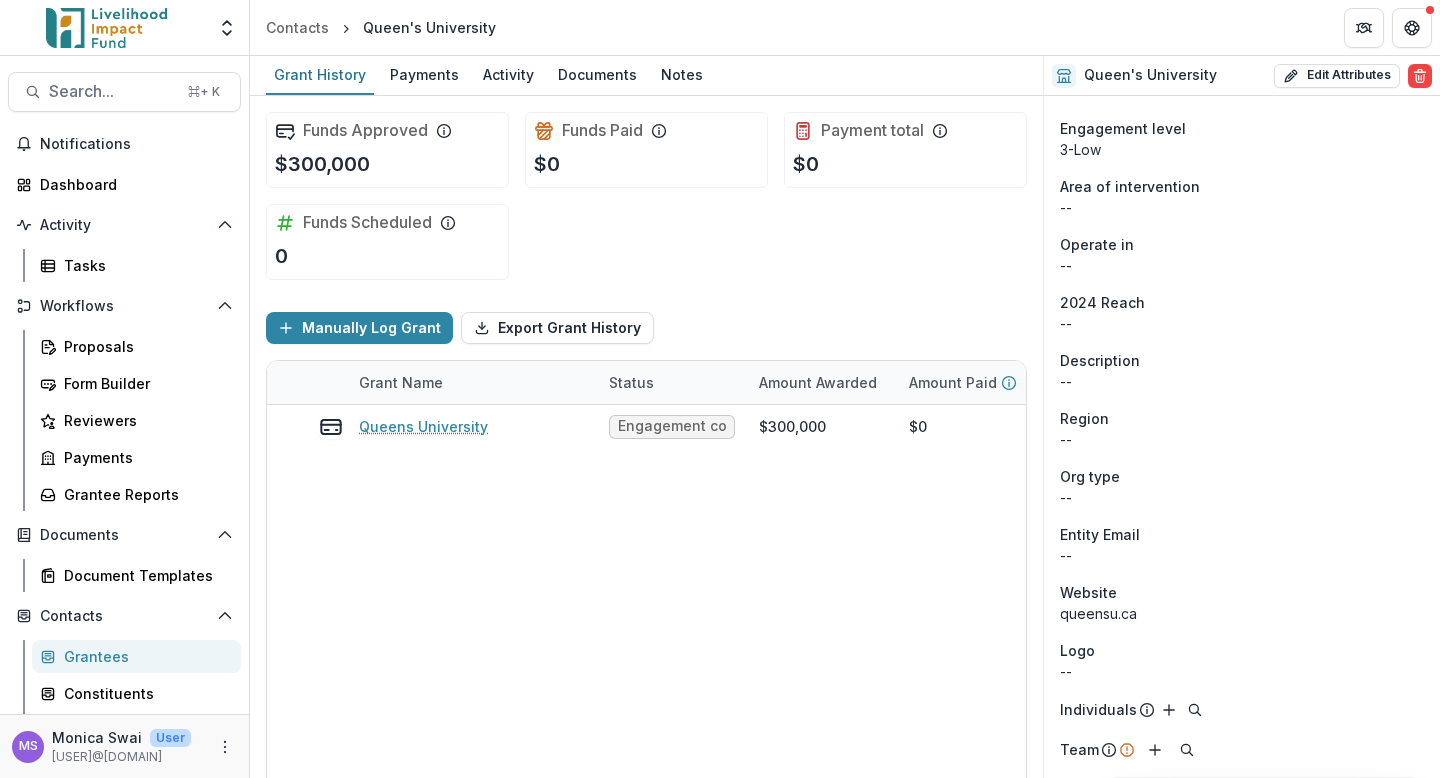 click on "Queens University Engagement completed $300,000 $0 Grant $300,000 Jan 1, 2024 Dec 31, 2024" at bounding box center (982, 600) 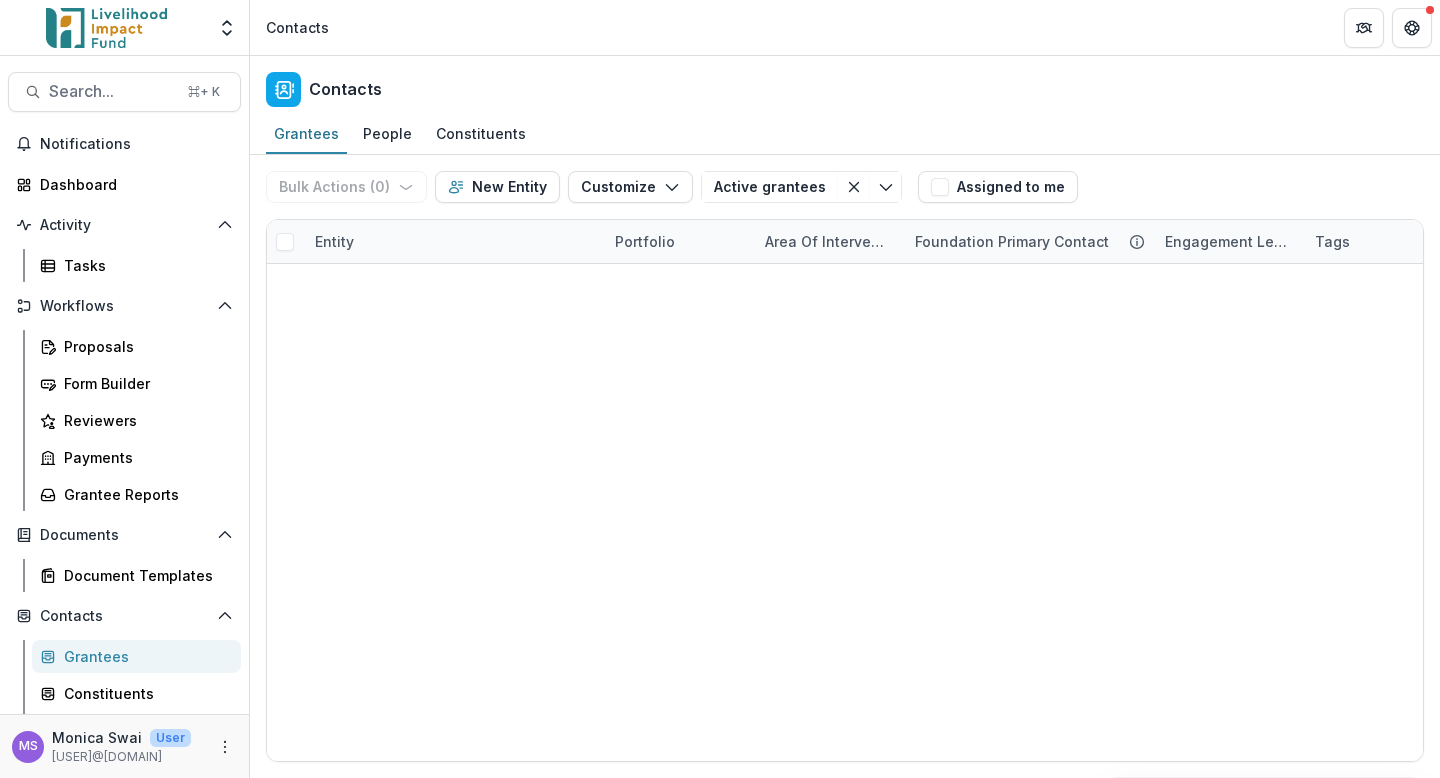 click on "Entity" at bounding box center [453, 241] 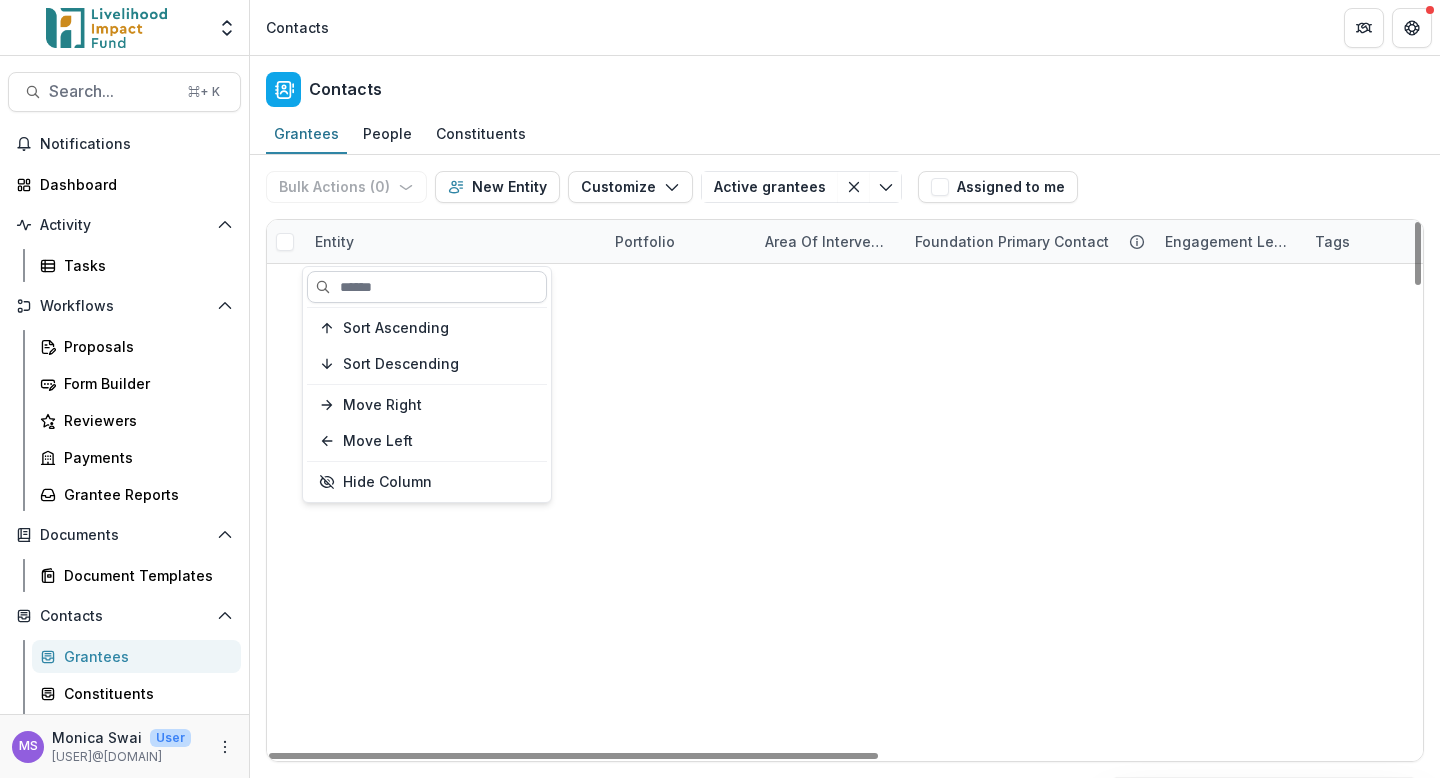 click at bounding box center [427, 287] 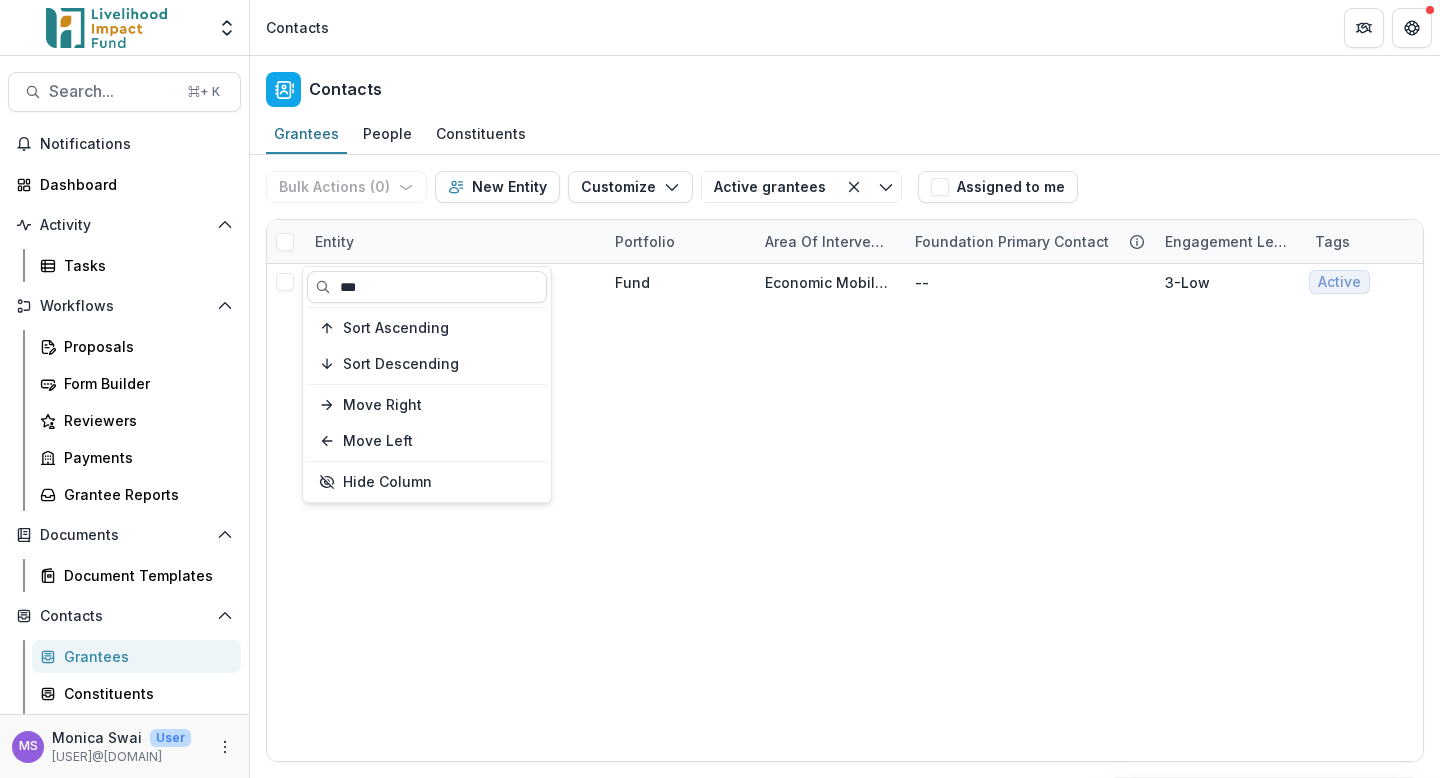 type on "***" 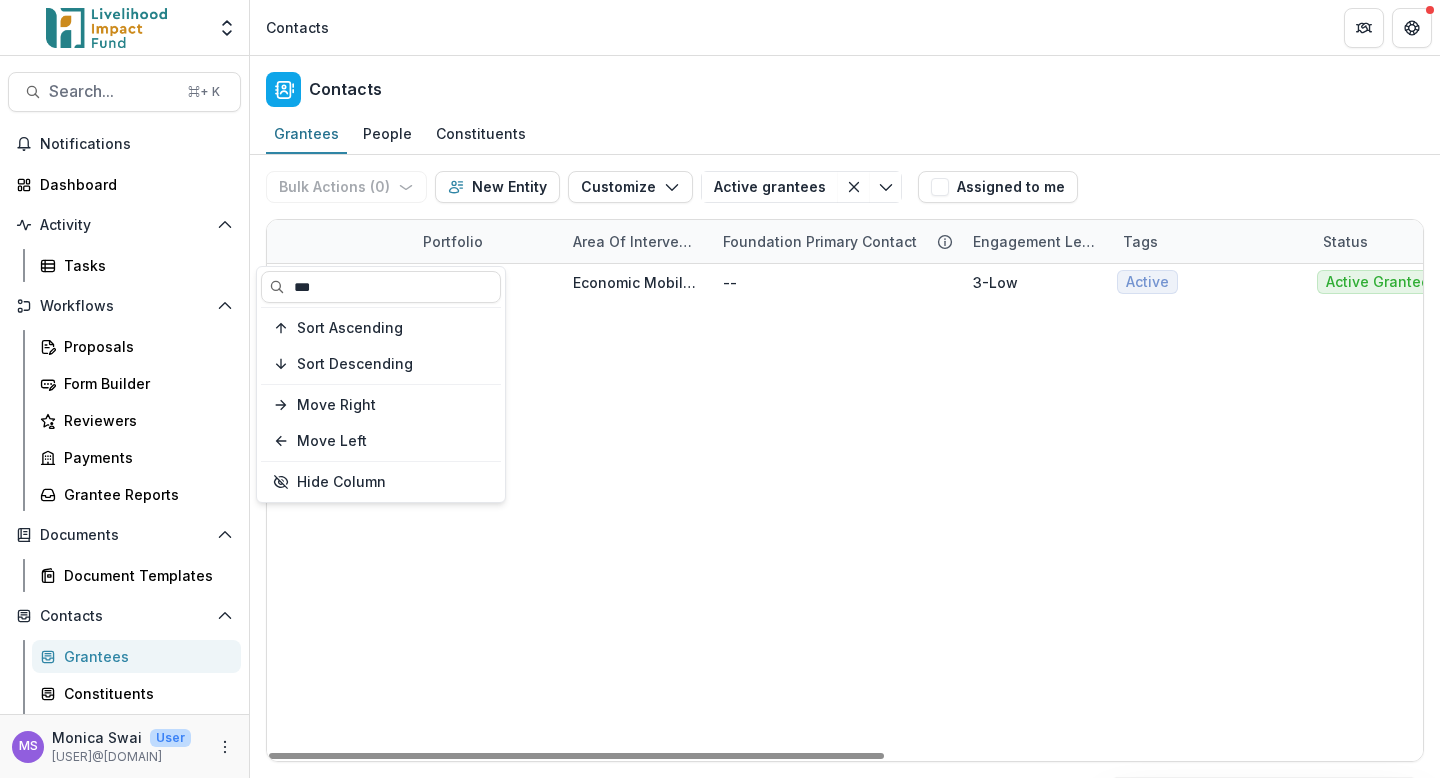 scroll, scrollTop: 0, scrollLeft: 0, axis: both 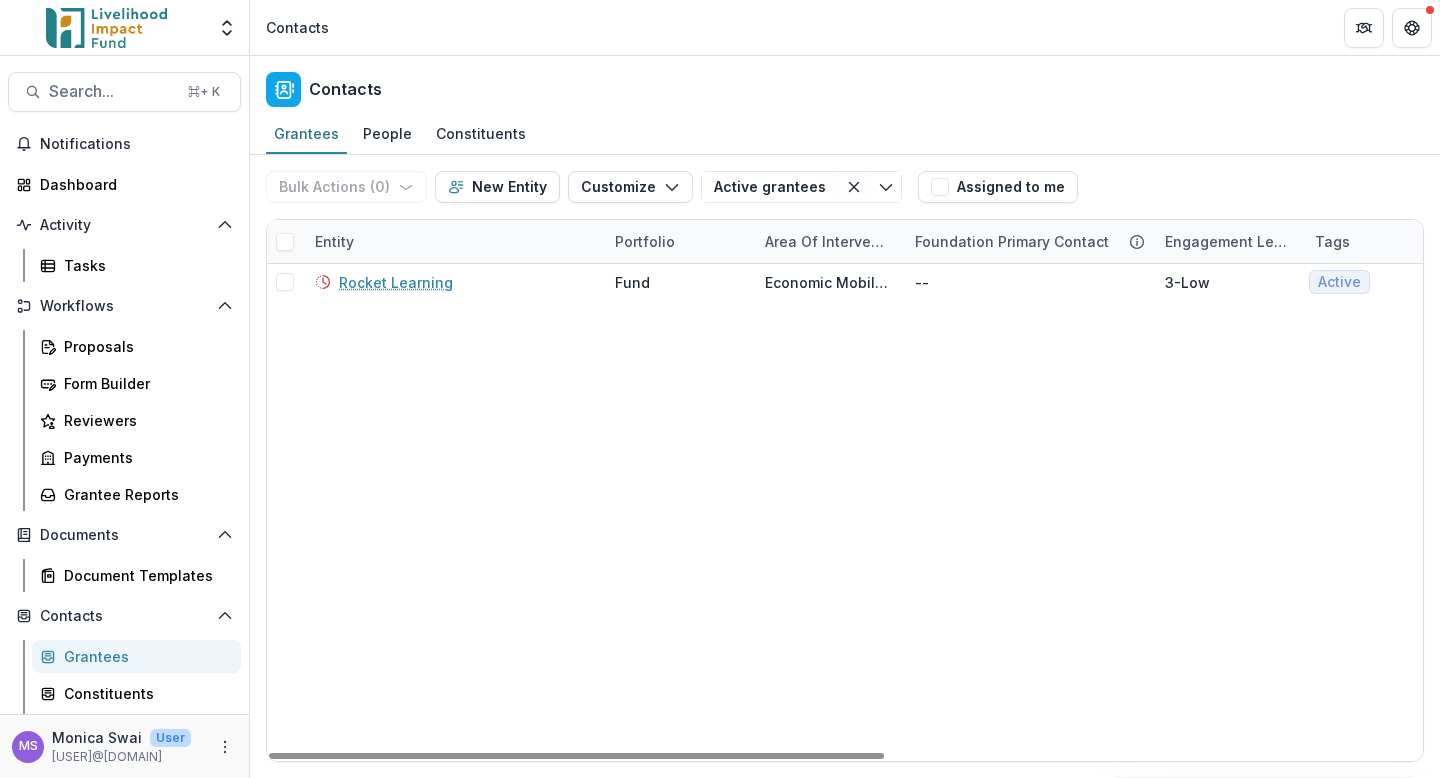 click on "Rocket Learning Fund Economic Mobility -- 3-Low Active Active Grantee $120,000 Asia India Utsav K" at bounding box center (1350, 512) 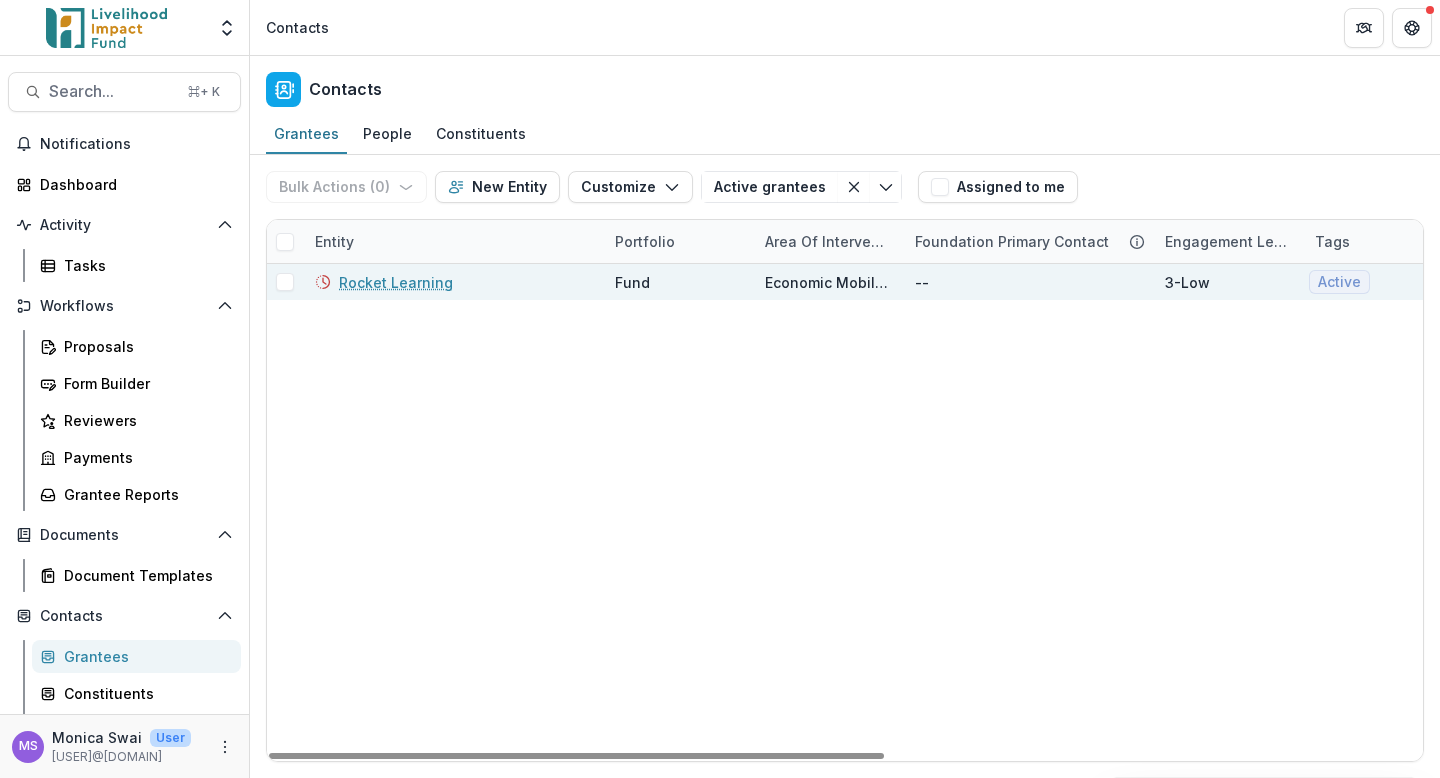 click on "Rocket Learning" at bounding box center [396, 282] 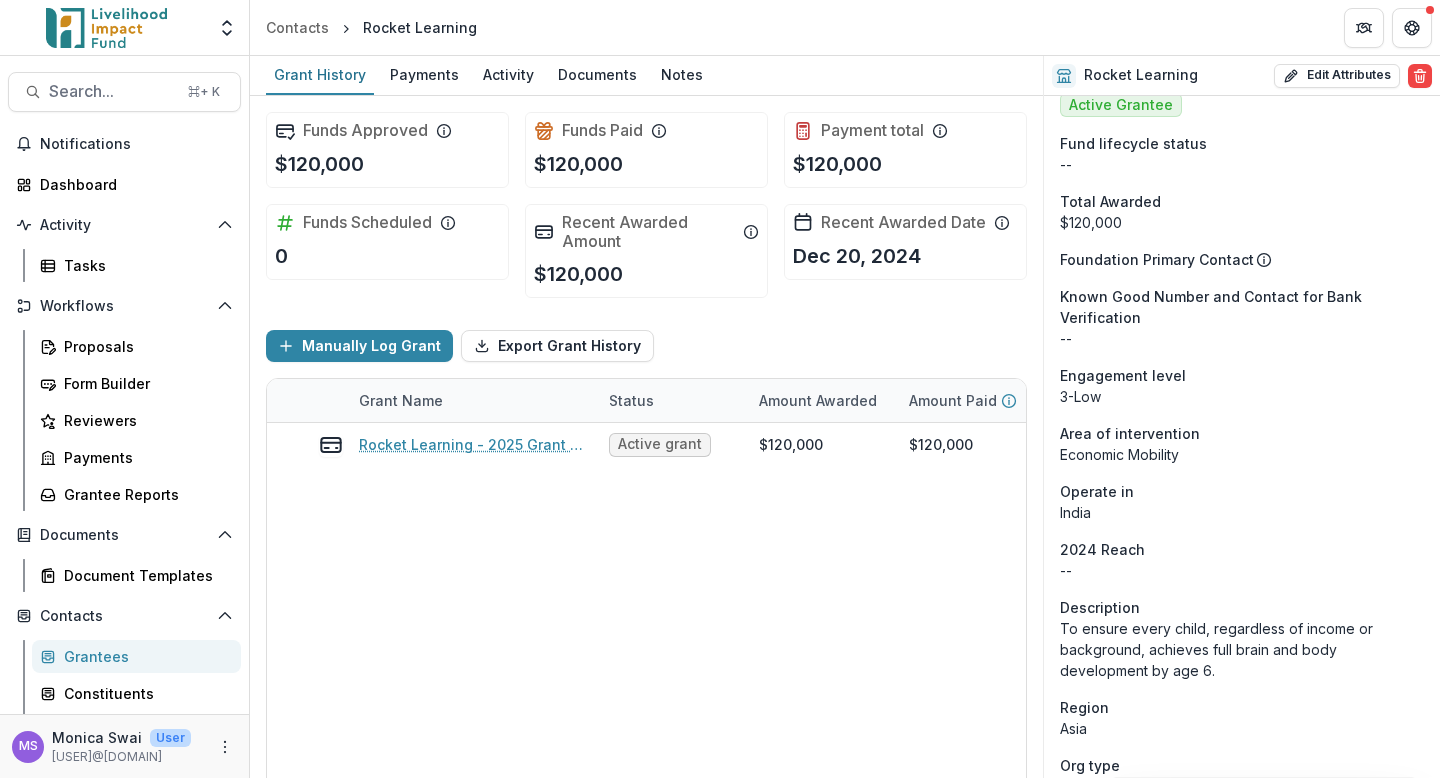 scroll, scrollTop: 242, scrollLeft: 0, axis: vertical 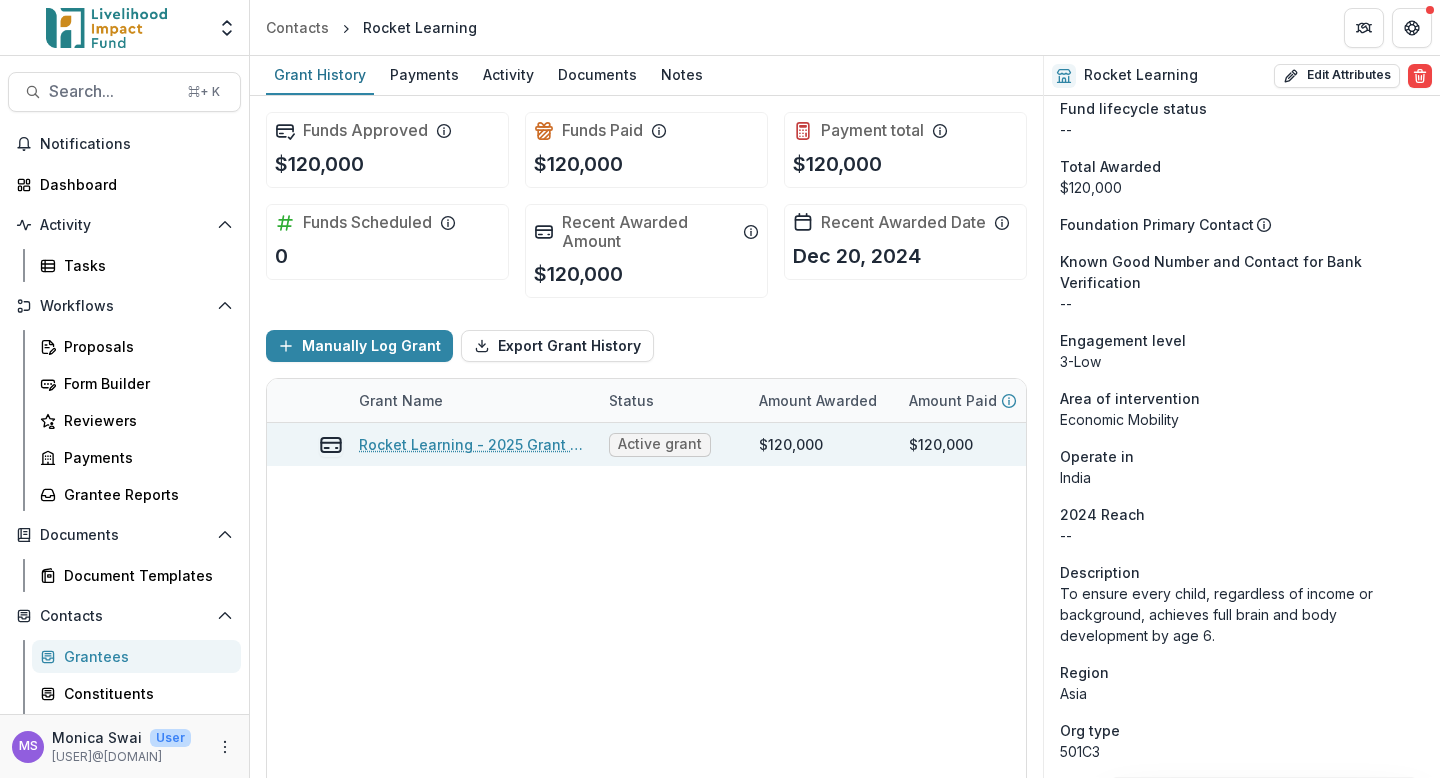 click on "Rocket Learning - 2025 Grant - Daycare Workers" at bounding box center [472, 444] 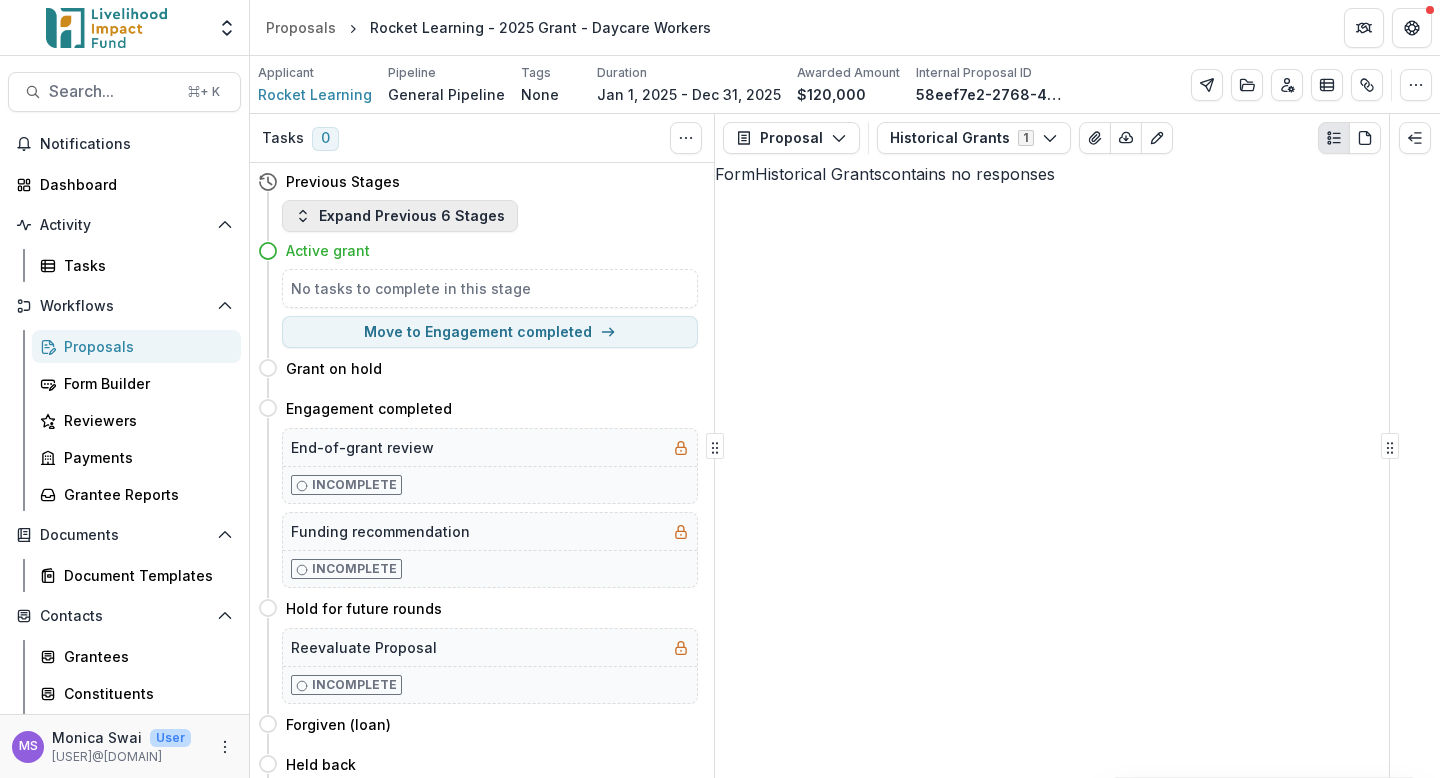click on "Expand Previous 6 Stages" at bounding box center [400, 216] 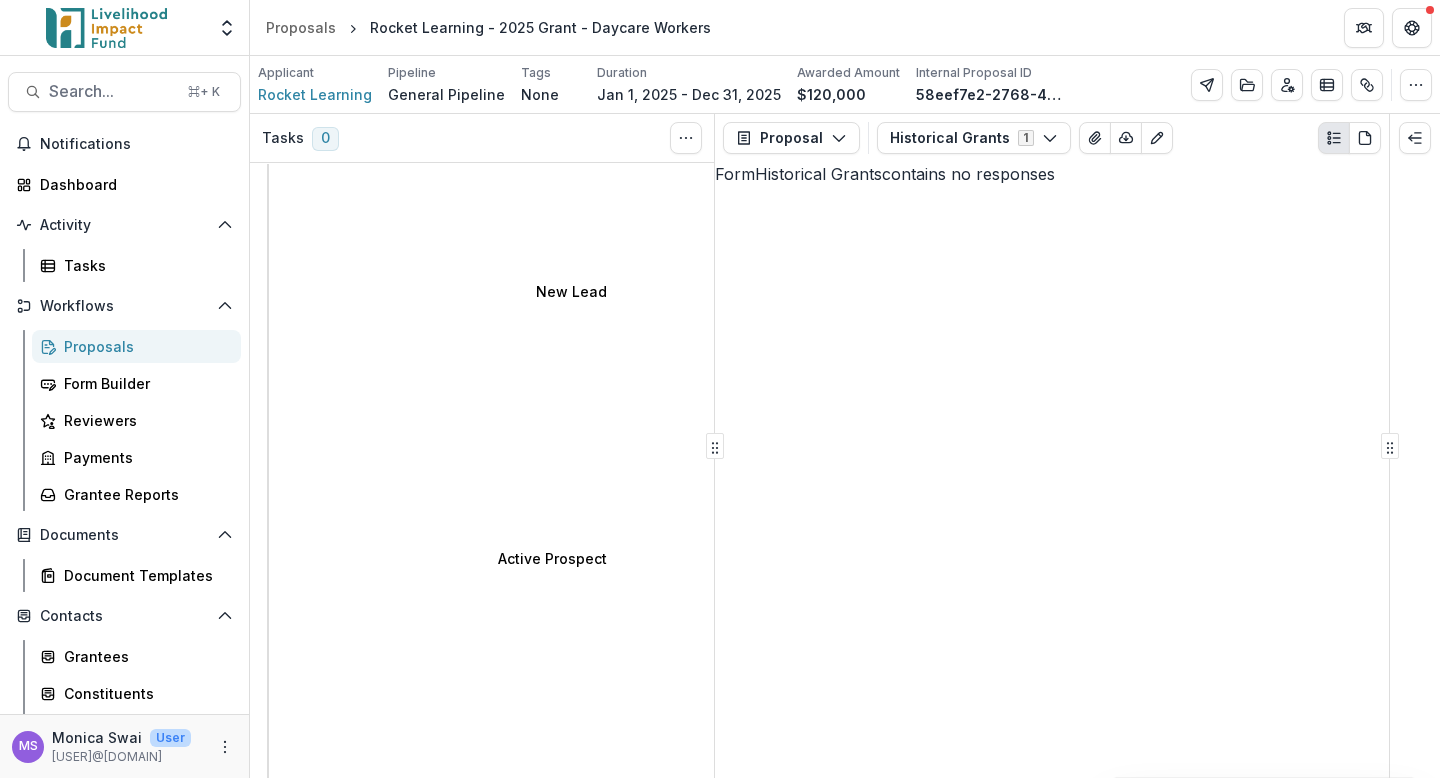 scroll, scrollTop: 0, scrollLeft: 0, axis: both 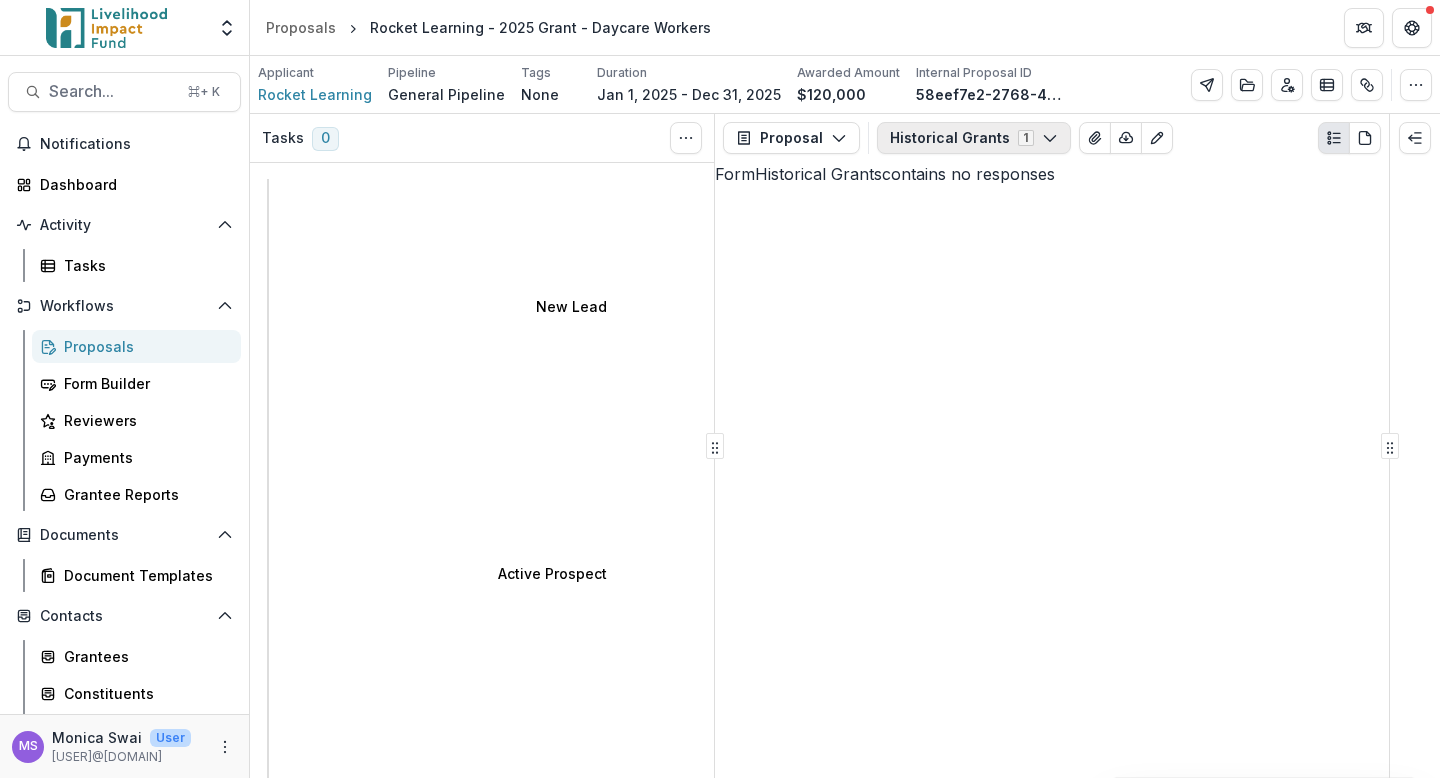 click on "Historical Grants 1" at bounding box center [974, 138] 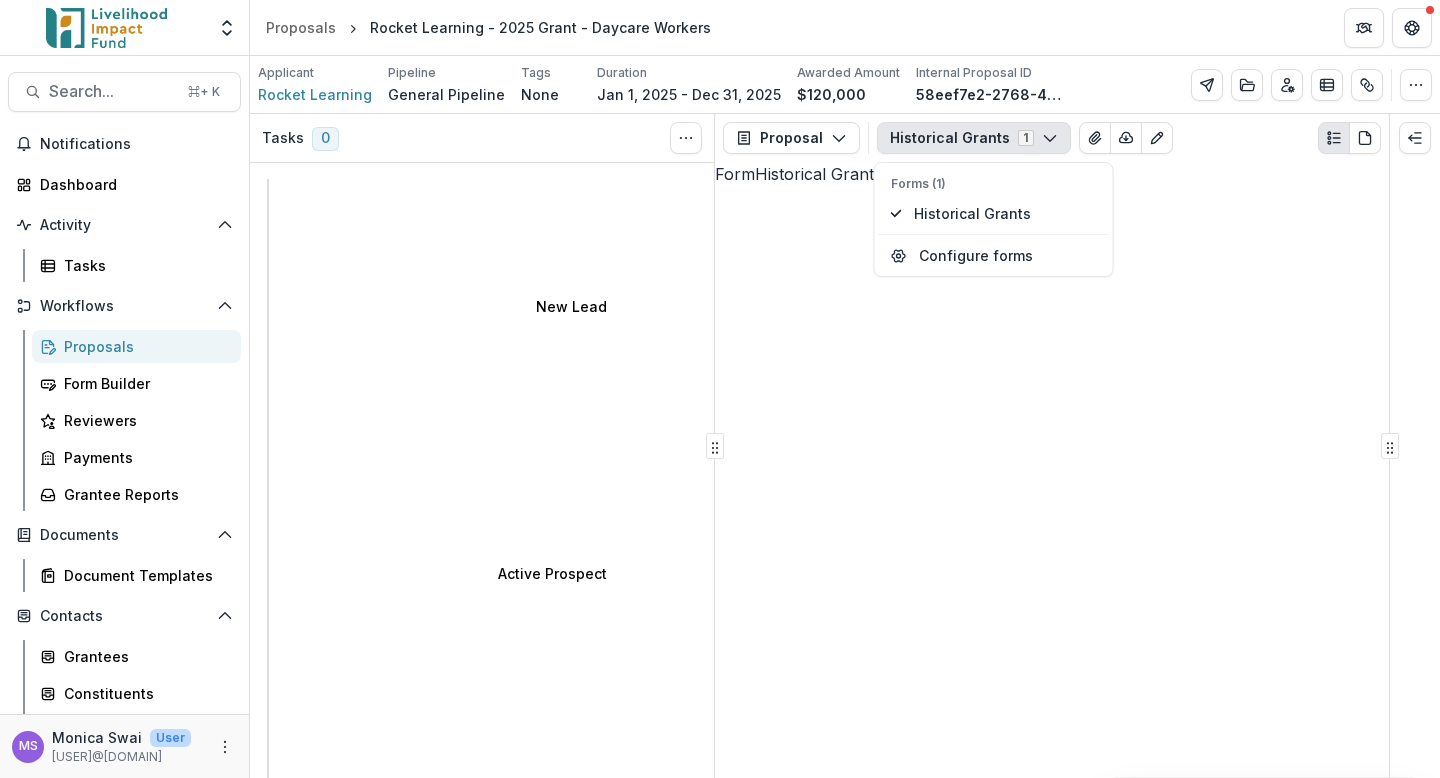 click on "Historical Grants 1" at bounding box center [974, 138] 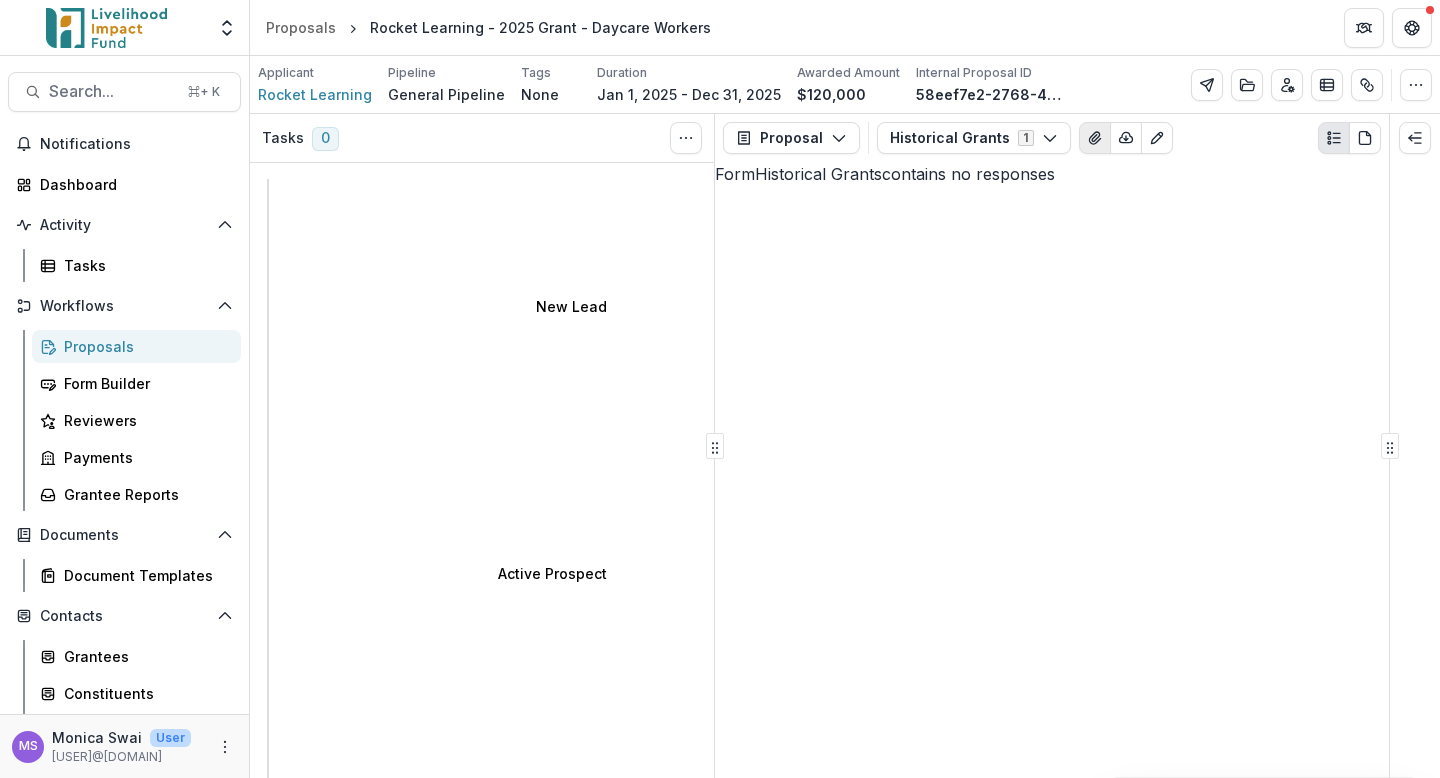 click 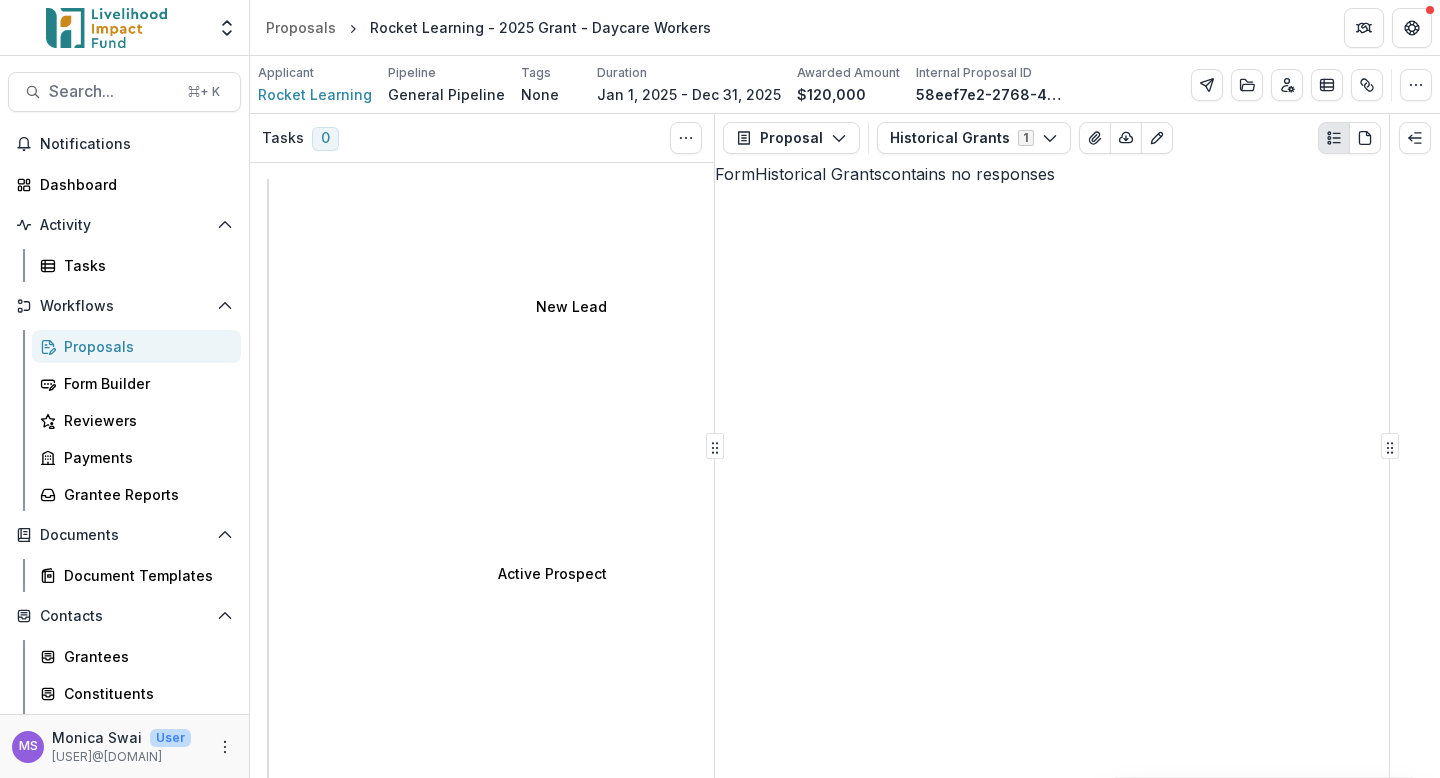 click on "Attached Files No attached files exist Close" at bounding box center (720, 826) 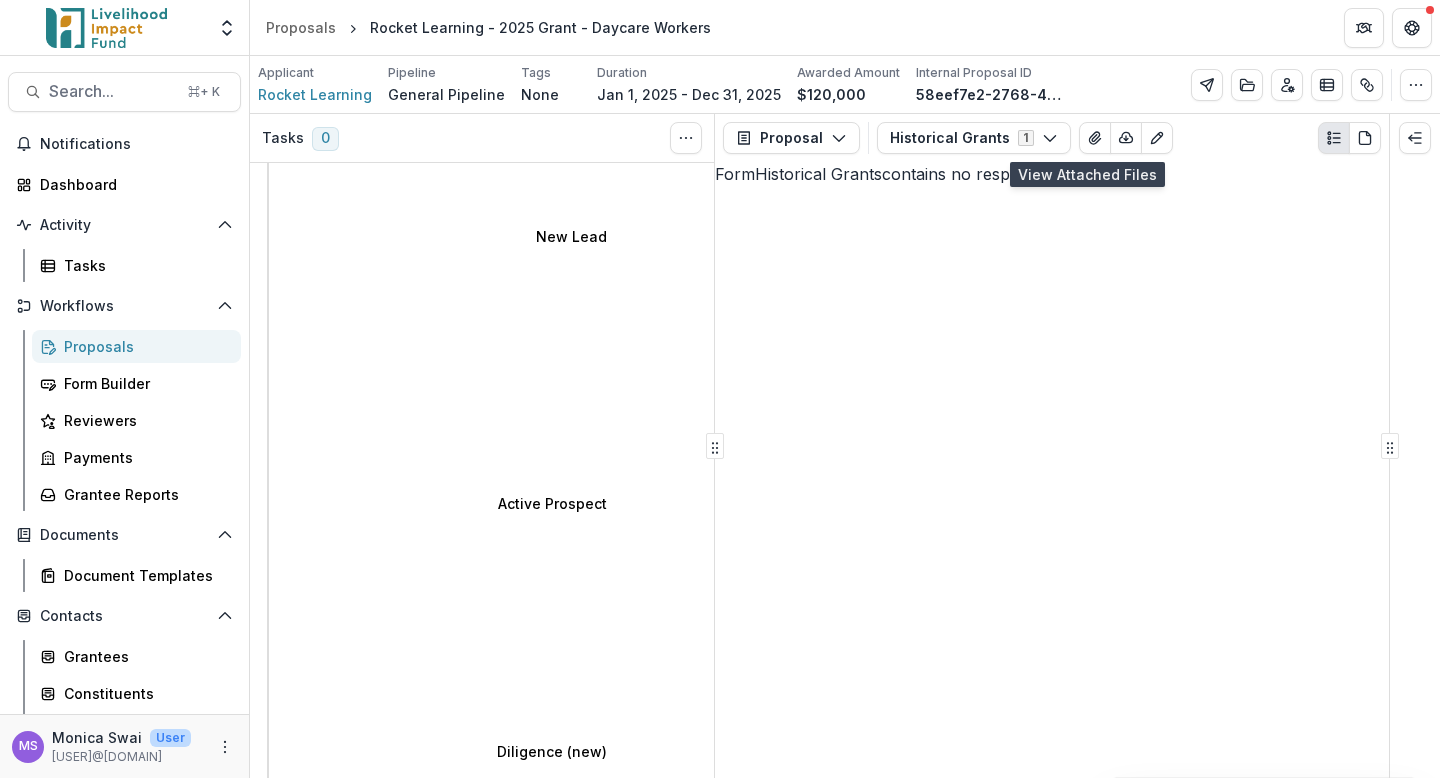 scroll, scrollTop: 0, scrollLeft: 0, axis: both 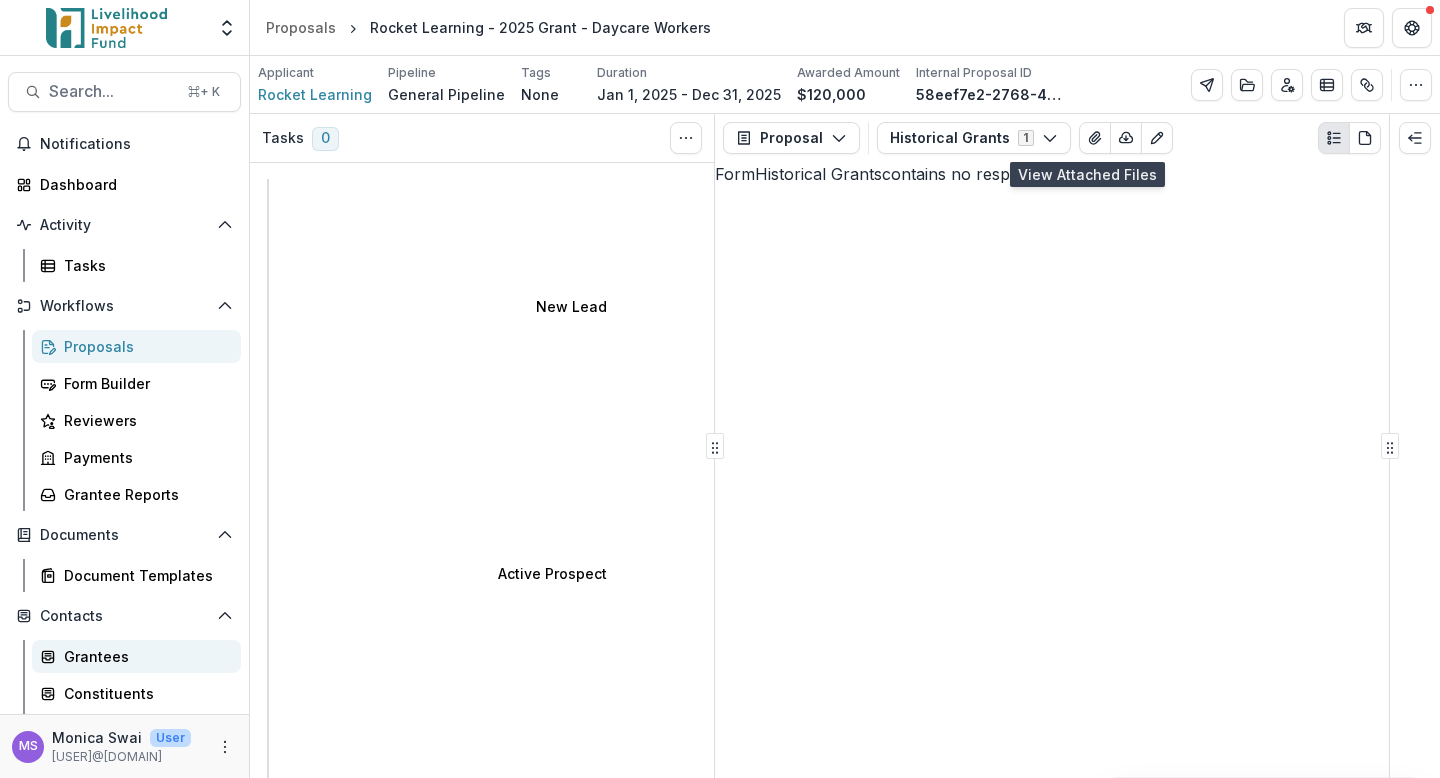 click on "Grantees" at bounding box center (136, 656) 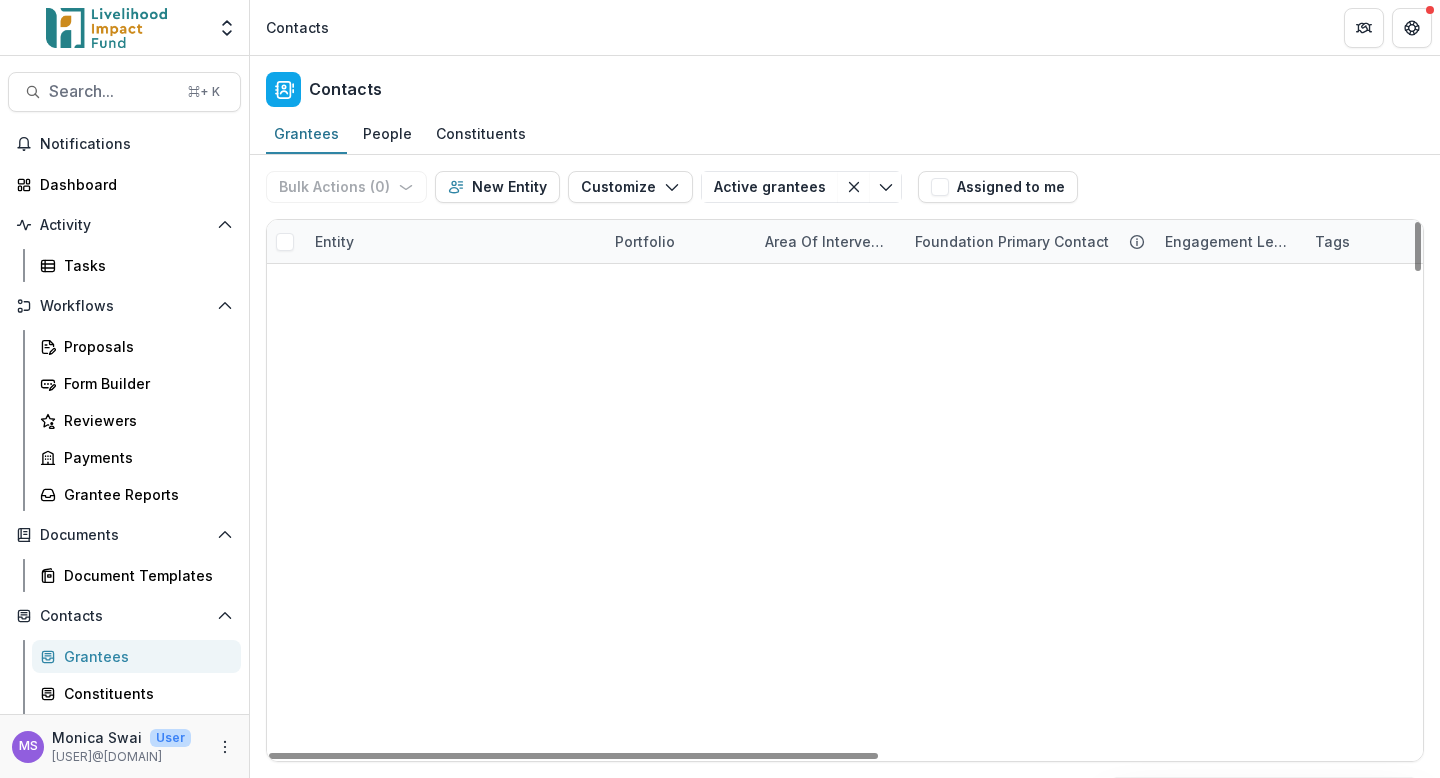 click on "Entity" at bounding box center (453, 241) 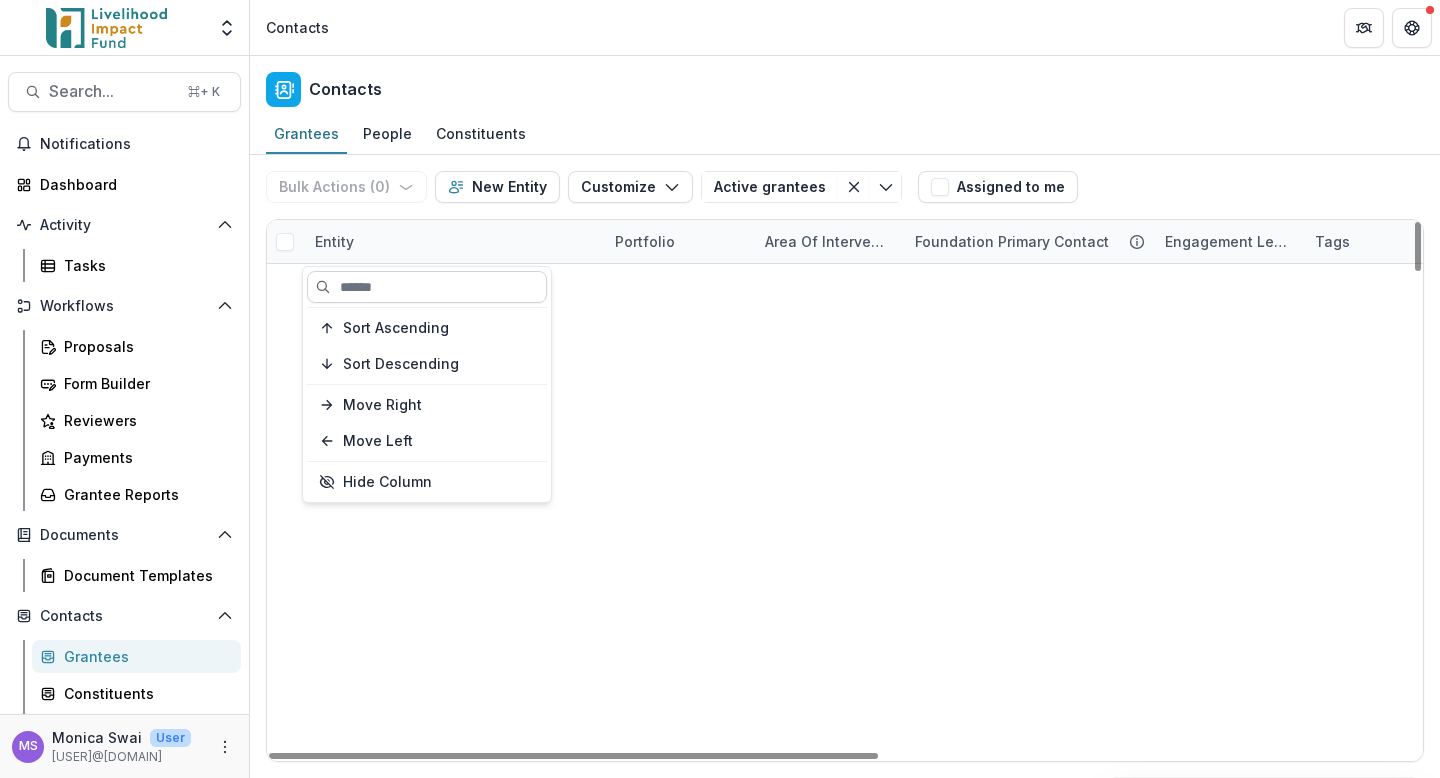 click at bounding box center (427, 287) 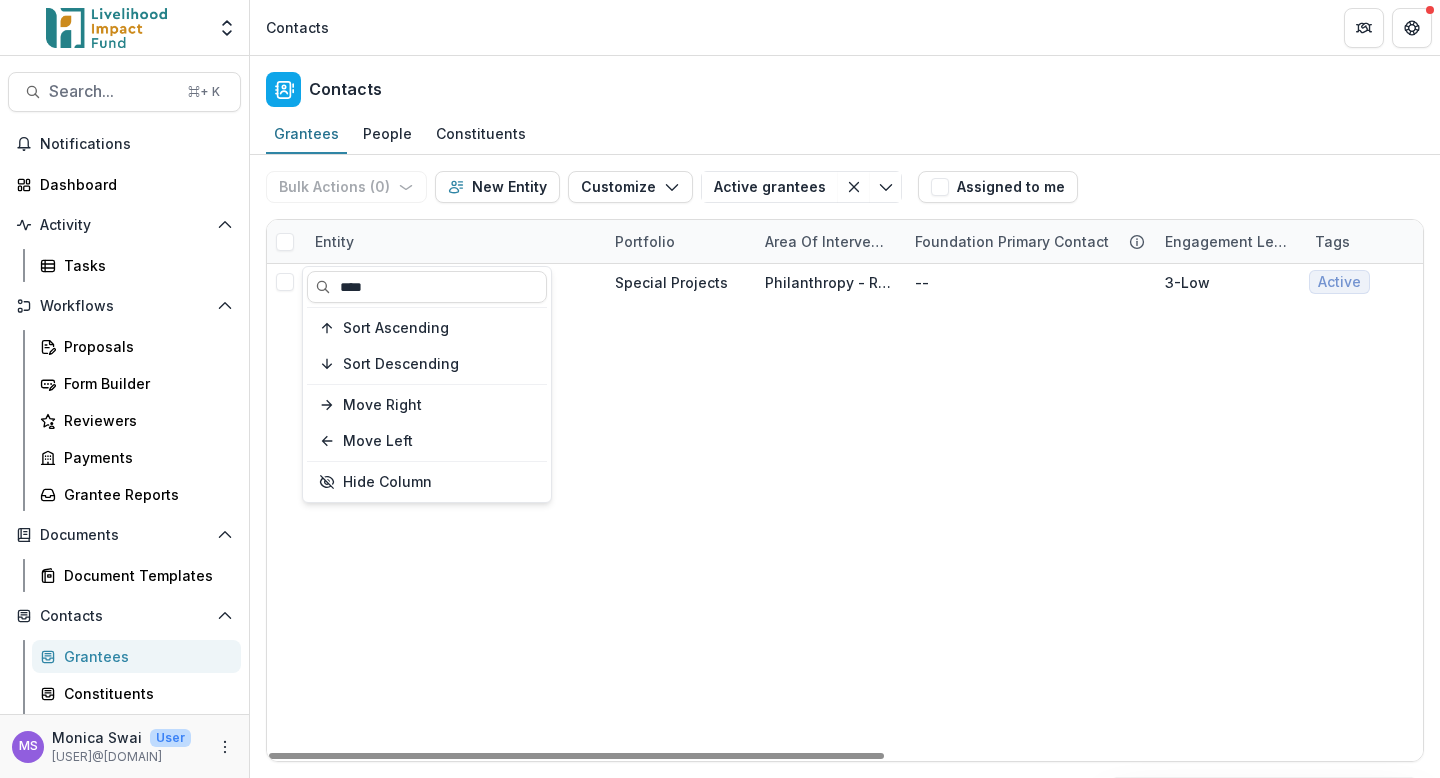 type on "****" 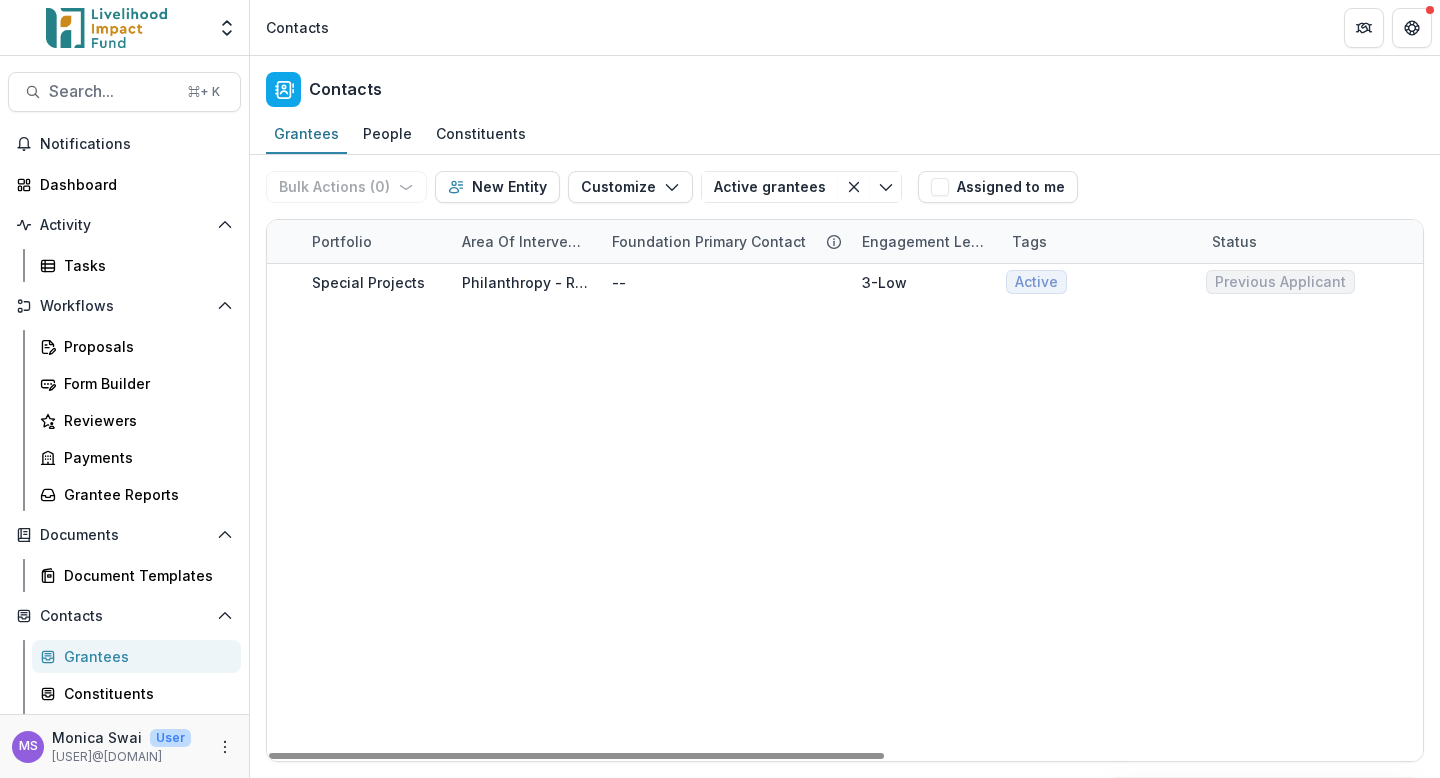 scroll, scrollTop: 0, scrollLeft: 0, axis: both 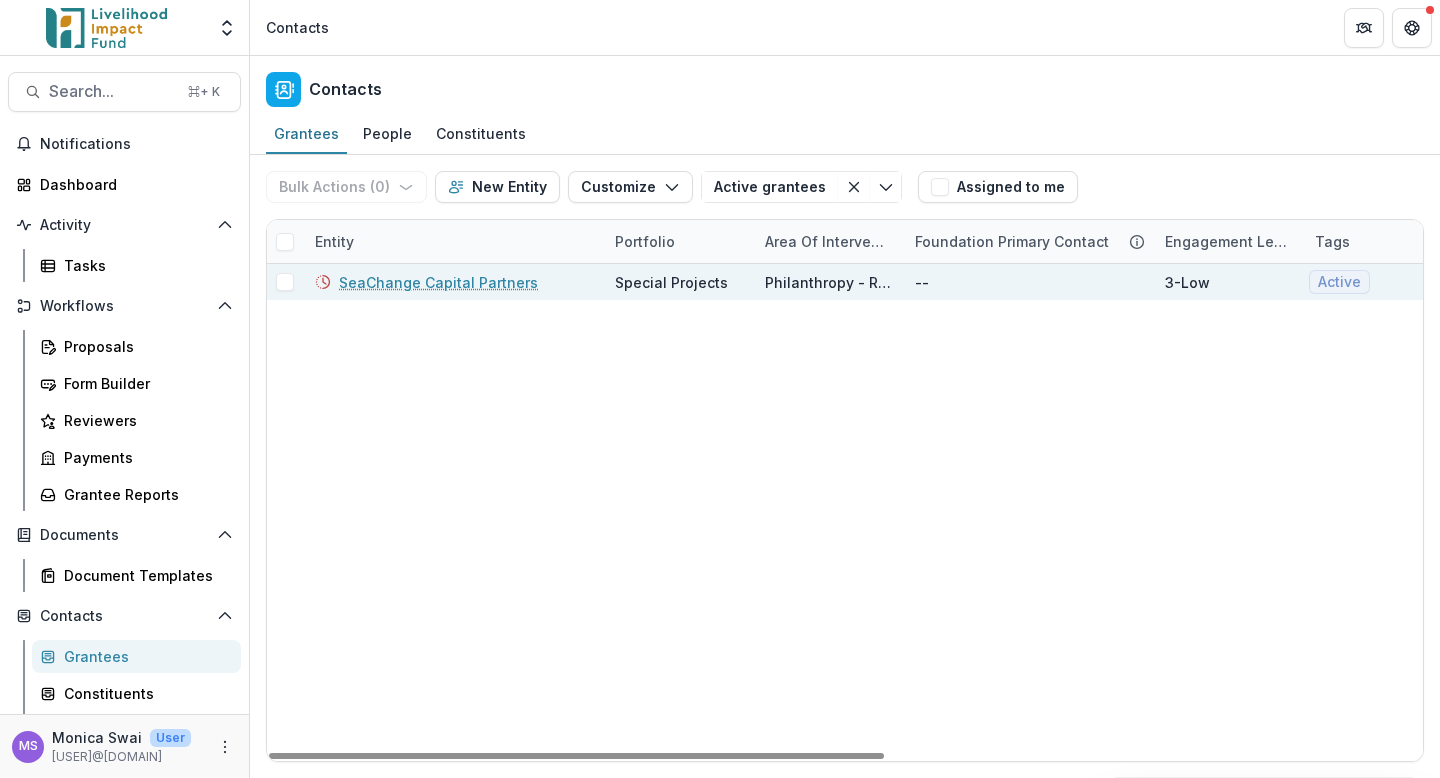 click on "SeaChange Capital Partners" at bounding box center [438, 282] 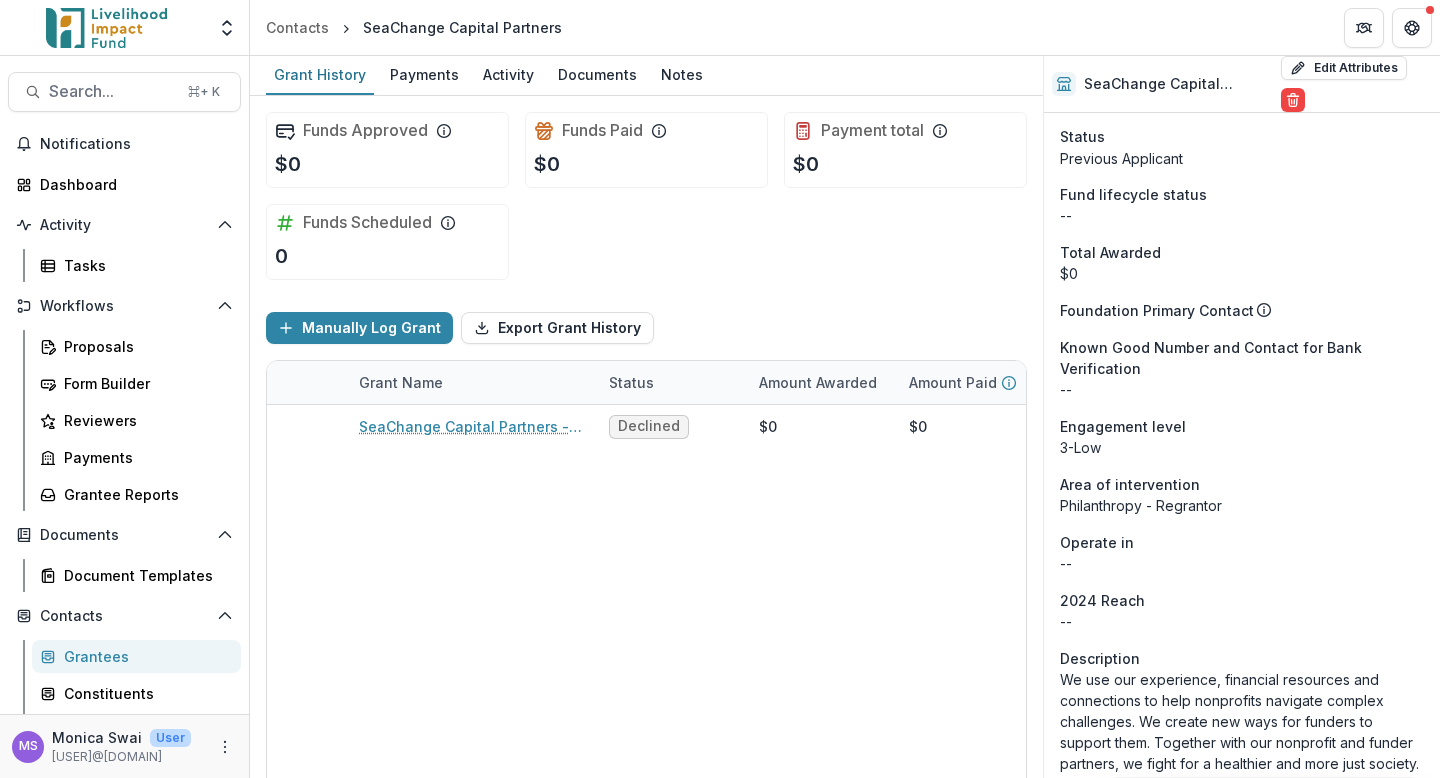 scroll, scrollTop: 173, scrollLeft: 0, axis: vertical 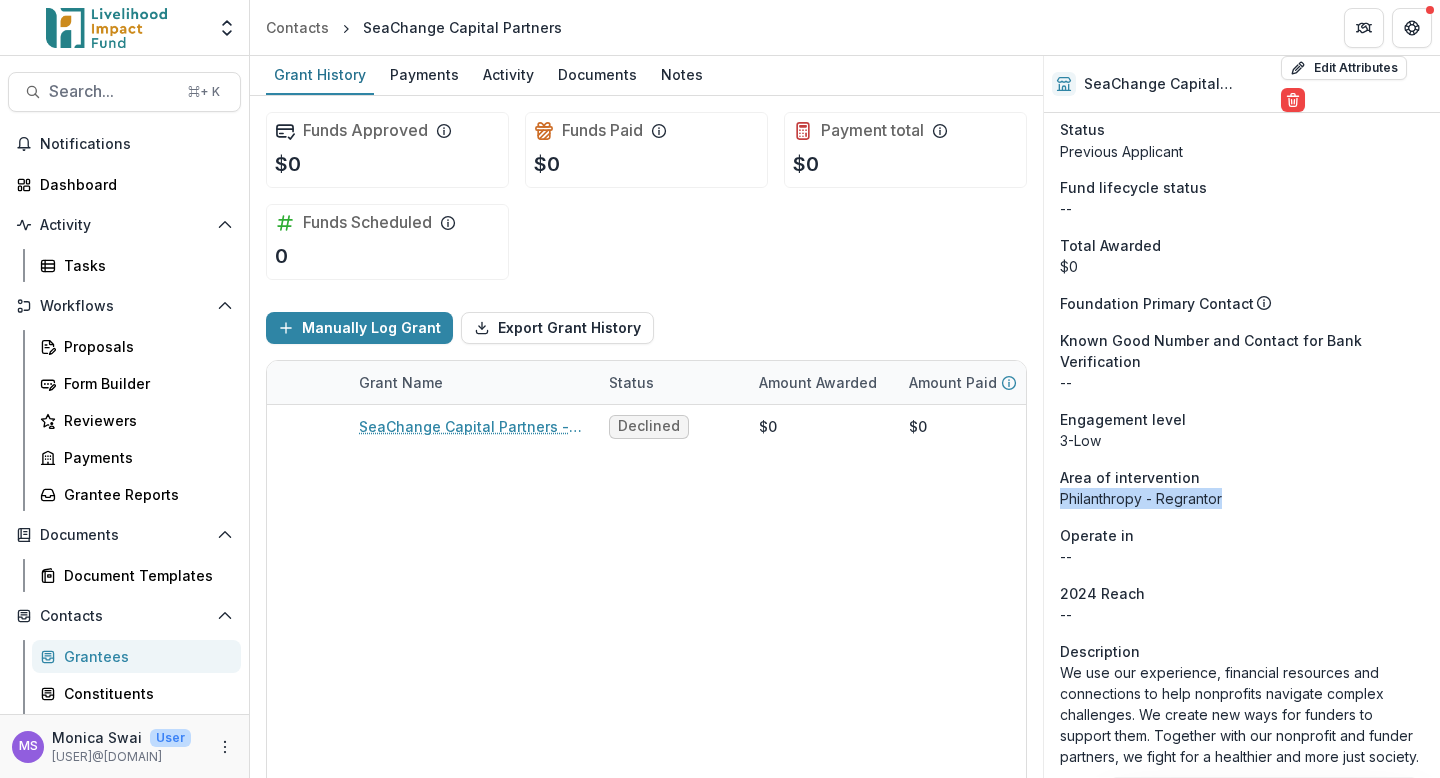 drag, startPoint x: 1226, startPoint y: 508, endPoint x: 1060, endPoint y: 508, distance: 166 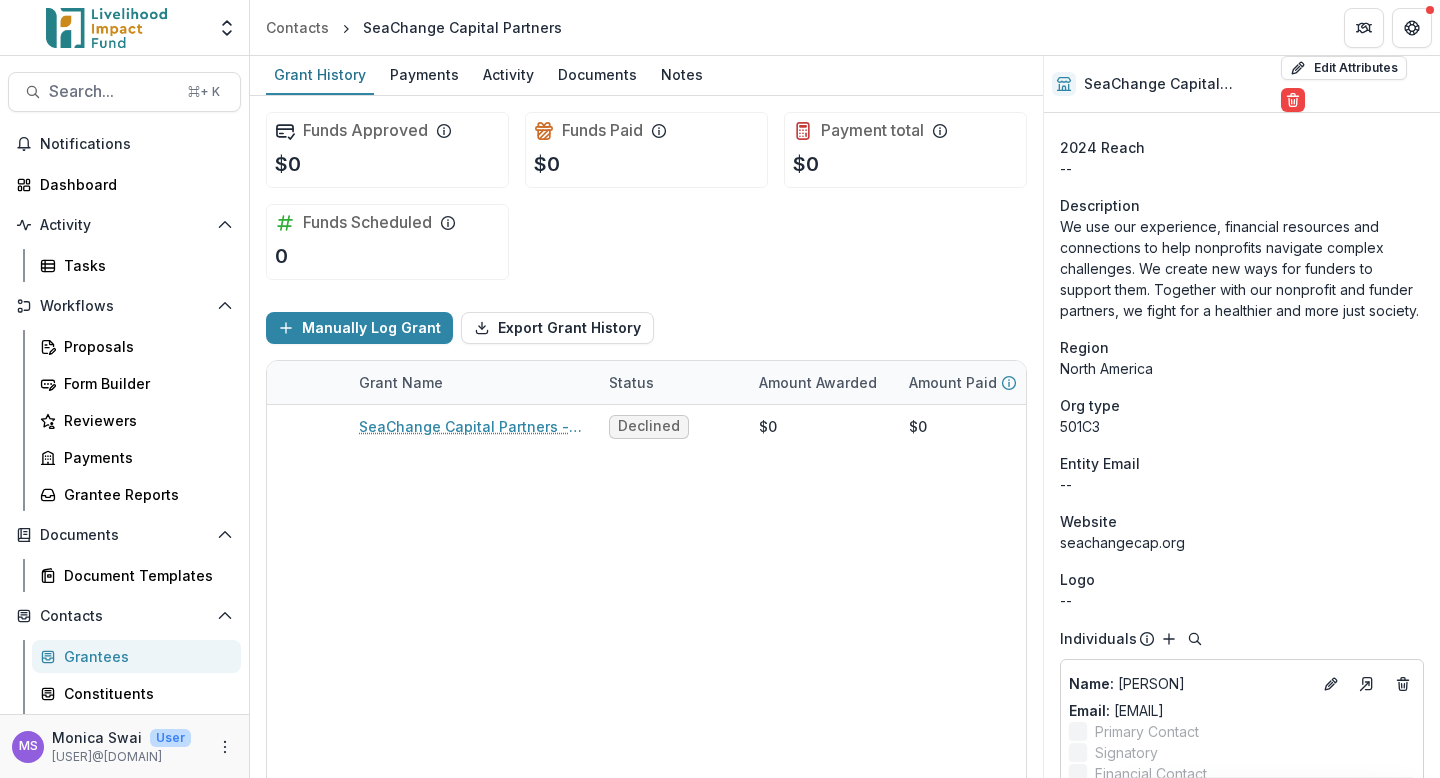 scroll, scrollTop: 646, scrollLeft: 0, axis: vertical 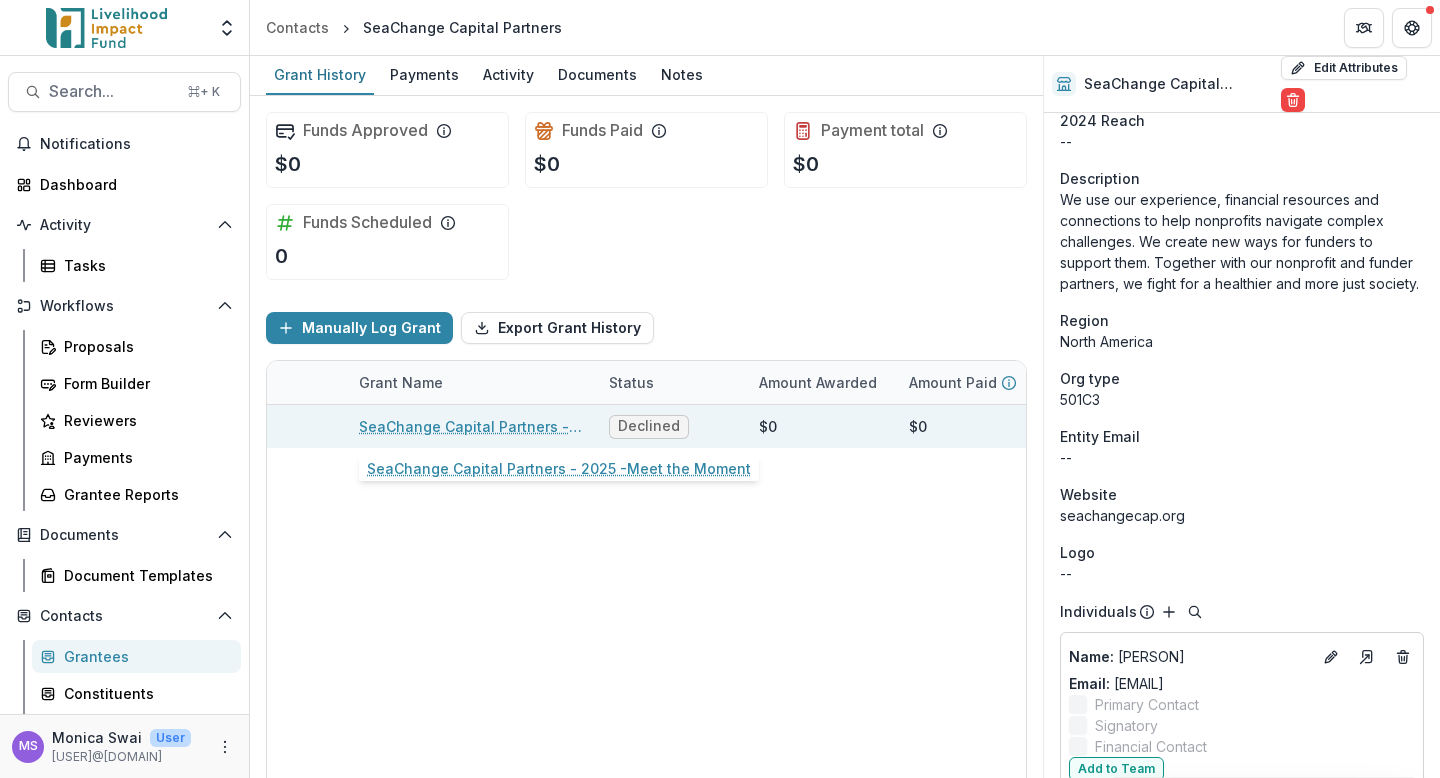 click on "SeaChange Capital Partners - 2025 -Meet the Moment" at bounding box center (472, 426) 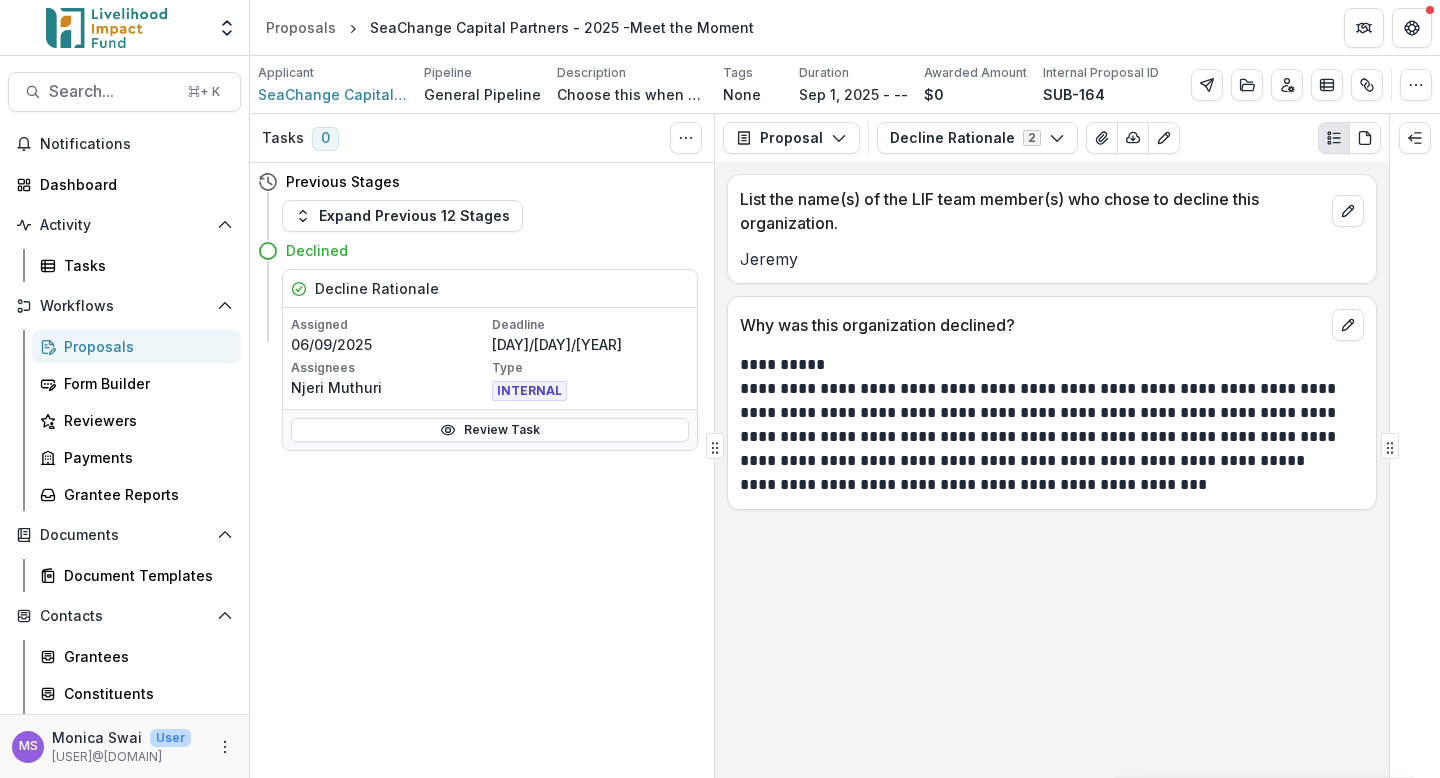 click on "Tasks 0 Show Cancelled Tasks Previous Stages Expand Previous 12 Stages Declined Decline Rationale Assigned 06/09/2025 Deadline 06/12/2025 Assignees Njeri Muthuri Type INTERNAL Review Task" at bounding box center [482, 446] 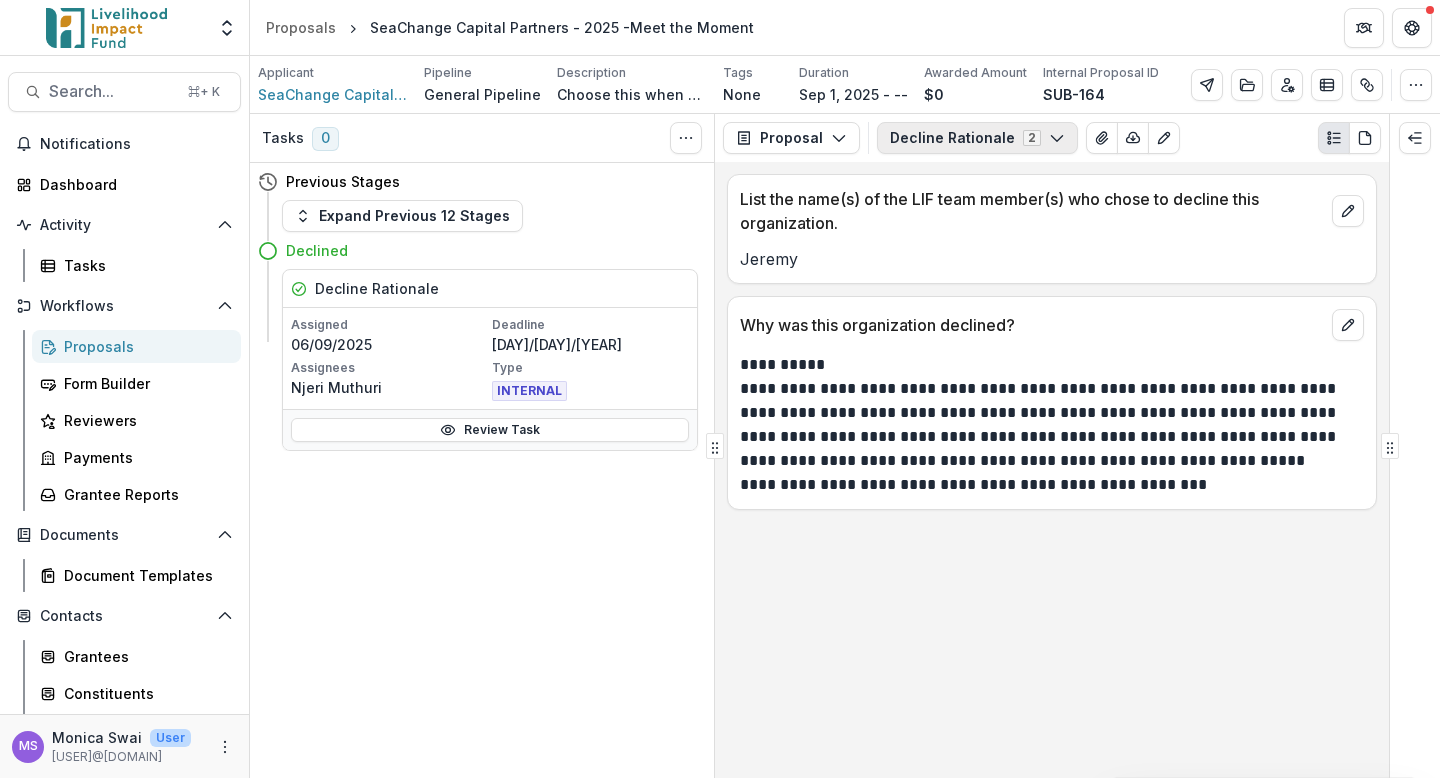 click 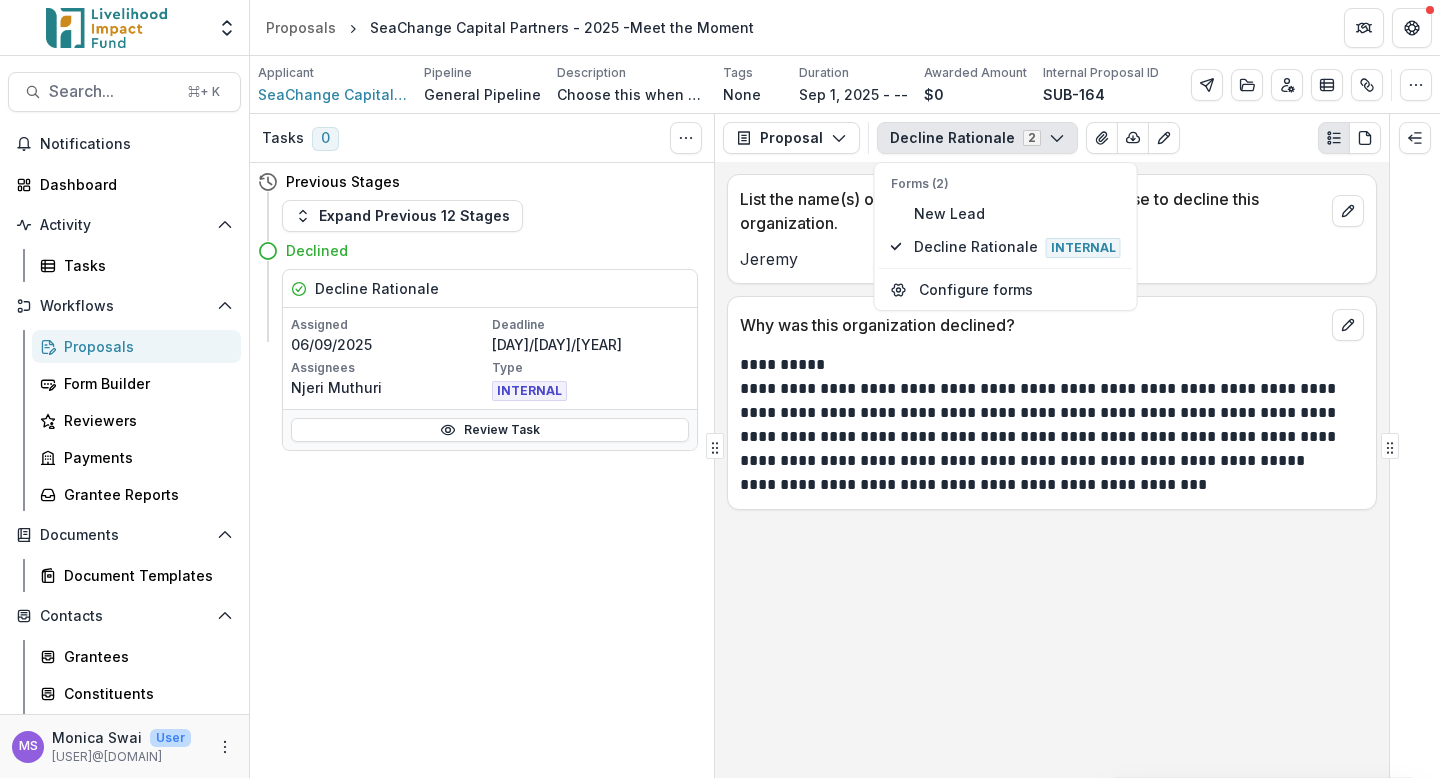 click 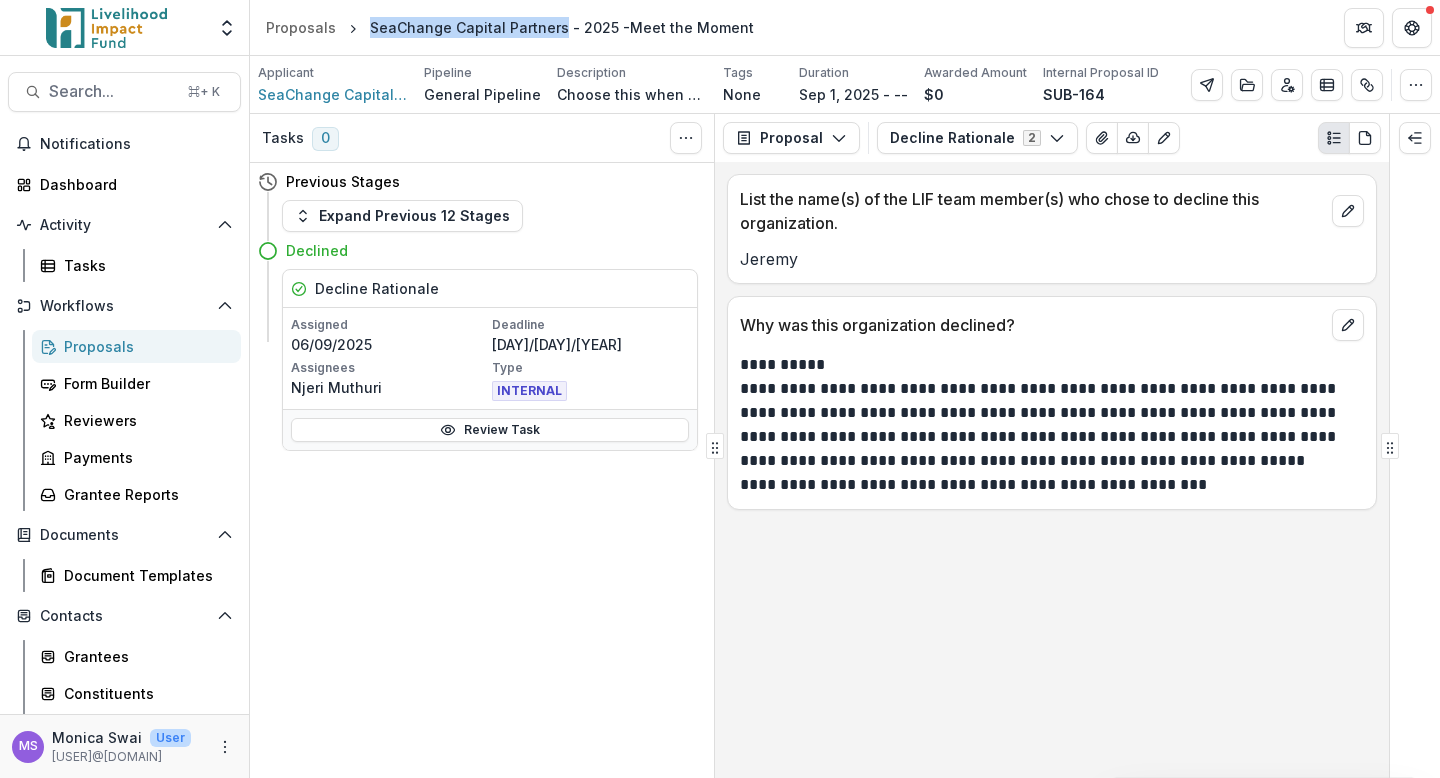 drag, startPoint x: 555, startPoint y: 27, endPoint x: 368, endPoint y: 26, distance: 187.00267 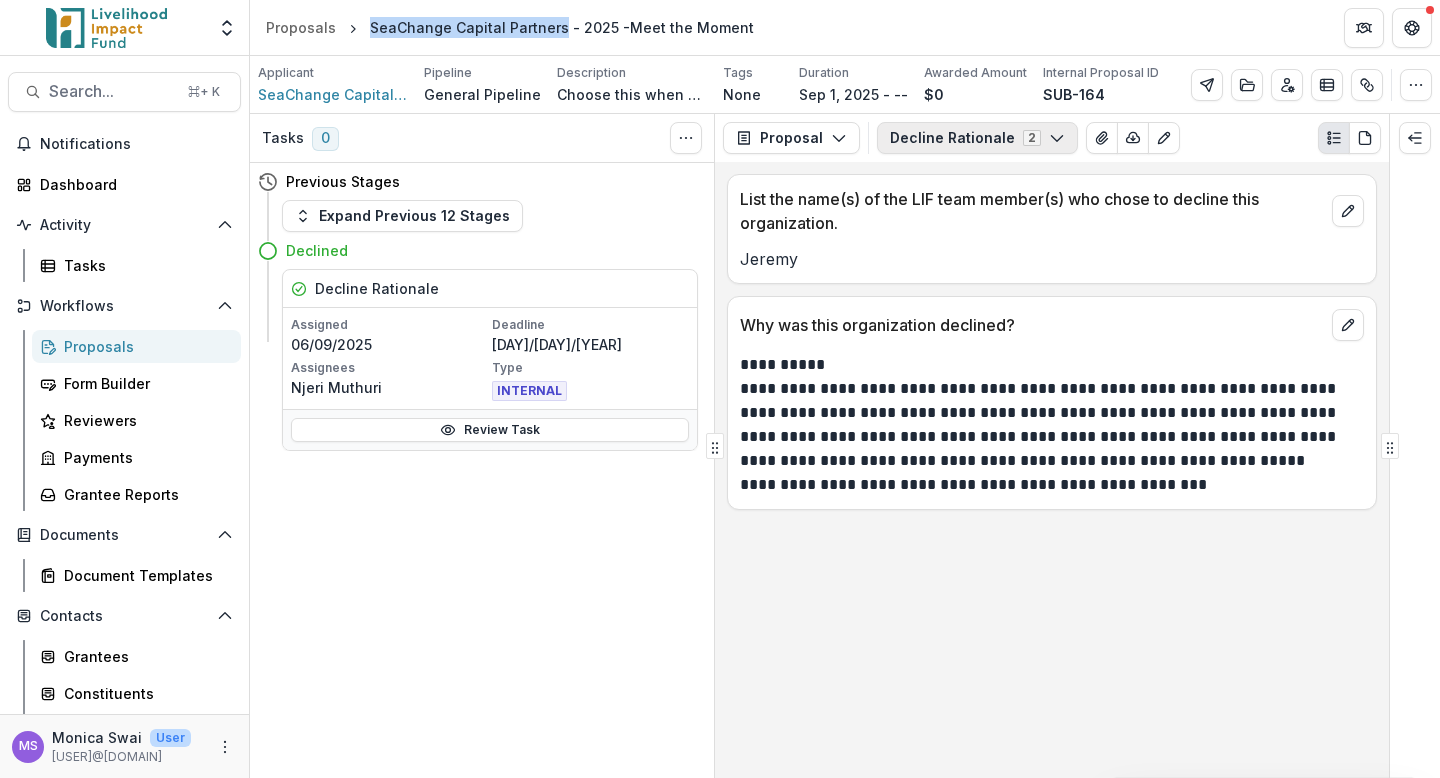 click 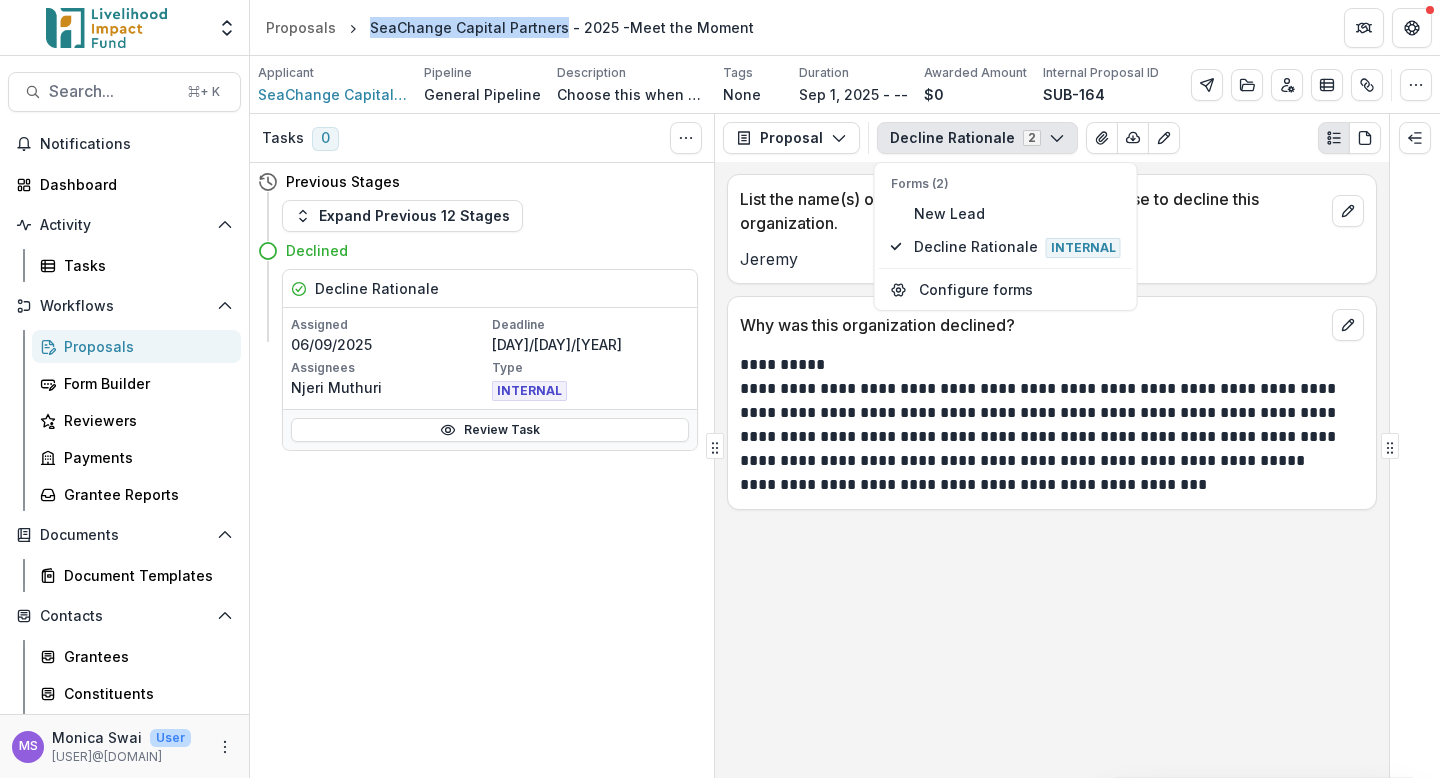 click 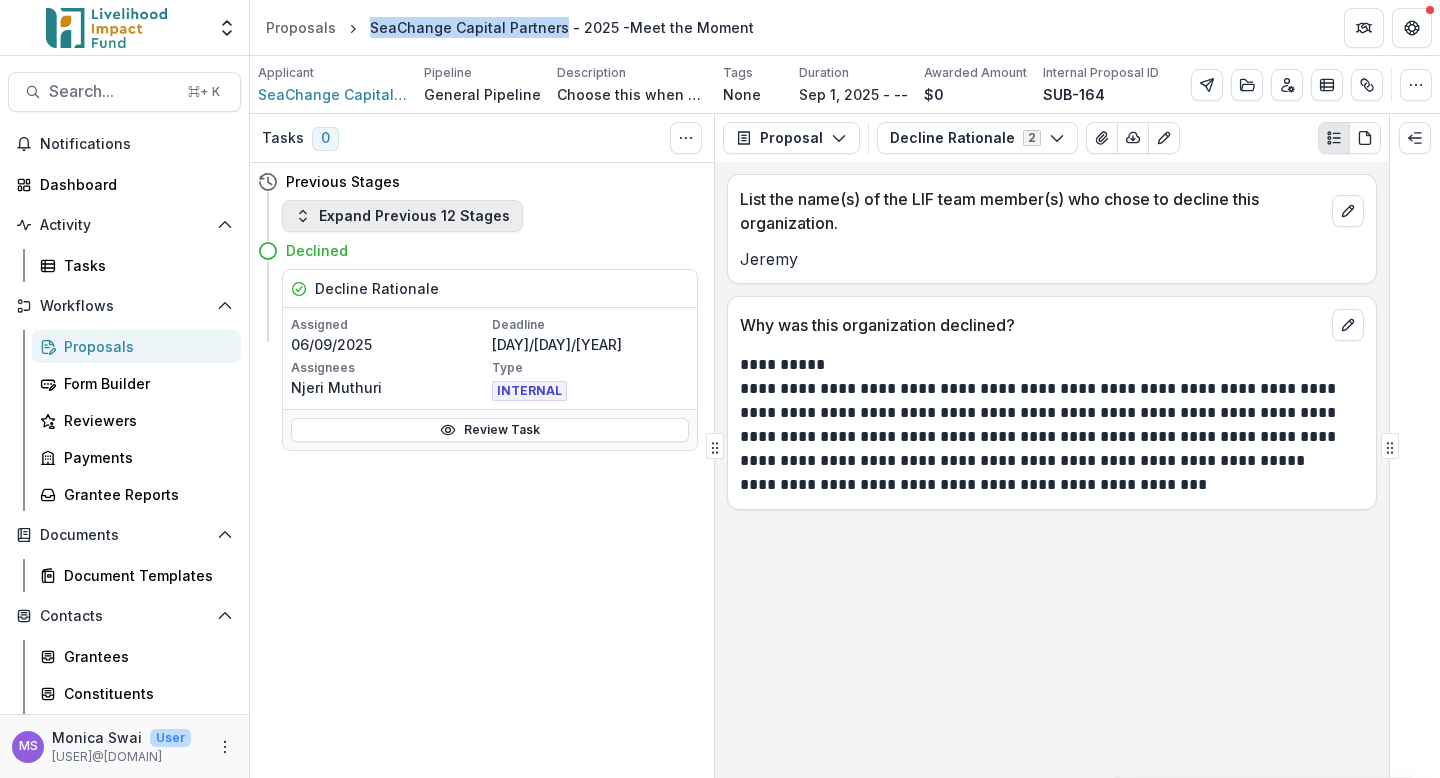 click on "Expand Previous 12 Stages" at bounding box center [402, 216] 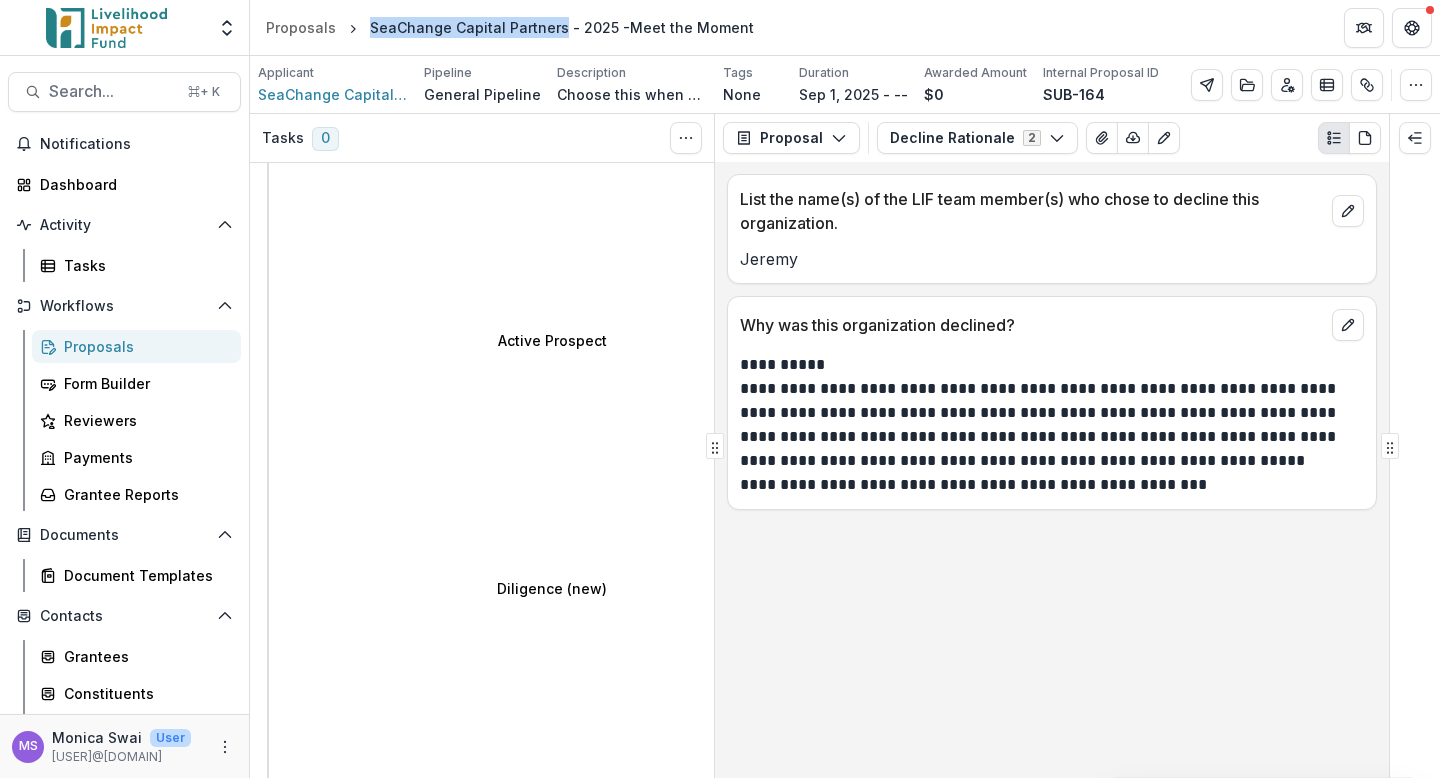 scroll, scrollTop: 0, scrollLeft: 0, axis: both 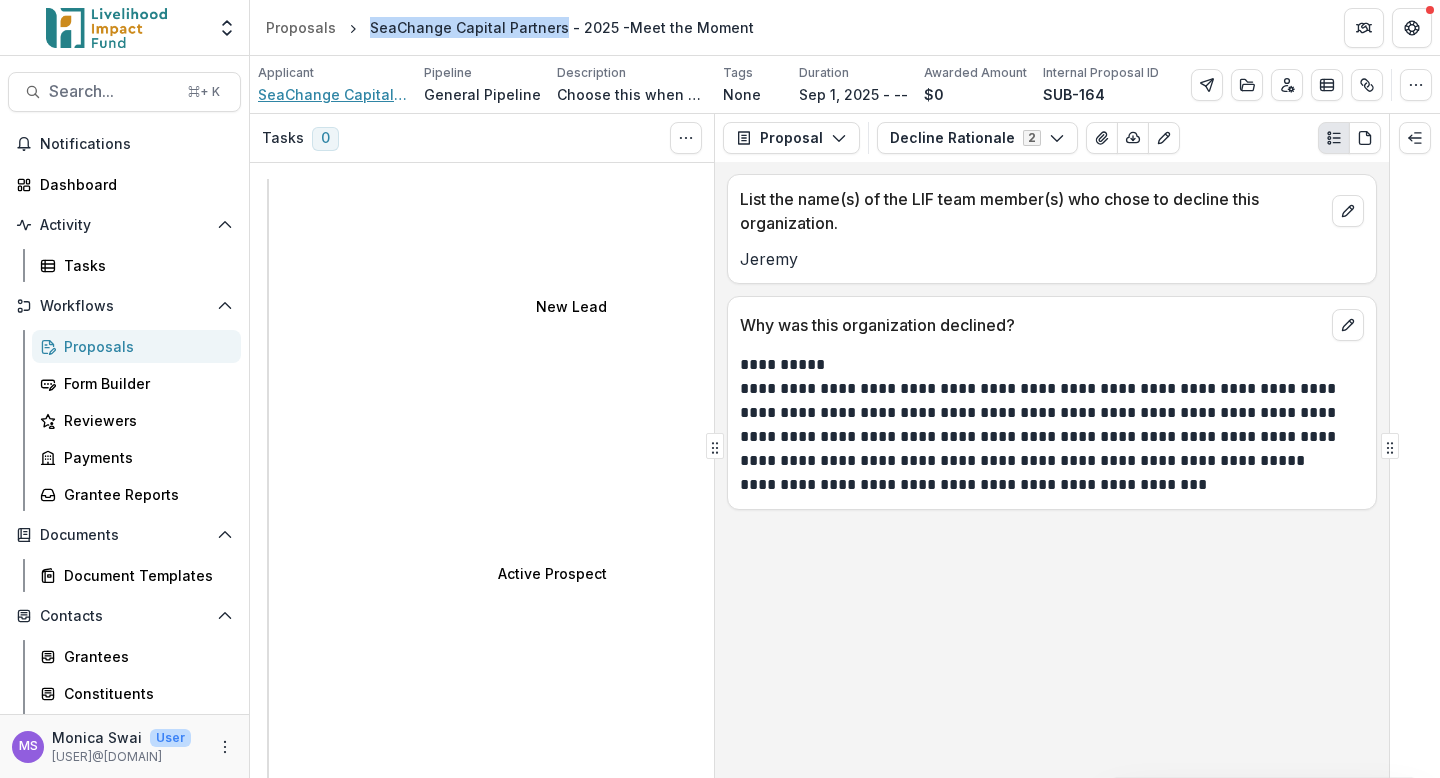 click on "SeaChange Capital Partners" at bounding box center [333, 94] 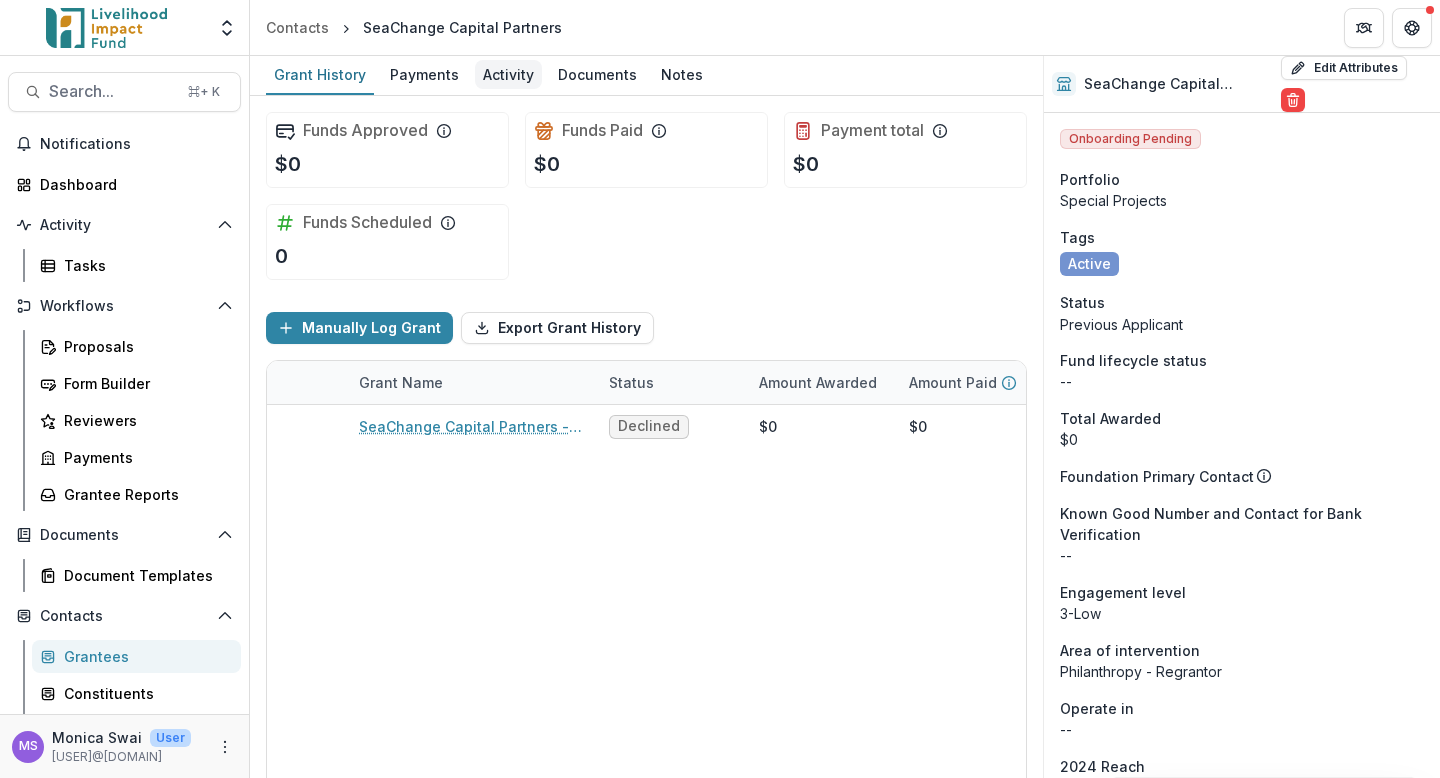 click on "Activity" at bounding box center [508, 74] 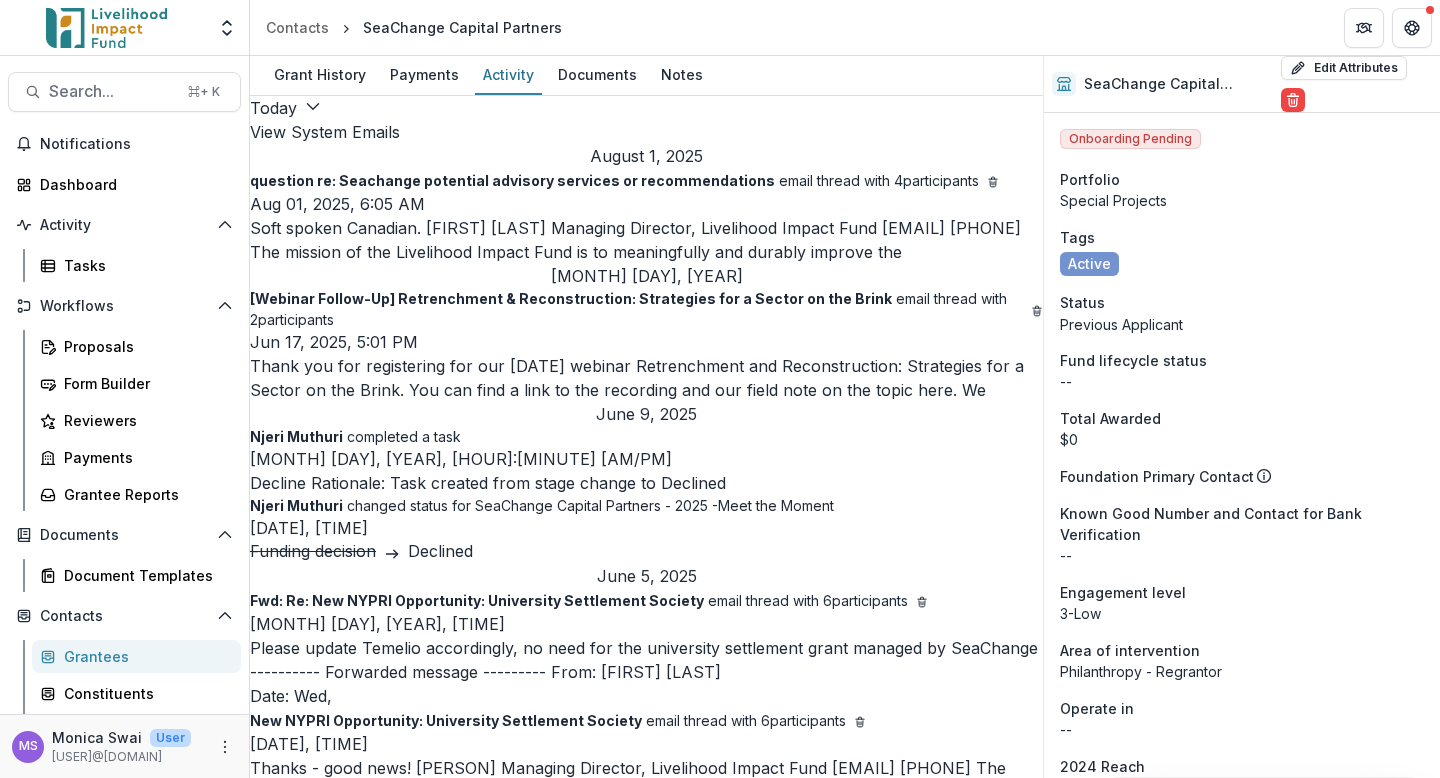 scroll, scrollTop: 0, scrollLeft: 0, axis: both 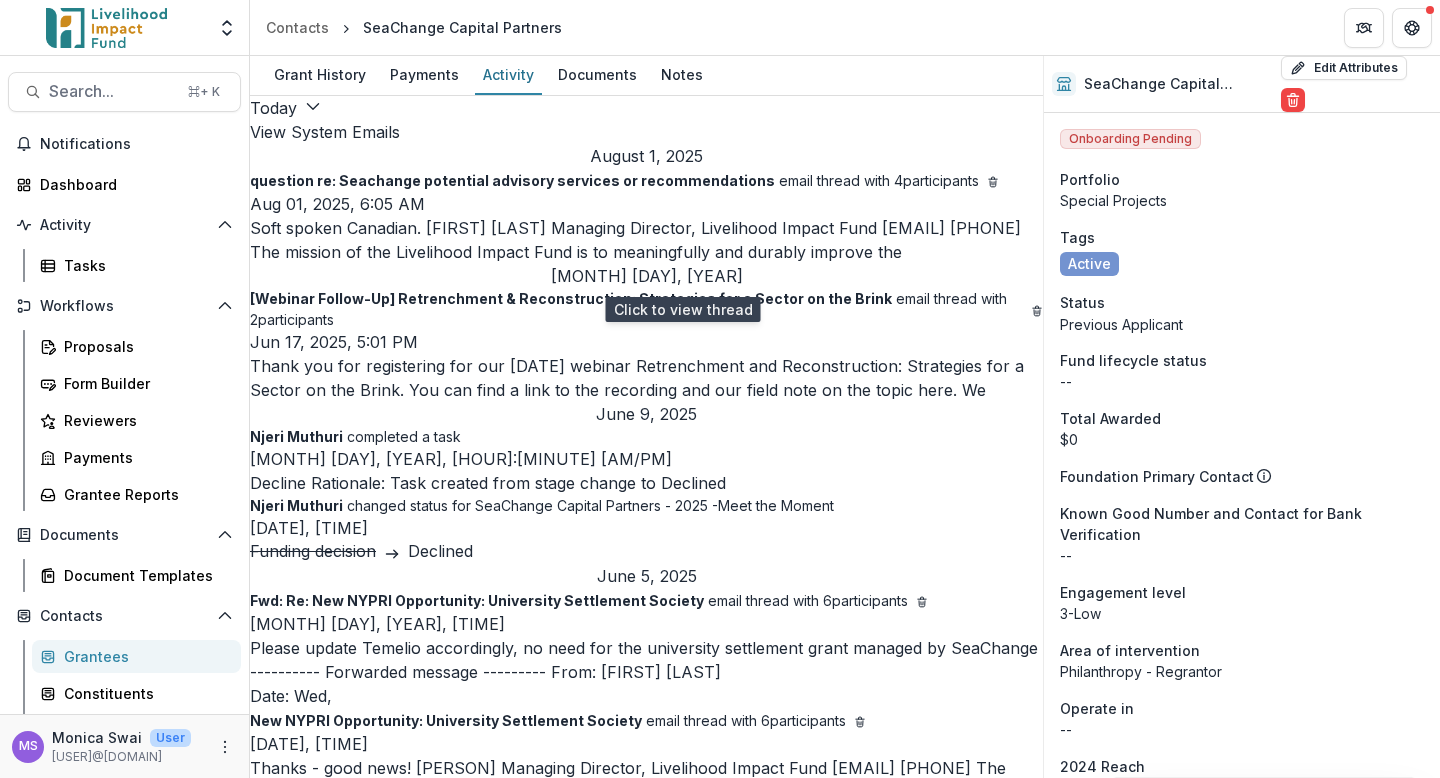 click on "Soft spoken Canadian. Jeremy Hockenstein Managing Director, Livelihood Impact Fund jeremy@lifund.org 617-492-4180 The mission of the Livelihood Impact Fund is to meaningfully and durably improve the" at bounding box center [646, 240] 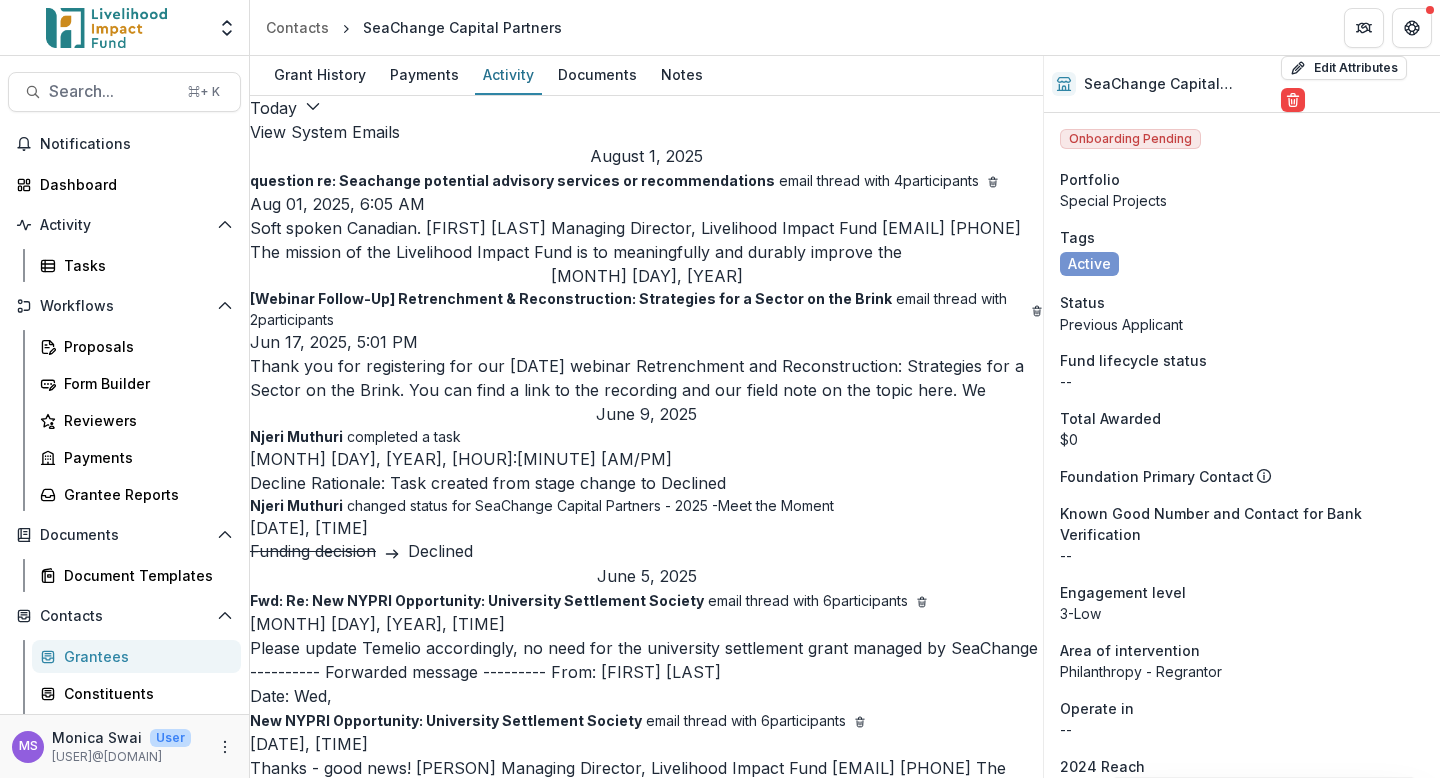 scroll, scrollTop: 2362, scrollLeft: 0, axis: vertical 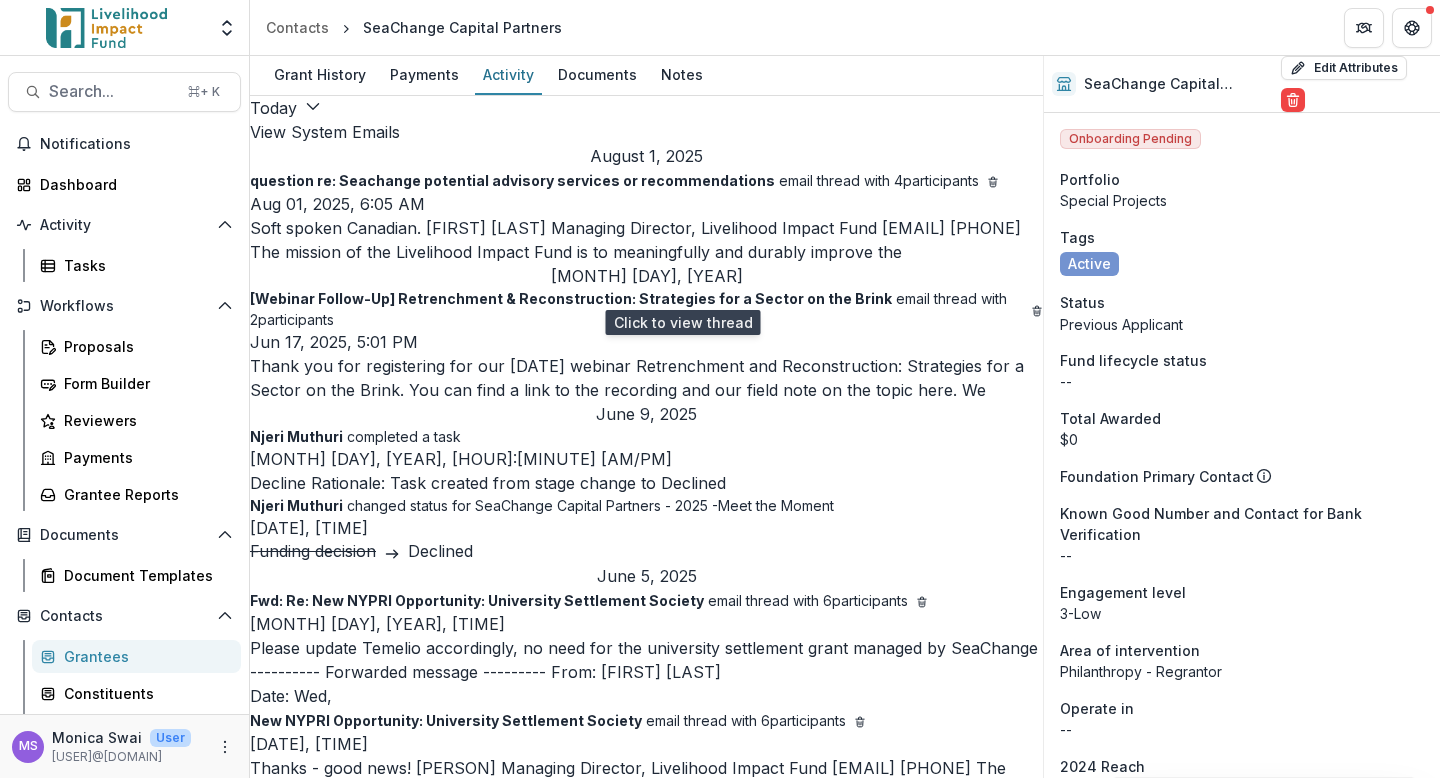 click on "Please update Temelio accordingly, no need for the university settlement grant managed by SeaChange ---------- Forwarded message --------- From: Jeremy Hockenstein   Date: Wed," at bounding box center (646, 672) 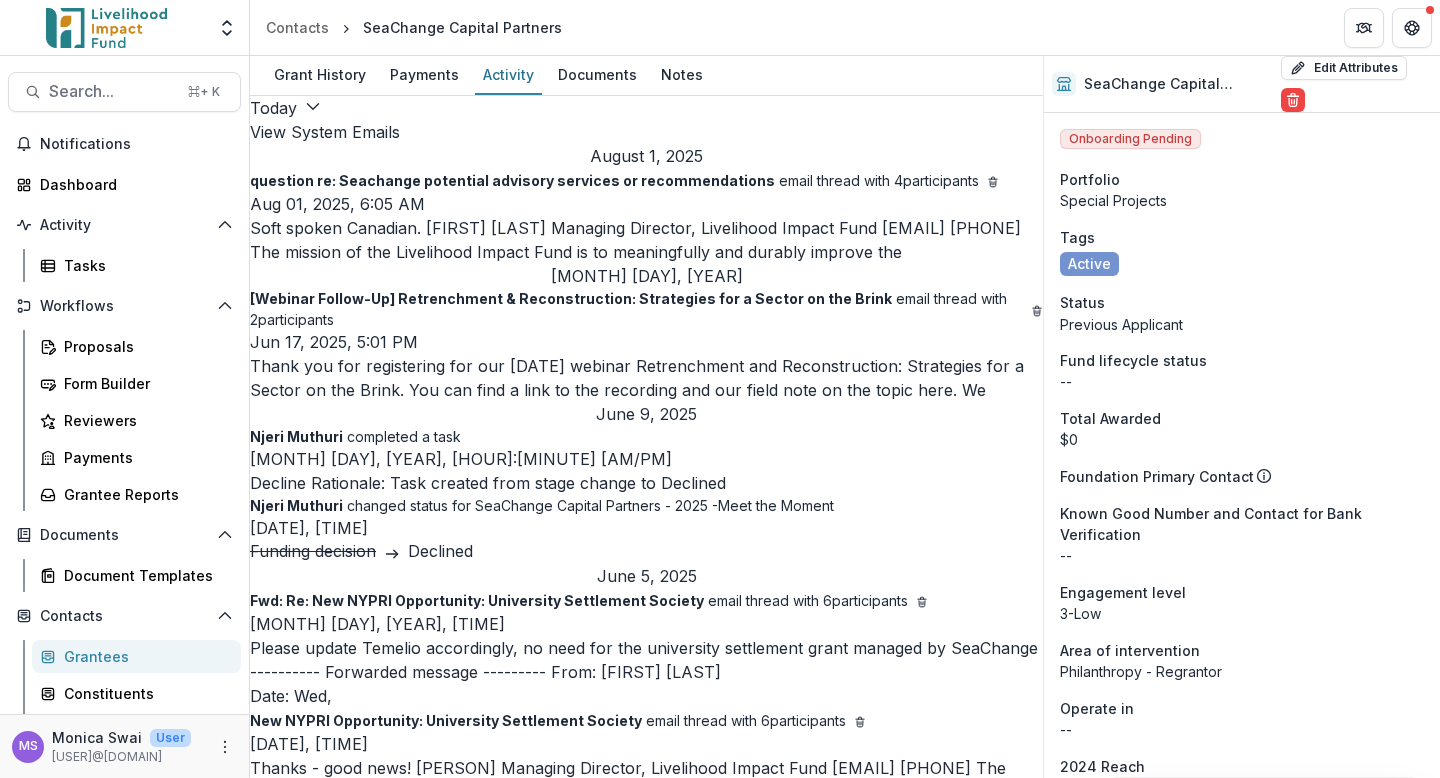 scroll, scrollTop: 2846, scrollLeft: 0, axis: vertical 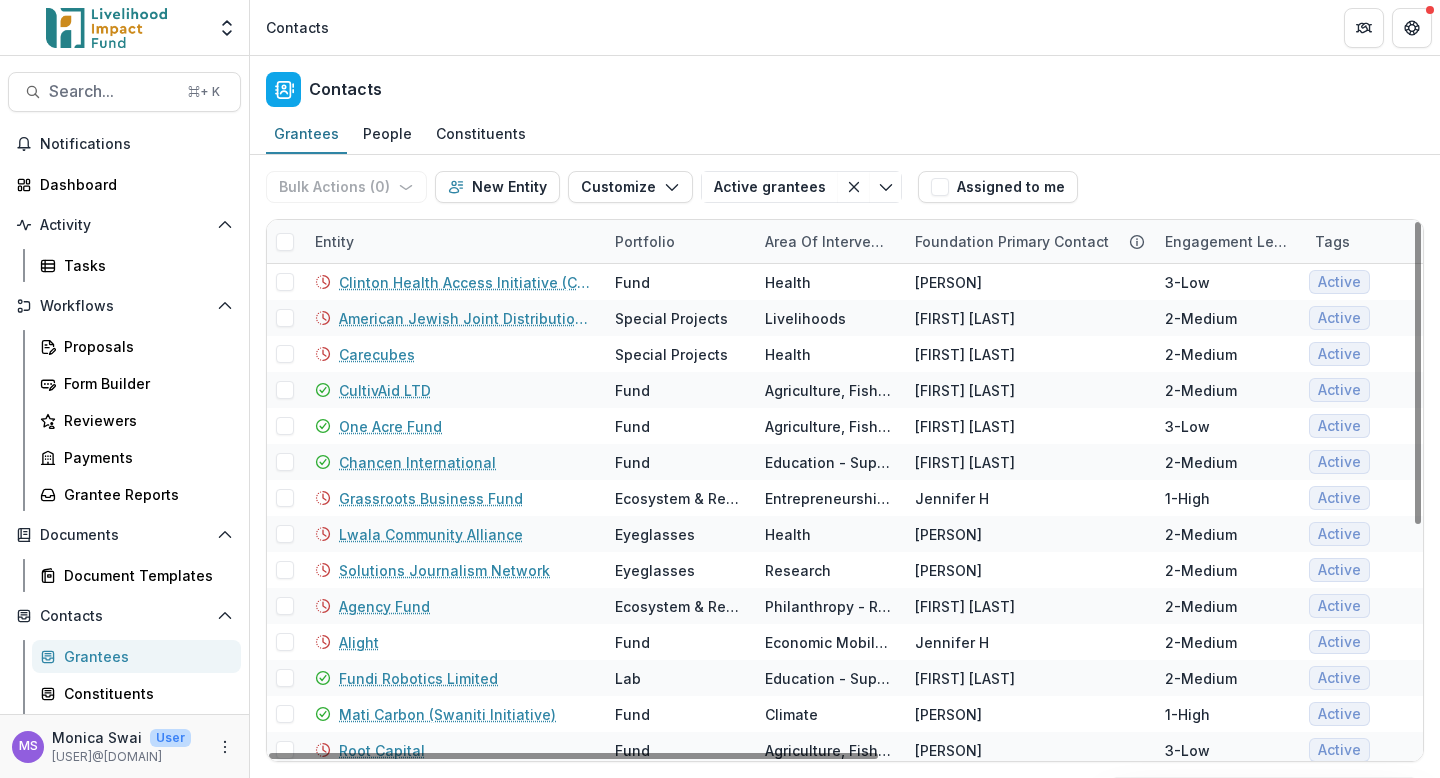 click on "Entity" at bounding box center [453, 241] 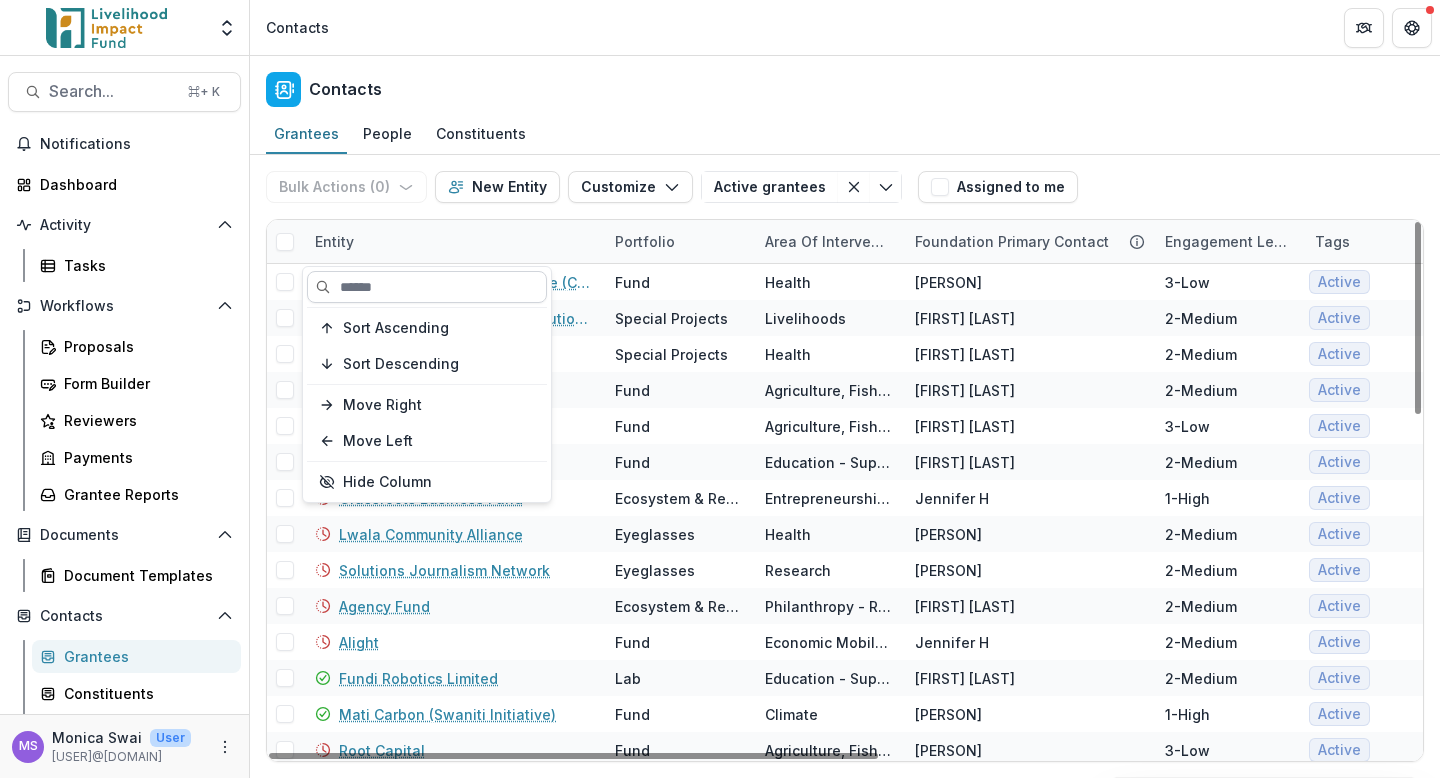 click at bounding box center [427, 287] 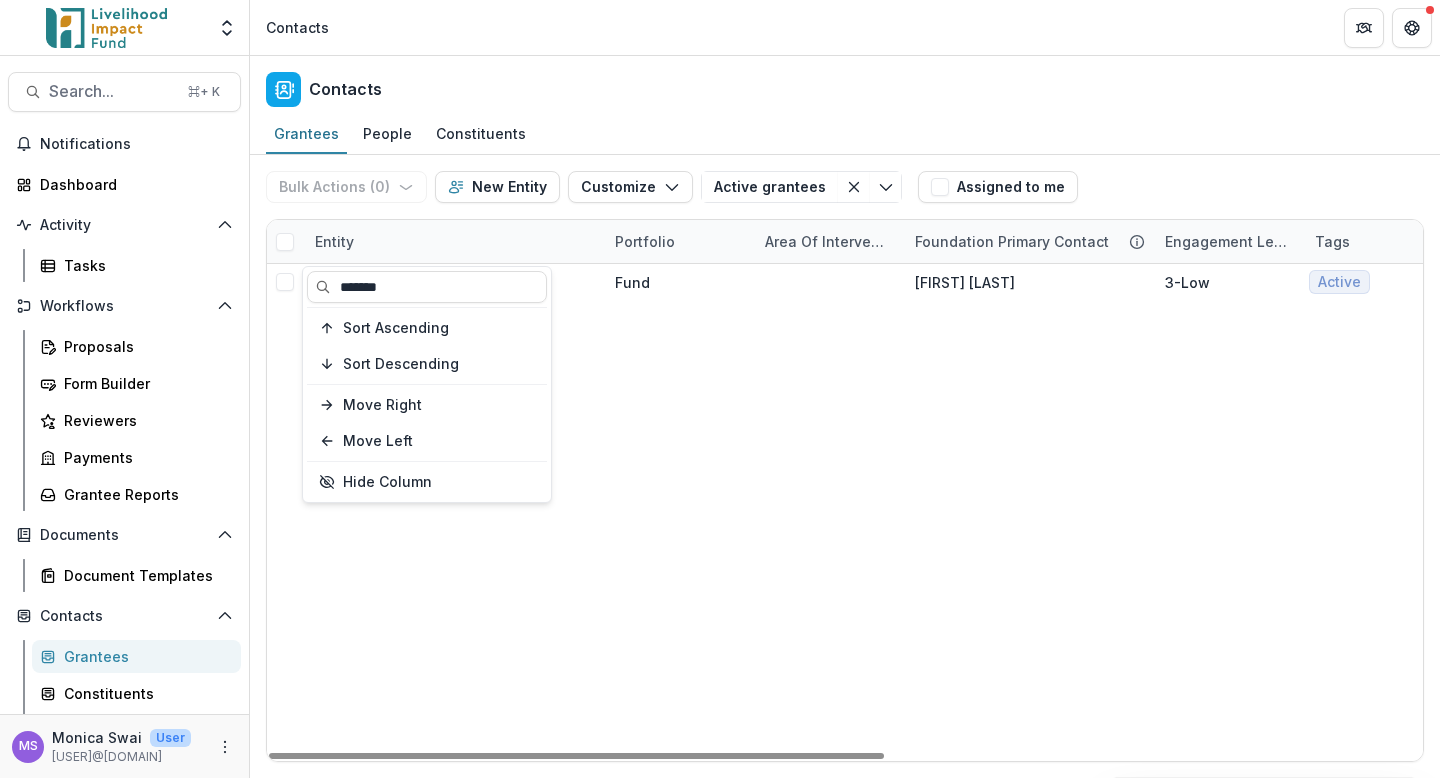 type on "*******" 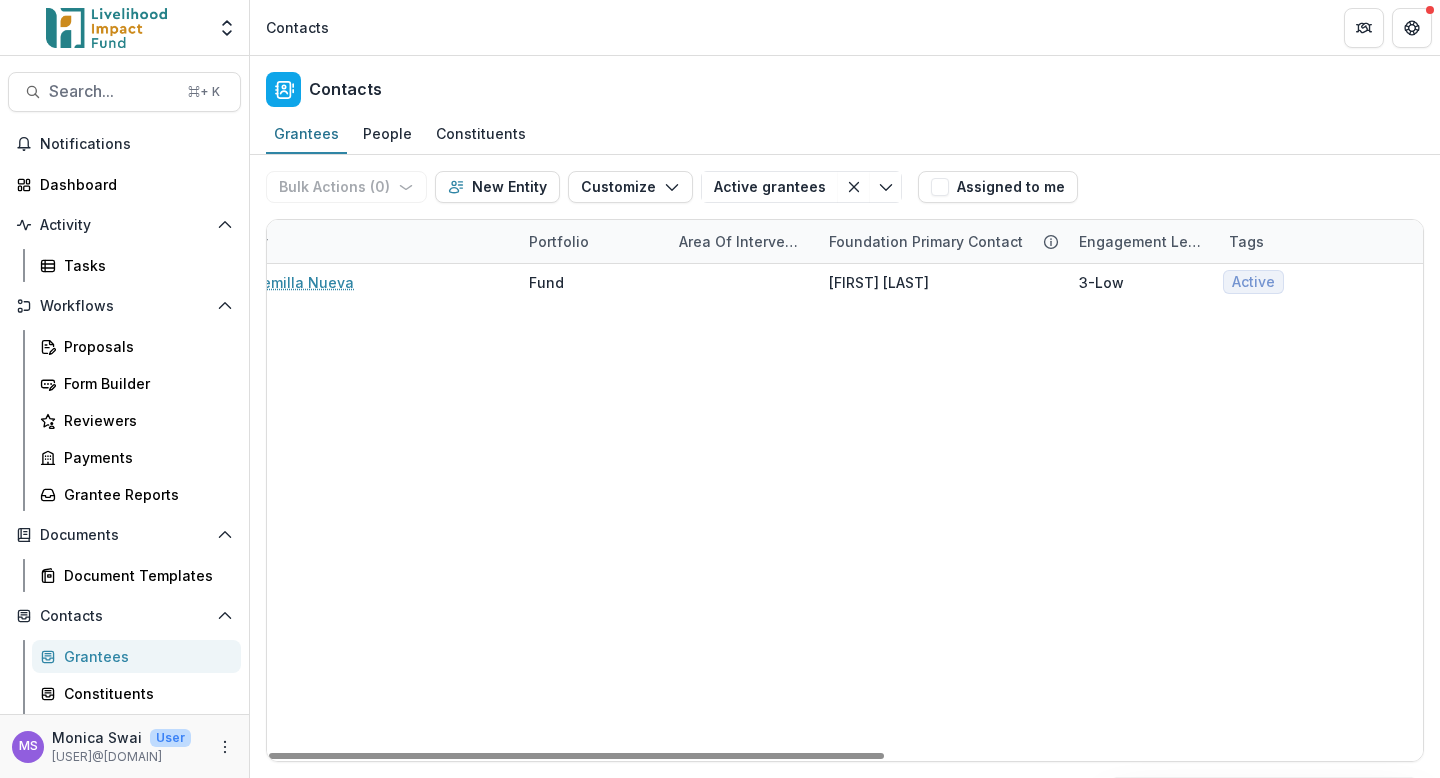 scroll, scrollTop: 0, scrollLeft: 0, axis: both 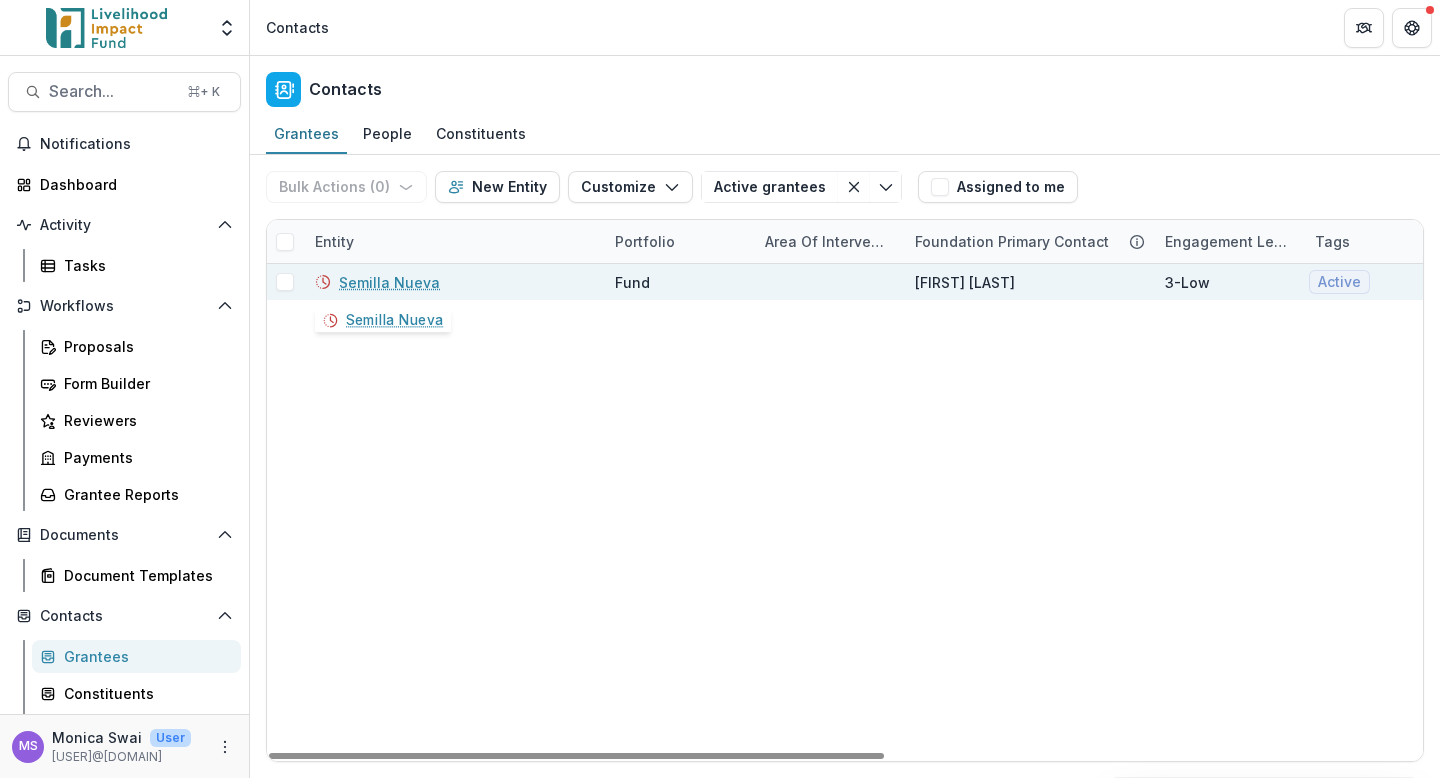 click on "Semilla Nueva" at bounding box center (389, 282) 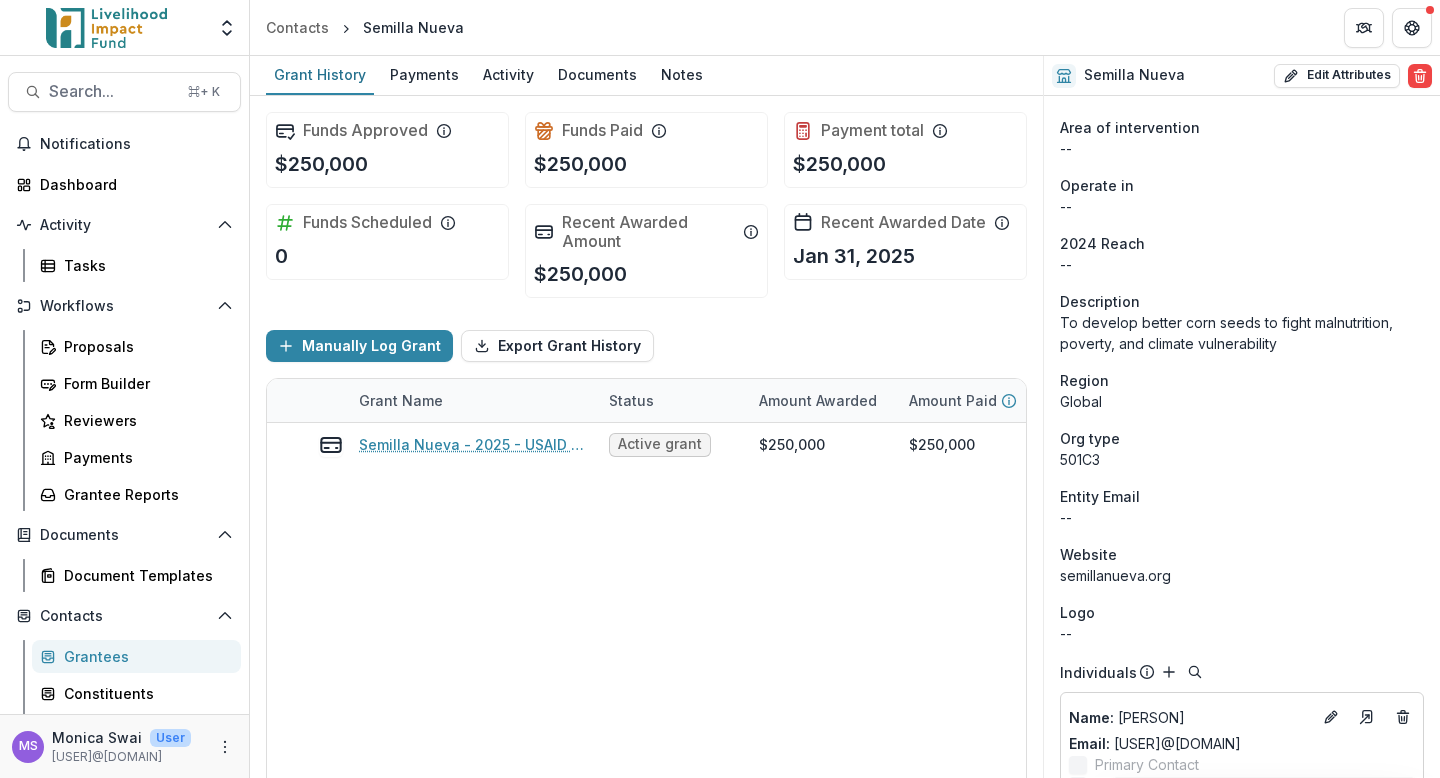 scroll, scrollTop: 515, scrollLeft: 0, axis: vertical 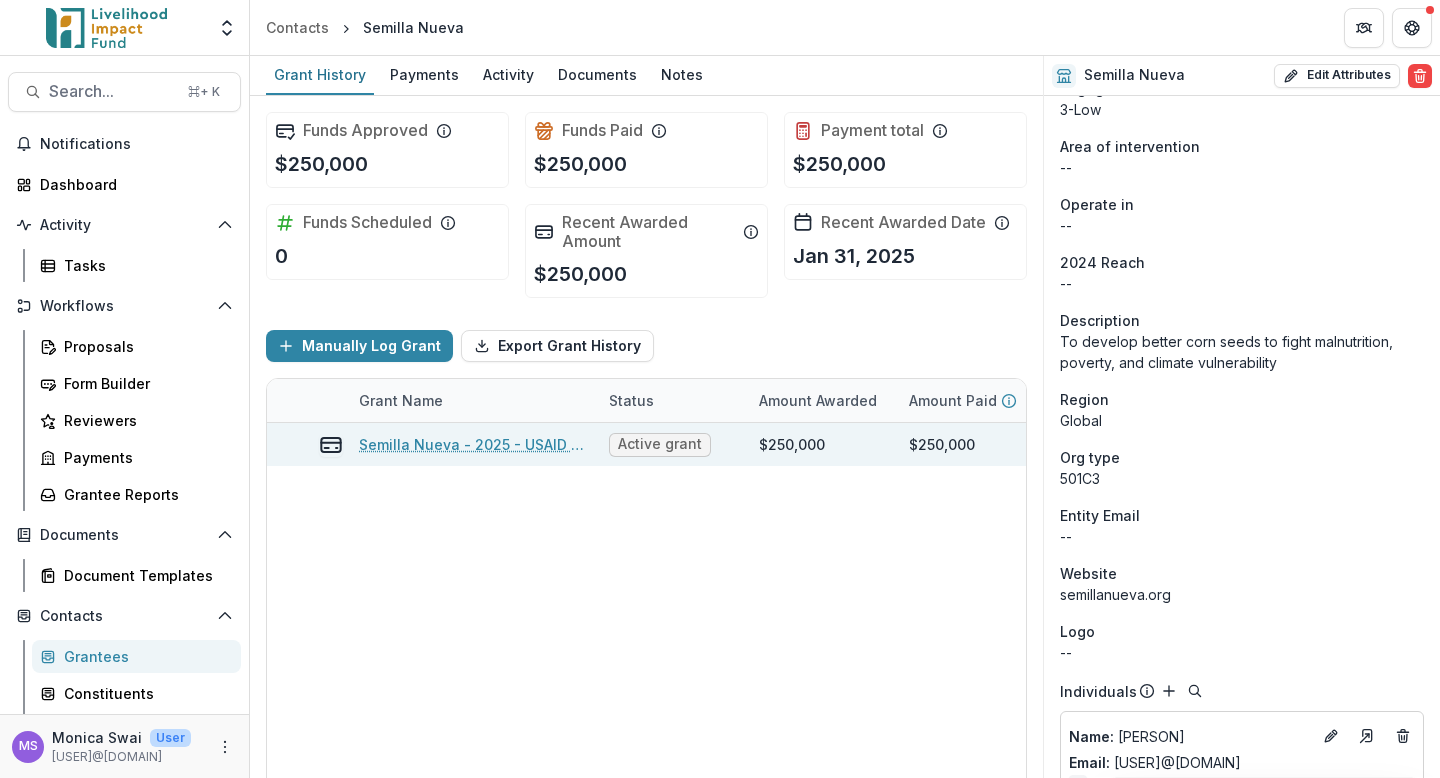 click on "Semilla Nueva - 2025 - USAID Funding Freeze grant" at bounding box center [472, 444] 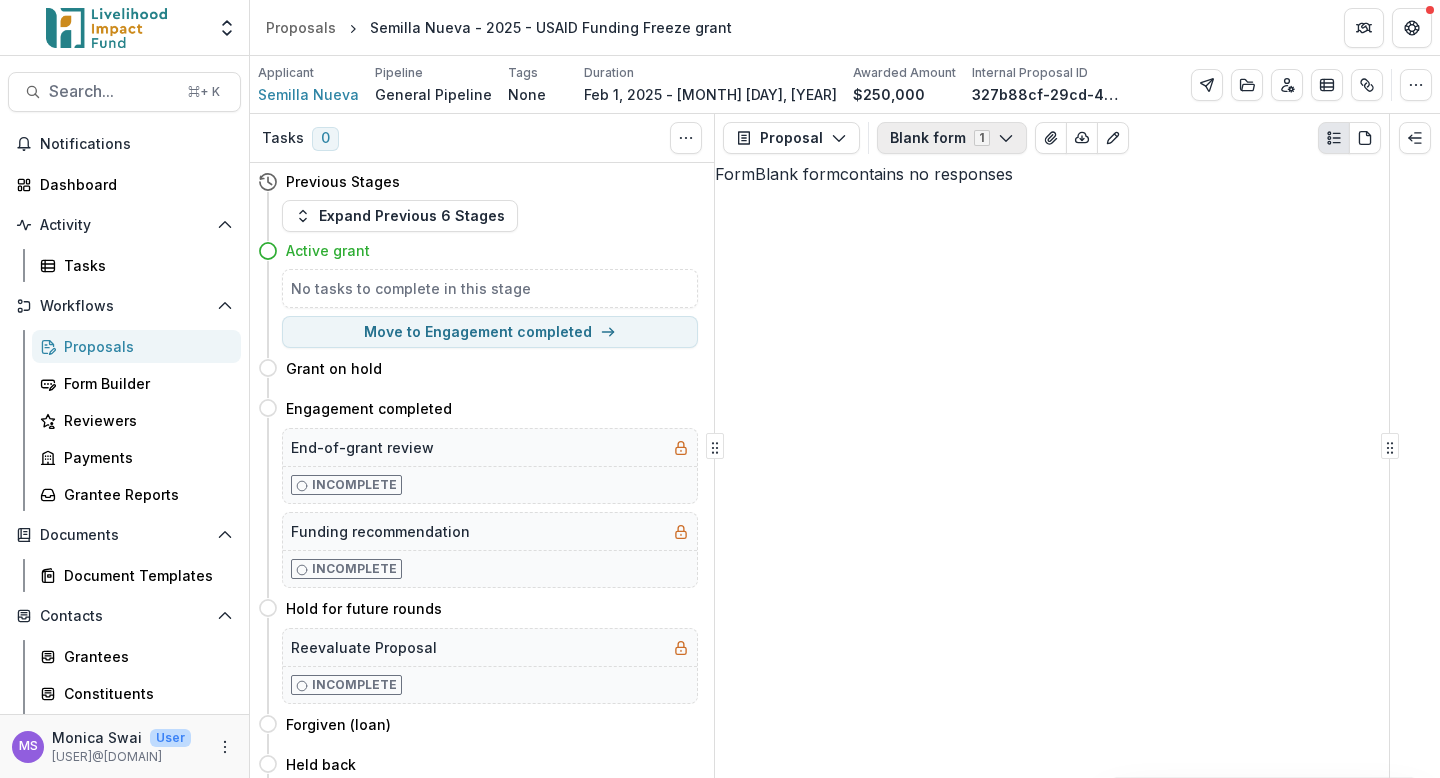 click on "Blank form 1" at bounding box center [952, 138] 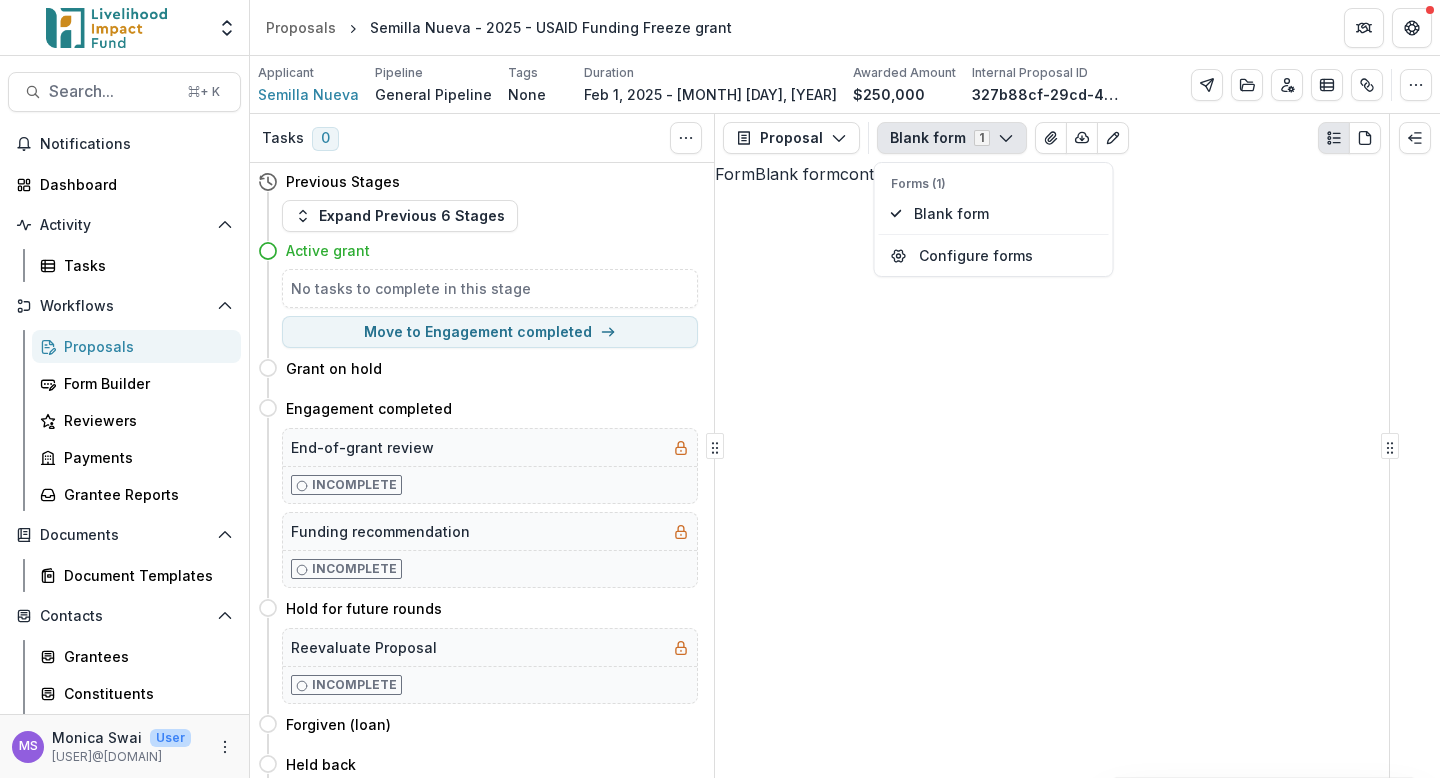 click on "Blank form 1" at bounding box center [952, 138] 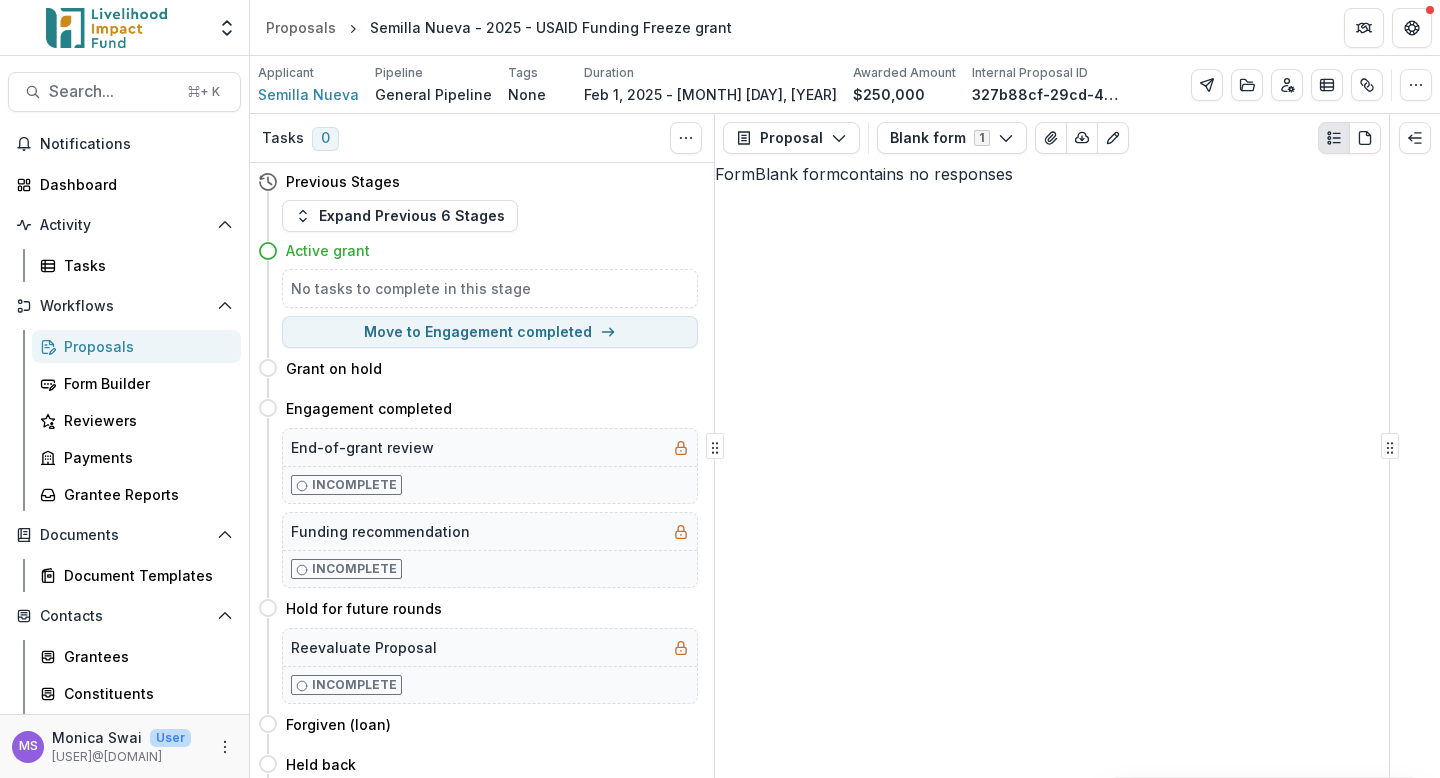 click on "Form  Blank form  contains no responses" at bounding box center [1052, 174] 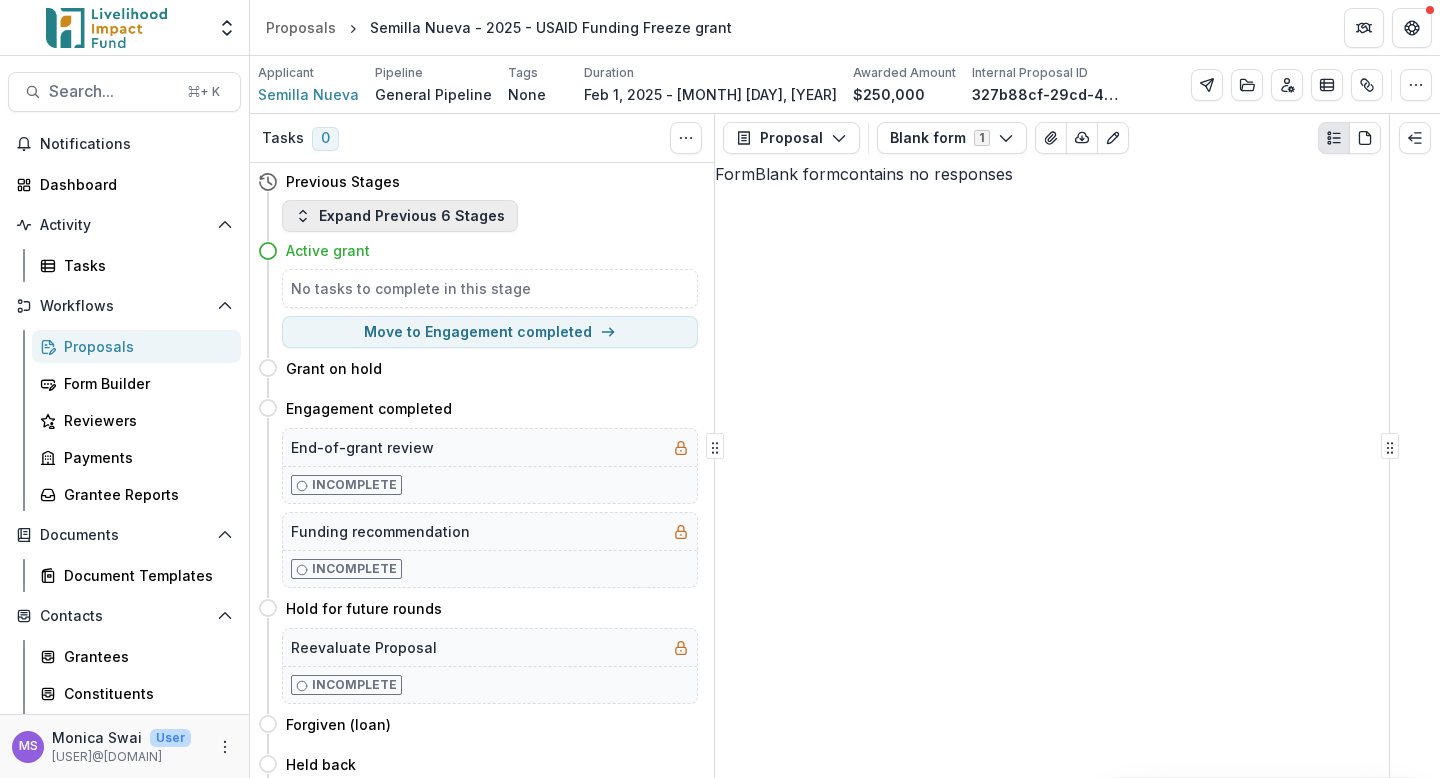 click on "Expand Previous 6 Stages" at bounding box center [400, 216] 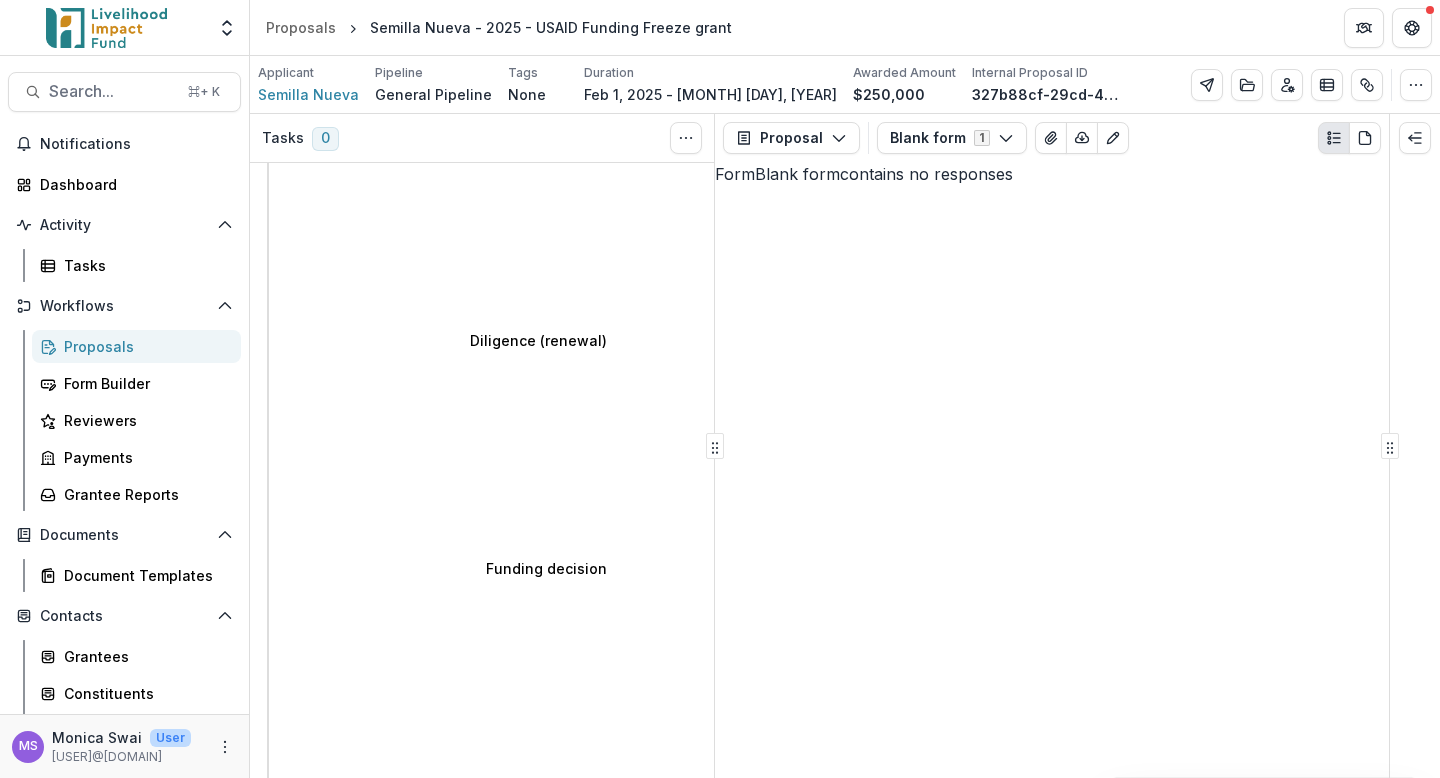scroll, scrollTop: 0, scrollLeft: 0, axis: both 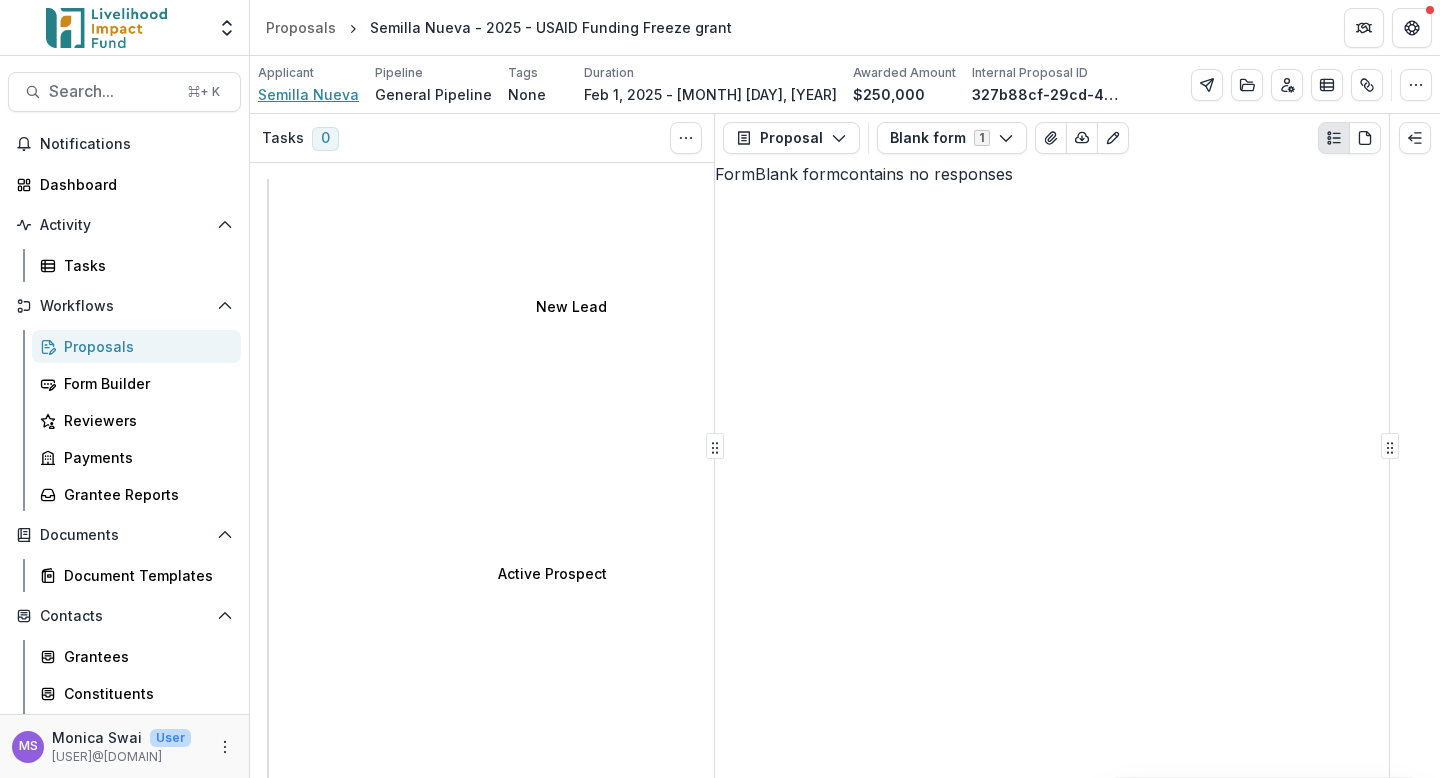 click on "Semilla Nueva" at bounding box center [308, 94] 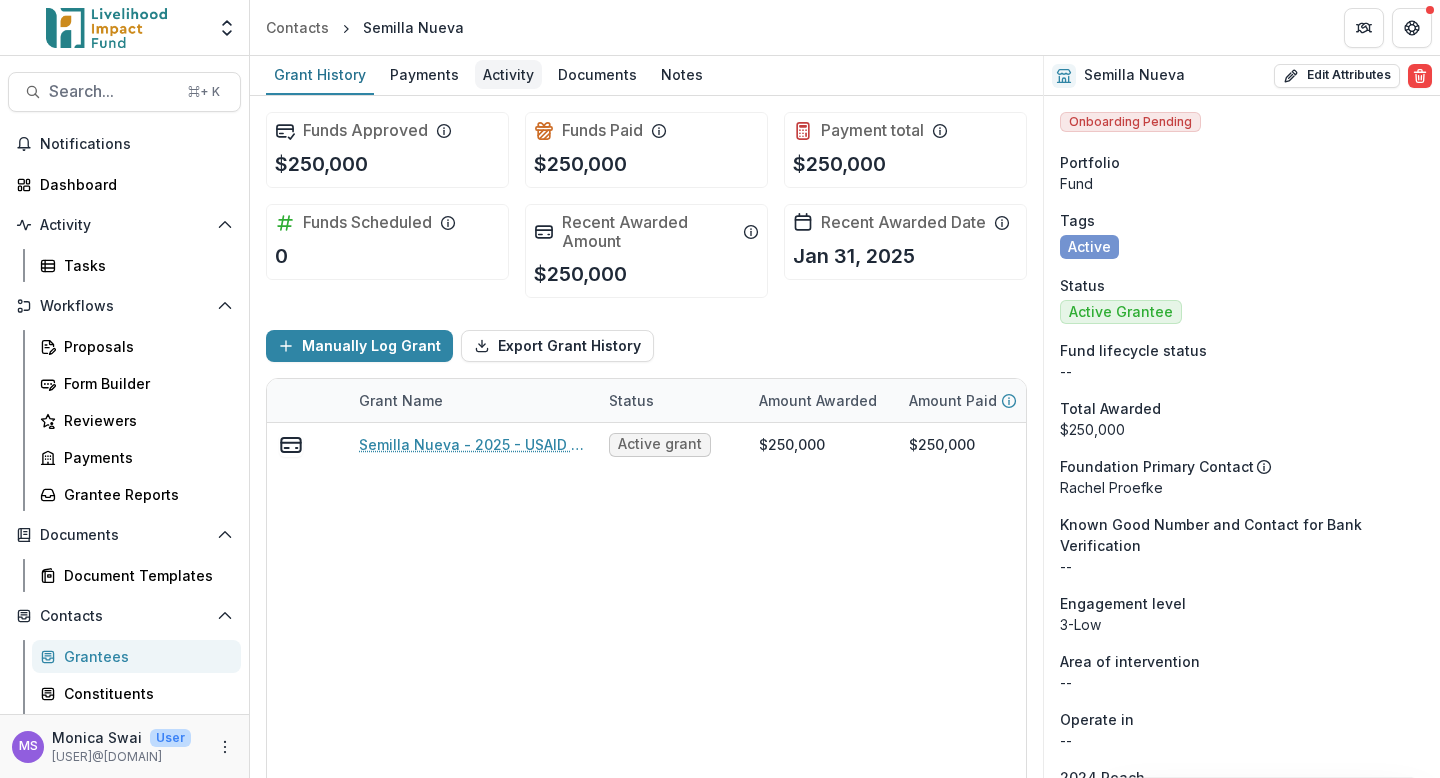 click on "Activity" at bounding box center [508, 74] 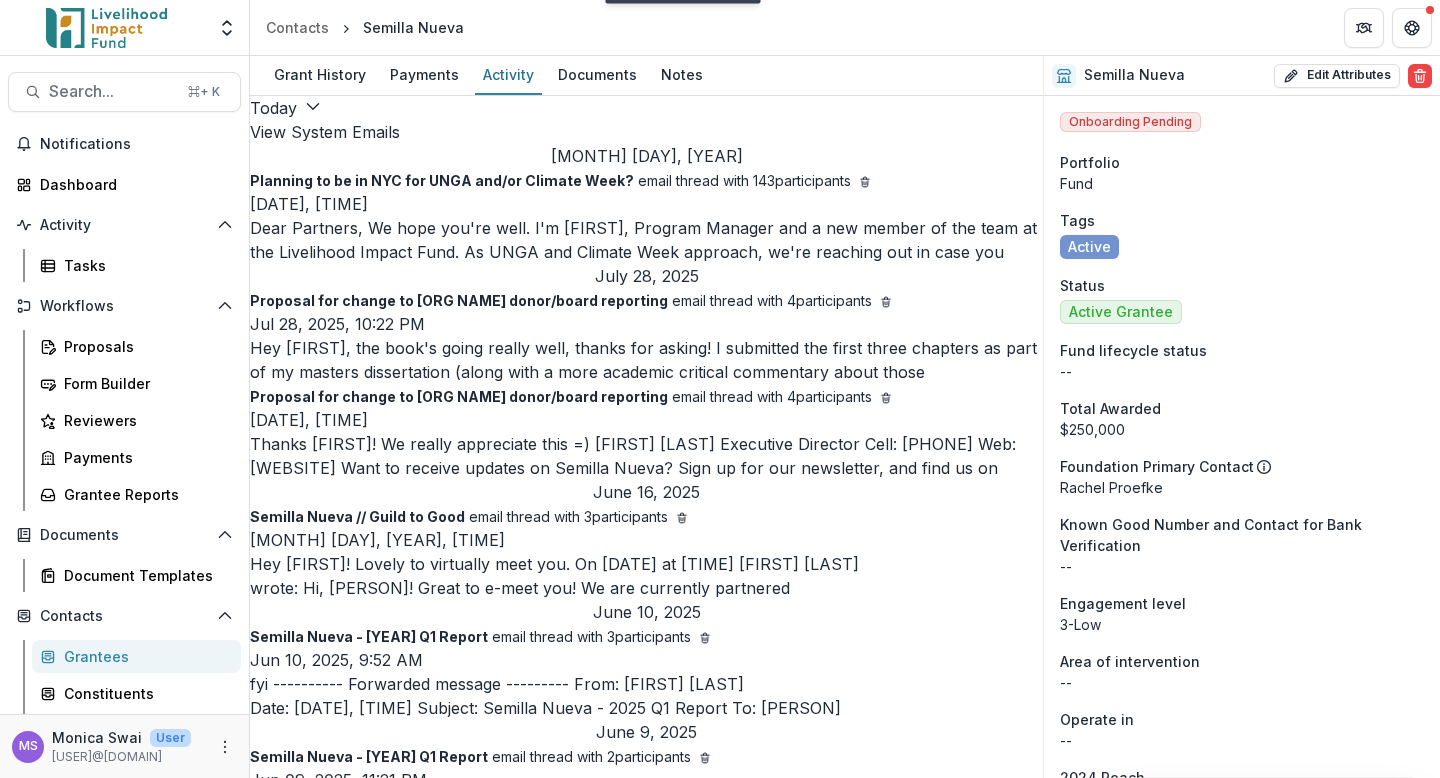 scroll, scrollTop: 8991, scrollLeft: 0, axis: vertical 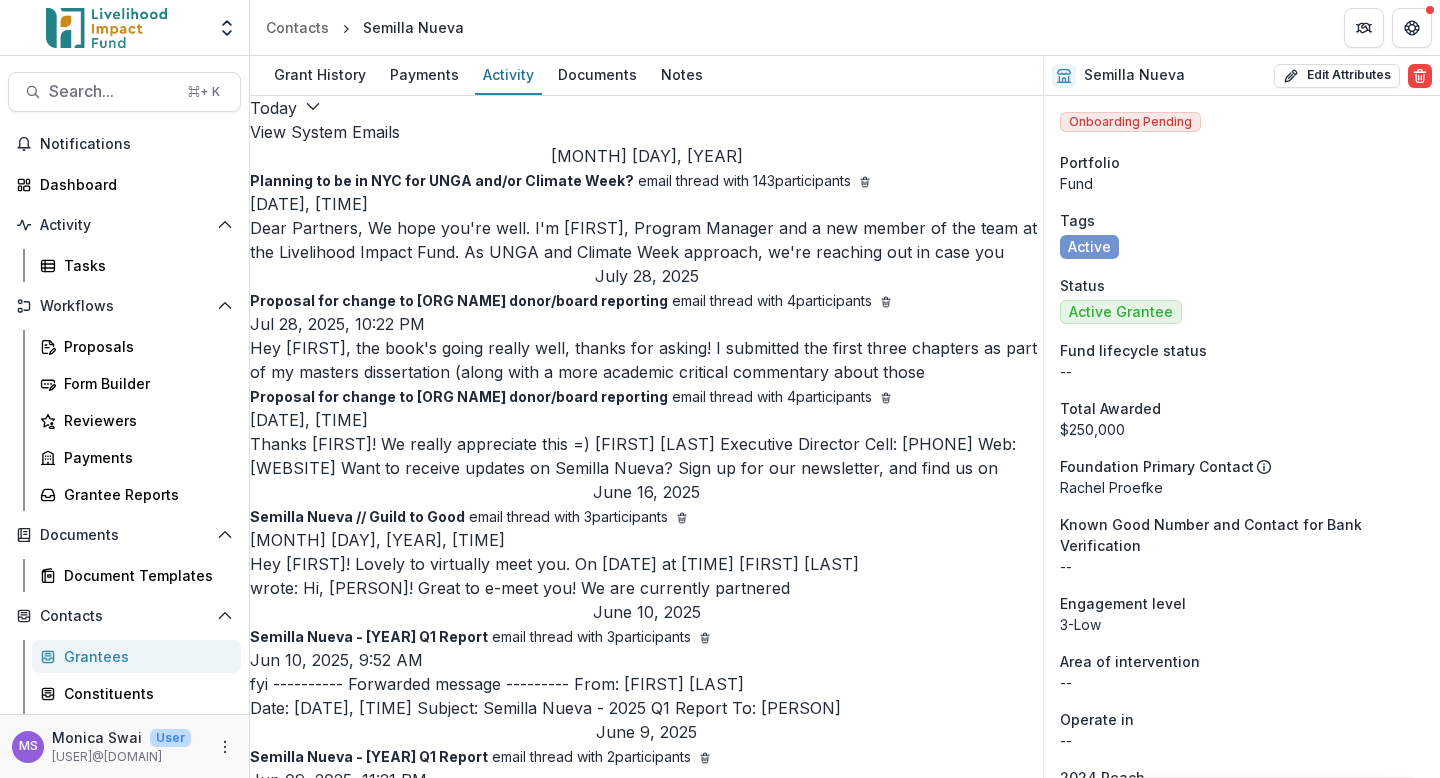 click on "Jana, I know your schedule is probably packed, but I'd love to say hi in one of the happy hours or Big Bang events! Let me know if we can squeeze a few minutes in--or there's a good event to" at bounding box center (646, 7416) 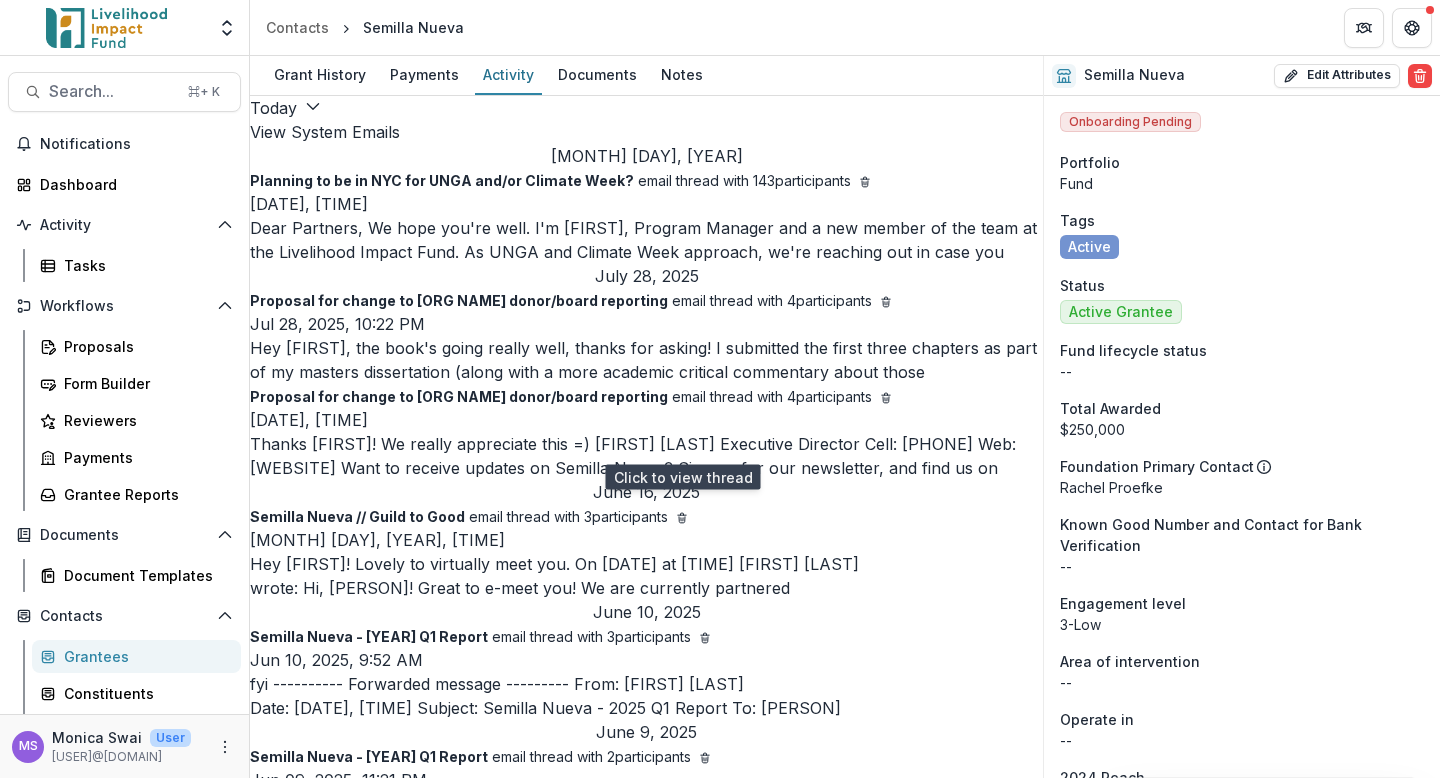 scroll, scrollTop: 8924, scrollLeft: 0, axis: vertical 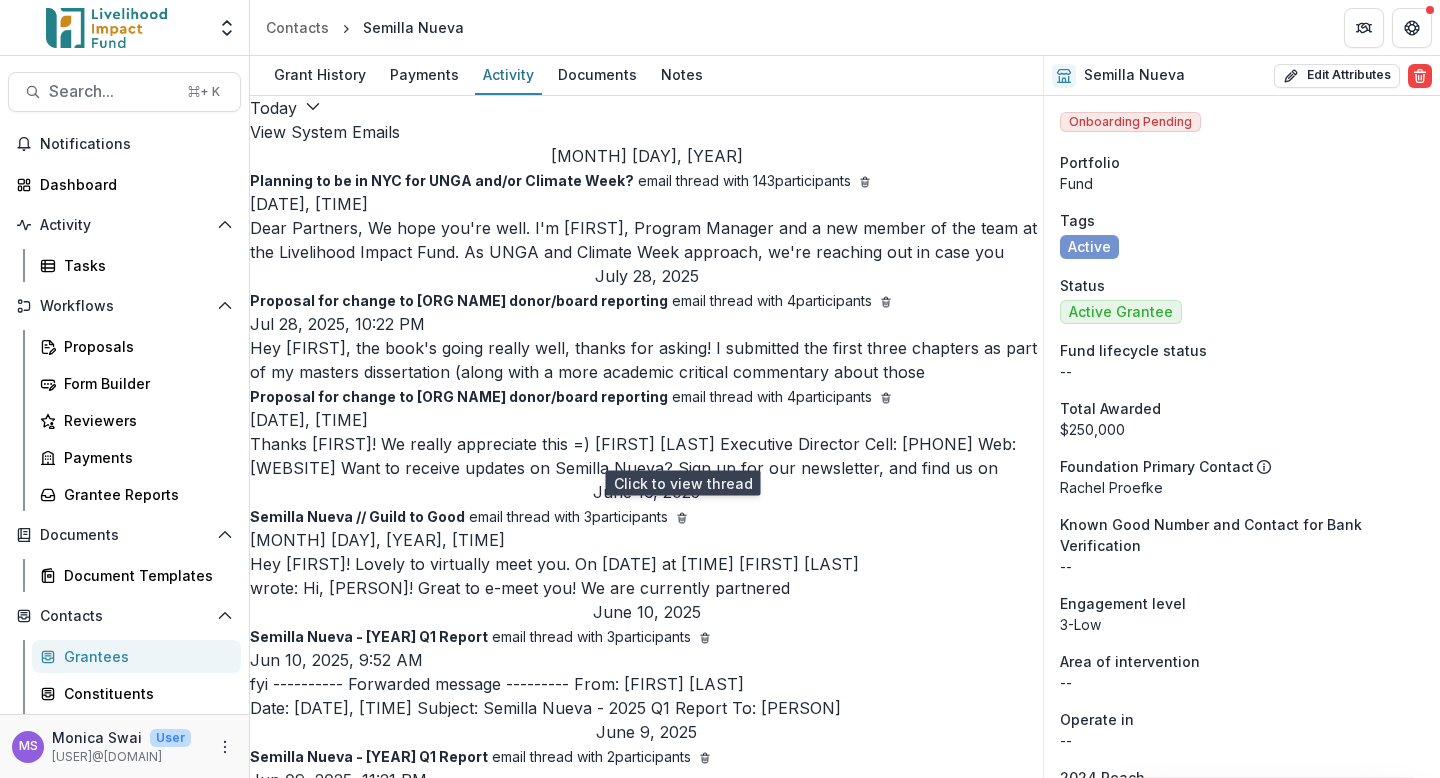 click on "Jana, I just wanted to give you a huge thank you for the intro to Matthew 6:3. We're looking to work with them for an expansion to Honduras (our 2nd country expansion, after El Salvador [thanks to" at bounding box center [646, 7296] 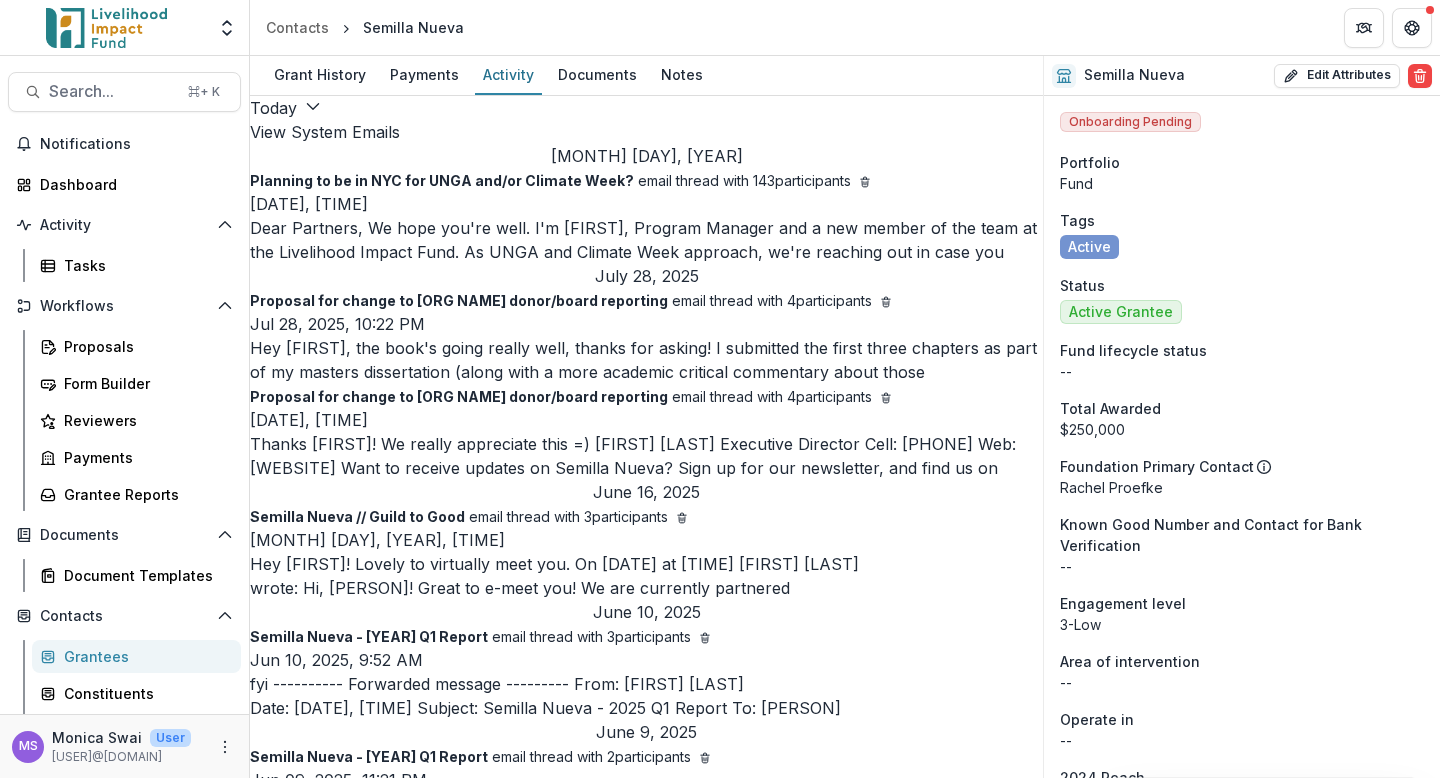 scroll, scrollTop: 234, scrollLeft: 0, axis: vertical 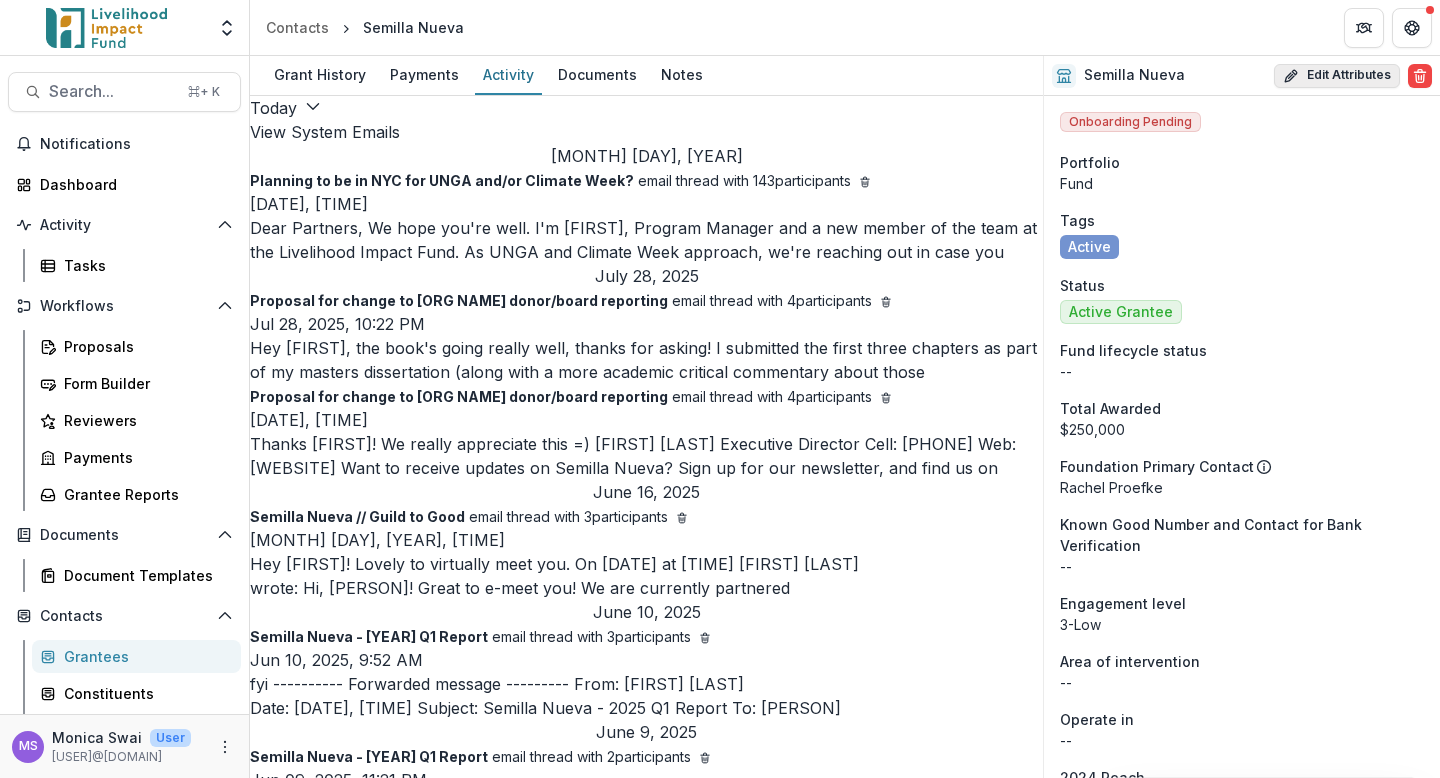 click on "Edit Attributes" at bounding box center [1337, 76] 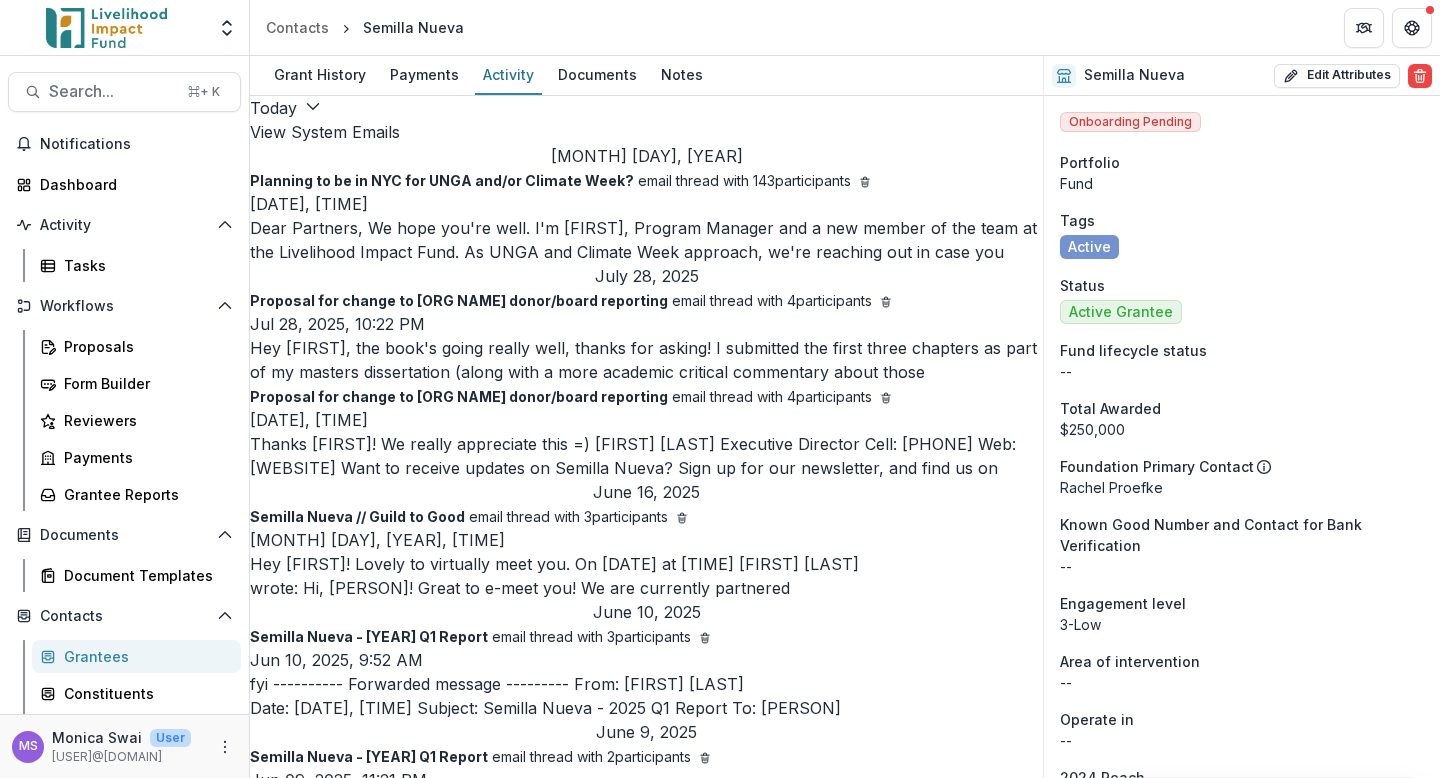 scroll, scrollTop: 3079, scrollLeft: 0, axis: vertical 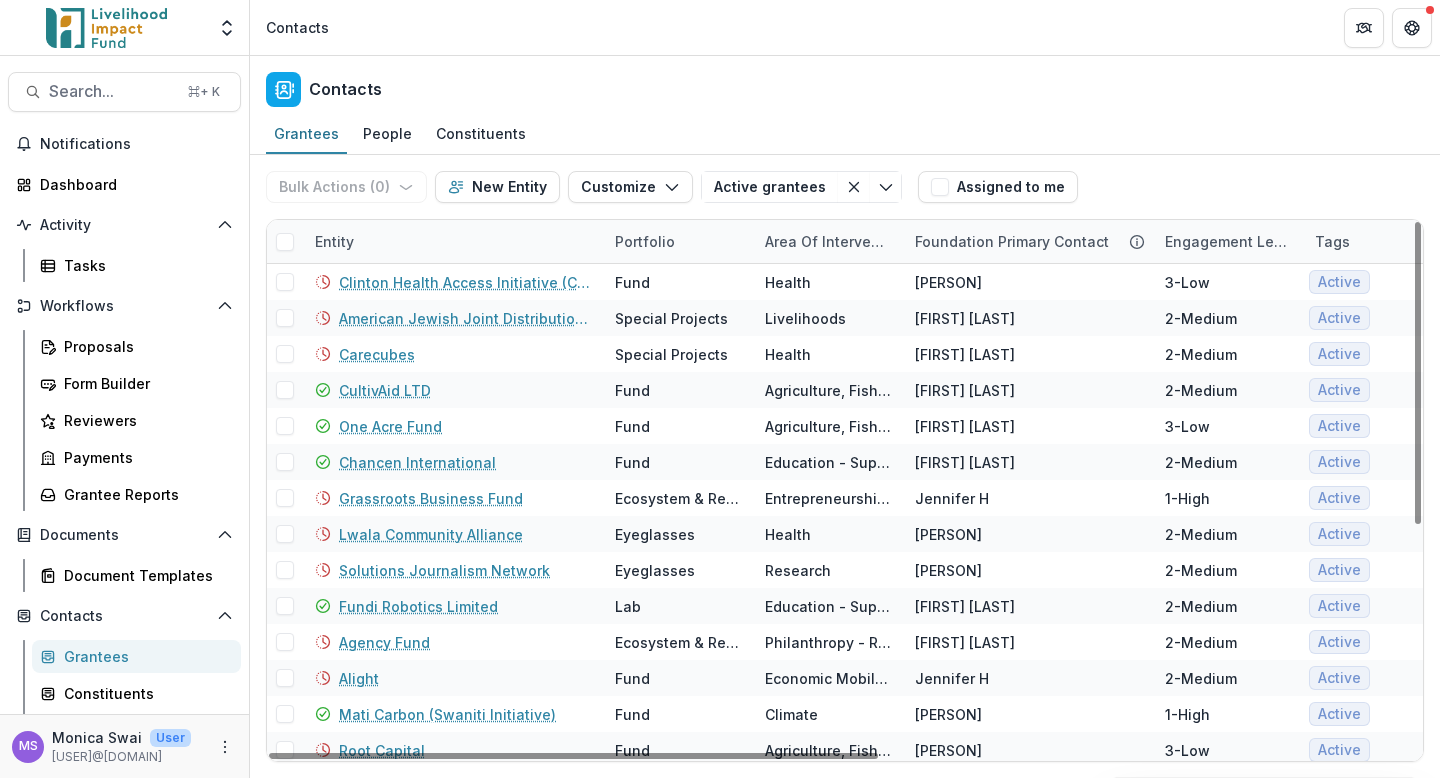 click on "Entity" at bounding box center (453, 241) 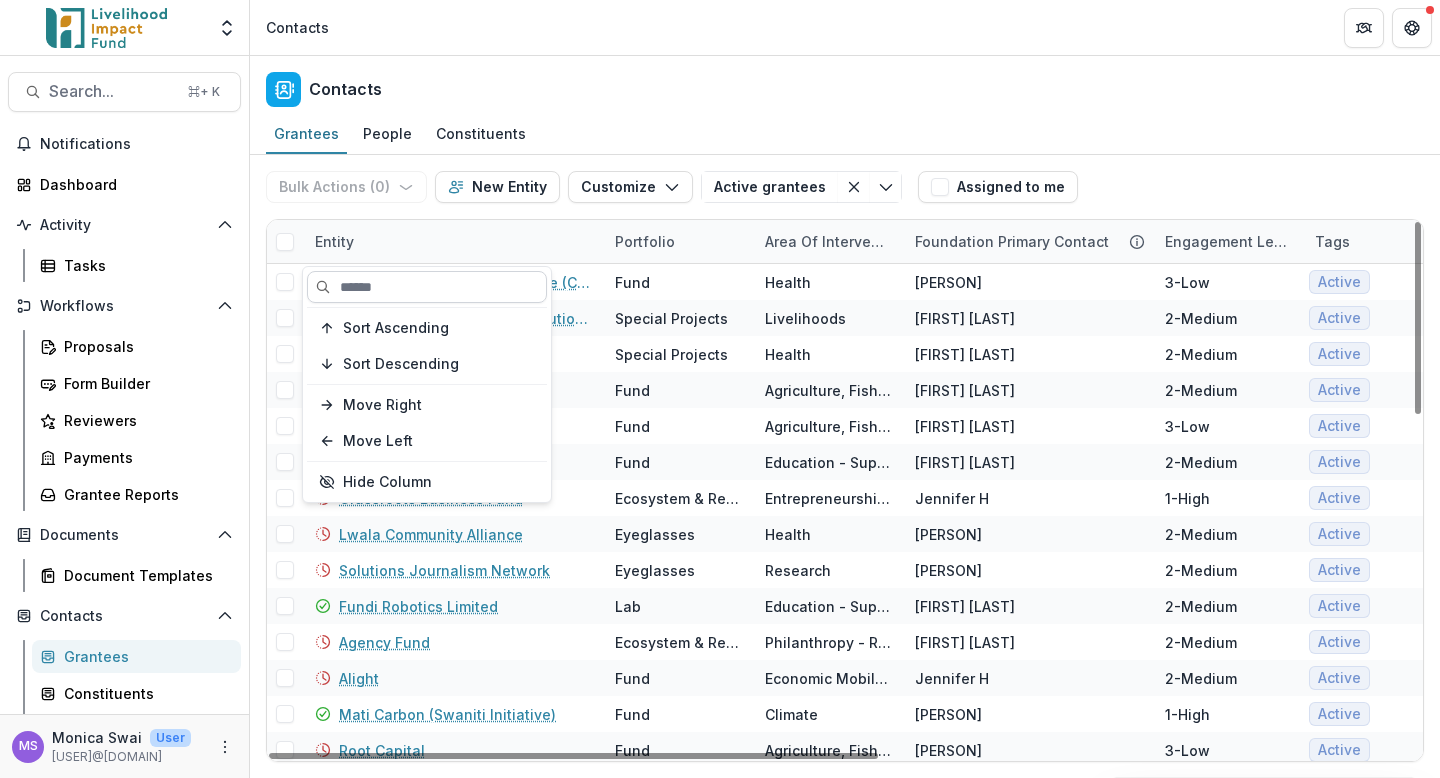 click at bounding box center [427, 287] 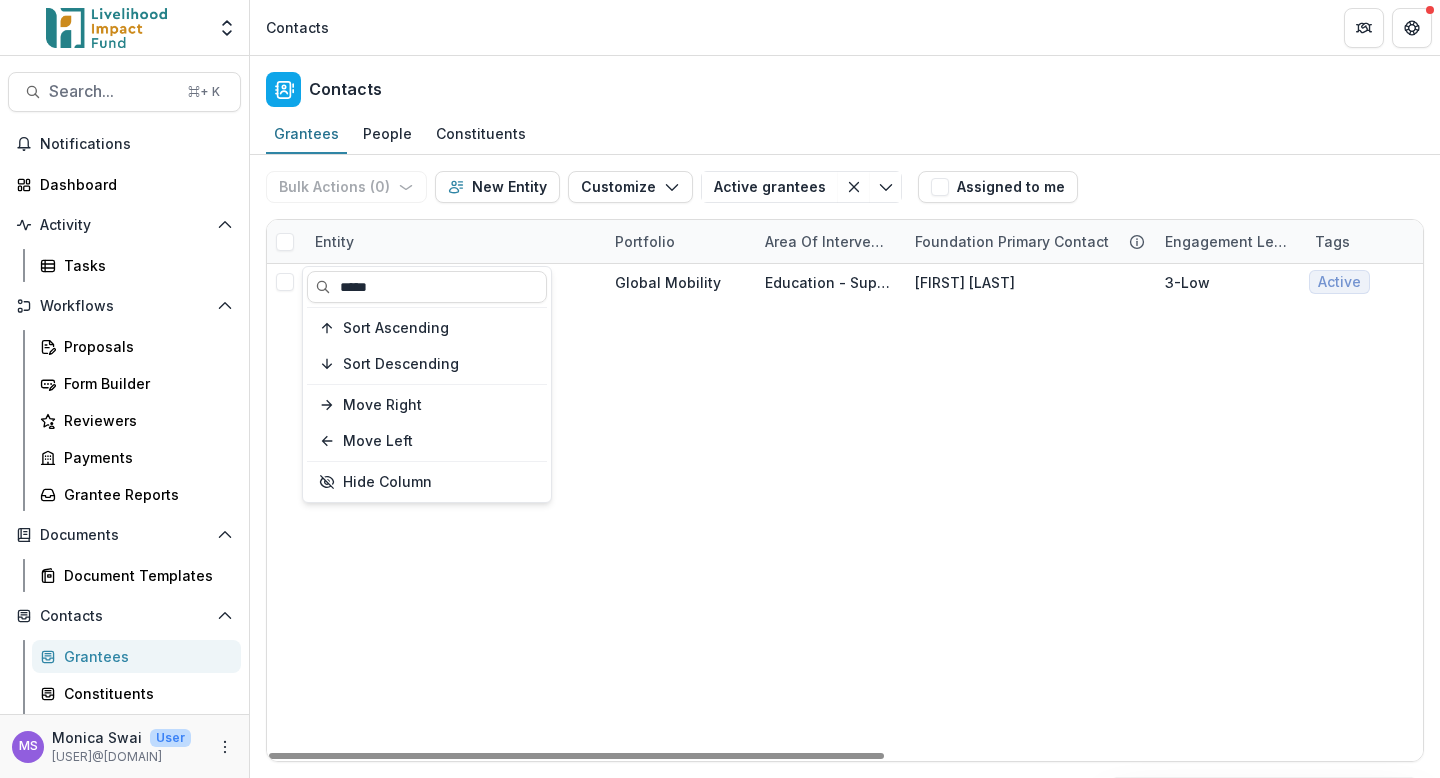 type on "*****" 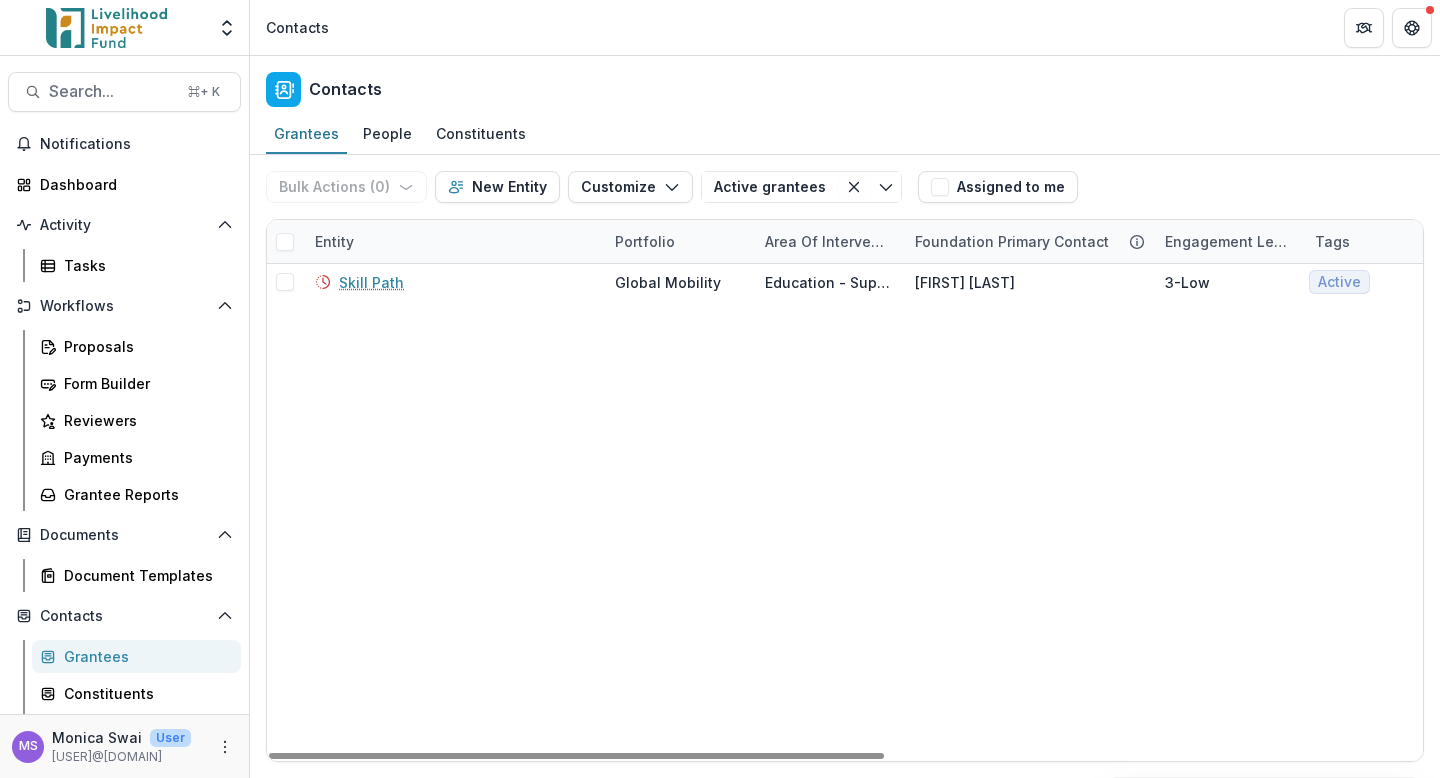 click on "Skill Path Global Mobility Education - Support for Education Jane L 3-Low Active Active Grantee $250,000 North America Steph C" at bounding box center [1350, 512] 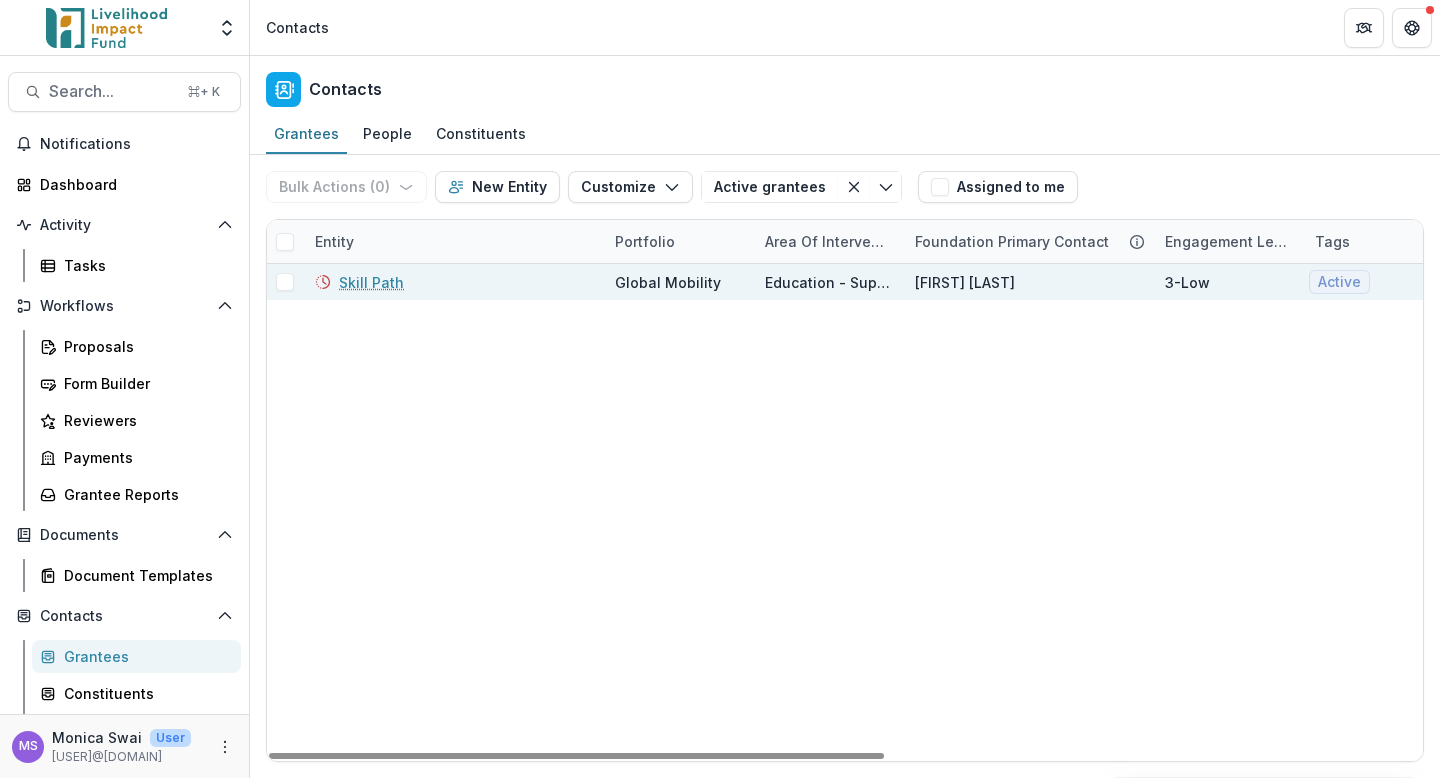 click on "Skill Path" at bounding box center (371, 282) 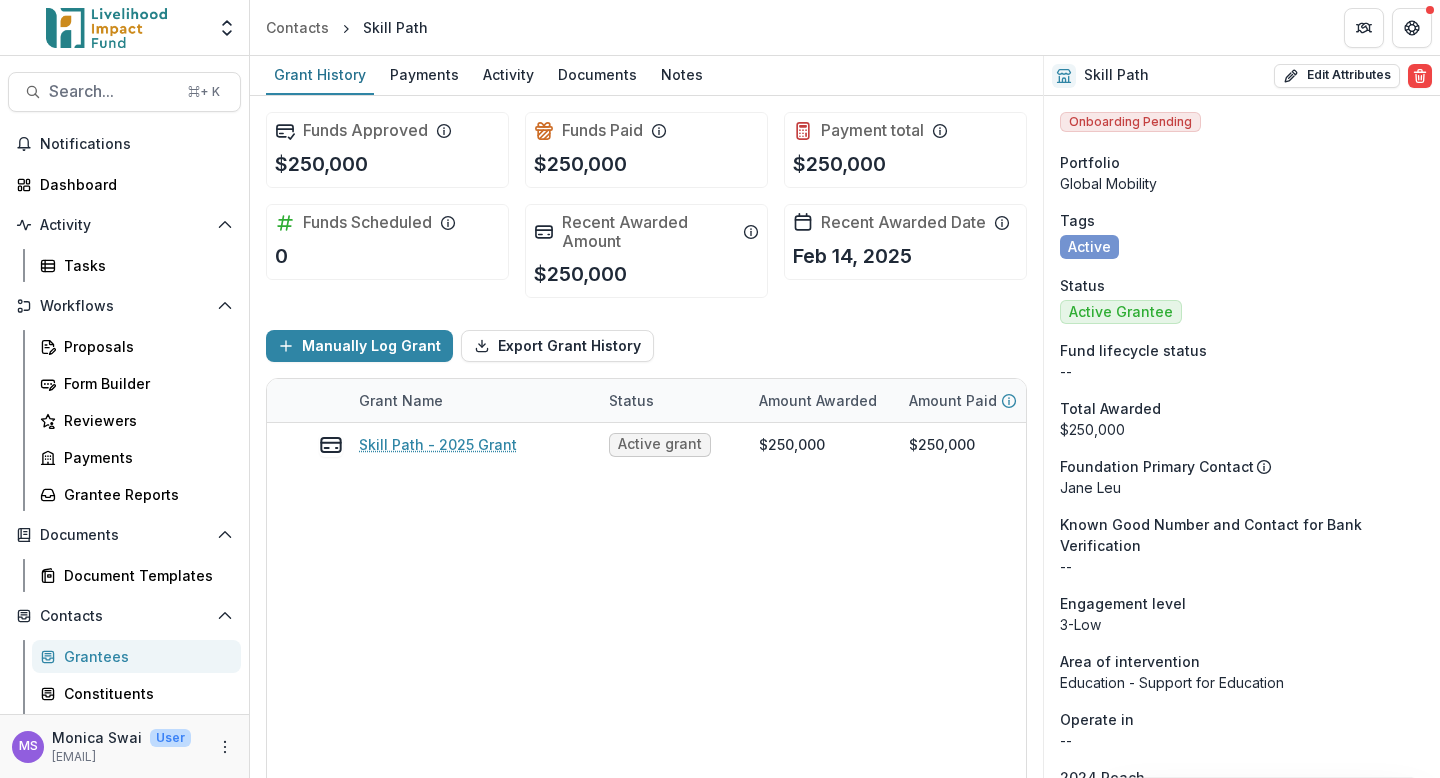 scroll, scrollTop: 0, scrollLeft: 0, axis: both 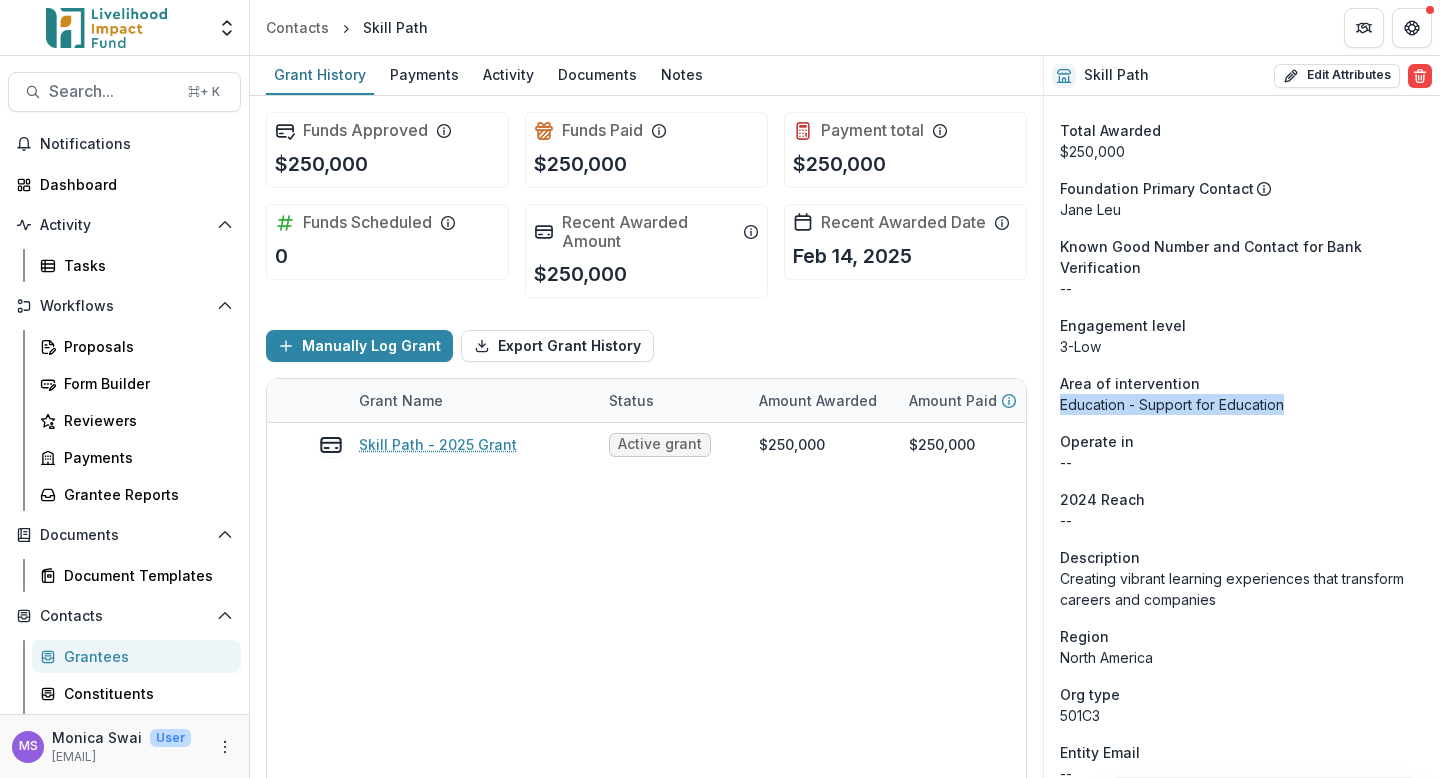 drag, startPoint x: 1285, startPoint y: 403, endPoint x: 1063, endPoint y: 407, distance: 222.03603 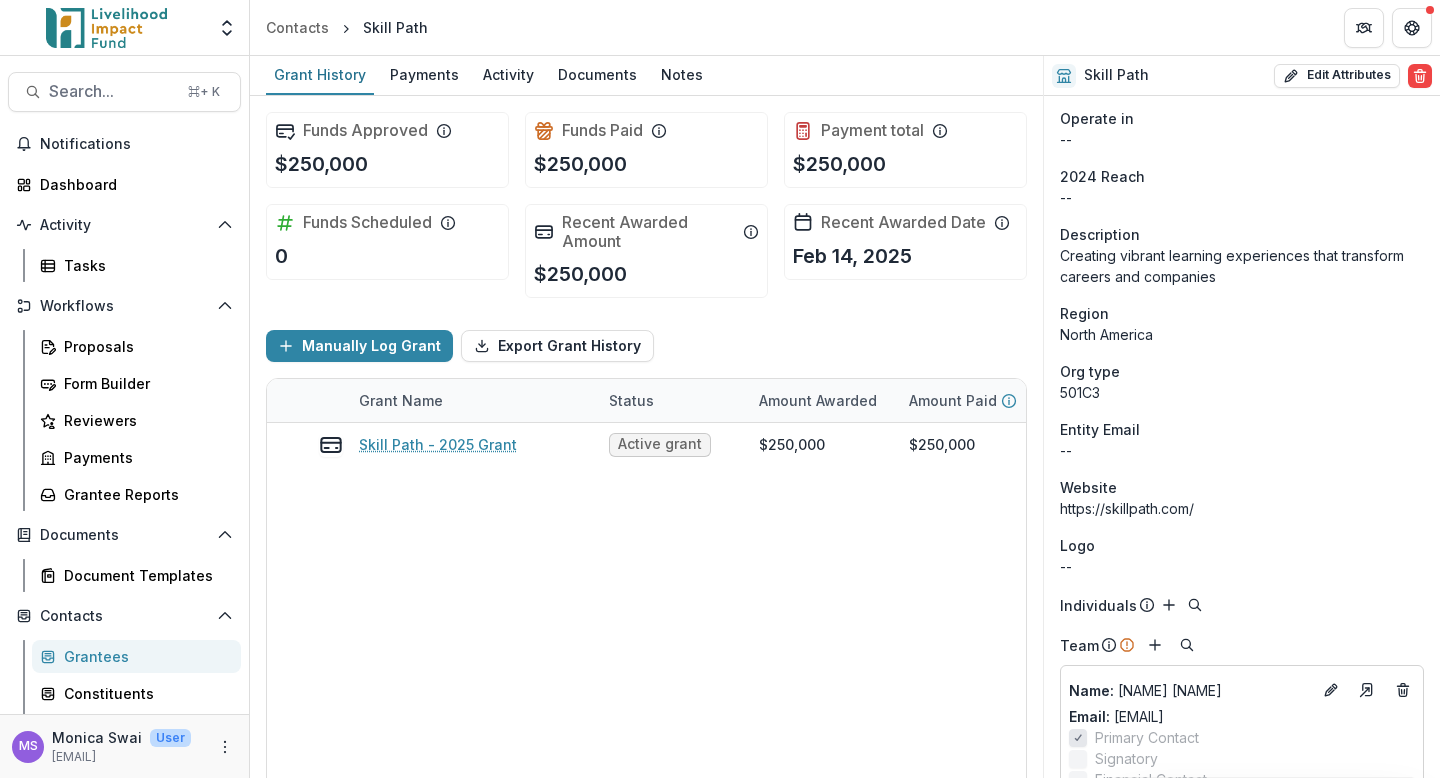 scroll, scrollTop: 674, scrollLeft: 0, axis: vertical 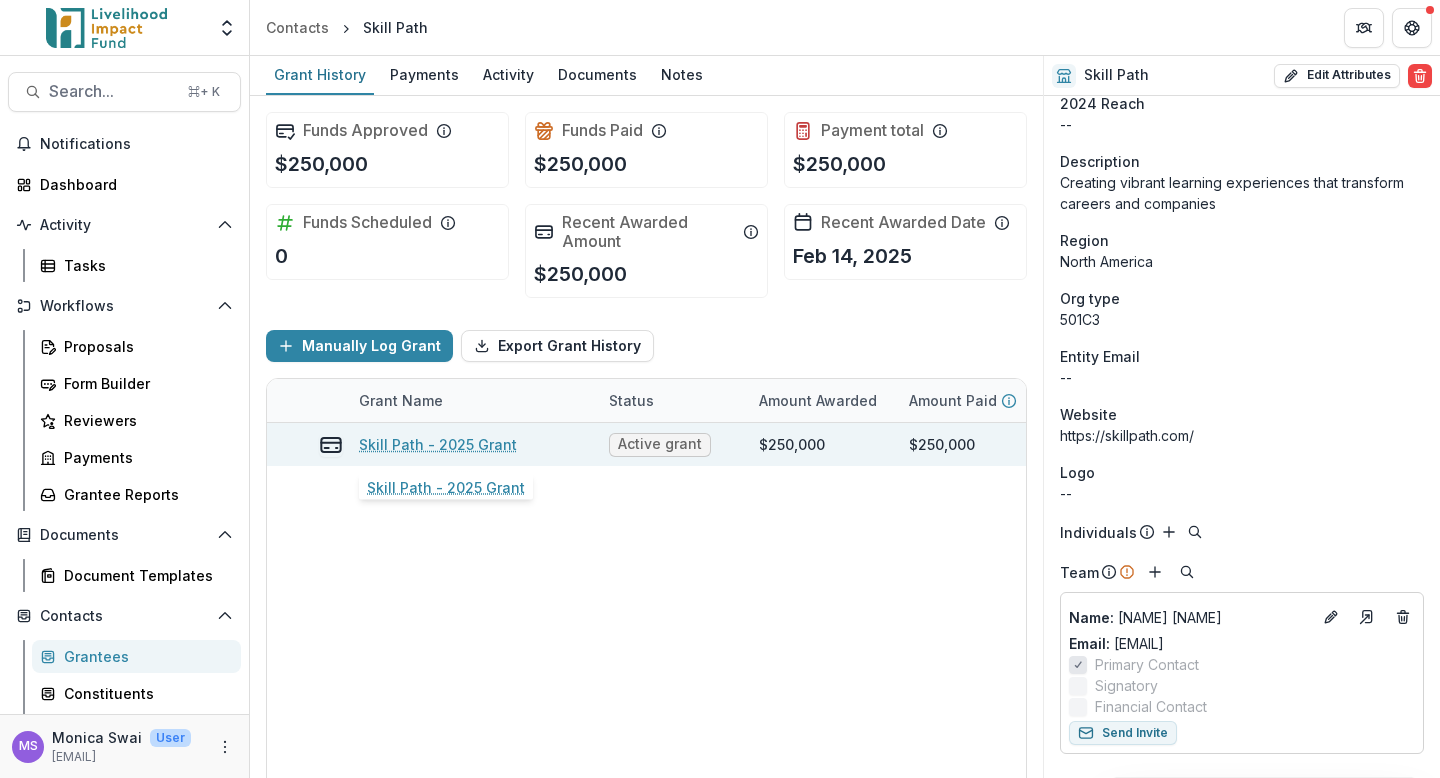 click on "Skill Path - 2025 Grant" at bounding box center (438, 444) 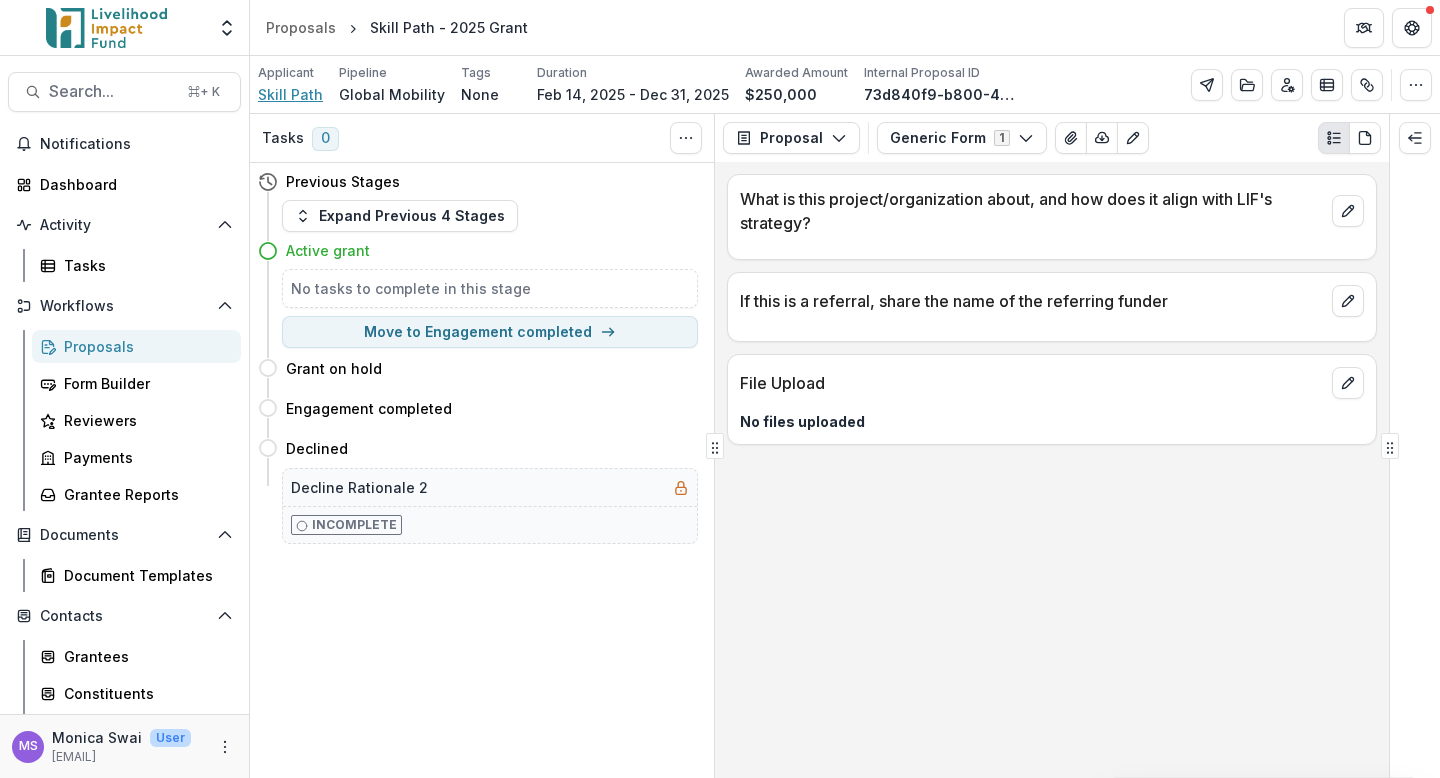 click on "Skill Path" at bounding box center (290, 94) 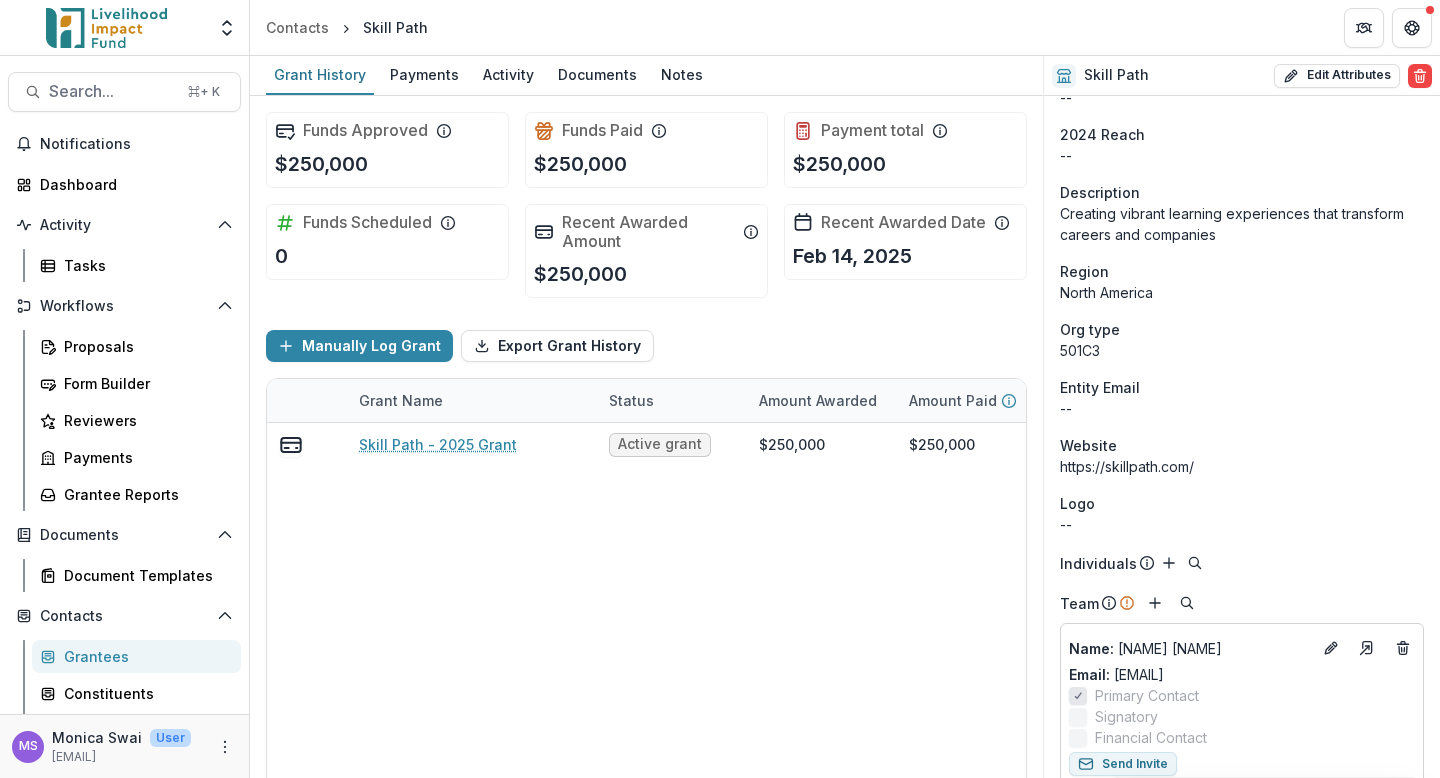 scroll, scrollTop: 674, scrollLeft: 0, axis: vertical 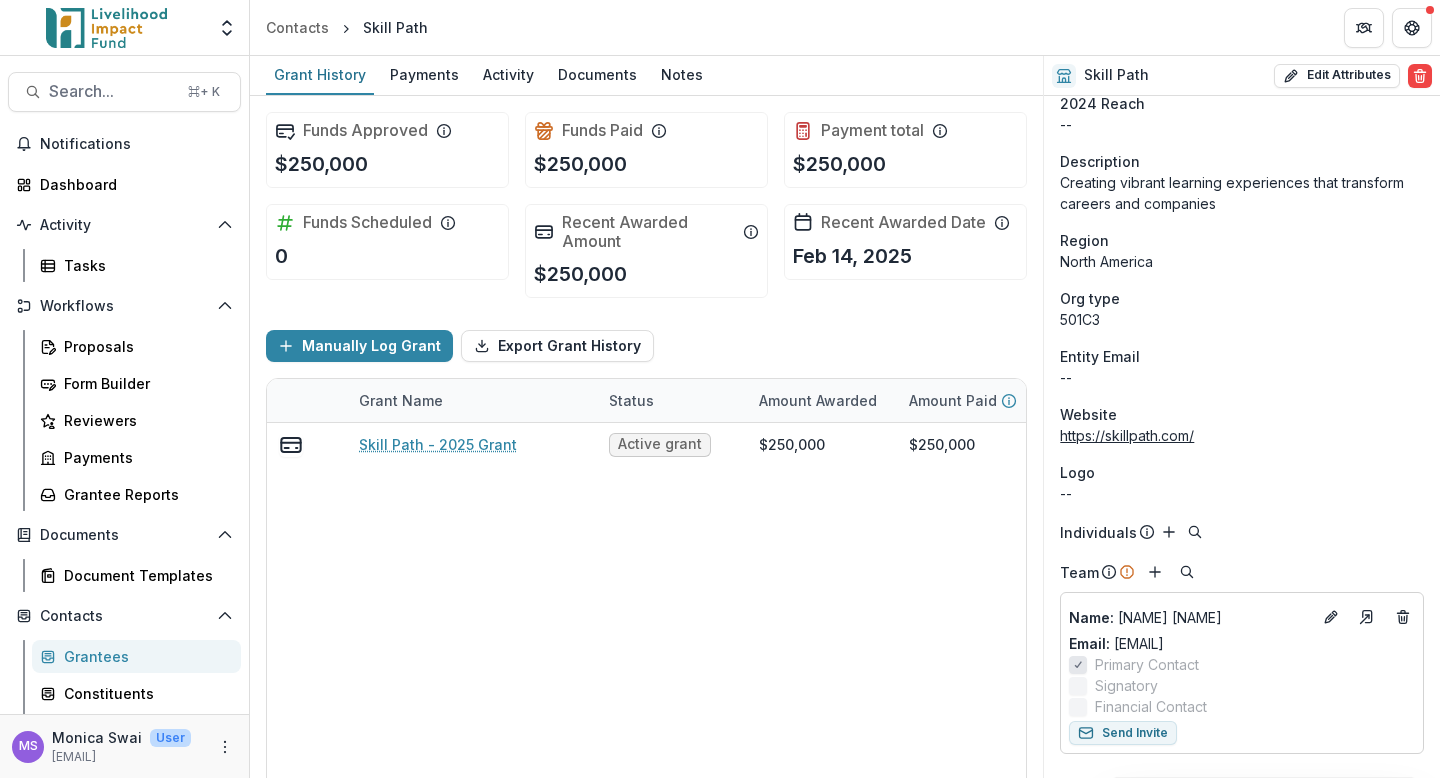 click on "https://skillpath.com/" at bounding box center (1127, 435) 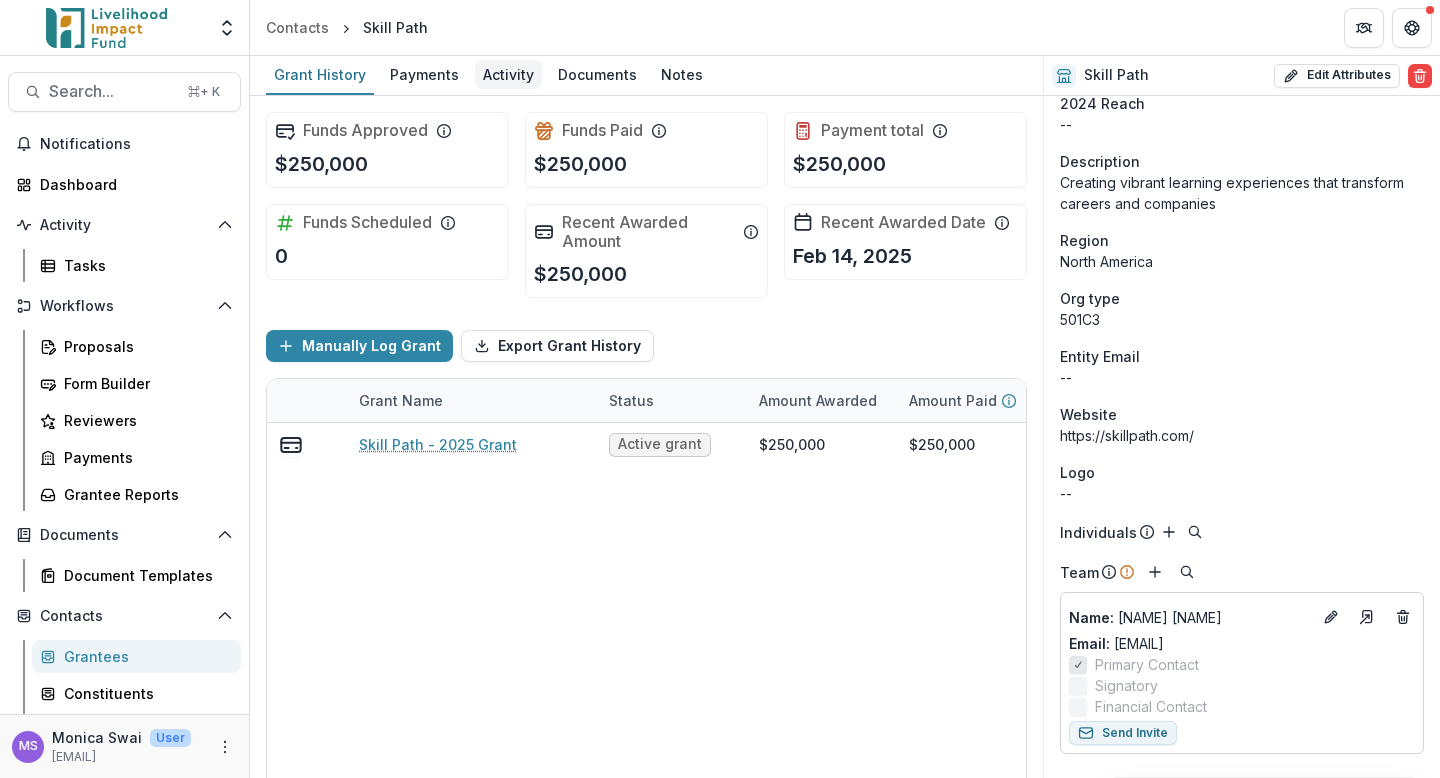 click on "Activity" at bounding box center (508, 74) 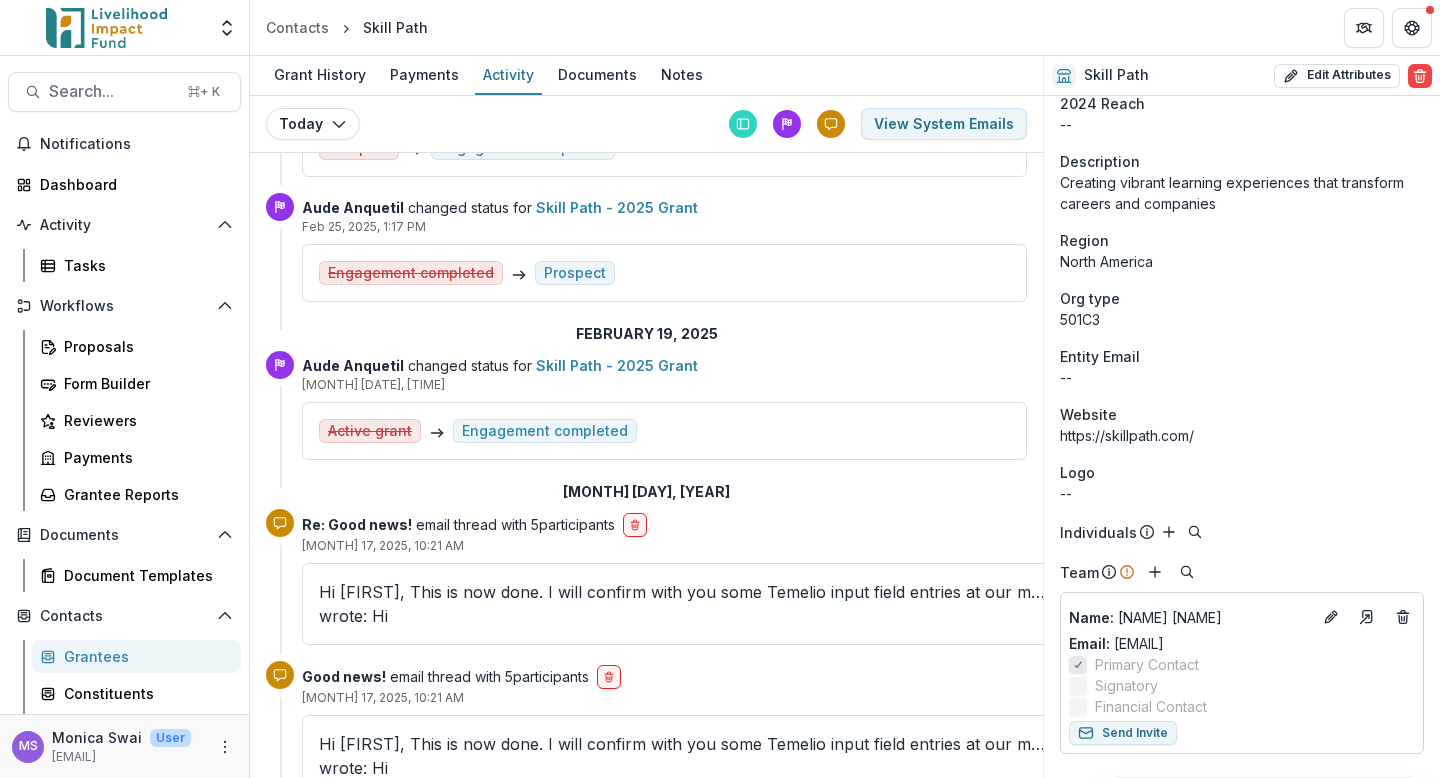 scroll, scrollTop: 584, scrollLeft: 0, axis: vertical 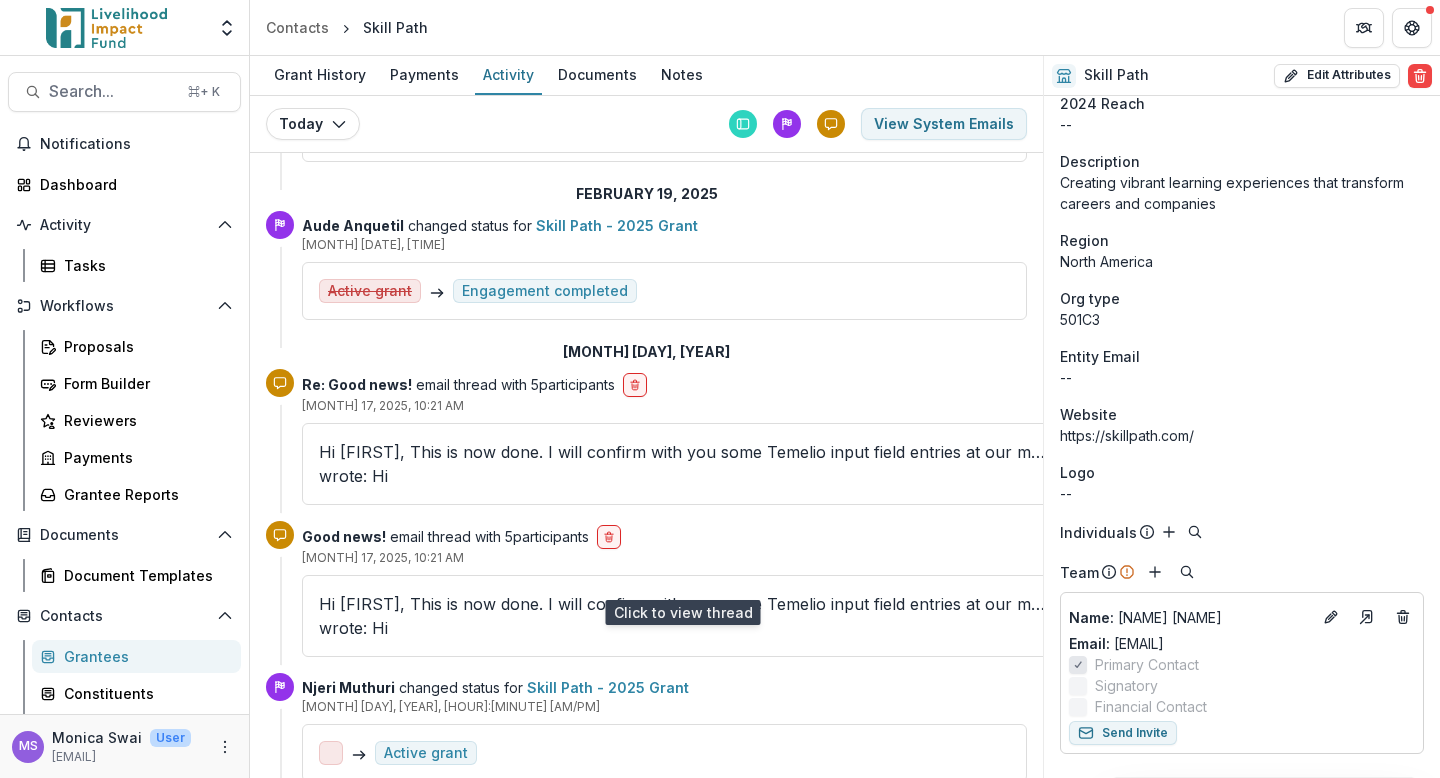 click on "Hi [NAME], This is now done. I will confirm with you some Temelio input field entries at our meeting today. Thanks, [NAME] On Fri, [MONTH] 14, 2025 at 6:58 PM [NAME]   wrote: Hi" at bounding box center (682, 616) 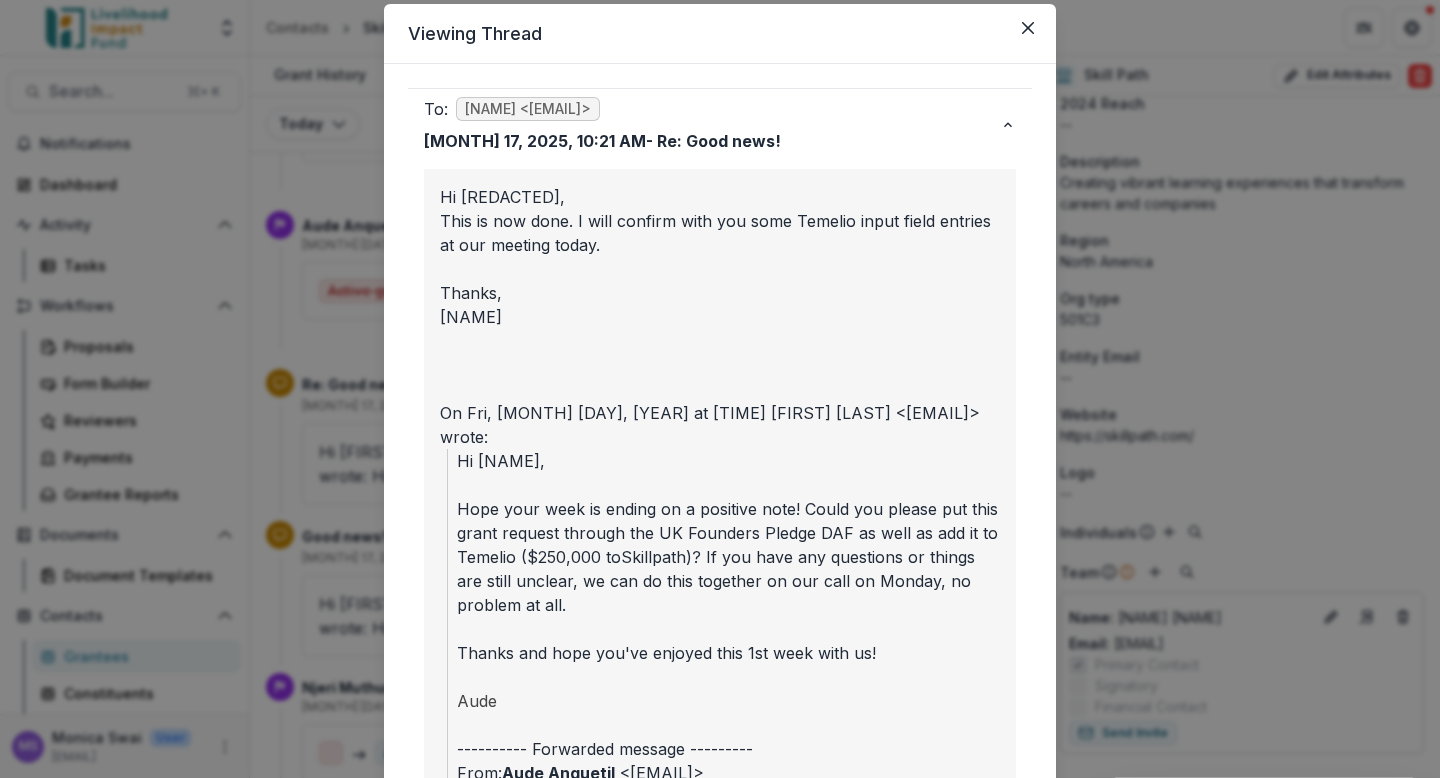 scroll, scrollTop: 0, scrollLeft: 0, axis: both 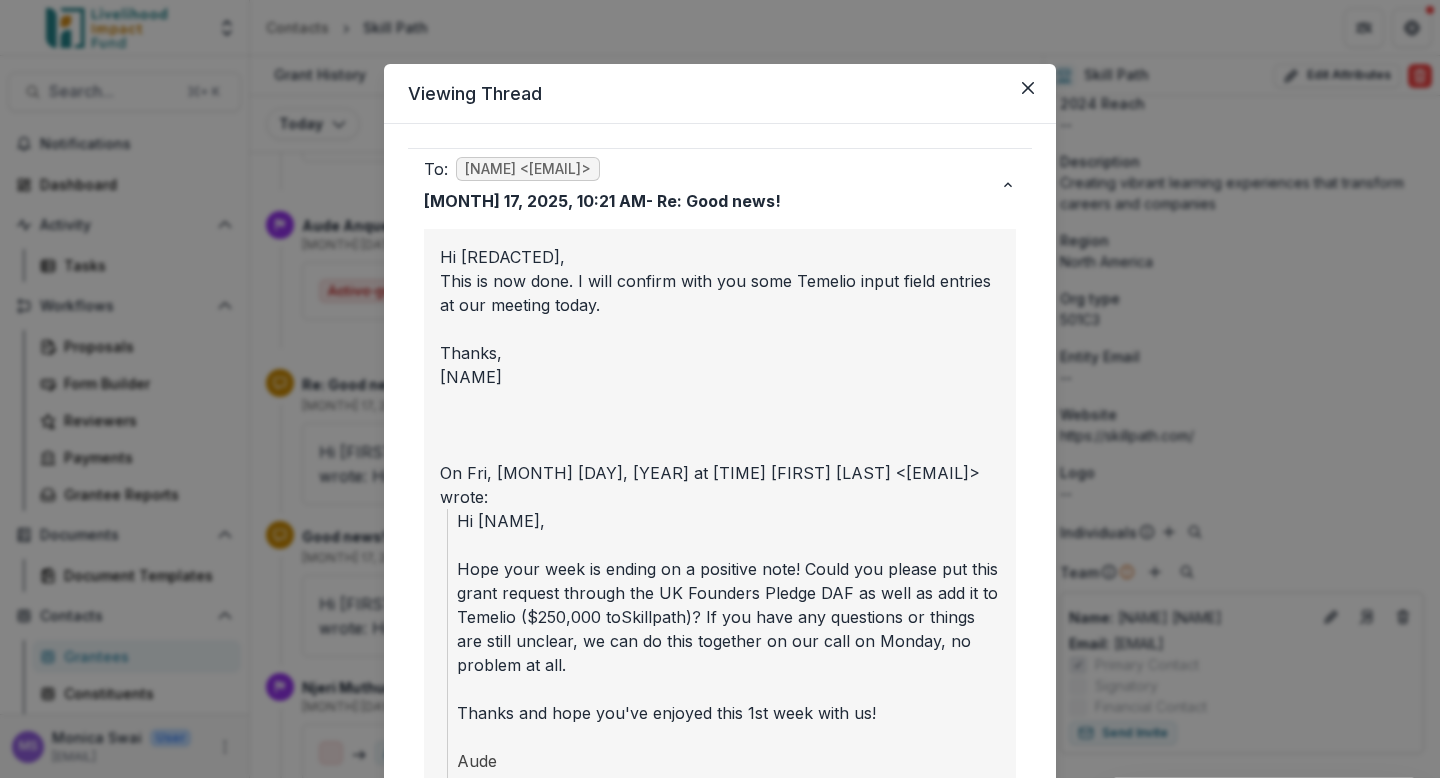 click on "Viewing Thread To: [FIRST] [LAST] <[EMAIL]> Feb 17, 2025, 10:21 AM - Re: Good news! Hi [FIRST], This is now done. I will confirm with you some Temelio input field entries at our meeting today. Thanks, [FIRST] On Fri, Feb 14, 2025 at 6:58 PM [FIRST] [LAST] < [EMAIL] > wrote: Hi [FIRST], Hope your week is ending on a positive note! Could you please put this grant request through the UK Founders Pledge DAF as well as add it to Temelio ($250,000 to Skillpath )? If you have any questions or things are still unclear, we can do this together on our call on Monday, no problem at all. Thanks and hope you've enjoyed this 1st week with us! [FIRST] ---------- Forwarded message --------- From: [FIRST] [LAST] < [EMAIL] > Date: Fri, Feb 14, 2025 at 3:56 PM Subject: Re: Good news! To: [FIRST] [EMAIL] Cc: [FIRST] [EMAIL], [FIRST] [EMAIL], < [EMAIL] > Hi [FIRST], Kindly, [FIRST] [LAST] | Director, Partnerships & Operations here" at bounding box center [720, 389] 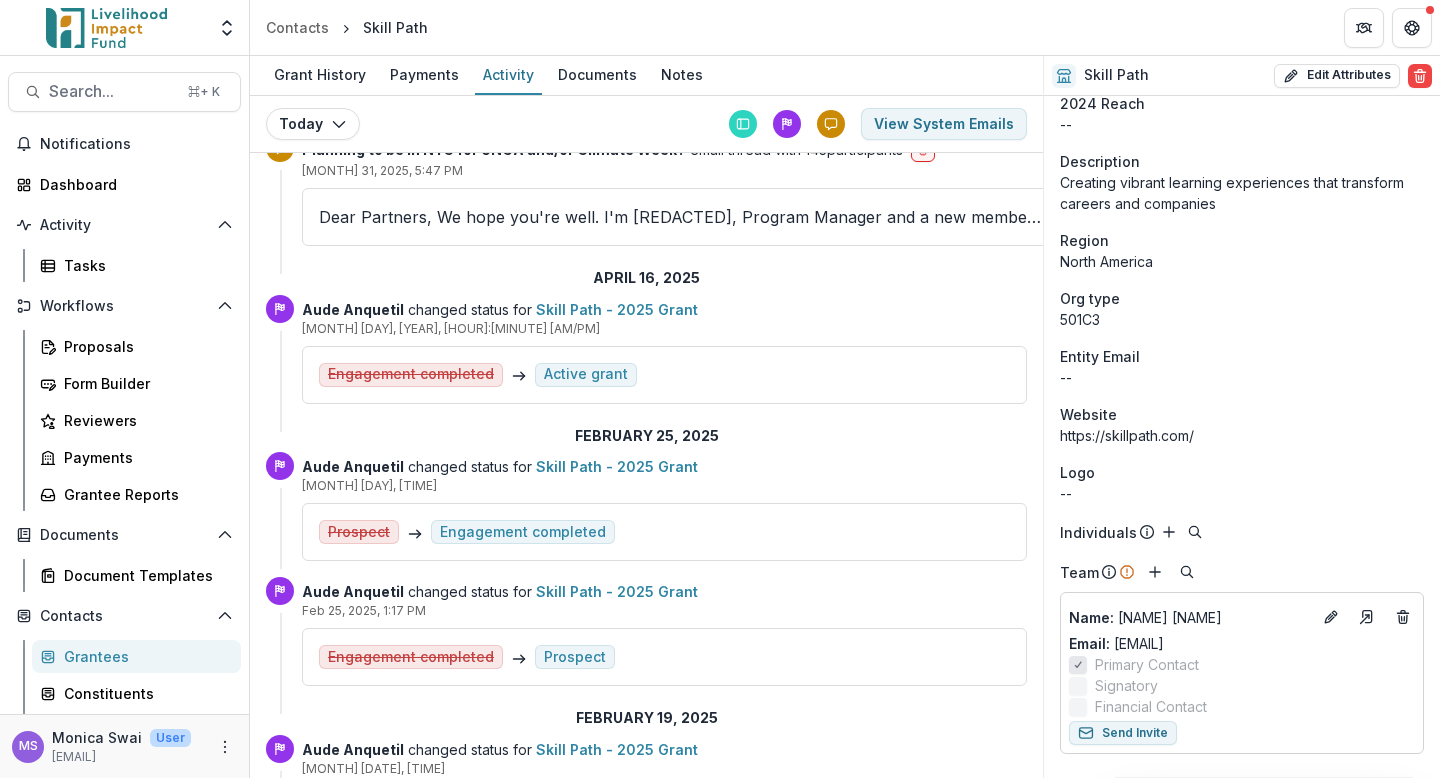 scroll, scrollTop: 0, scrollLeft: 0, axis: both 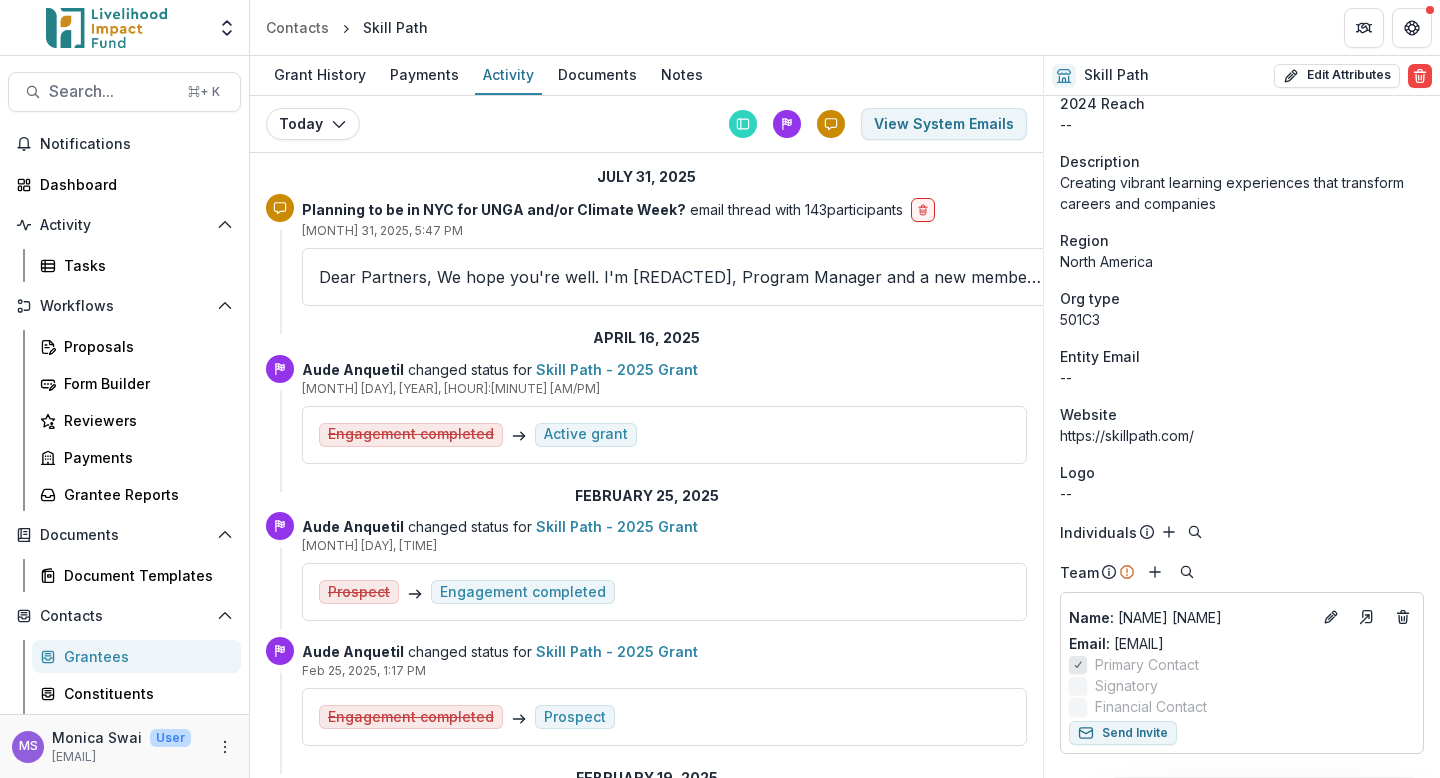 click on "Grantees" at bounding box center [144, 656] 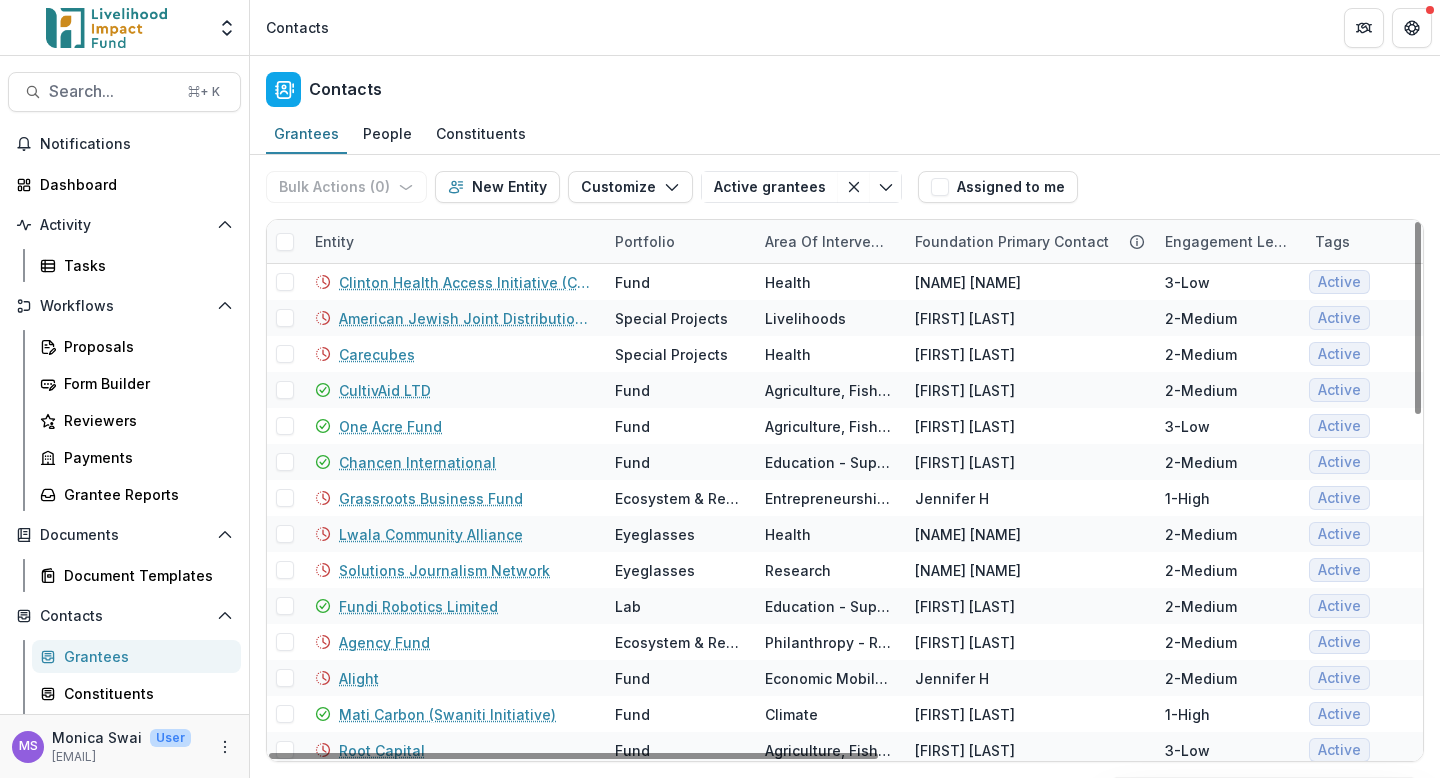 click on "Entity" at bounding box center [453, 241] 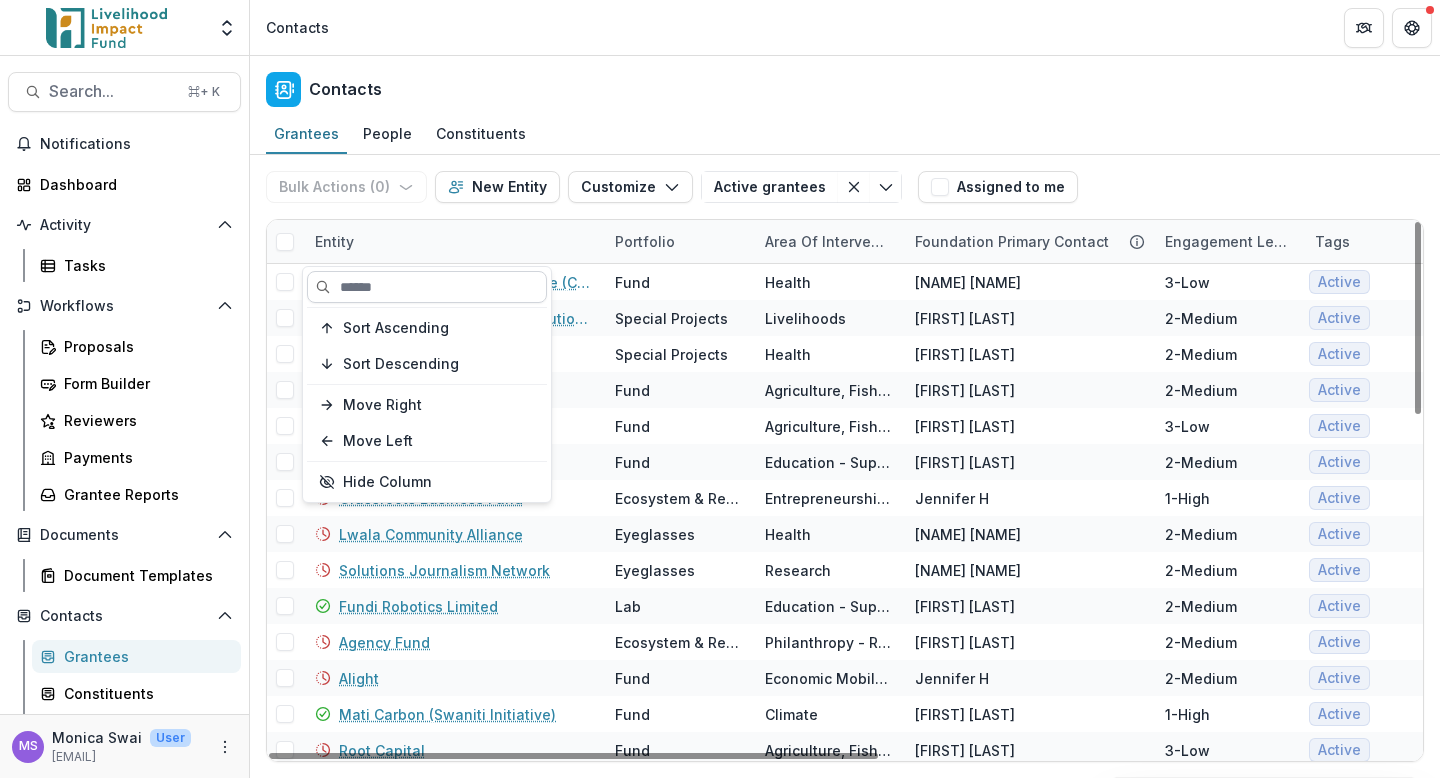 click at bounding box center [427, 287] 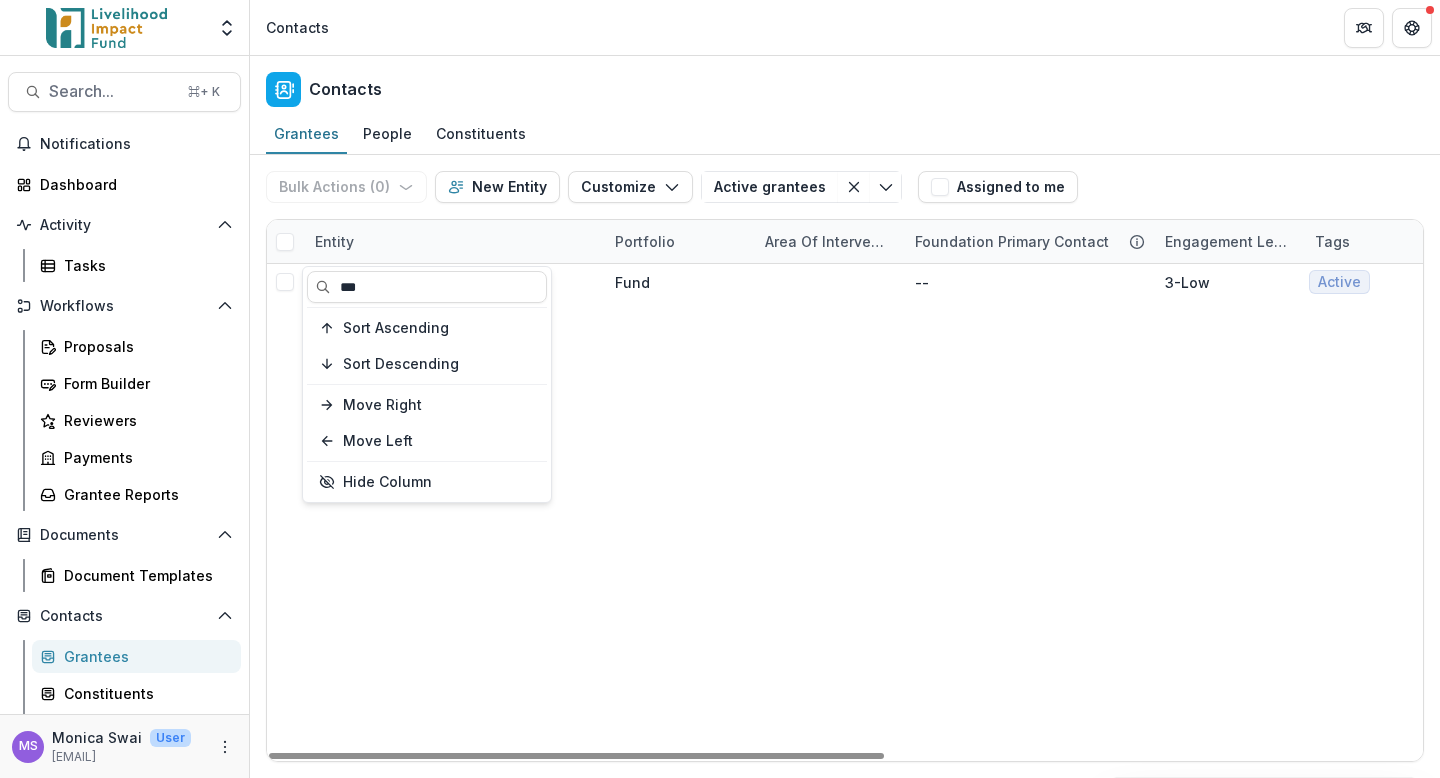 type on "***" 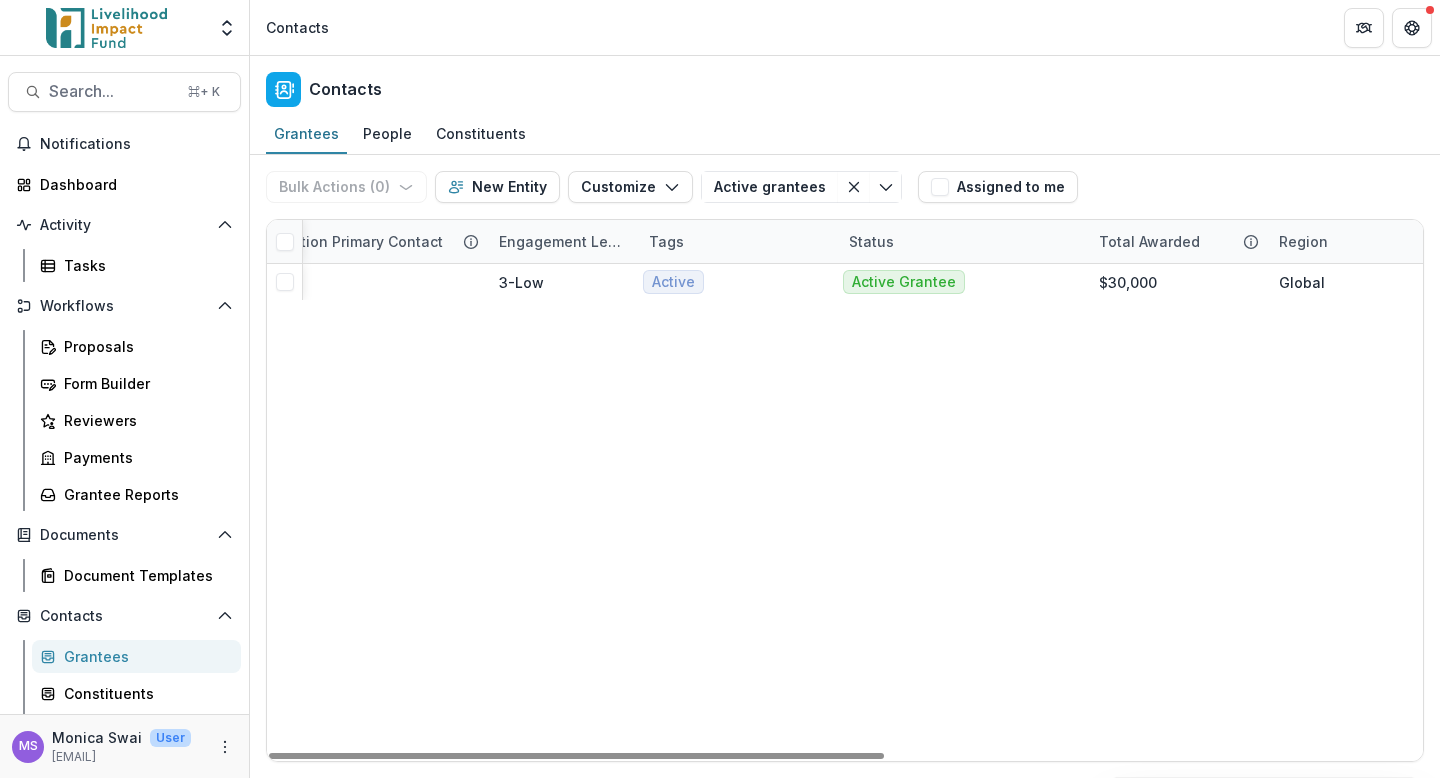 scroll, scrollTop: 0, scrollLeft: 1010, axis: horizontal 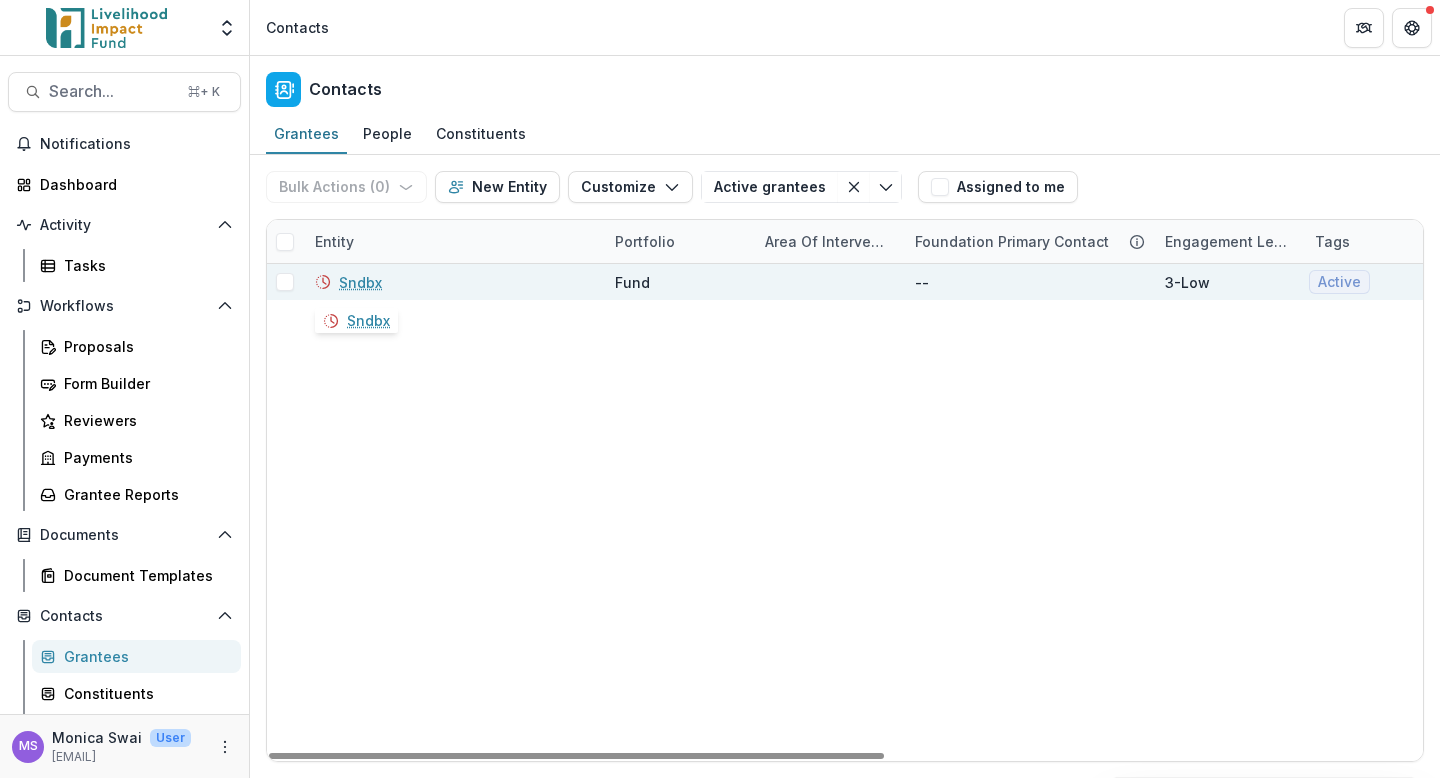 click on "Sndbx" at bounding box center [360, 282] 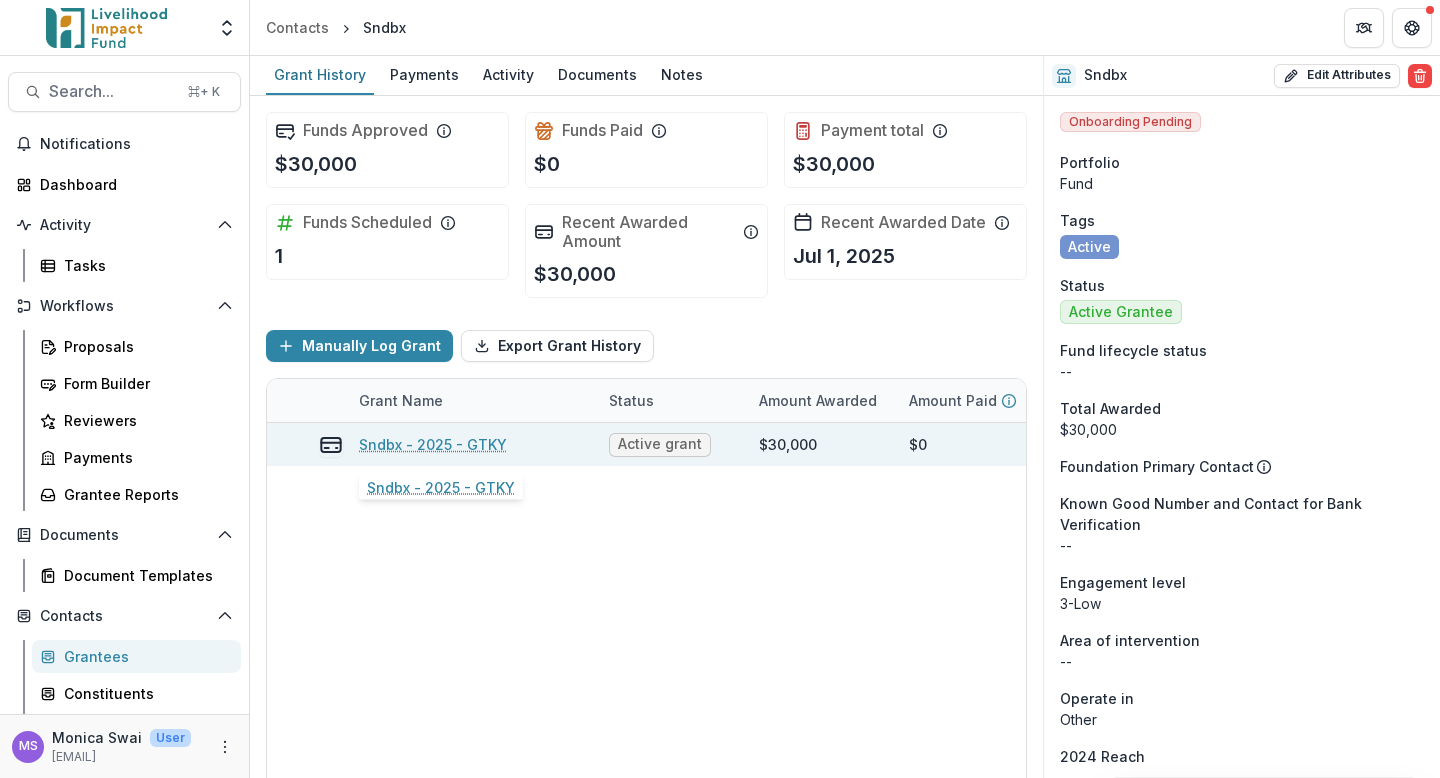 click on "Sndbx - 2025 - GTKY" at bounding box center [433, 444] 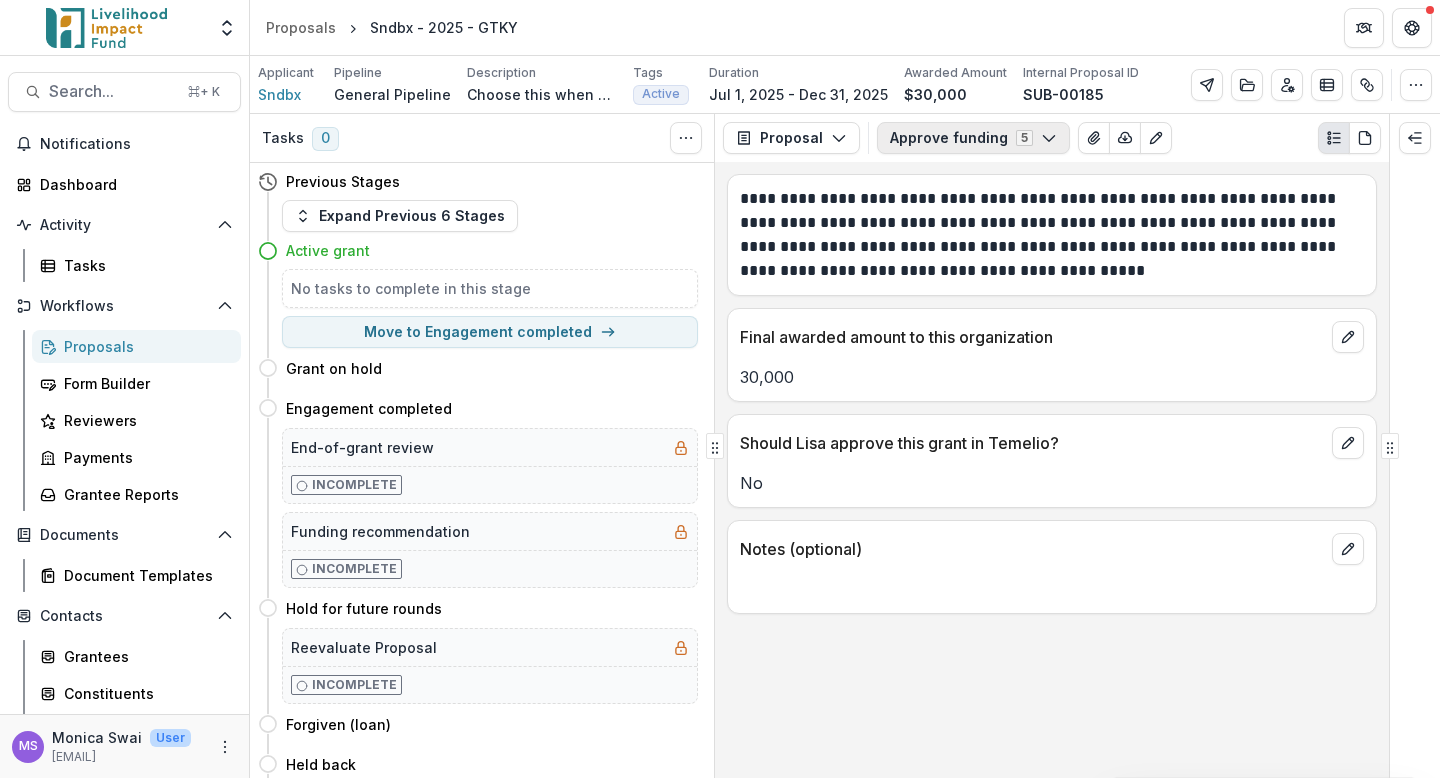 click 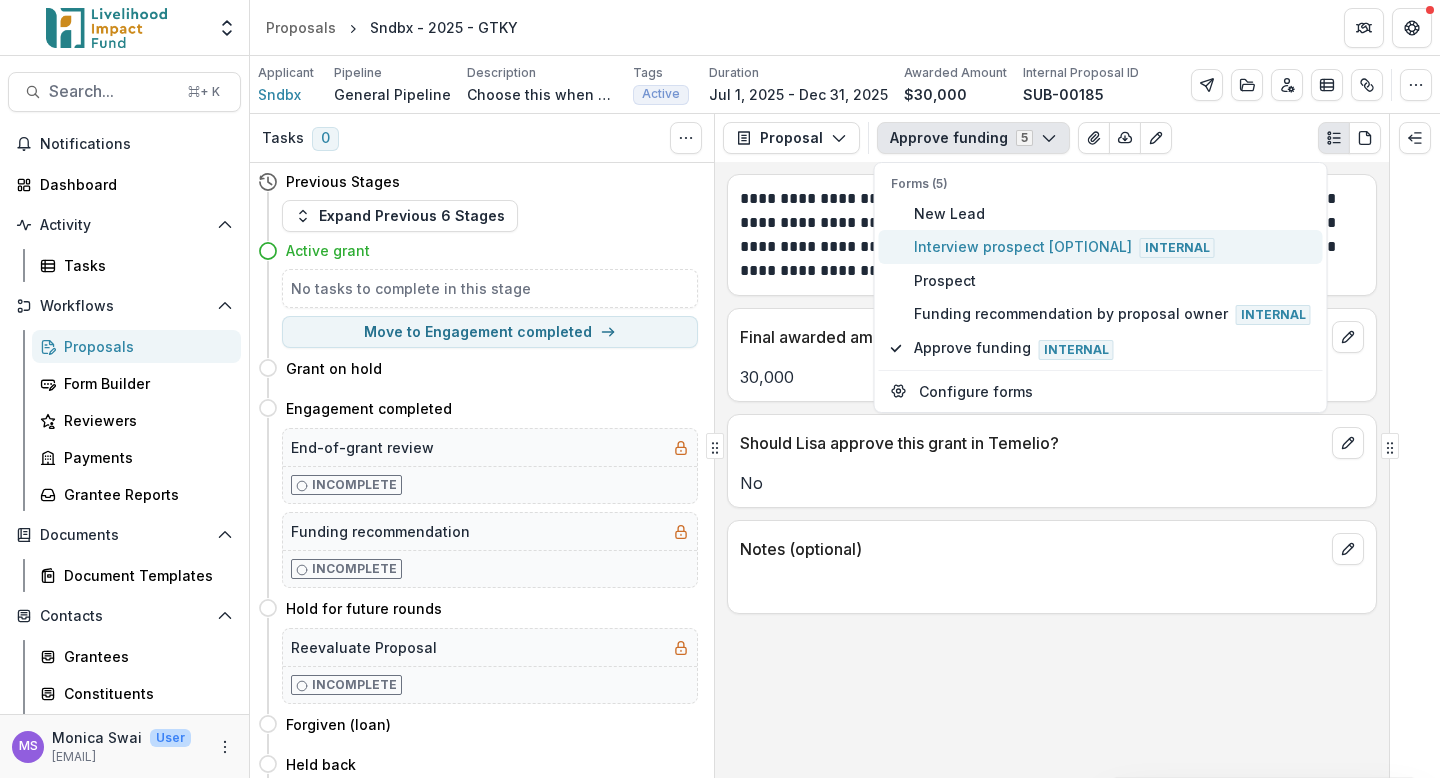 click on "Interview prospect [OPTIONAL] Internal" at bounding box center [1112, 247] 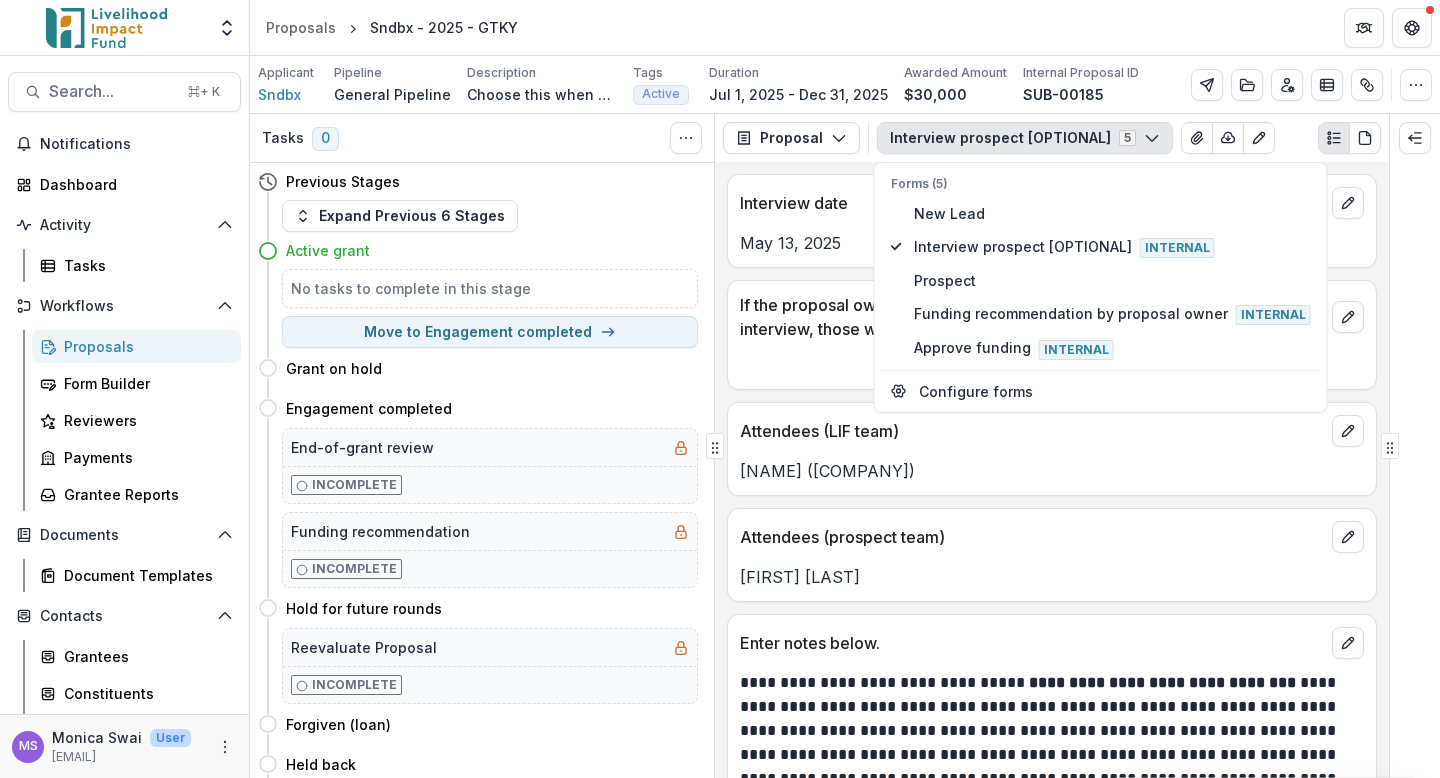 click at bounding box center [1052, 359] 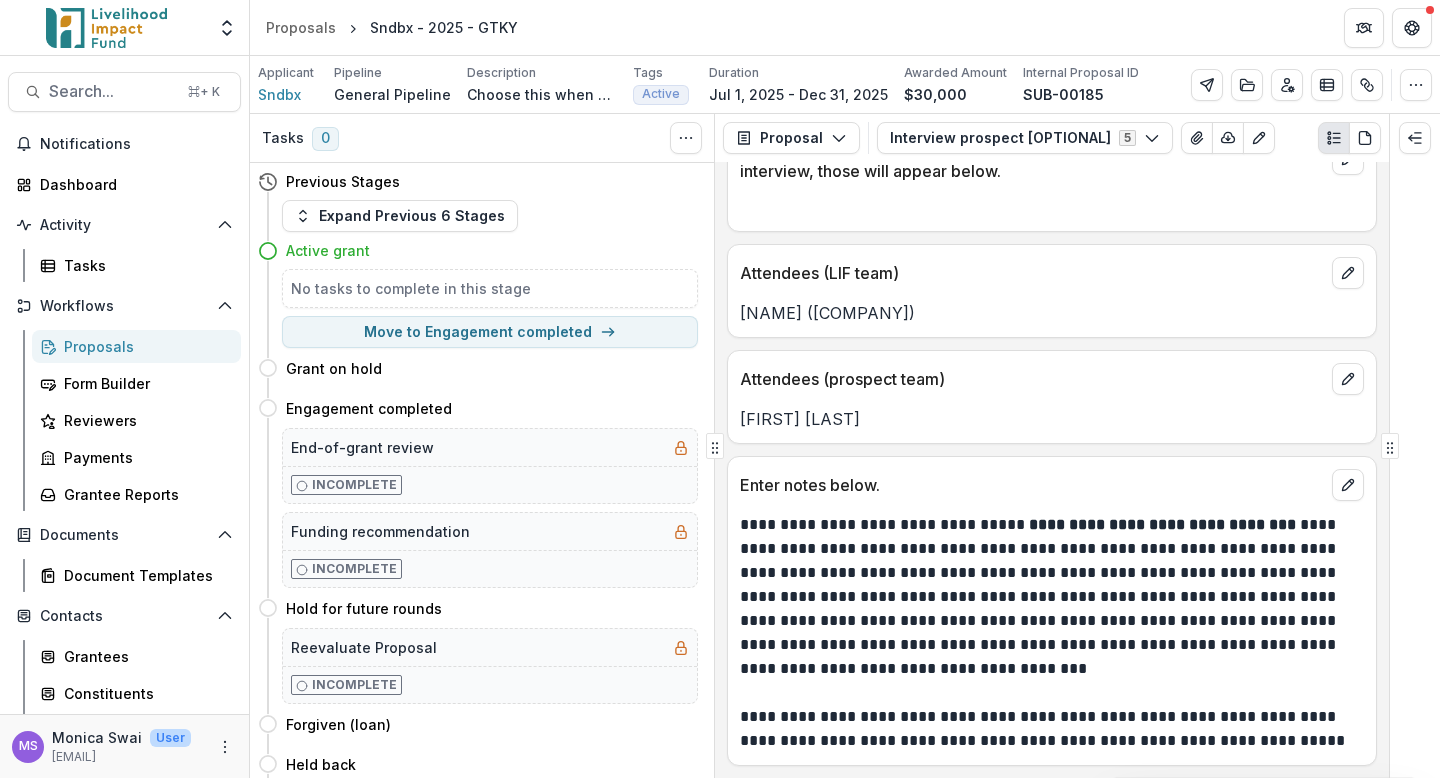 scroll, scrollTop: 0, scrollLeft: 0, axis: both 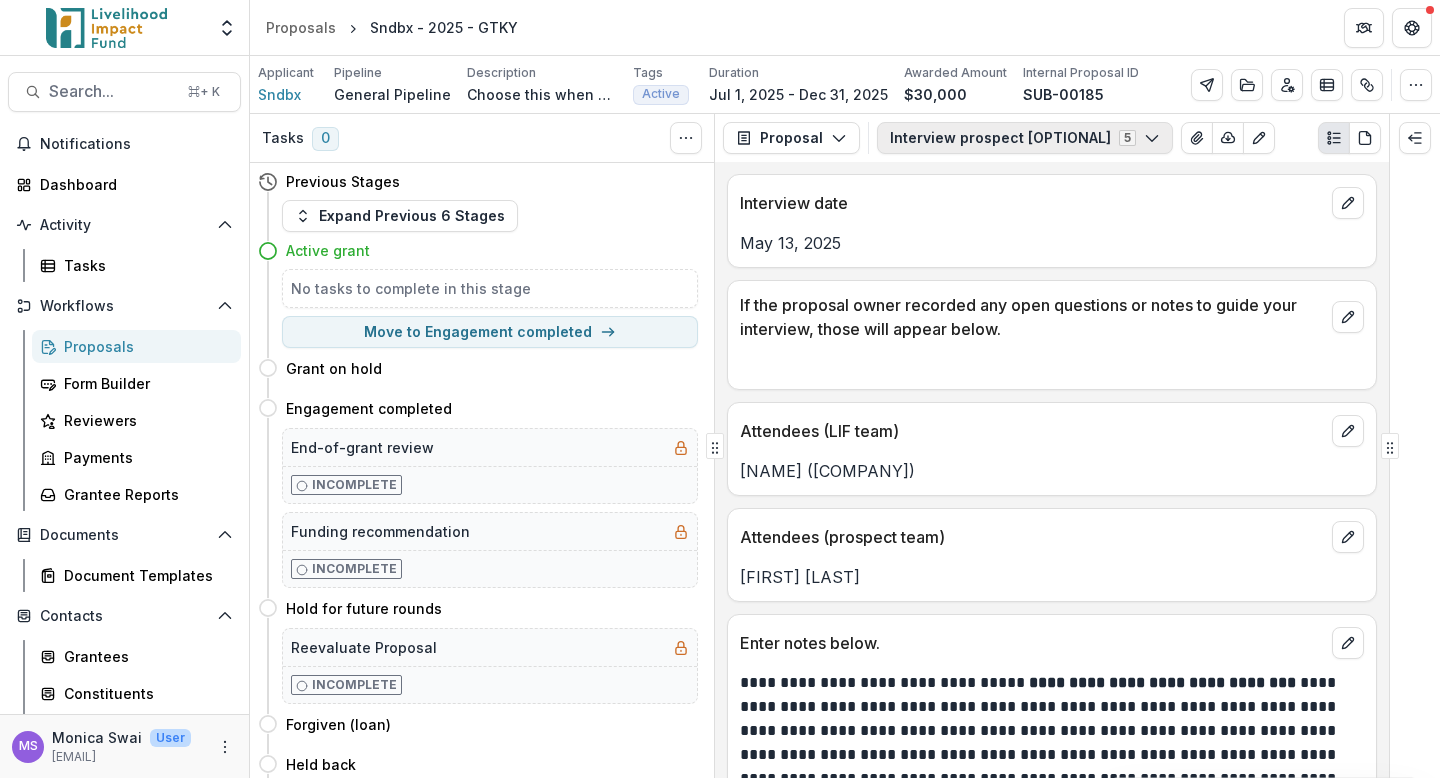 click 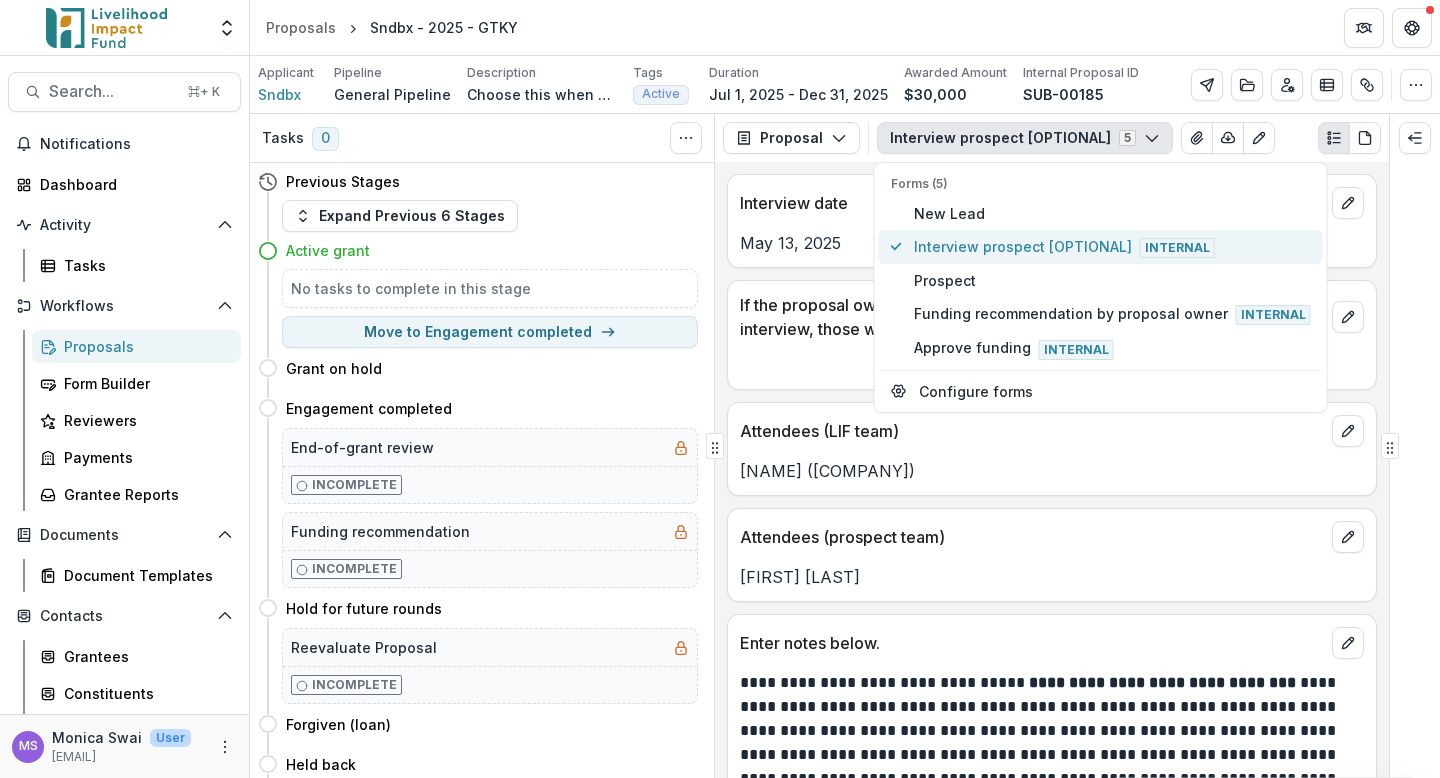 click on "Interview prospect [OPTIONAL] Internal" at bounding box center [1112, 247] 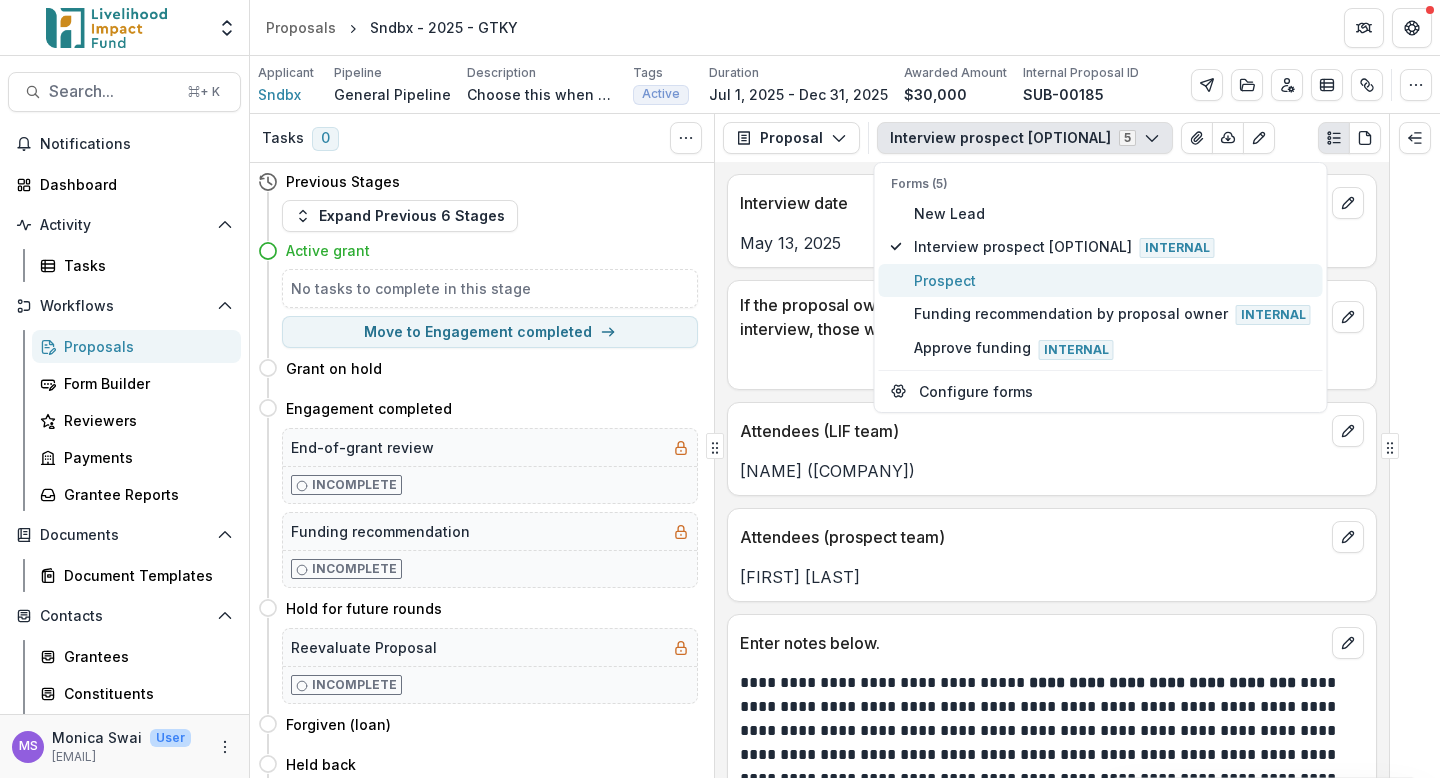 click on "Prospect" at bounding box center (1112, 280) 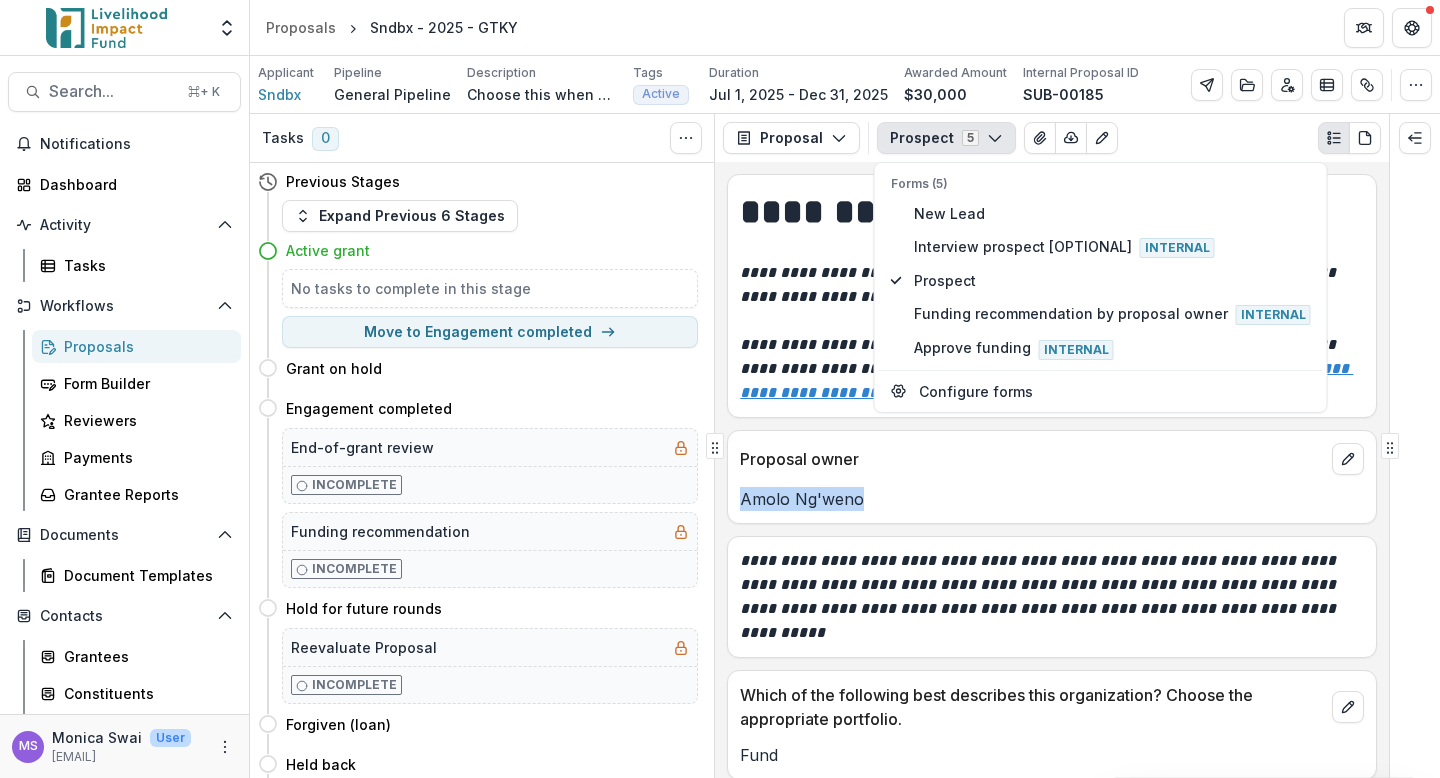 drag, startPoint x: 863, startPoint y: 497, endPoint x: 740, endPoint y: 500, distance: 123.03658 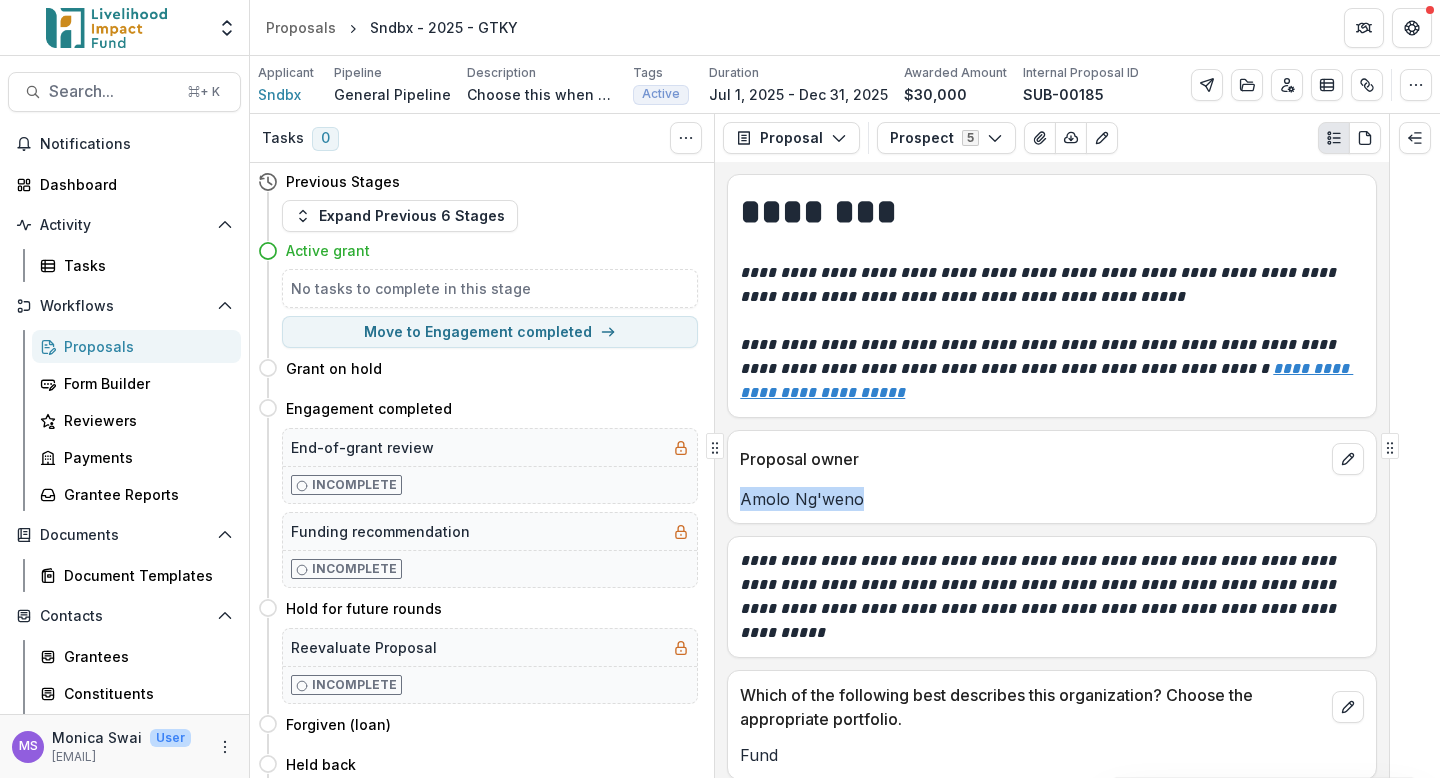 type 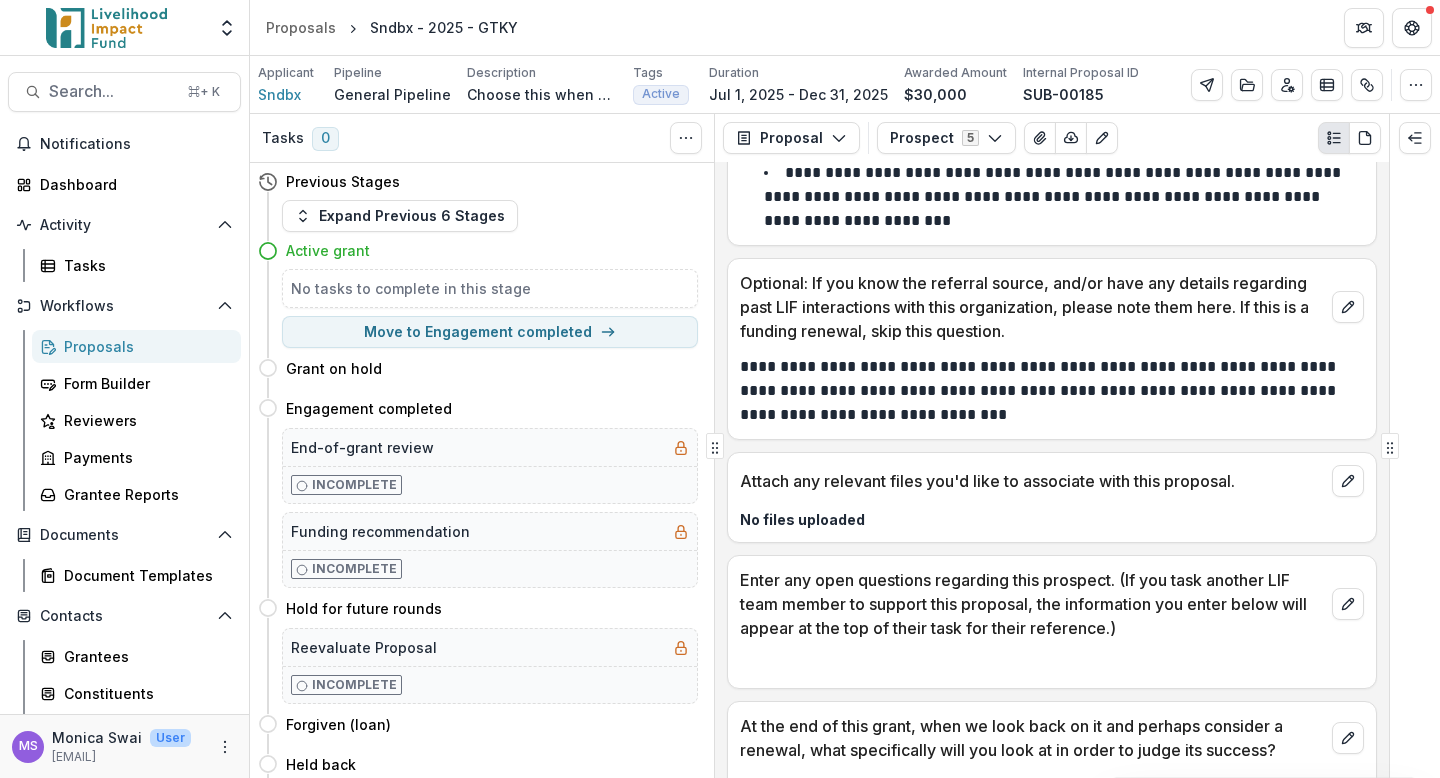 scroll, scrollTop: 4107, scrollLeft: 0, axis: vertical 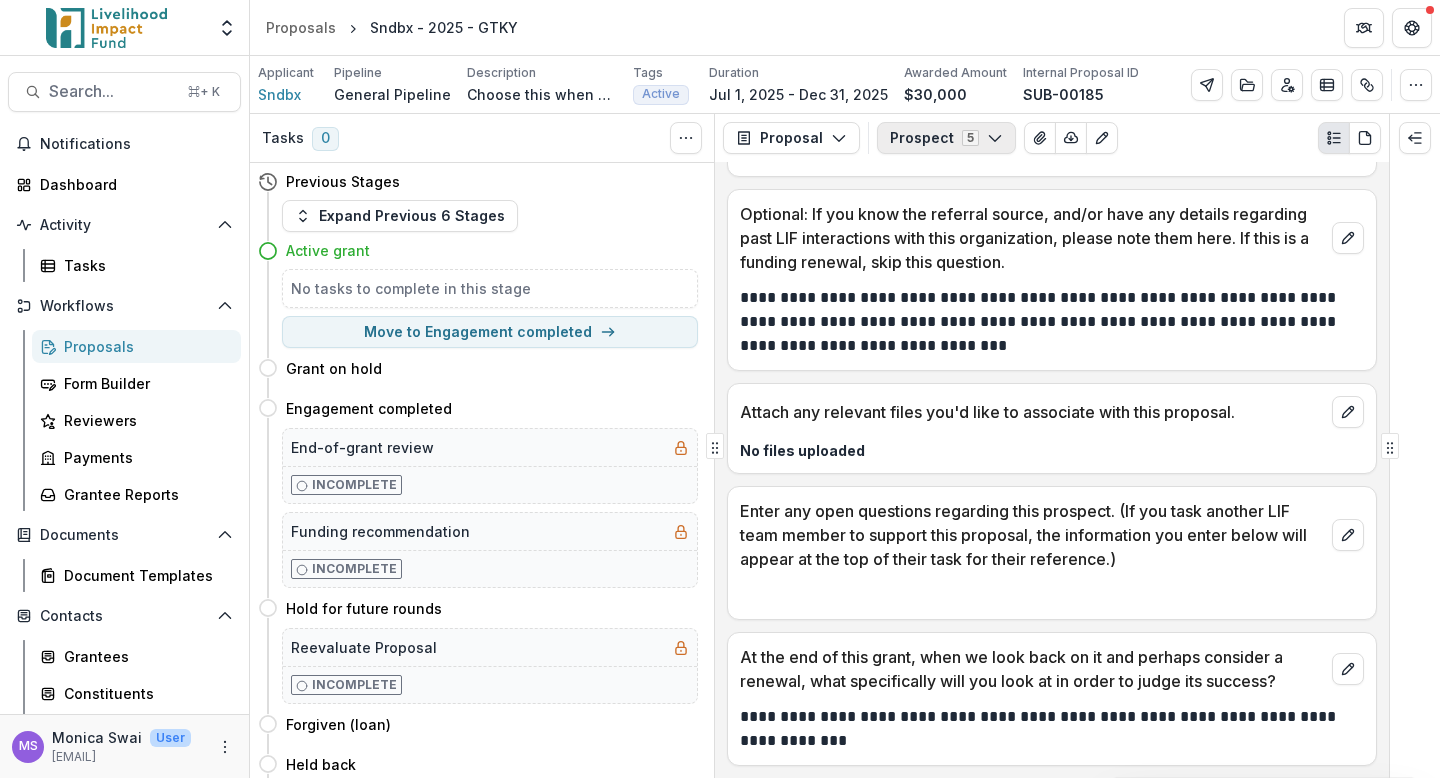 click 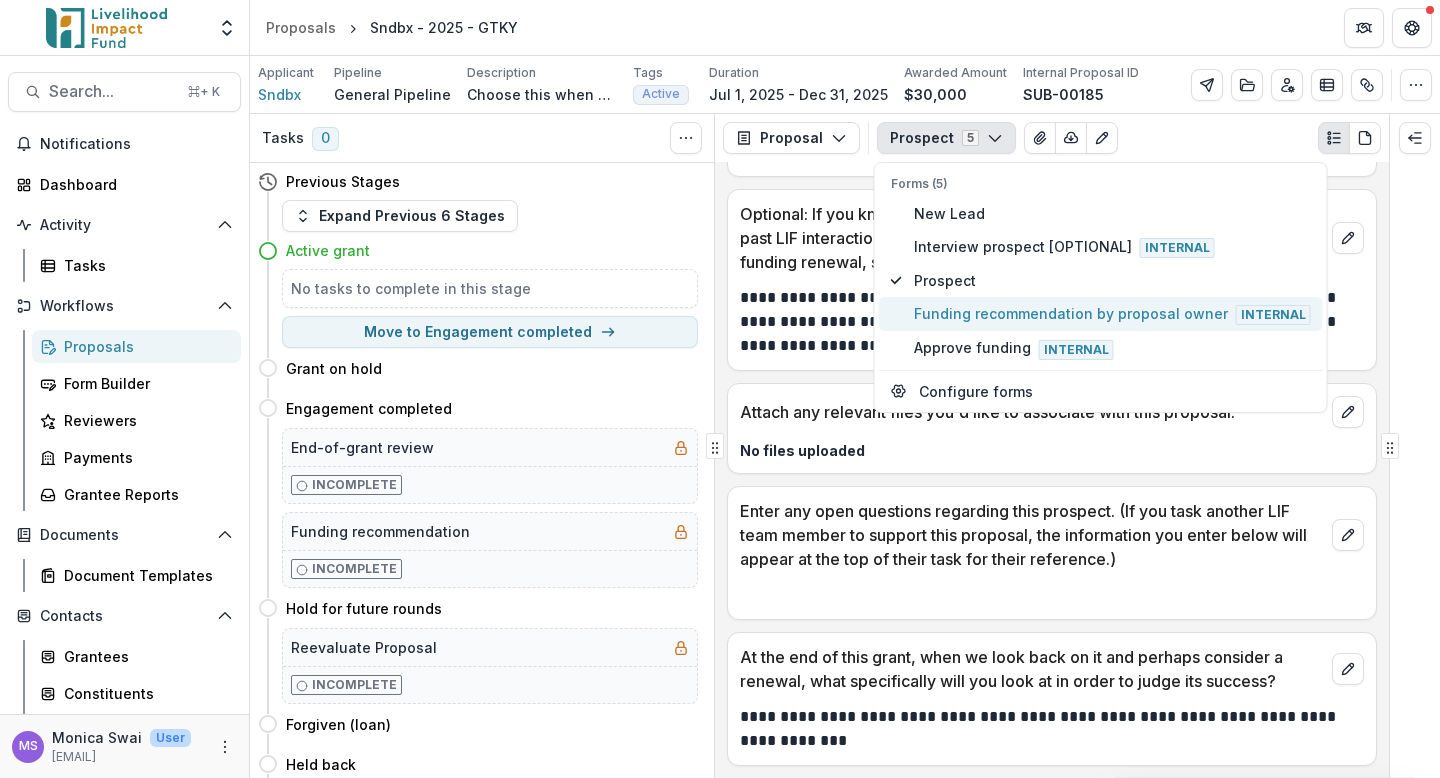 click on "Funding recommendation by proposal owner Internal" at bounding box center [1112, 314] 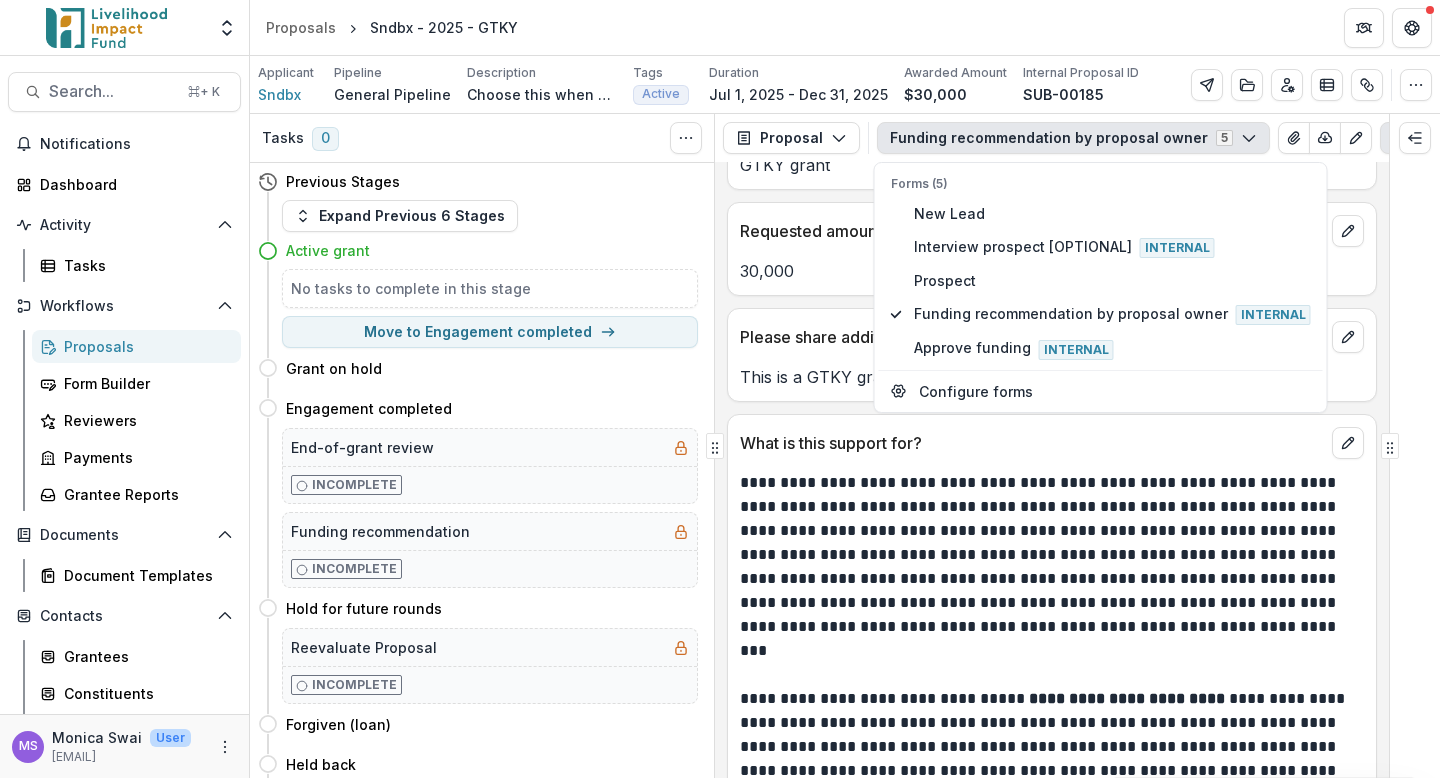 click on "**********" at bounding box center (1049, 651) 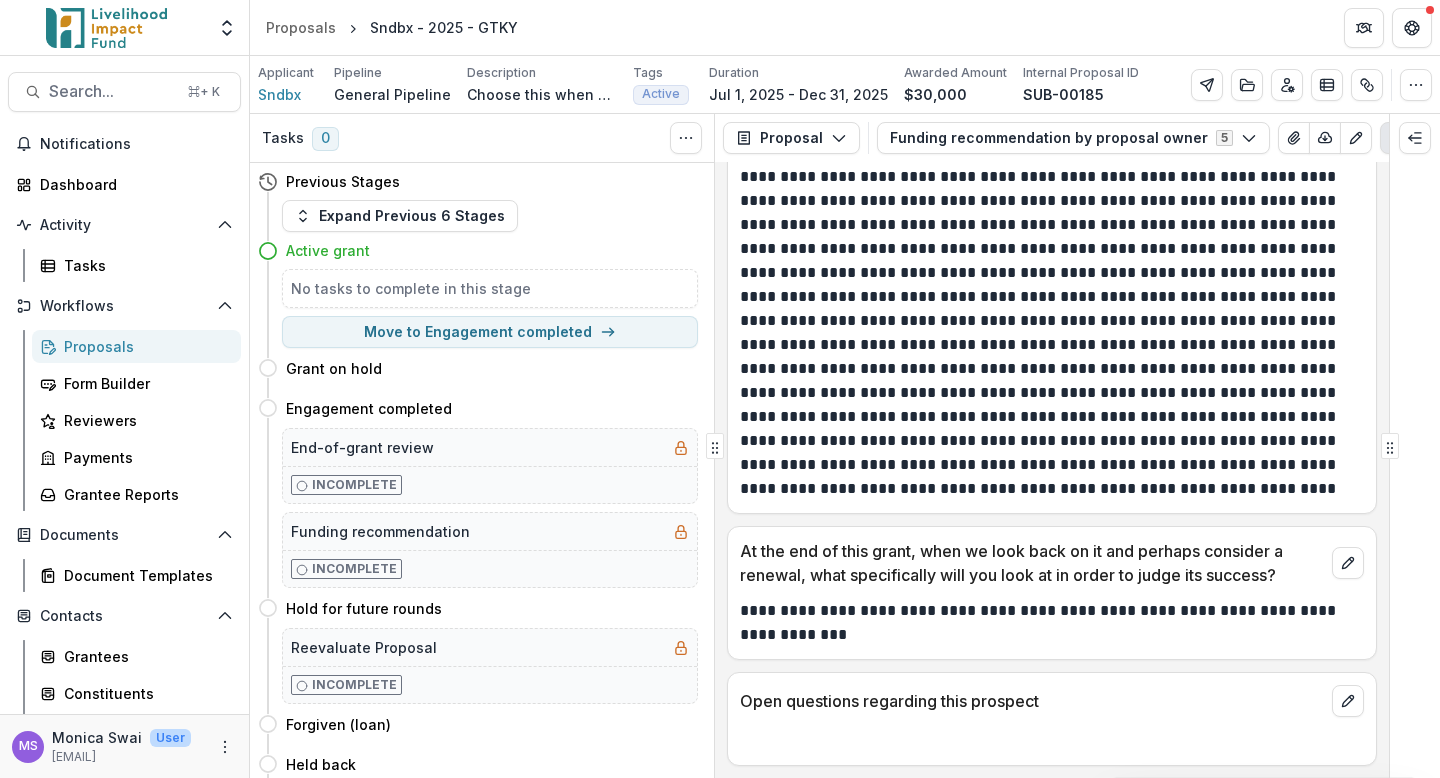 scroll, scrollTop: 0, scrollLeft: 0, axis: both 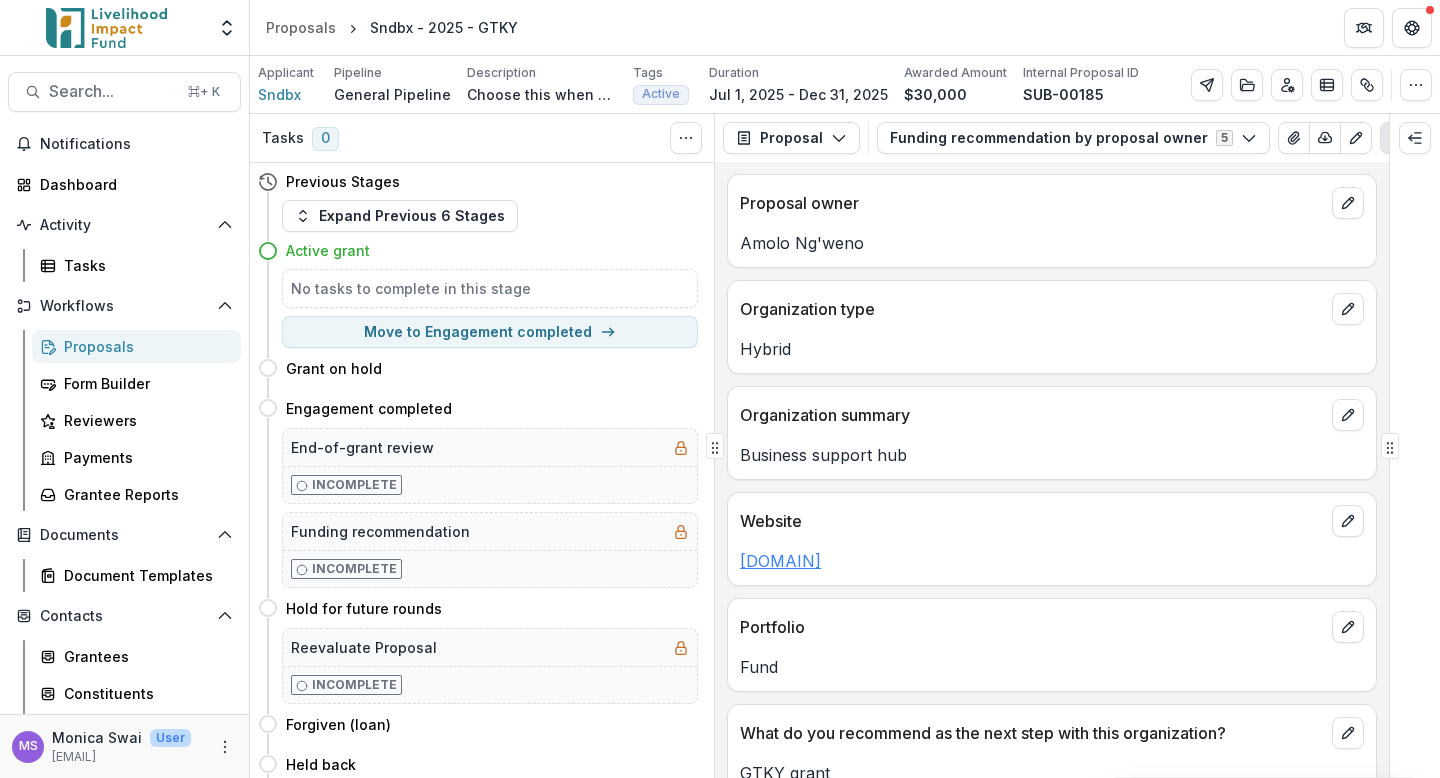 click on "[DOMAIN]" at bounding box center (780, 561) 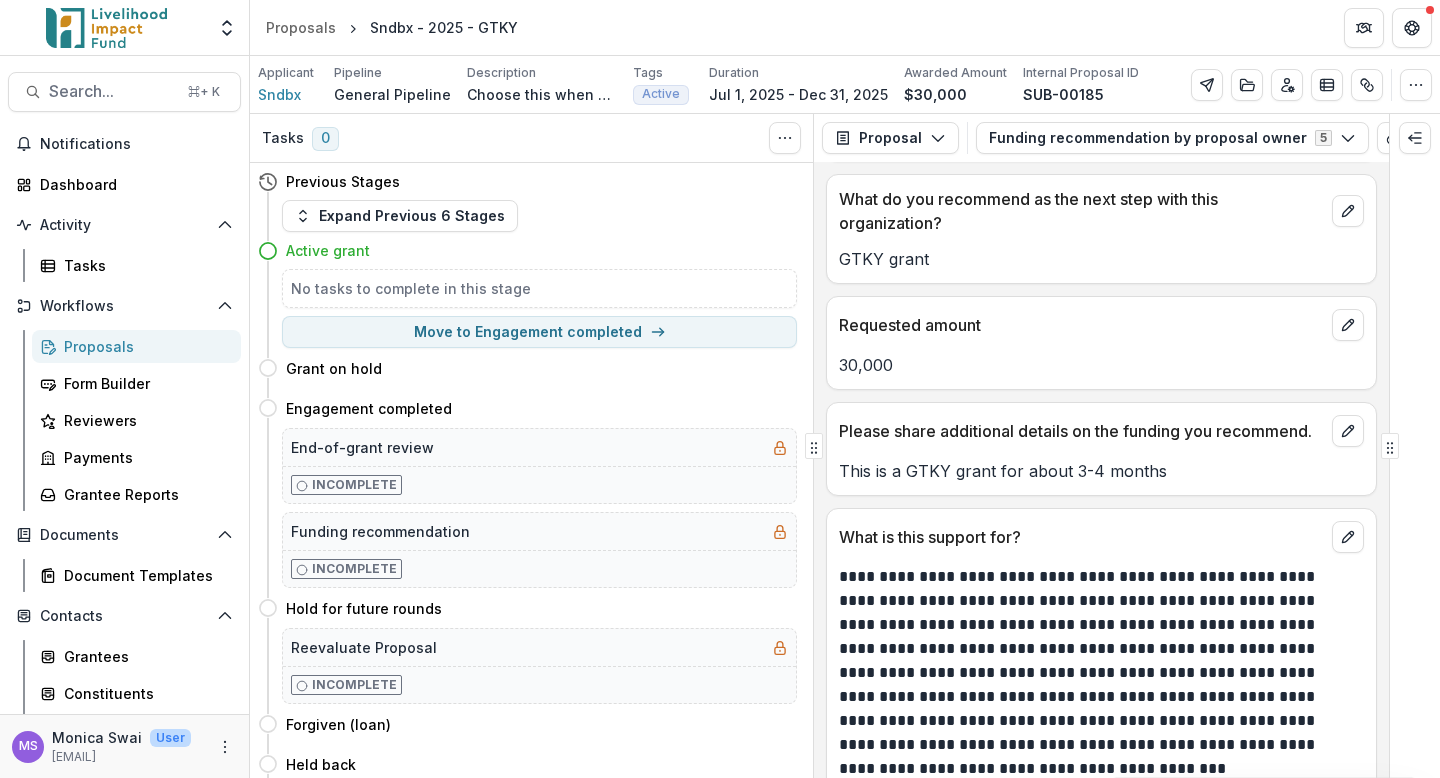 scroll, scrollTop: 558, scrollLeft: 0, axis: vertical 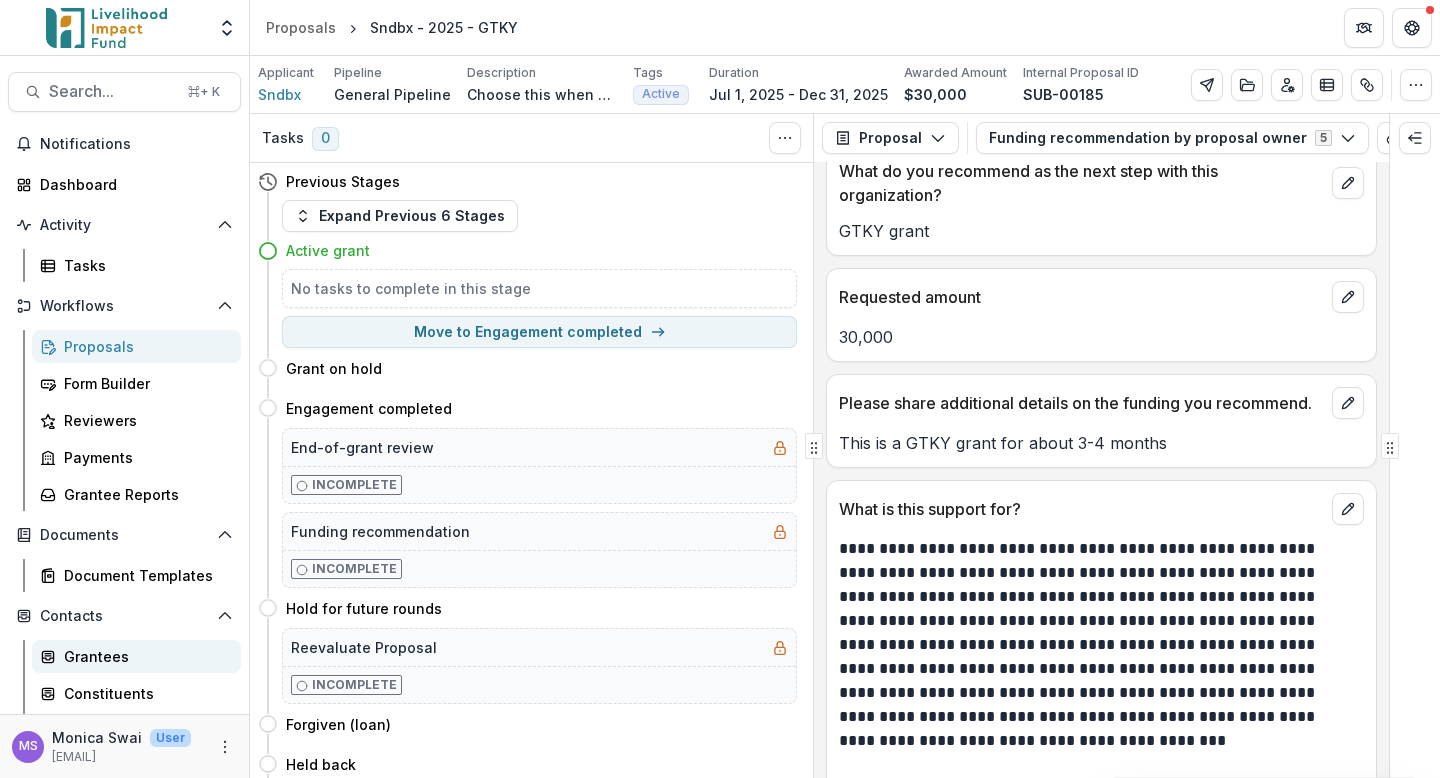 click on "Grantees" at bounding box center (144, 656) 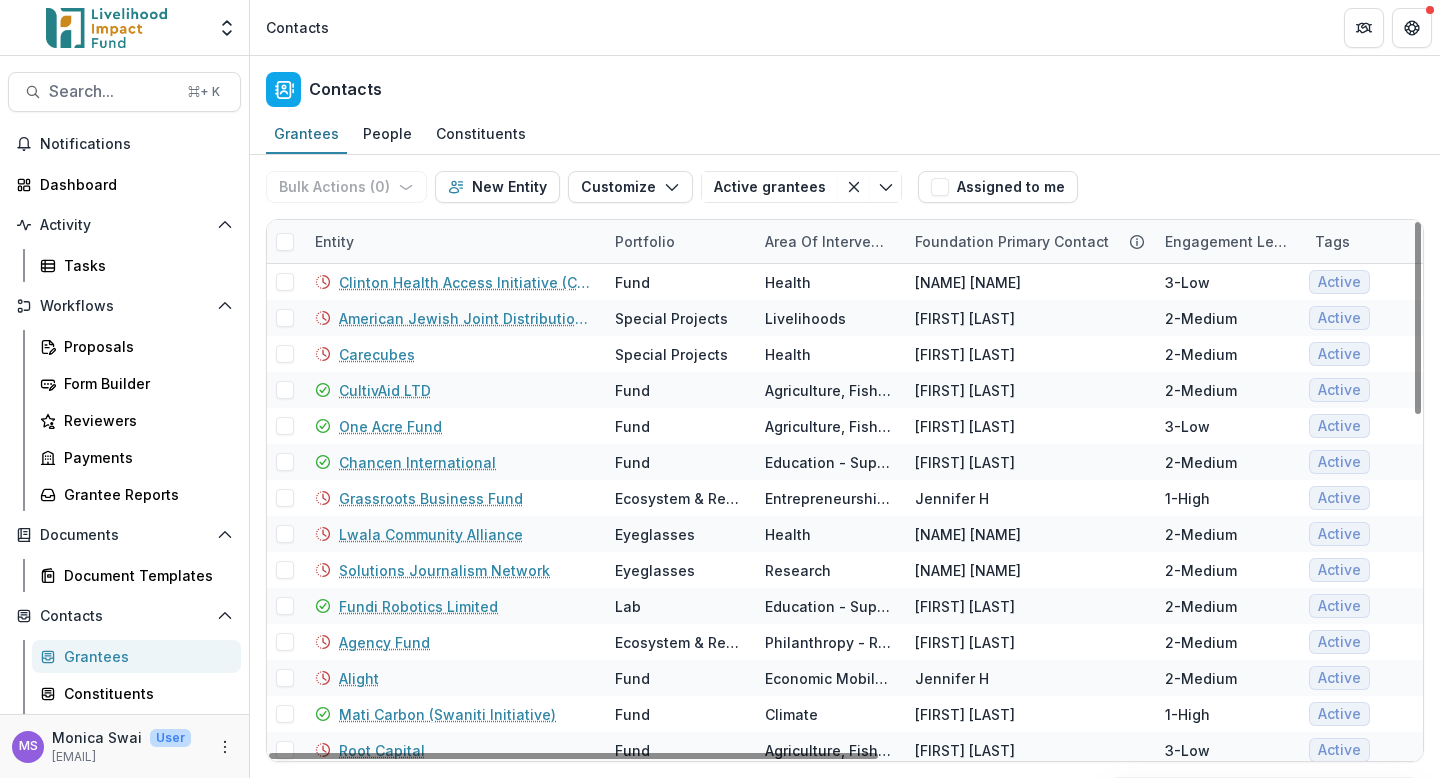 click on "Entity" at bounding box center [453, 241] 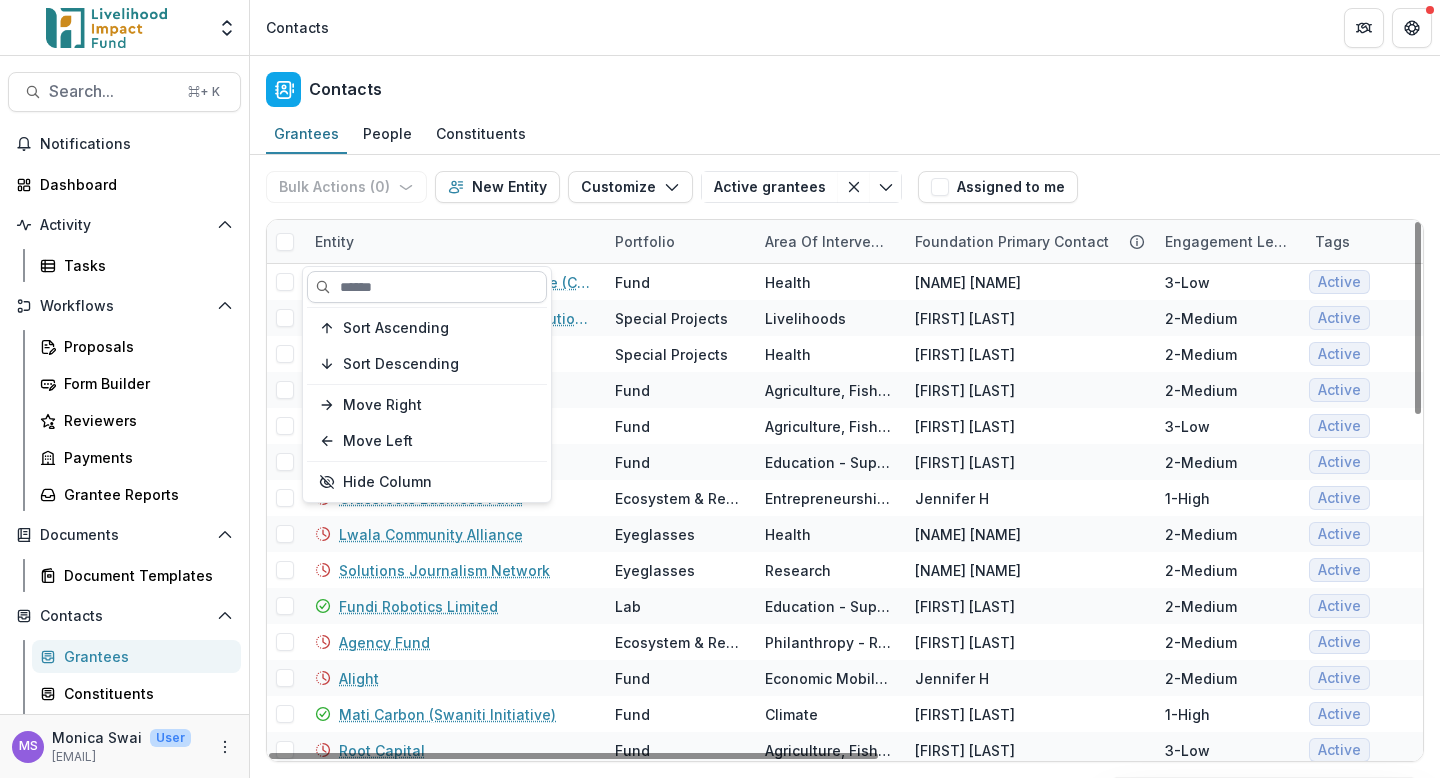 click at bounding box center (427, 287) 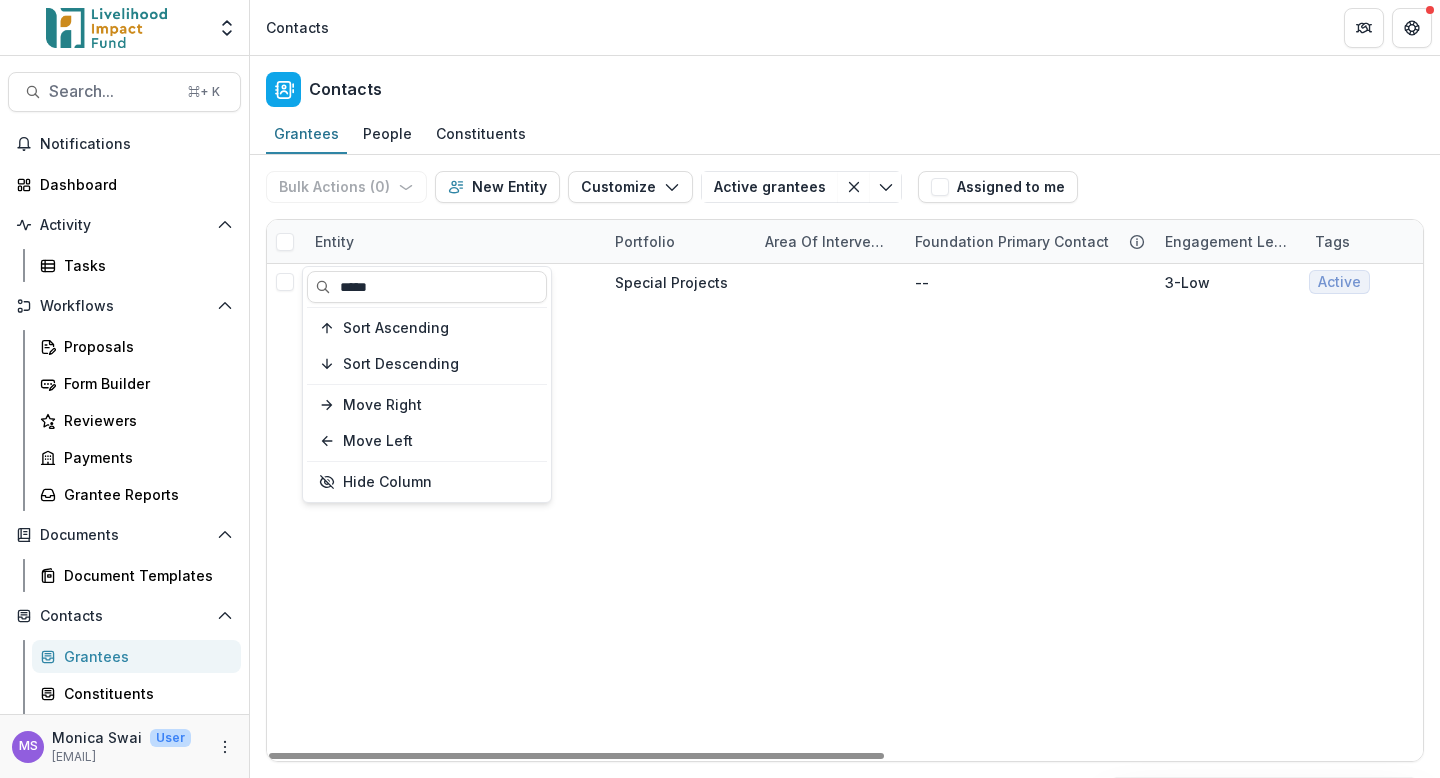 type on "*****" 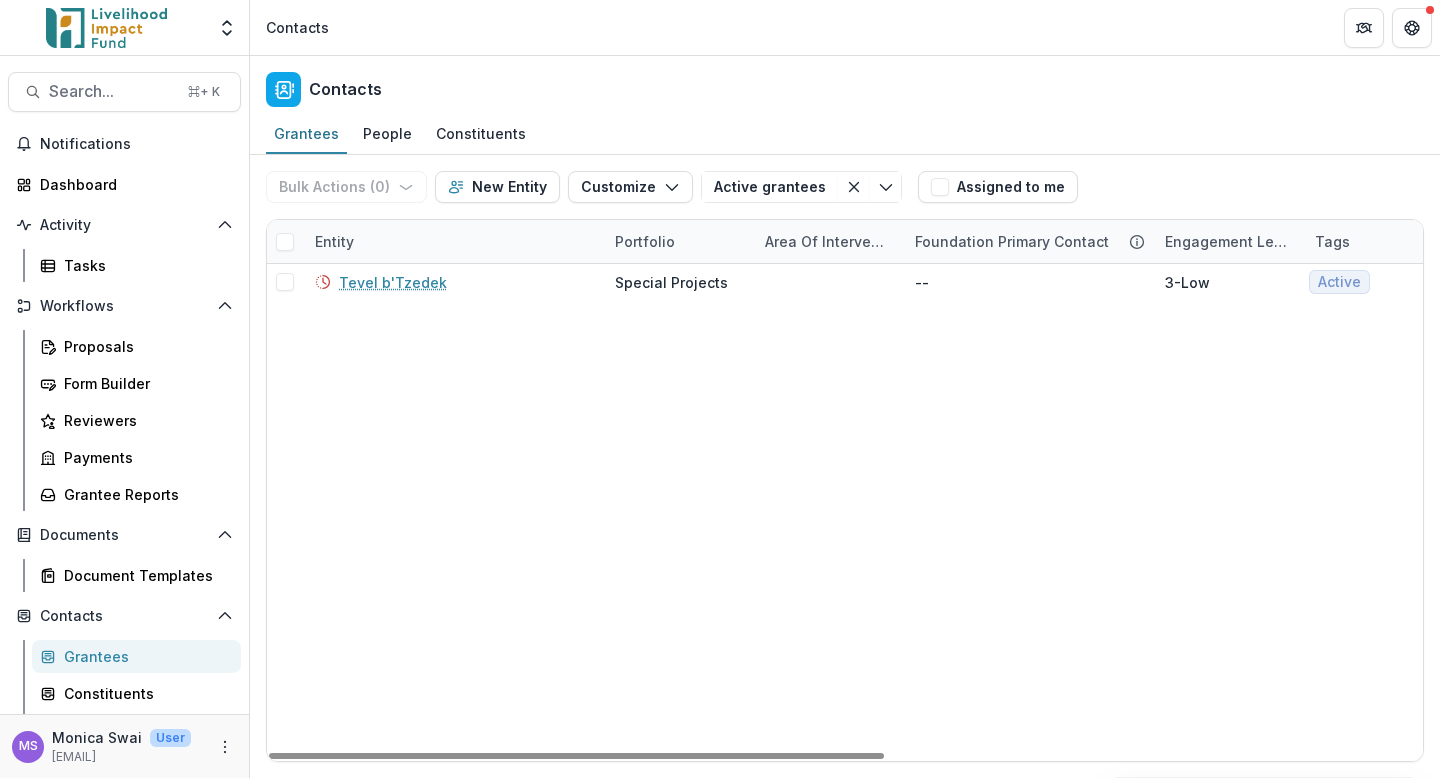 click on "Tevel b'Tzedek Special Projects -- 3-Low Active Active Grantee $[NUMBER] --" at bounding box center [1350, 512] 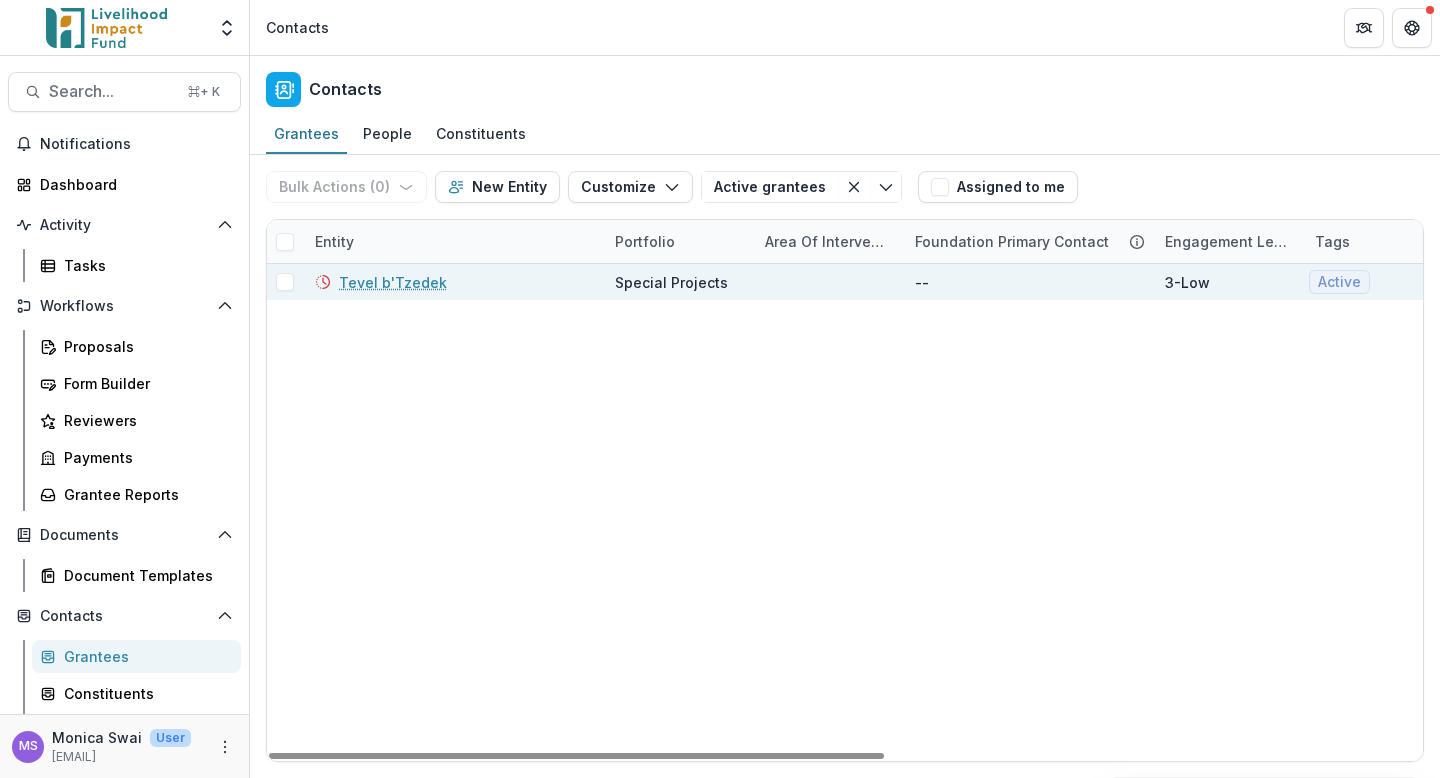 click on "Tevel b'Tzedek" at bounding box center [393, 282] 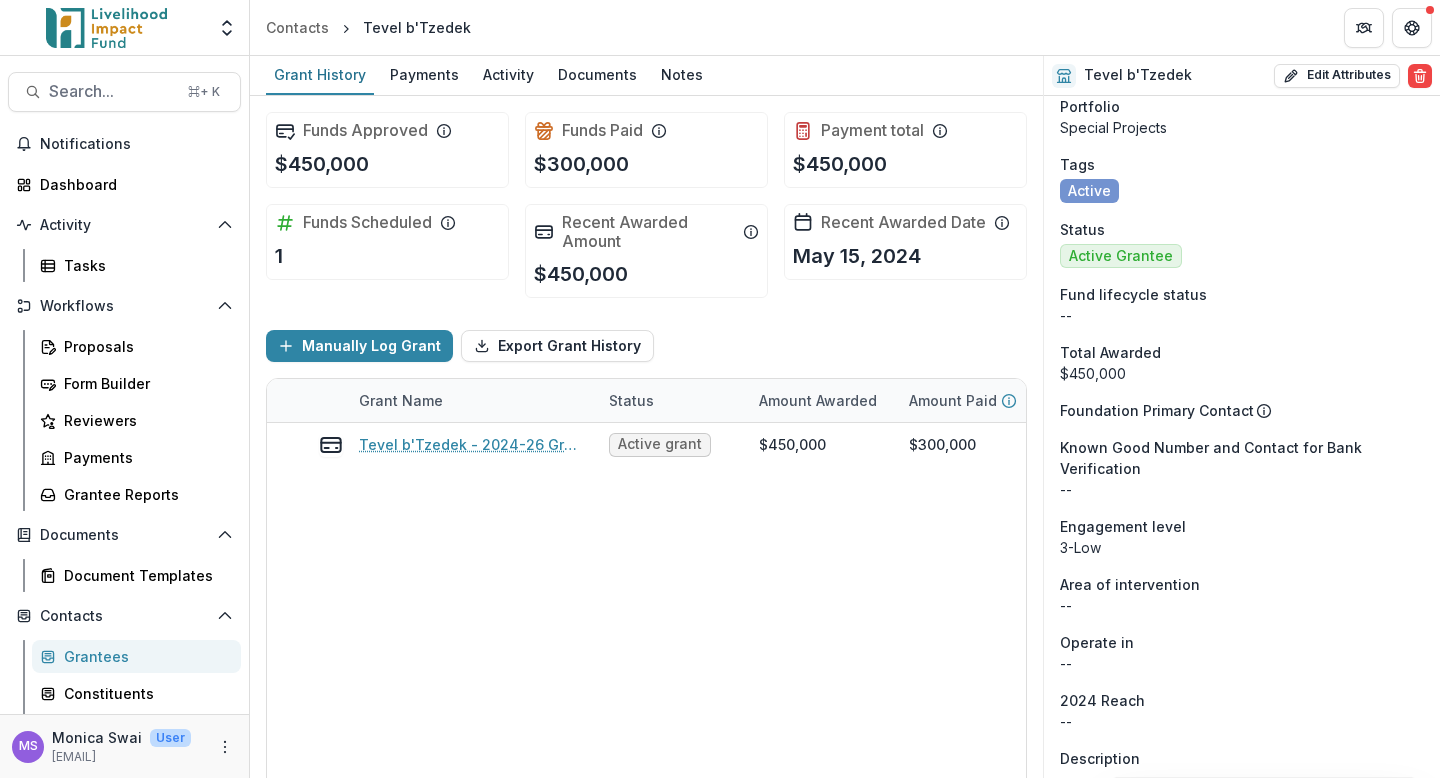 scroll, scrollTop: 0, scrollLeft: 0, axis: both 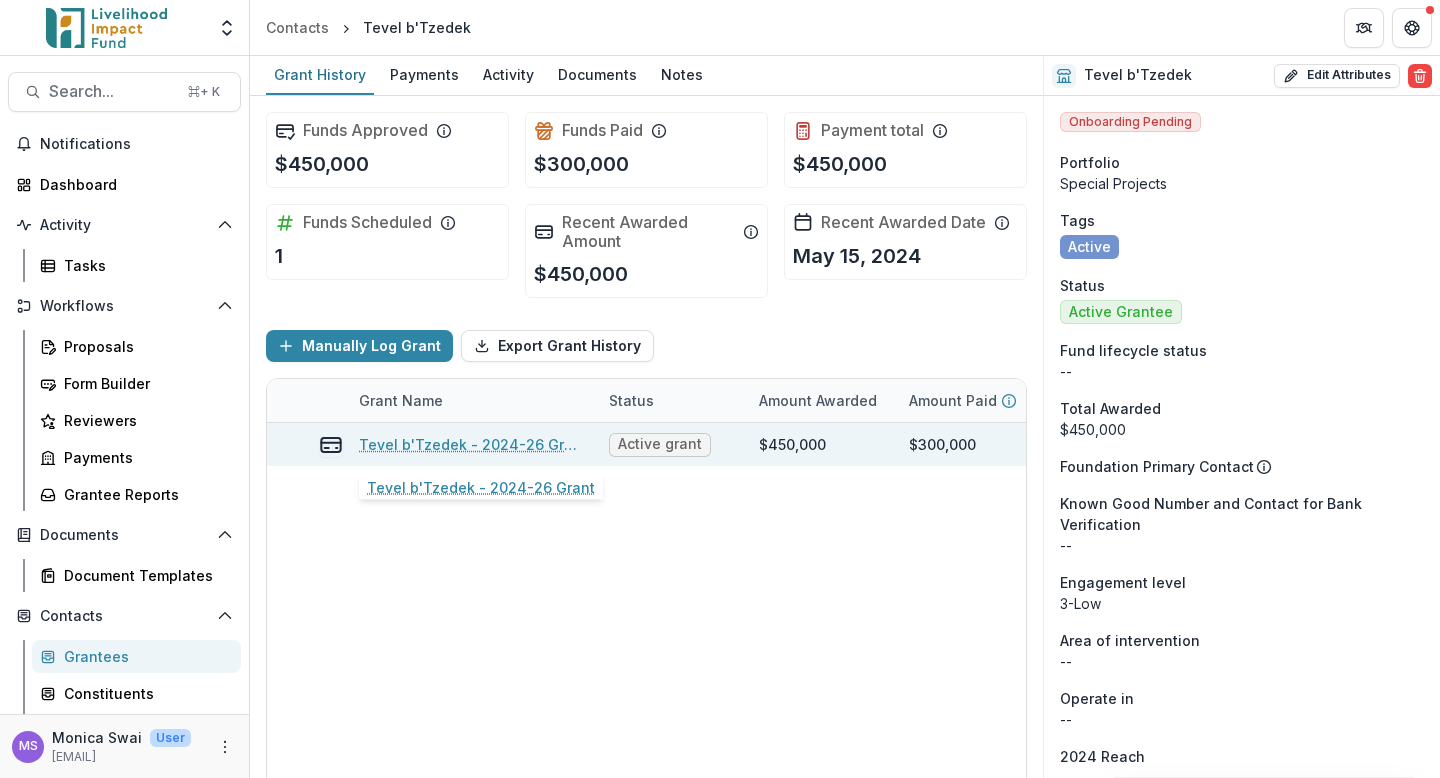 click on "Tevel b'Tzedek - 2024-26 Grant" at bounding box center (472, 444) 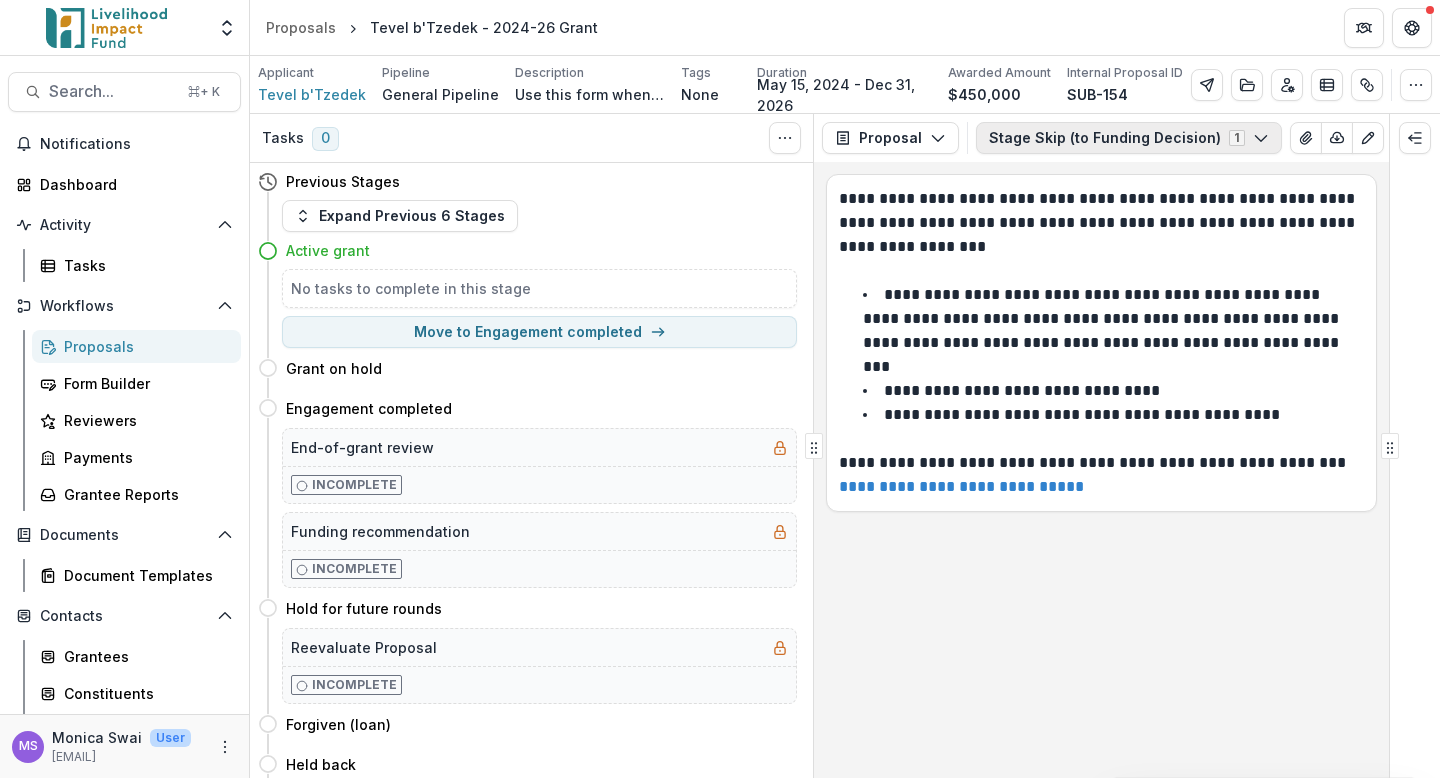 click on "Stage Skip (to Funding Decision) 1" at bounding box center [1129, 138] 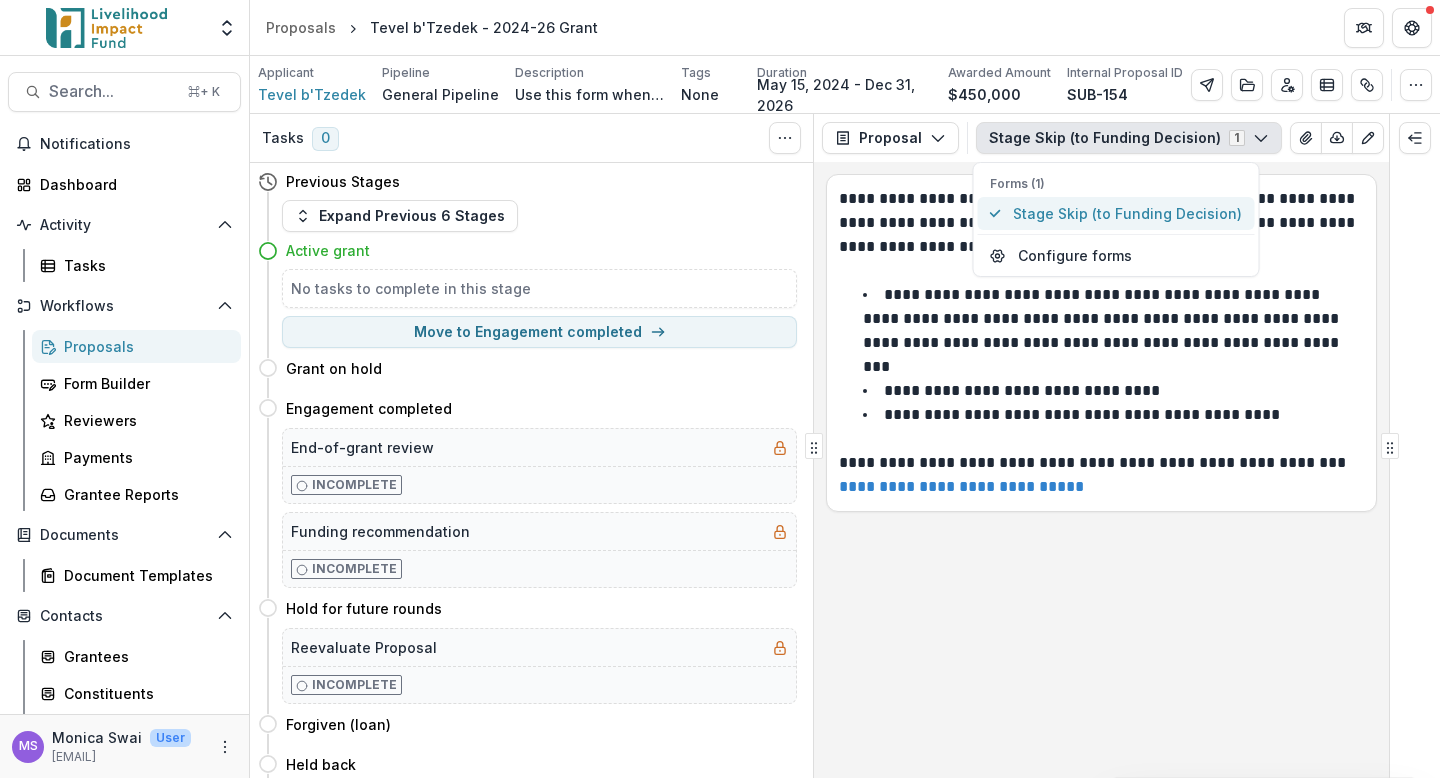 click on "Stage Skip (to Funding Decision)" at bounding box center (1127, 213) 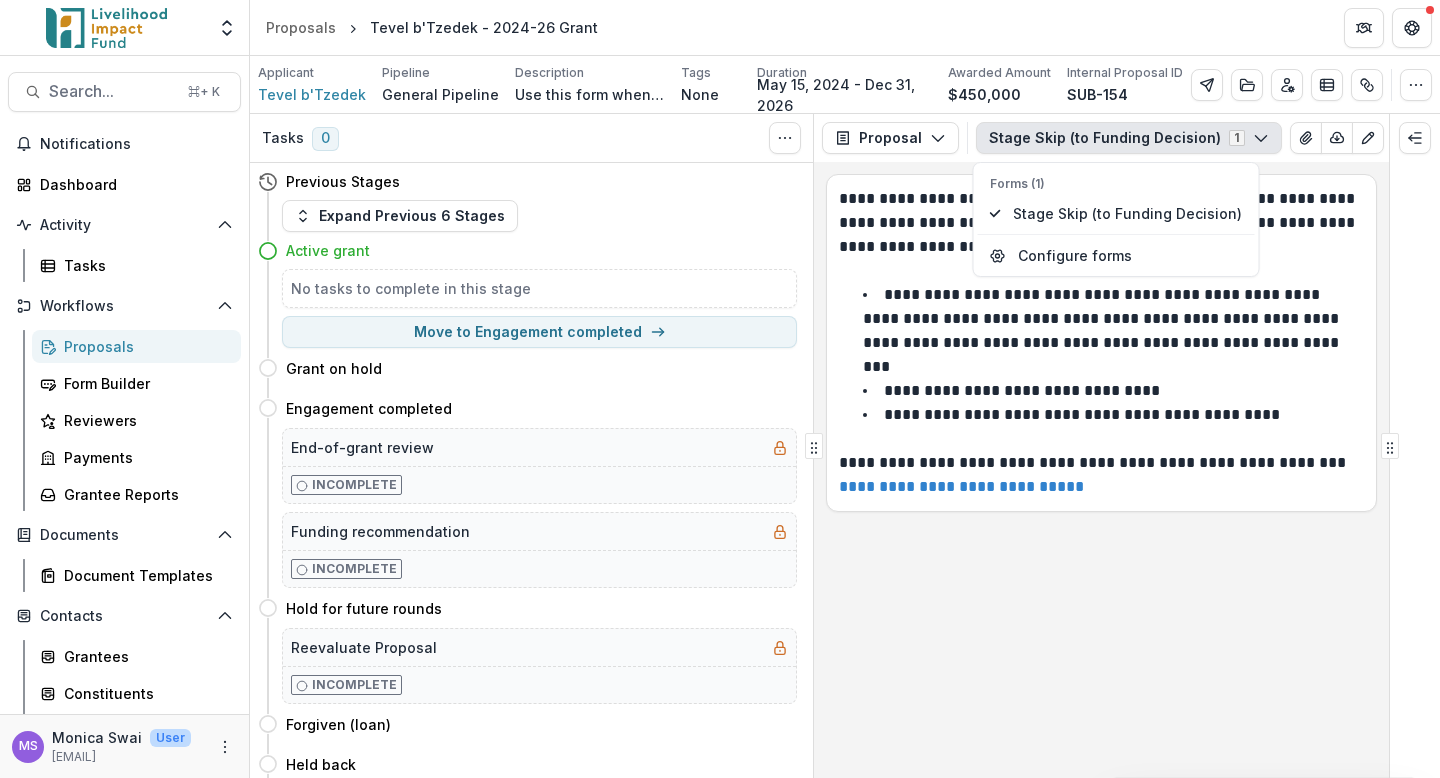 click on "**********" at bounding box center [1101, 470] 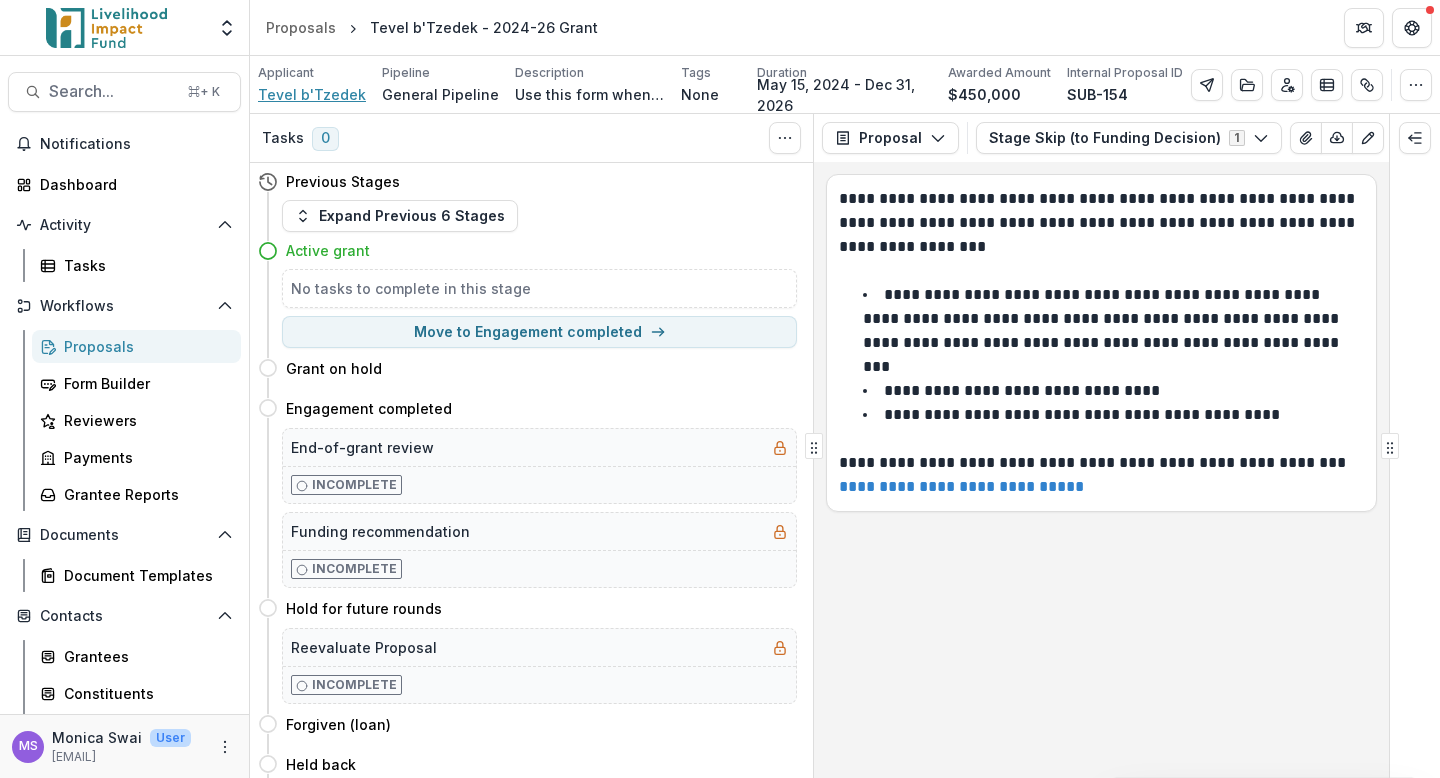 click on "Tevel b'Tzedek" at bounding box center [312, 94] 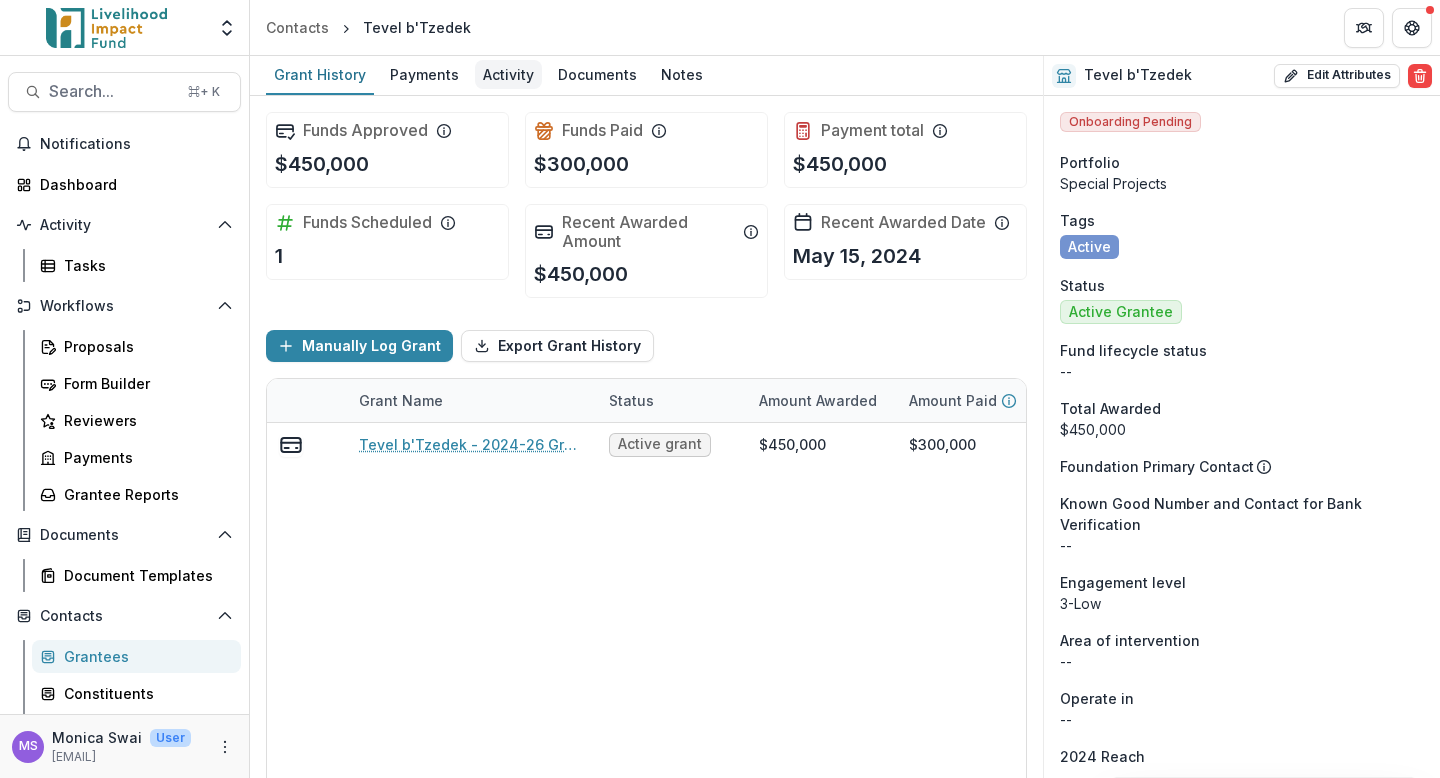 click on "Activity" at bounding box center (508, 74) 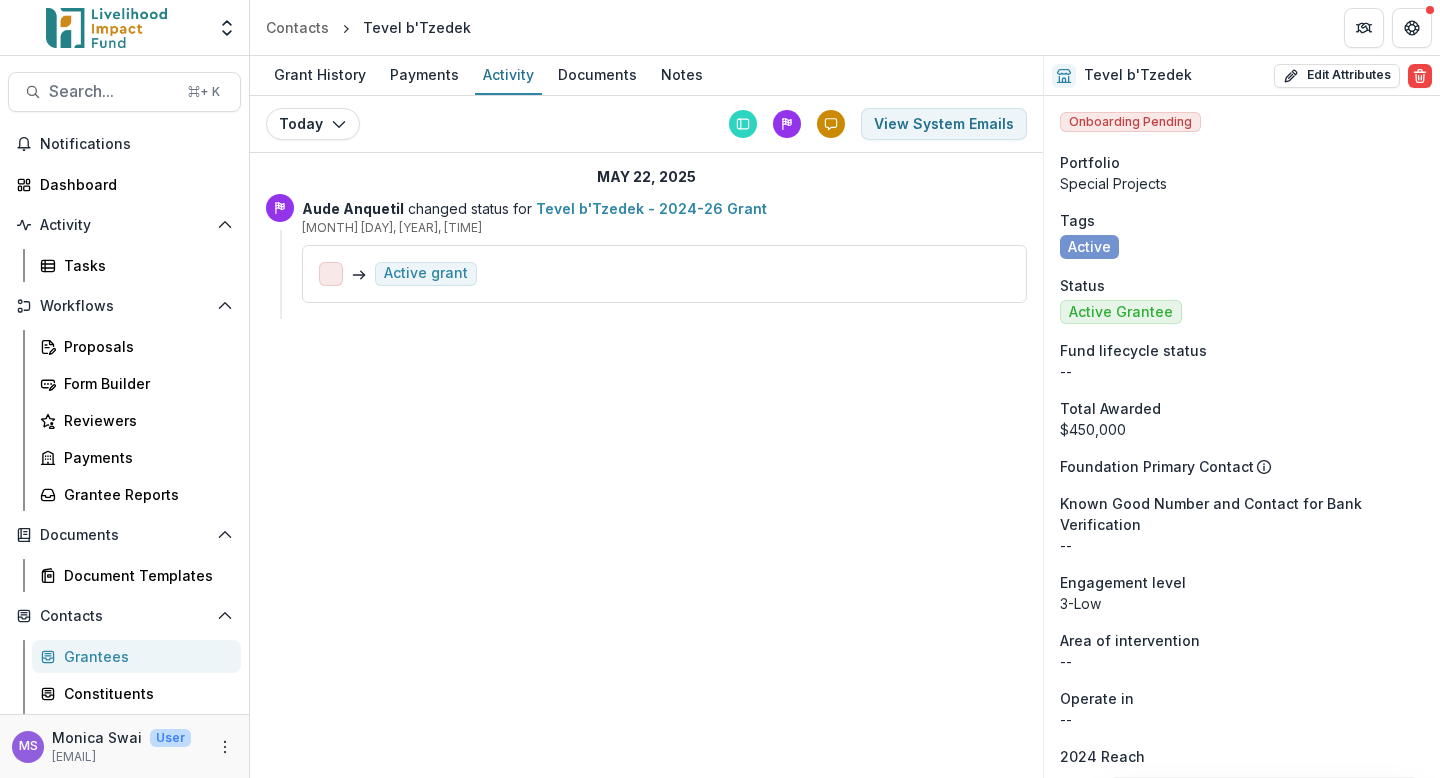 click on "Grant History Payments Activity Documents Notes Today Today [DATE] View System Emails [DATE], [TIME] [FIRST] [LAST] changed status for Tevel b'Tzedek - [YEAR]-[YEAR] Grant [DATE], [TIME] Active grant" at bounding box center (646, 417) 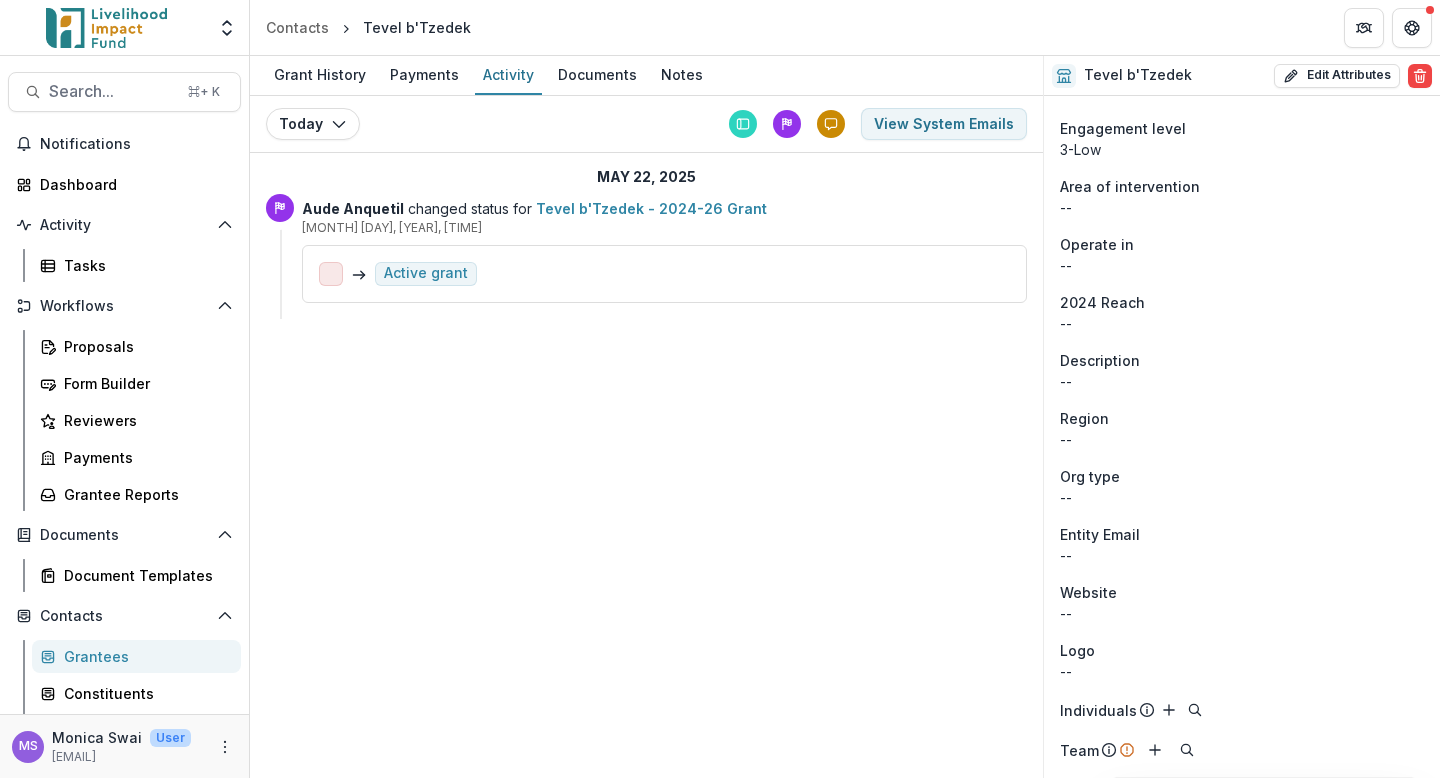 click on "Grantees" at bounding box center (144, 656) 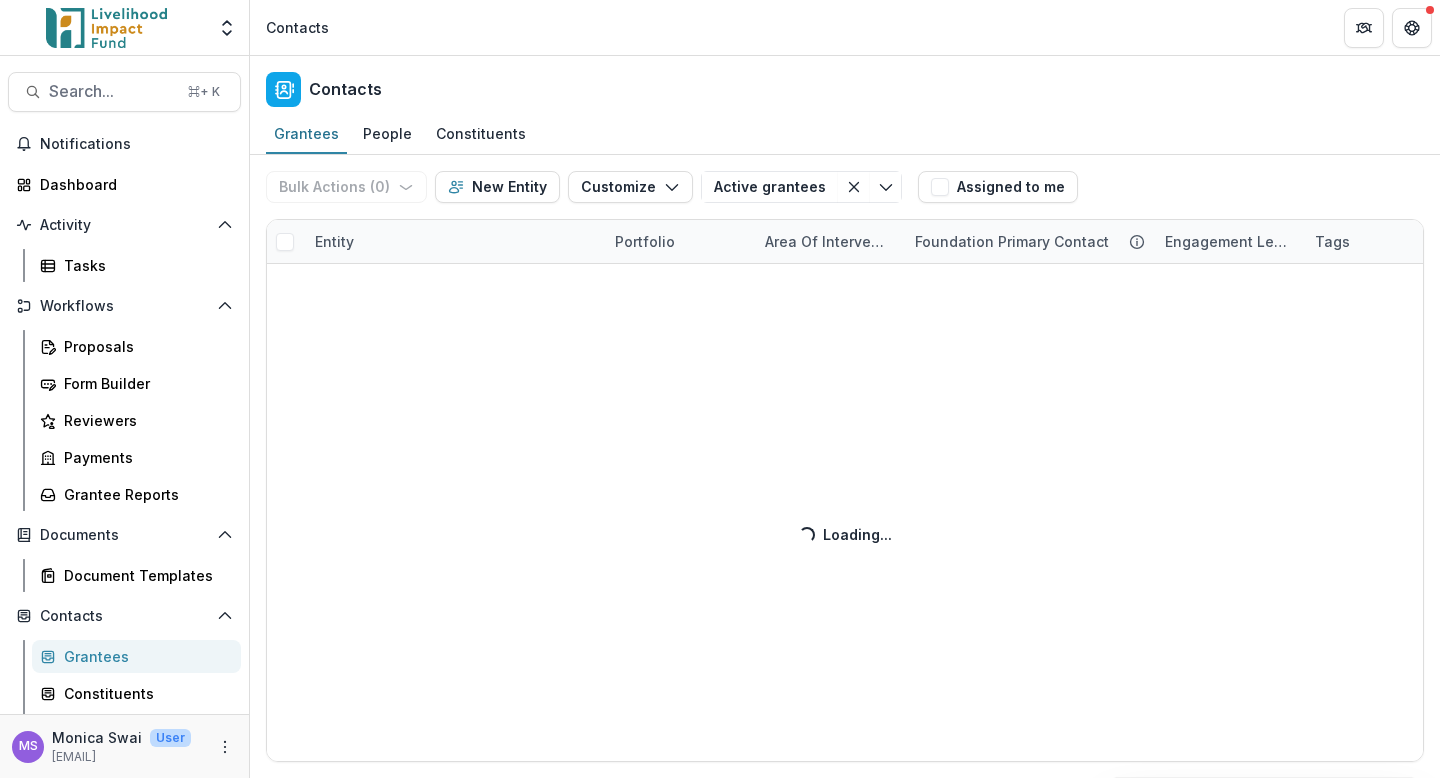 click on "Bulk Actions ( 0 ) Send Email Create Proposals Create Tasks New Entity Customize New Custom Field Manage Custom Fields Manage Grantee Status Active grantees Exited post DD Alumni ALL TIME (Tag) Active Fund grants (Tag) Spotting new grantees Lab grantees Active (Tag) Peer funders Active grantees Save changes New Filter Assigned to me Entity Portfolio Area of intervention Foundation Primary Contact Engagement level Tags Status Total Awarded Region Operate in Primary Contact Loading... Loading..." at bounding box center [845, 466] 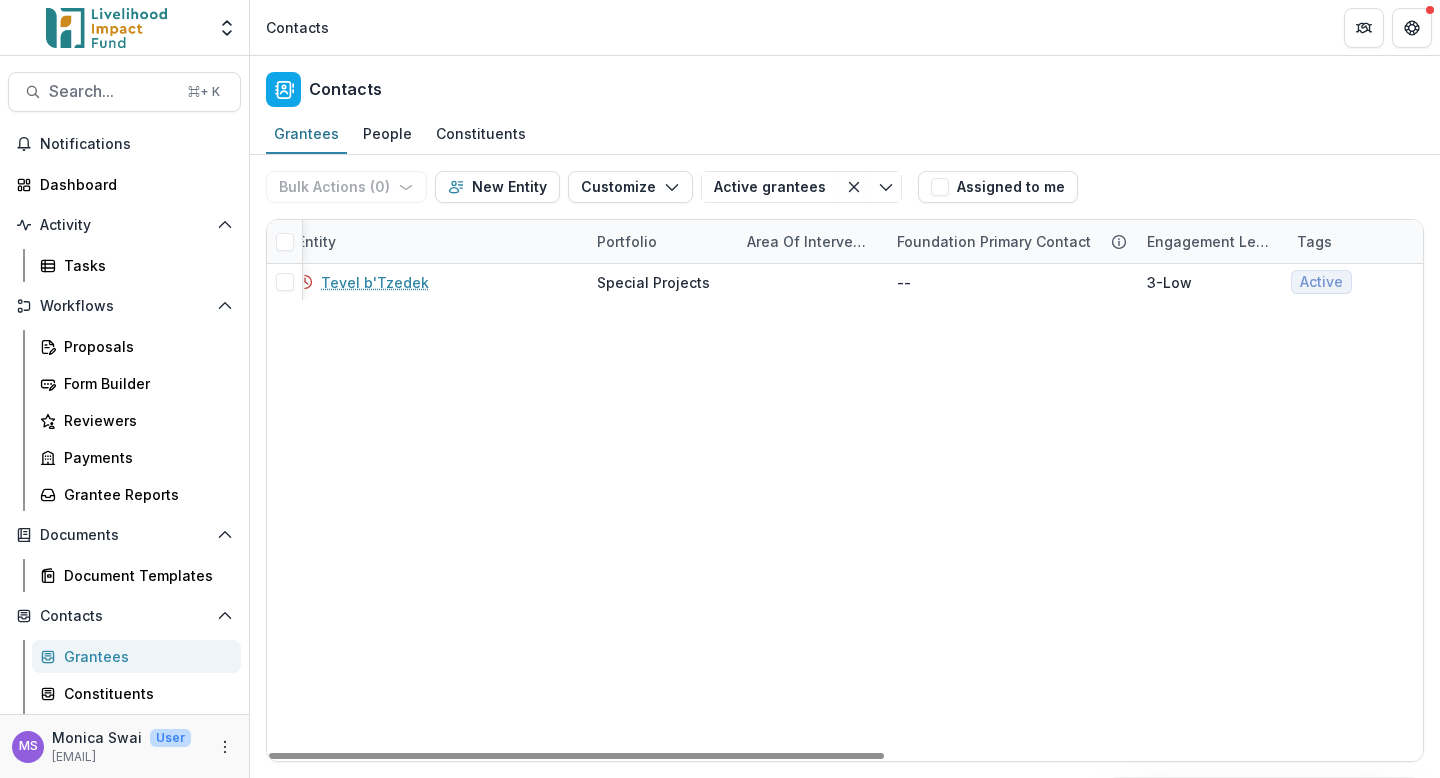 scroll, scrollTop: 0, scrollLeft: 0, axis: both 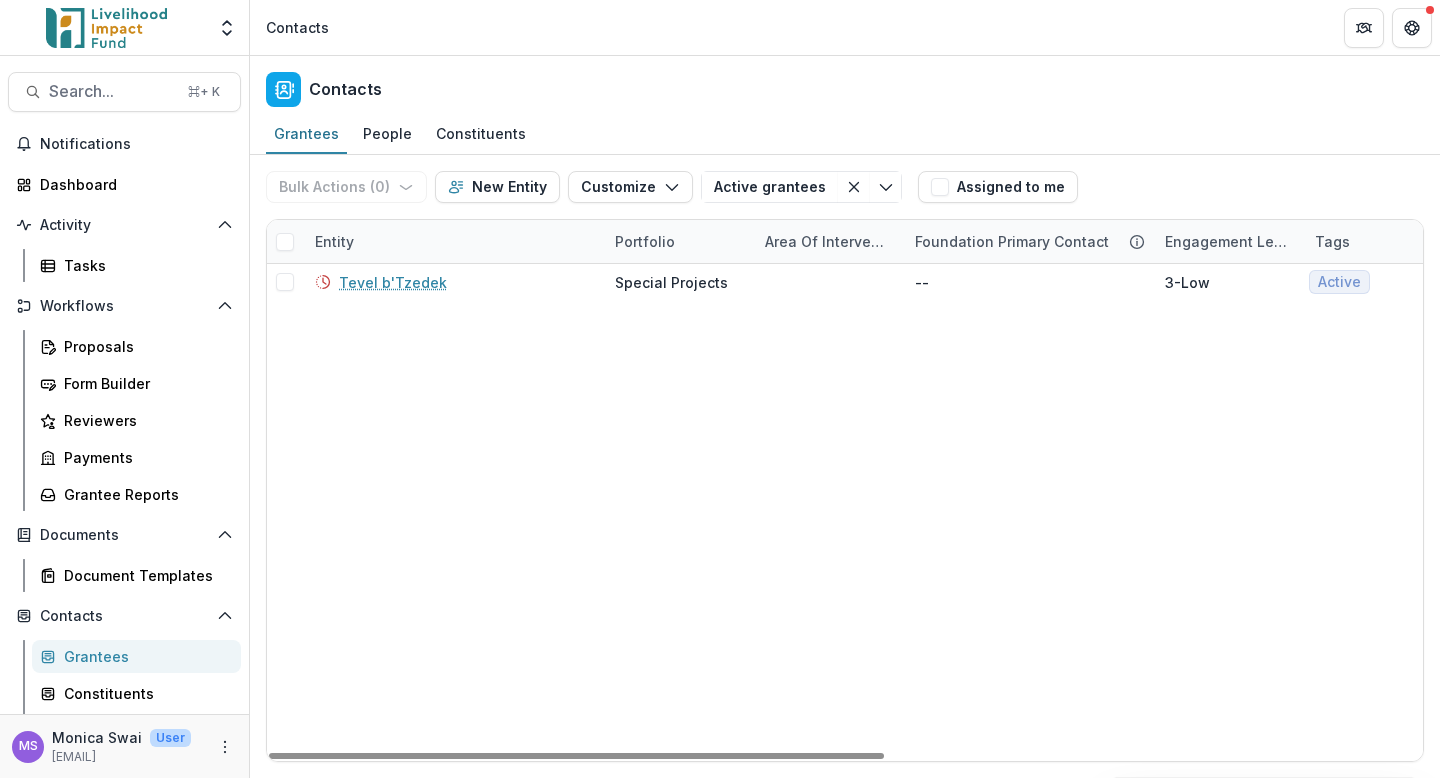 click on "Grantees" at bounding box center [144, 656] 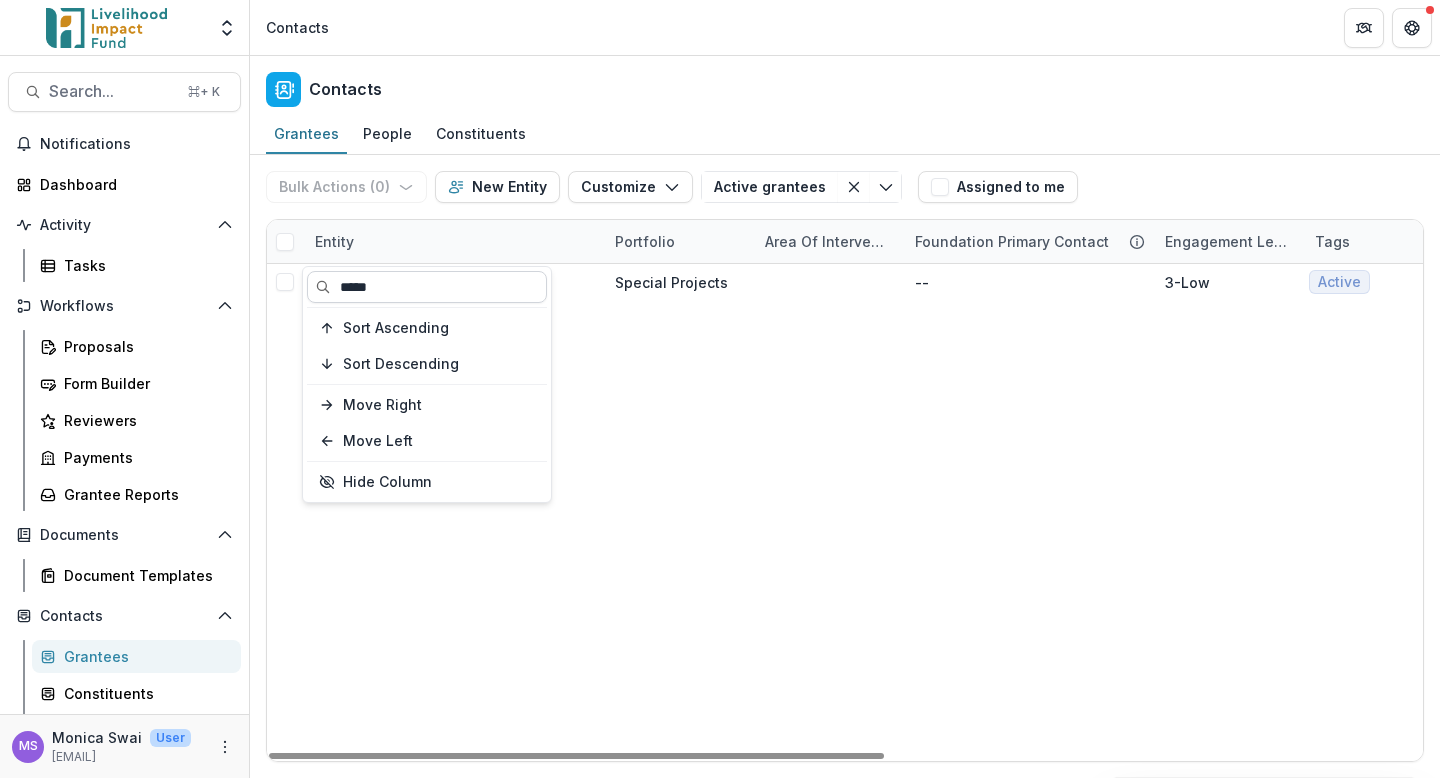 click on "*****" at bounding box center (427, 287) 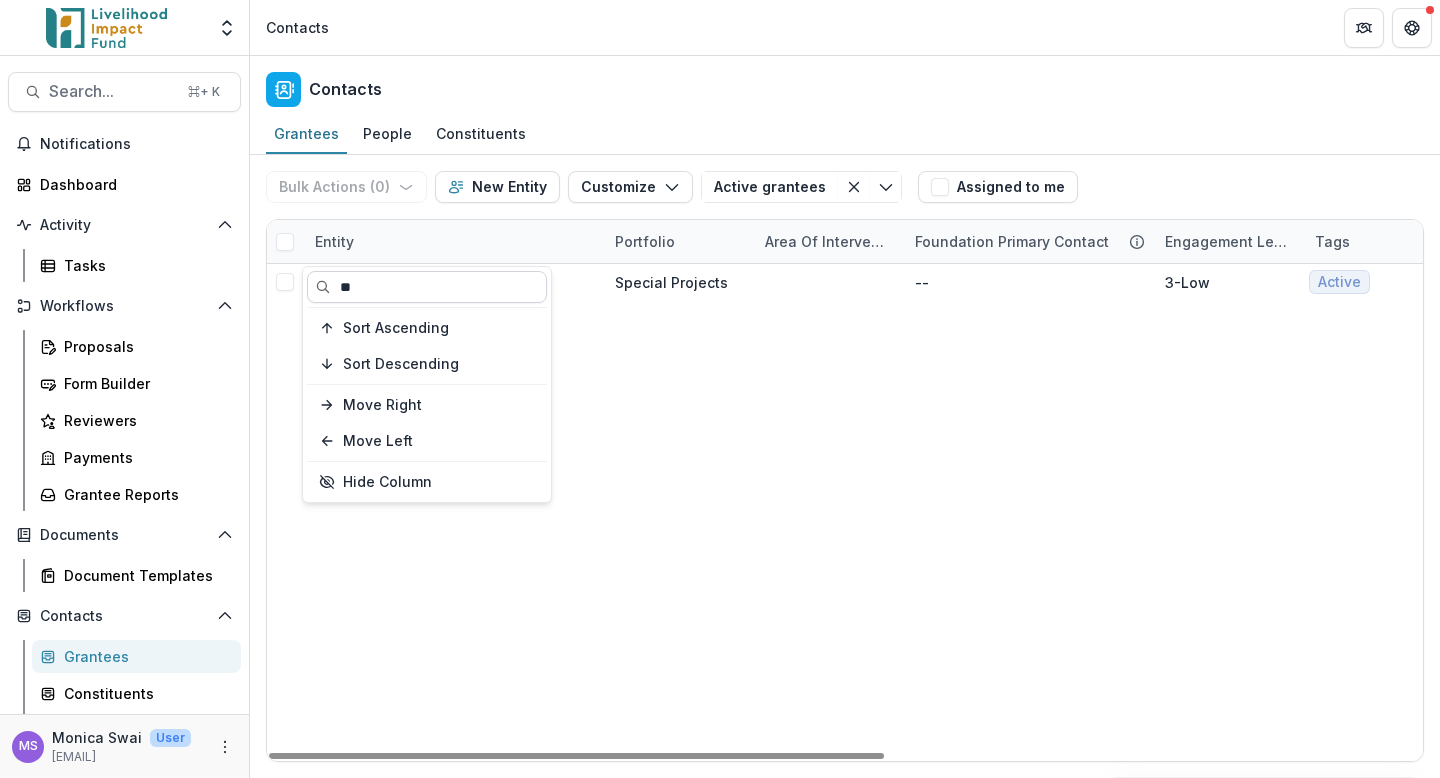 type on "*" 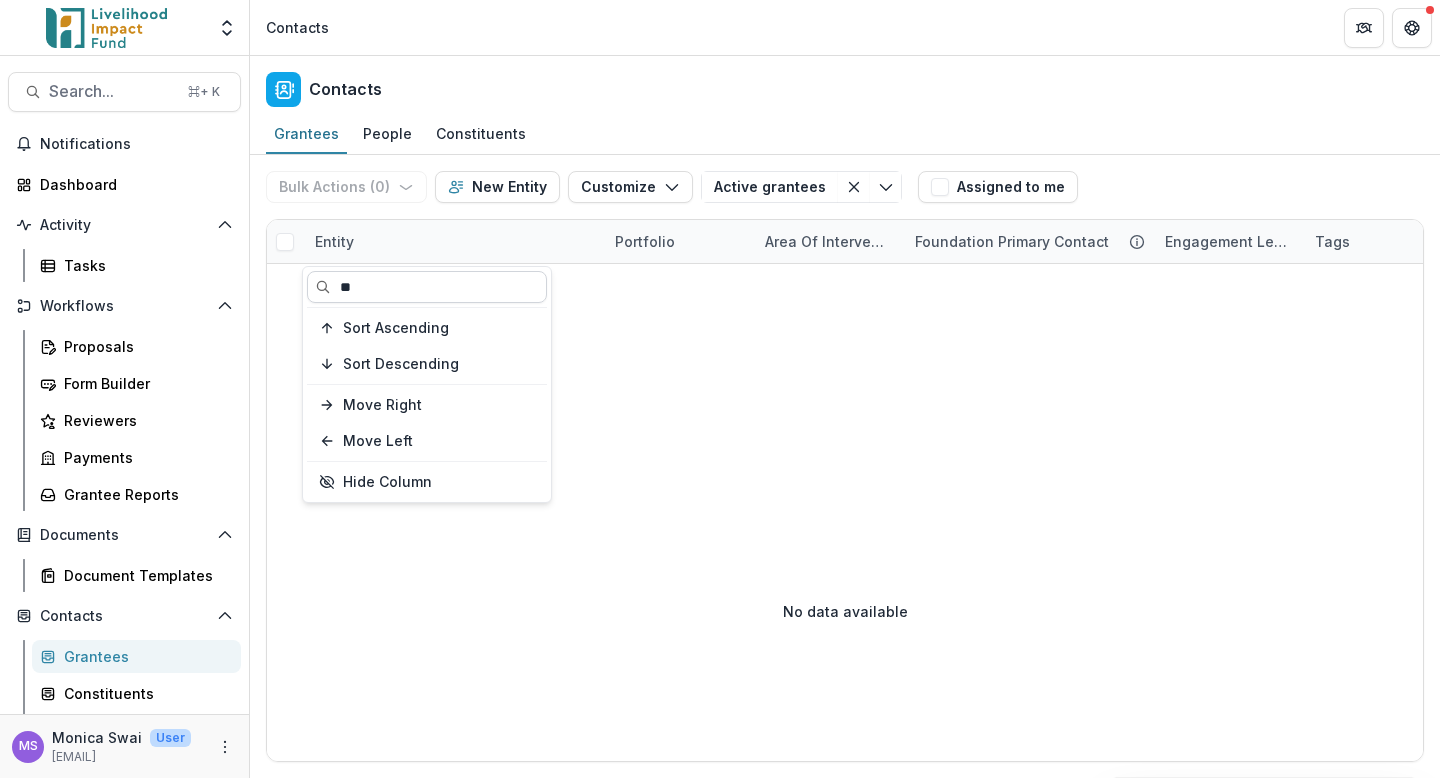type on "*" 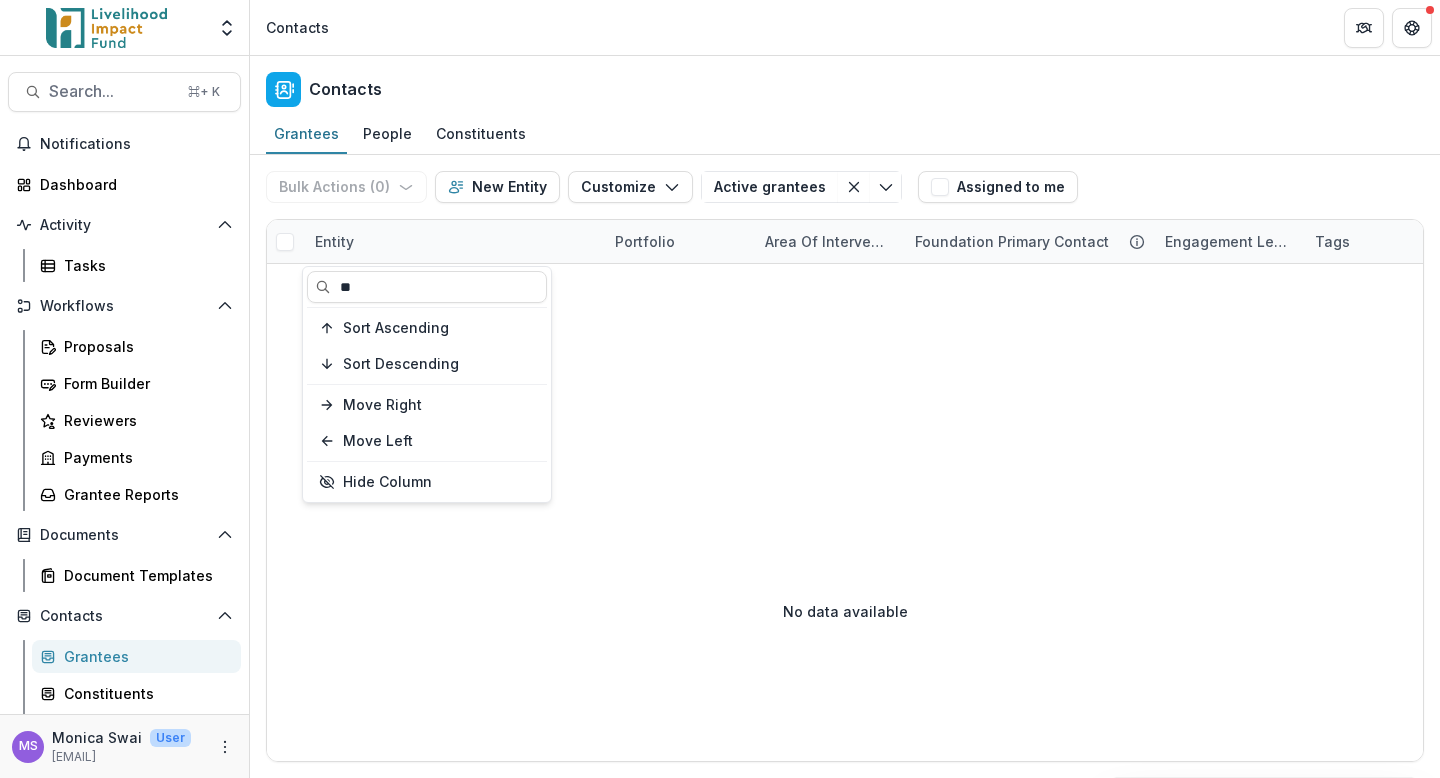 type on "*" 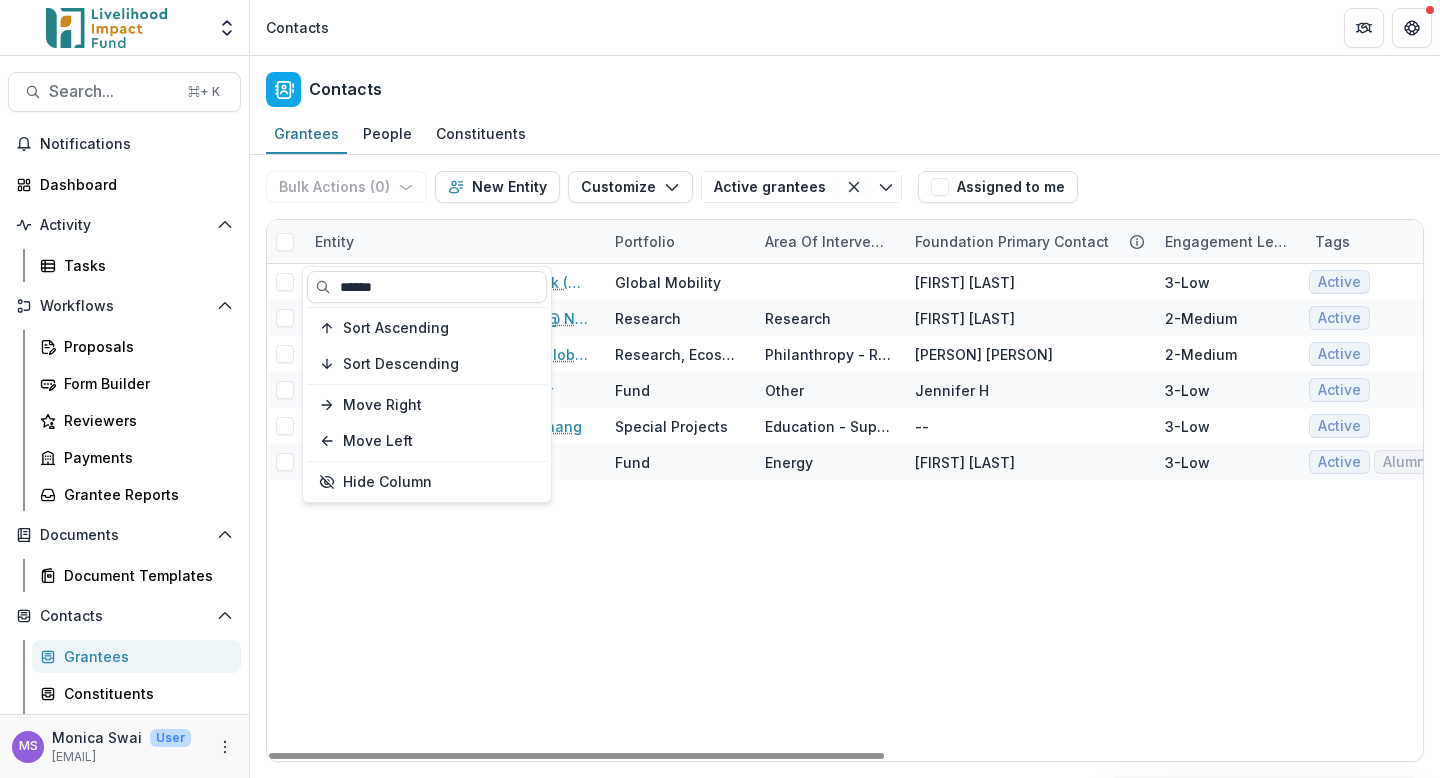 type on "******" 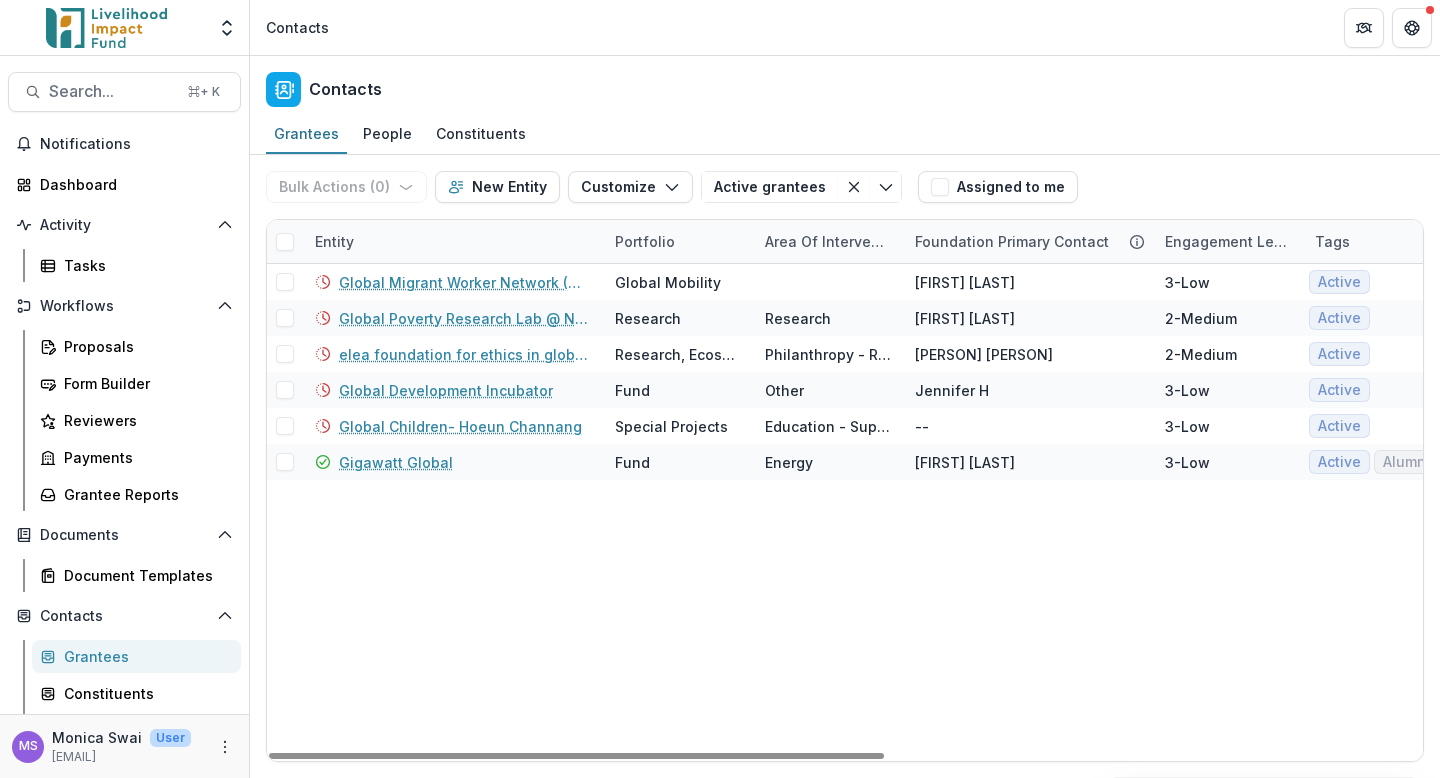 click on "Entity Portfolio Area of intervention Foundation Primary Contact Engagement level Tags Status Total Awarded Region Operate in Primary Contact [NAME] University Research, Ecosystem & Regrantors Research amolo@[REPLACED_DOMAIN] 2-Medium Active Active Grantee Previous Grantee $[NUMBER] Global USA [NAME] [NAME] University Research Research [NAME] H 2-Medium Active Active Grantee $[NUMBER] North America [NAME] [NAME] University Fund Education - Support for Education -- 3-Low Active Active Grantee $[NUMBER] North America [NAME] R Queen's University Eyeglasses -- 3-Low Active Previous Grantee $[NUMBER] -- Stanford University Research, Ecosystem & Regrantors Research [NAME] P 3-Low Active Previous Grantee $[NUMBER] Global Africa [NAME] K" at bounding box center (1350, 512) 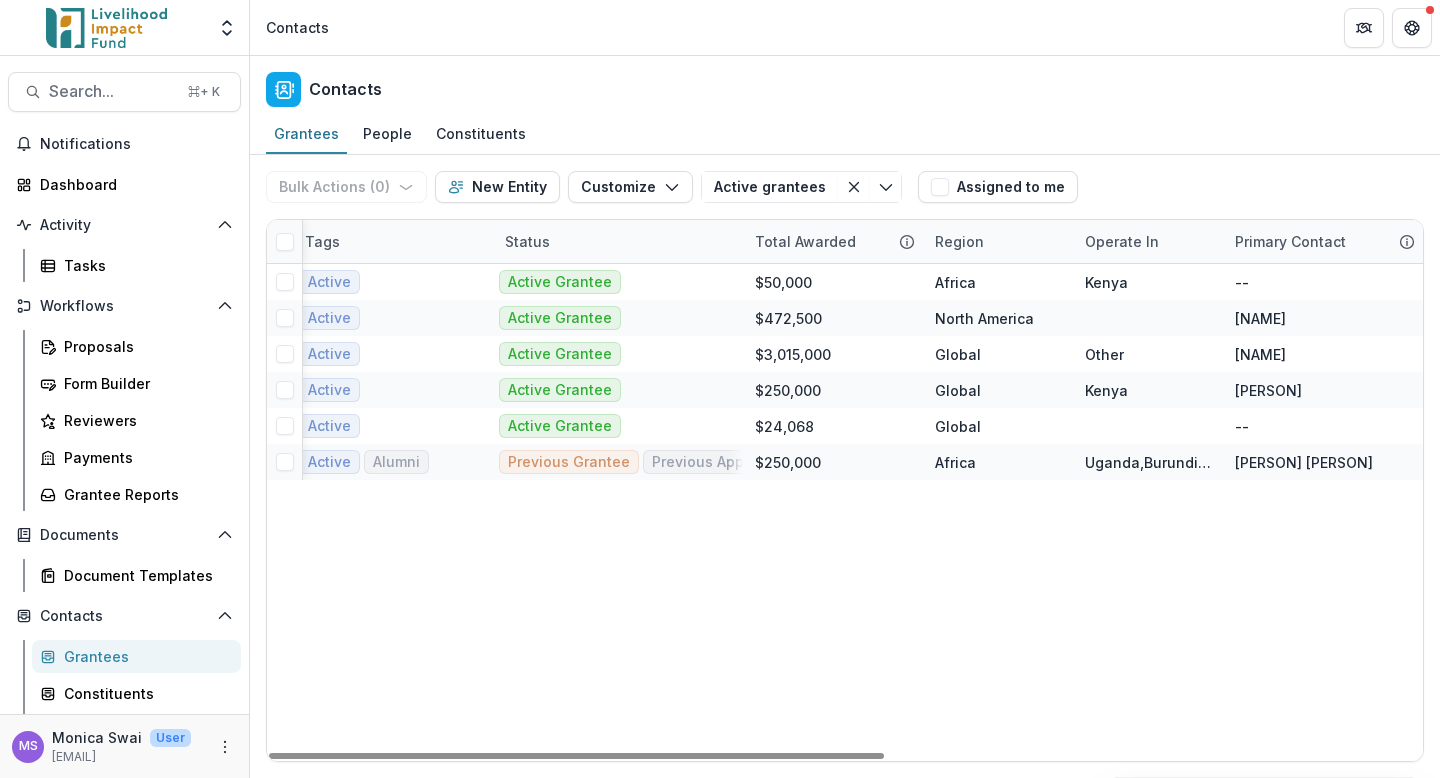scroll, scrollTop: 0, scrollLeft: 0, axis: both 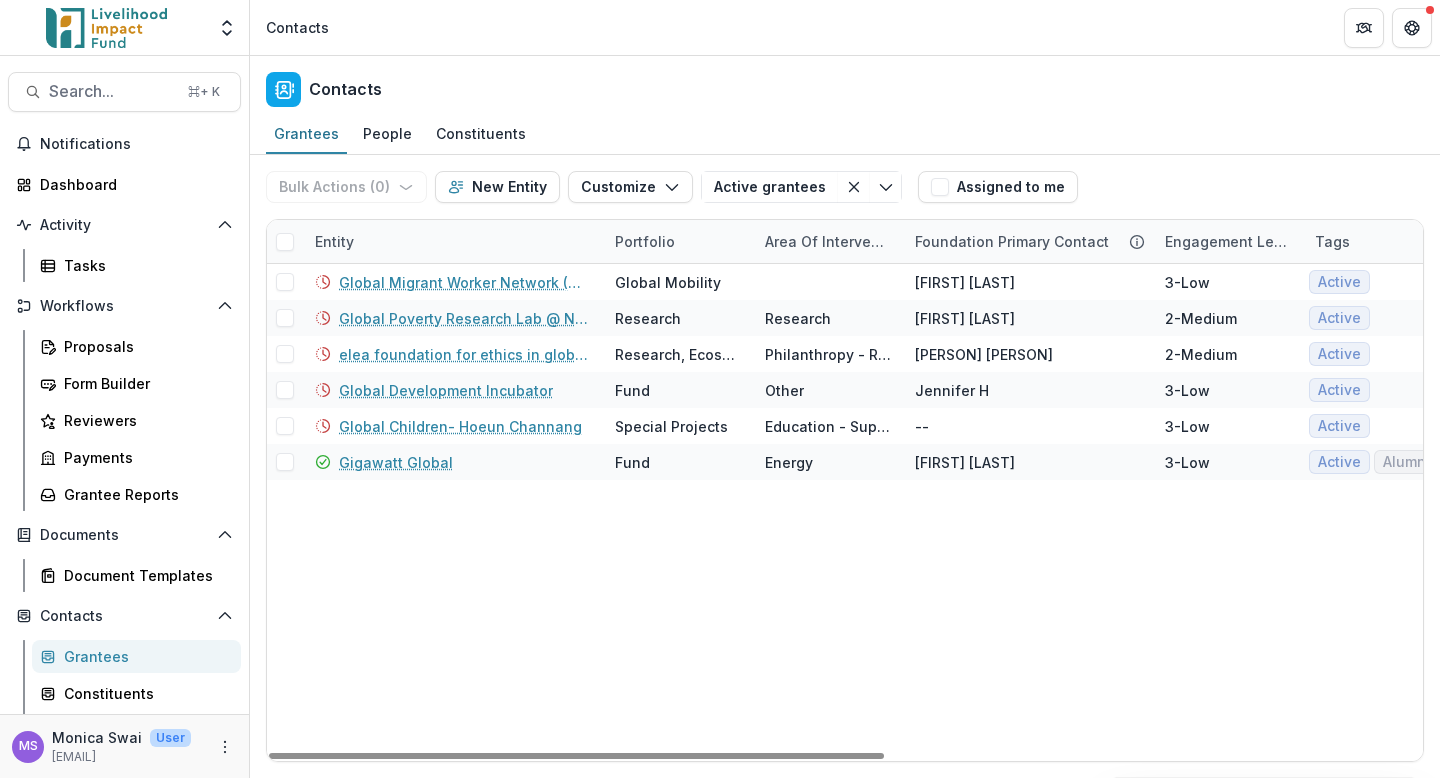 click on "Entity" at bounding box center (453, 241) 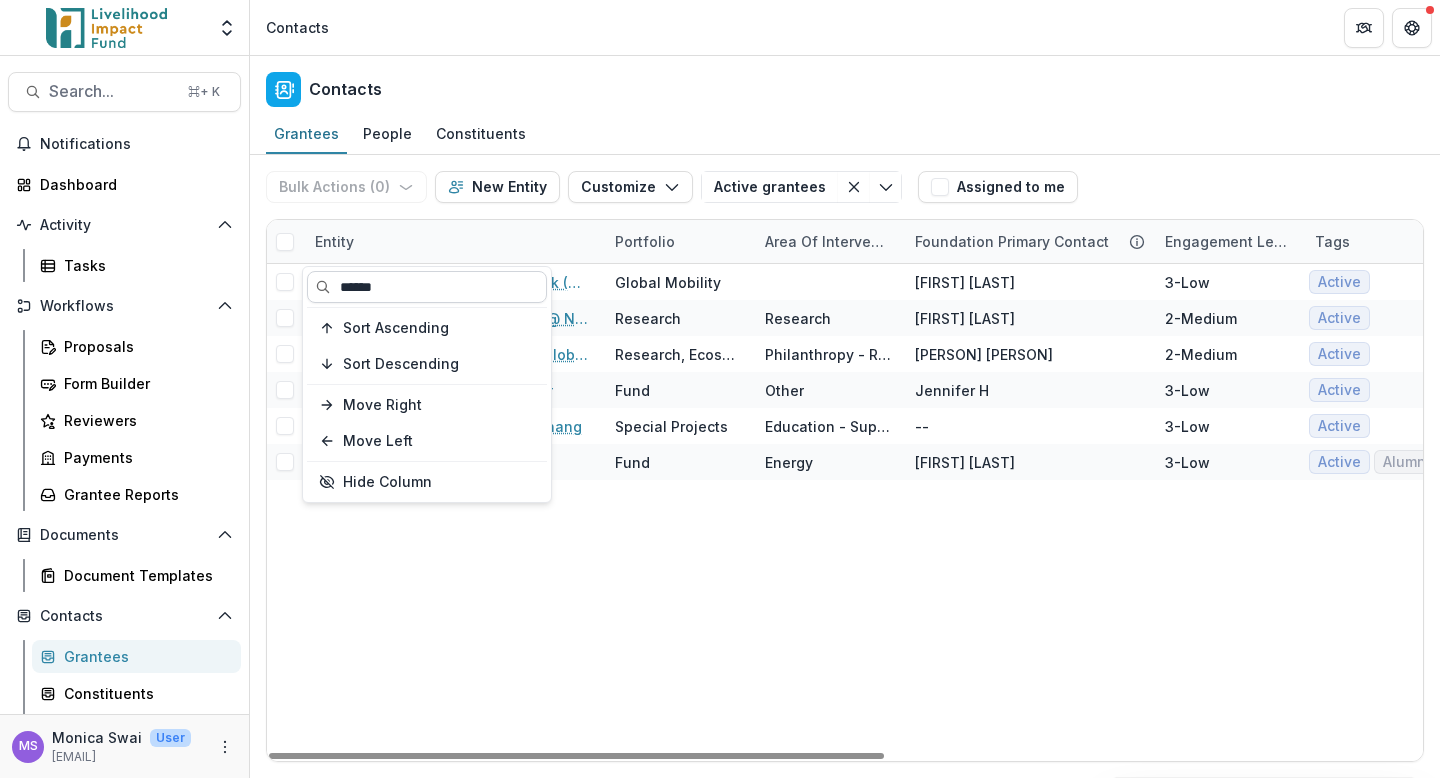 click on "******" at bounding box center [427, 287] 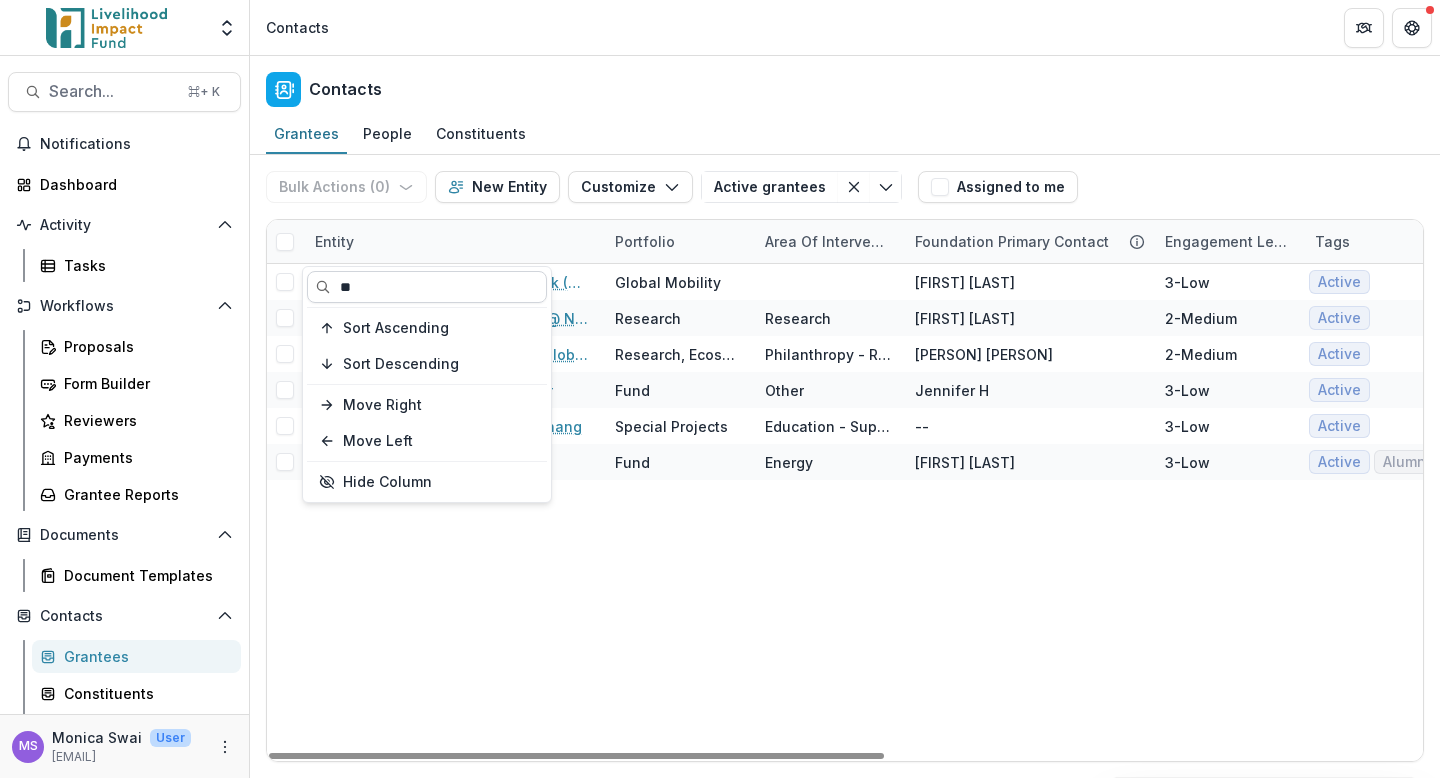 type on "*" 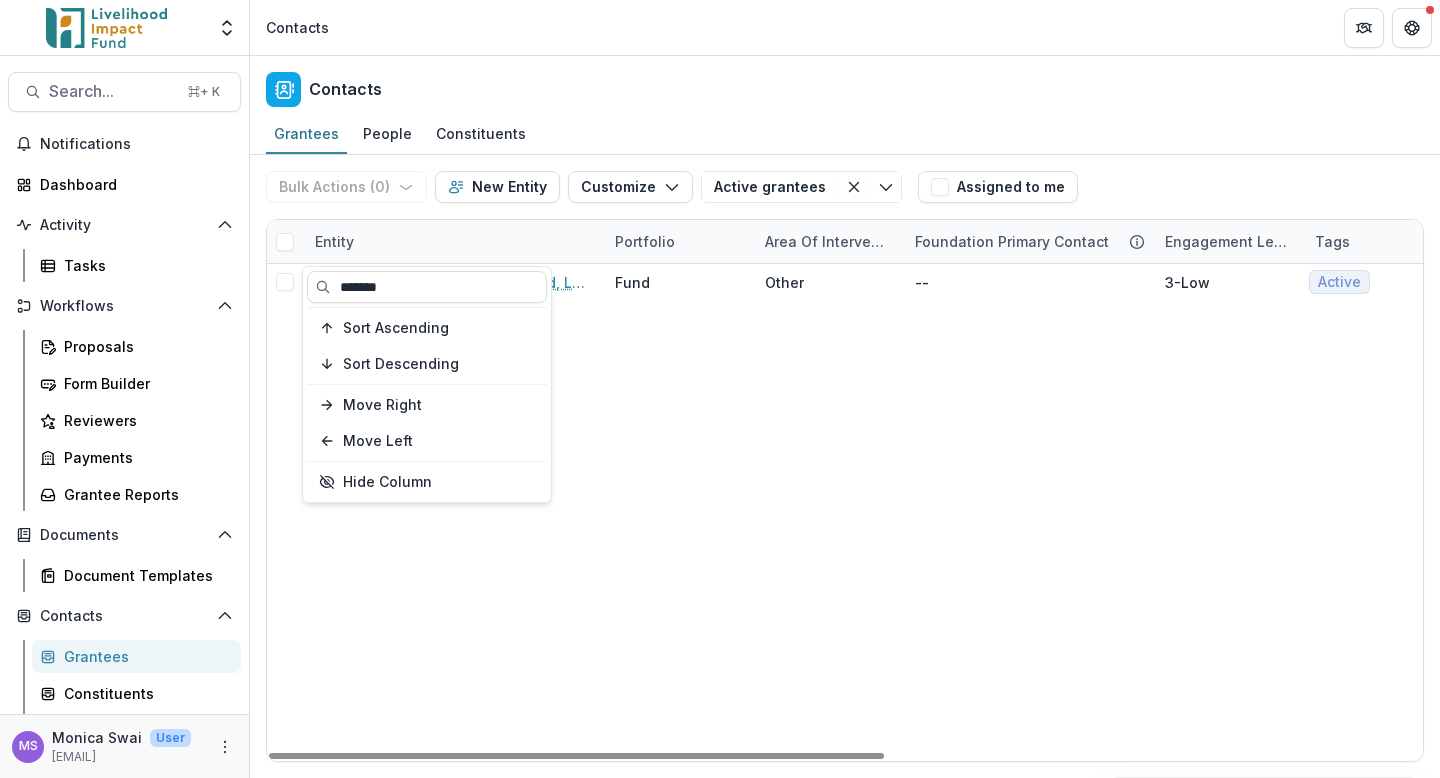 type on "*******" 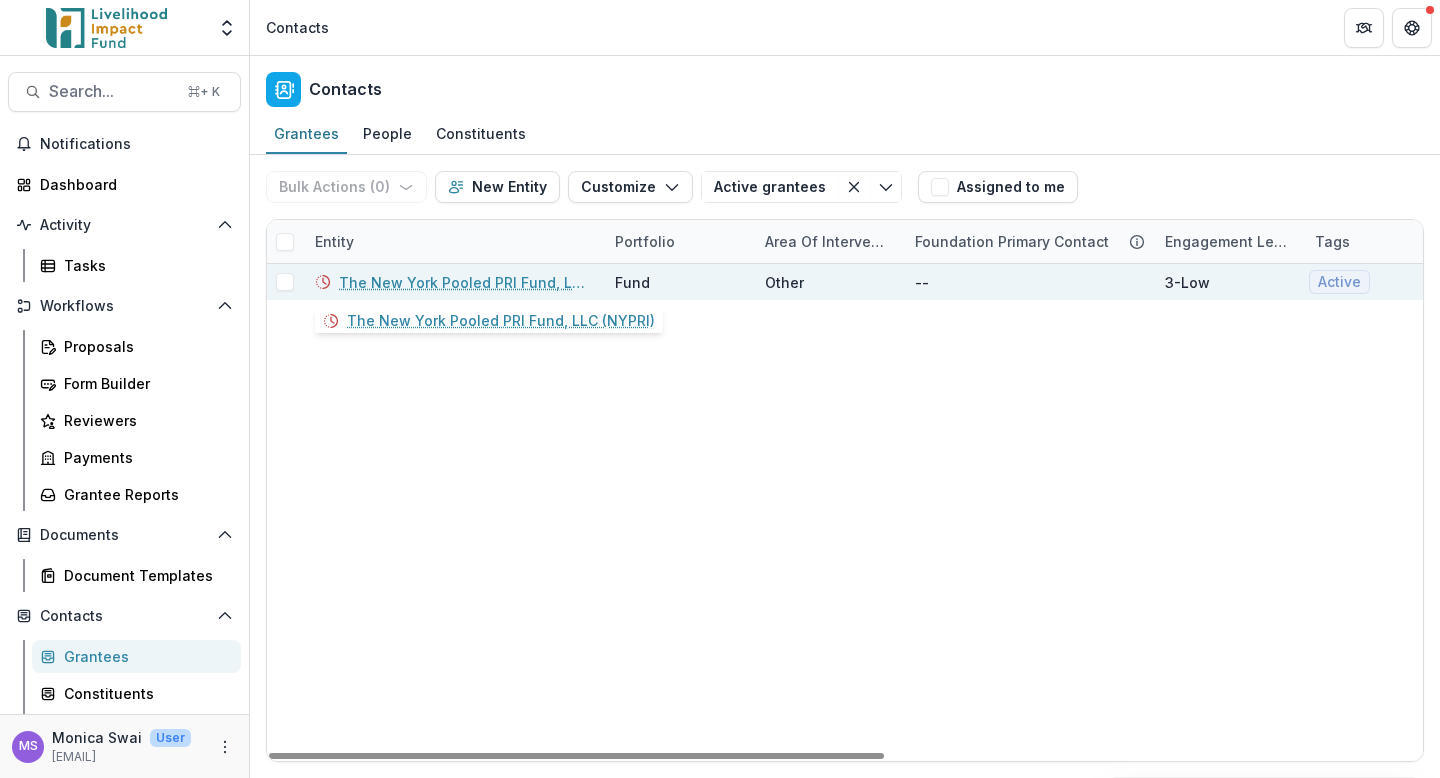 click on "The New York Pooled PRI Fund, LLC (NYPRI)" at bounding box center [465, 282] 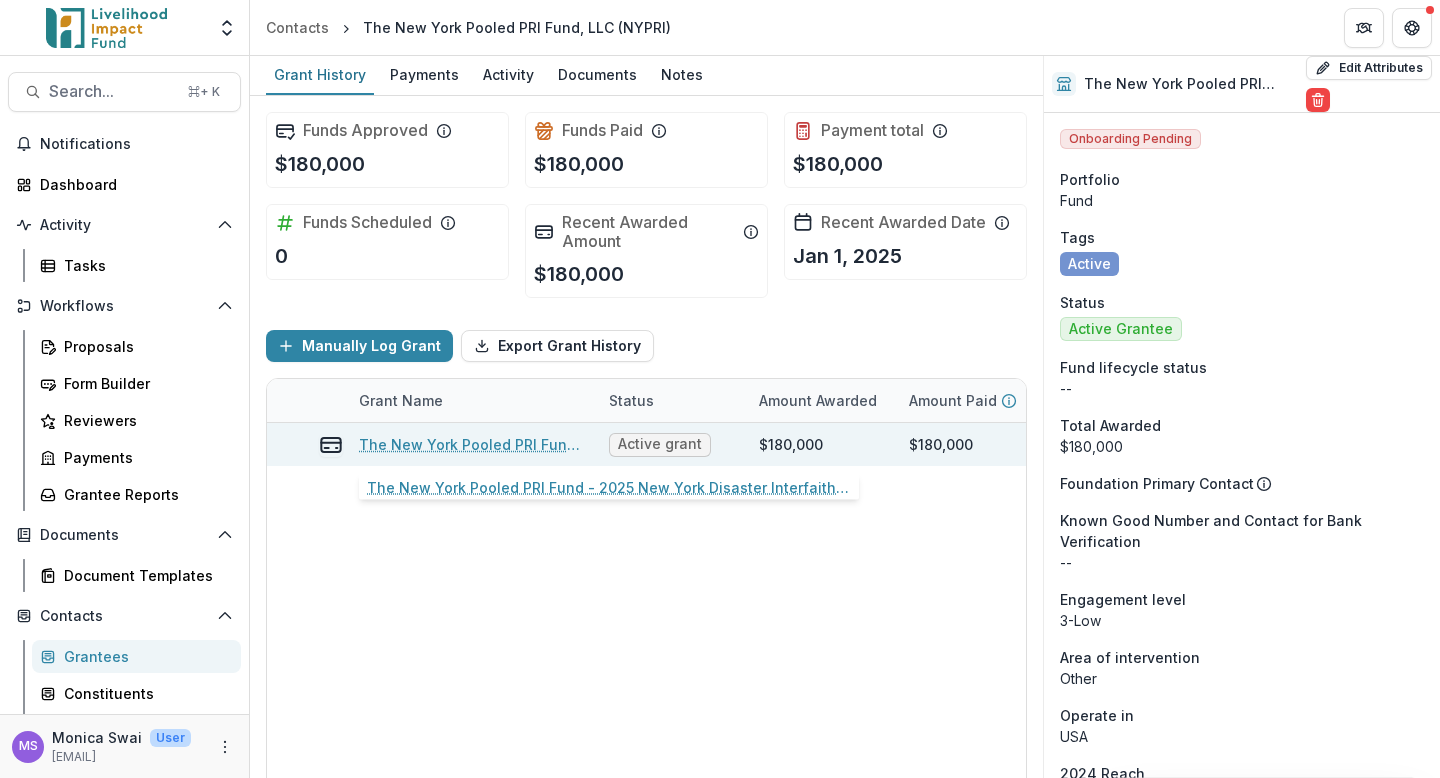 click on "The New York Pooled PRI Fund - 2025 New York Disaster Interfaith Services" at bounding box center [472, 444] 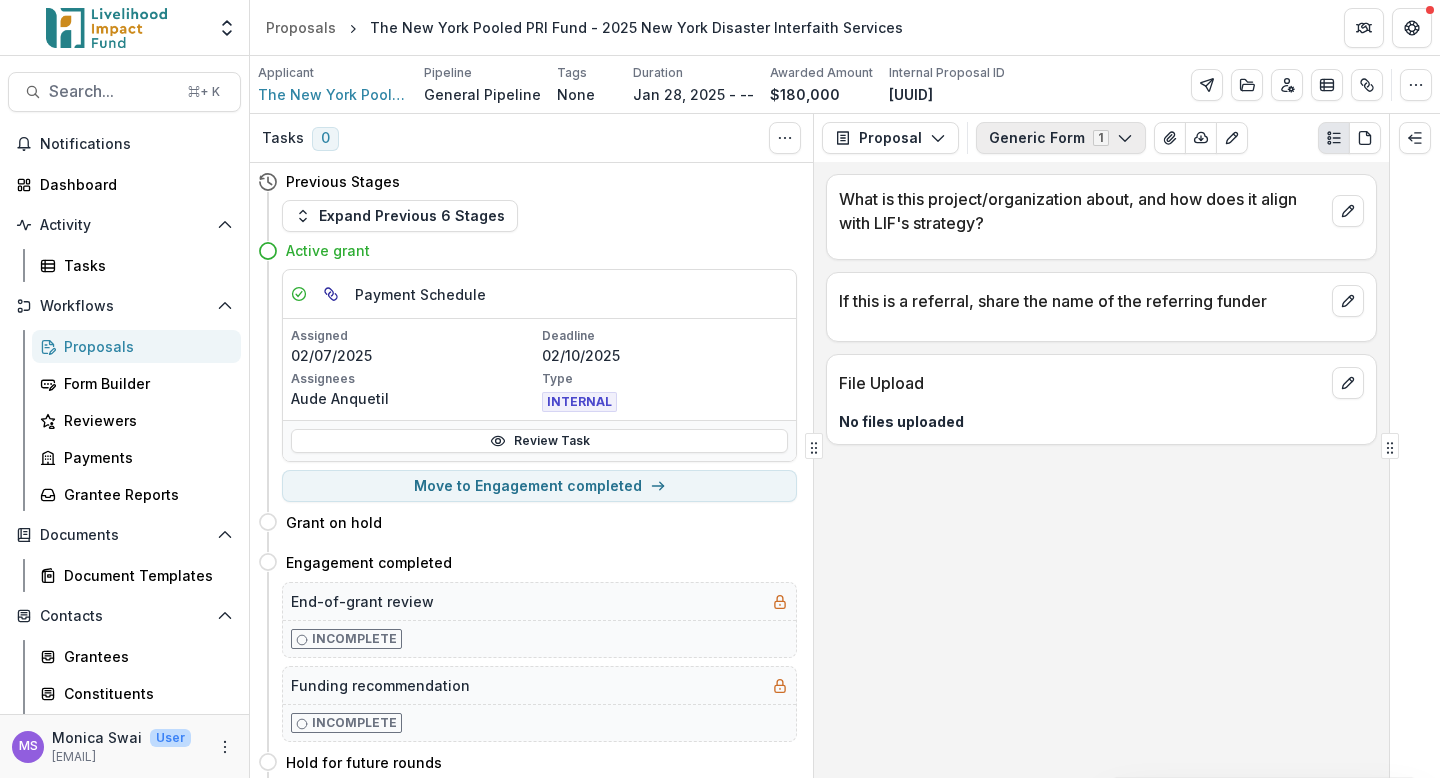 click 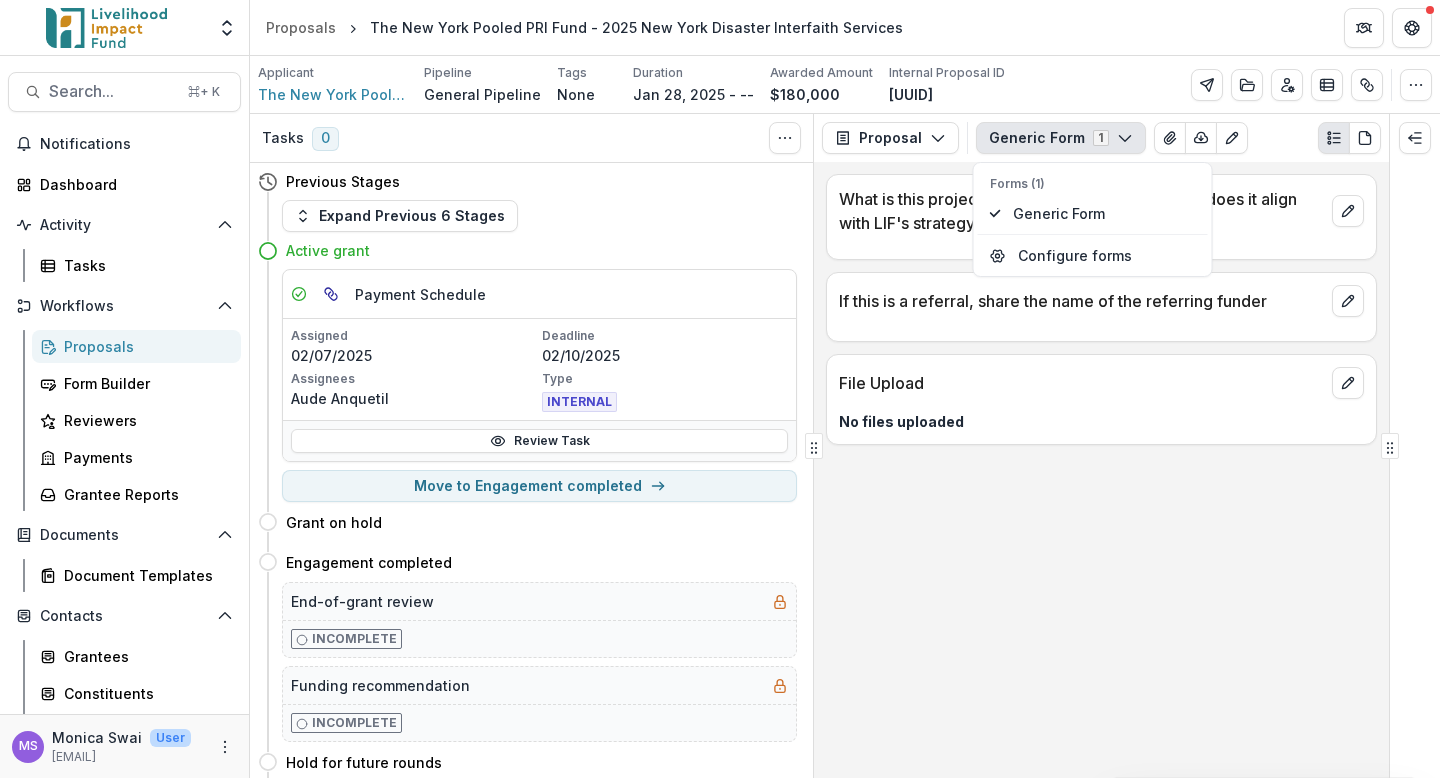 click 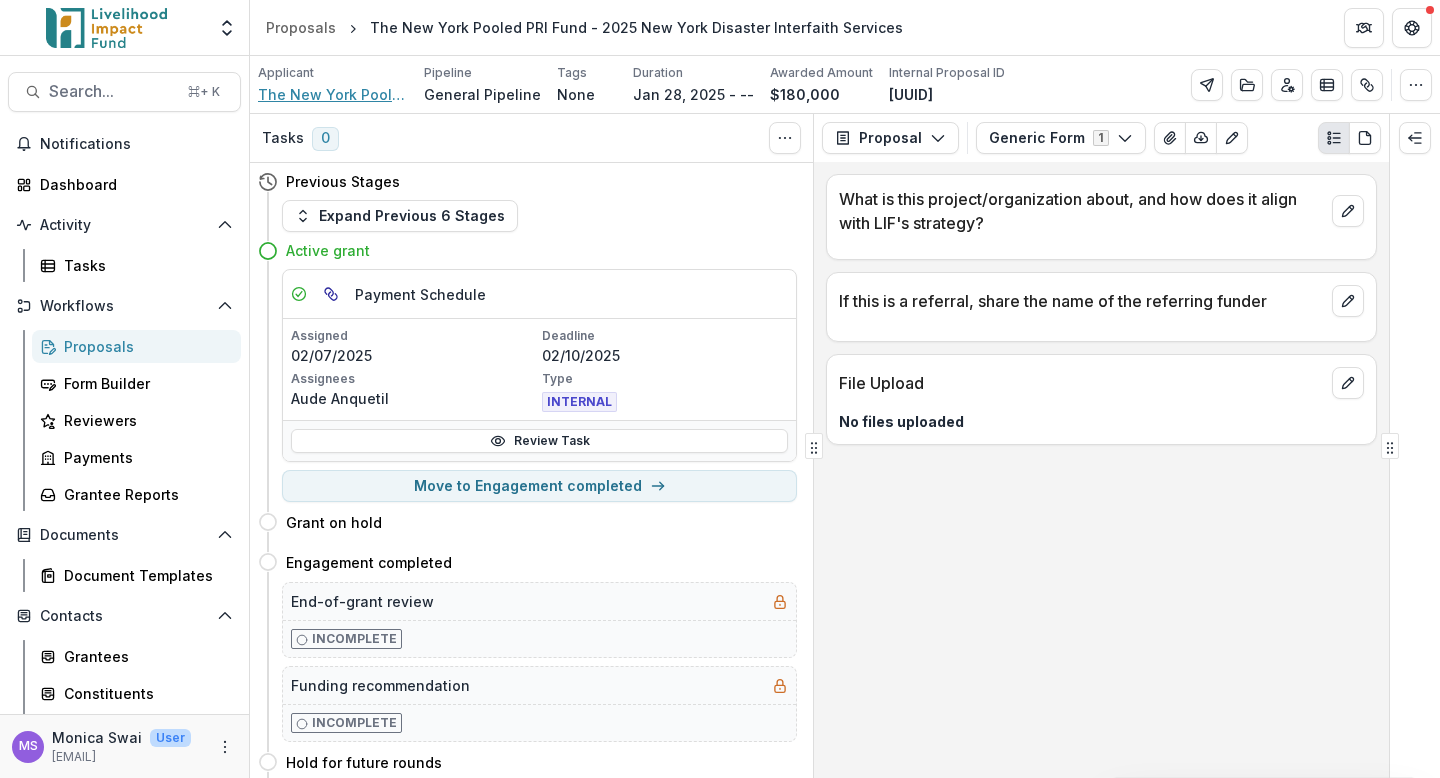 click on "The New York Pooled PRI Fund, LLC (NYPRI)" at bounding box center [333, 94] 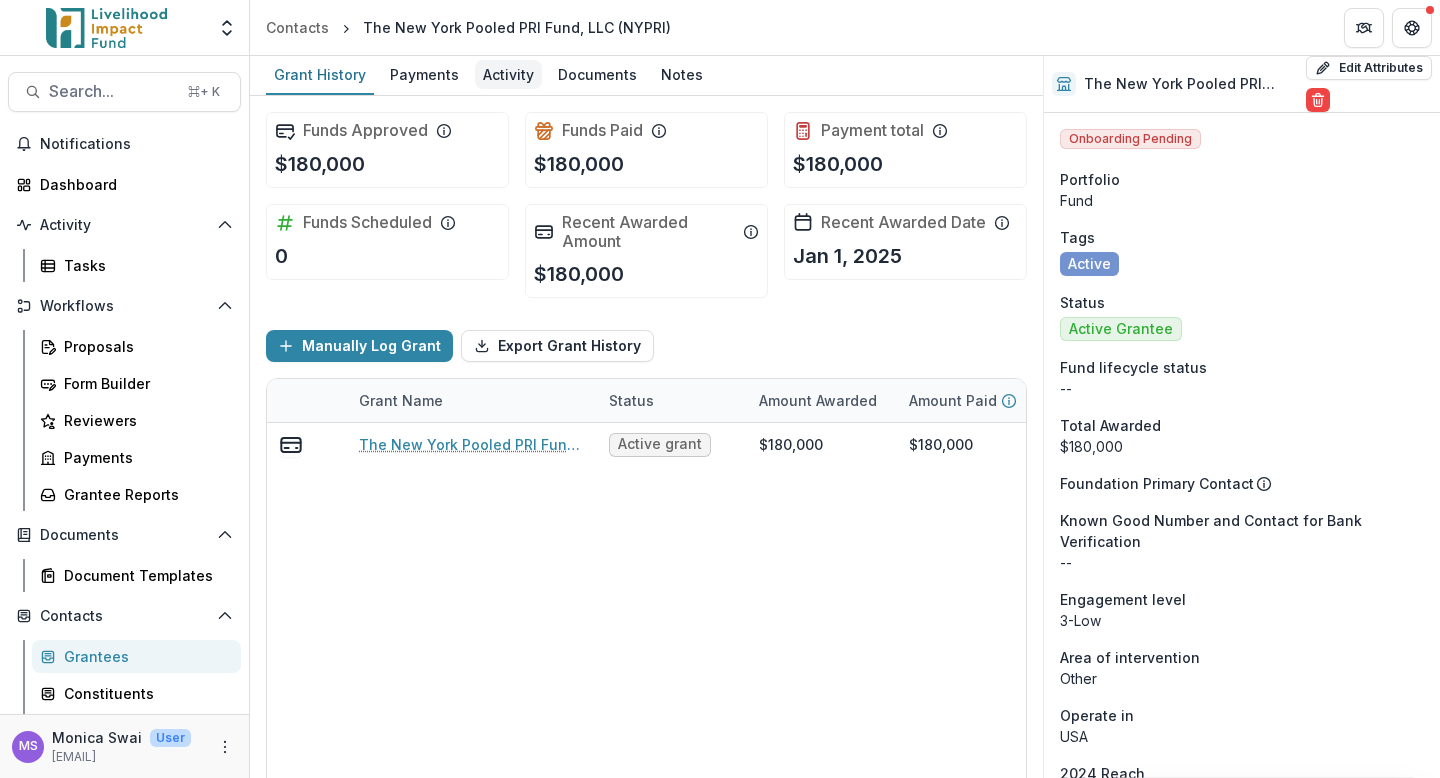 click on "Activity" at bounding box center [508, 74] 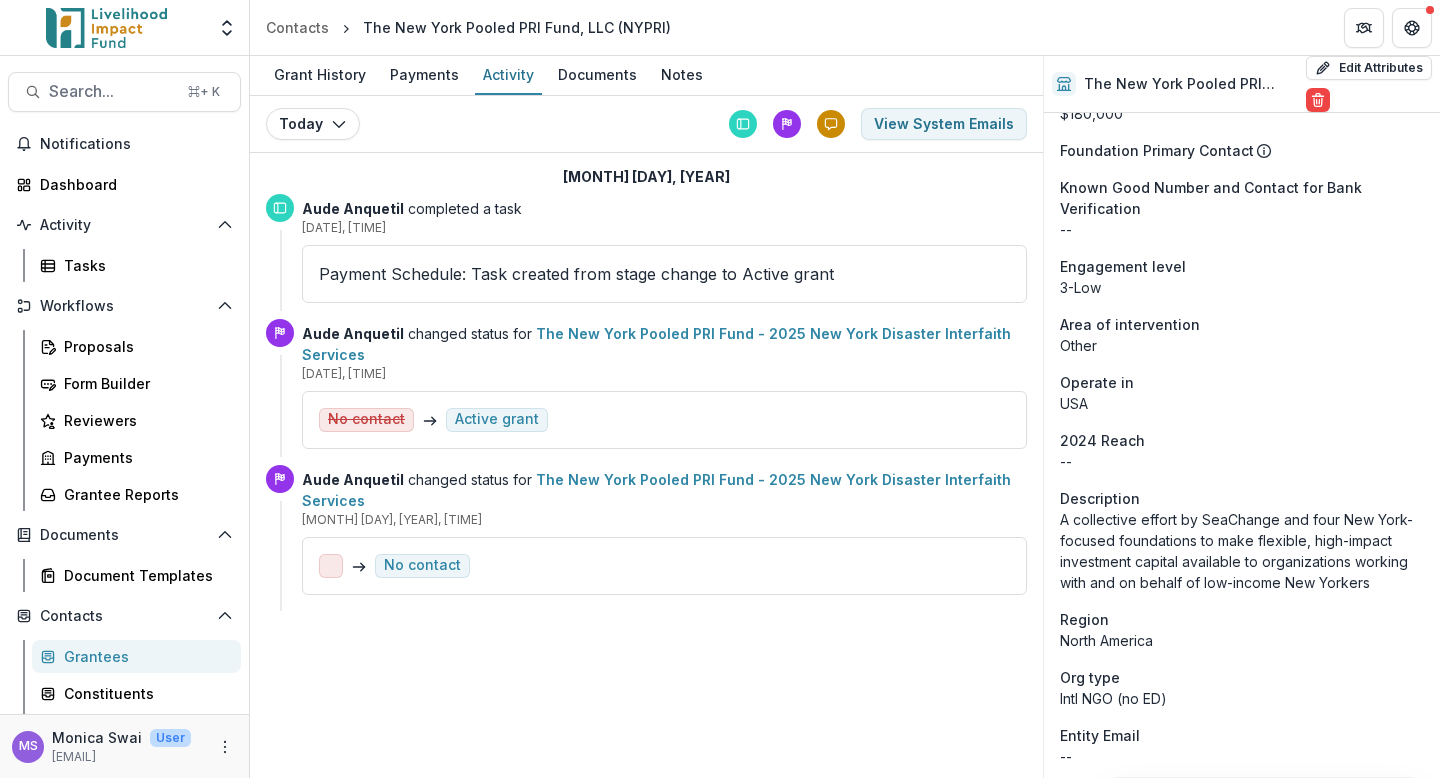scroll, scrollTop: 371, scrollLeft: 0, axis: vertical 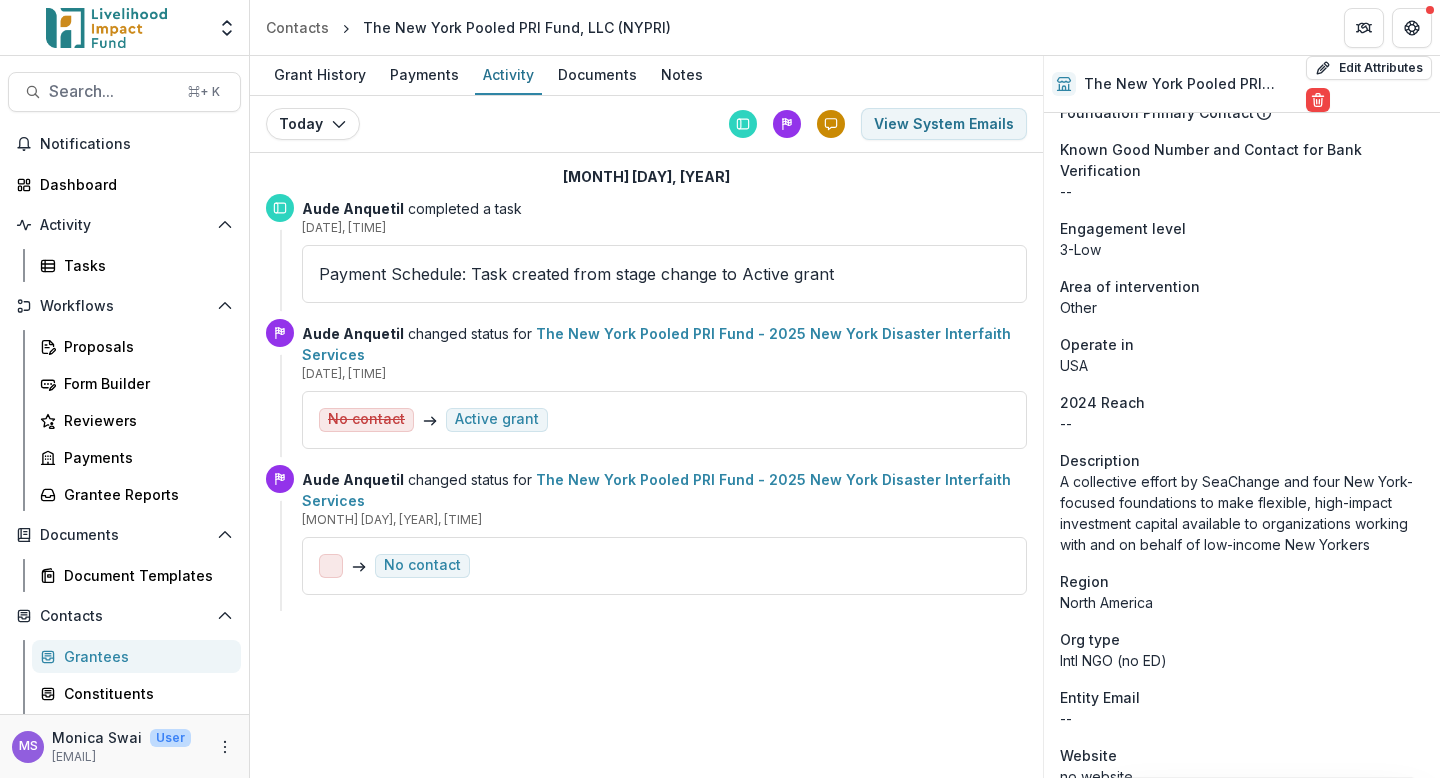 click on "Grantees" at bounding box center [144, 656] 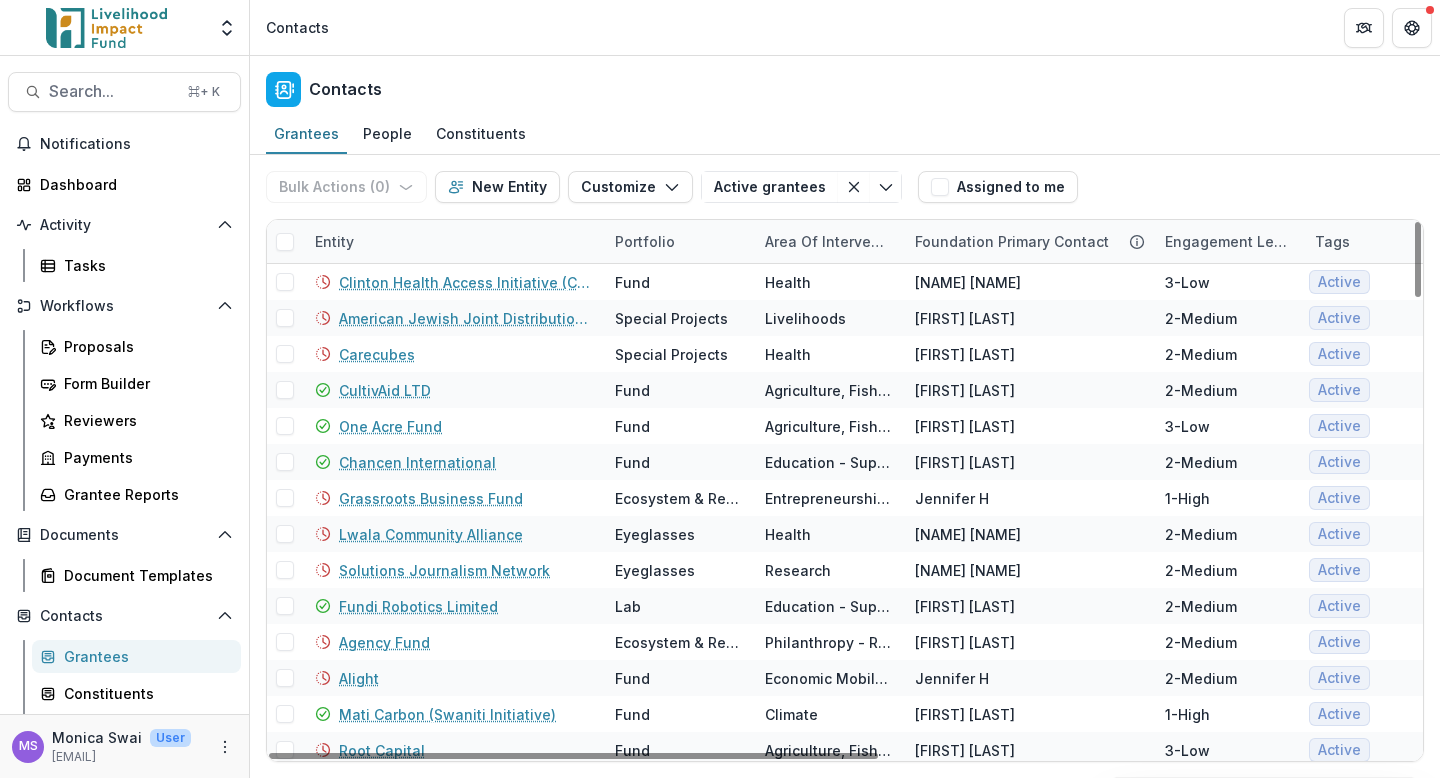 click on "Entity" at bounding box center [453, 241] 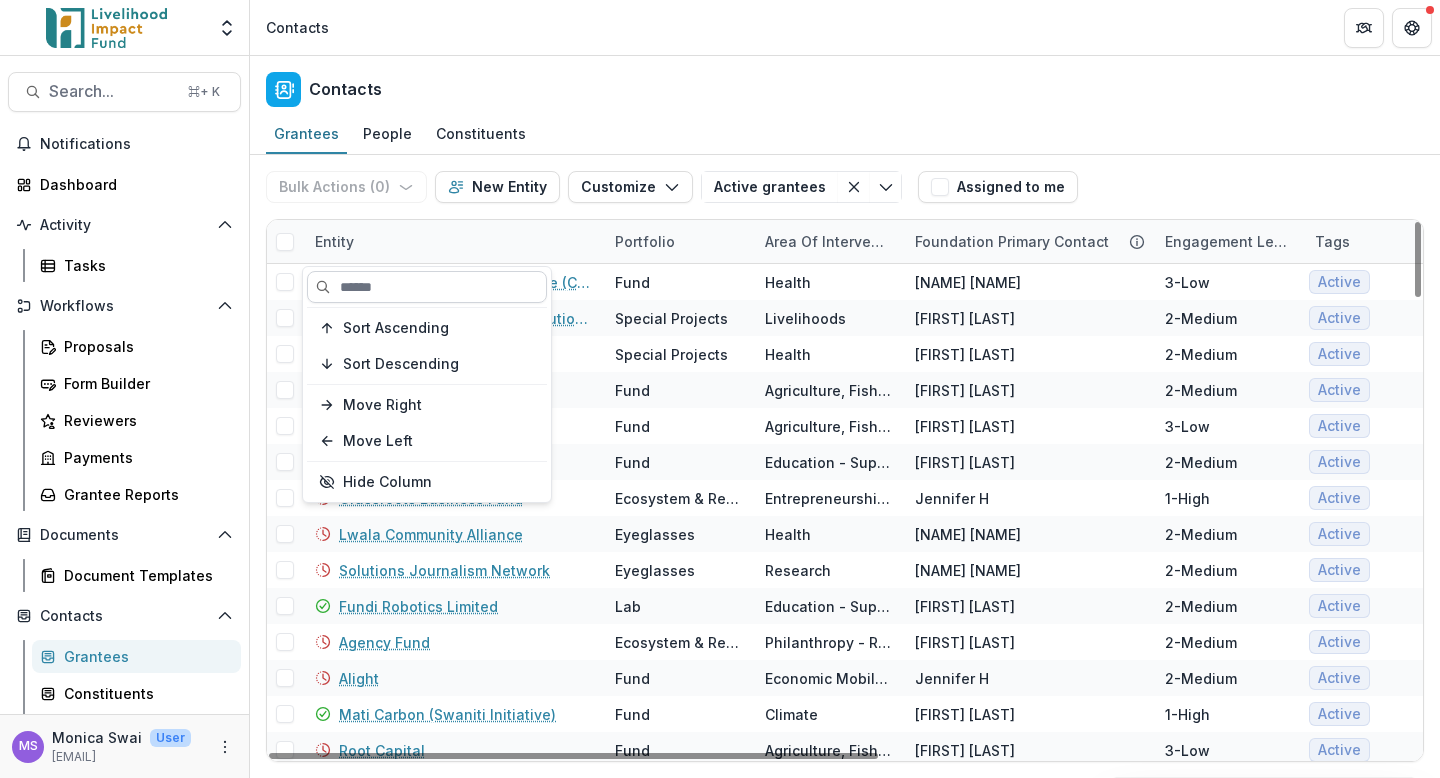 click at bounding box center [427, 287] 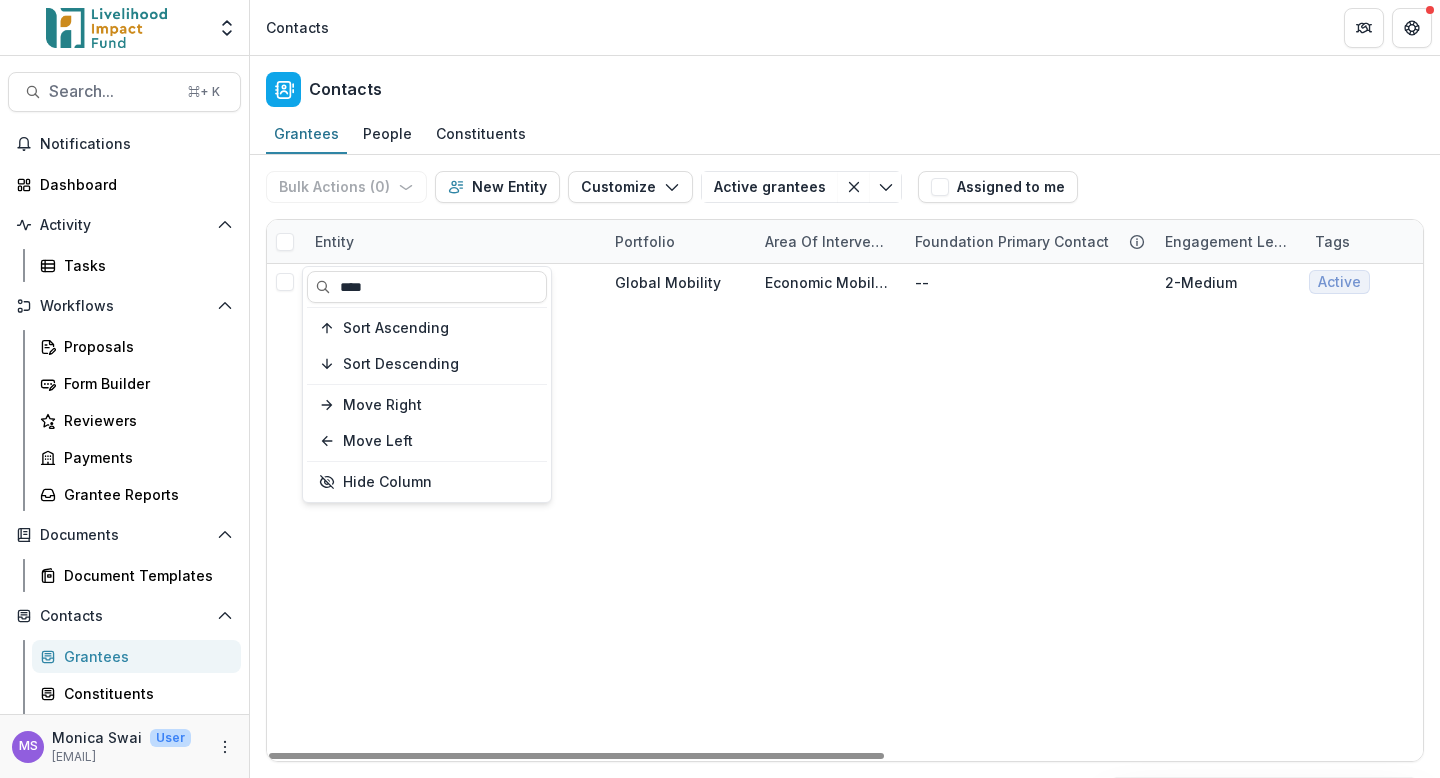 type on "****" 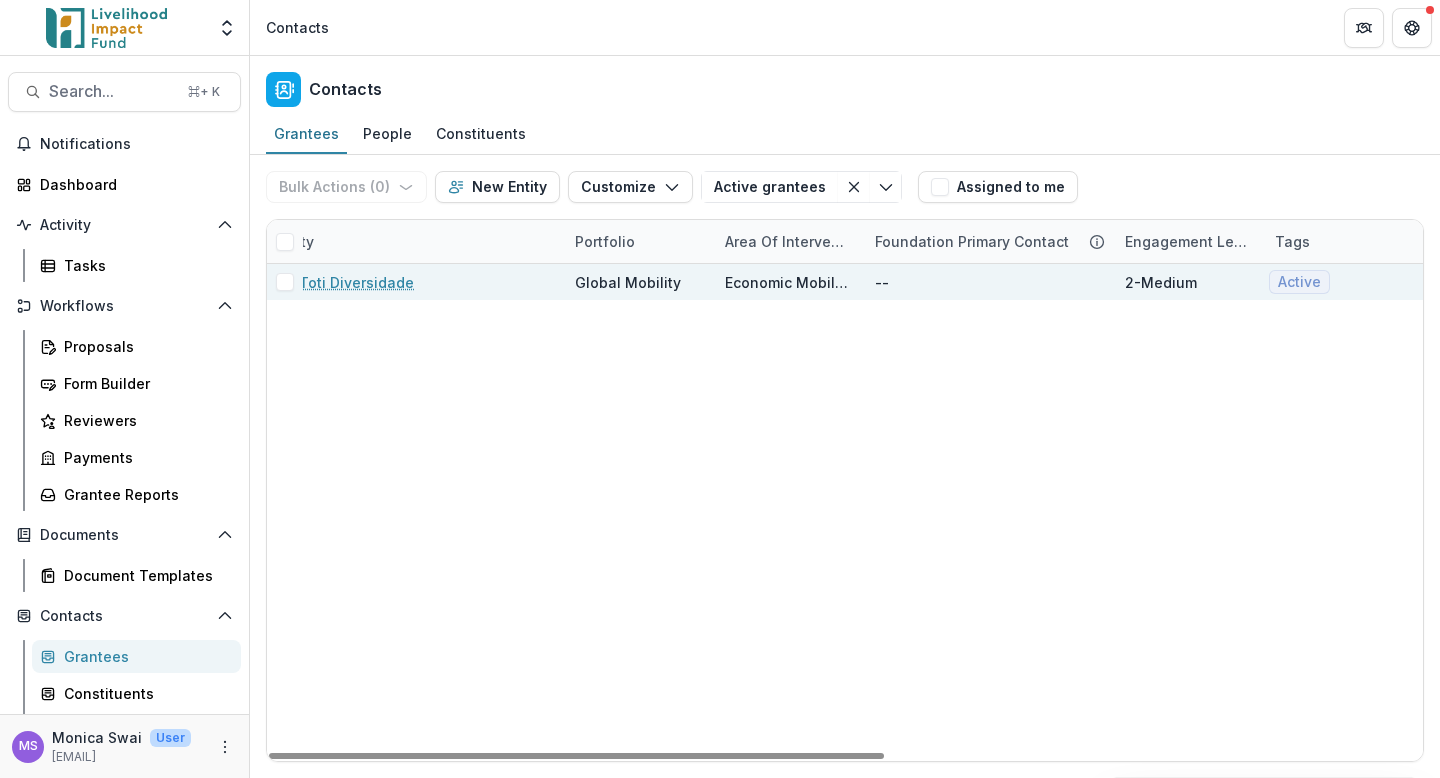 scroll, scrollTop: 0, scrollLeft: 0, axis: both 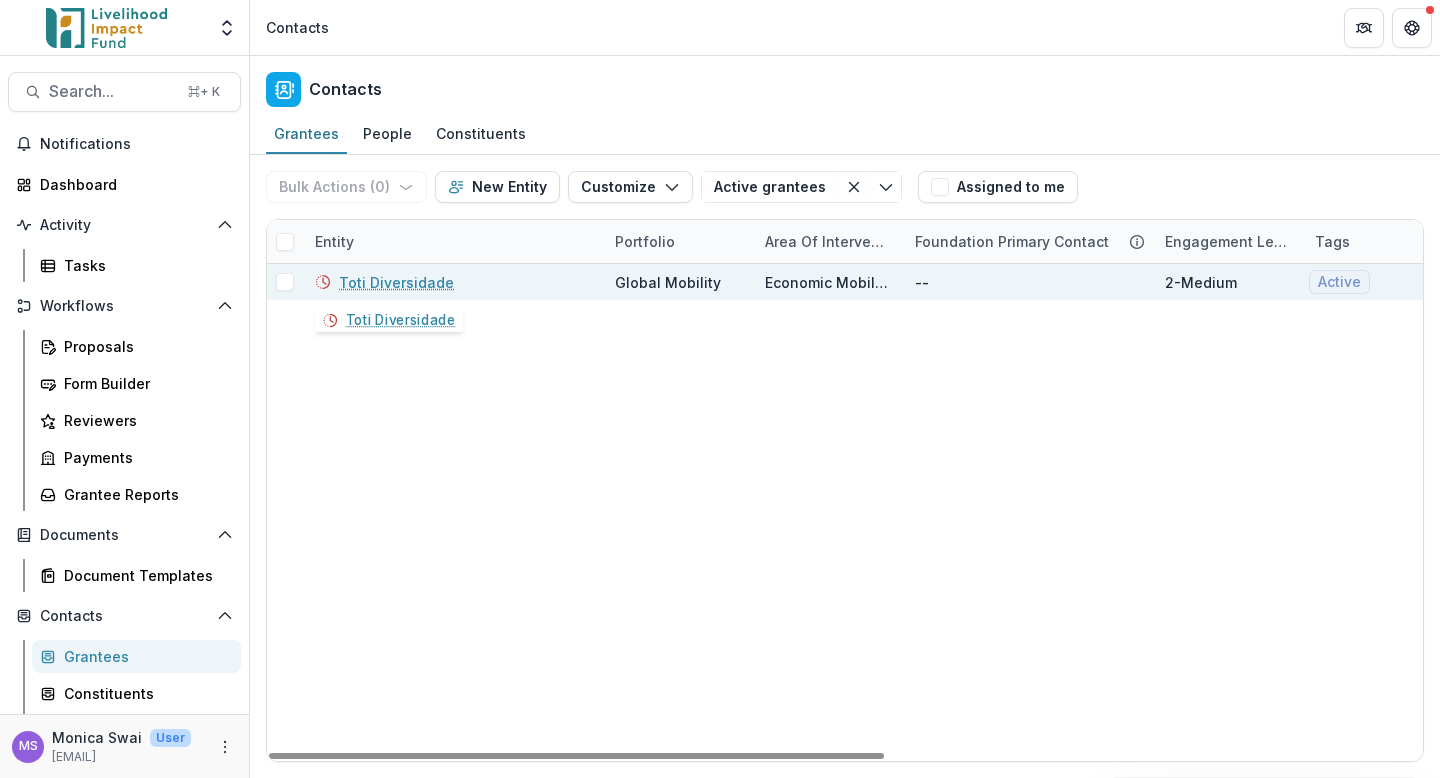 click on "Toti Diversidade" at bounding box center [396, 282] 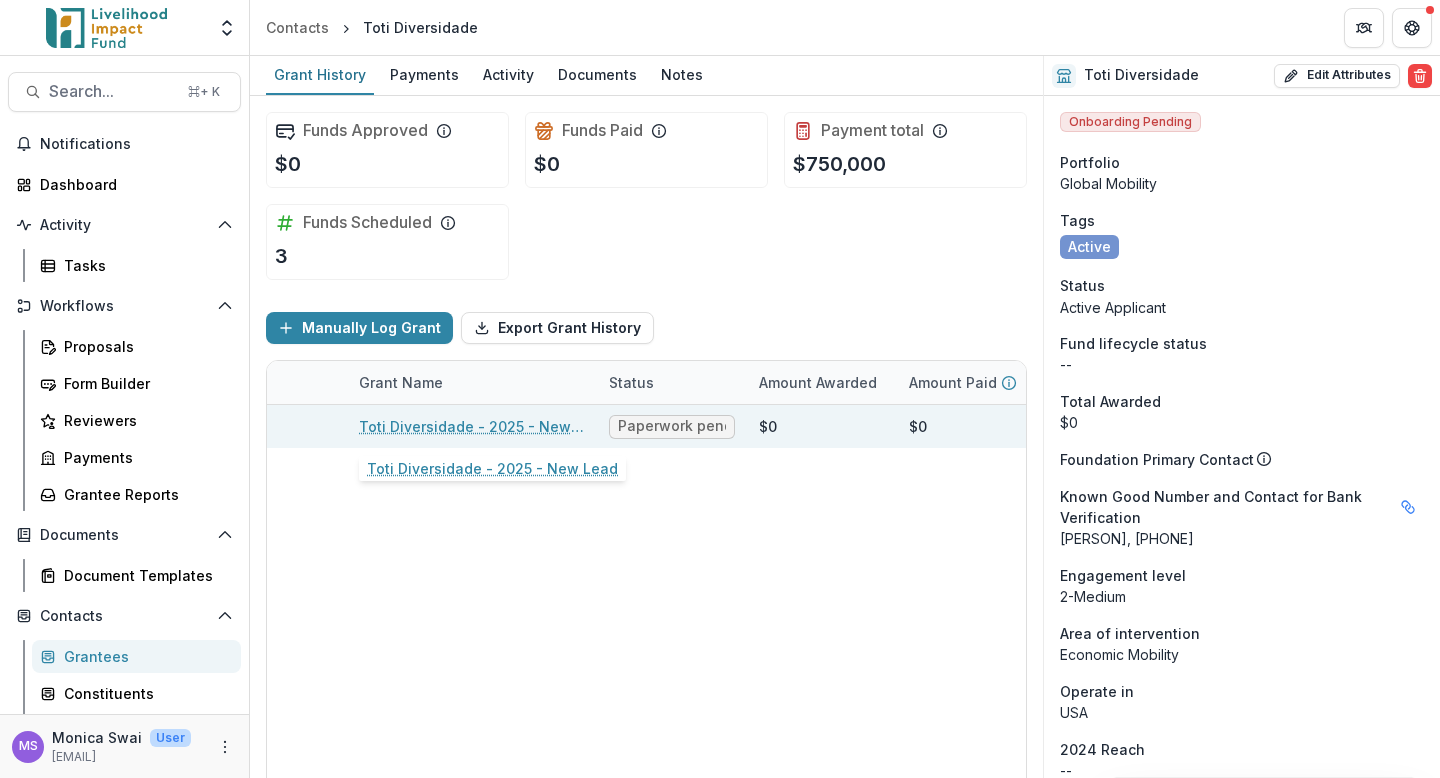 click on "Toti Diversidade - 2025 - New Lead" at bounding box center (472, 426) 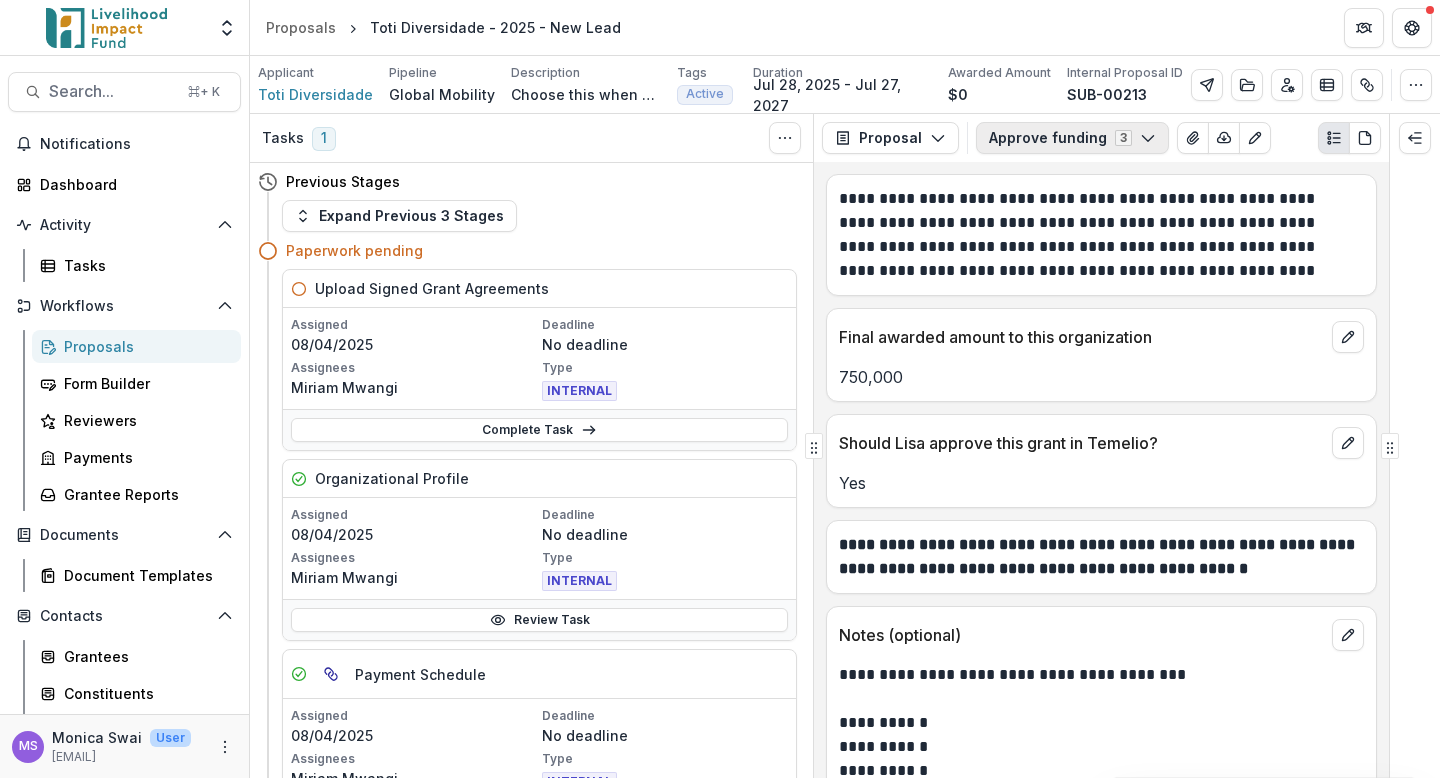 click 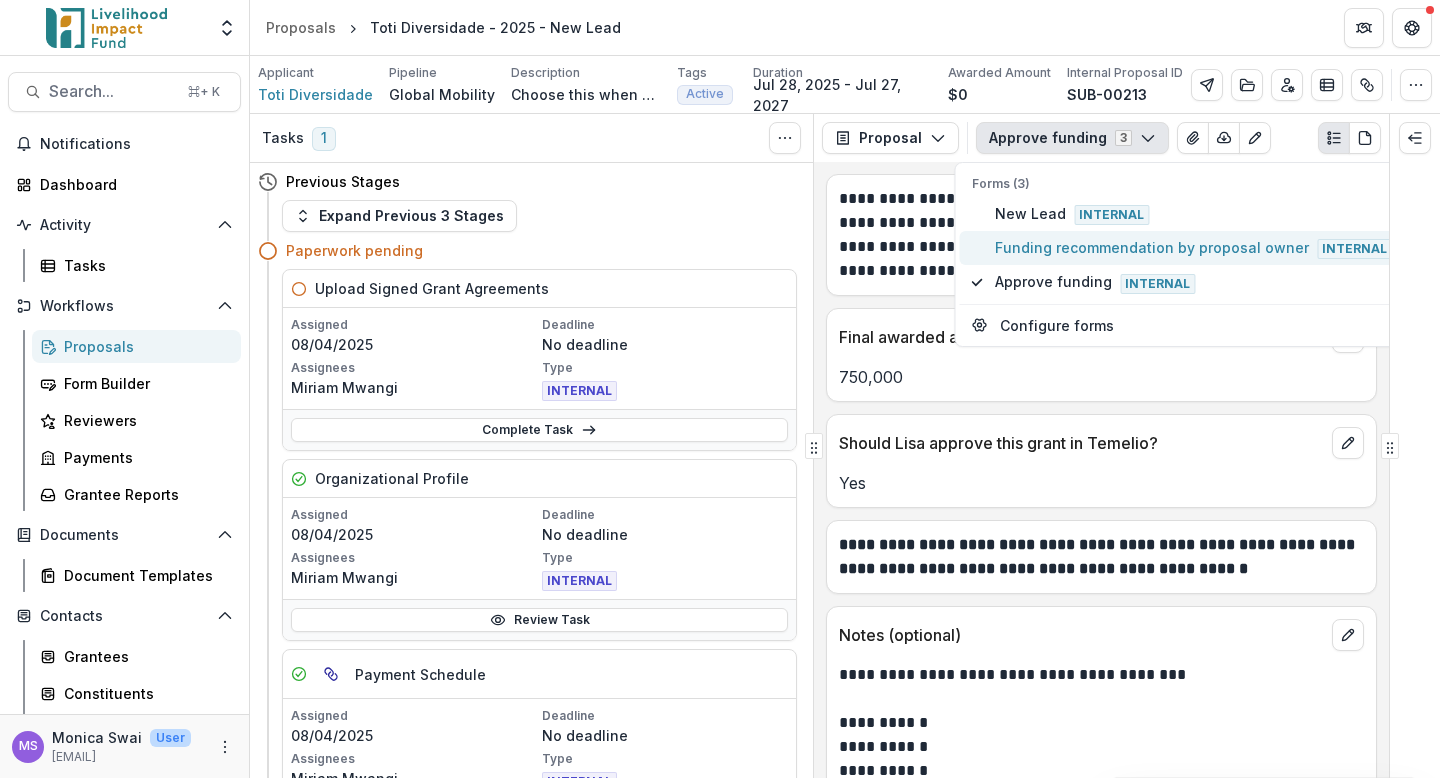 click on "Funding recommendation by proposal owner Internal" at bounding box center (1193, 248) 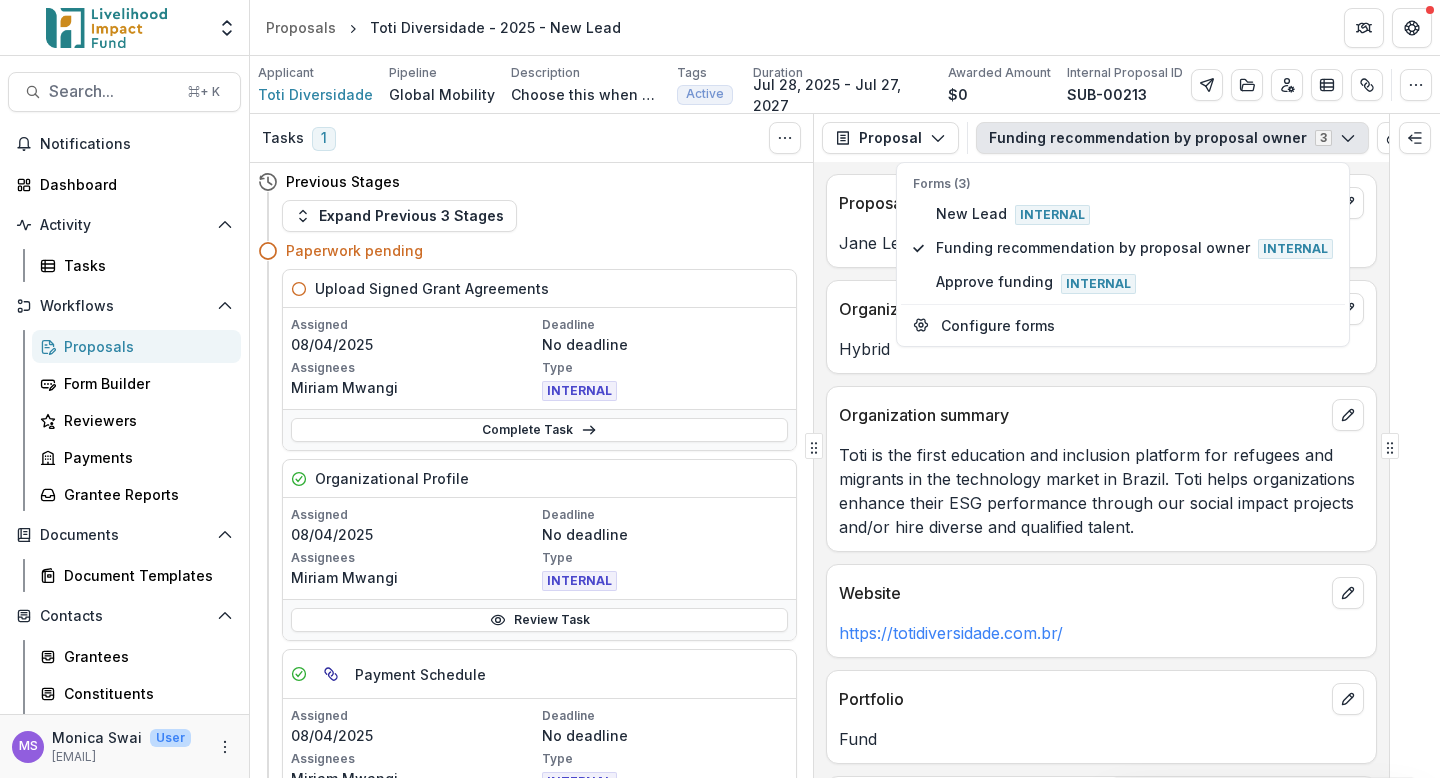 click on "Jane Leu" at bounding box center [1101, 243] 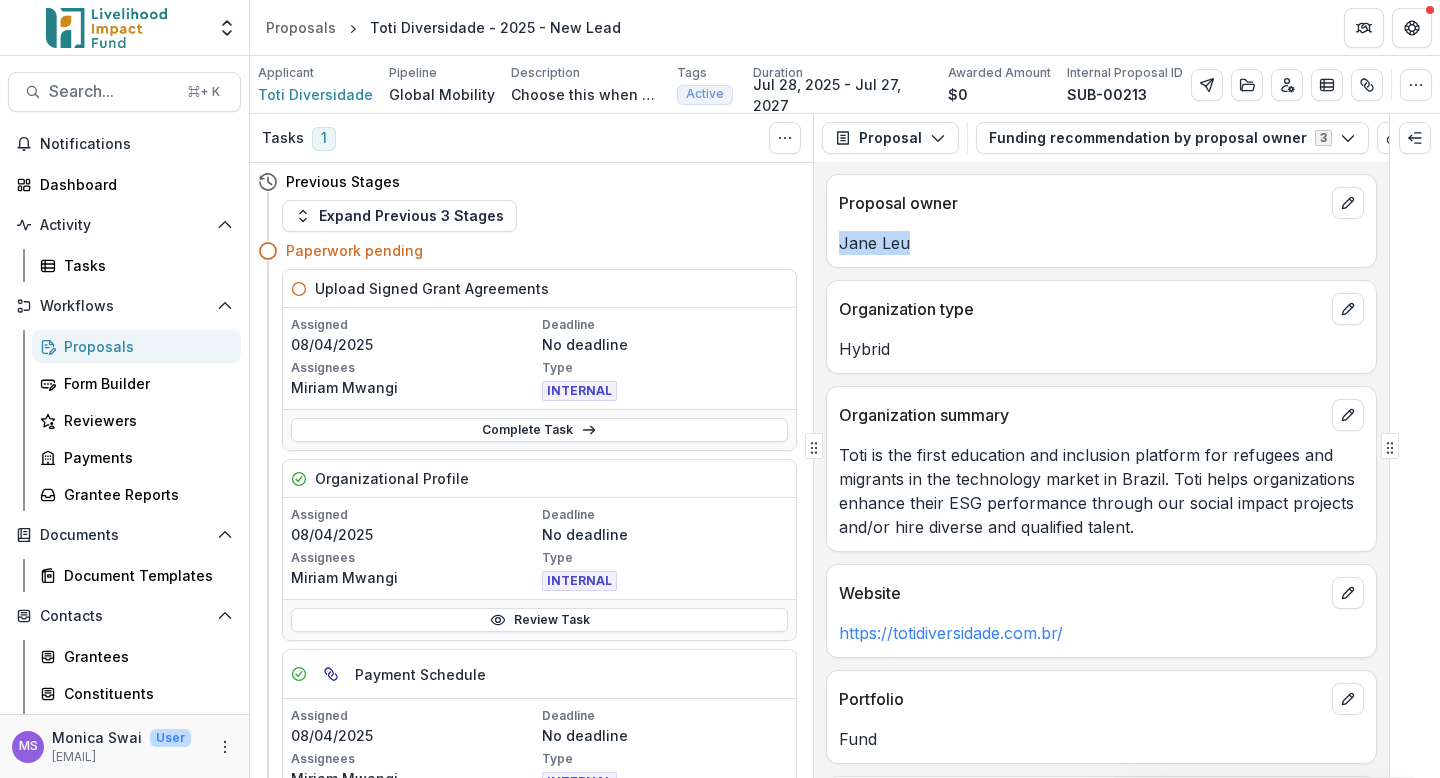 drag, startPoint x: 915, startPoint y: 246, endPoint x: 825, endPoint y: 246, distance: 90 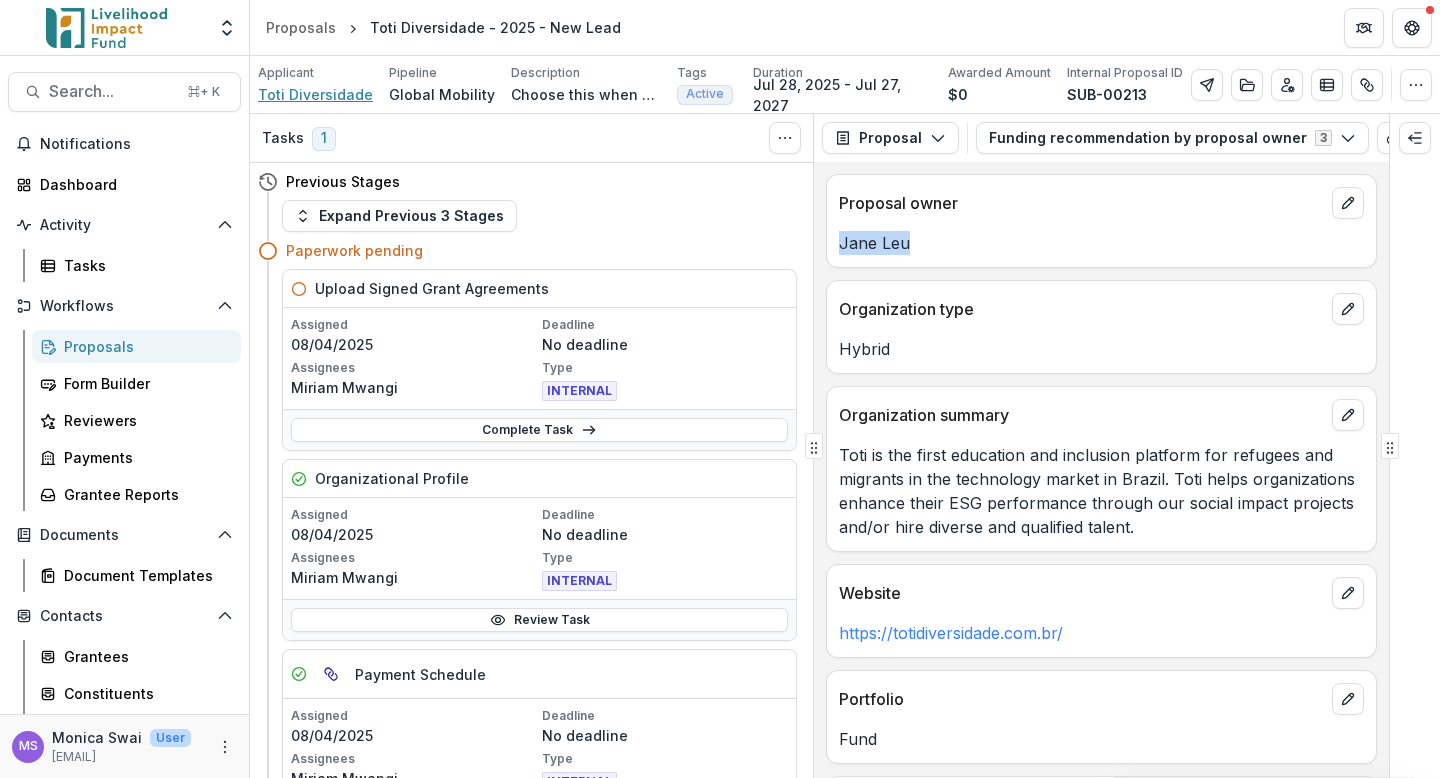 click on "Toti Diversidade" at bounding box center [315, 94] 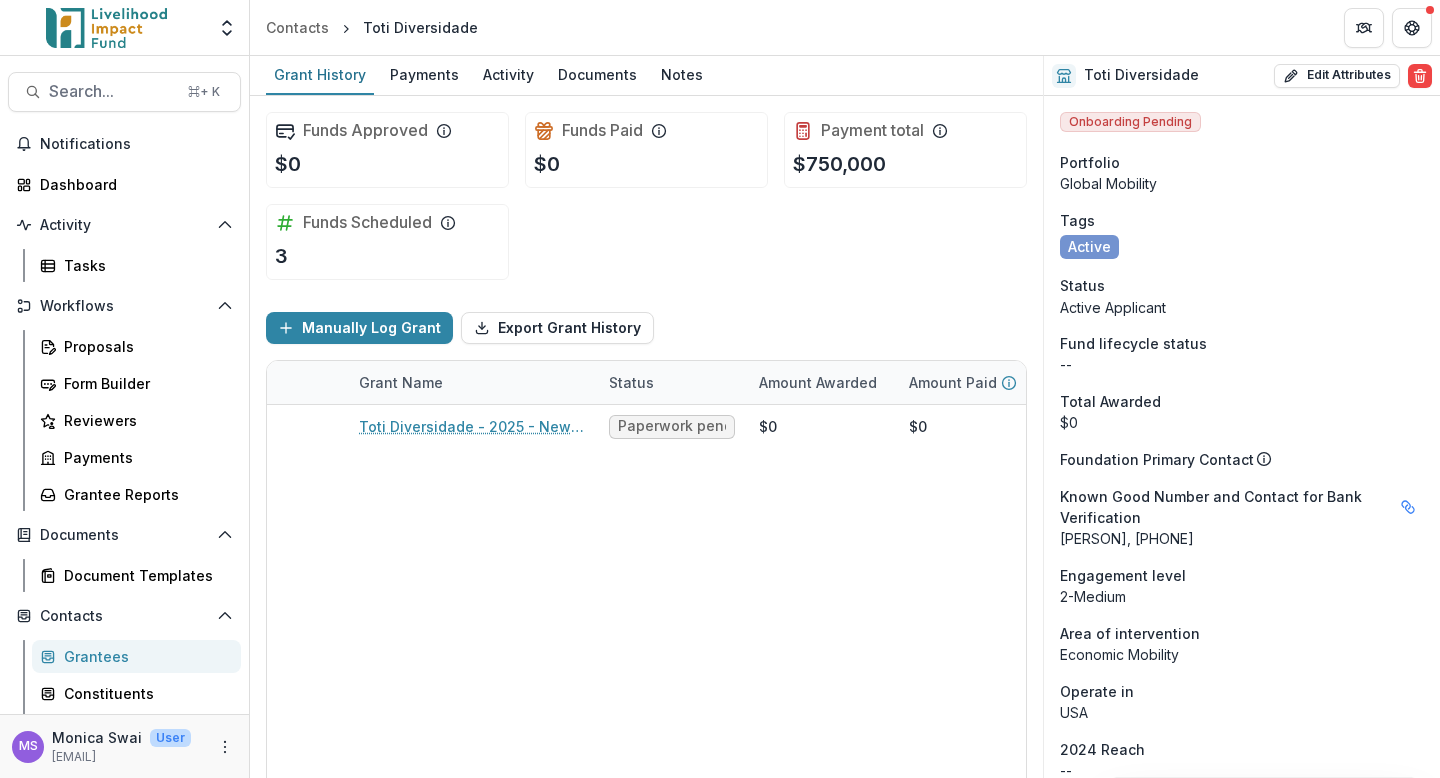 click on "Grantees" at bounding box center (144, 656) 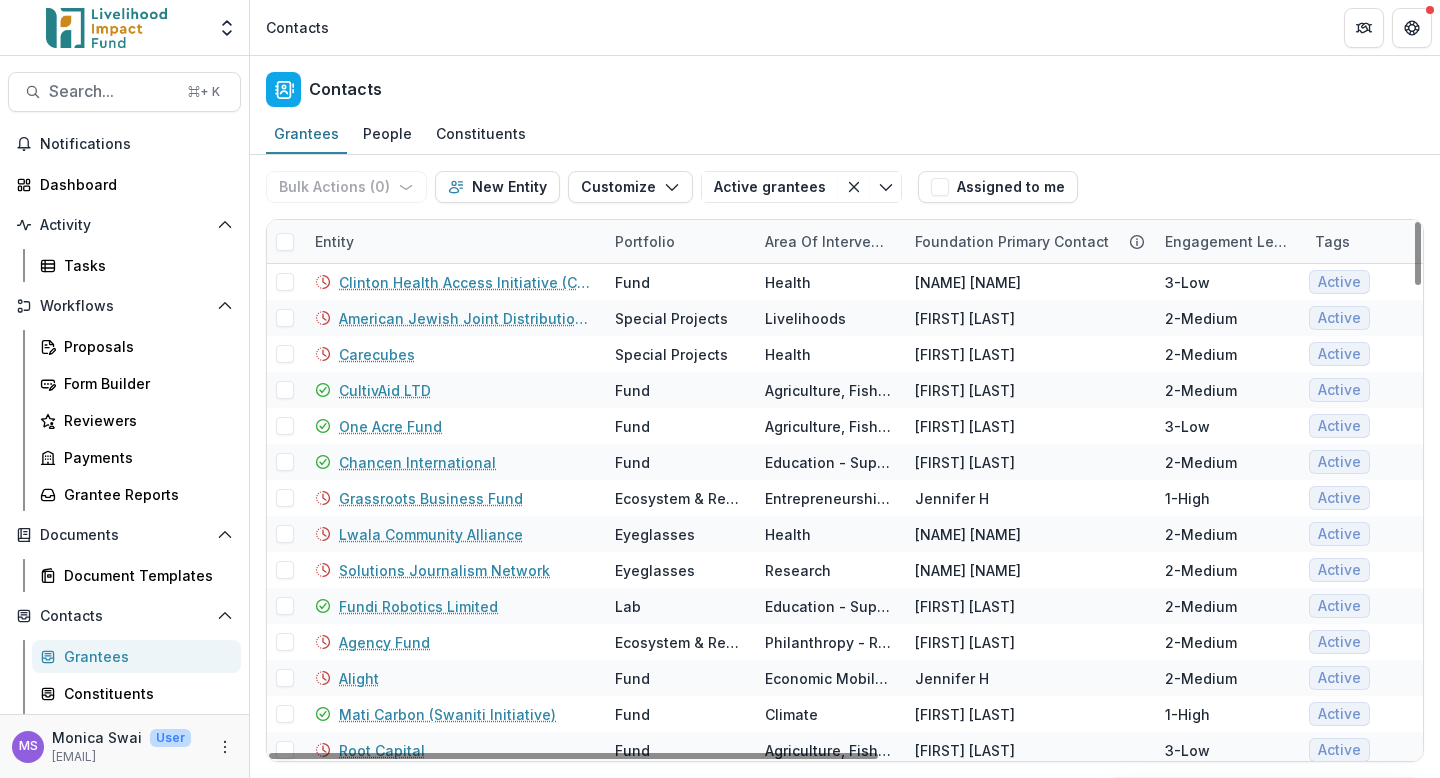 click on "Entity" at bounding box center [453, 241] 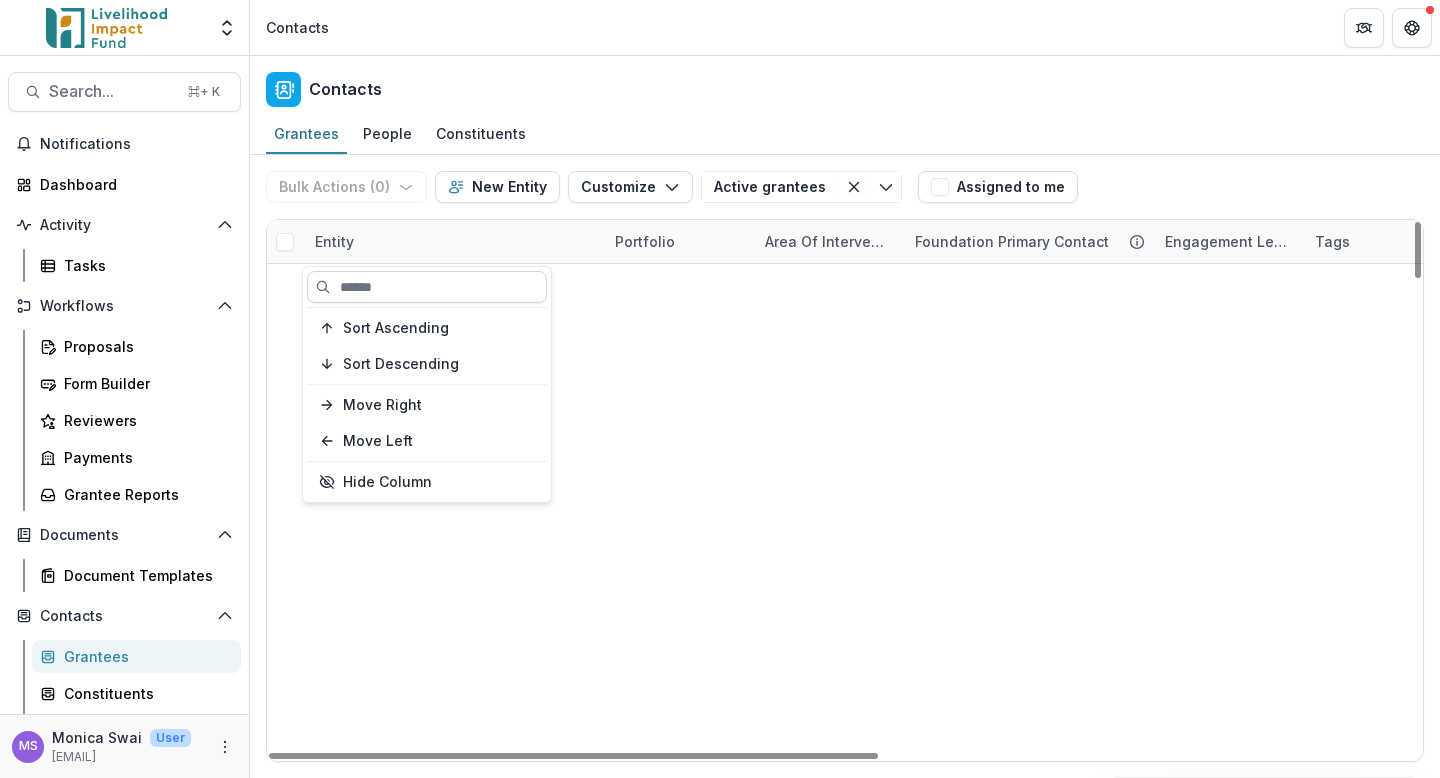 click at bounding box center [427, 287] 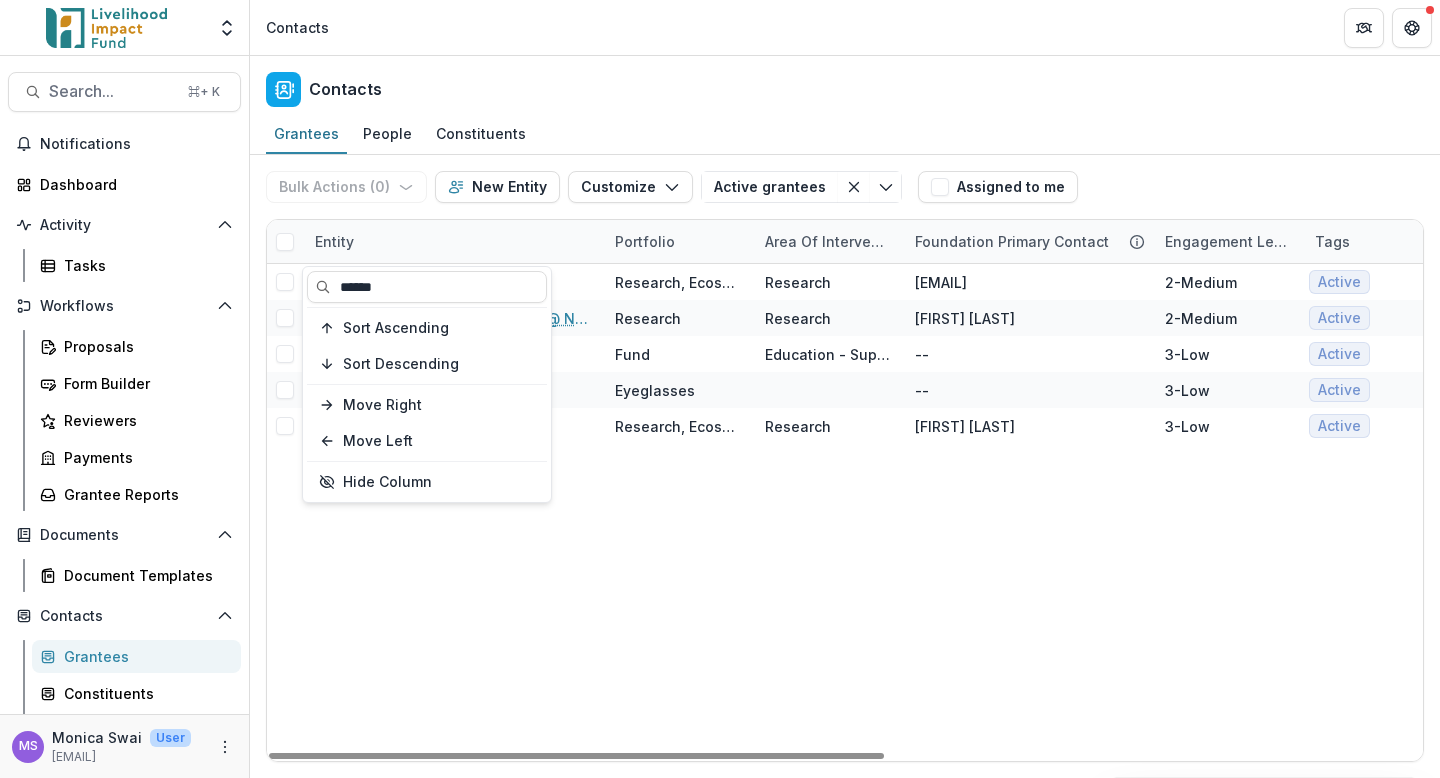 type on "******" 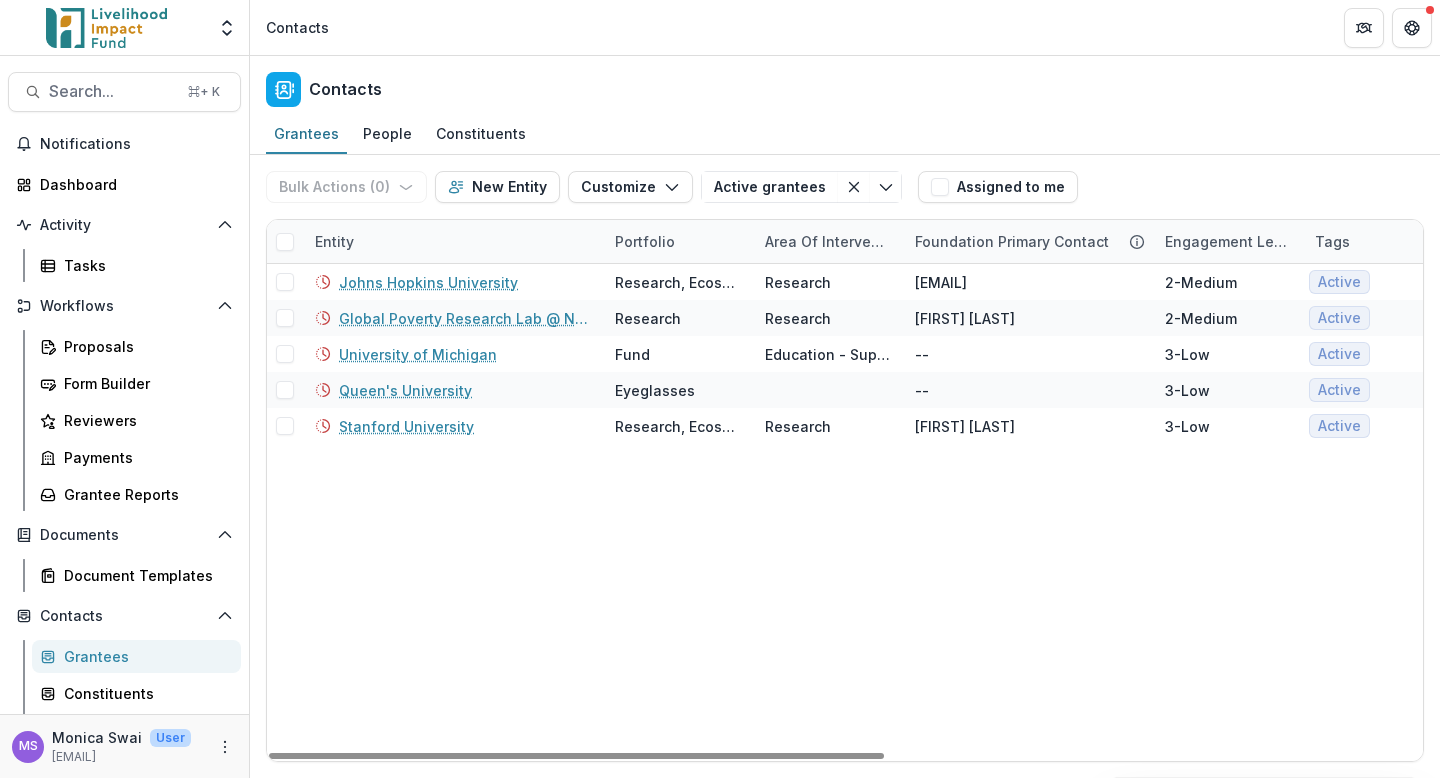 click on "[INSTITUTION] Research, Ecosystem & Regrantors Research [EMAIL] [NUMBER] Global [COUNTRY] [INSTITUTION] Research Research [FIRST] [LAST] [NUMBER] [COUNTRY] [INSTITUTION] Fund Education - Support for Education -- [NUMBER] [COUNTRY] [FIRST] [LAST] [INSTITUTION] [INSTITUTION] Research, Ecosystem & Regrantors Research [FIRST] [LAST] [NUMBER] Global [COUNTRY] [FIRST] [LAST]" at bounding box center [1350, 512] 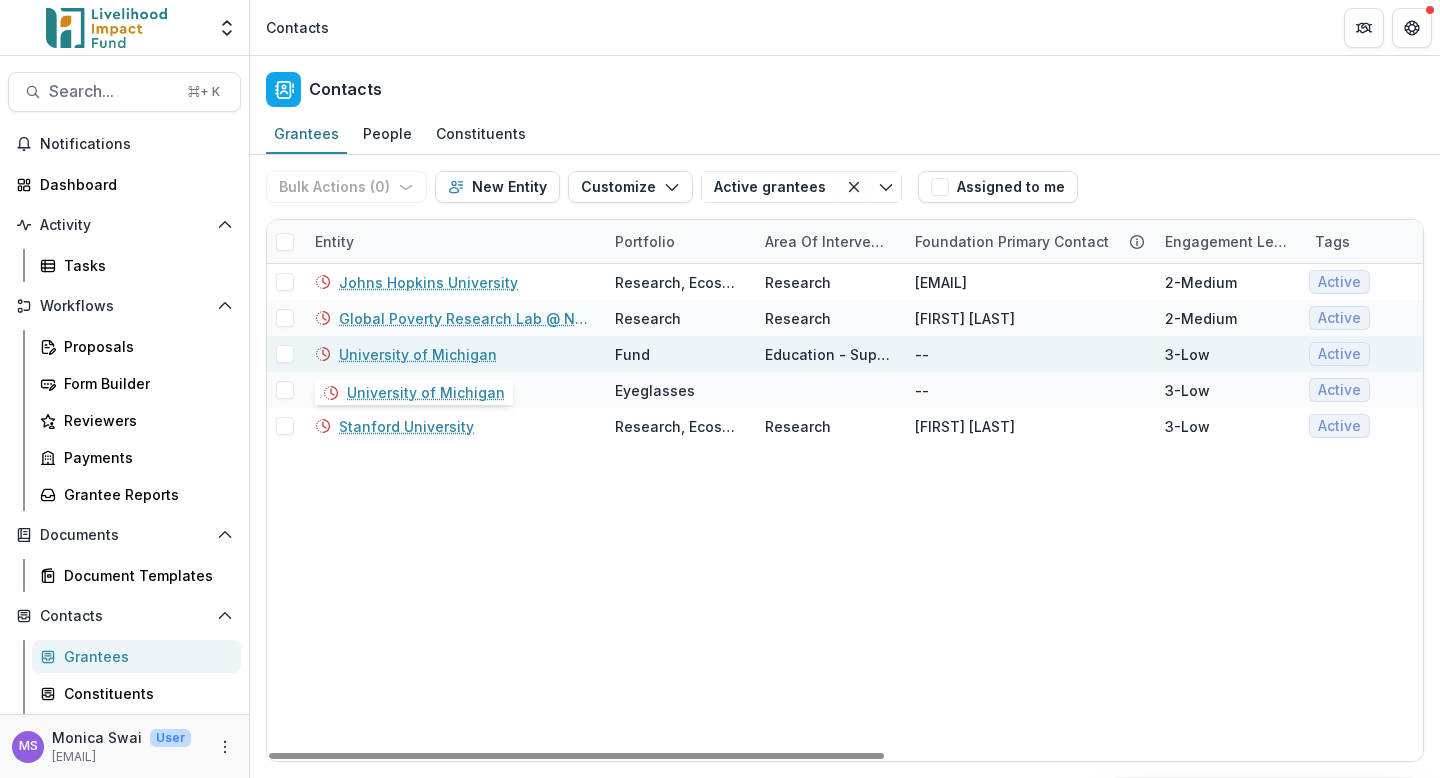 click on "University of Michigan" at bounding box center (418, 354) 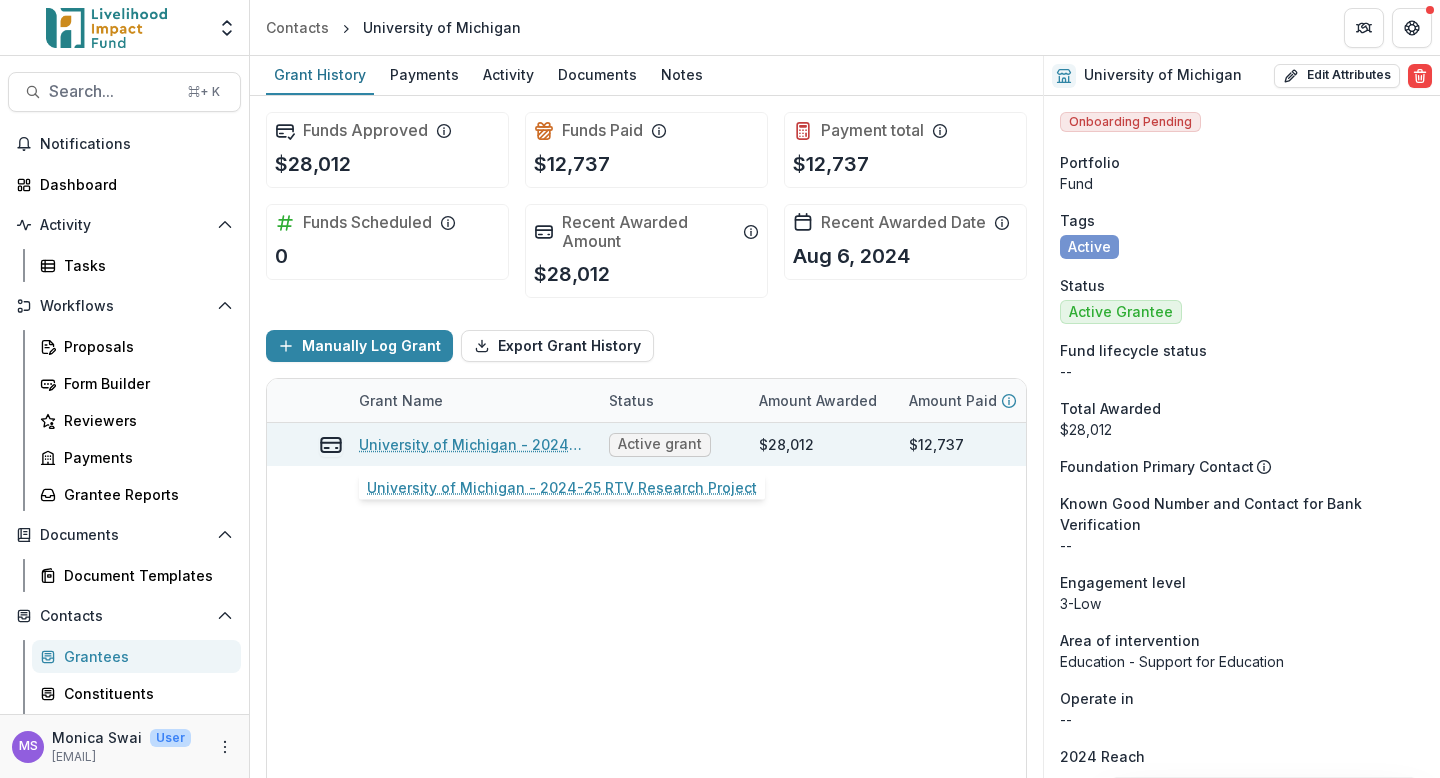click on "University of Michigan - 2024-25 RTV Research Project" at bounding box center [472, 444] 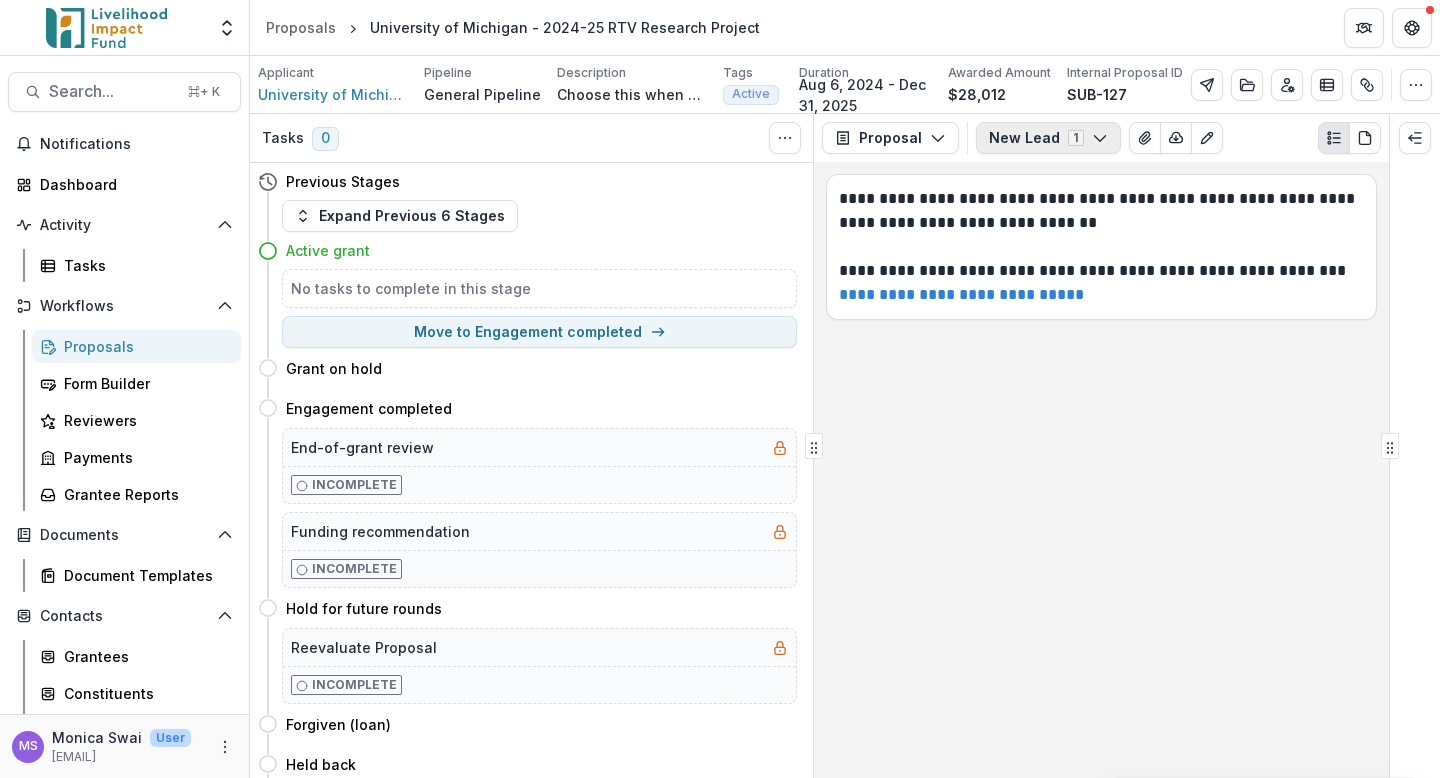 click on "New Lead 1" at bounding box center [1048, 138] 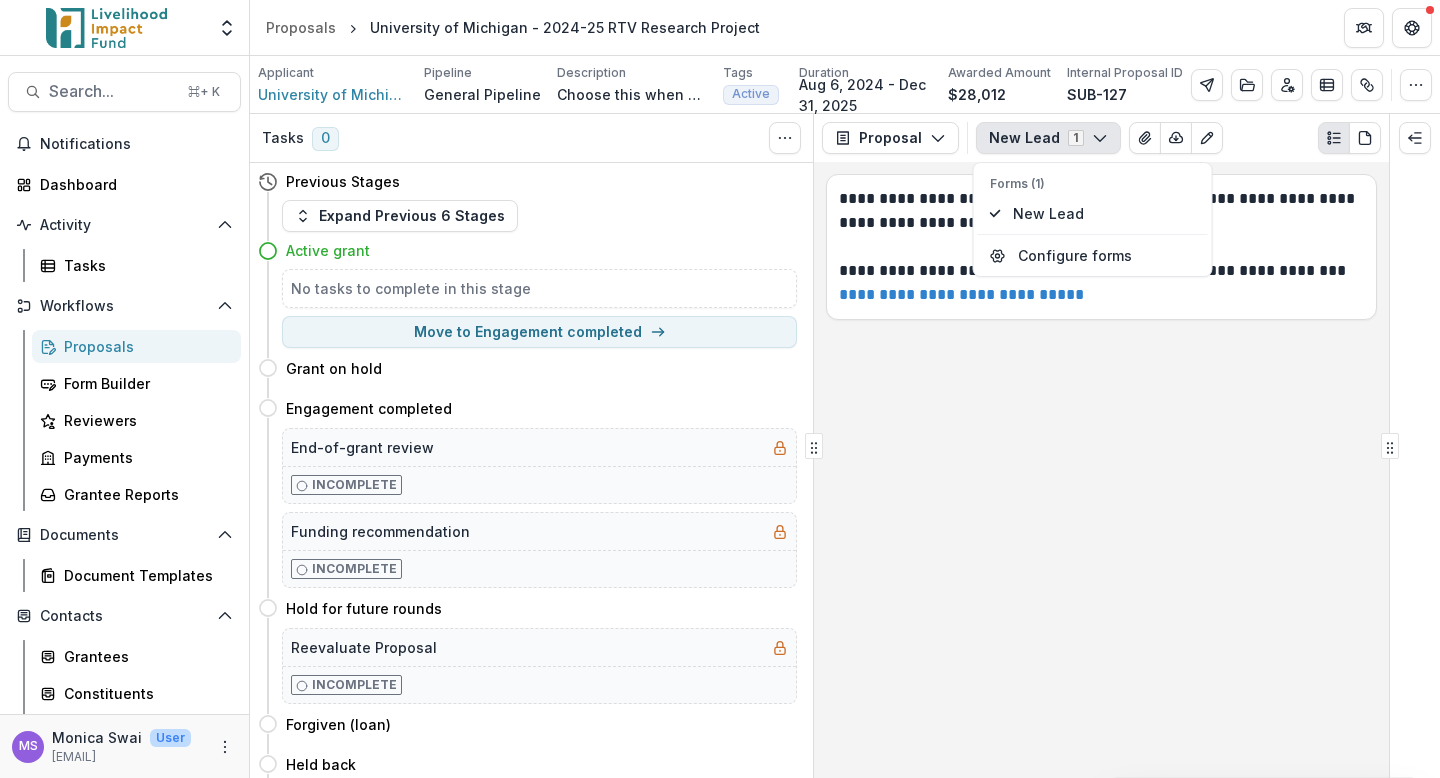 click on "New Lead 1" at bounding box center (1048, 138) 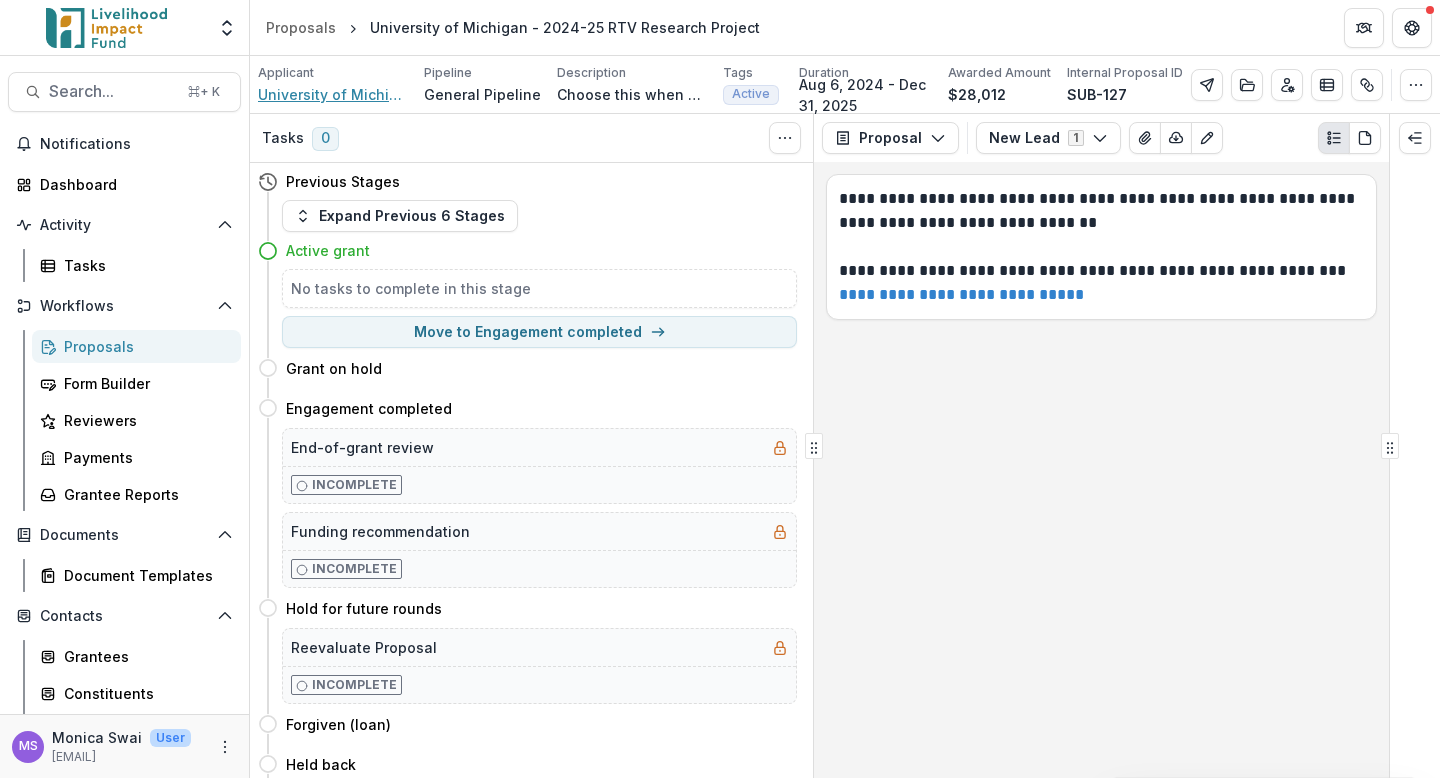 click on "University of Michigan" at bounding box center [333, 94] 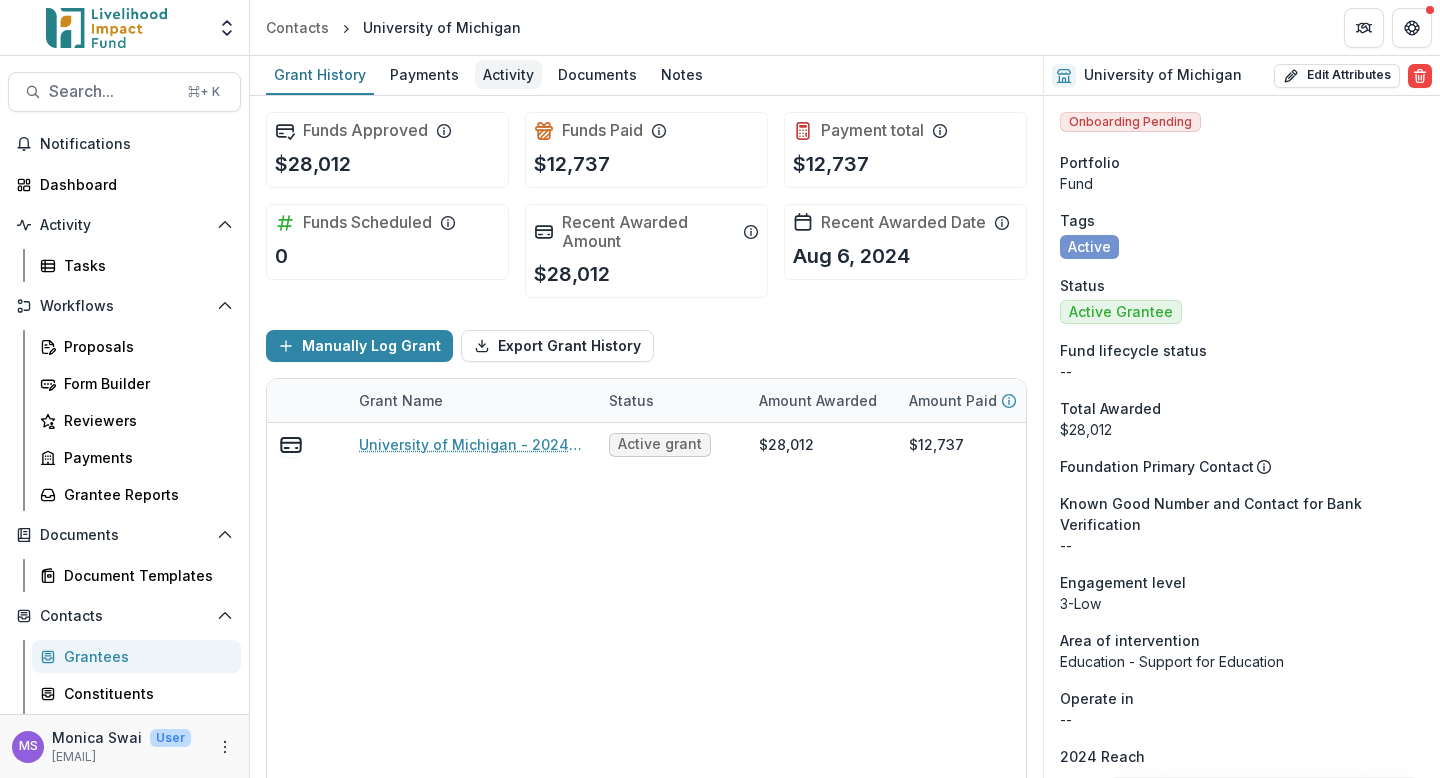 click on "Activity" at bounding box center [508, 74] 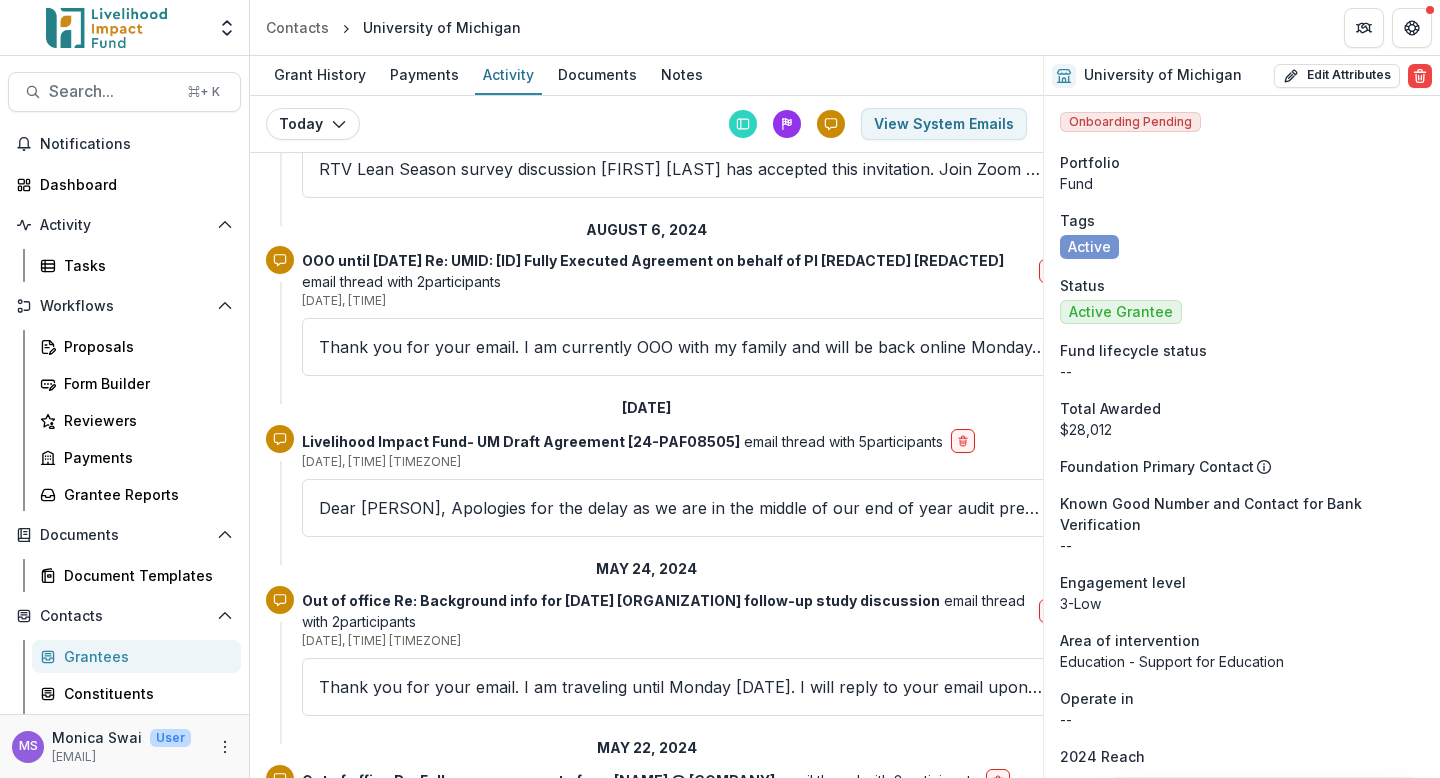 scroll, scrollTop: 7298, scrollLeft: 0, axis: vertical 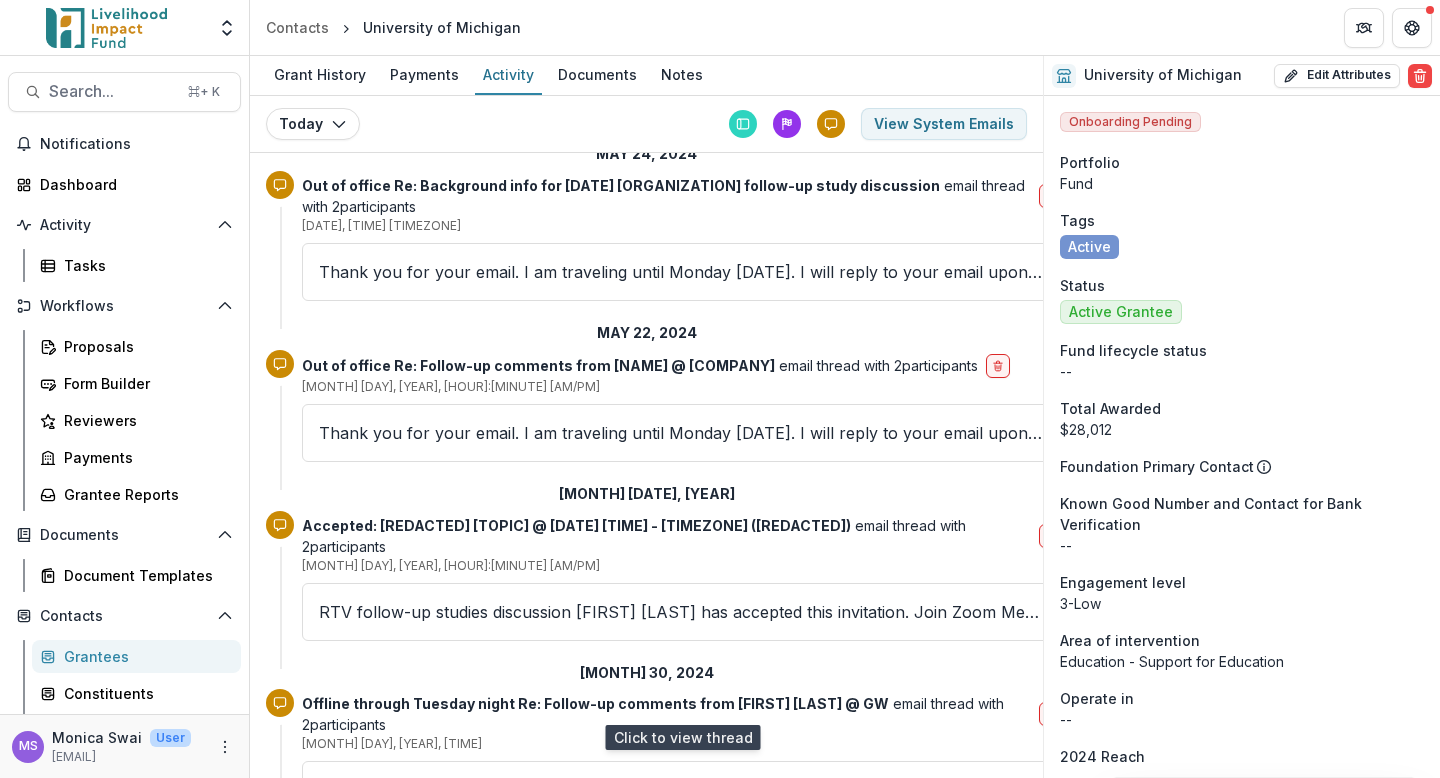 click on "RTV RCT Preliminary Results Discussion [FIRST] [LAST] has accepted this invitation. Join Zoom Meeting us06web.zoom.us/j/6174924180?pwd... ID: 6174924180 passcode: DDD Join by phone (US) +1 719-359-4580" at bounding box center [682, 969] 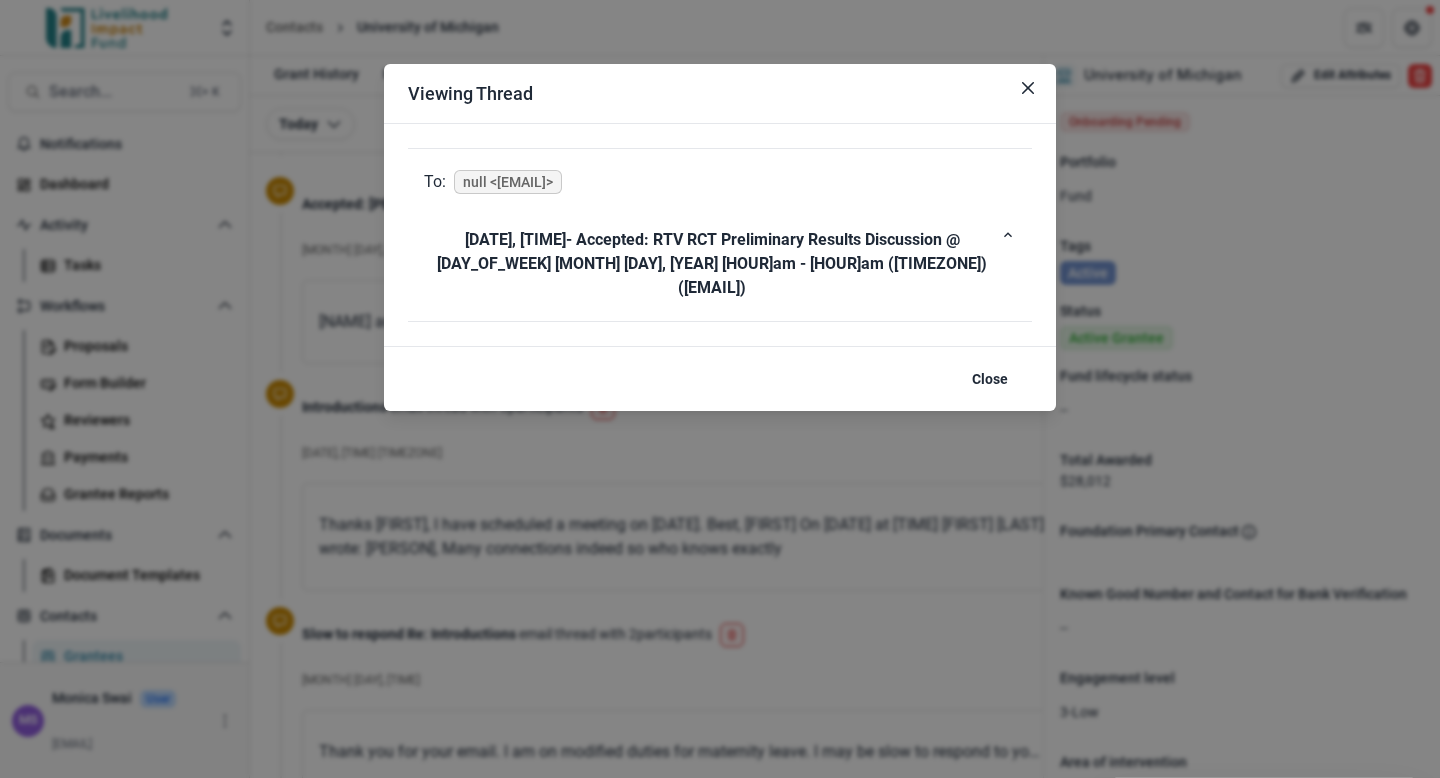 scroll, scrollTop: 10735, scrollLeft: 0, axis: vertical 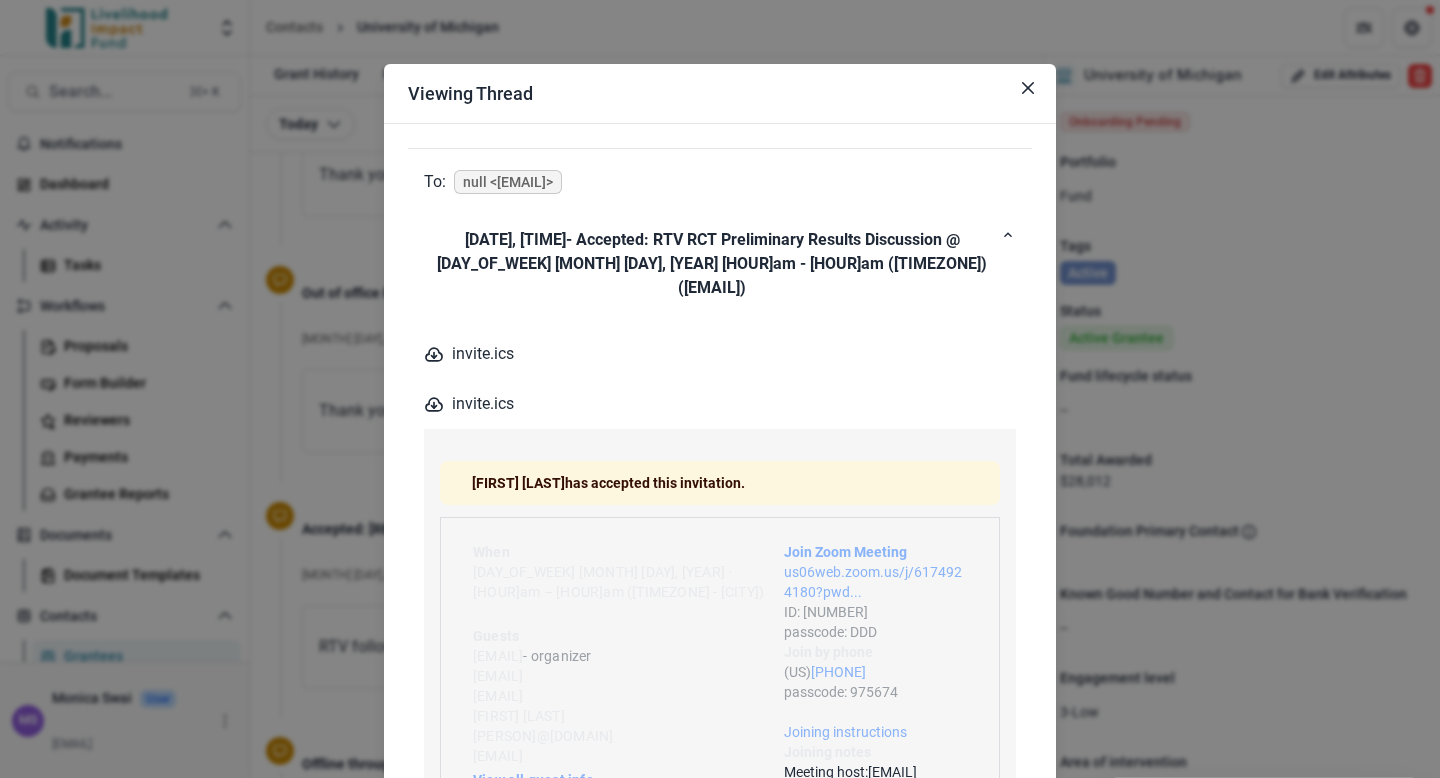 click on "To: null <[EMAIL]> [MONTH] [DAY], [YEAR], [HOUR]:[MINUTE] [AM/PM] - Accepted: RTV RCT Preliminary Results Discussion @ [DAY_OF_WEEK] [MONTH] [DAY], [YEAR] [HOUR]:[MINUTE] - [HOUR]:[MINUTE] ([TIMEZONE]) ([FILENAME]) ([FILENAME])
RTV RCT Preliminary Results Discussion  [PERSON]  has accepted this invitation.  Join Zoom Meeting [URL]   ID: [NUMBER] passcode: [CODE] Join by phone (US)  +[PHONE]   passcode: [NUMBER] Joining instructions Joining notes Meeting host:  [EMAIL] Join Zoom Meeting:  [URL] When [DAY_OF_WEEK] [MONTH] [DAY], [YEAR] ⋅ [HOUR]am – [HOUR]am ([TIMEZONE]) Guests [EMAIL]  - organizer [EMAIL] [EMAIL] [EMAIL] [EMAIL] [EMAIL] View all guest info Invitation from  Google Calendar Calendar settings" at bounding box center [720, 656] 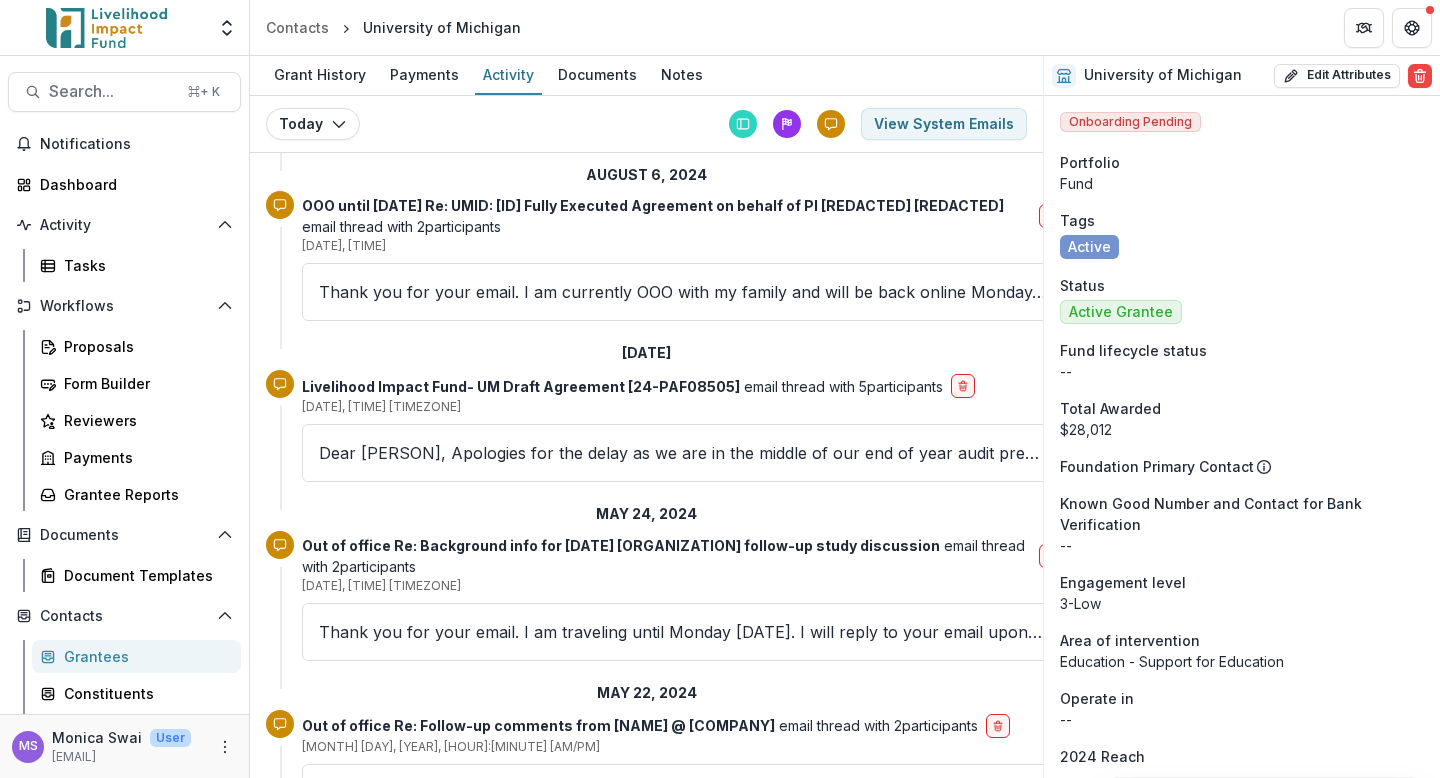 scroll, scrollTop: 6922, scrollLeft: 0, axis: vertical 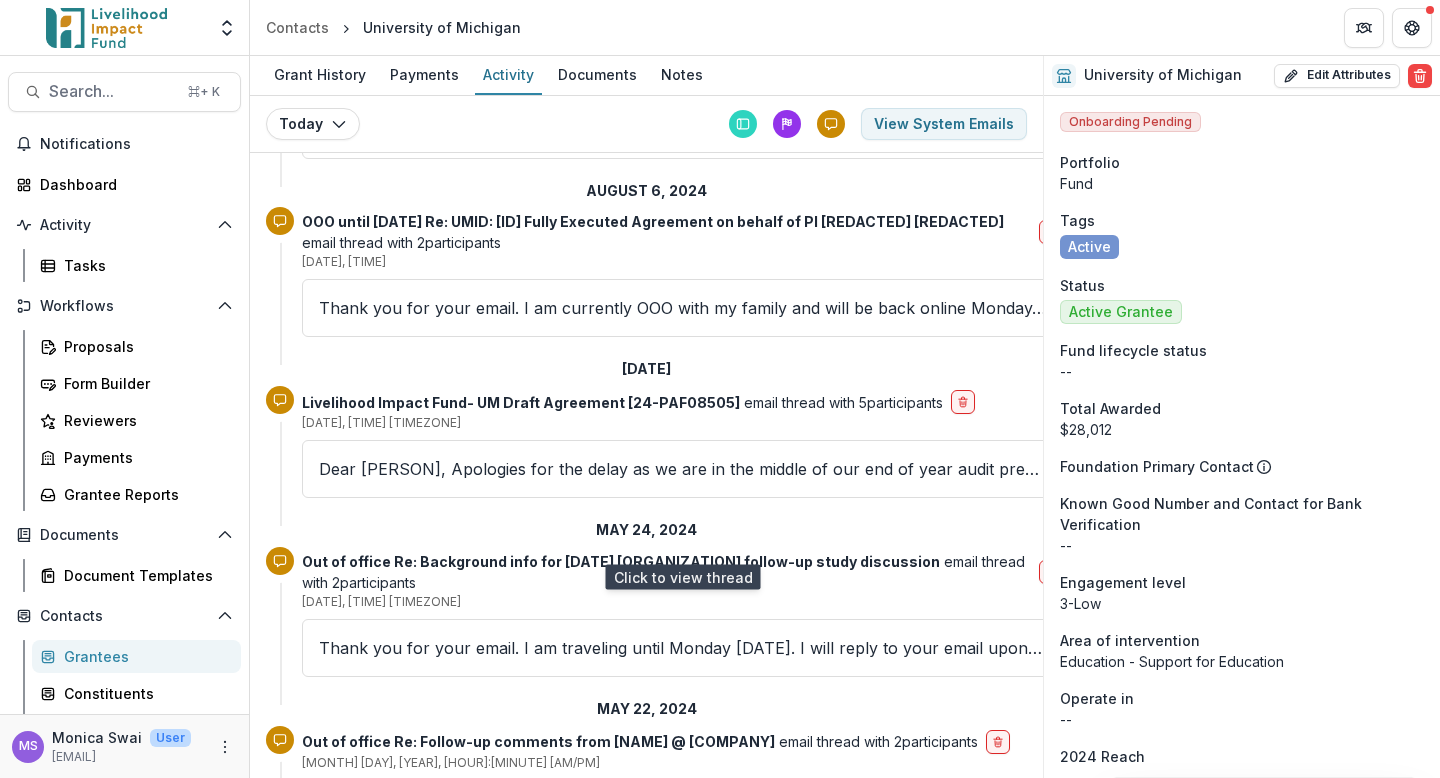 click on "Thank you for your email. I am traveling until Monday [DATE]. I will reply to your email upon my return. Best, [PERSON] -- Dr [PERSON] Assistant Professor [ORGANIZATION] https://[URL]." at bounding box center [682, 809] 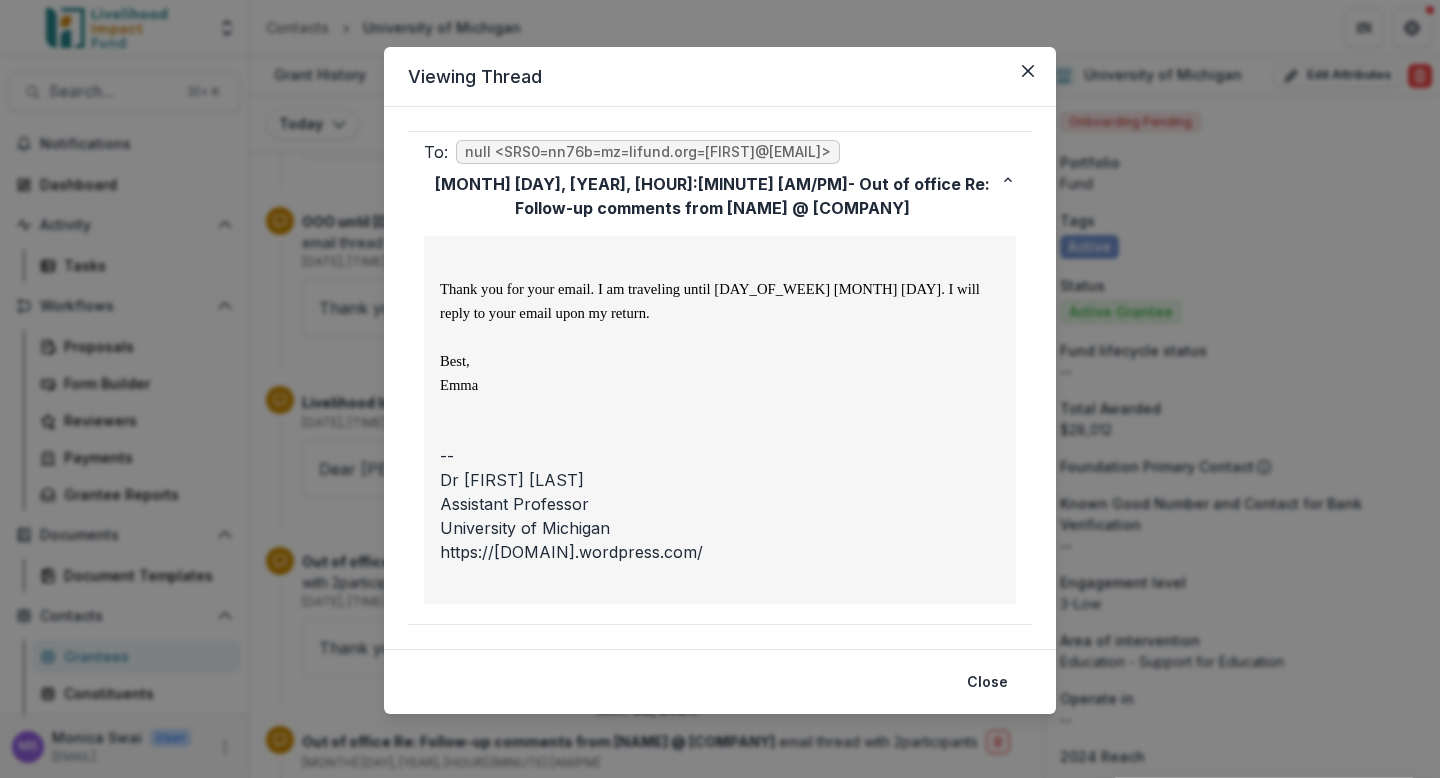 scroll, scrollTop: 0, scrollLeft: 0, axis: both 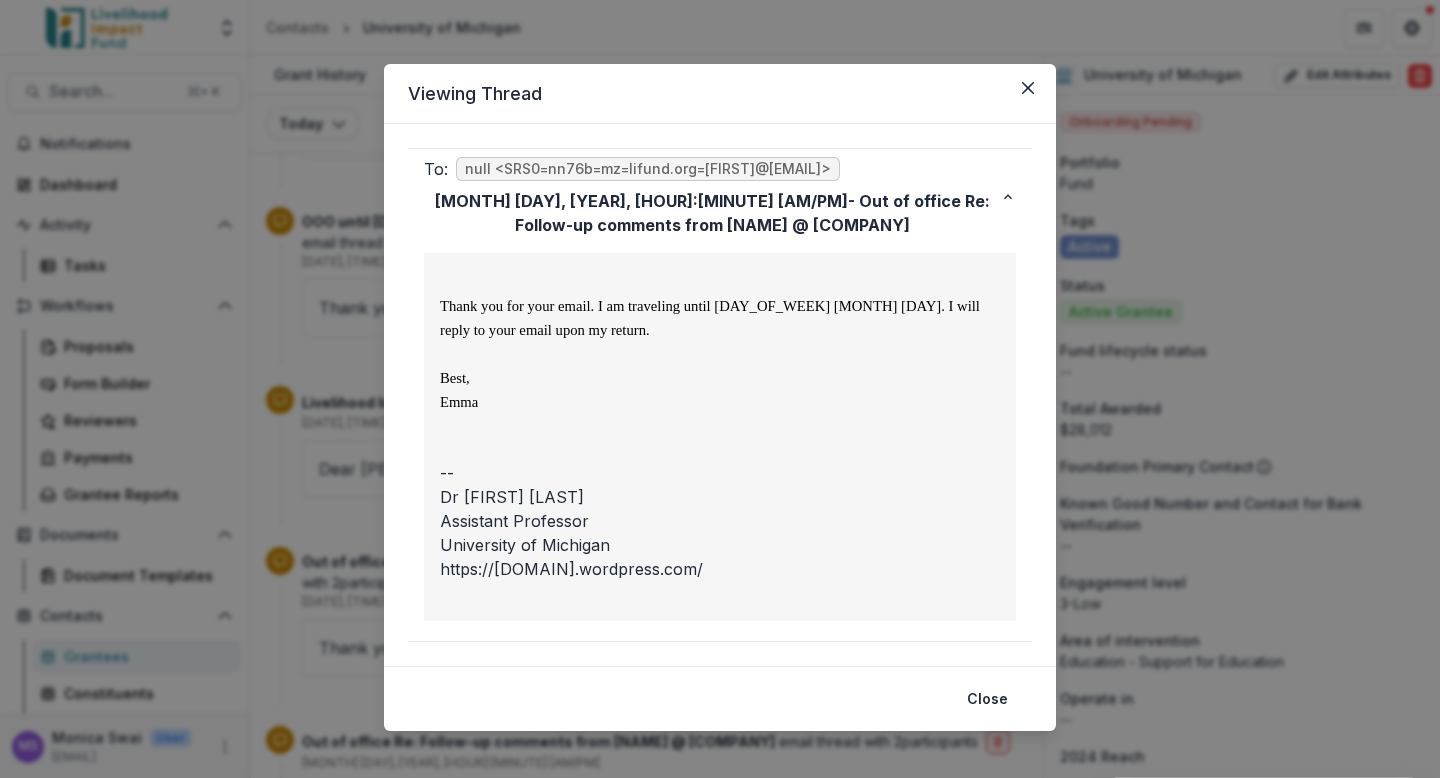 click on "Viewing Thread To: null <SRS0=nn76b=mz=[EMAIL]> [DATE], [TIME] [TIMEZONE] - Out of office Re: Follow-up comments from [PERSON] @ [ORGANIZATION] Thank you for your email. I am traveling until Monday [DATE]. I will reply to your email upon my return. Best, [PERSON] -- Dr [PERSON] Assistant Professor [ORGANIZATION] https://[URL]
Close" at bounding box center [720, 389] 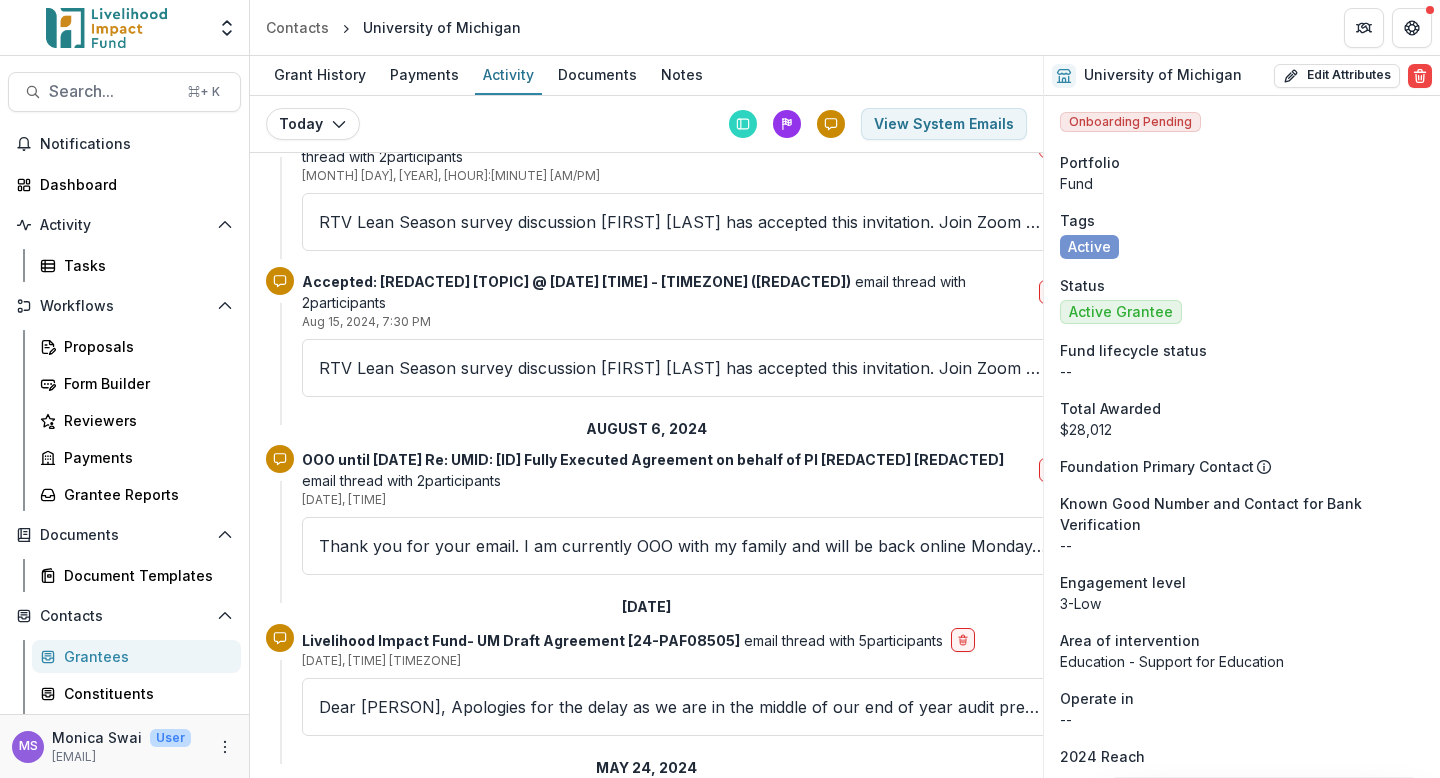 scroll, scrollTop: 6681, scrollLeft: 0, axis: vertical 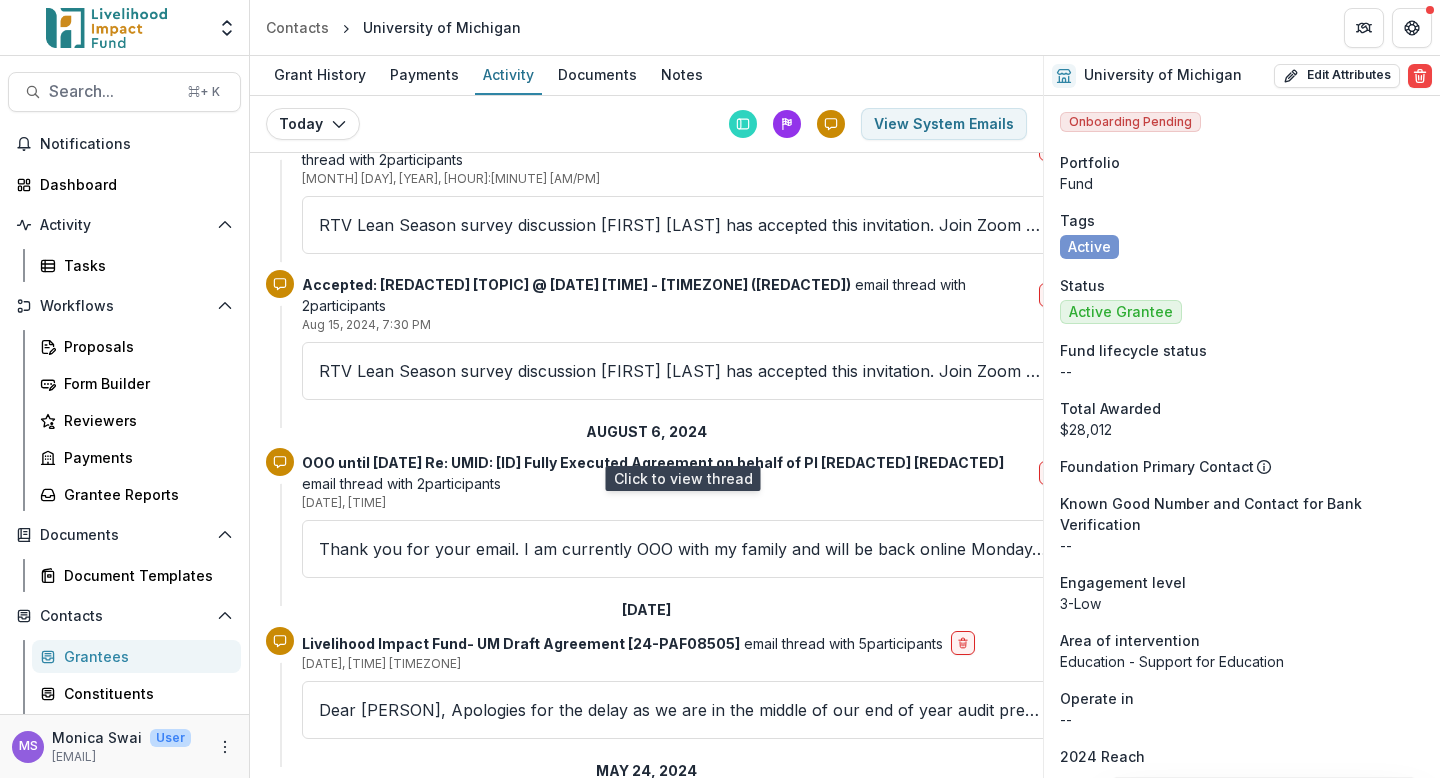 click on "Dear [PERSON], Apologies for the delay as we are in the middle of our end of year audit preparation. No edits needed on our end, here is a signed version. Do let us know if there is anything we missed." at bounding box center (682, 710) 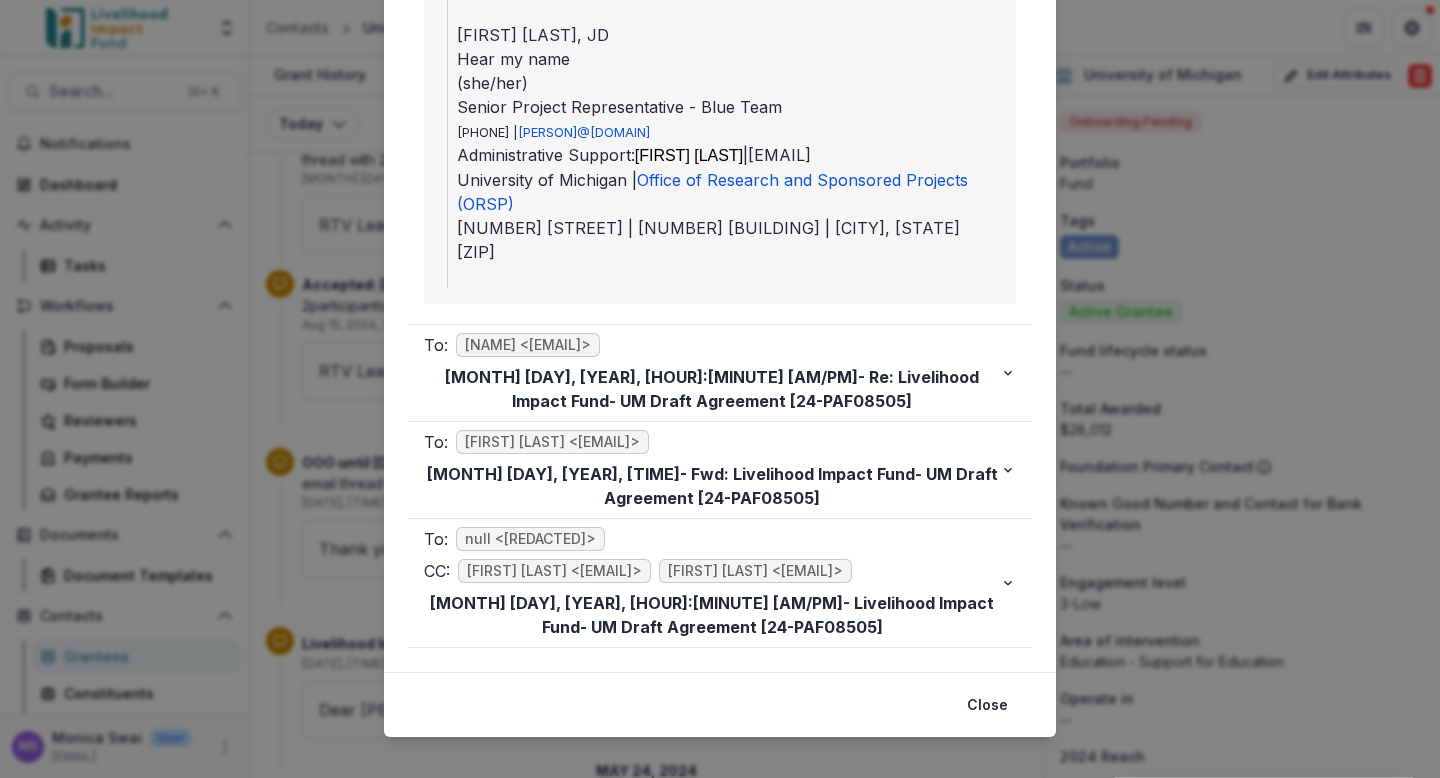scroll, scrollTop: 1020, scrollLeft: 0, axis: vertical 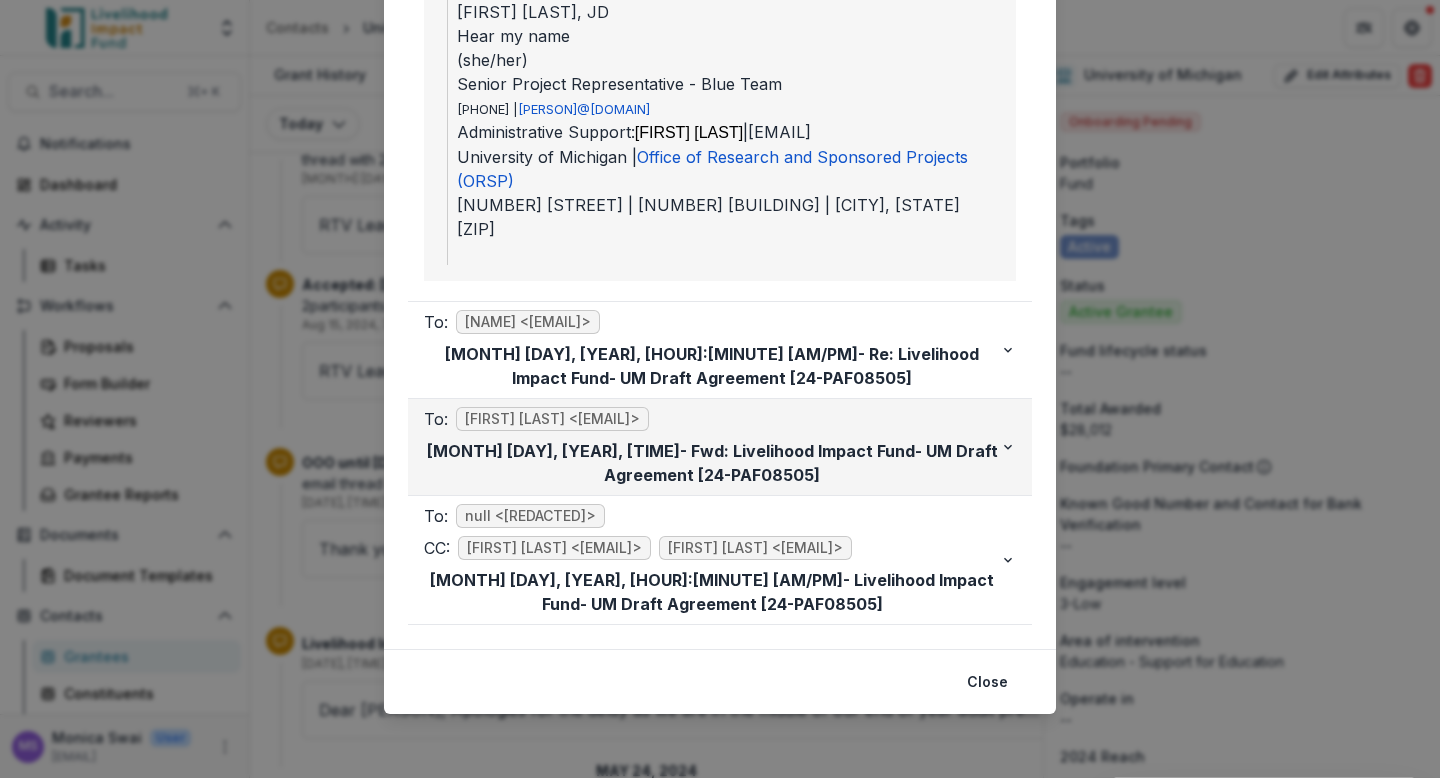 click on "[MONTH] [DAY], [YEAR], [HOUR]:[MINUTE] [AM/PM] - Fwd: Livelihood Impact Fund- UM Draft Agreement [NUMBER]" at bounding box center (712, 463) 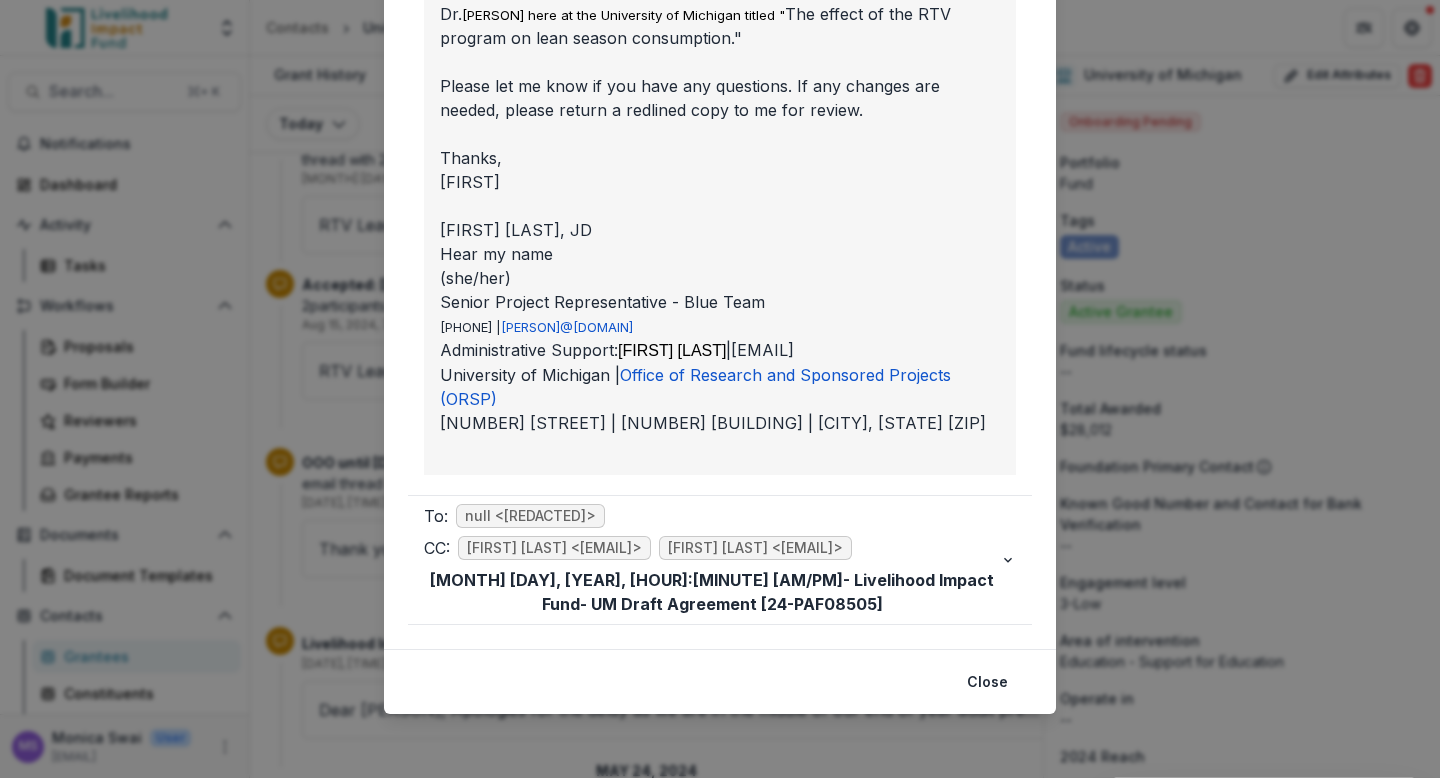 scroll, scrollTop: 2006, scrollLeft: 0, axis: vertical 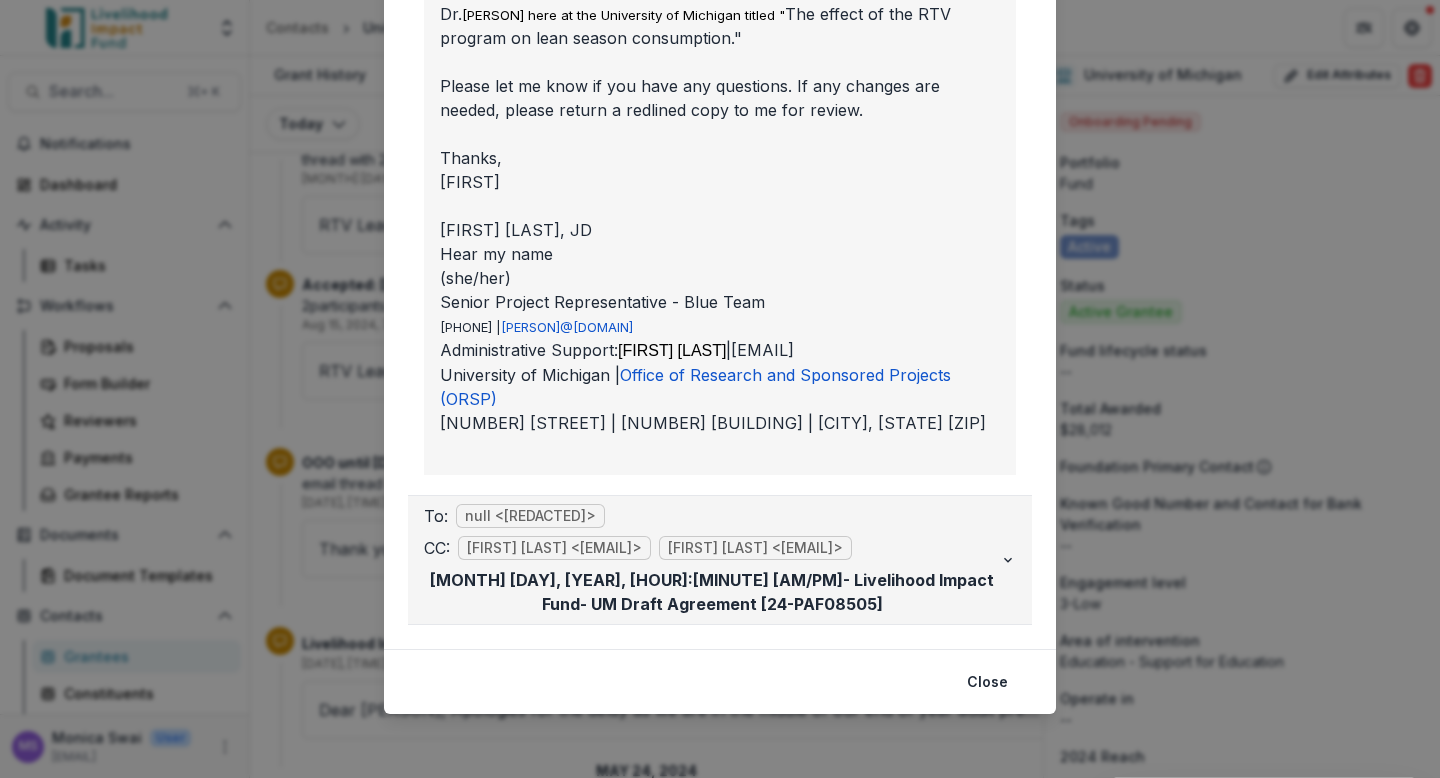 click on "[DATE], [TIME] - Livelihood Impact Fund- UM Draft Agreement [24-PAF08505]" at bounding box center (712, 592) 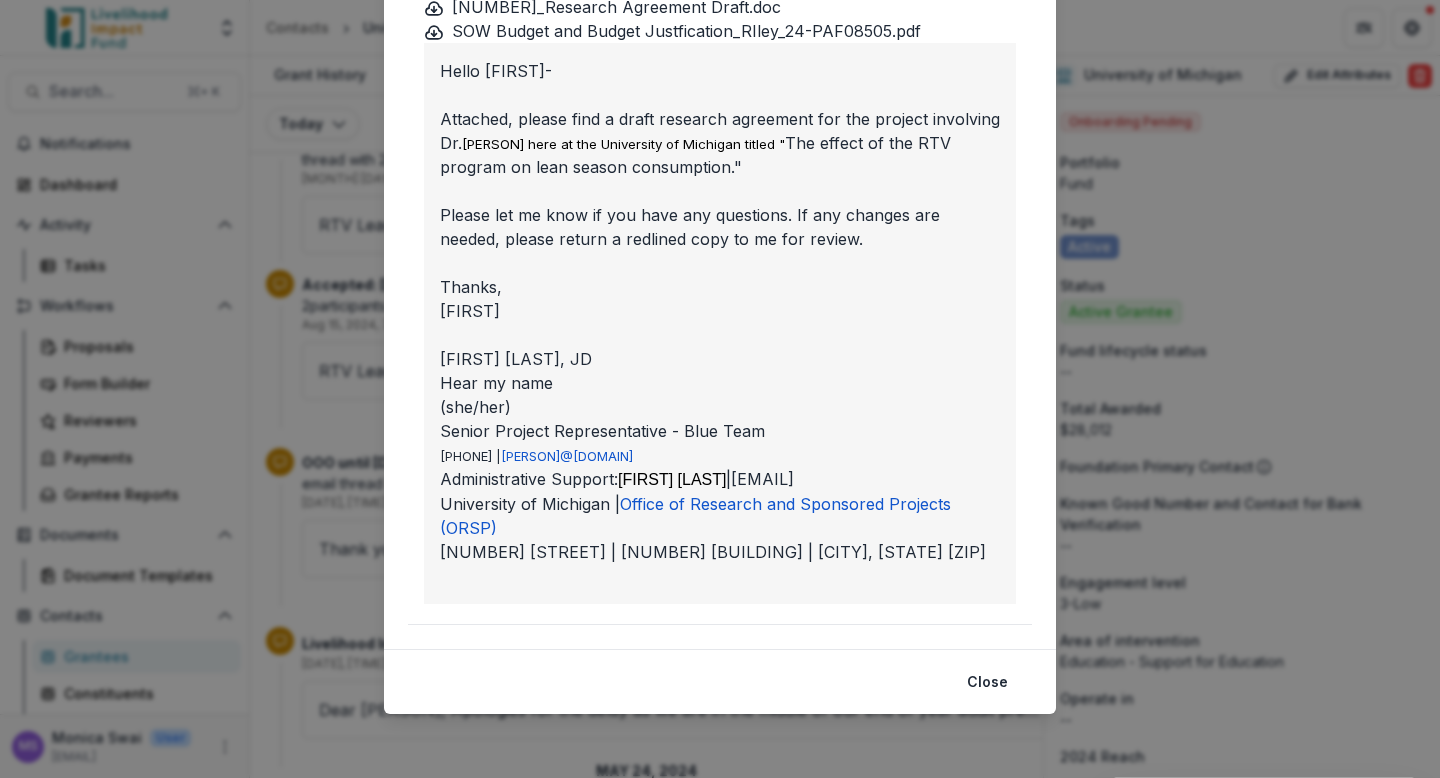 scroll, scrollTop: 2708, scrollLeft: 0, axis: vertical 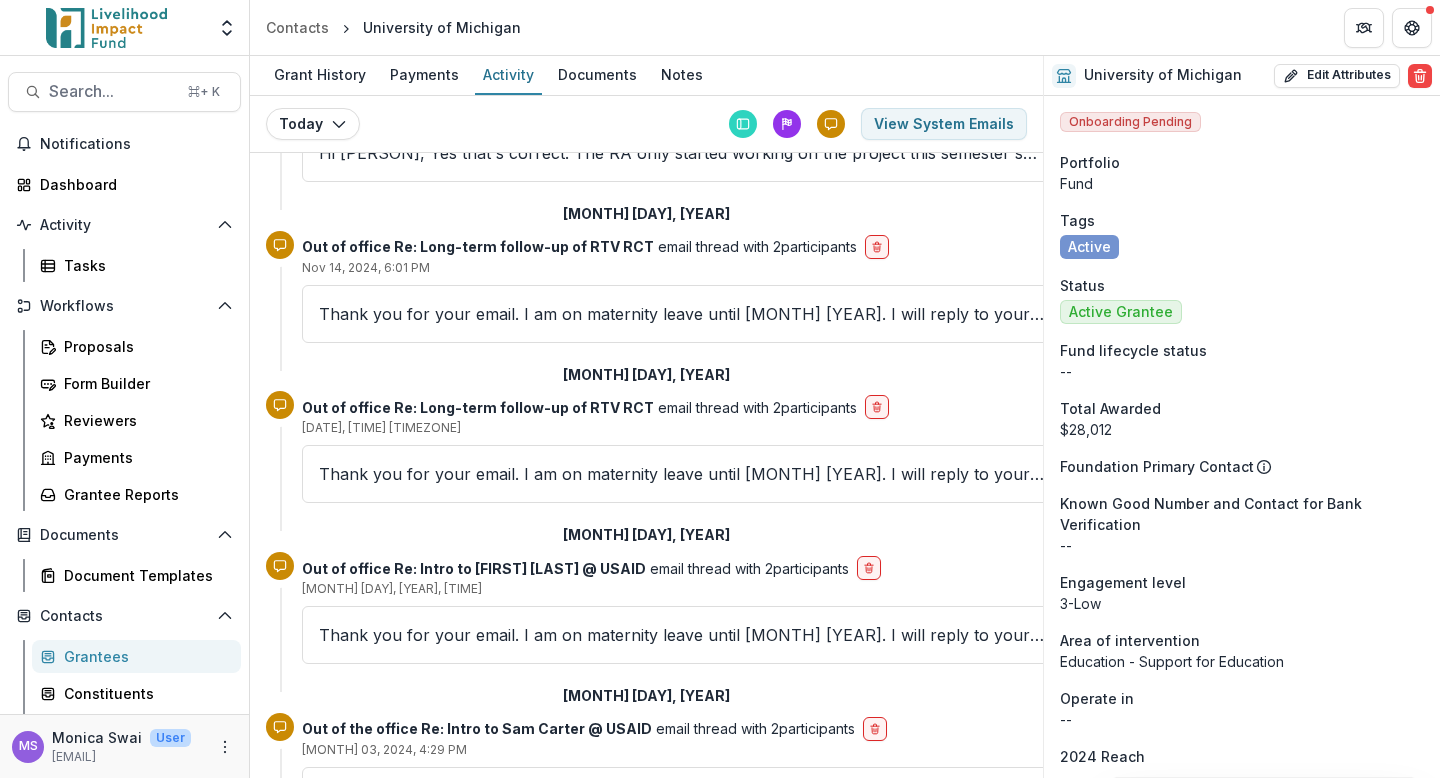 click on "I will be offline for Rosh Hashanah through Saturday night. Please email [FIRST] [LAST], [EMAIL] or I will be in touch when I am back. [FIRST] -- [FIRST] [LAST] Managing Director," at bounding box center [682, 796] 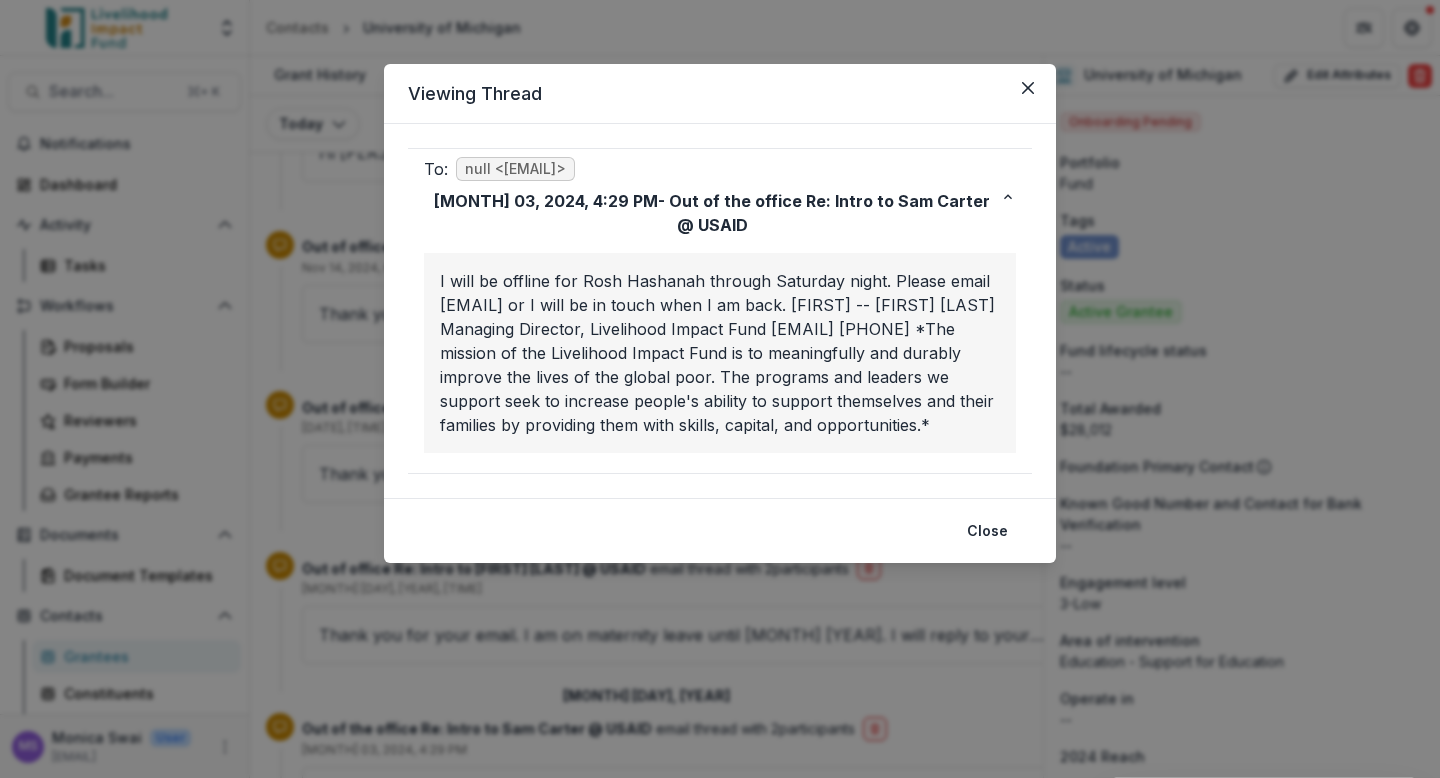 click on "Viewing Thread To: null <[REDACTED]> [DATE], [TIME] - Out of the office Re: Intro to [REDACTED] @ [BRAND] I will be offline for [HOLIDAY] through [DAY] night. Please
email [REDACTED], [REDACTED] or I will be in touch when I
am back. [REDACTED]
--
[REDACTED] [REDACTED]
Managing Director, [BRAND]
[REDACTED]
[PHONE]
*The mission of the [BRAND] is to meaningfully and durably
improve the lives of the global poor. The programs and leaders we support
seek to increase people's ability to support themselves and their families
by providing them with skills, capital, and opportunities.*
Close" at bounding box center (720, 389) 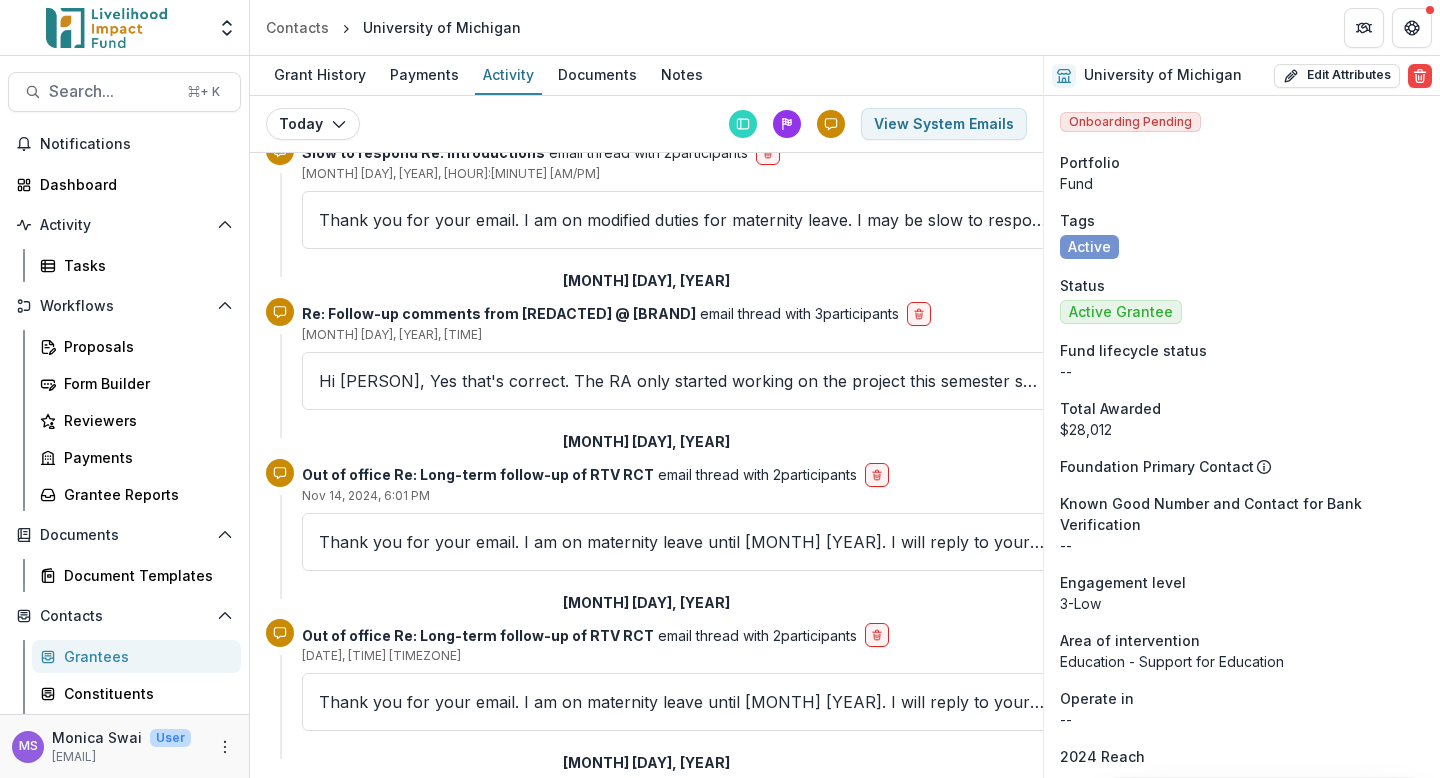 scroll, scrollTop: 5533, scrollLeft: 0, axis: vertical 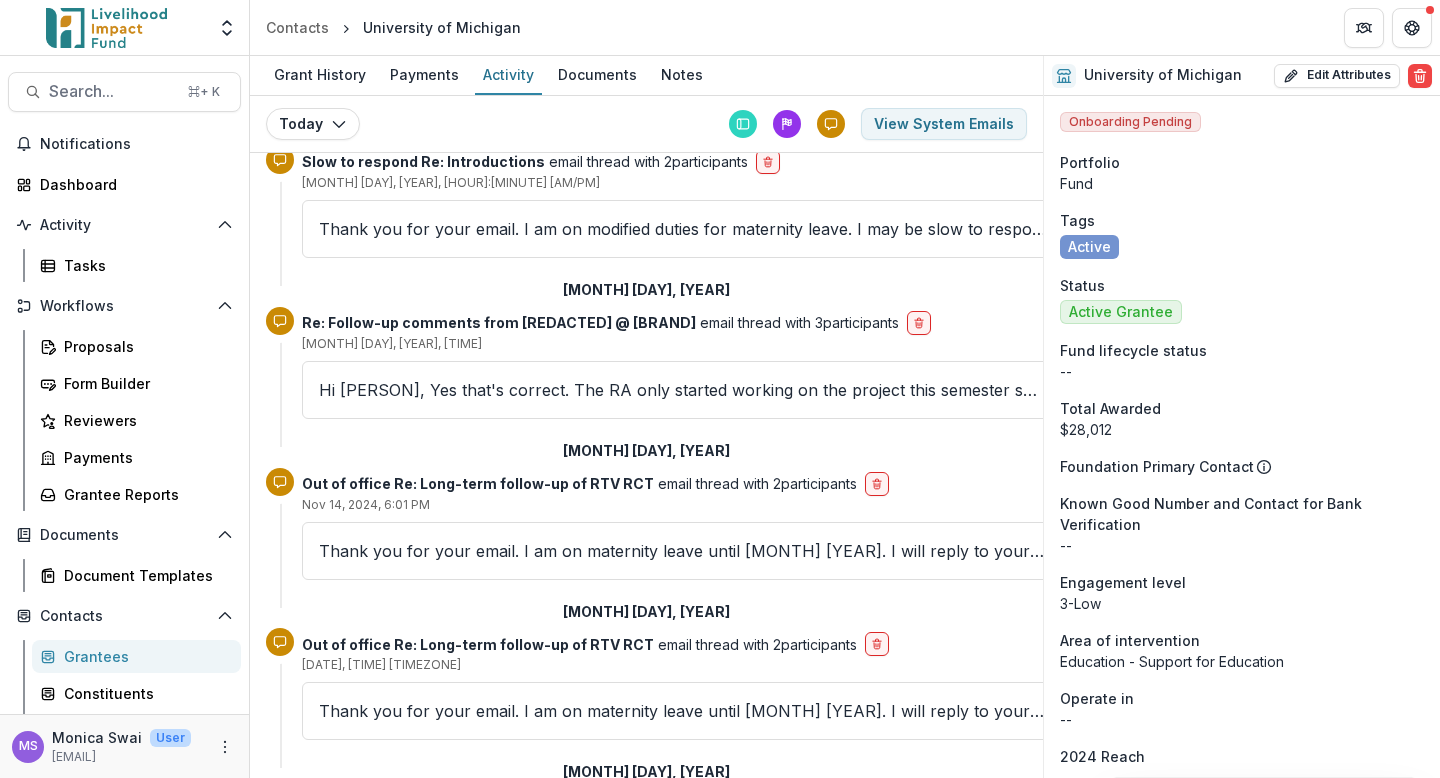 click on "Thank you for your email. I am on maternity leave until [MONTH] [YEAR]. I will reply to your email upon my return. Best, [PERSON] -- Dr [PERSON] Assistant Professor University of Michigan https://" at bounding box center (682, 711) 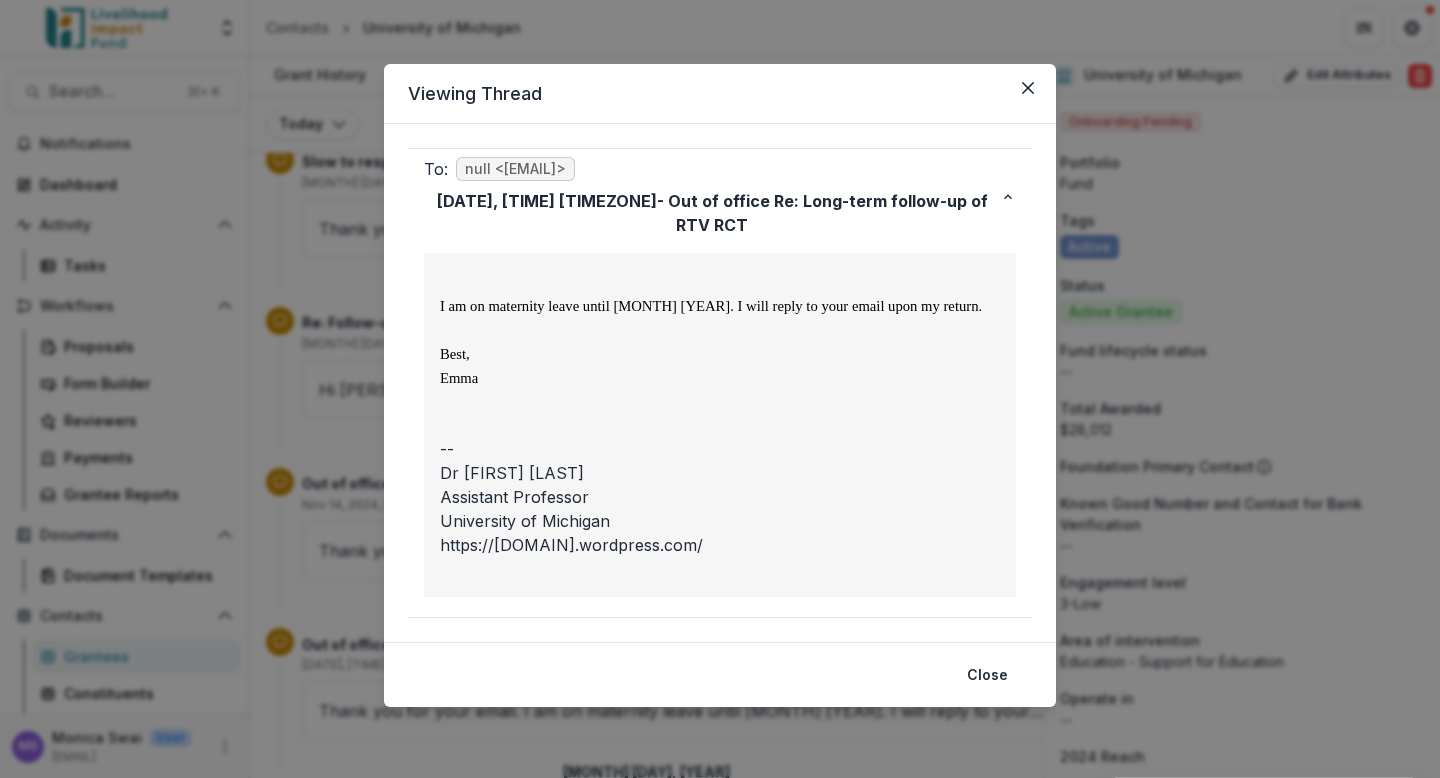 click on "Viewing Thread To:  null <SRS0=tarzi=r2=lifund.org=jeremy@[REPLACED_DOMAIN]> Oct 30, 2024, 5:55 PM  -   Out of office Re: Long-term follow-up of RTV RCT Thank you for your email. I am on maternity leave until January 2025. I will reply to your email upon my return.  Best,  Emma --  Dr Emma Riley  Assistant Professor University of Michigan https://[REPLACED_DOMAIN].com/
Close" at bounding box center (720, 389) 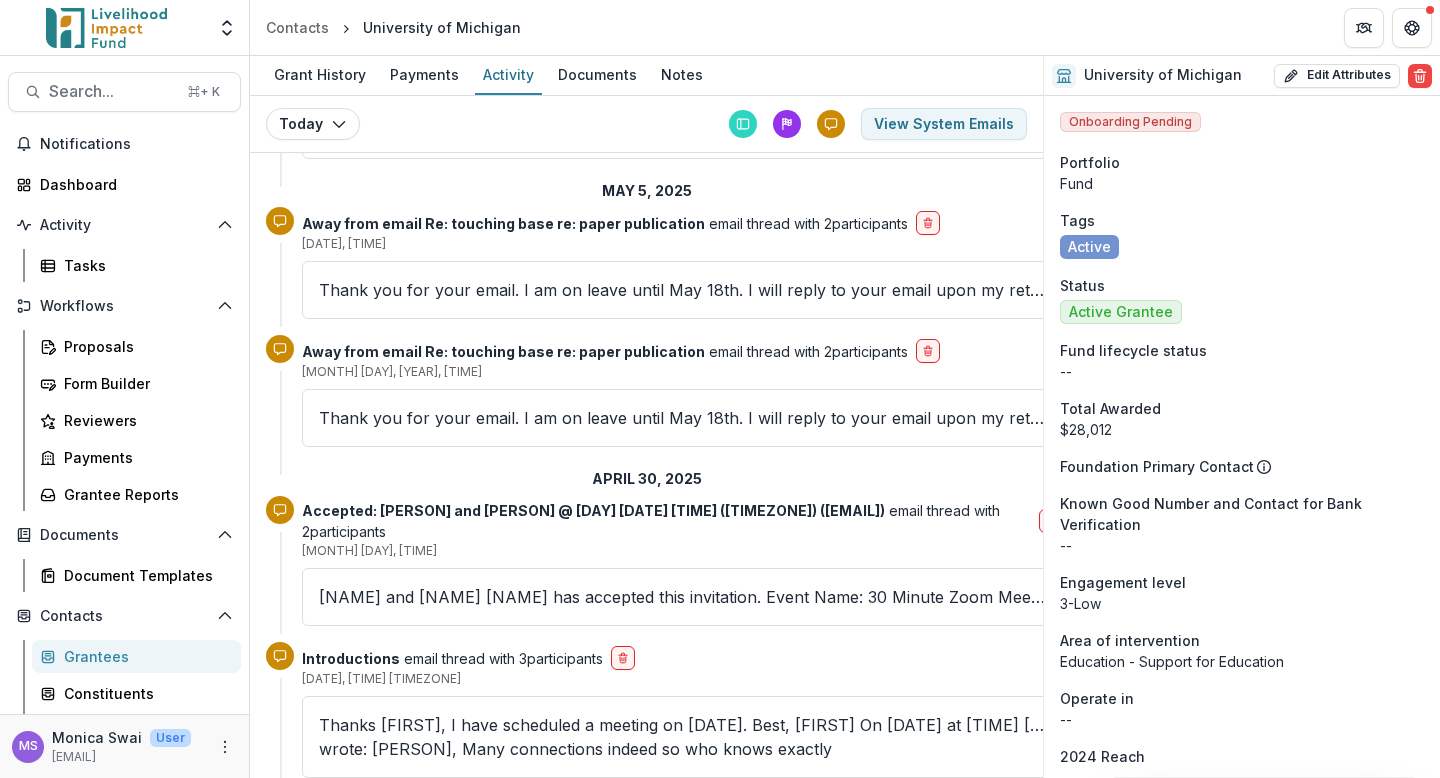 scroll, scrollTop: 4714, scrollLeft: 0, axis: vertical 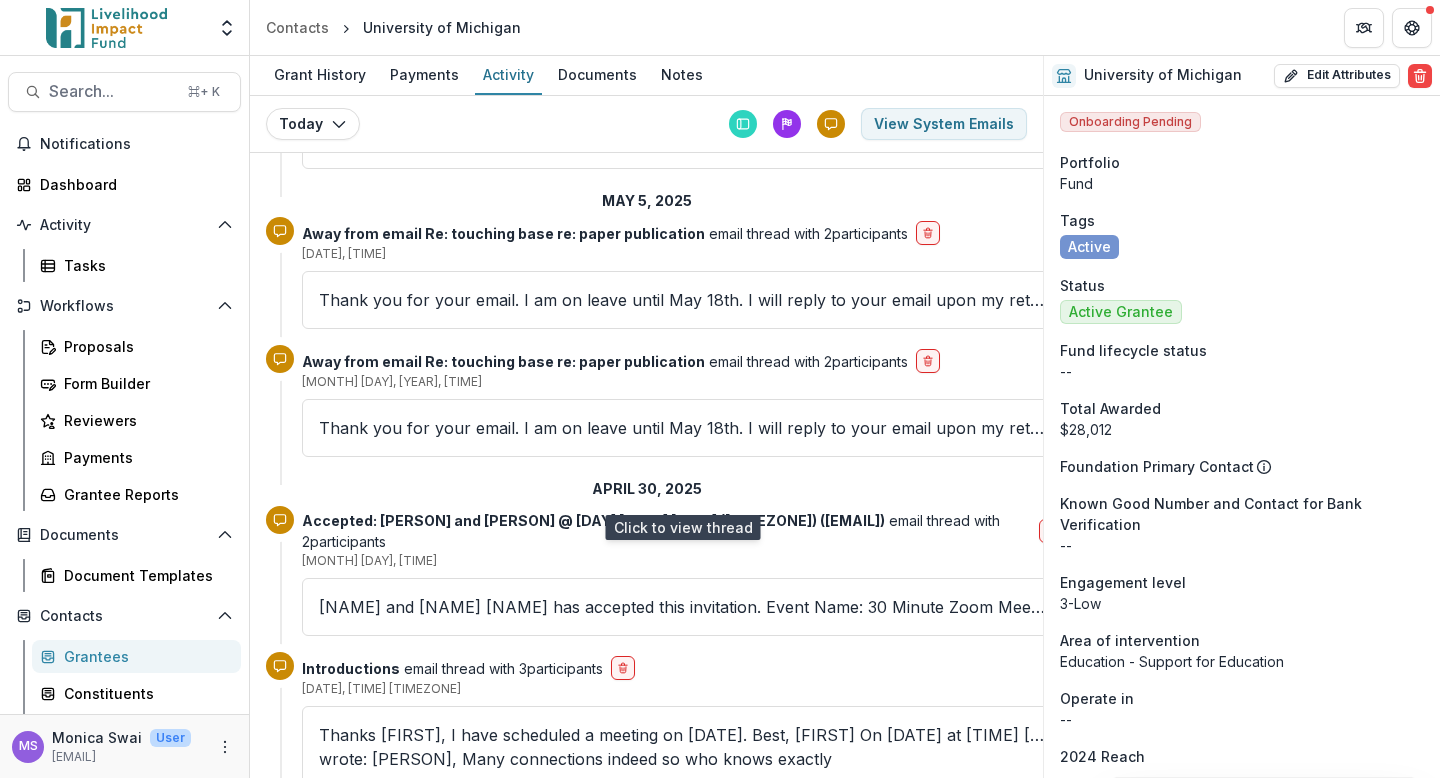 click on "Thanks [FIRST], I have scheduled a meeting on [MONTH] [DAY]. Best, [FIRST] On [MONTH], [YEAR] at [HOUR]:[MINUTE] [AM/PM] [FIRST] [LAST] wrote: [FIRST], Many connections indeed so who knows exactly" at bounding box center [682, 747] 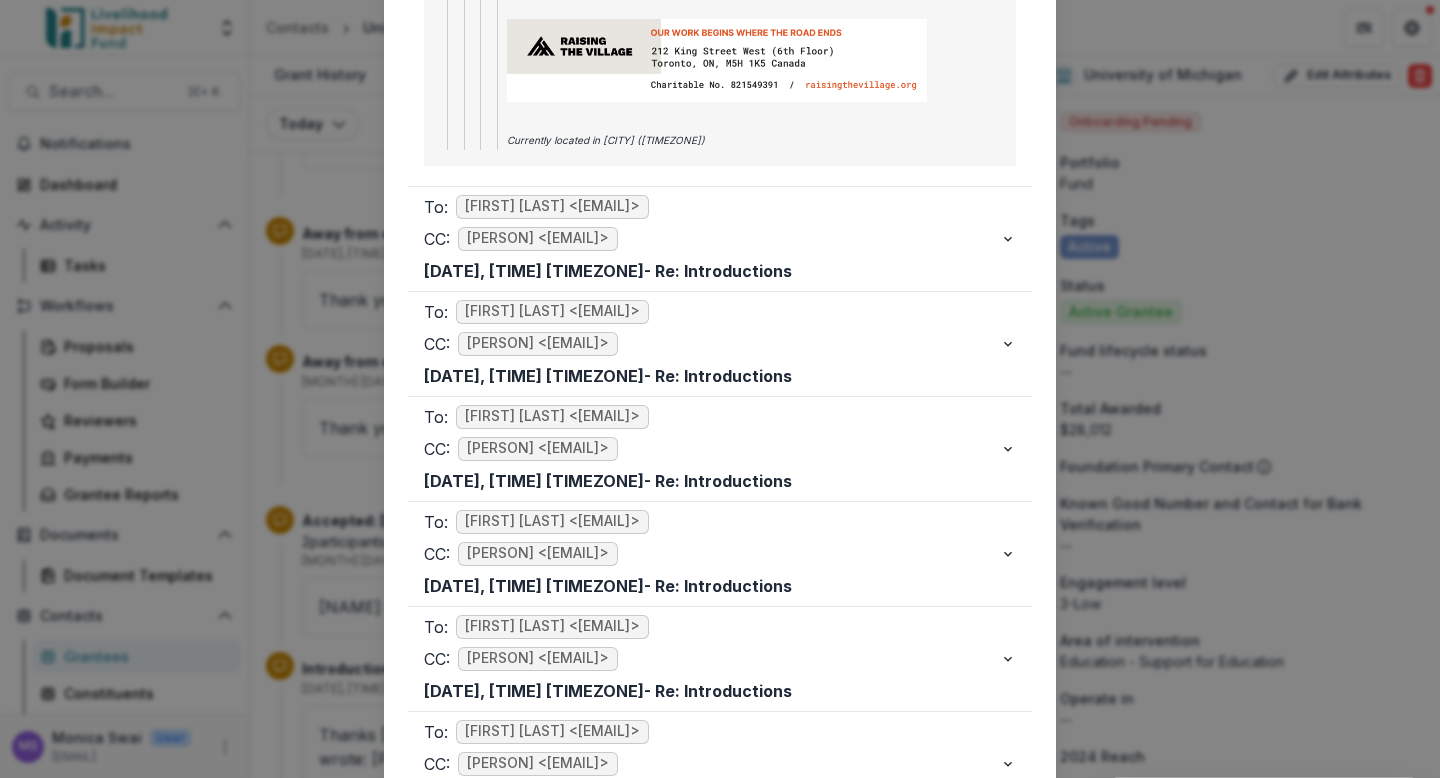 scroll, scrollTop: 2626, scrollLeft: 0, axis: vertical 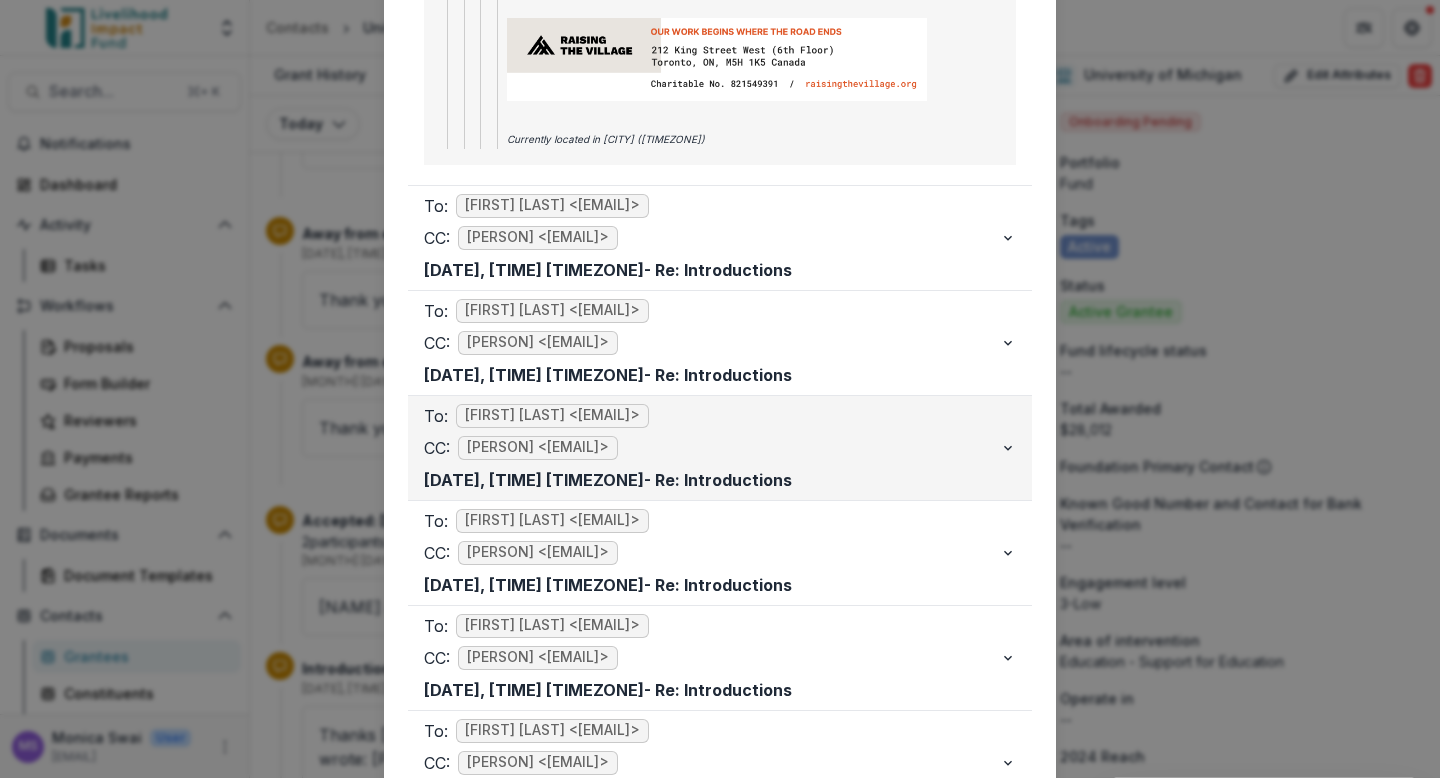 click on "To: [FIRST] [LAST] <[EMAIL]>" at bounding box center (712, 416) 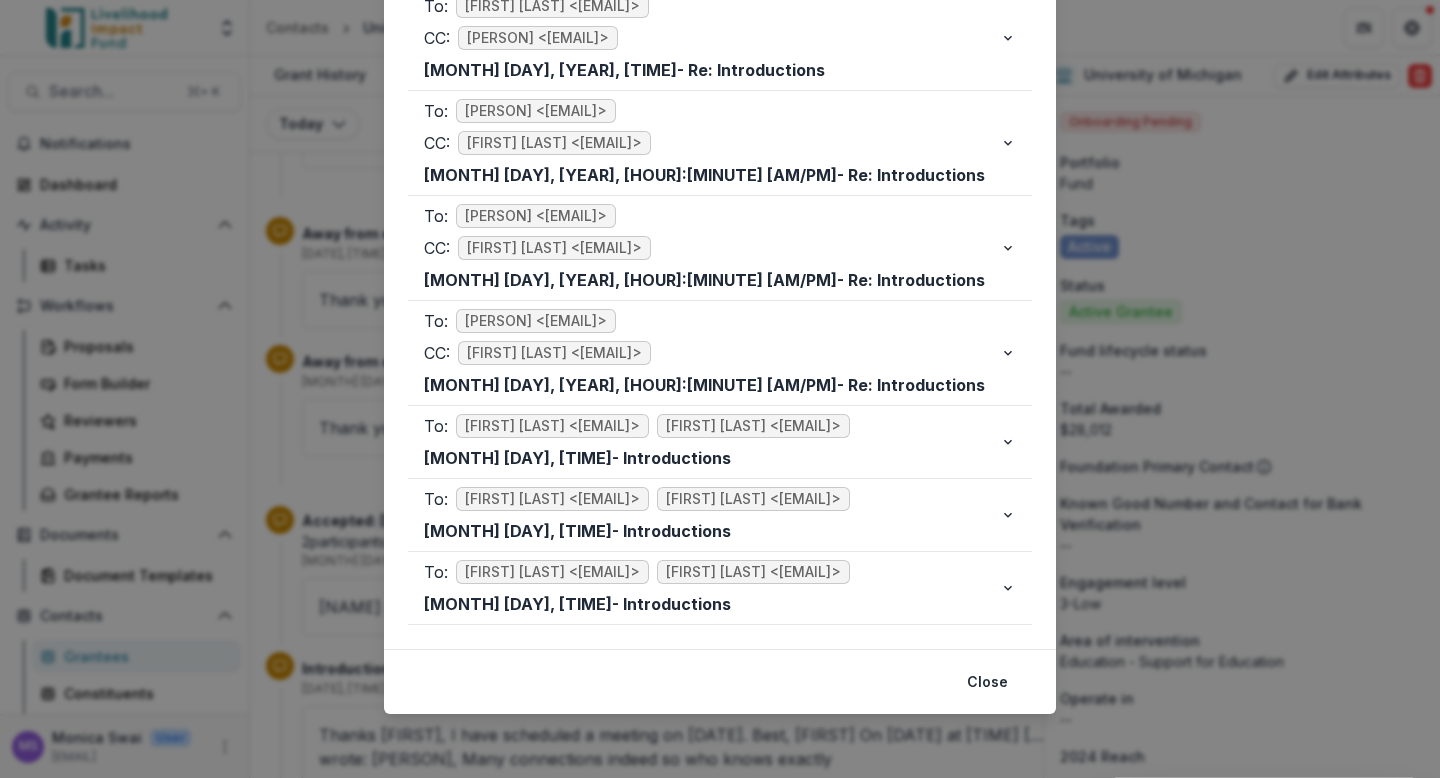 scroll, scrollTop: 5911, scrollLeft: 0, axis: vertical 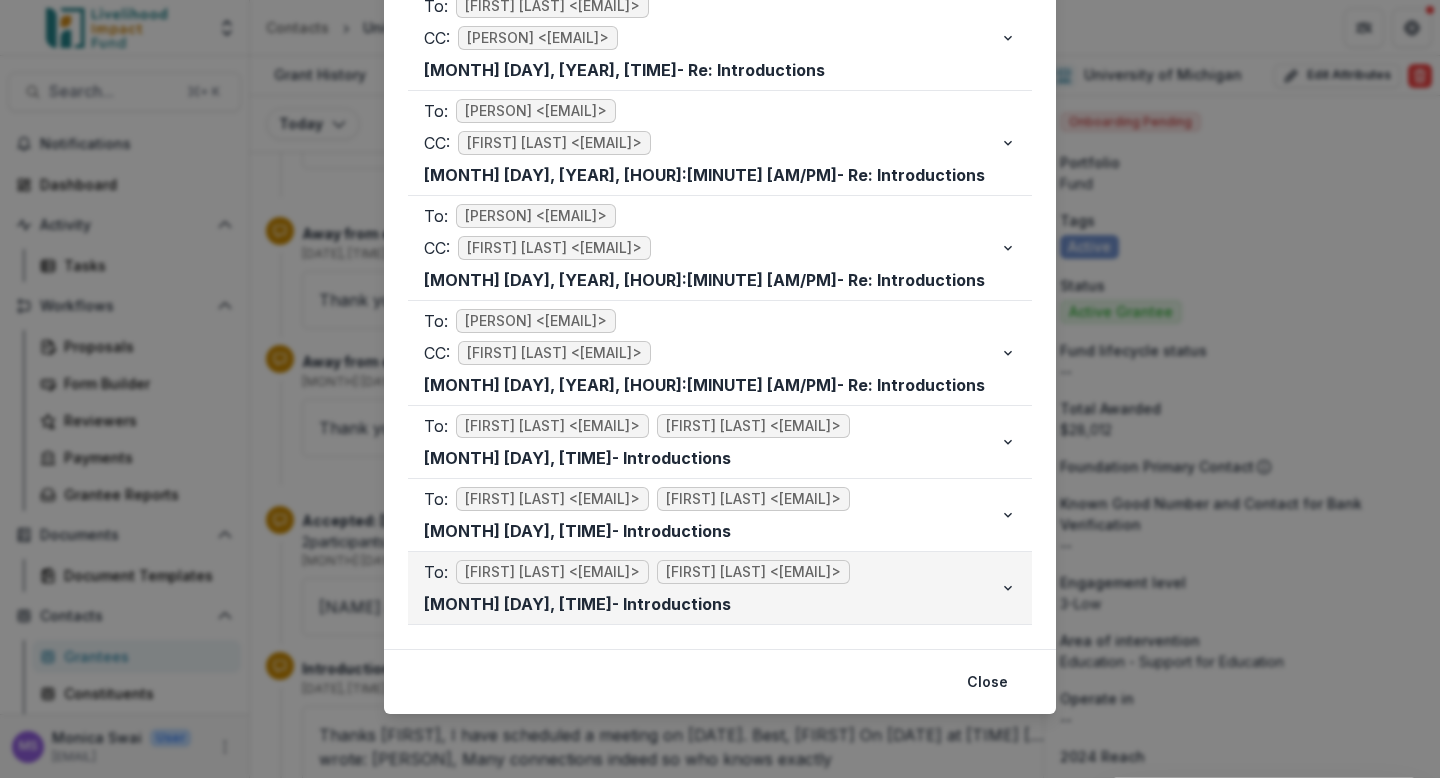 click on "To: [FIRST] [LAST] <[EMAIL]> [FIRST] [LAST] <[EMAIL]> [MONTH] [DAY], [YEAR], [TIME] - Introductions" at bounding box center [712, 588] 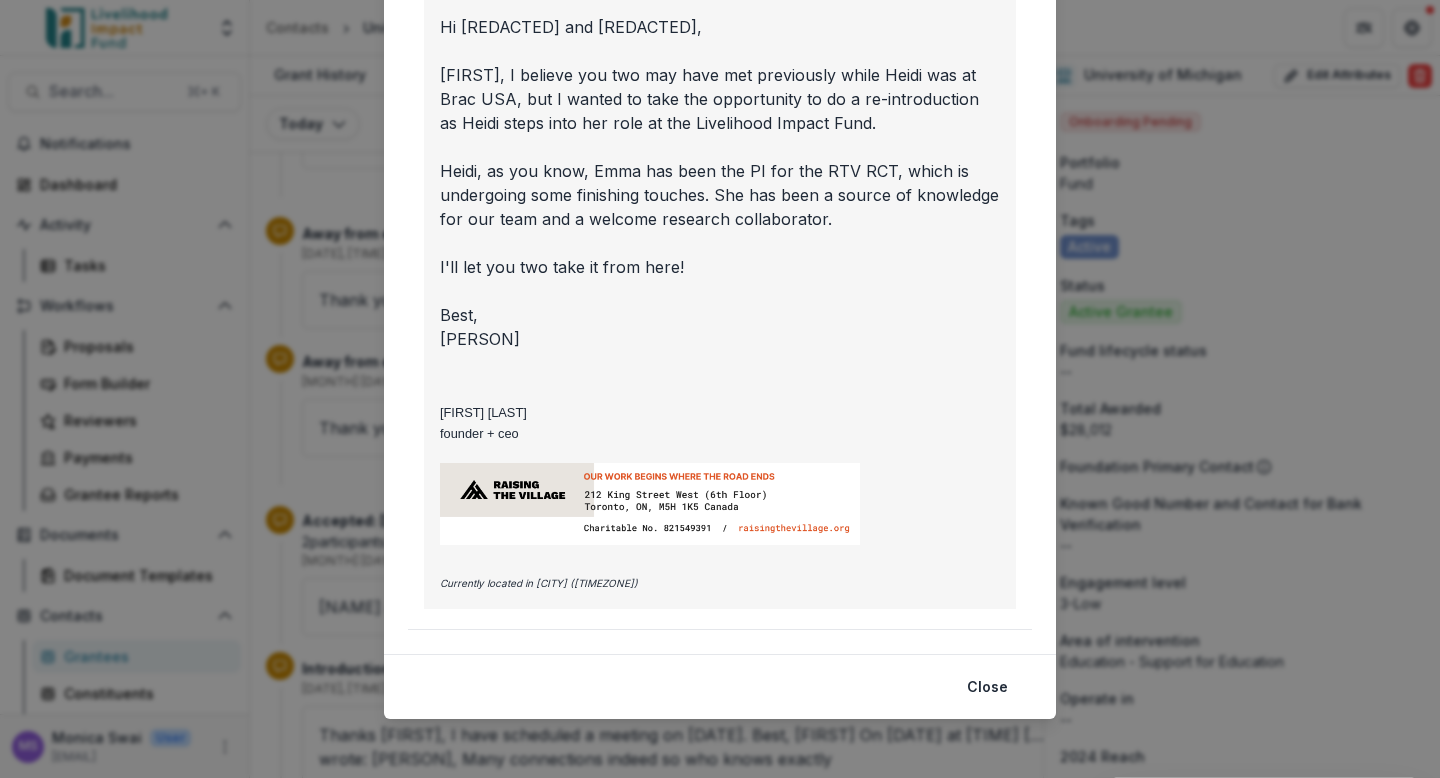 scroll, scrollTop: 6543, scrollLeft: 0, axis: vertical 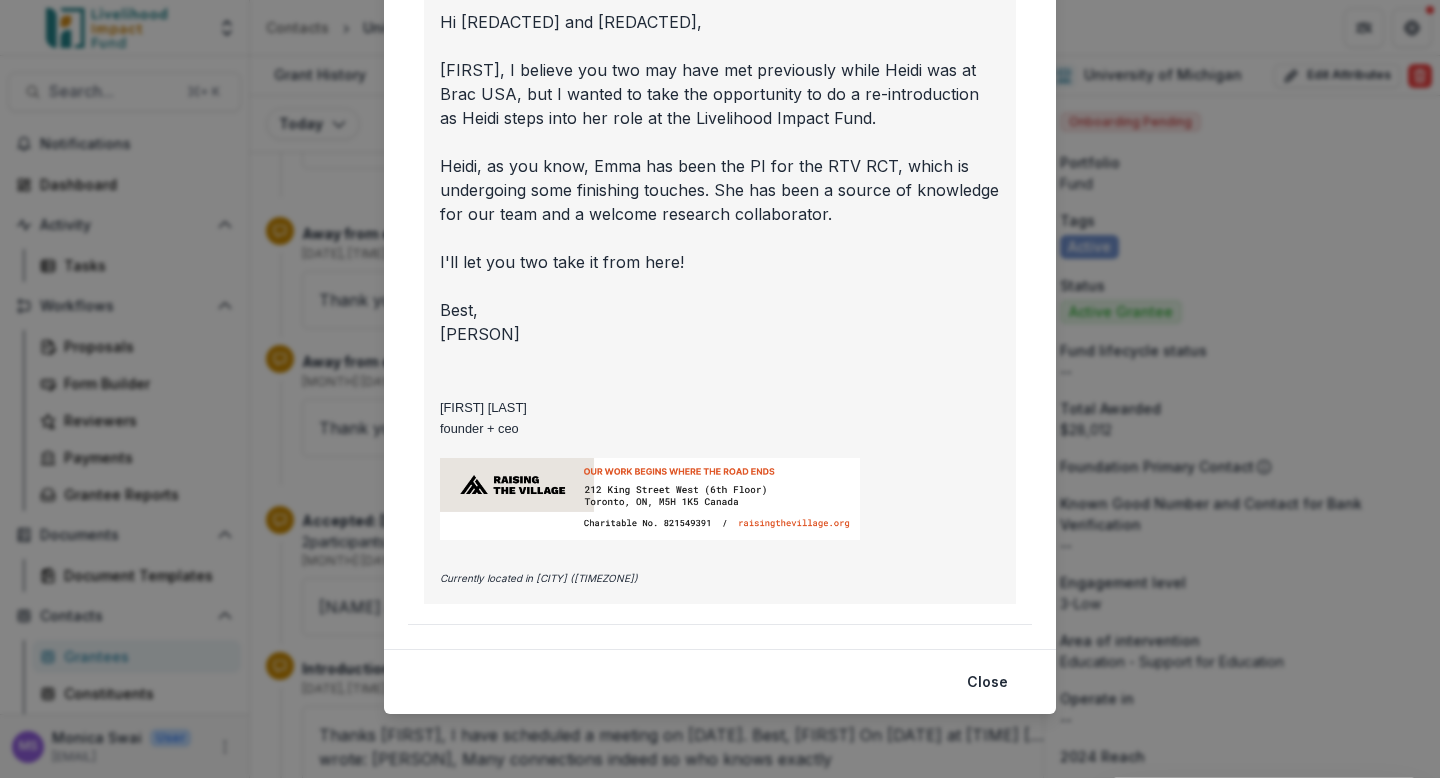 click on "Viewing Thread To:  [PERSON] <[EMAIL]> CC:  [PERSON] <[EMAIL]> [MONTH] [DAY], [YEAR], [HOUR]:[MINUTE] [AM/PM]  -   Re: Introductions Thanks [PERSON], I have scheduled a meeting on [MONTH] [DAY].  Best,  [PERSON] On [DAY_OF_WEEK], [MONTH] [DAY], [YEAR] at [HOUR]:[MINUTE] [AM/PM] [PERSON] < [EMAIL] > wrote: [PERSON],  Many connections indeed so who knows exactly where it is - could be many places, for example as I realized last night as I was having dinner with [PERSON] that it could also have been something to do with Inclusion Economics! She said great things about you.  I'm excited about the AIM study (I was on the committee to review proposals!) and am glad you are involved. I am also somewhat worried about it from an implementation perspective.  https://calendly.com/[PERSON]   Best, [PERSON] On [DAY_OF_WEEK], [MONTH] [DAY], [YEAR] at [HOUR]:[MINUTE] [AM/PM] [PERSON] < [EMAIL]> wrote: Hi [PERSON],  Thanks [PERSON] for connecting us.  Best,  [PERSON] On [DAY_OF_WEEK], [MONTH] [DAY], [YEAR] at [HOUR]:[MINUTE] [AM/PM] [PERSON] <[EMAIL]>" at bounding box center [720, 389] 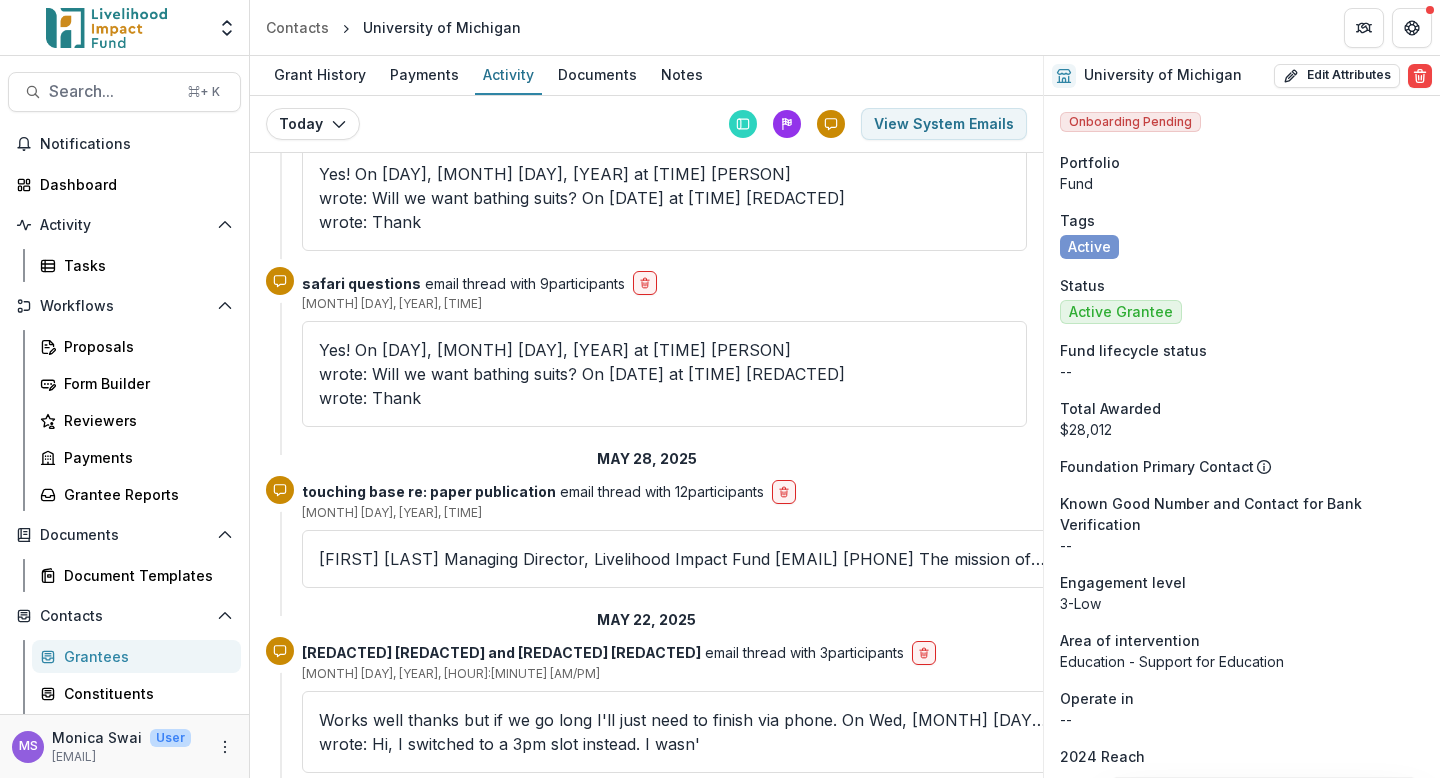 scroll, scrollTop: 2166, scrollLeft: 0, axis: vertical 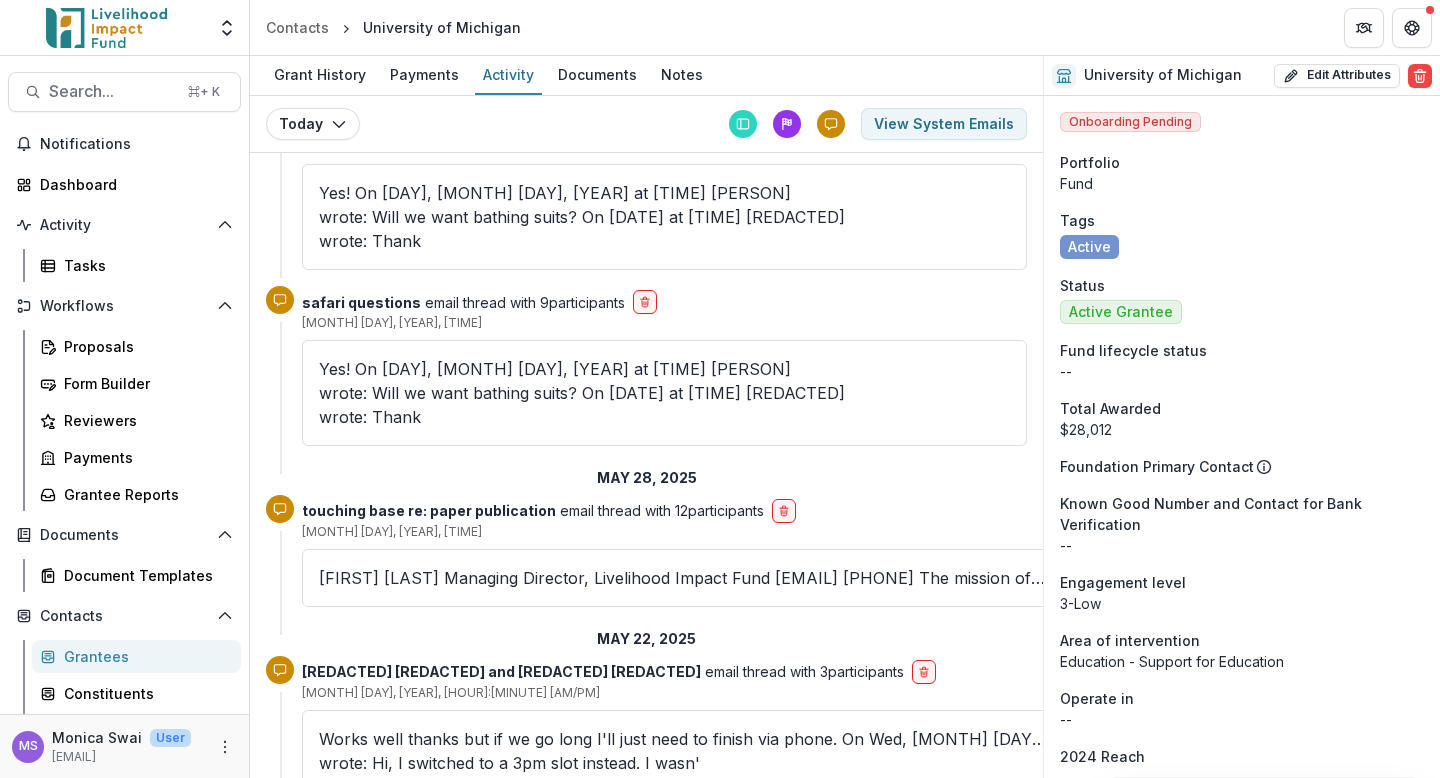 click on "[FIRST] [LAST] Managing Director, Livelihood Impact Fund [EMAIL] [PHONE] The mission of the Livelihood Impact Fund is to meaningfully and durably improve the lives of the global poor" at bounding box center [682, 578] 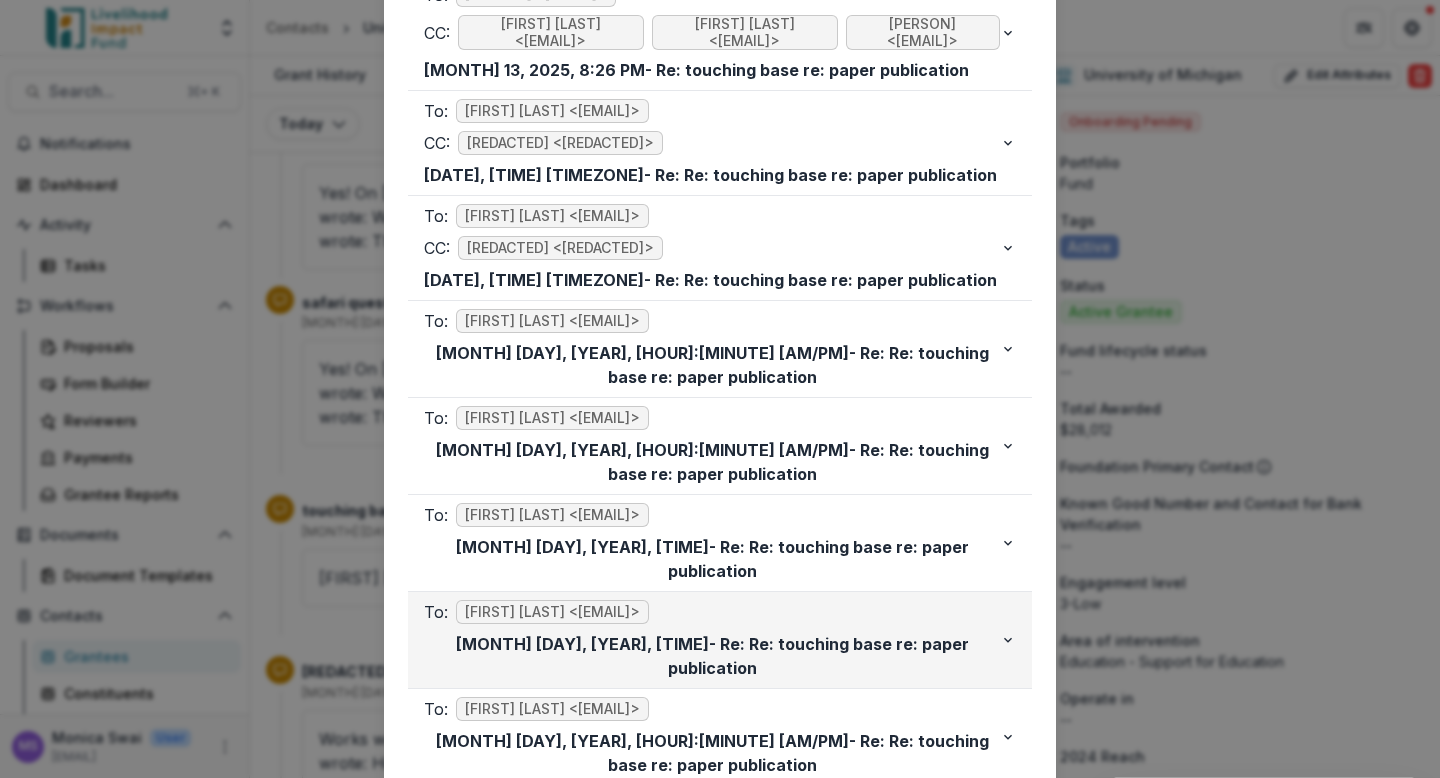 scroll, scrollTop: 1310, scrollLeft: 0, axis: vertical 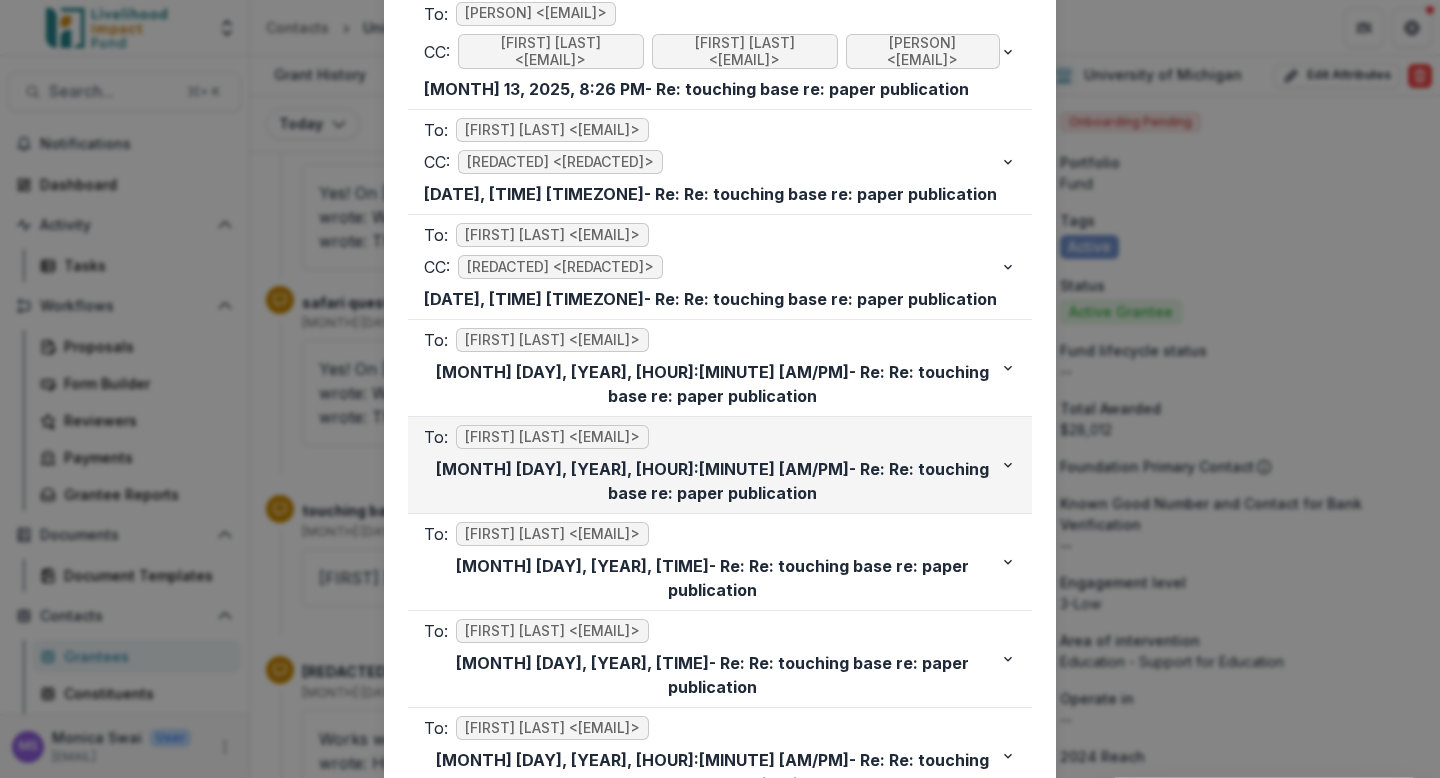 click on "To:  [NAME] <[EMAIL]>" at bounding box center [712, 437] 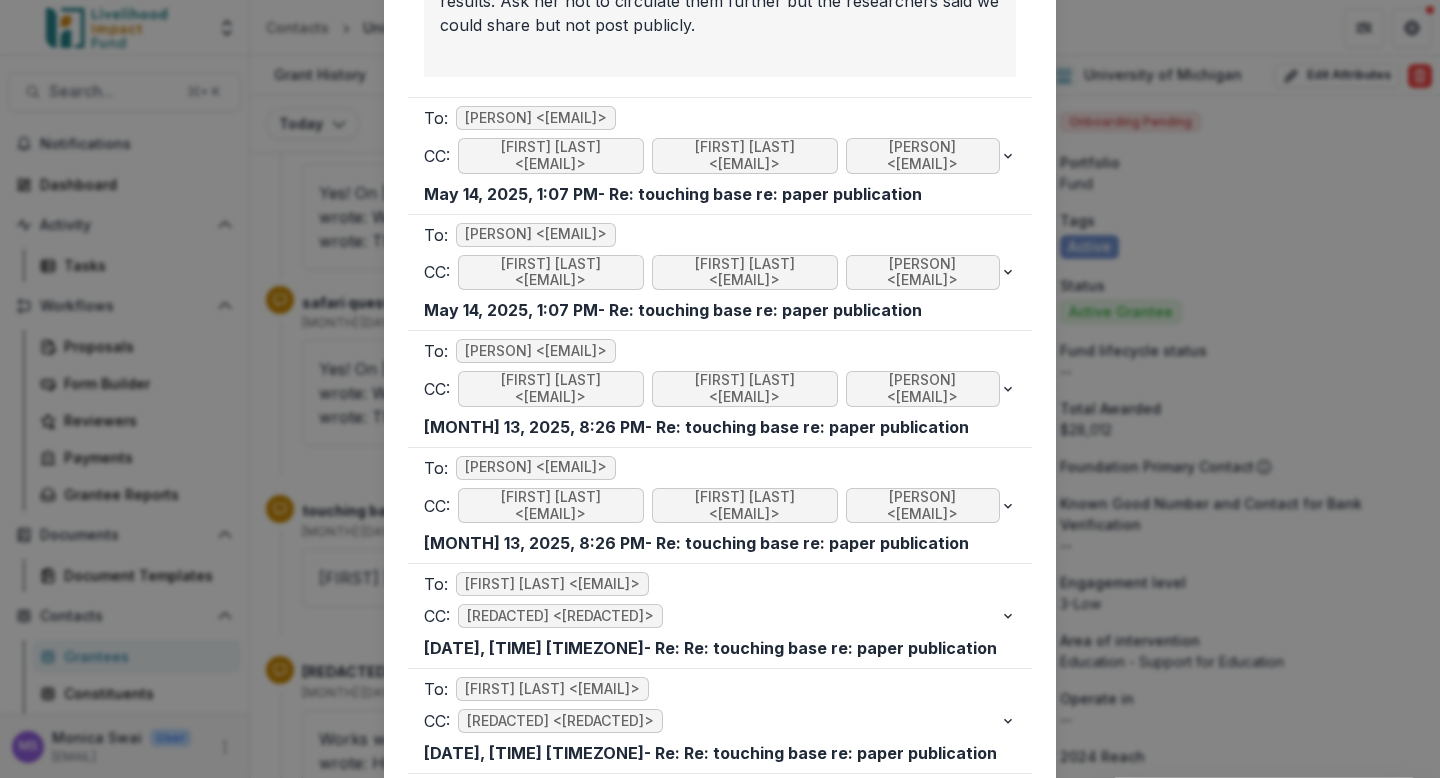 scroll, scrollTop: 874, scrollLeft: 0, axis: vertical 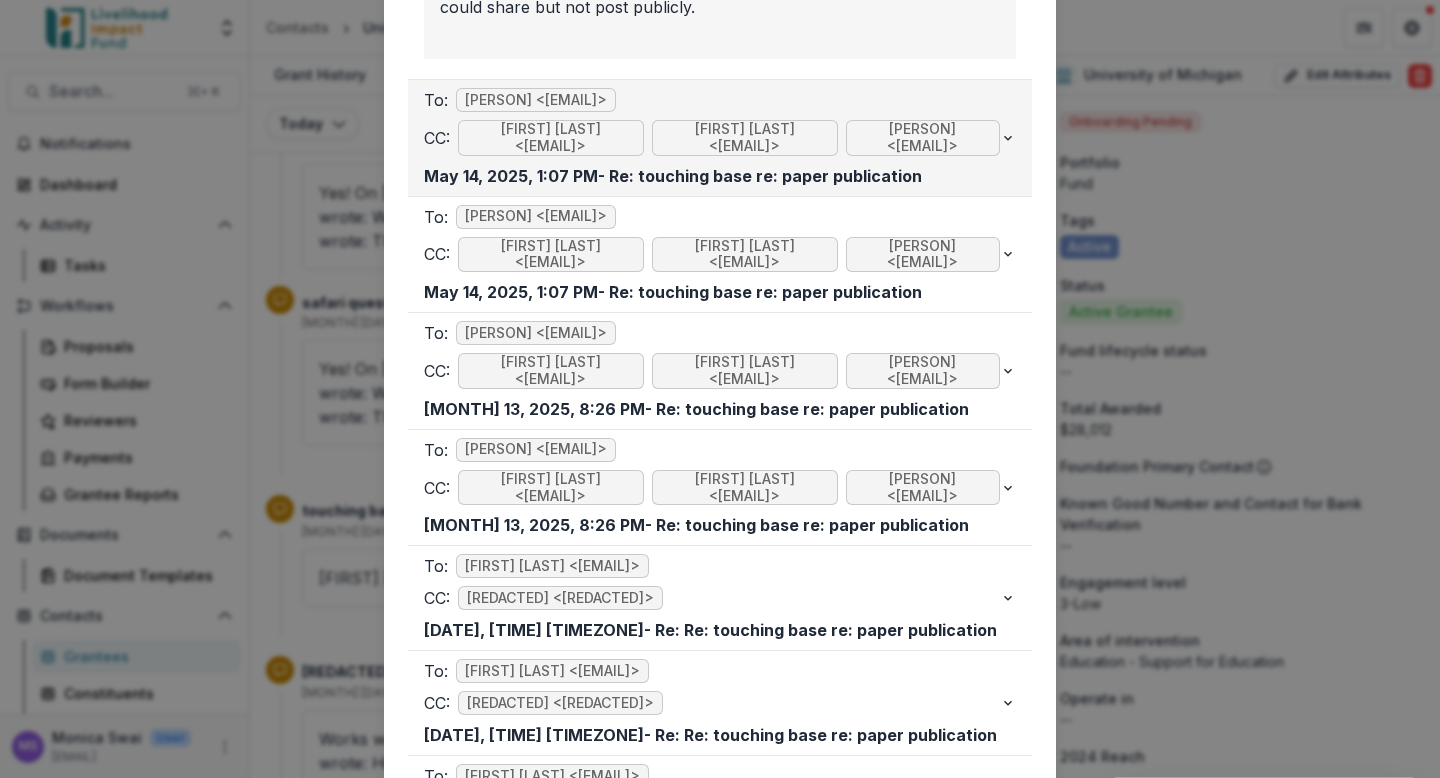 click on "To: [PERSON] <[EMAIL]> CC: [PERSON] <[EMAIL]> [PERSON] <[EMAIL]> [PERSON] <[EMAIL]> [DATE], [TIME] - Re: touching base re: paper publication" at bounding box center (712, 138) 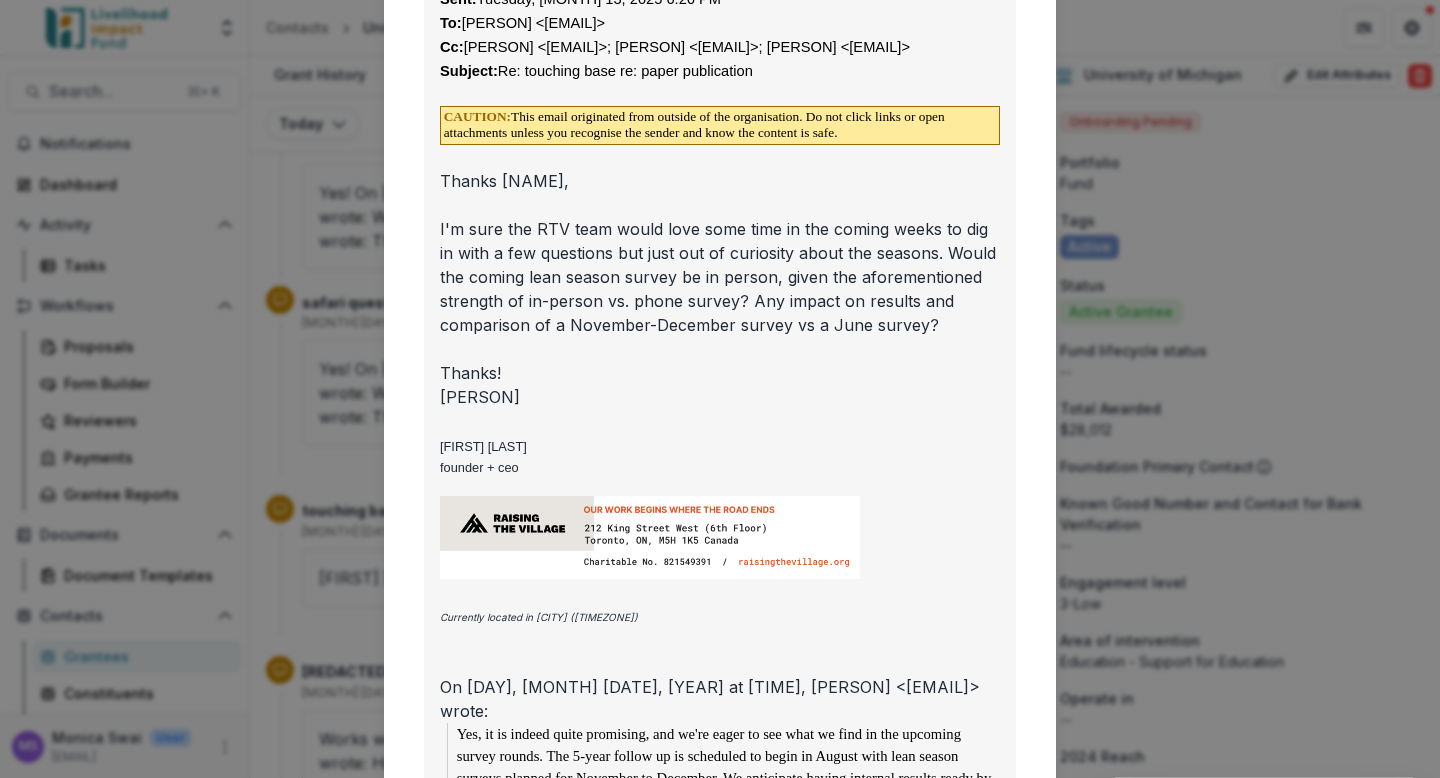 scroll, scrollTop: 1553, scrollLeft: 0, axis: vertical 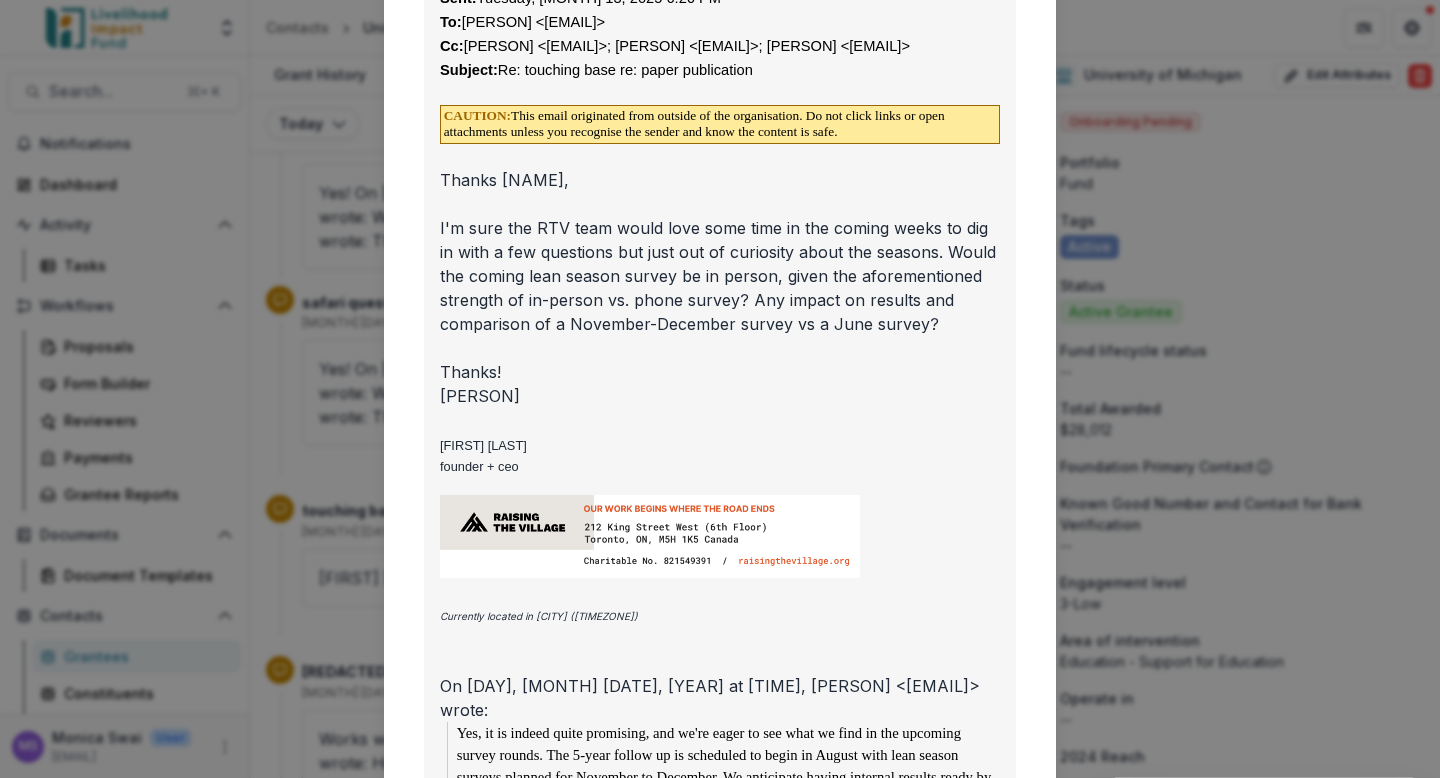 click on "Viewing Thread To:  [NAME] <heidi@[REPLACED_DOMAIN]> May 28, 2025, 10:38 PM  -   Fwd: Fwd: Fwd: Re: touching base re: paper publication [NAME]_Riley_paper_apr25.pdf RTV_RCT_results_presentation (1).pdf [NAME] Managing Director, Livelihood Impact Fund jeremy@[REPLACED_DOMAIN] [PHONE] The mission of the Livelihood Impact Fund is to meaningfully and durably improve the lives of the global poor.  The programs and leaders we support seek to increase people's ability to support themselves and their families by providing them with skills, capital, and opportunities. ---------- Forwarded message ---------- From: [NAME] <jeremy@[REPLACED_DOMAIN]> Date:  Monday, May 5 2025 at 11:24 PM EDT Subject: Fwd: Fwd: Re: touching base re: paper publication To: [NAME] <katrina@[REPLACED_DOMAIN]> Here is the actual draft RCT paper and a powerpoint summarizing the results. Ask her not to circulate them further but the researchers said we could share but not post publicly.  To:  CC:  May 14, 2025, 1:07 PM  -" at bounding box center (720, 389) 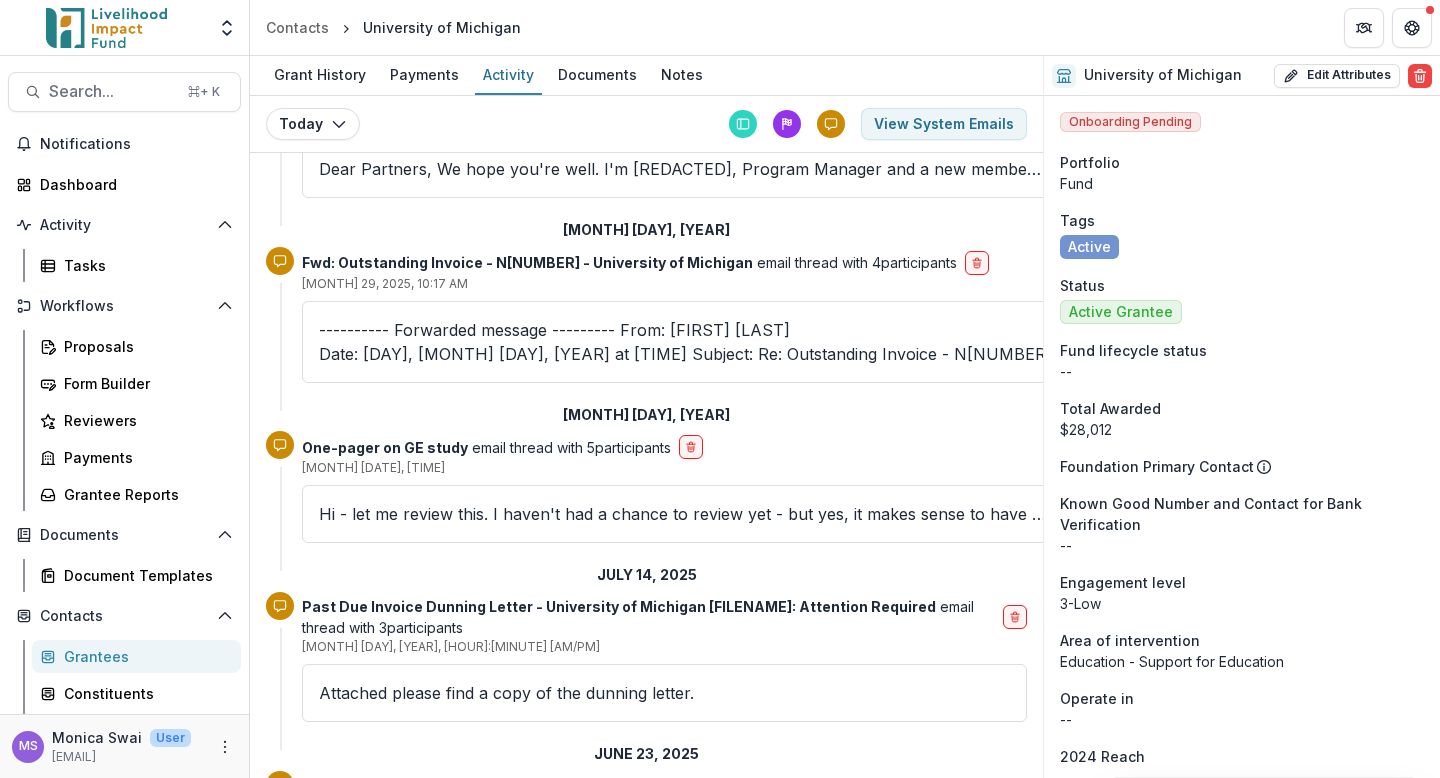 scroll, scrollTop: 0, scrollLeft: 0, axis: both 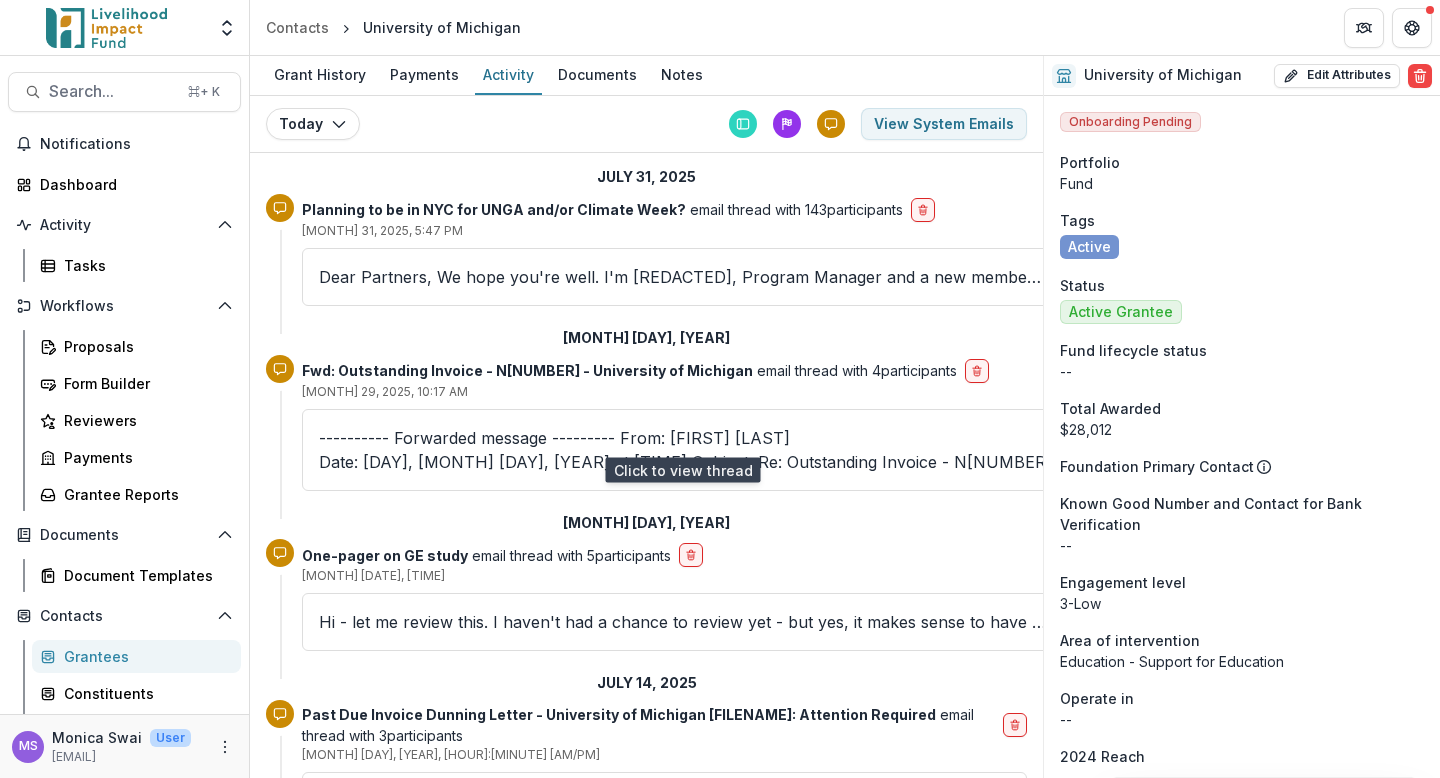 click on "---------- Forwarded message --------- From: [PERSON] Date: [DAY], [MONTH] [DATE], [YEAR] at [TIME] Subject: Re: Outstanding Invoice - [NUMBER] - University of [CITY] To: [PERSON]" at bounding box center [682, 450] 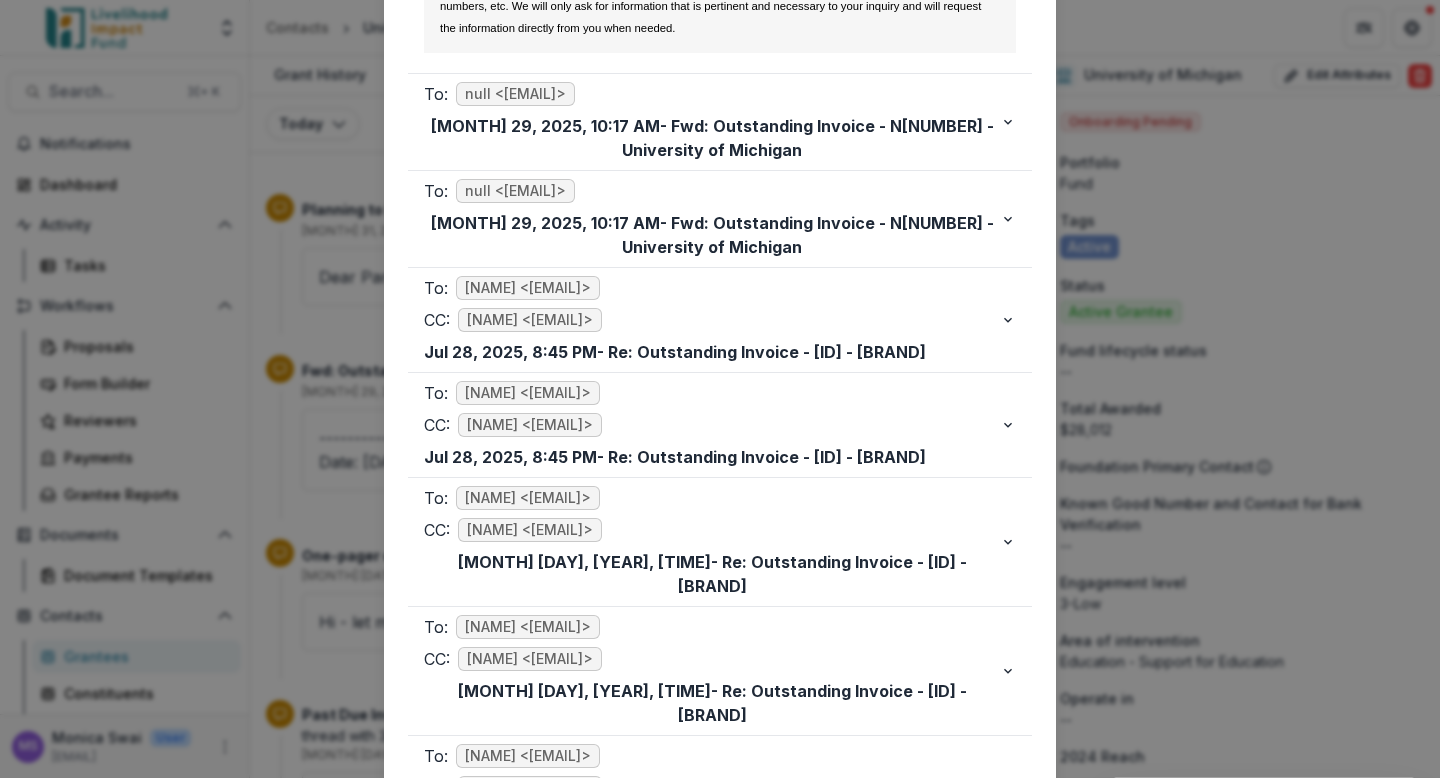scroll, scrollTop: 4535, scrollLeft: 0, axis: vertical 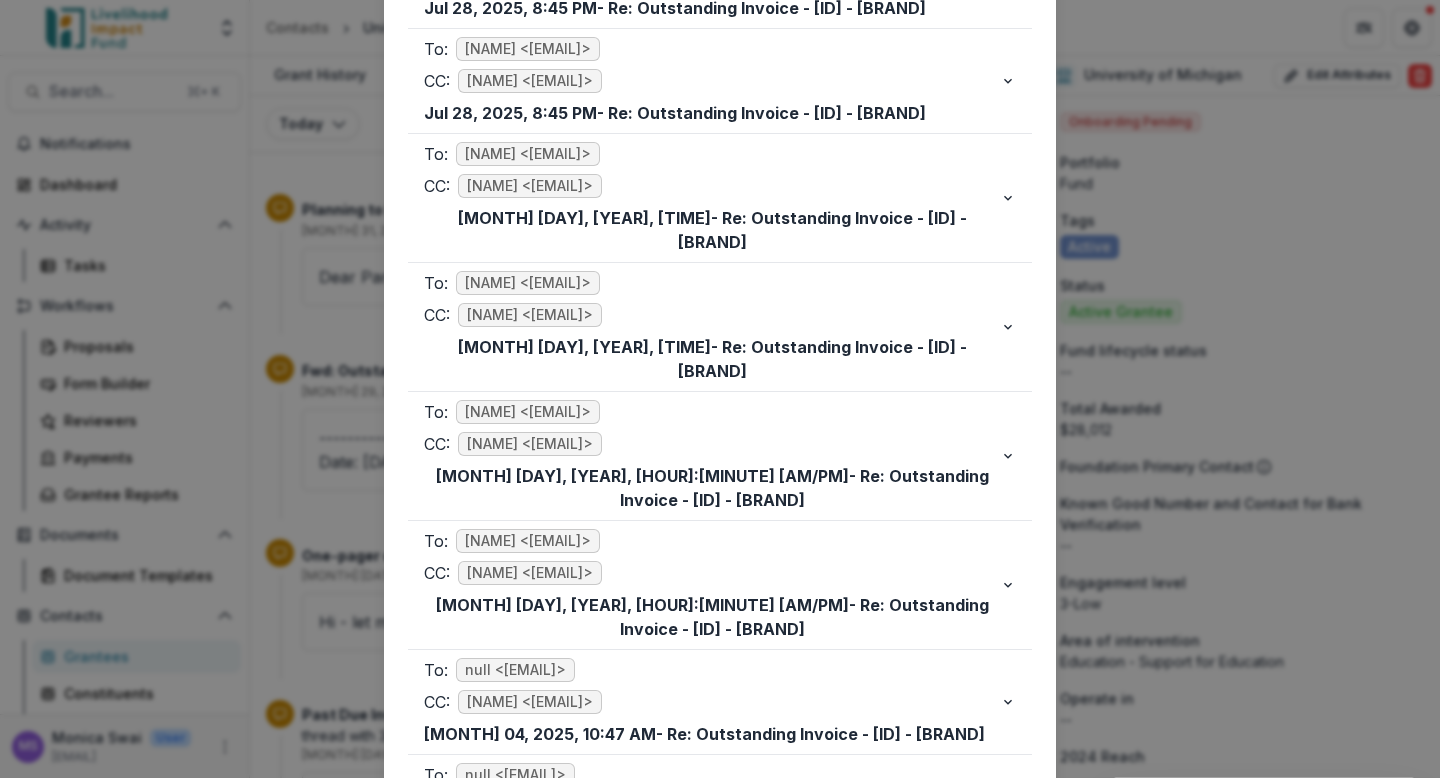 click on "Viewing Thread To:  null <[EMAIL]> [MONTH] [DAY], [YEAR], [HOUR]:[MINUTE] [AM/PM]  -   Fwd: Outstanding Invoice - [NUMBER] - [UNIVERSITY NAME] [NUMBER].pdf ---------- Forwarded message --------- From:  [FIRST] [LAST]   <[EMAIL]> Date: [DAY], [MONTH] [DAY], [YEAR] at [HOUR]:[MINUTE] [AM/PM] Subject: Re: Outstanding Invoice - [NUMBER] - [UNIVERSITY NAME] To: [NAME] [LAST] <[EMAIL]> Cc: [NAME] [LAST] <[EMAIL]> Hello [NAME], Certainly! Please see attached. Kind regards, [NAME] On [DAY], [MONTH] [DAY], [YEAR] at [HOUR]:[MINUTE] [AM/PM] [NAME] [LAST] <[EMAIL]> wrote: Hi [NAME],
Thanks for reaching out, and our apologies for the oversight.
Could you please resend invoice [NUMBER]? It may have appeared as a duplicate on our end, and we only processed payment for invoice [NUMBER]. Thanks, [NAME] On [DAY], [MONTH] [DAY], [YEAR] at [HOUR]:[MINUTE] [AM/PM] [FIRST] [LAST] <[EMAIL]> wrote: Hello [NAME], Thank you kindly, [NAME] On [DAY], [MONTH] [DAY], [YEAR] at [HOUR]:[MINUTE] [AM/PM] [NAME] [LAST] <[EMAIL]> wrote: Hi [NAME],
Best regards,
[NAME] > wrote:" at bounding box center (720, 389) 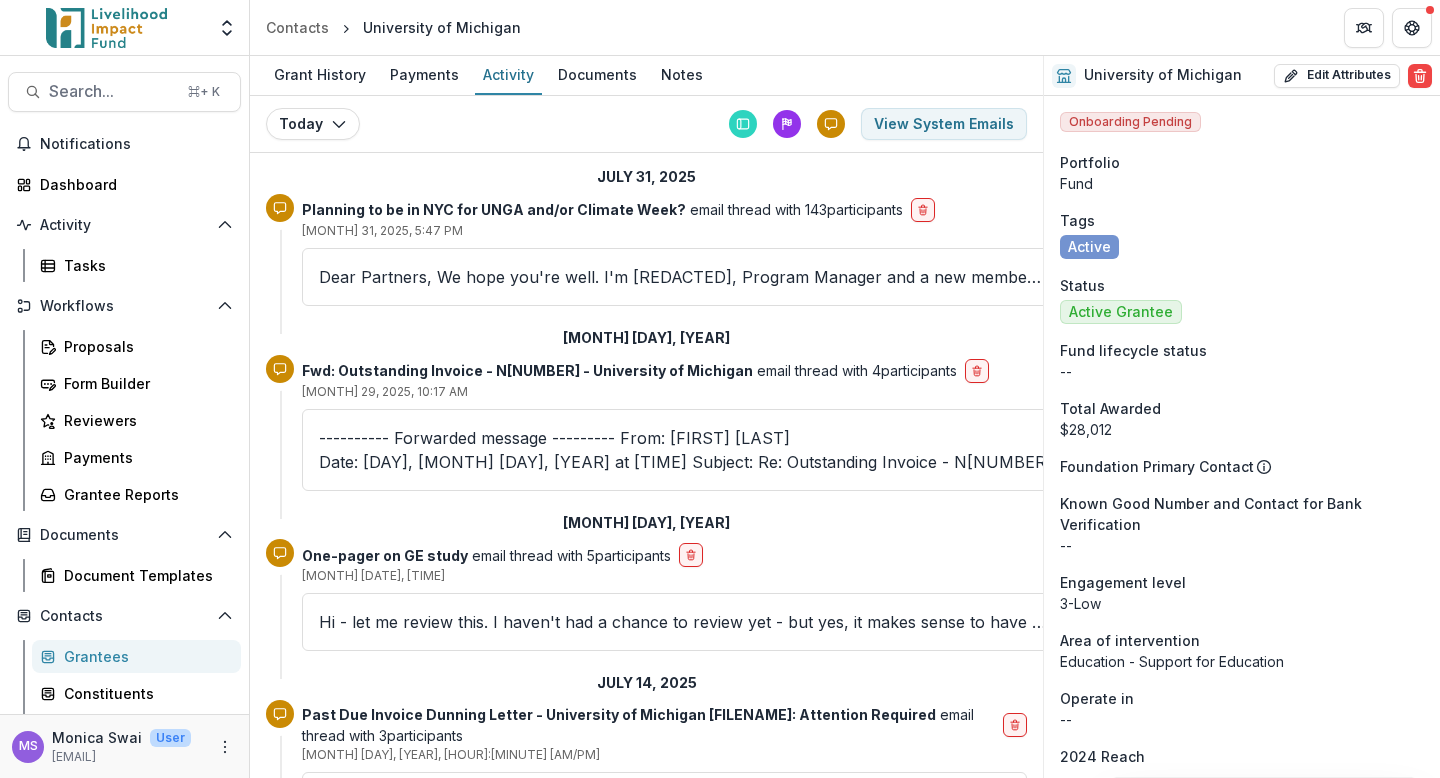 click on "Grantees" at bounding box center (144, 656) 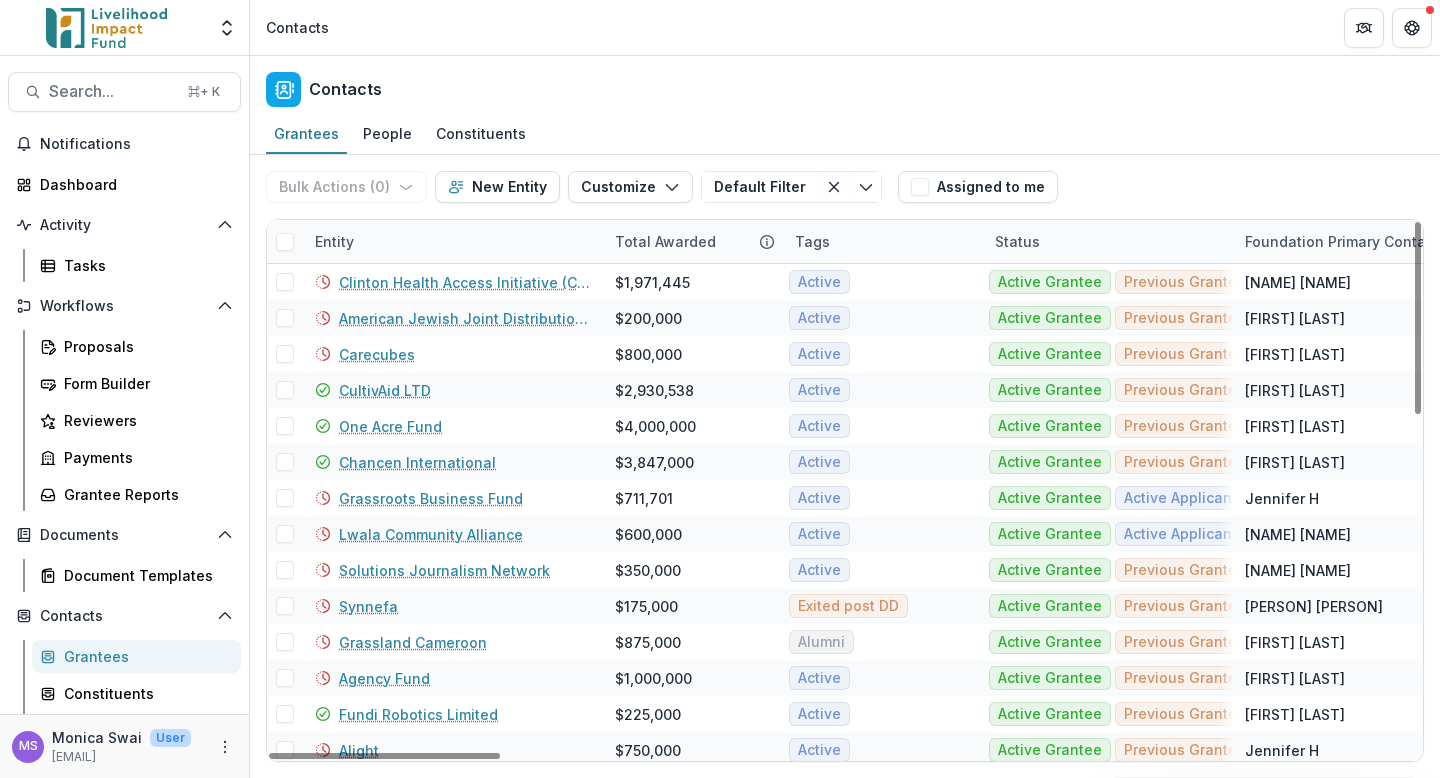 click on "Entity" at bounding box center (453, 241) 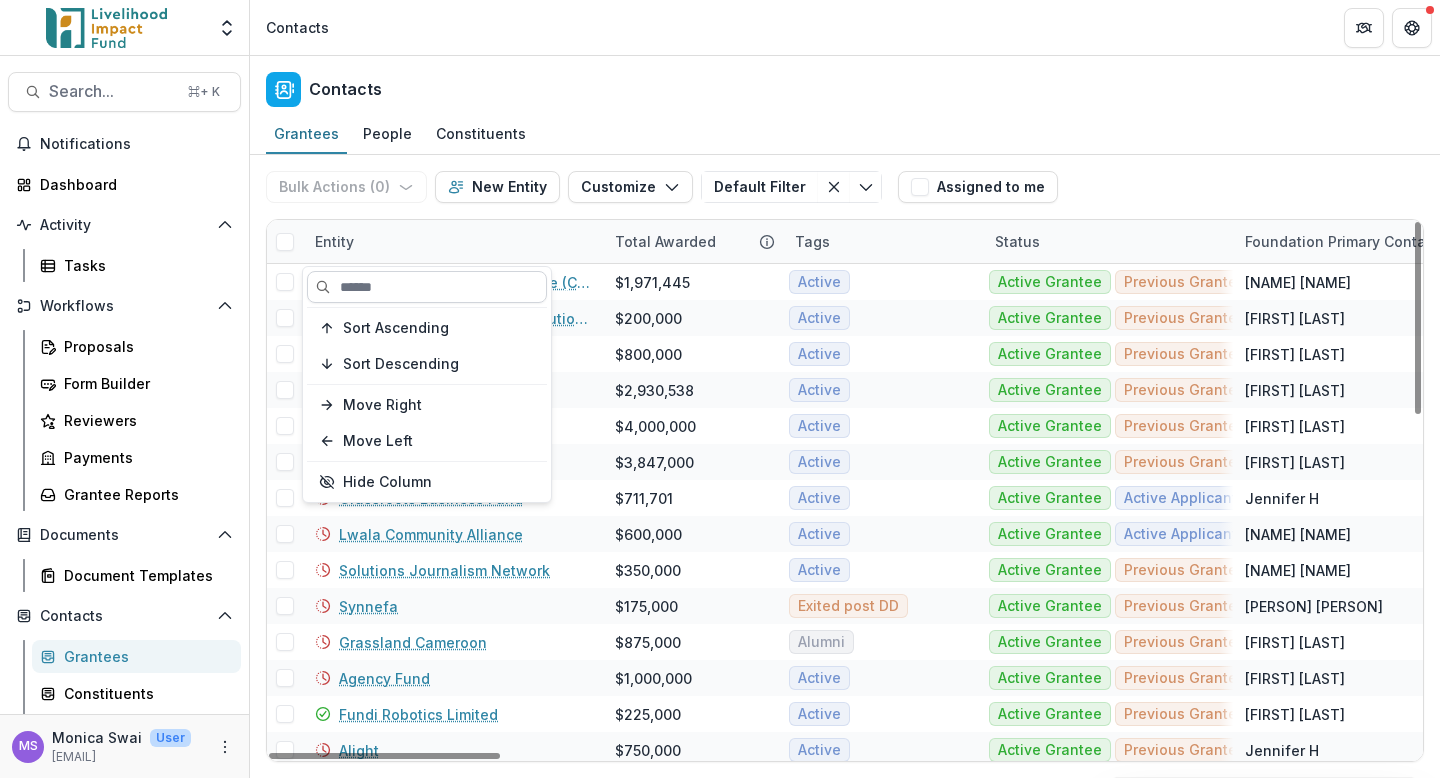 click at bounding box center (427, 287) 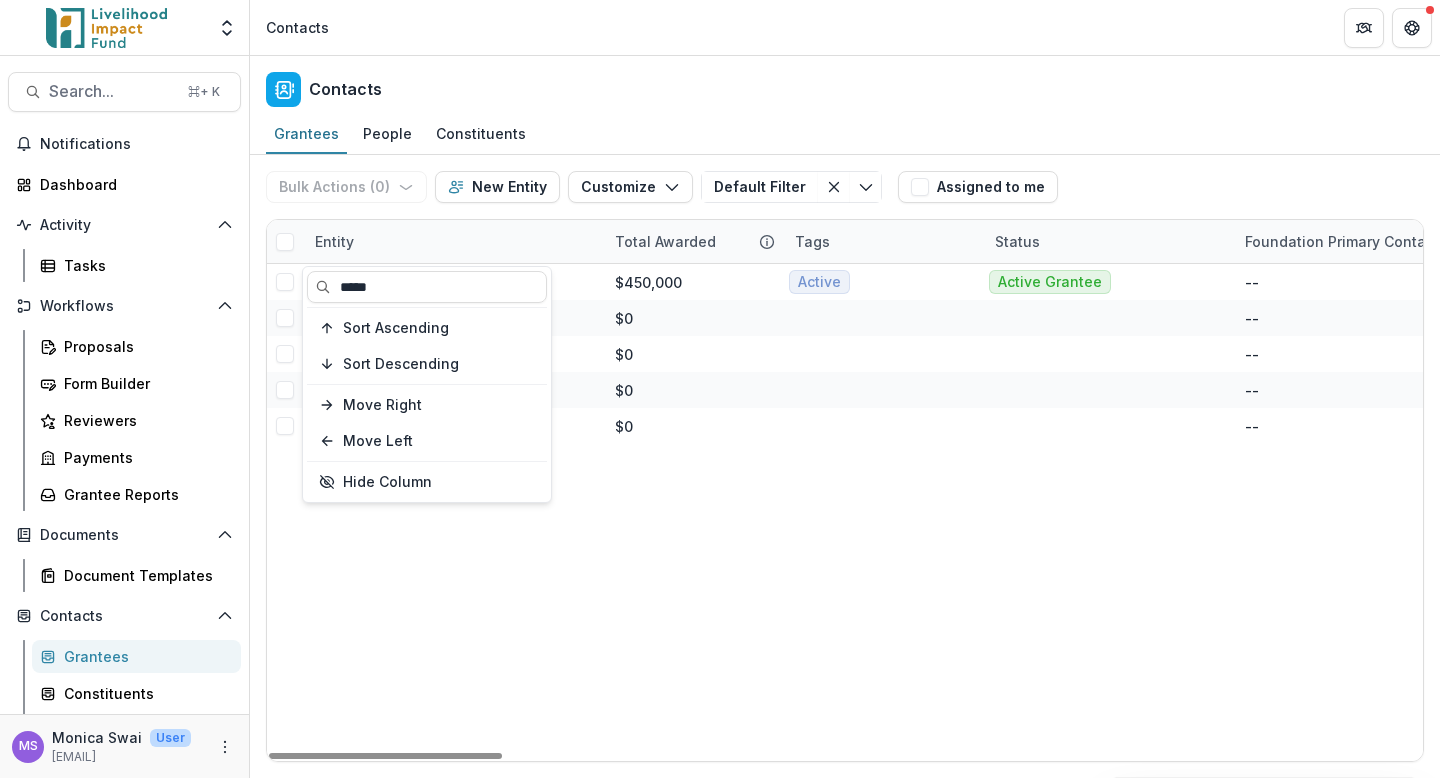 type on "*****" 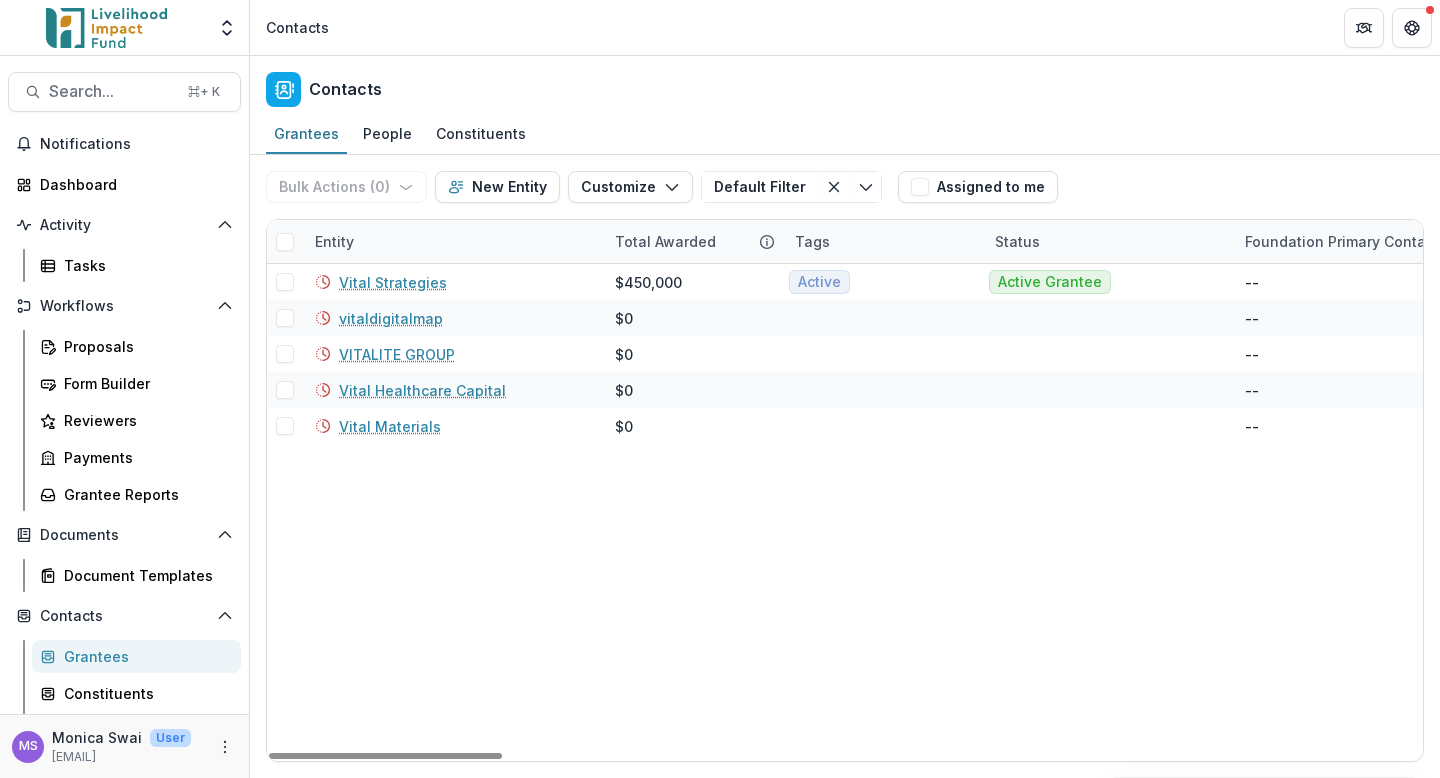 click on "Vital Strategies $450,000 Active Active Grantee -- 22-3419667 Laurel W Organization vitaldigitalmap $0 -- -- Organization VITALITE GROUP $0 -- -- Organization Vital Healthcare Capital $0 -- -- Organization Vital Materials $0 -- -- Organization" at bounding box center (3125, 512) 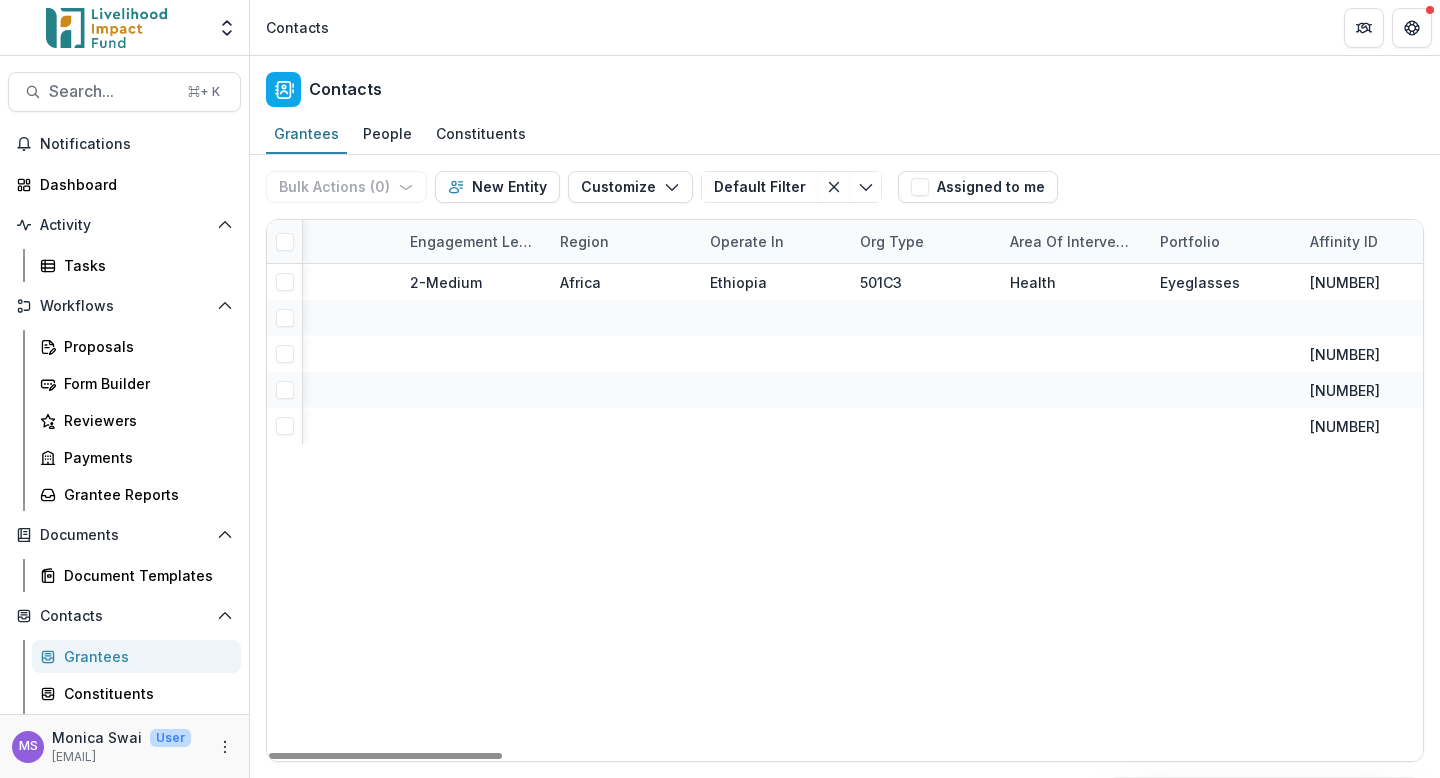 scroll, scrollTop: 0, scrollLeft: 2787, axis: horizontal 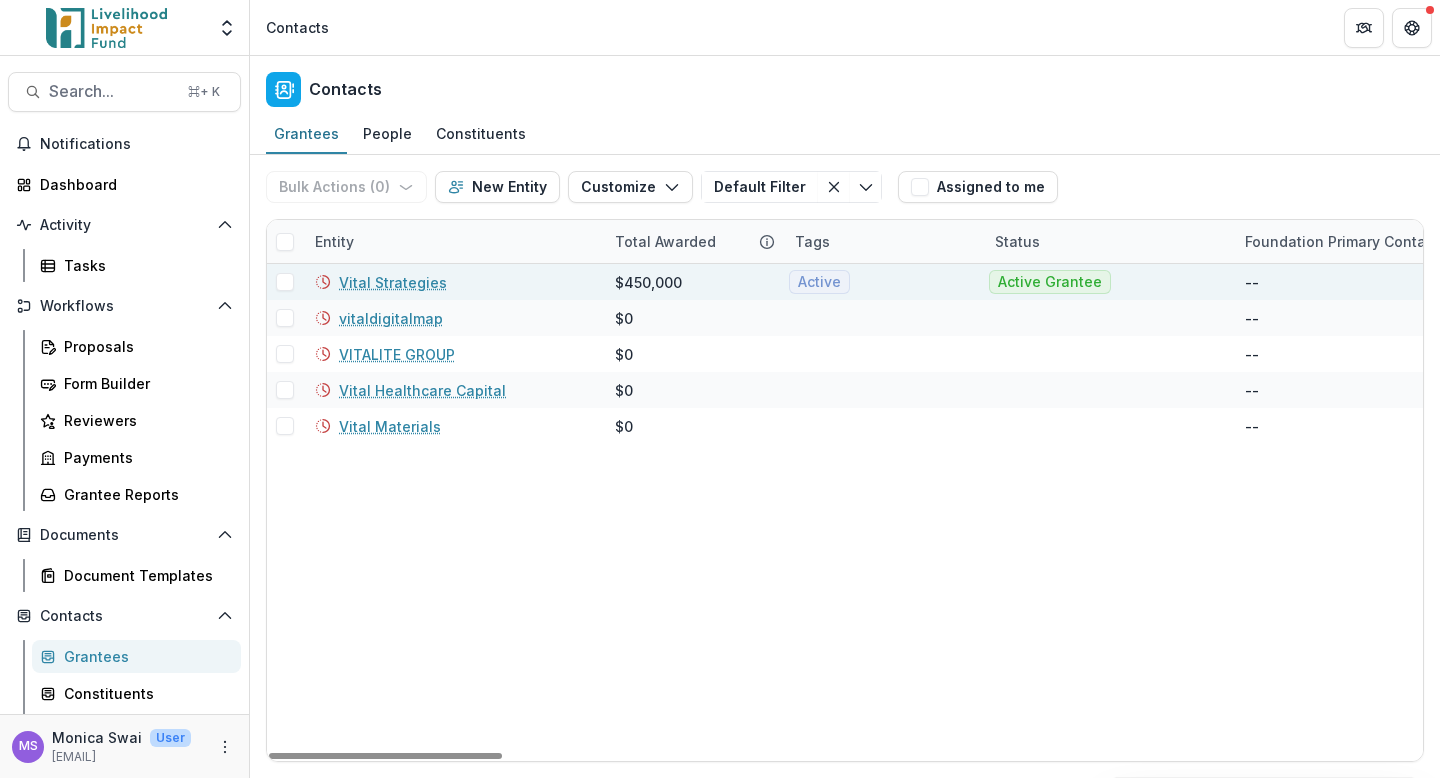 click on "Vital Strategies" at bounding box center (393, 282) 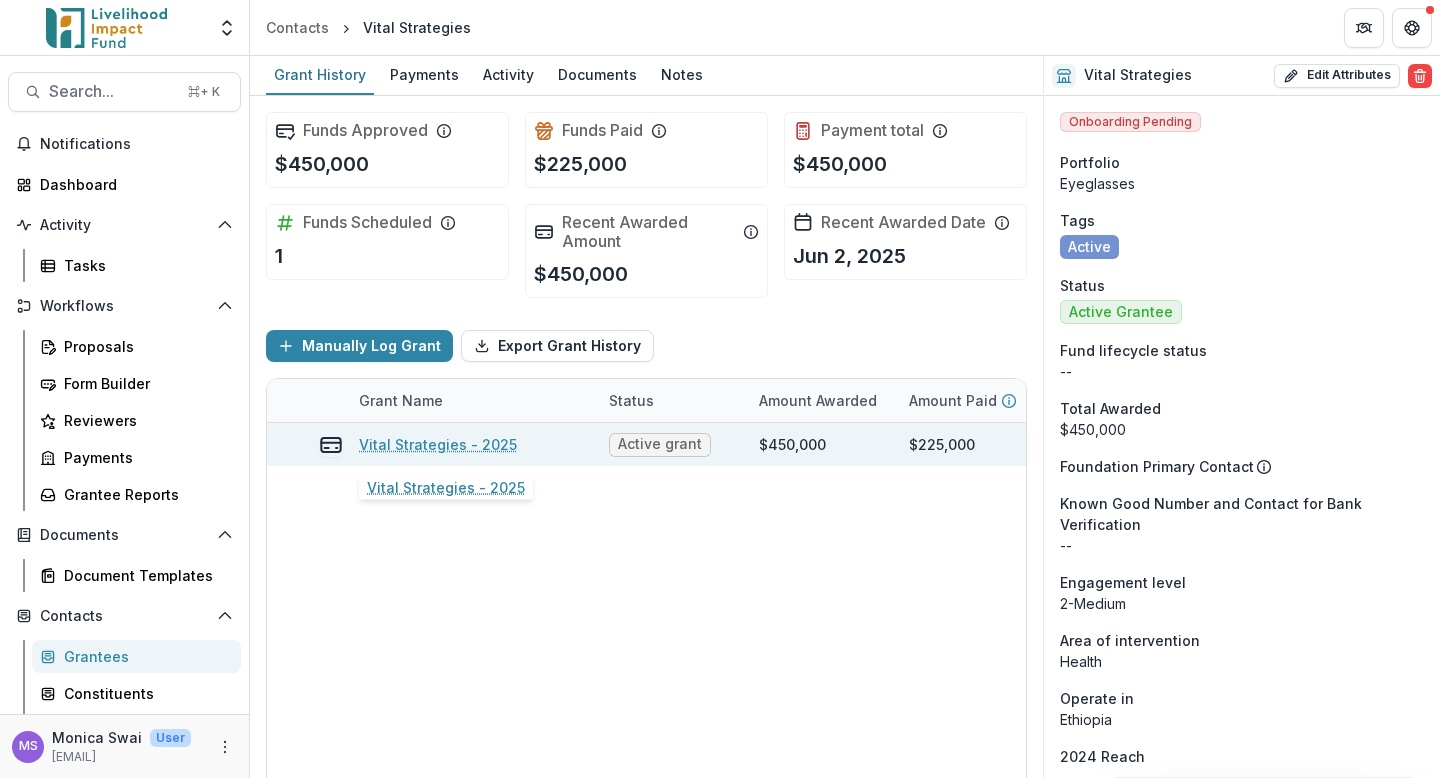 click on "Vital Strategies - 2025" at bounding box center [438, 444] 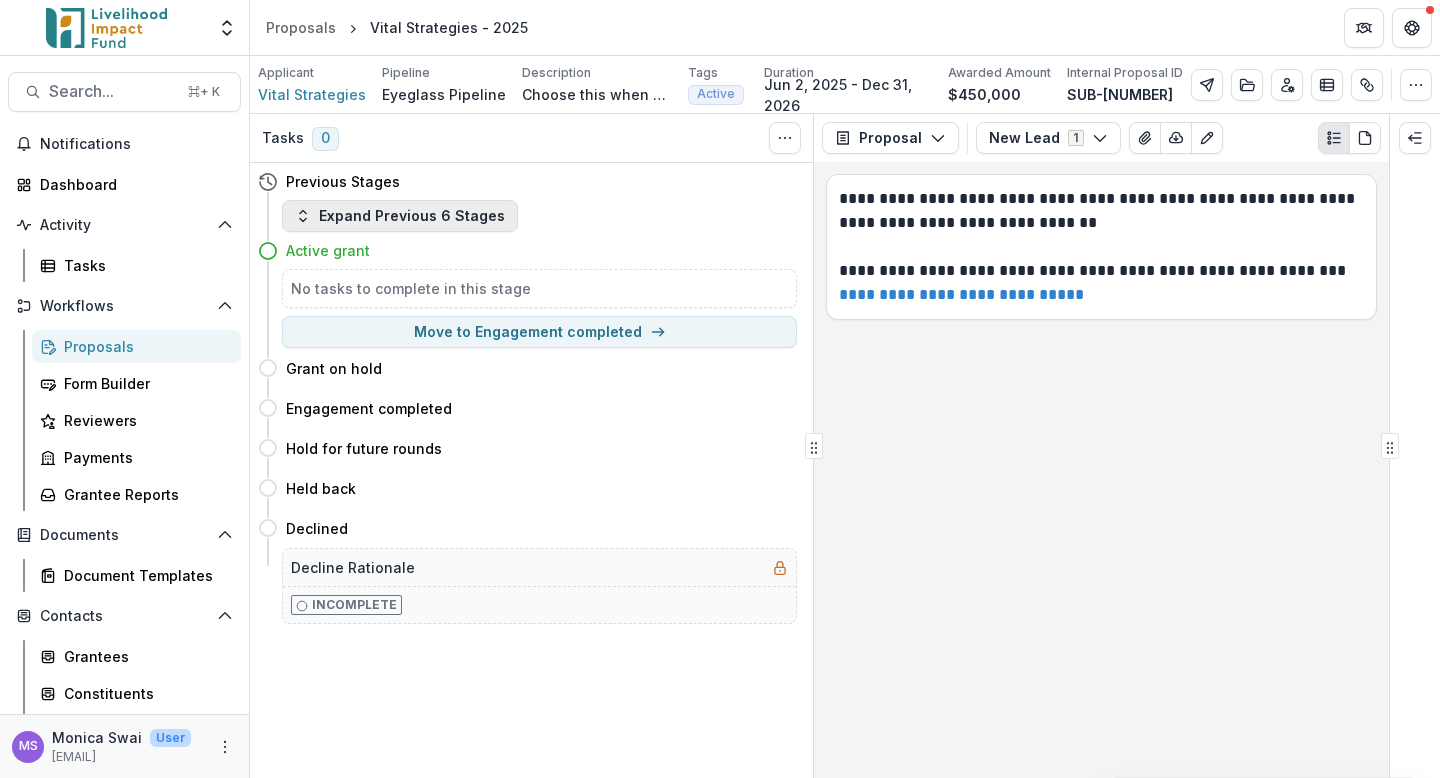 click on "Expand Previous 6 Stages" at bounding box center [400, 216] 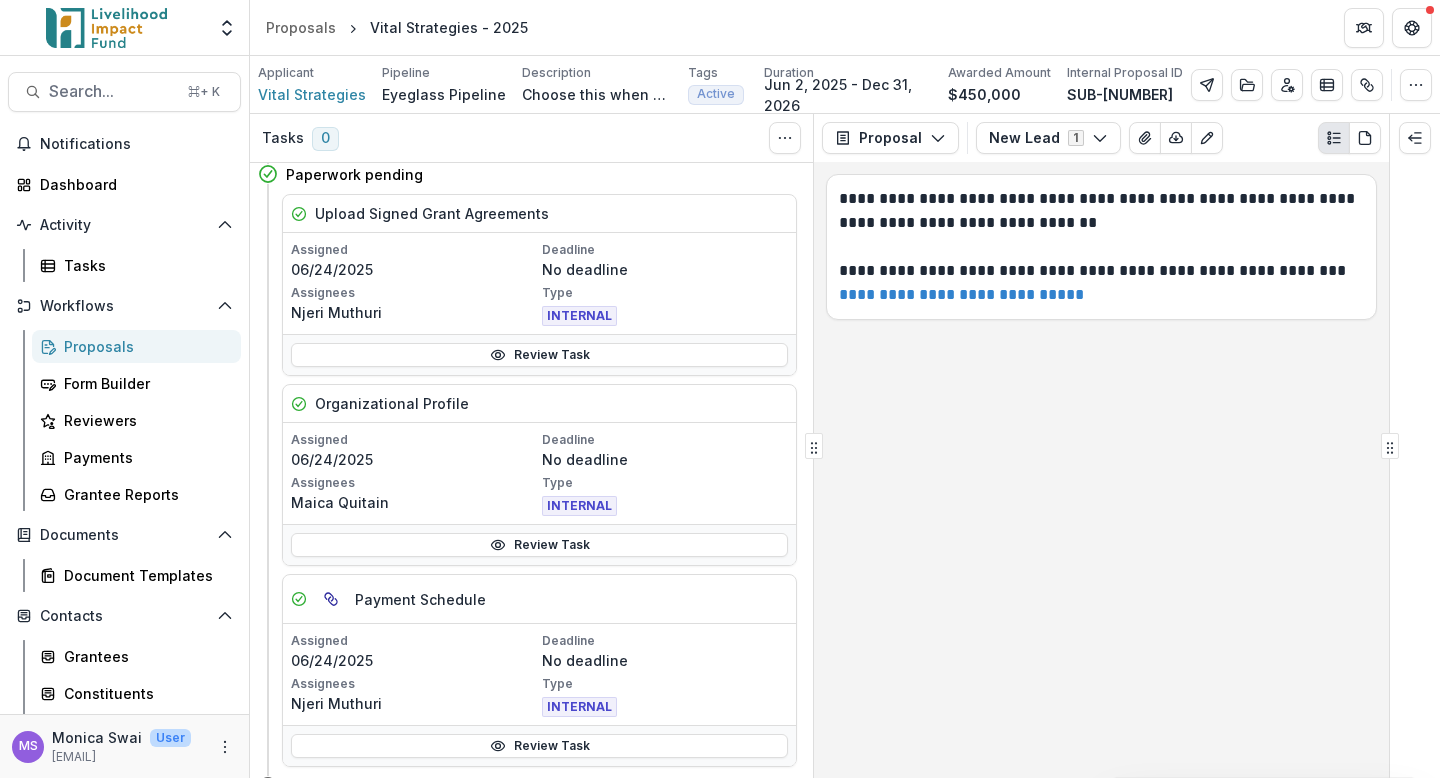 scroll, scrollTop: 210, scrollLeft: 0, axis: vertical 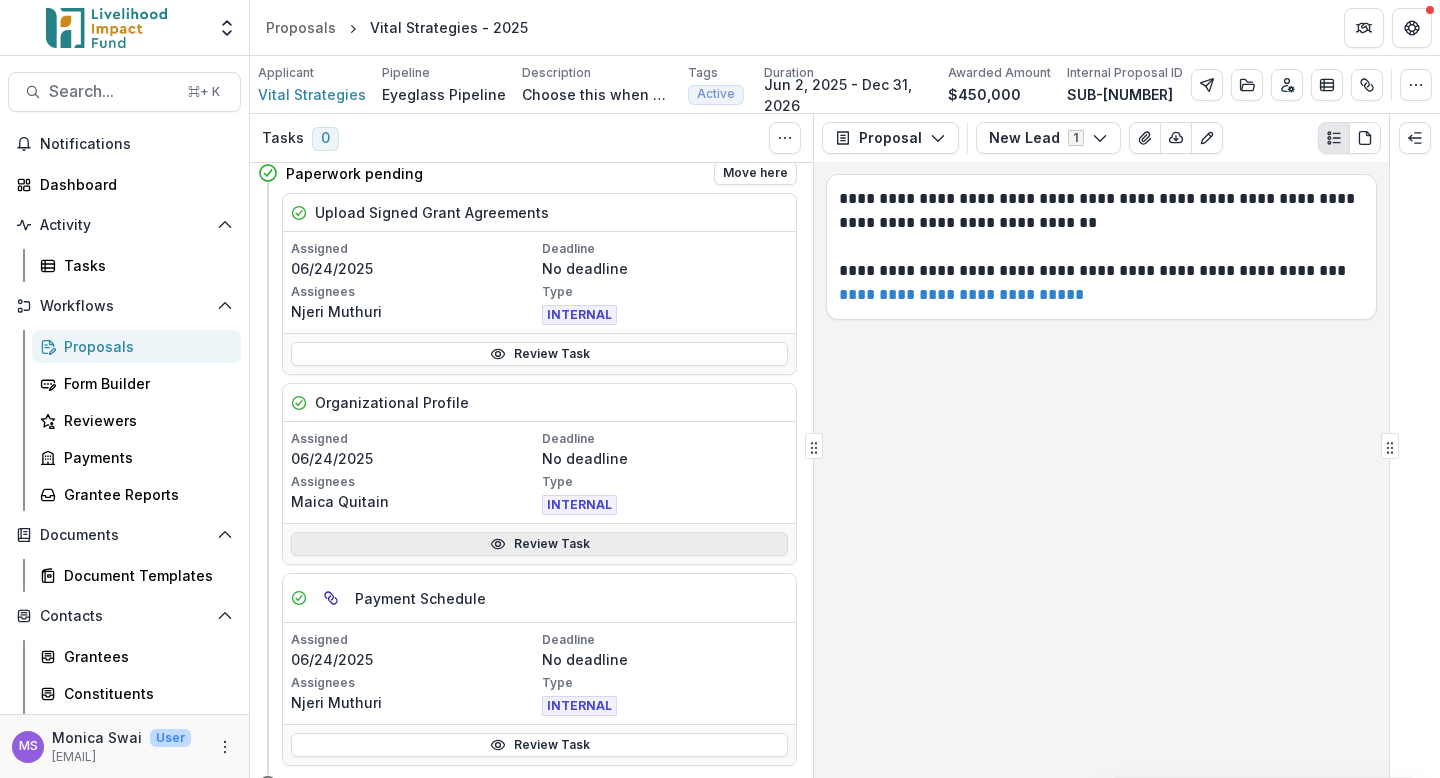 click on "Review Task" at bounding box center [539, 544] 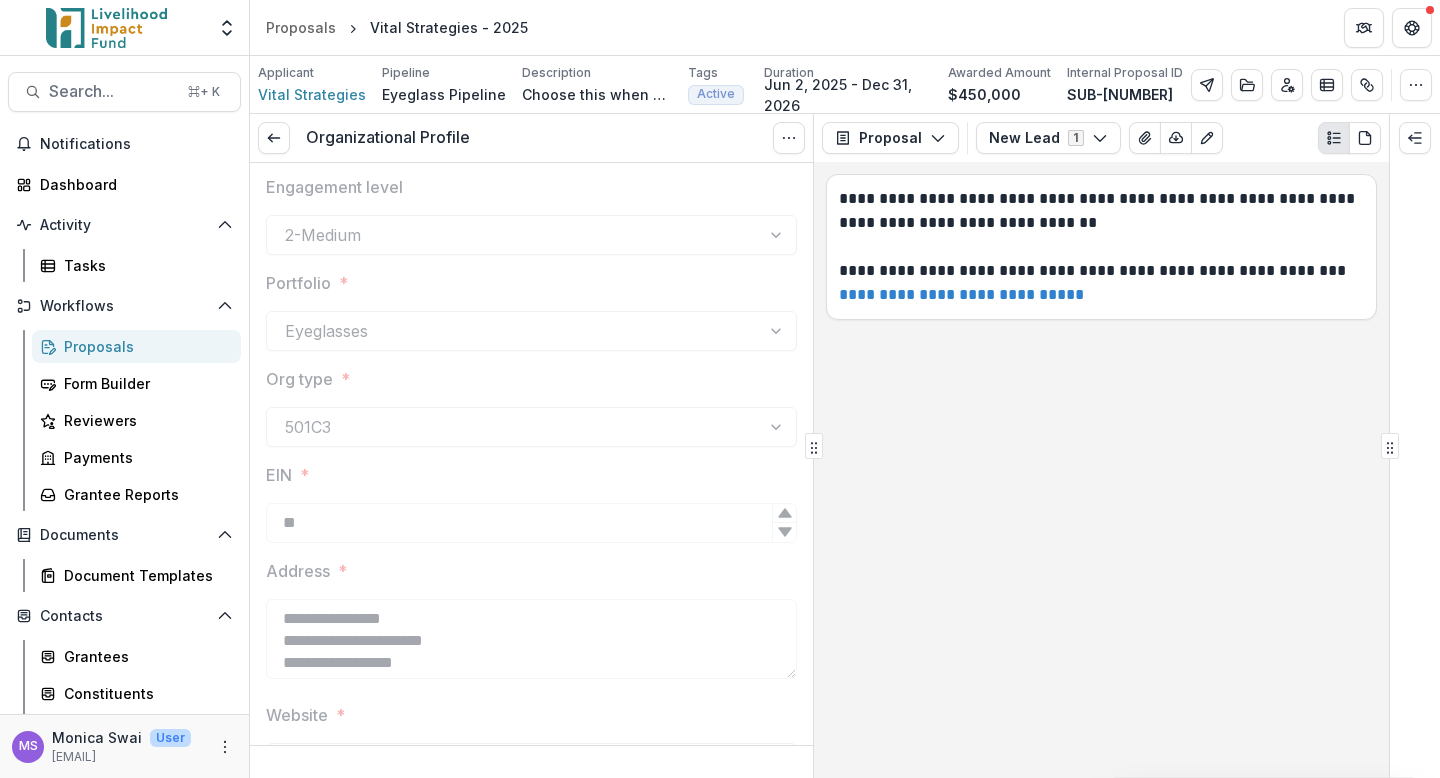 scroll, scrollTop: 0, scrollLeft: 0, axis: both 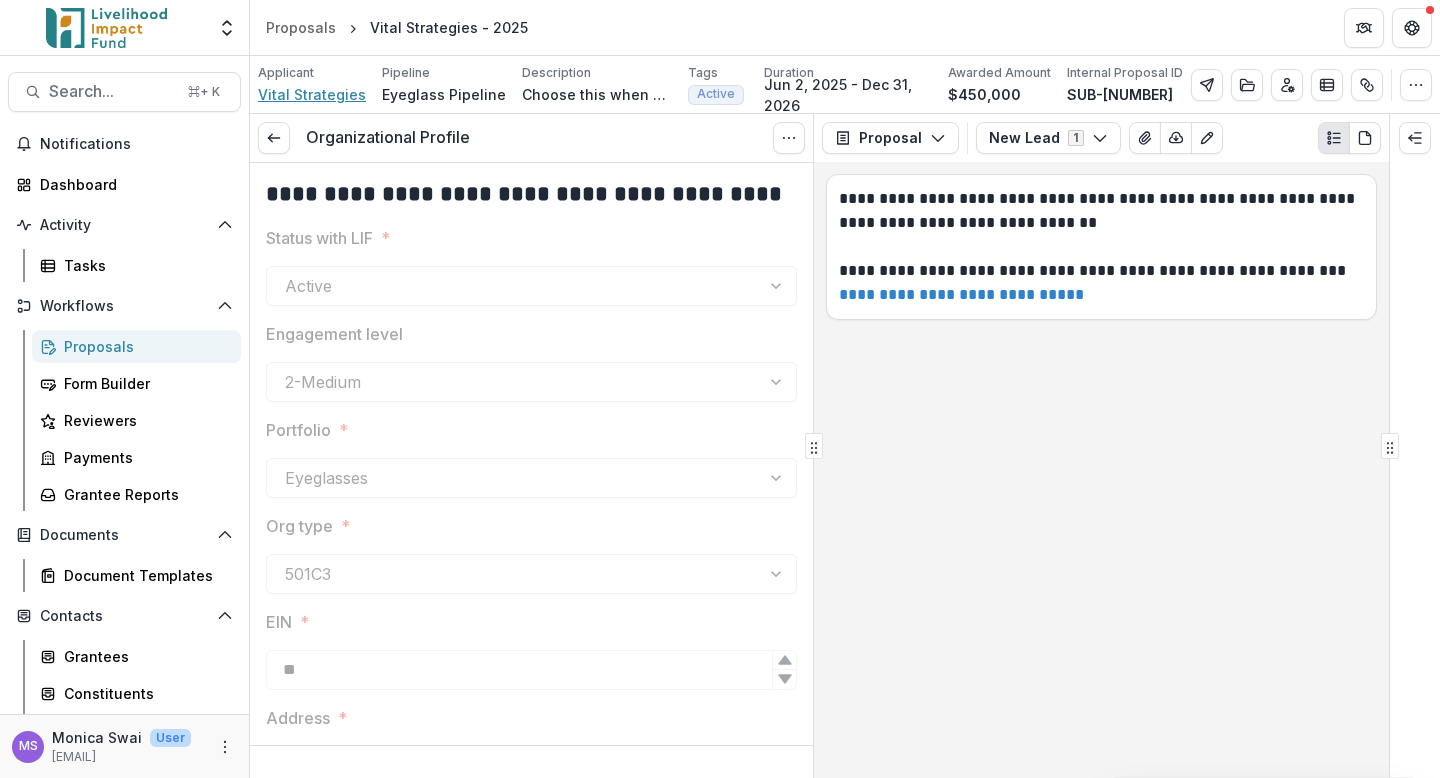 click on "Vital Strategies" at bounding box center (312, 94) 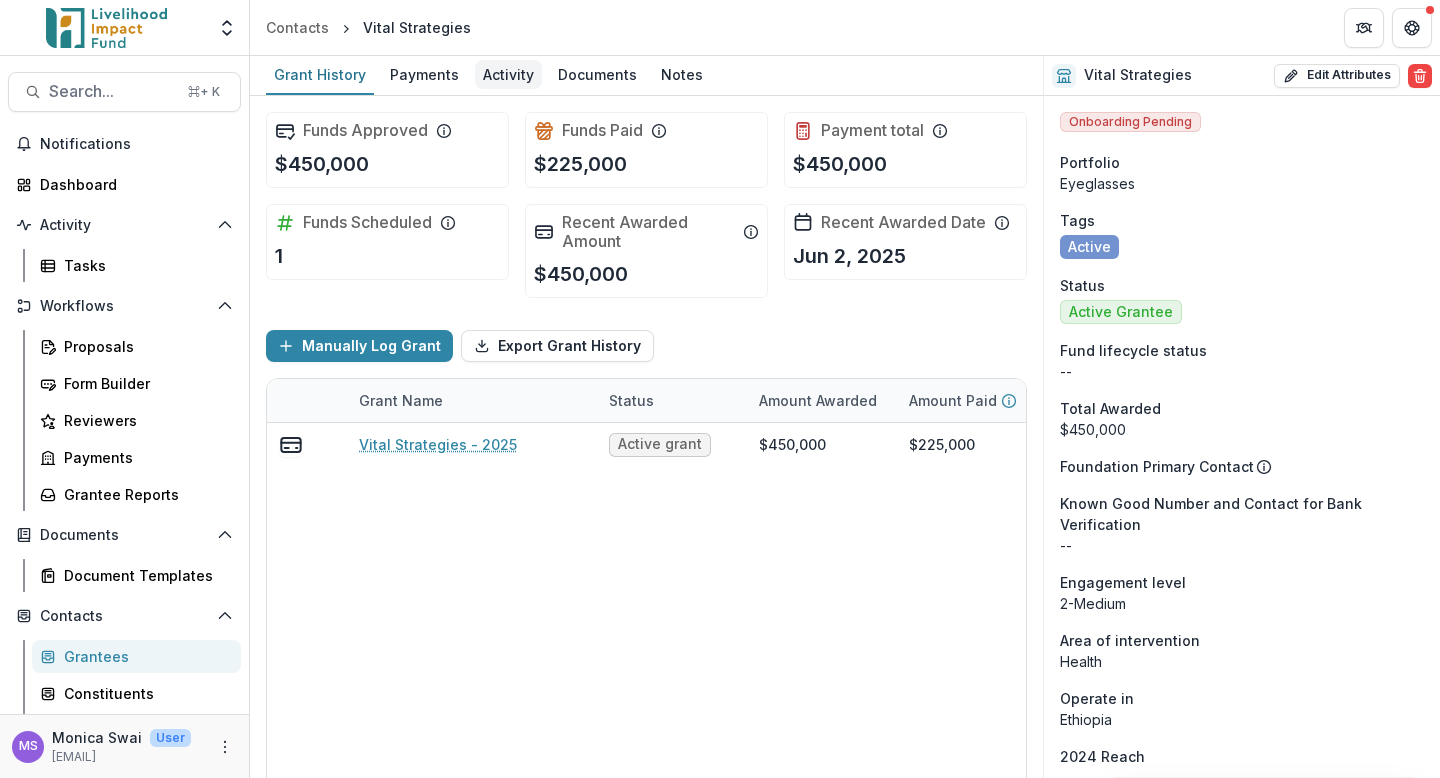 click on "Activity" at bounding box center [508, 74] 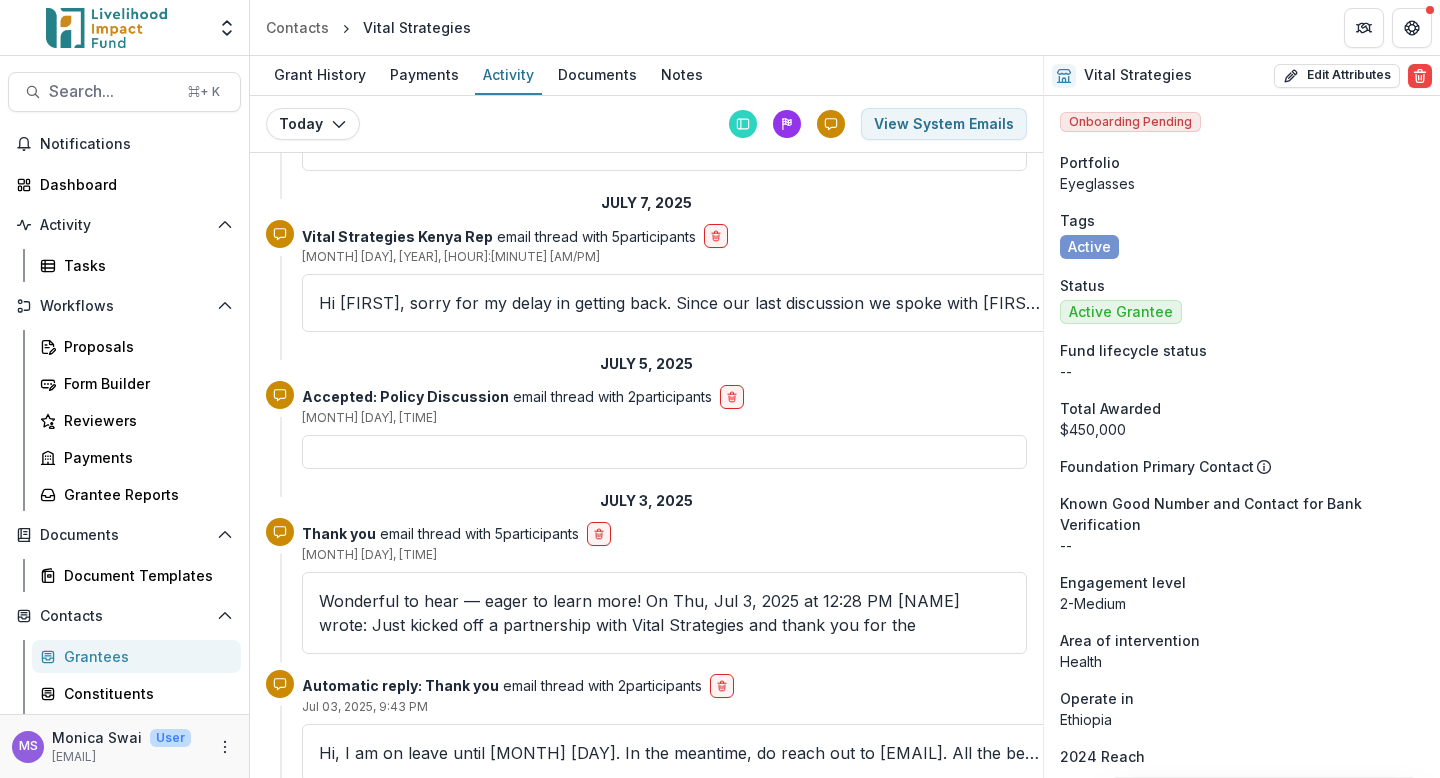 scroll, scrollTop: 839, scrollLeft: 0, axis: vertical 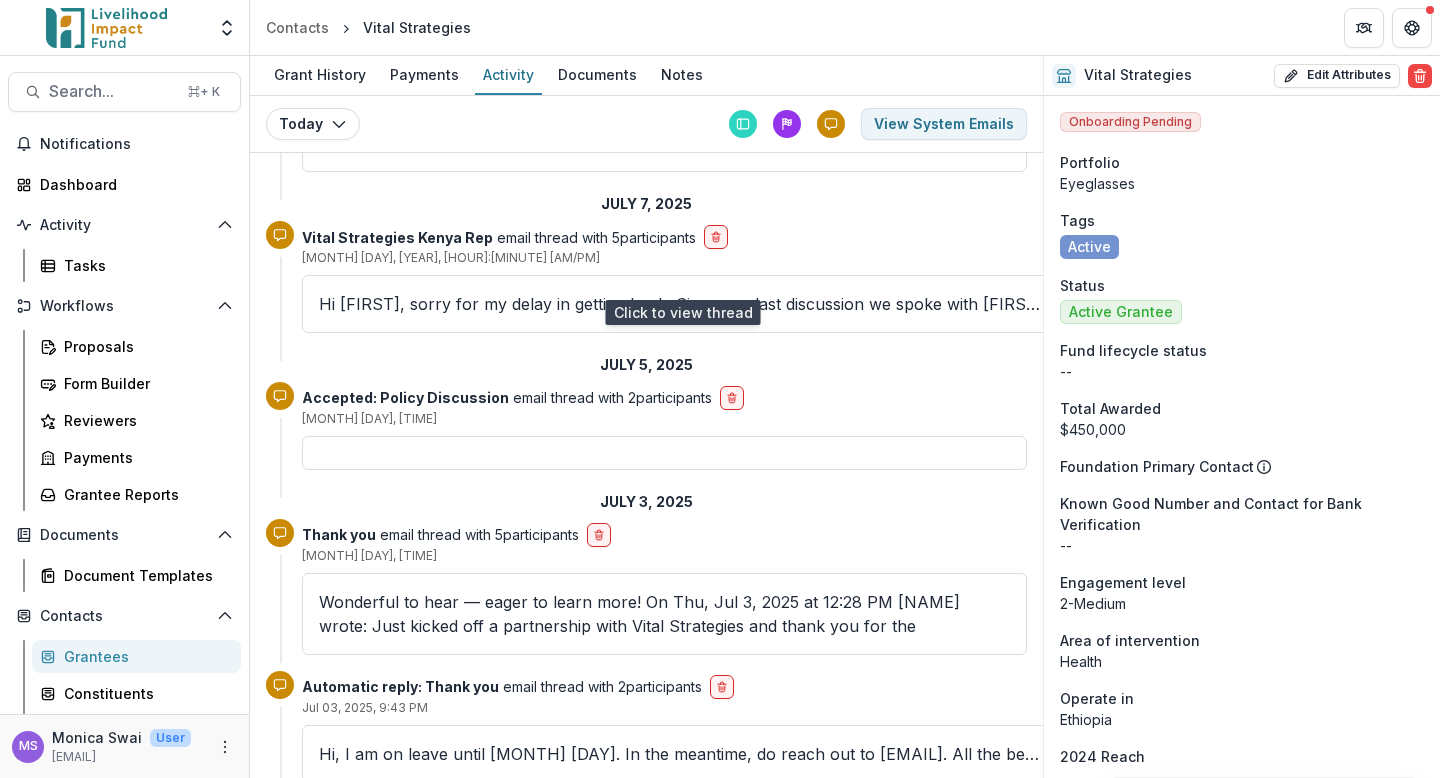 click on "Hi [FIRST], sorry for my delay in getting back. Since our last discussion we spoke with [FIRST] and she suggested to set up the meeting with the Meisha Meds folks to get their perspective from the Pharmacy" at bounding box center (682, 304) 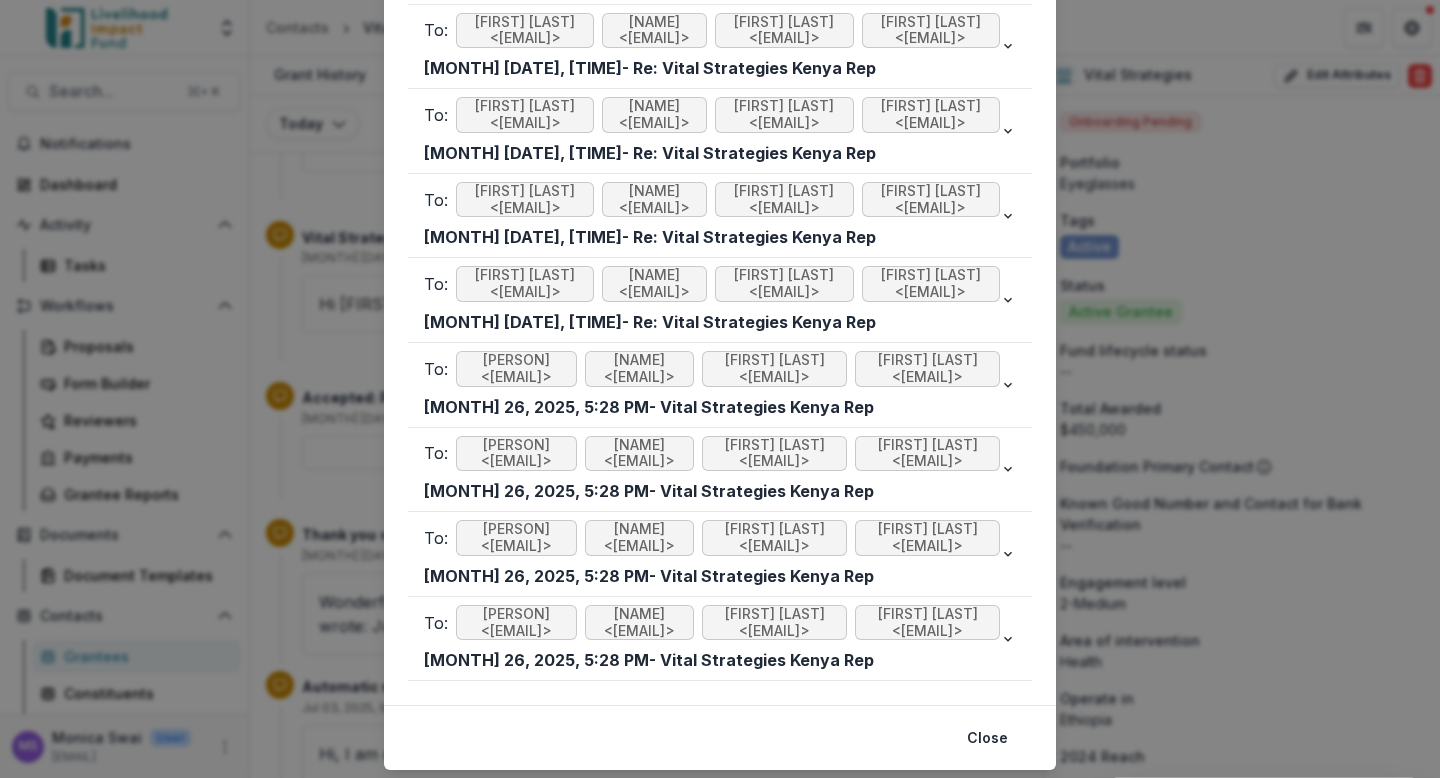 scroll, scrollTop: 2587, scrollLeft: 0, axis: vertical 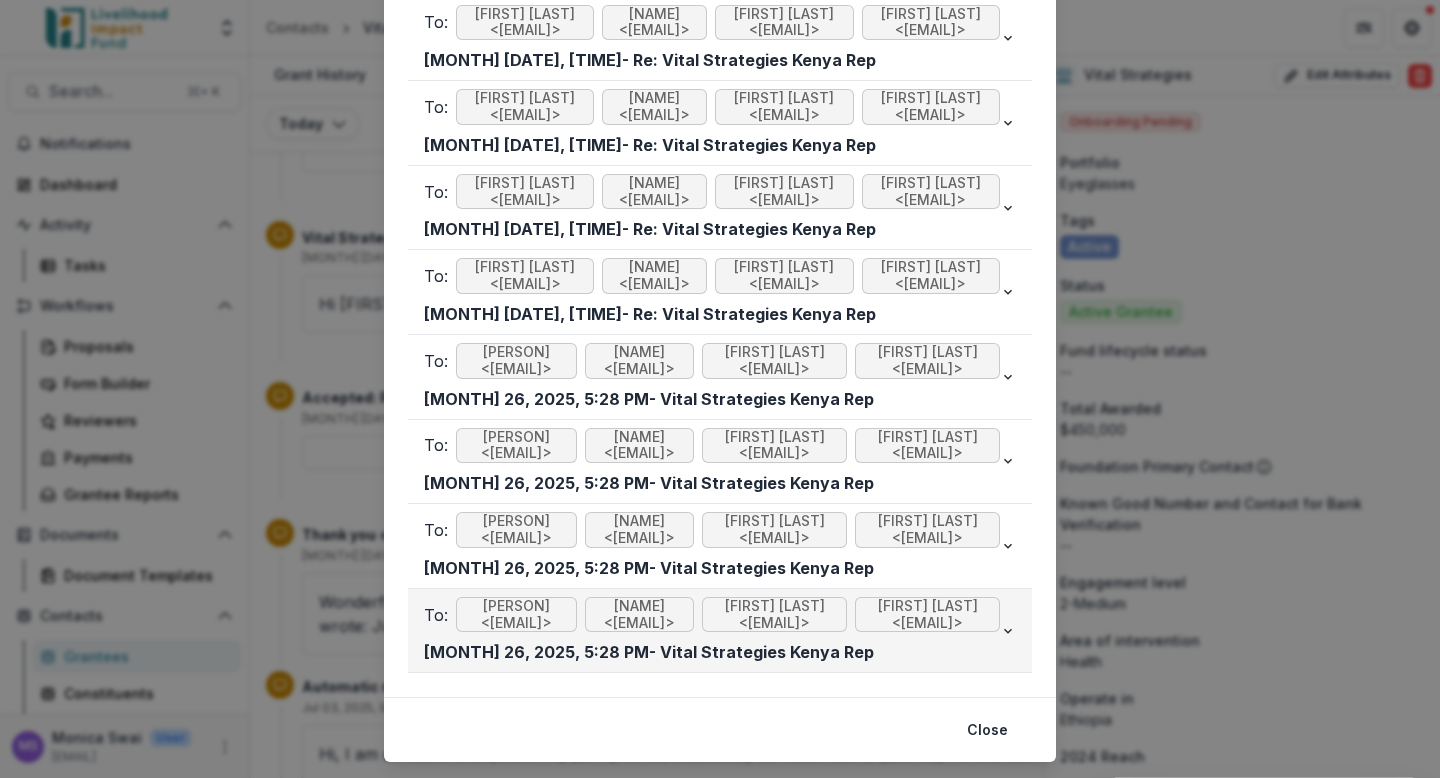 click on "[PERSON] <[EMAIL]>" at bounding box center [516, 615] 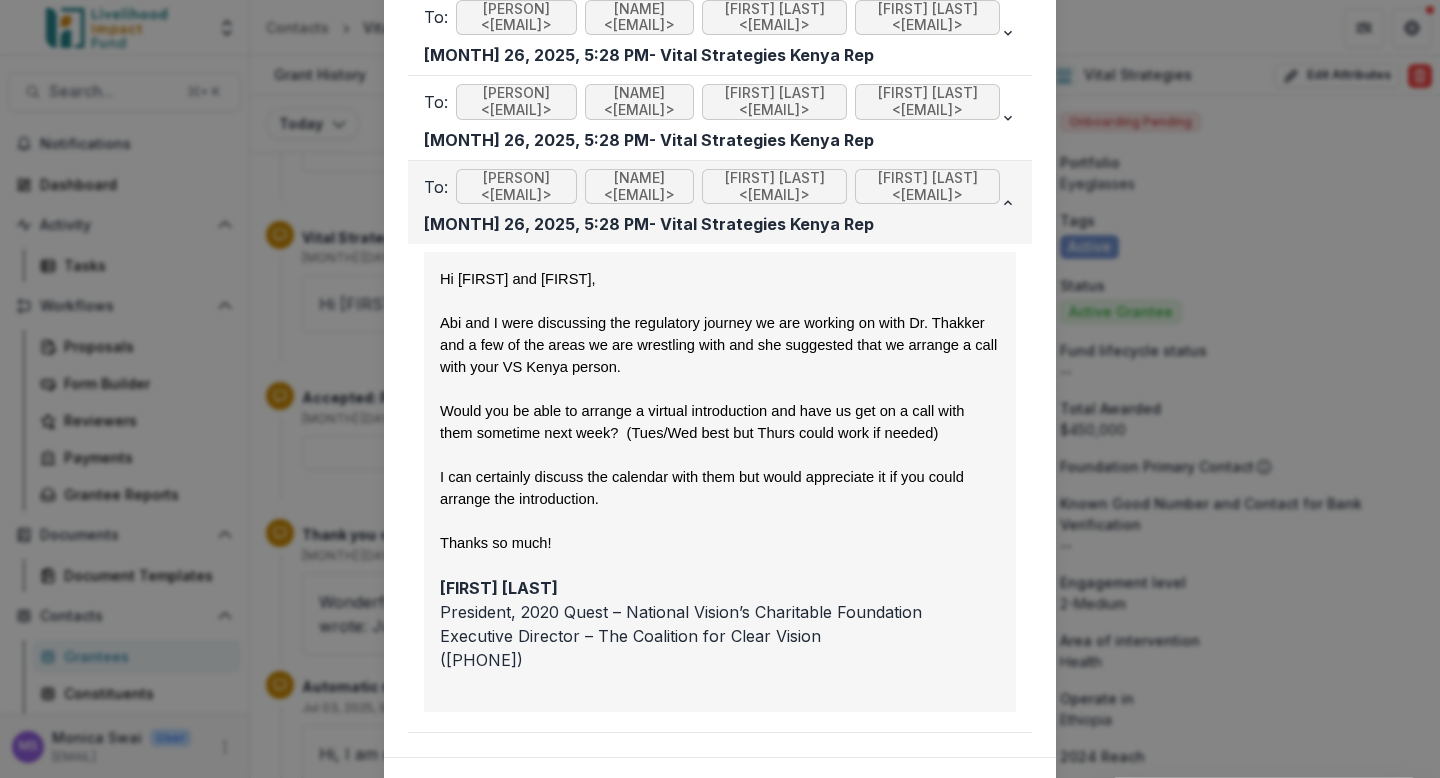 scroll, scrollTop: 3075, scrollLeft: 0, axis: vertical 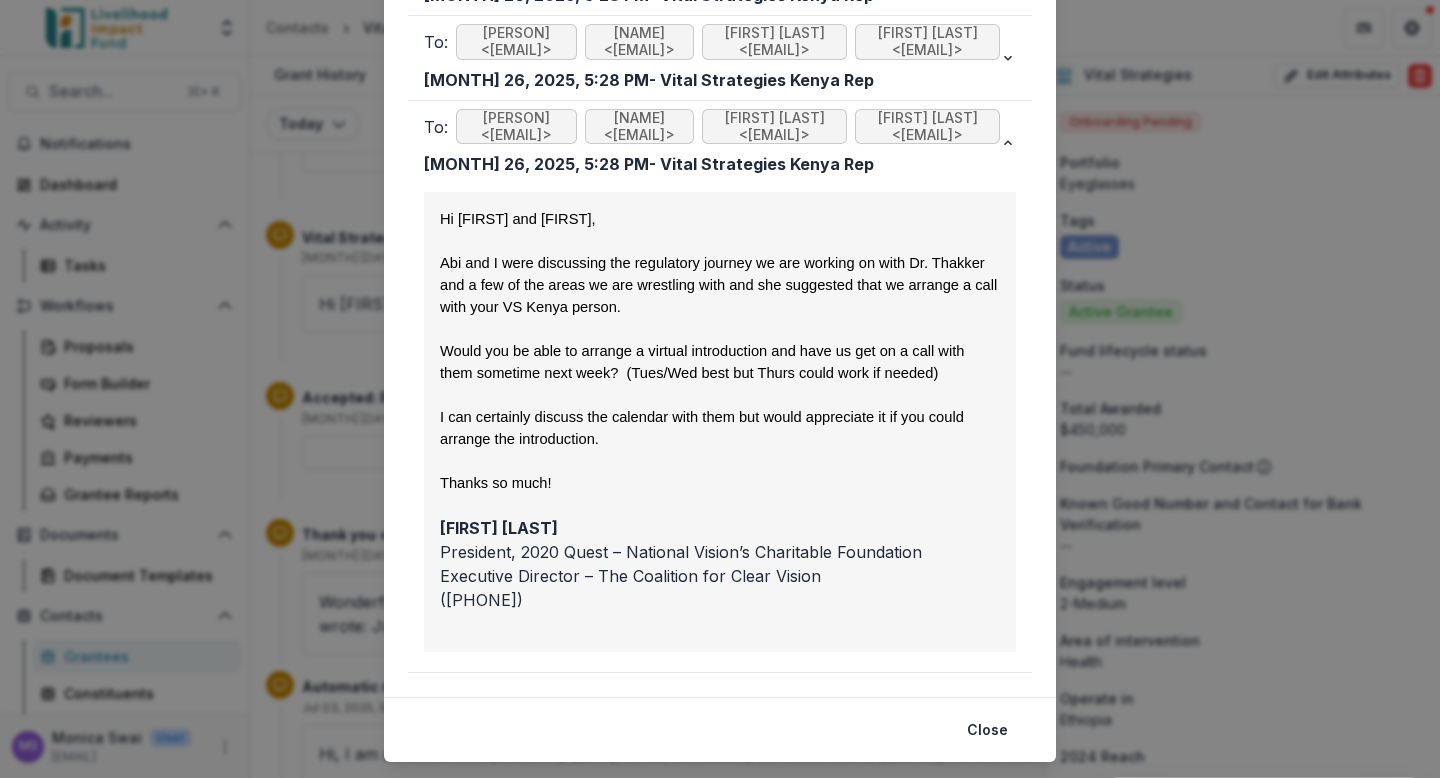 click on "Viewing Thread To: [FIRST] [LAST] <[EMAIL]> [FIRST] [LAST] <[EMAIL]> [FIRST] [LAST] <[EMAIL]> [FIRST] [LAST] <[EMAIL]> [MONTH] [DAY], [YEAR], [HOUR]:[MINUTE] [AM/PM] - Re: Vital Strategies Kenya Rep
Hi [FIRST], sorry for my delay in getting back. Since our last discussion we spoke with [FIRST] and she suggested to set up the meeting with the [NAME] Meds folks to get their perspective from the Pharmacy end, which you all are on.
[FIRST] did share with me that you all have since done a pretty thorough breakdown of the pros/cons of the classification of reading glasses. I know both [FIRST] and myself would love to see that prior to the [NAME] call.
In addition, another great development is that [FIRST] [LAST] (TCCV Country Leader) was asked by MoH to be in charge of the Guidelines to support the Eyehealth policy. In regards to the "boots on the ground" Vital Strategies support, this would be an ideal
area to position them in as well." at bounding box center (720, 389) 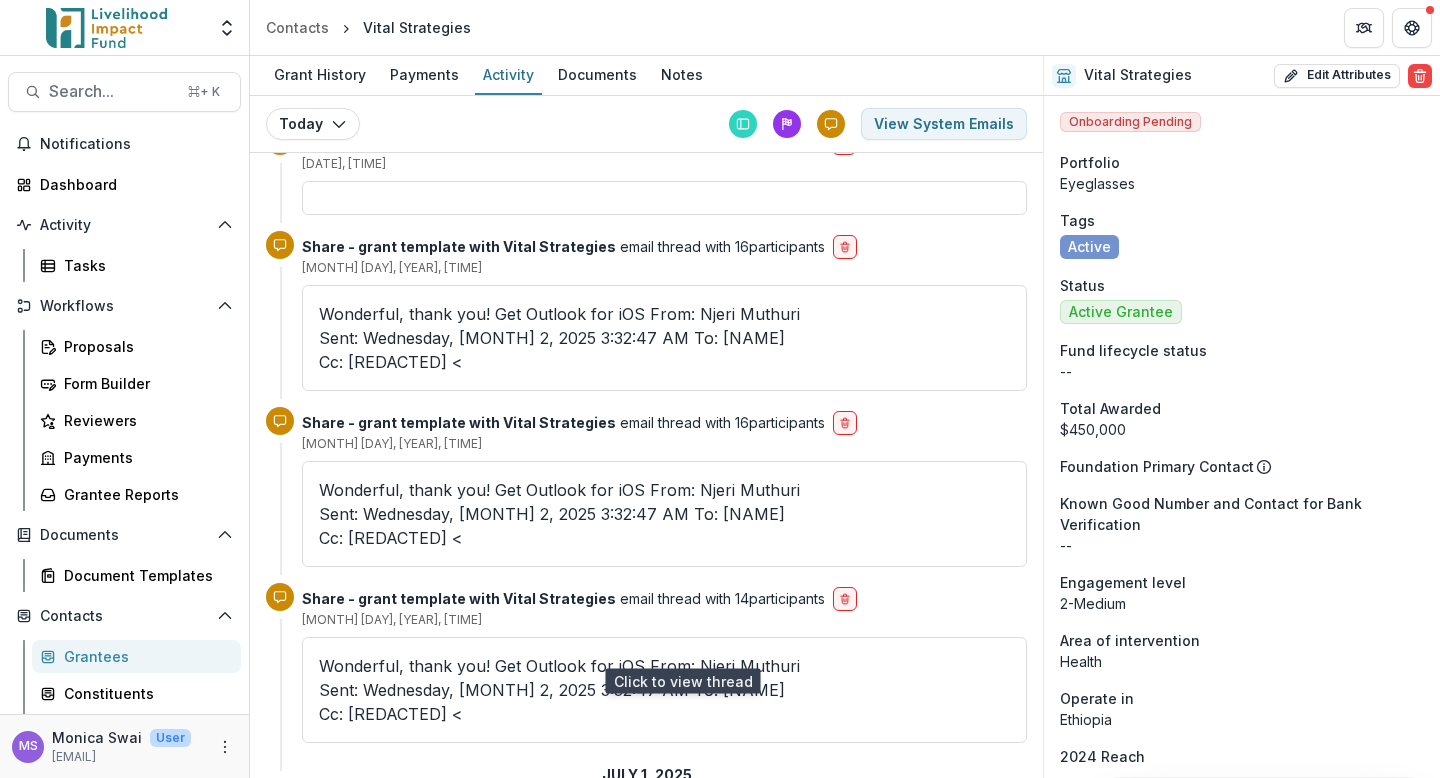 scroll, scrollTop: 2451, scrollLeft: 0, axis: vertical 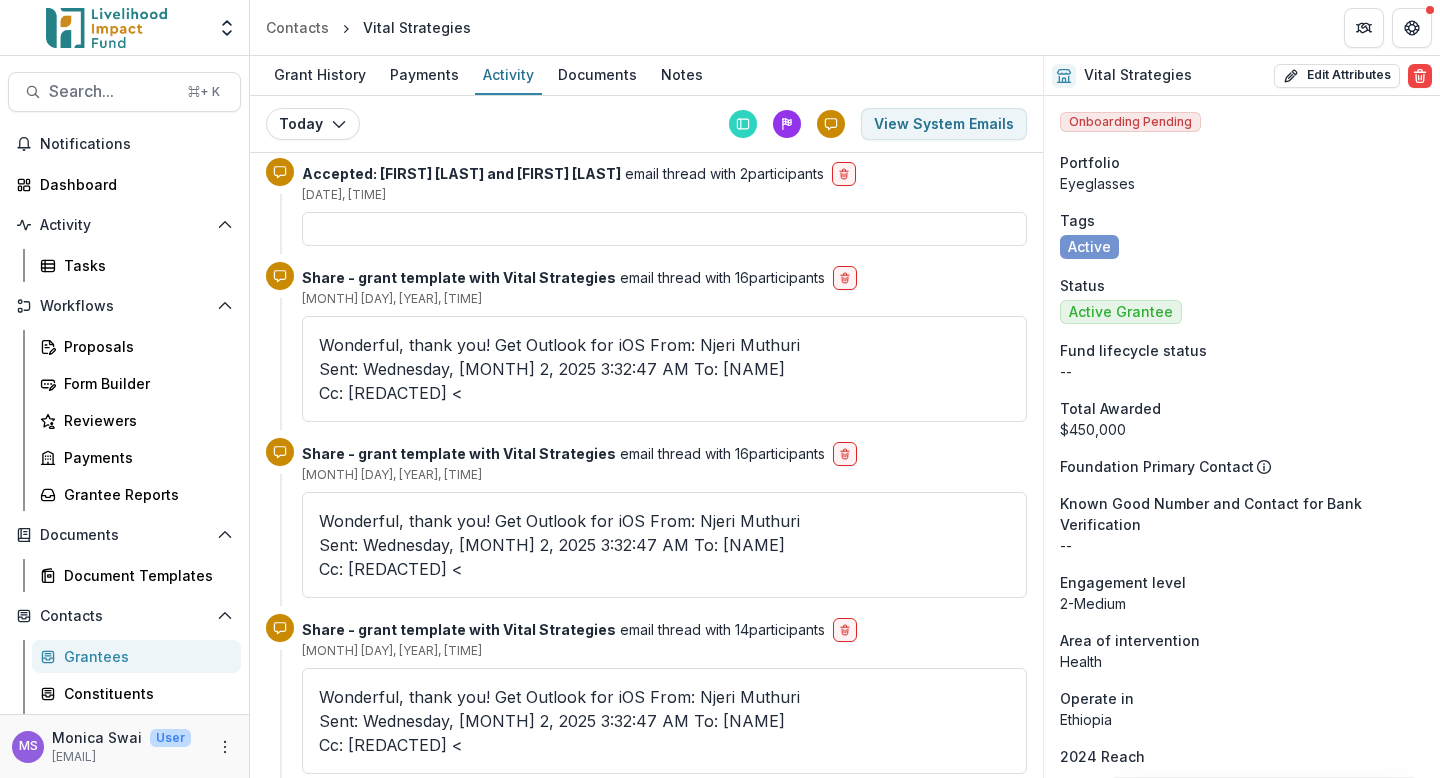 click on "Wonderful, thank you! Get Outlook for iOS From: [PERSON] Sent: [DAY], [MONTH] [DATE], [YEAR] [TIME] To: [PERSON] Cc: [PERSON] <" at bounding box center [664, 545] 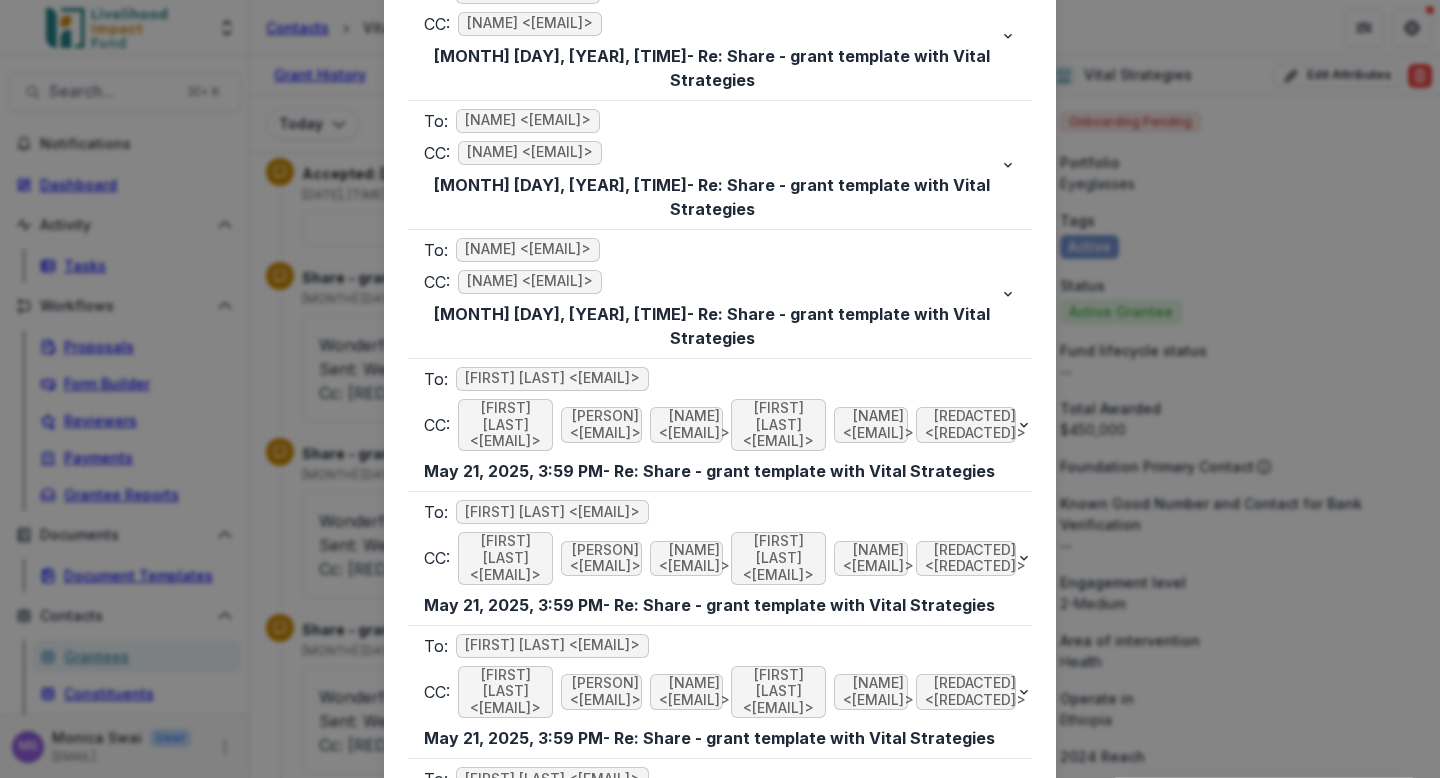 scroll, scrollTop: 25097, scrollLeft: 0, axis: vertical 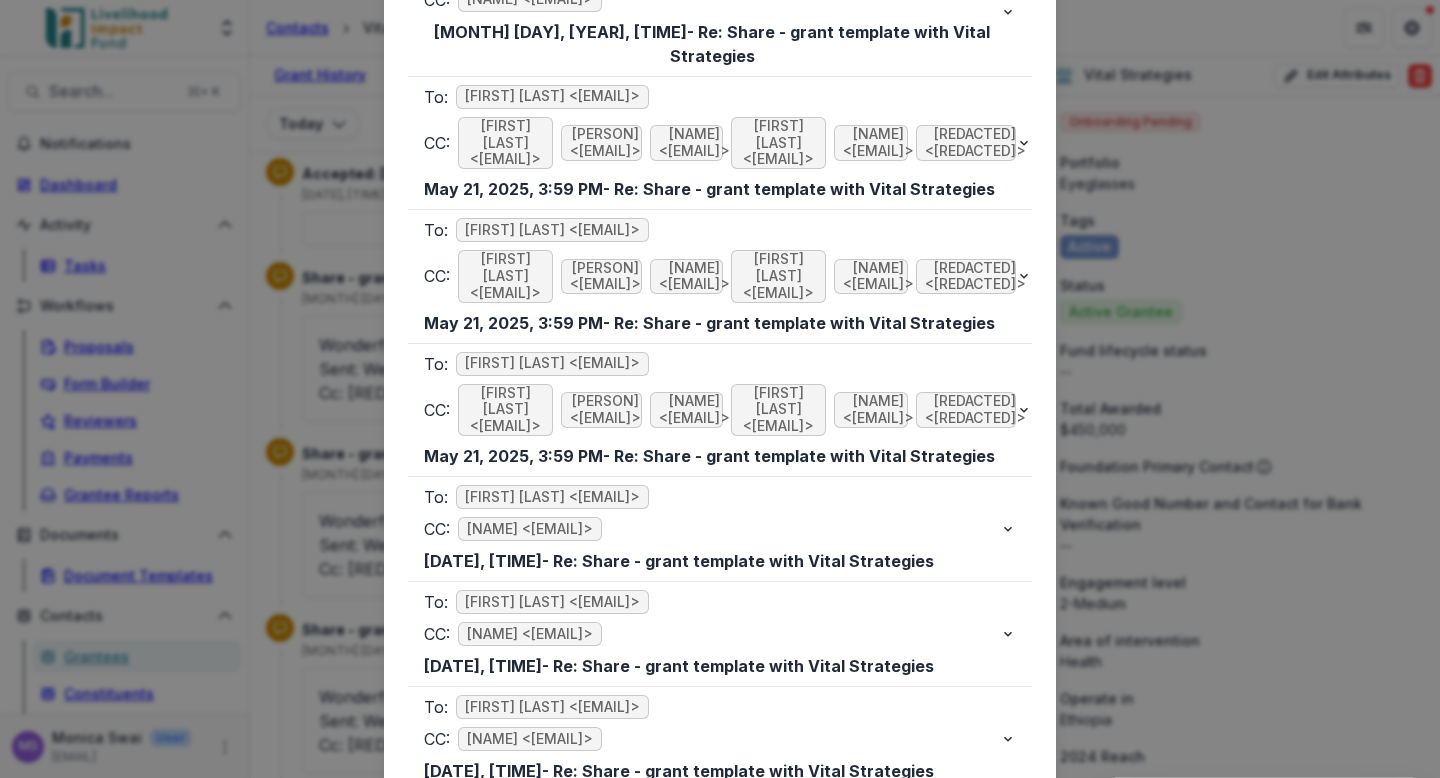 click on "Viewing Thread To: [EMAIL] <[EMAIL]> CC: [EMAIL] <[EMAIL]> [EMAIL] <[EMAIL]> [EMAIL] <[EMAIL]> [DATE], [TIME] - Re: Share - grant template with Vital Strategies
Wonderful, thank you!
Get Outlook for iOS
From: [EMAIL]
Sent: [DAY], [DATE] [TIME]
To: [EMAIL]
Cc: [EMAIL]; [EMAIL]; [EMAIL]
Subject: Re: Share - grant template with Vital Strategies
CAUTION: This email originated from outside of the organization. Do not click links or open attachments unless you recognize the sender and know the content is safe.
Hi [FIRST],
I sent the agreement. It's signed by LIF first before it gets to you. I put you as a reviewer so you will be notified once the process is complete.
Thanks,
[FIRST]
[EMAIL]" at bounding box center (720, 389) 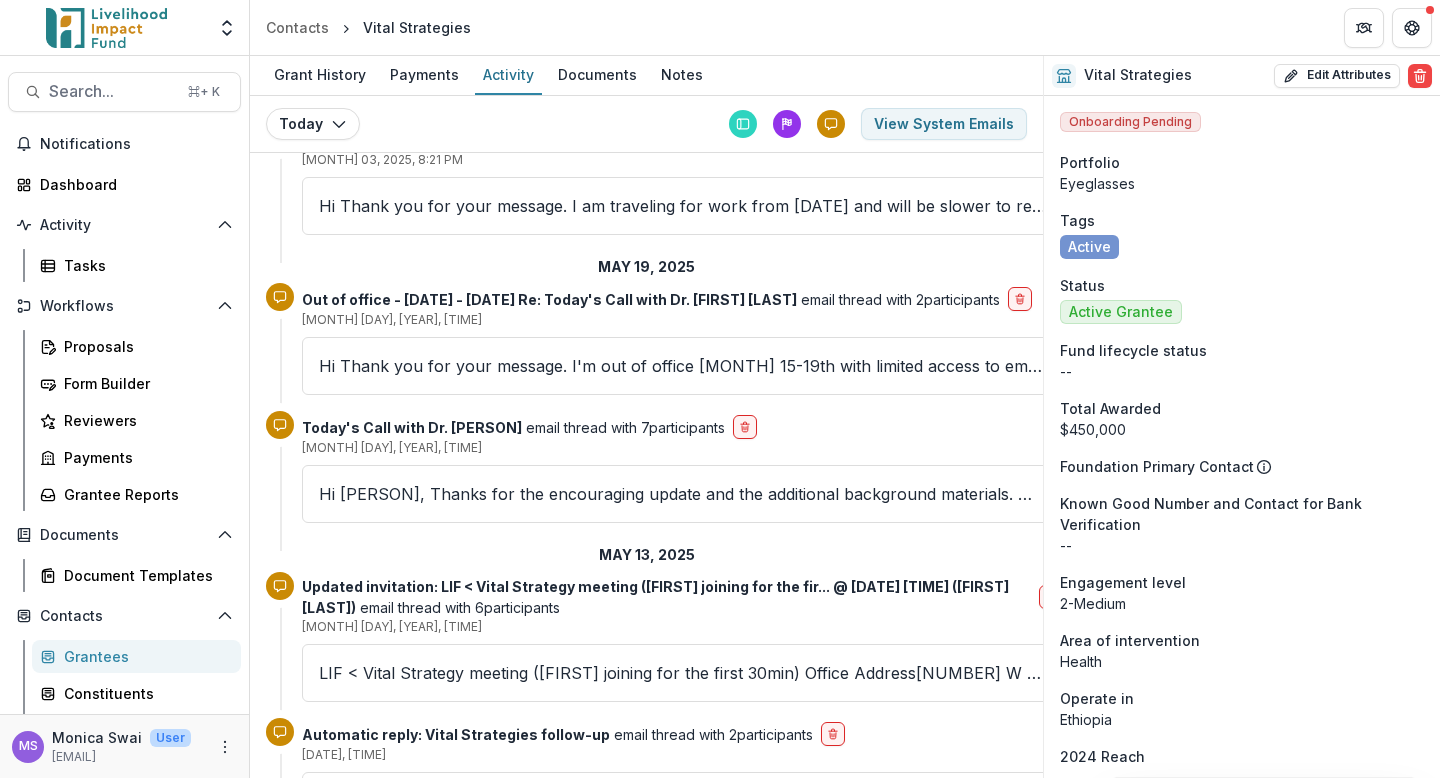 scroll, scrollTop: 8699, scrollLeft: 0, axis: vertical 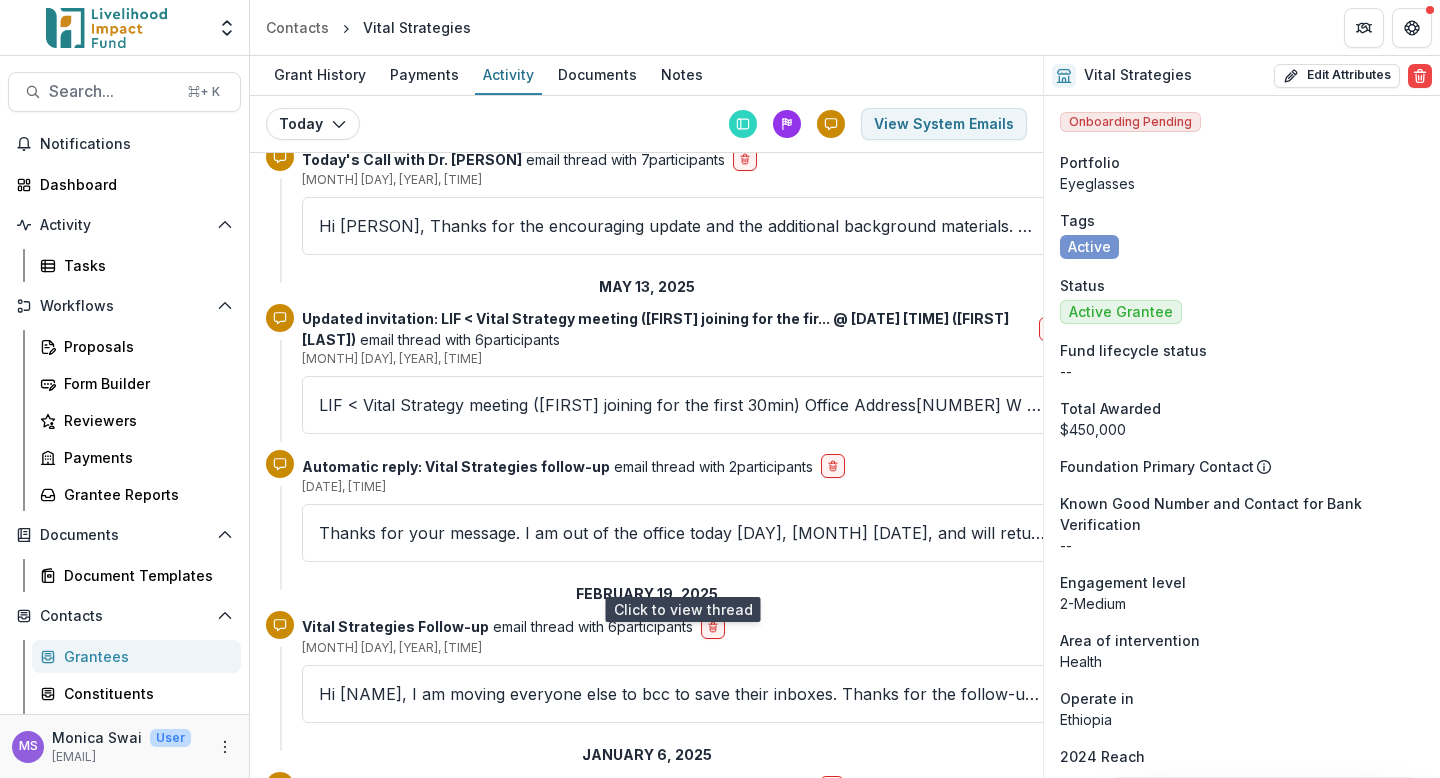 click on "[NAME], [NAME], [NAME] Join Zoom Meeting https://[REPLACED_DOMAIN]/j/[NUMBER]?pwd=[ALPHANUMERIC_STRING] Meeting ID: [NUMBER] Passcode: [NUMBER] ---" at bounding box center (682, 1016) 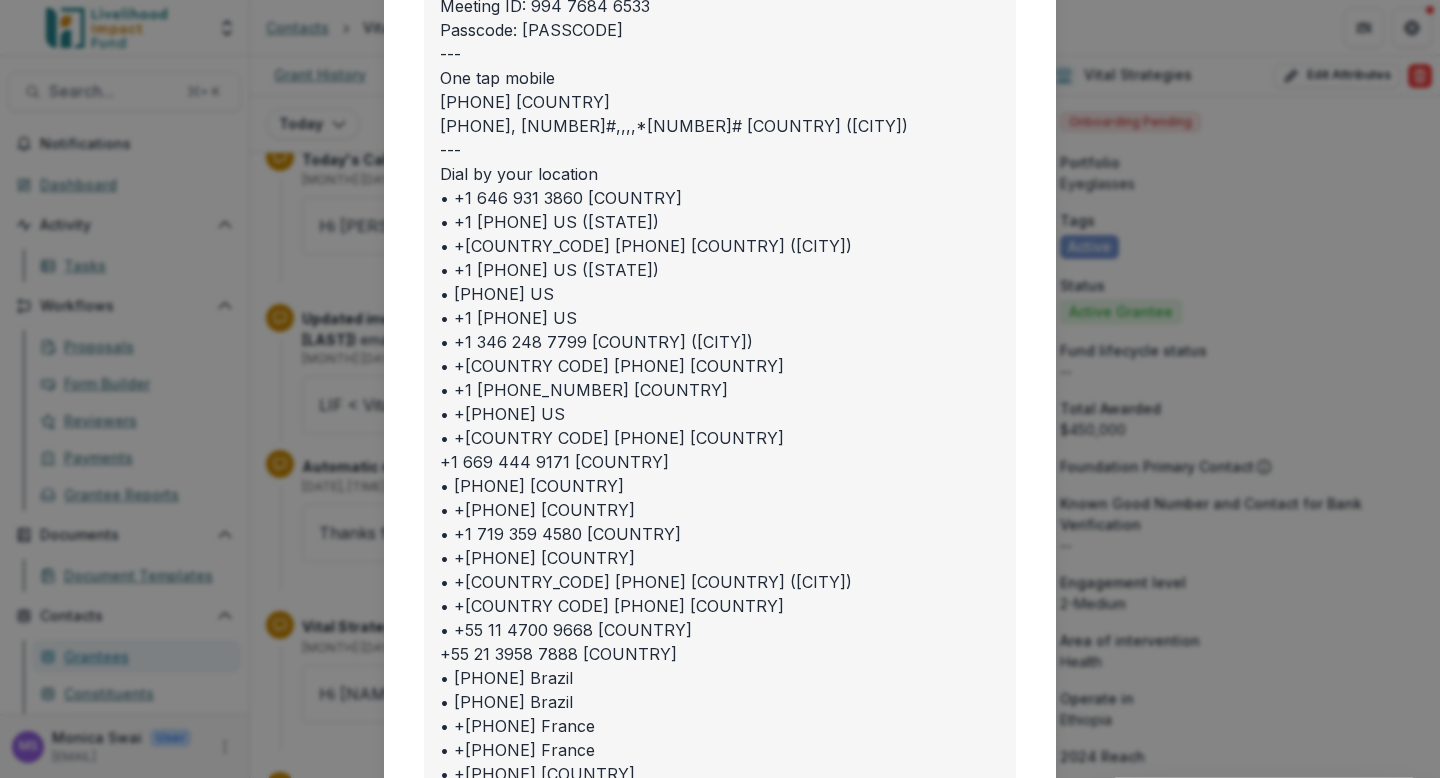 scroll, scrollTop: 960, scrollLeft: 0, axis: vertical 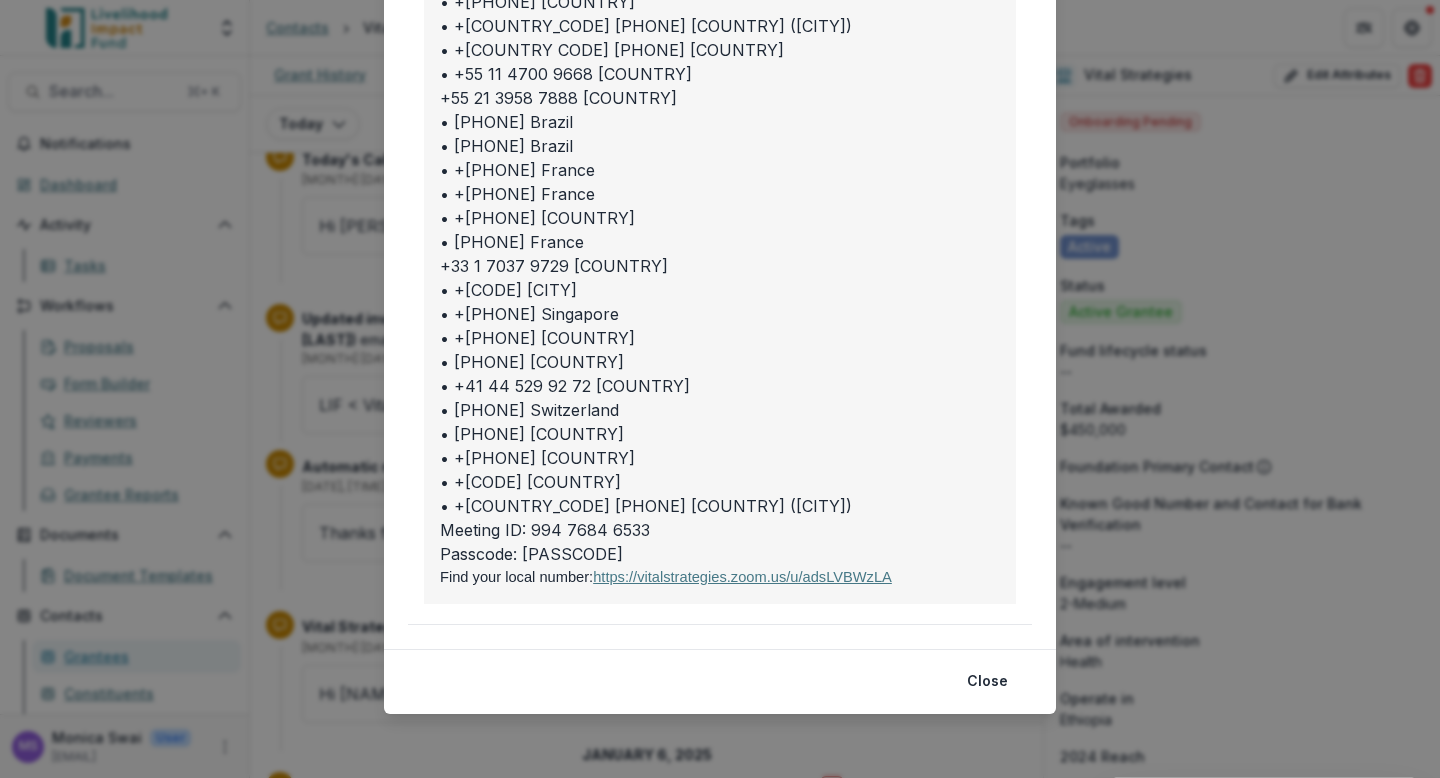 click on "Viewing Thread To: [EMAIL] <[EMAIL]> [EMAIL] <[EMAIL]> [EMAIL] <[EMAIL]> [DATE], [TIME] - [FIRST], [FIRST], [FIRST] invite.ics
[FIRST] [LAST], [FIRST] [LAST], [FIRST] [LAST]
Join Zoom Meeting
https://vitalstrategies.zoom.us/j/99476846533?pwd=aiM3ReknKBcEabh25hP6QkuaLtJLqv.1
Meeting ID: 994 7684 6533
Passcode: 270090
---
One tap mobile
+16469313860,,99476846533#,,,,*270090# US
+16468769923,,99476846533#,,,,*270090# US (New York)
---
Dial by your location
• +1 646 931 3860 US
• +1 646 876 9923 US (New York)
• +1 312 626 6799 US (Chicago)
• +1 301 715 8592 US (Washington DC)
• +1 305 224 1968 US
• +1 309 205 3325 US
• +1 346 248 7799 US (Houston)
• +1 360 209 5623 US
• +1 386 347 5053 US
• +1 507 473 4847 US
• +1 564 217 2000 US
• +1 669 444 9171 US
• +1 669 900 6833 US (San Jose)
• +1 689 278 1000 US
• +1 719 359 4580 US" at bounding box center [720, 389] 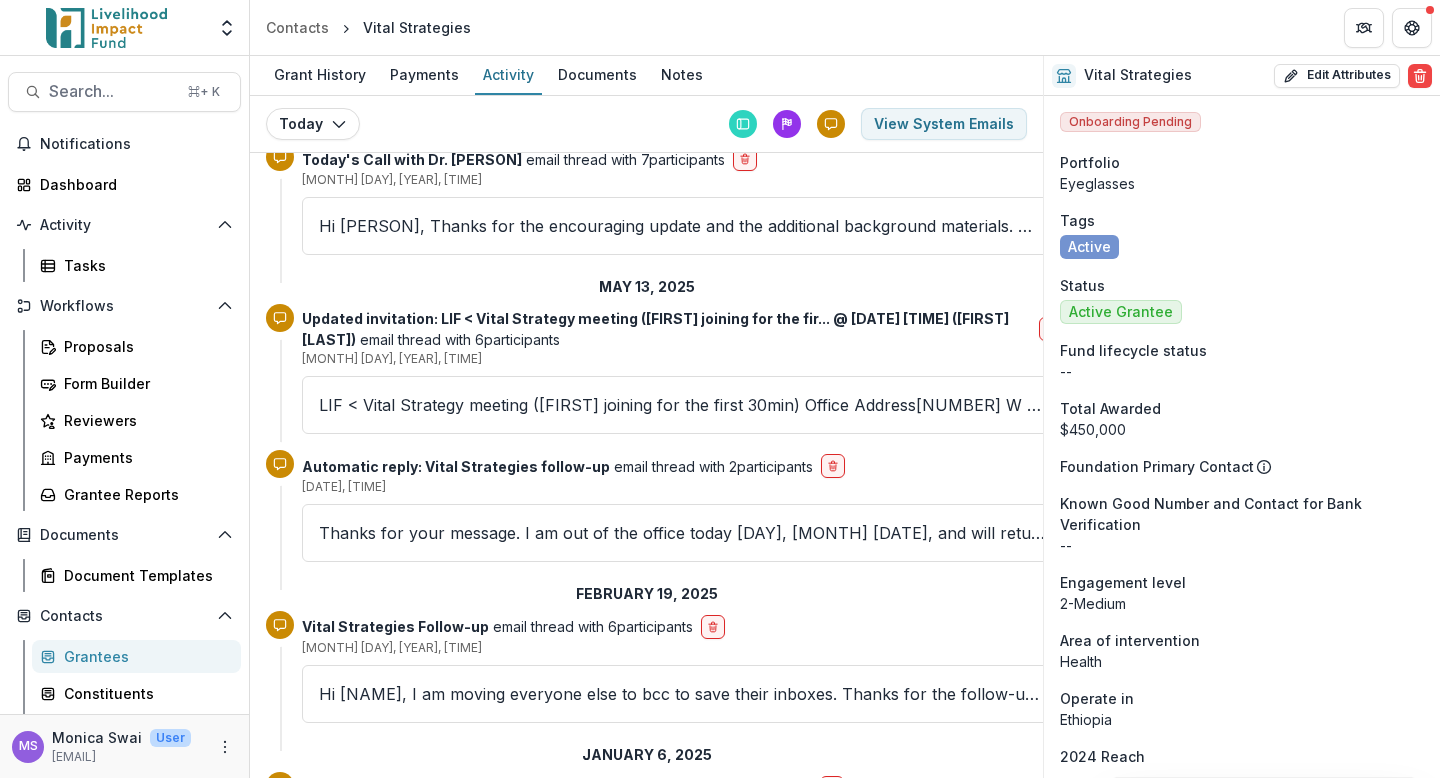 click on "Hi [FIRST], Thank you for providing times: Wednesday, Jan 8: 1-1:30pm works great. Can you please invite LIF Managing Director, [FIRST] [LAST]   to the meeting as well. Thanks" at bounding box center (682, 1156) 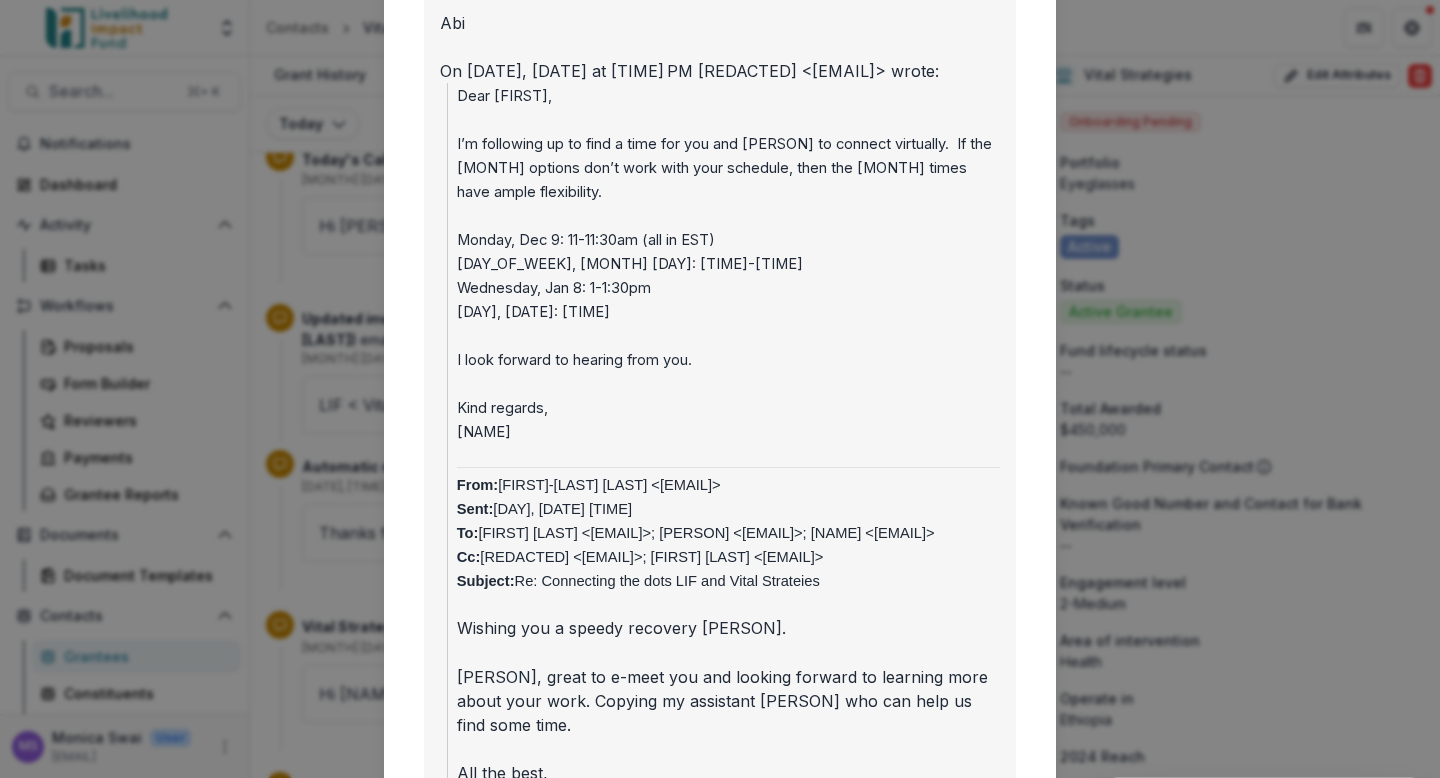 scroll, scrollTop: 459, scrollLeft: 0, axis: vertical 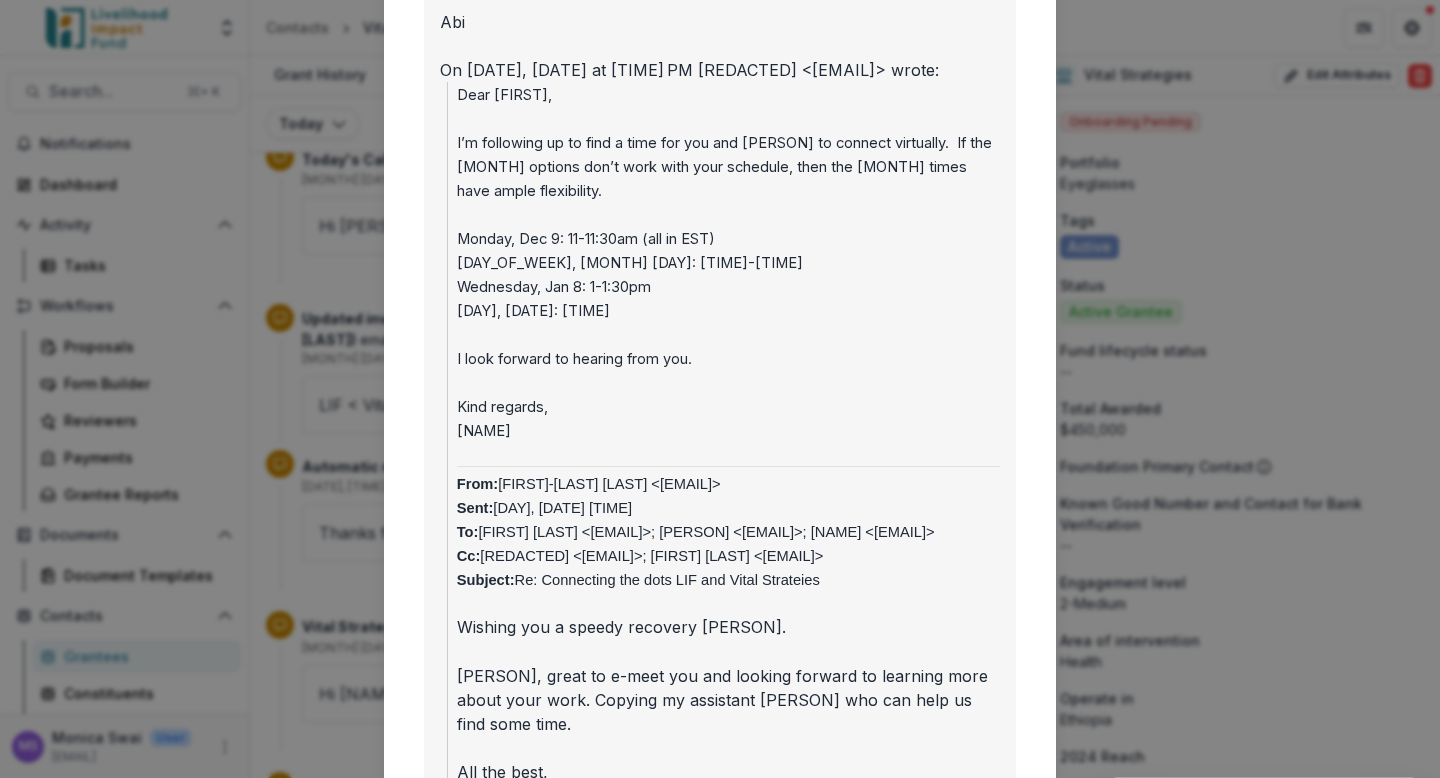 click on "Viewing Thread To: [PERSON] <[EMAIL]> CC: [PERSON] <[EMAIL]> [PERSON] <[EMAIL]> [DATE], [TIME] - Re: Connecting the dots LIF and Vital Strateies Hi [PERSON], Thank you for providing times: Wednesday, [DATE]: 1-1:30pm works great. Can you please invite LIF Managing Director, [PERSON] <[EMAIL]> to the meeting as well. Thanks, [PERSON] On Wed, [DATE] at [TIME] [PERSON] < [EMAIL] > wrote:
Dear [PERSON],
I’m following up to find a time for you and [PERSON] to connect virtually. If the December options don’t work with your schedule, then the January times have ample flexibility.
Monday, [DATE]: 11-11:30am (all in EST)
Thursday, [DATE]: 2-2:30pm
Wednesday, [DATE]: 1-1:30pm
Thursday, [DATE]: 2-2:30pm
I look forward to hearing from you.
Kind regards,
[PERSON]
From: [PERSON] <[EMAIL]>
Sent:
>" at bounding box center [720, 389] 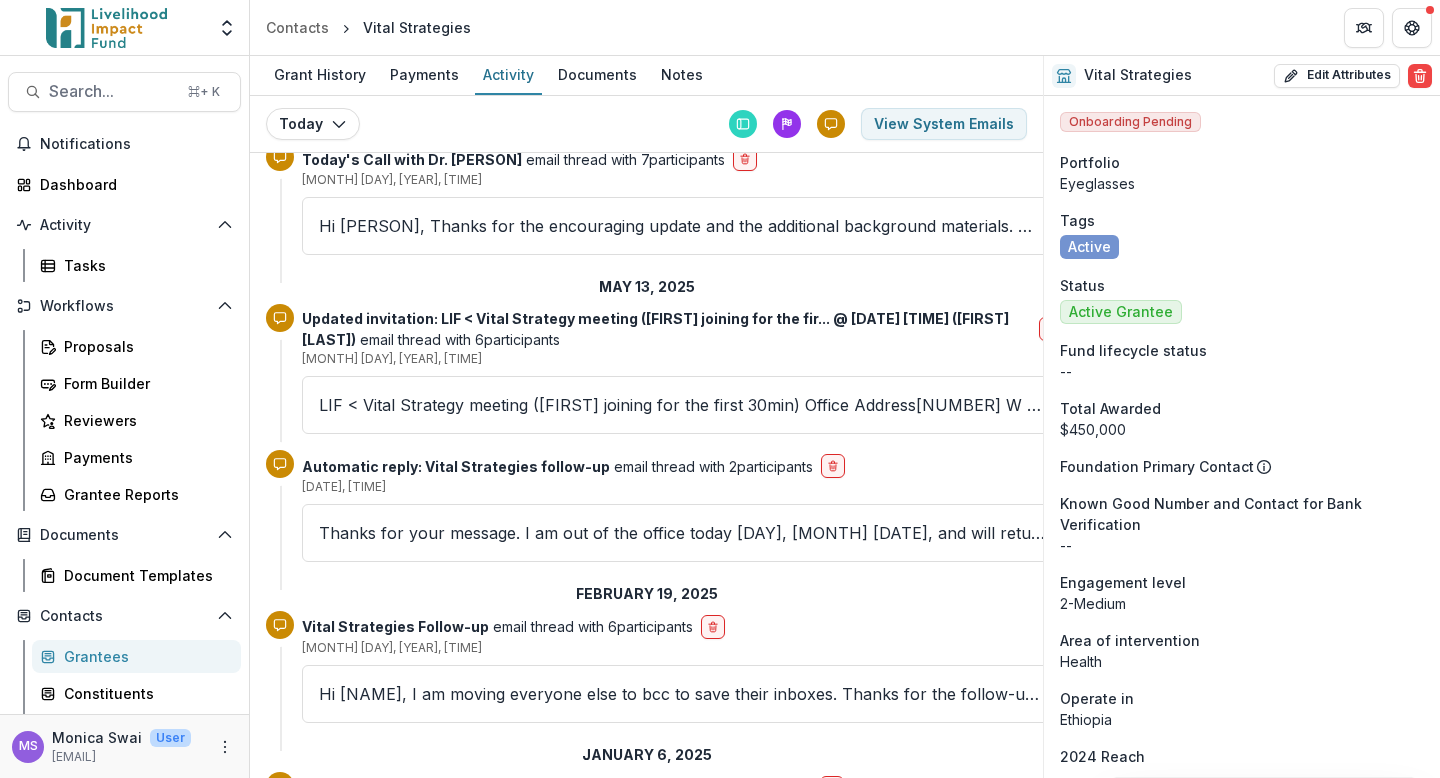 scroll, scrollTop: 8461, scrollLeft: 0, axis: vertical 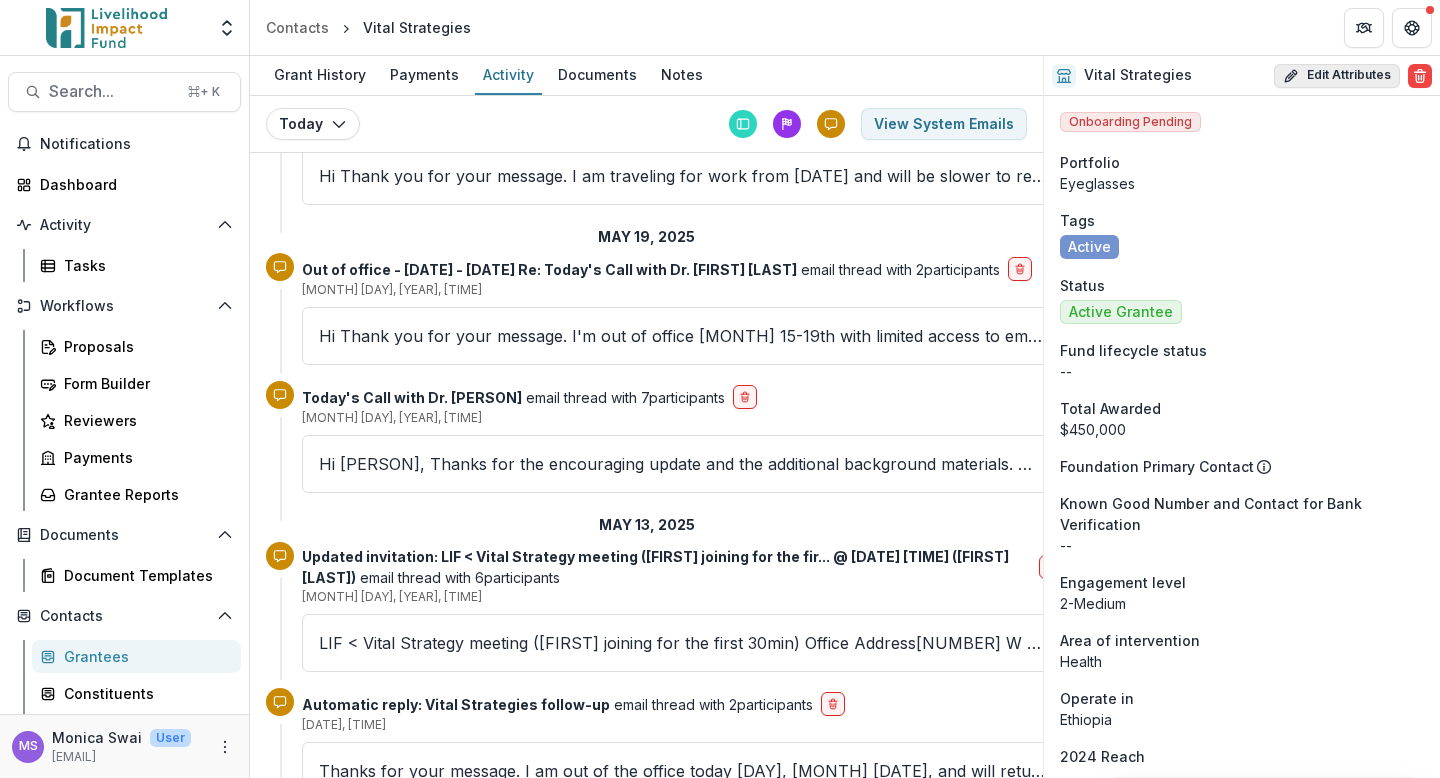 click on "Edit Attributes" at bounding box center [1337, 76] 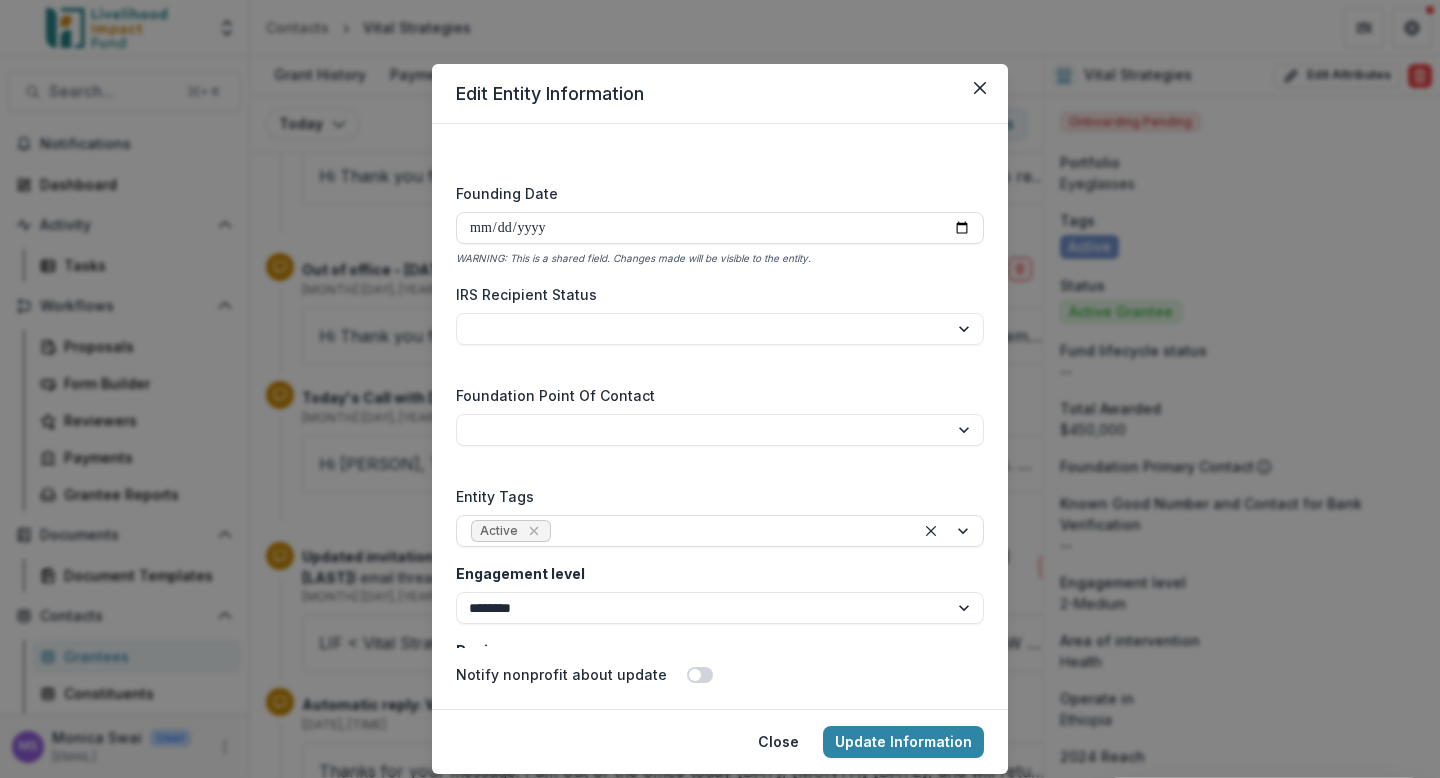 scroll, scrollTop: 3127, scrollLeft: 0, axis: vertical 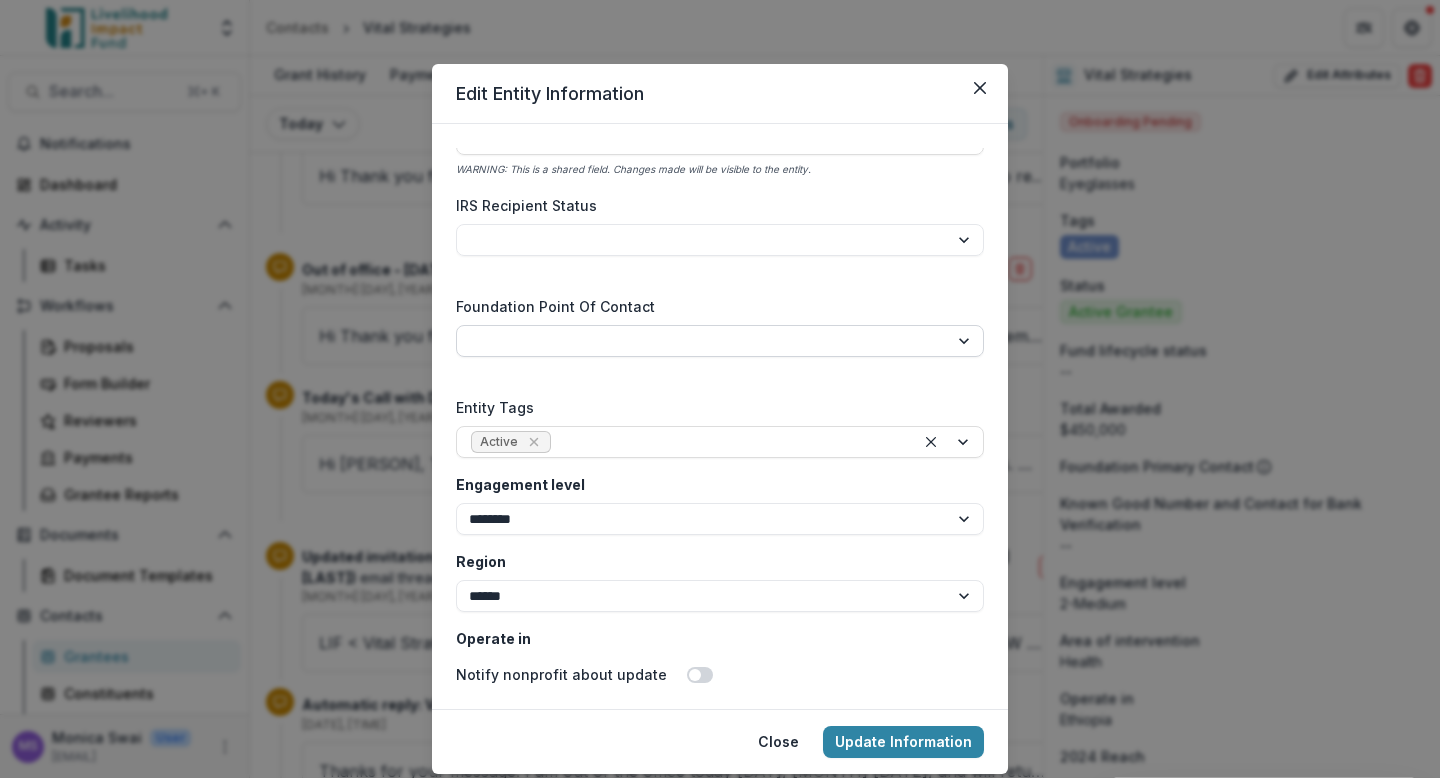 click on "**********" at bounding box center [720, 341] 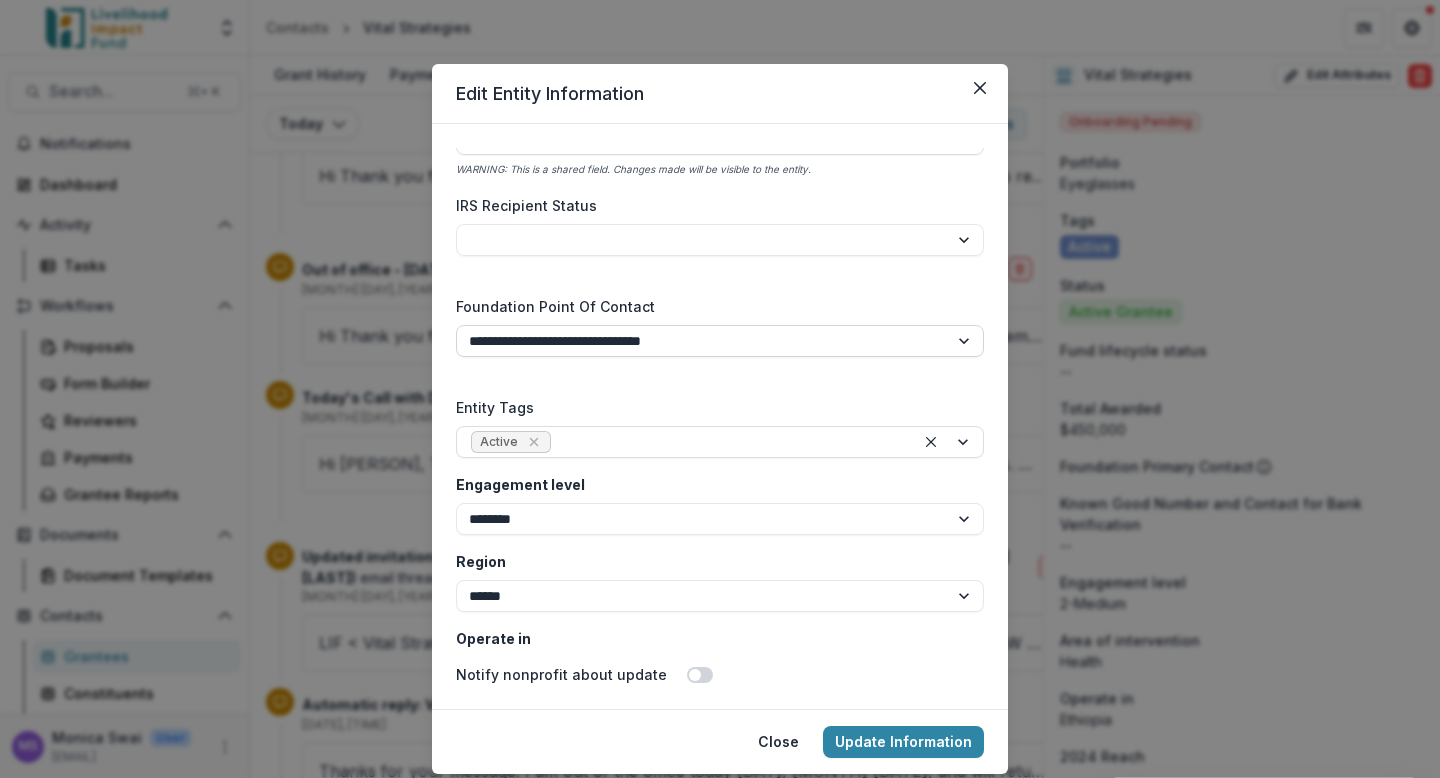 click on "**********" at bounding box center (720, 341) 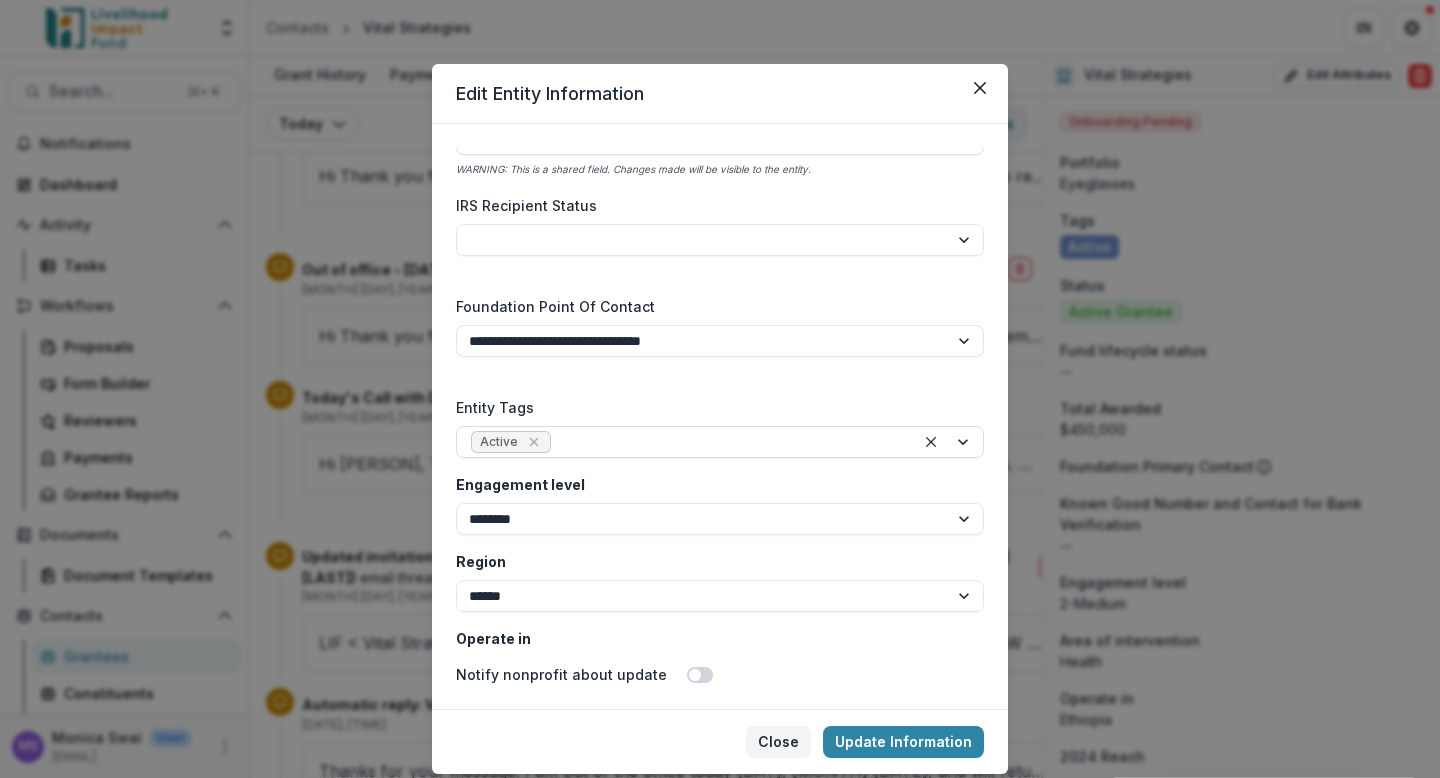 click on "Close" at bounding box center (778, 742) 